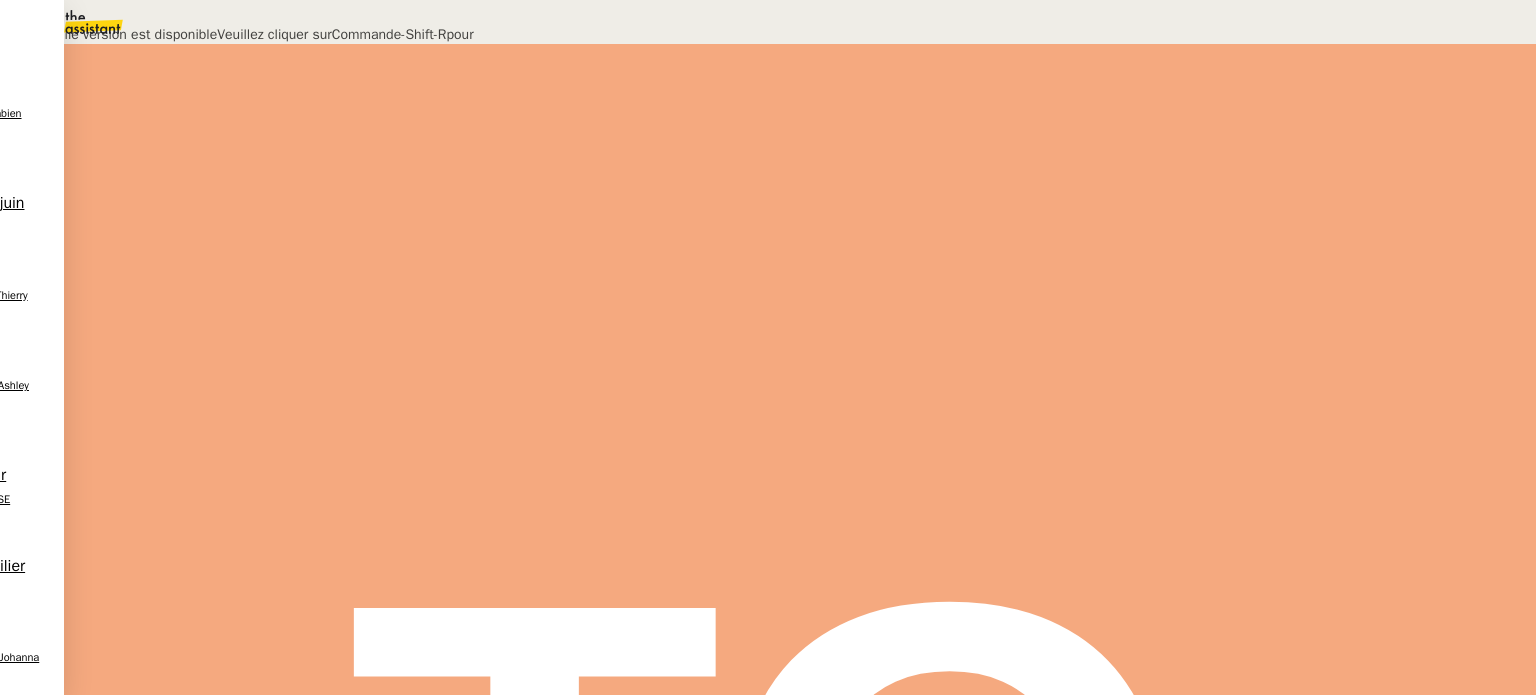scroll, scrollTop: 0, scrollLeft: 0, axis: both 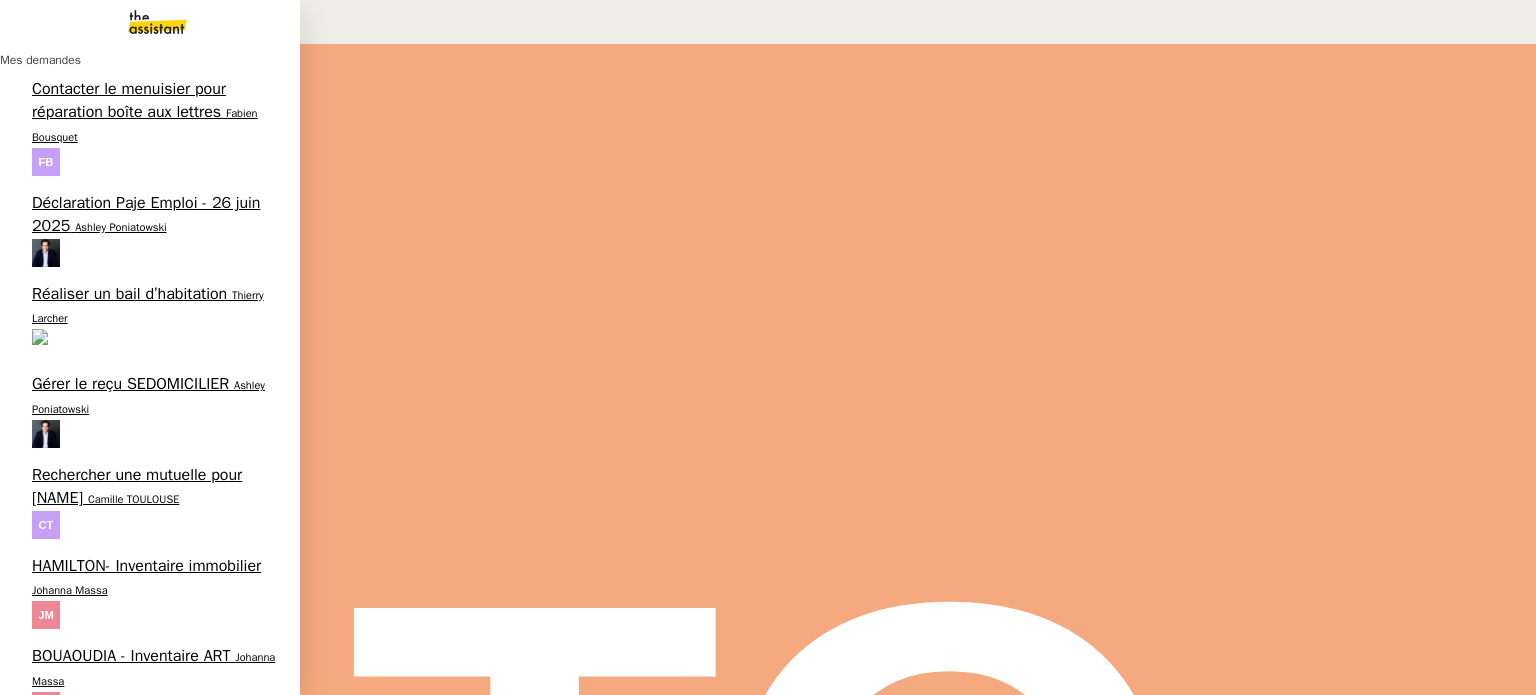 click on "BASSANI - Inventaire véhicule" at bounding box center [135, 1721] 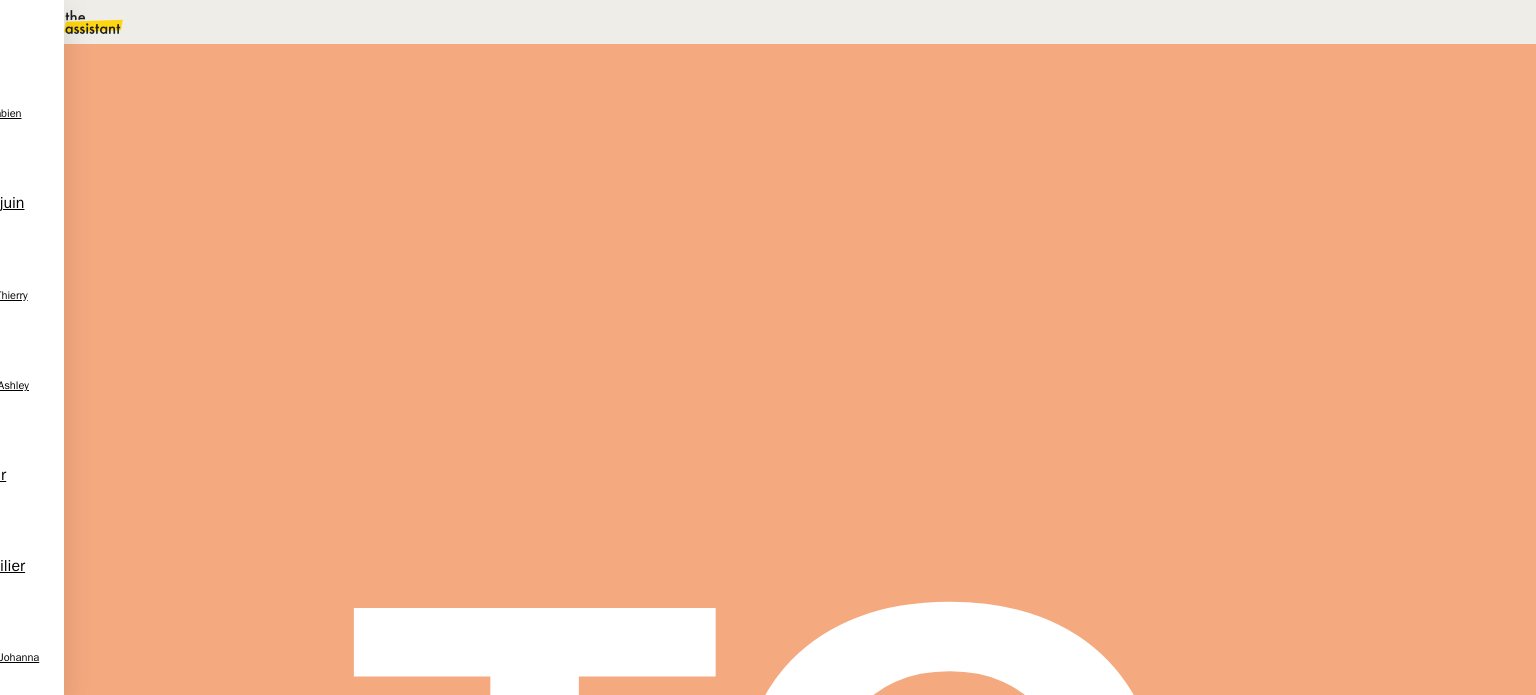 scroll, scrollTop: 300, scrollLeft: 0, axis: vertical 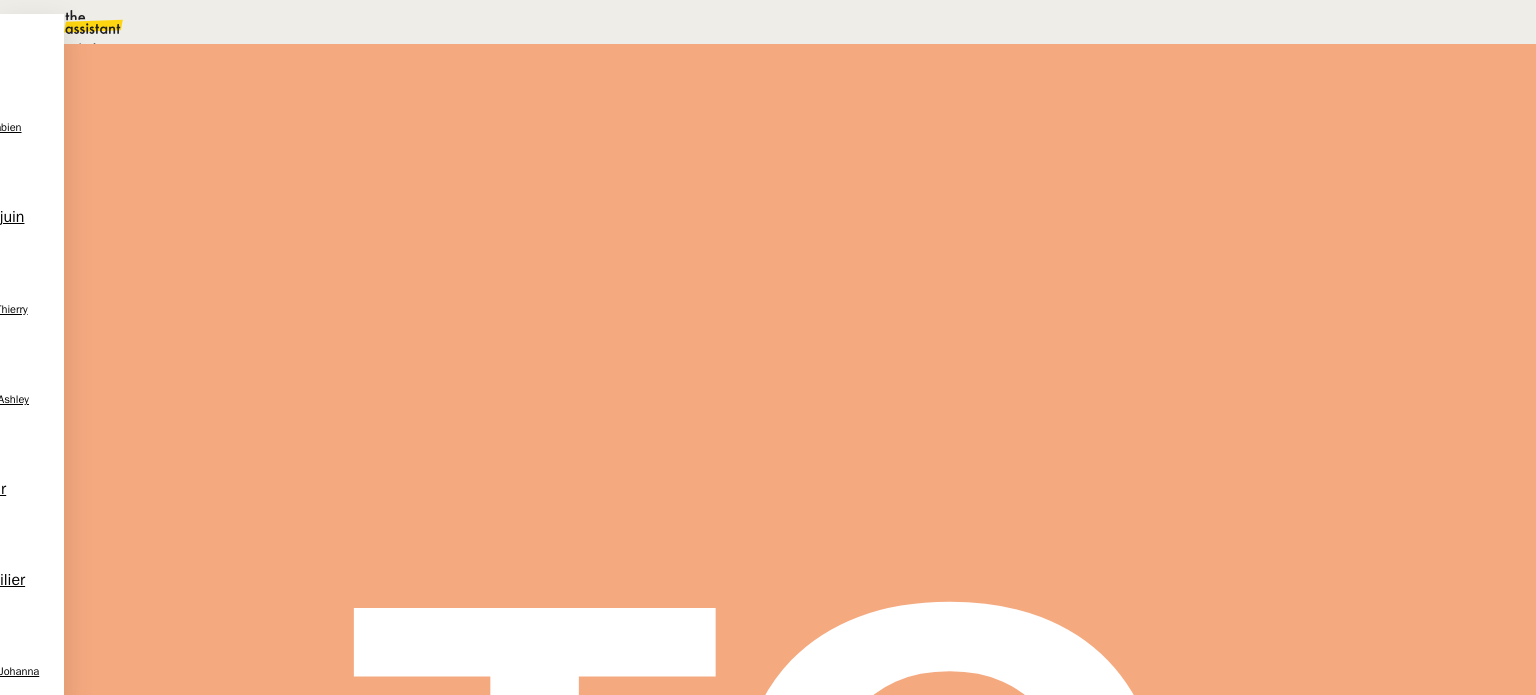 click on "En attente En attente d'une réponse d'un client, d'un contact ou d'un tiers." at bounding box center [345, 48] 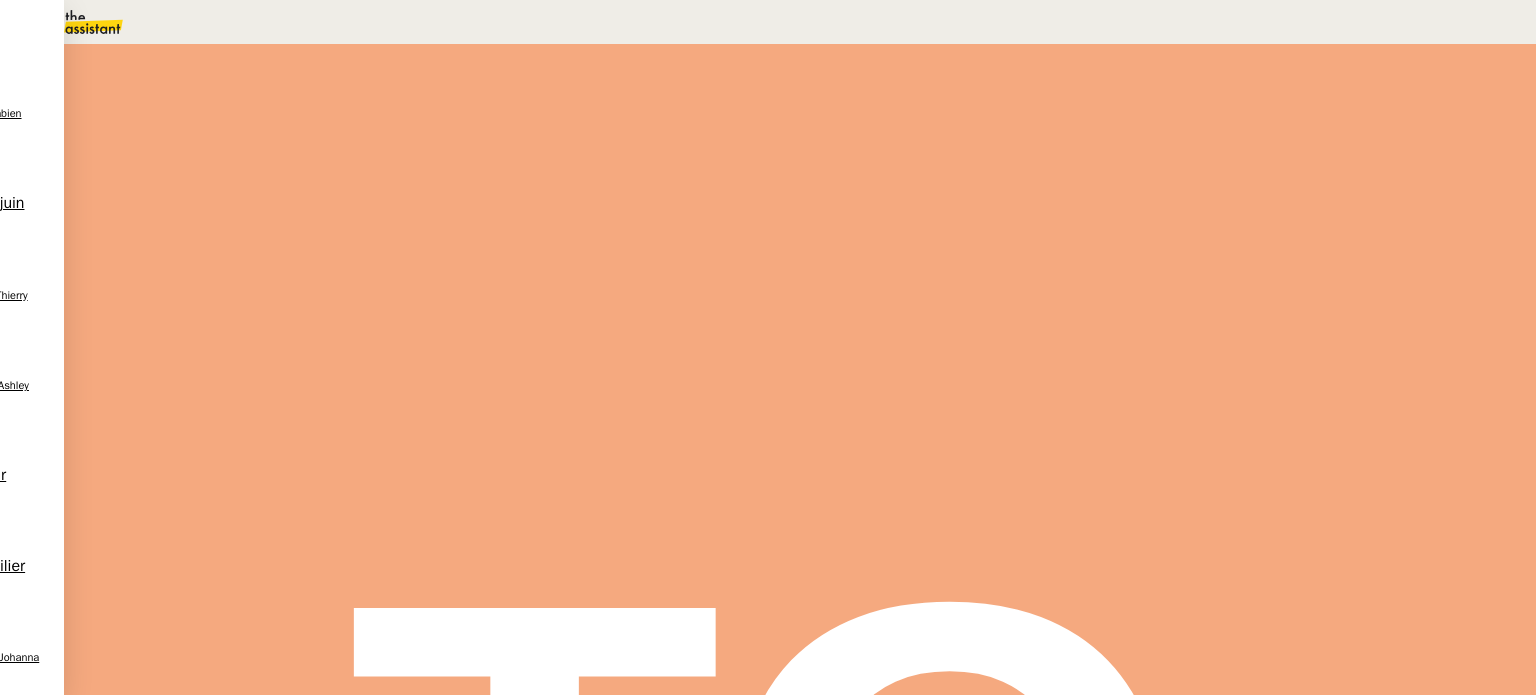 drag, startPoint x: 1194, startPoint y: 195, endPoint x: 1201, endPoint y: 234, distance: 39.623226 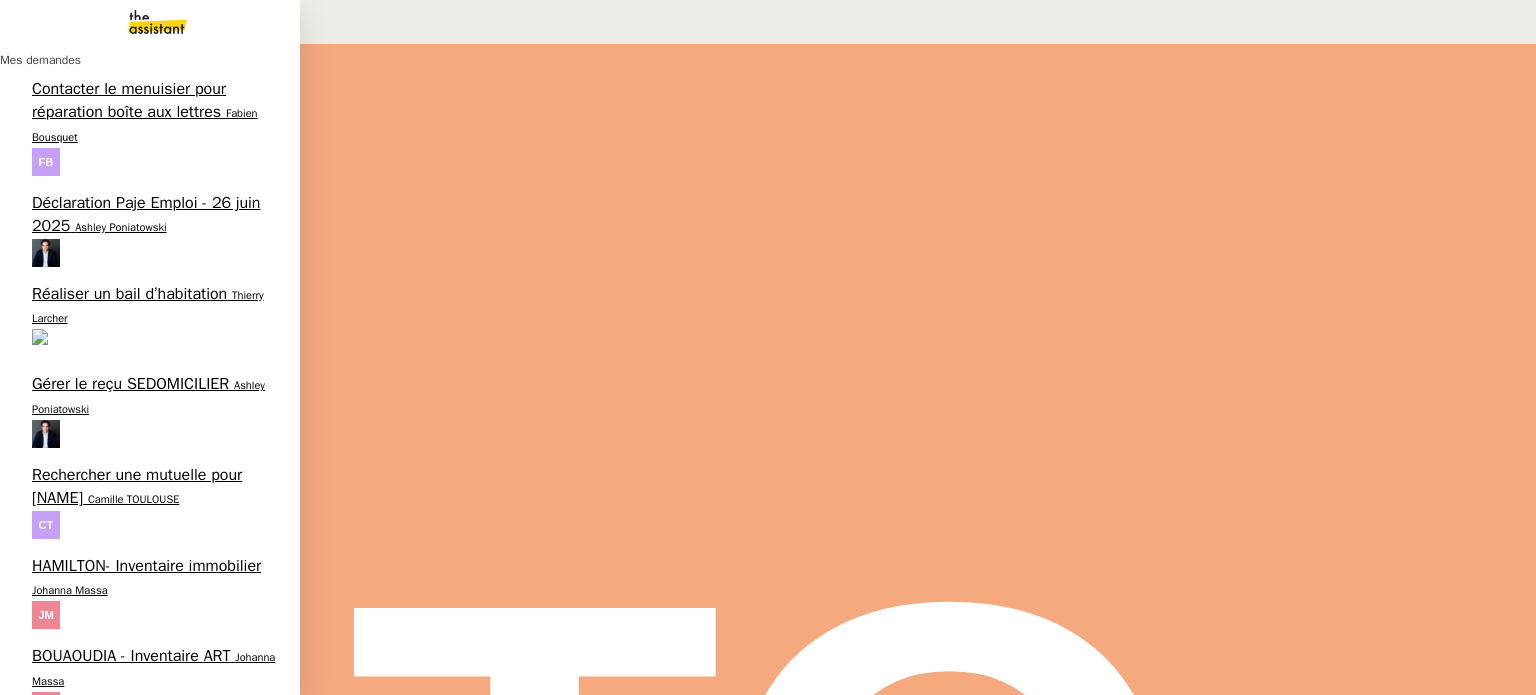 scroll, scrollTop: 693, scrollLeft: 0, axis: vertical 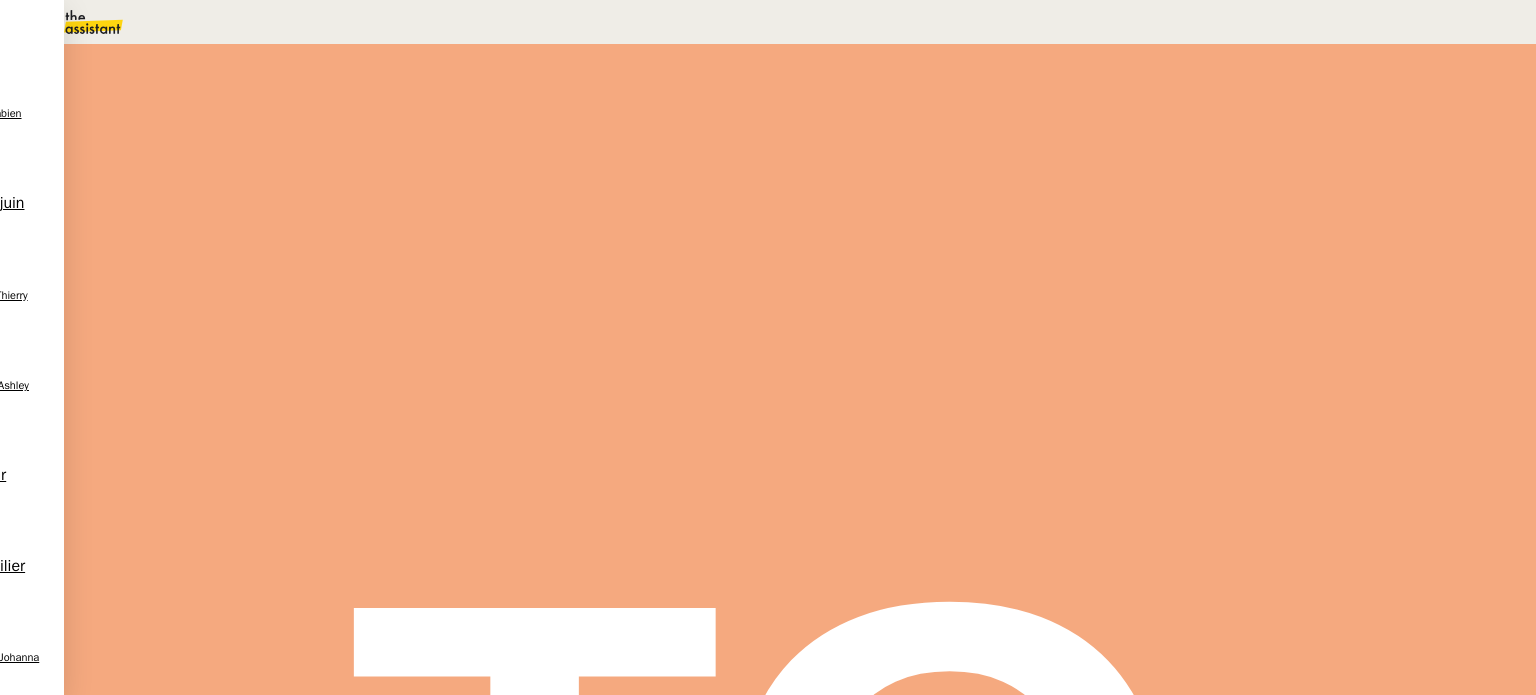 click on "🚨   BOUAOUDIA - Inventaire immobilier      Ouvert     Statut" at bounding box center [800, 123] 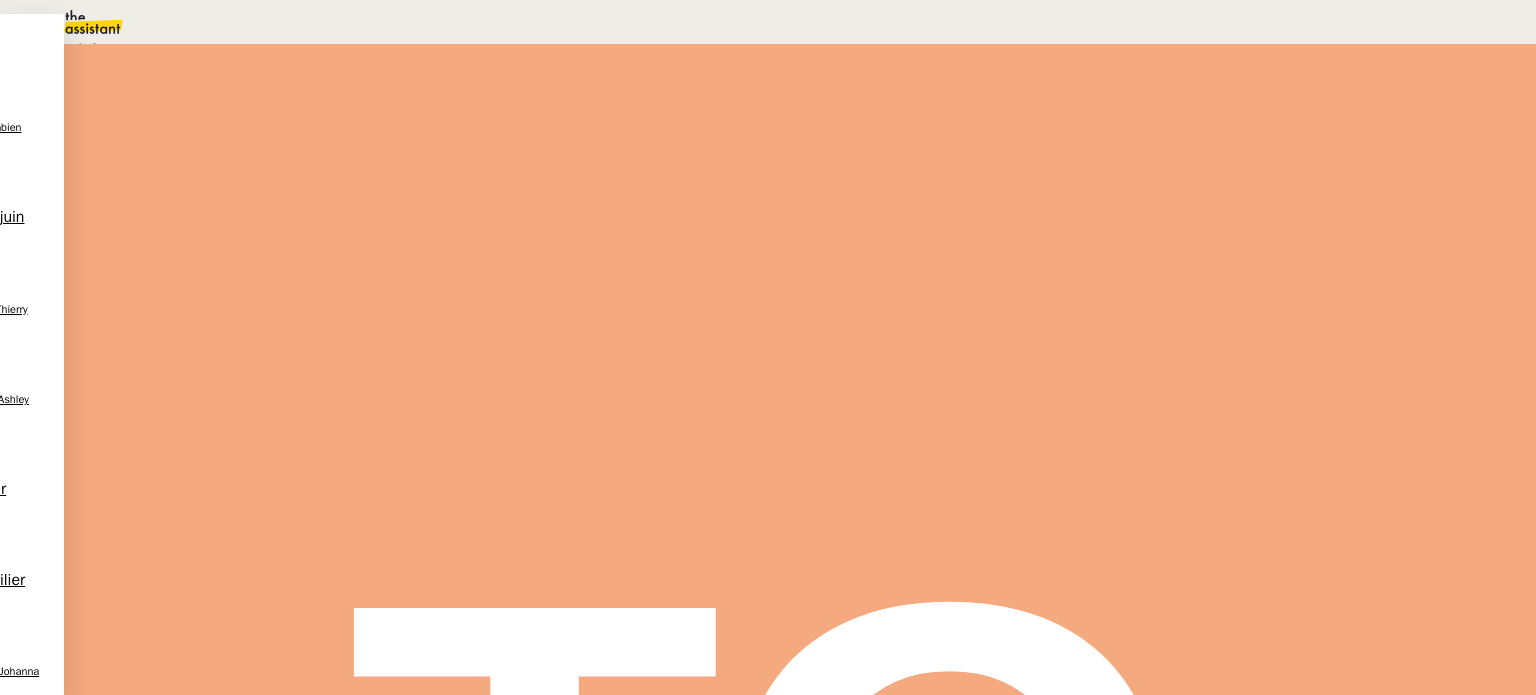 click on "En attente d'une réponse d'un client, d'un contact ou d'un tiers." at bounding box center [213, 49] 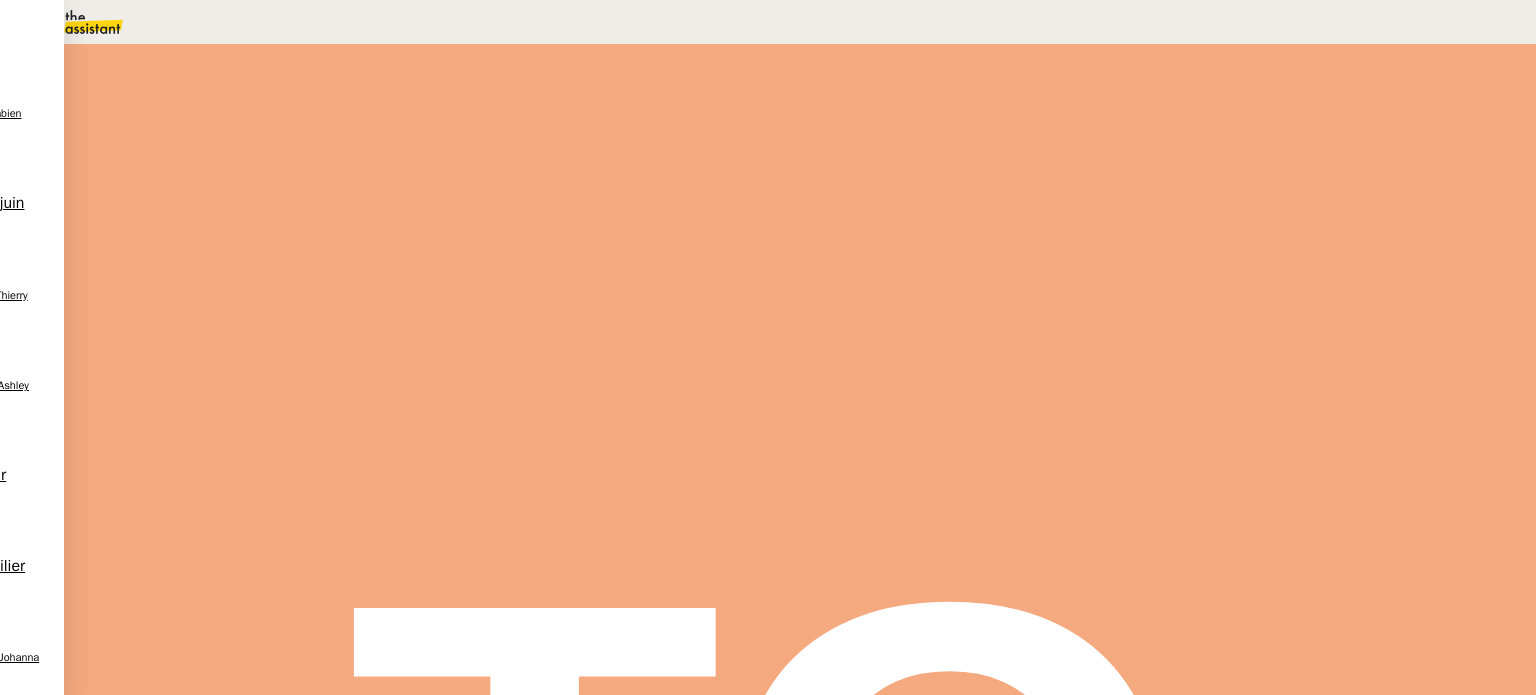 click on "Dans 2 jours ouvrés" at bounding box center (1173, 177) 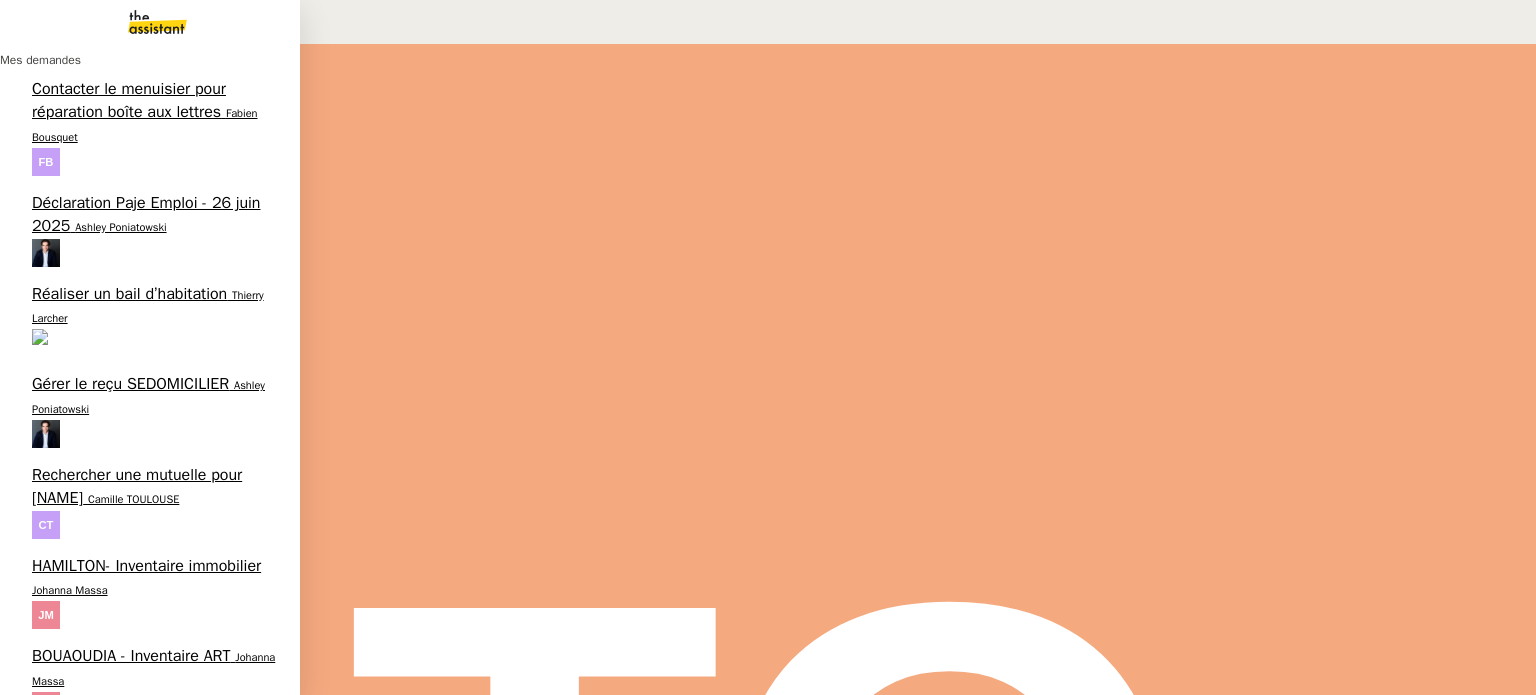 click on "Tamali LTd  - Inventaire Marine    Johanna Massa" at bounding box center (150, 1498) 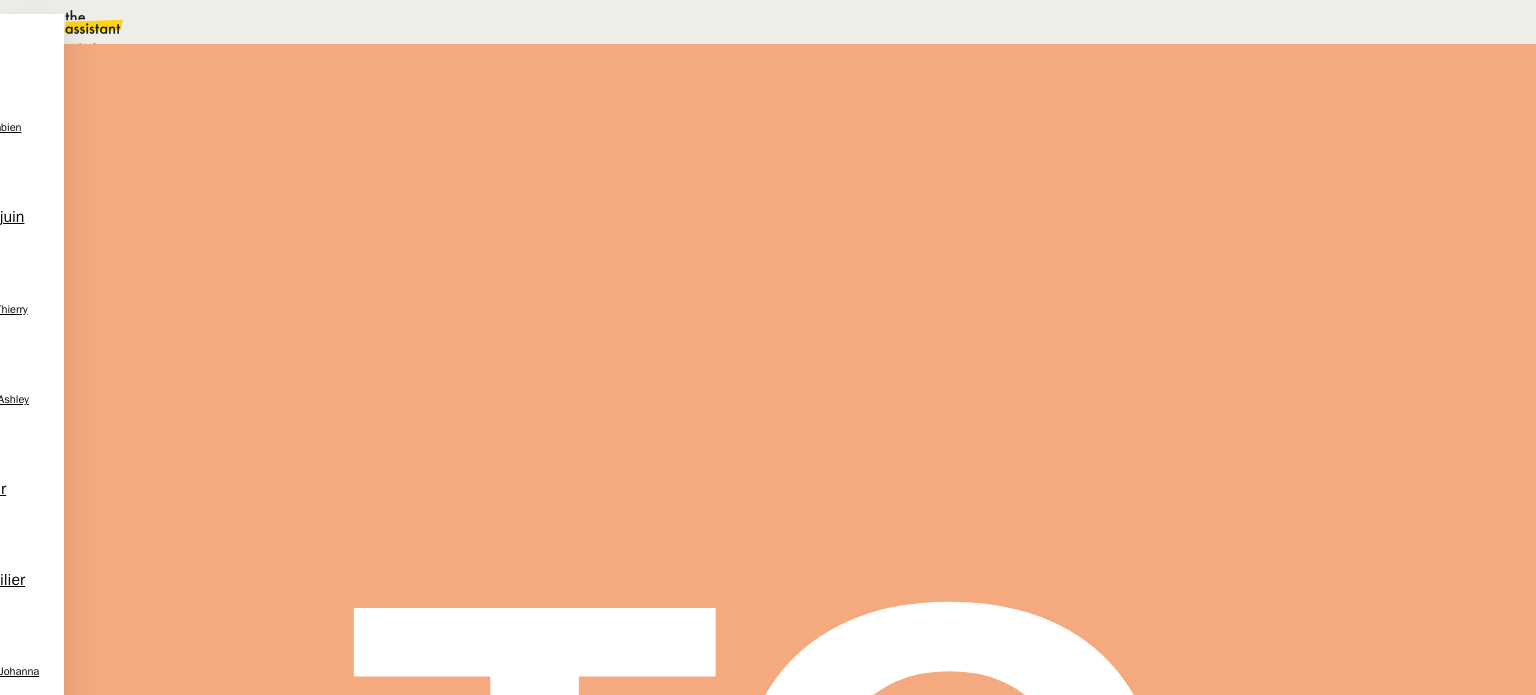 click on "Statut" at bounding box center [290, 112] 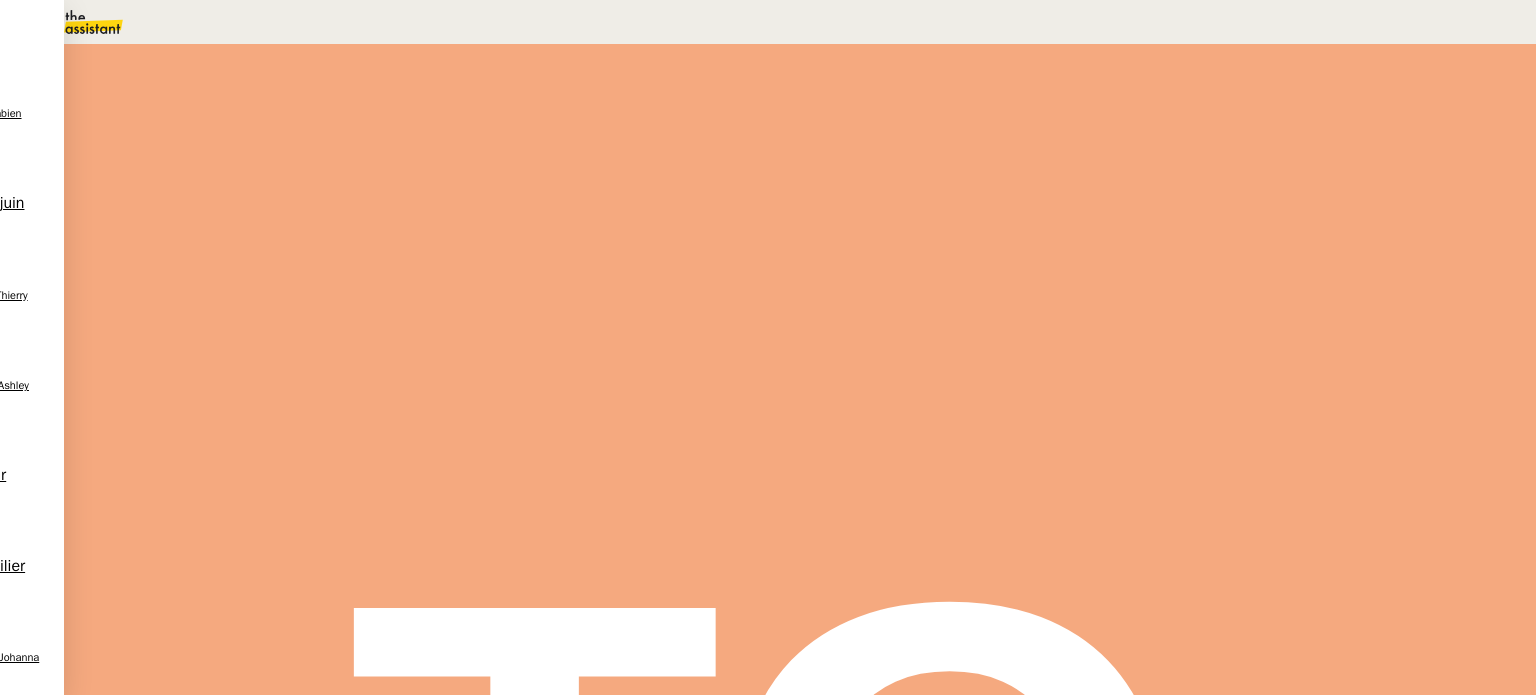 click on "Dans 2 jours ouvrés" at bounding box center (1173, 177) 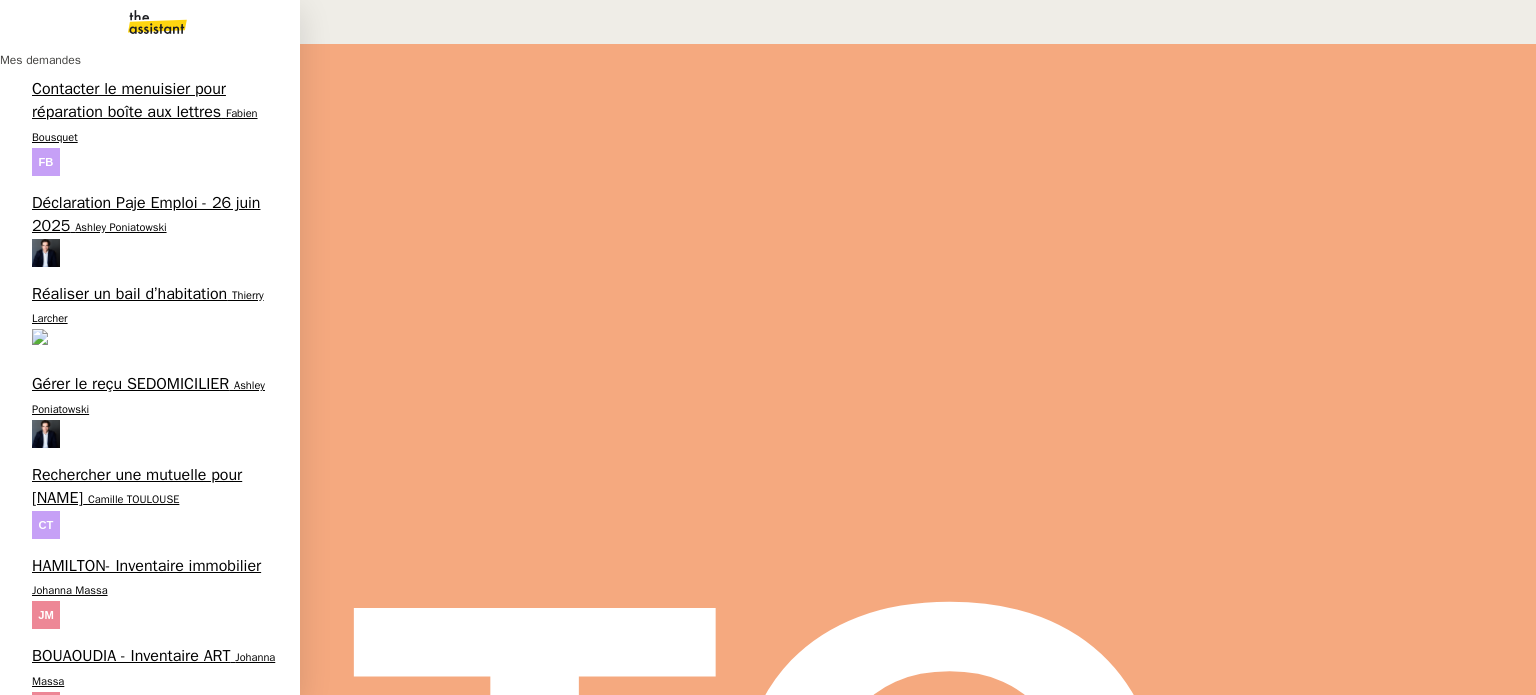 scroll, scrollTop: 402, scrollLeft: 0, axis: vertical 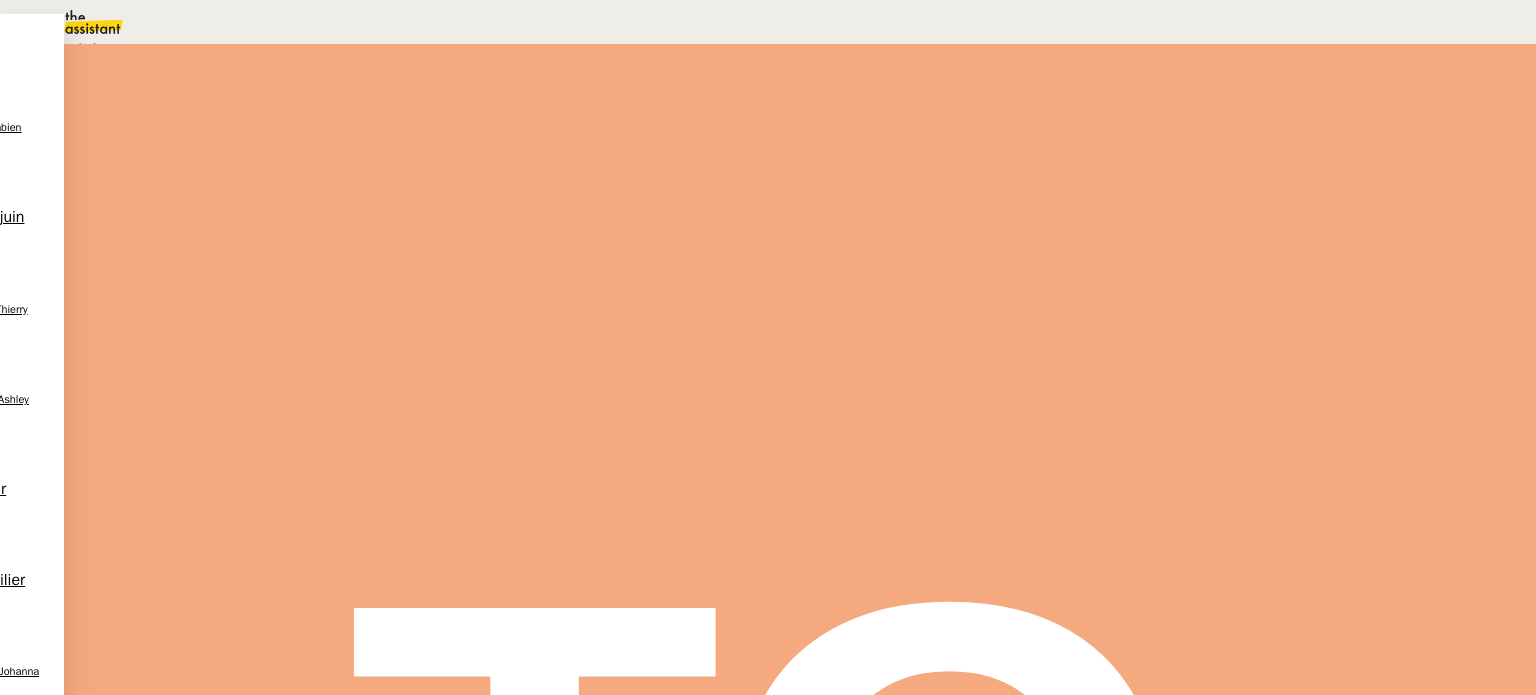 click on "Statut" at bounding box center (290, 112) 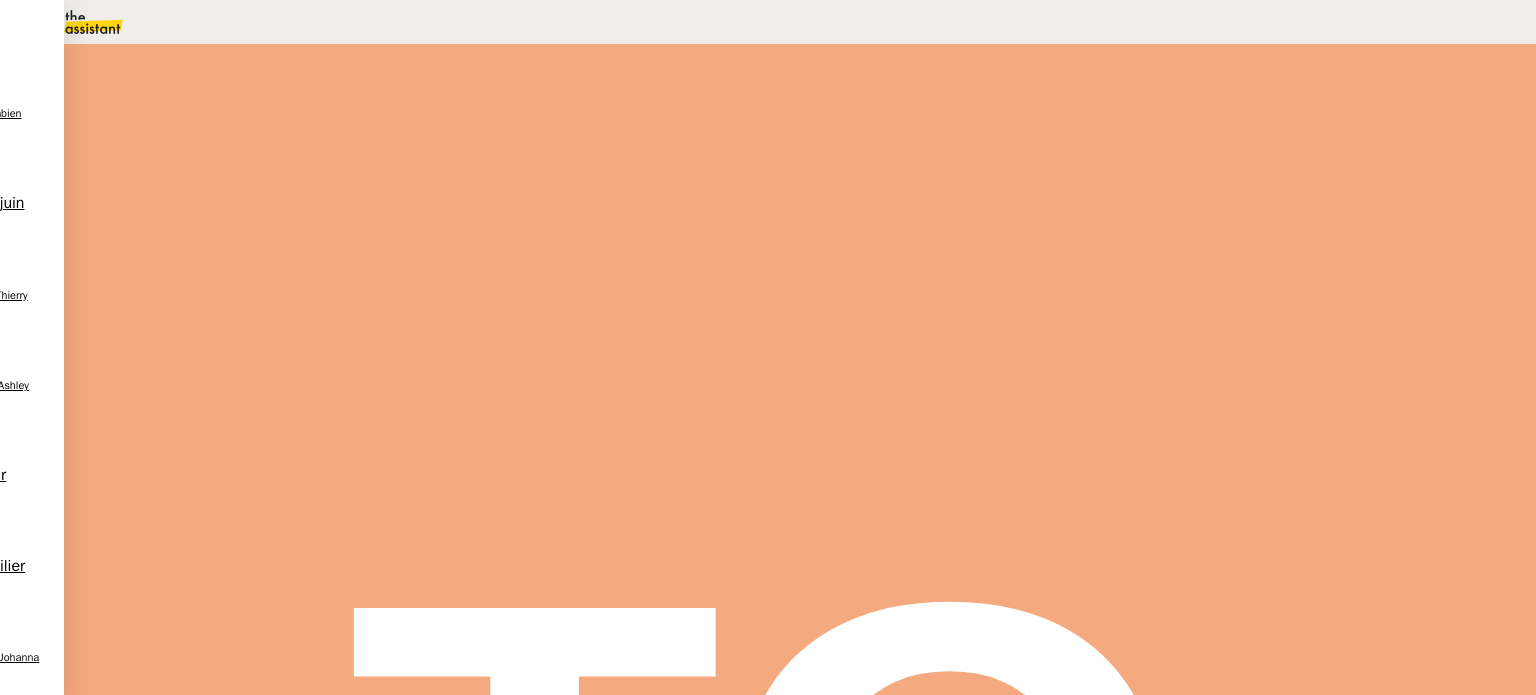 click on "Dans 2 jours ouvrés" at bounding box center [1173, 177] 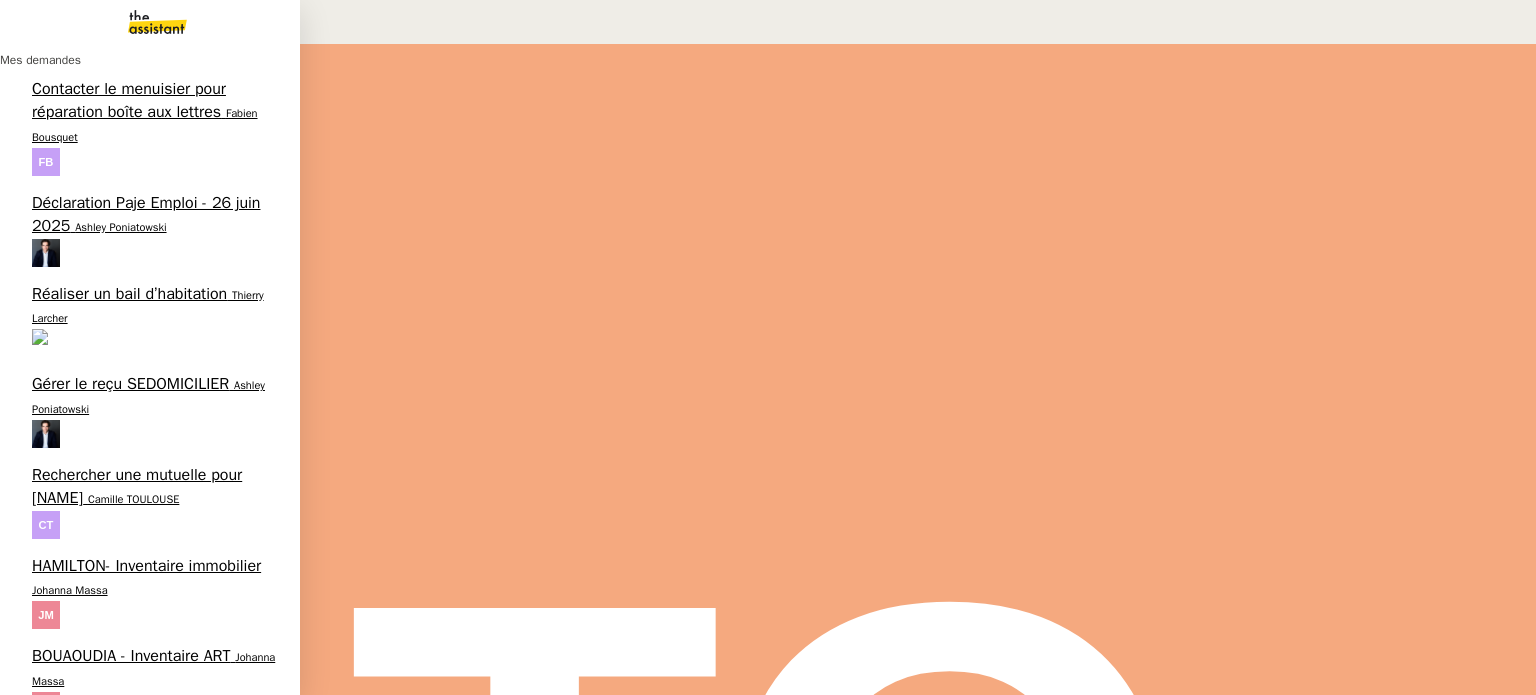 click on "Johanna Massa" at bounding box center [156, 1122] 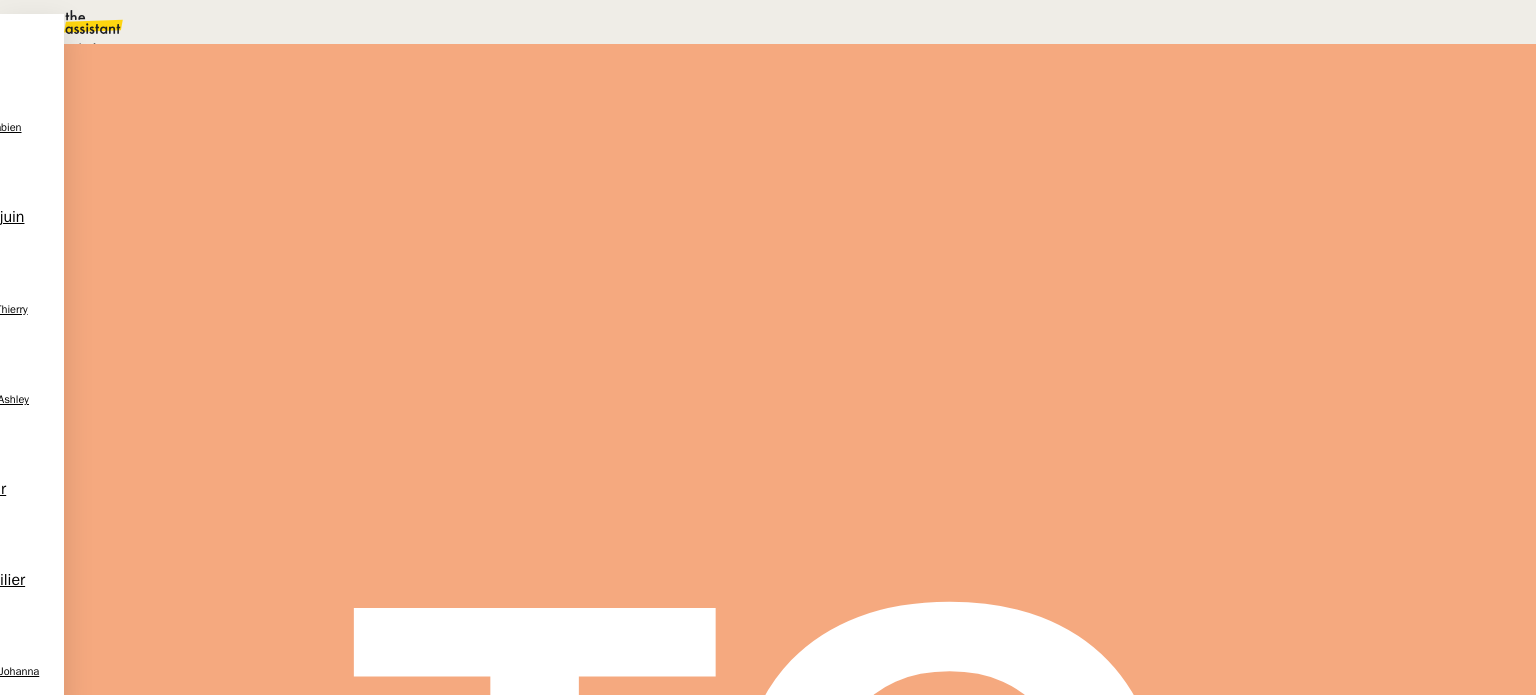 click on "Statut" at bounding box center [290, 112] 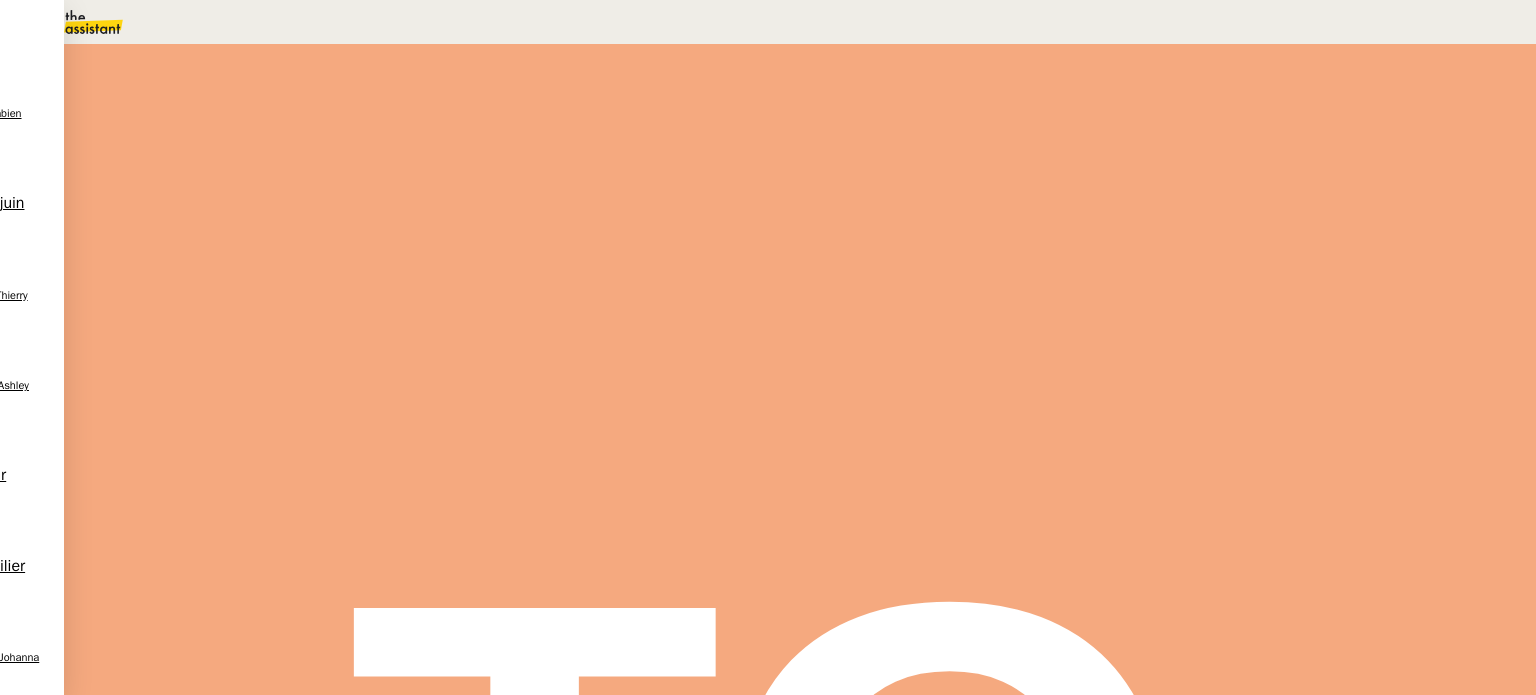 click on "Dans 2 jours ouvrés" at bounding box center [1173, 177] 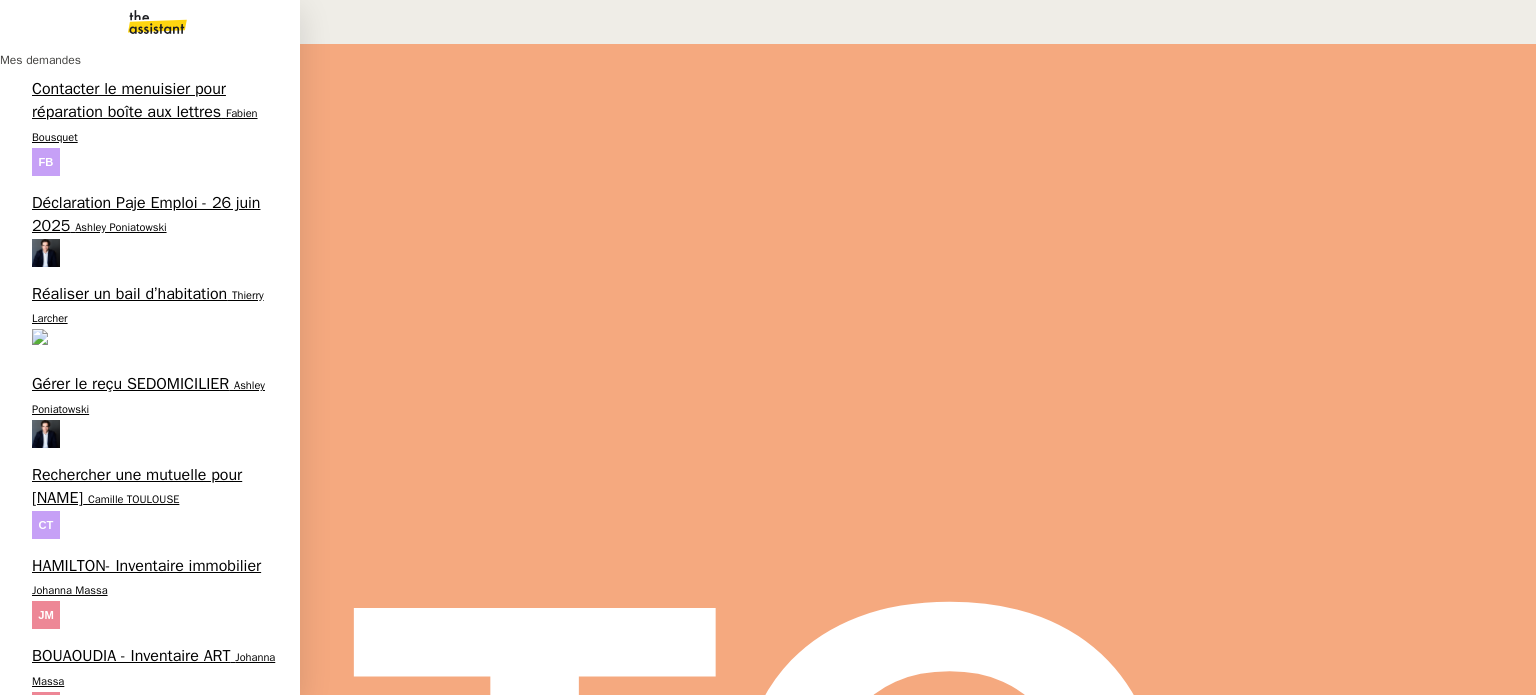 click on "BASSANI - Inventaire immobilier" at bounding box center [143, 928] 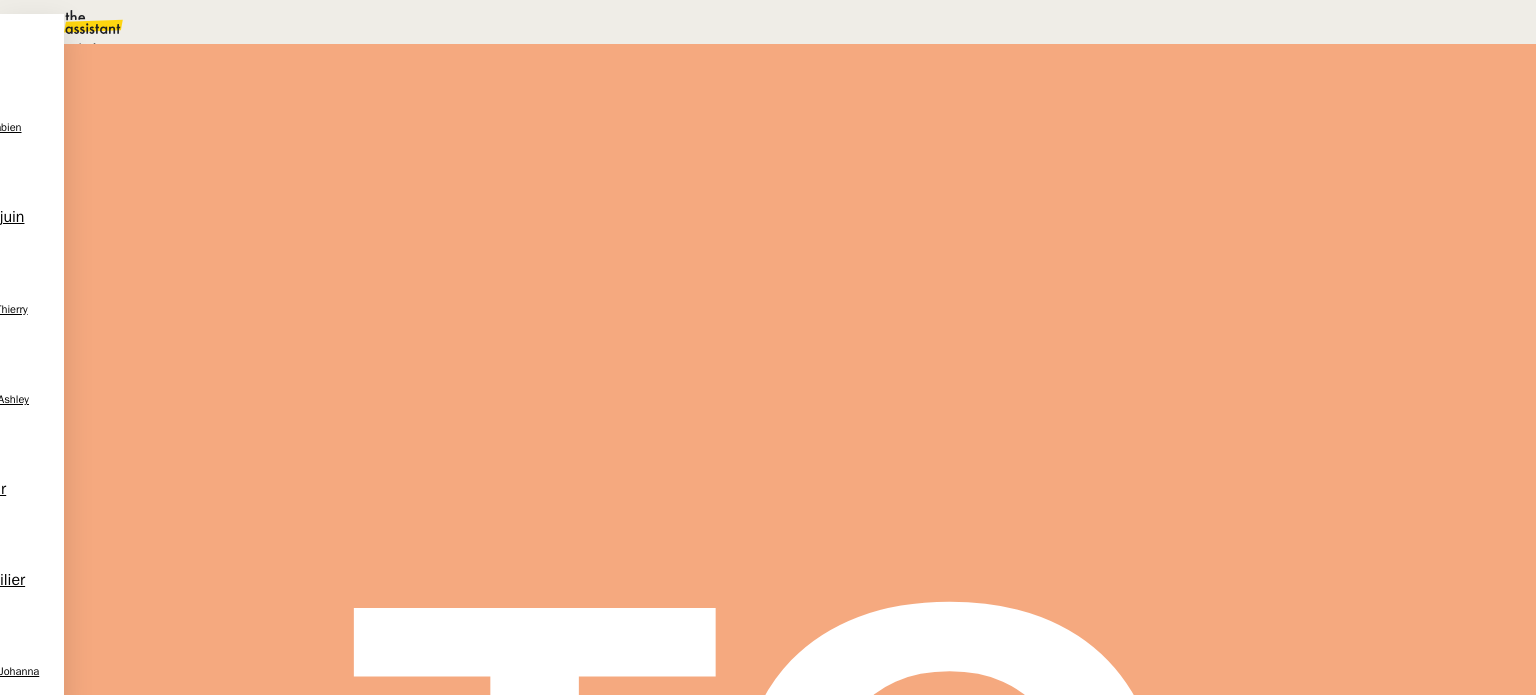 click on "Statut" at bounding box center (290, 112) 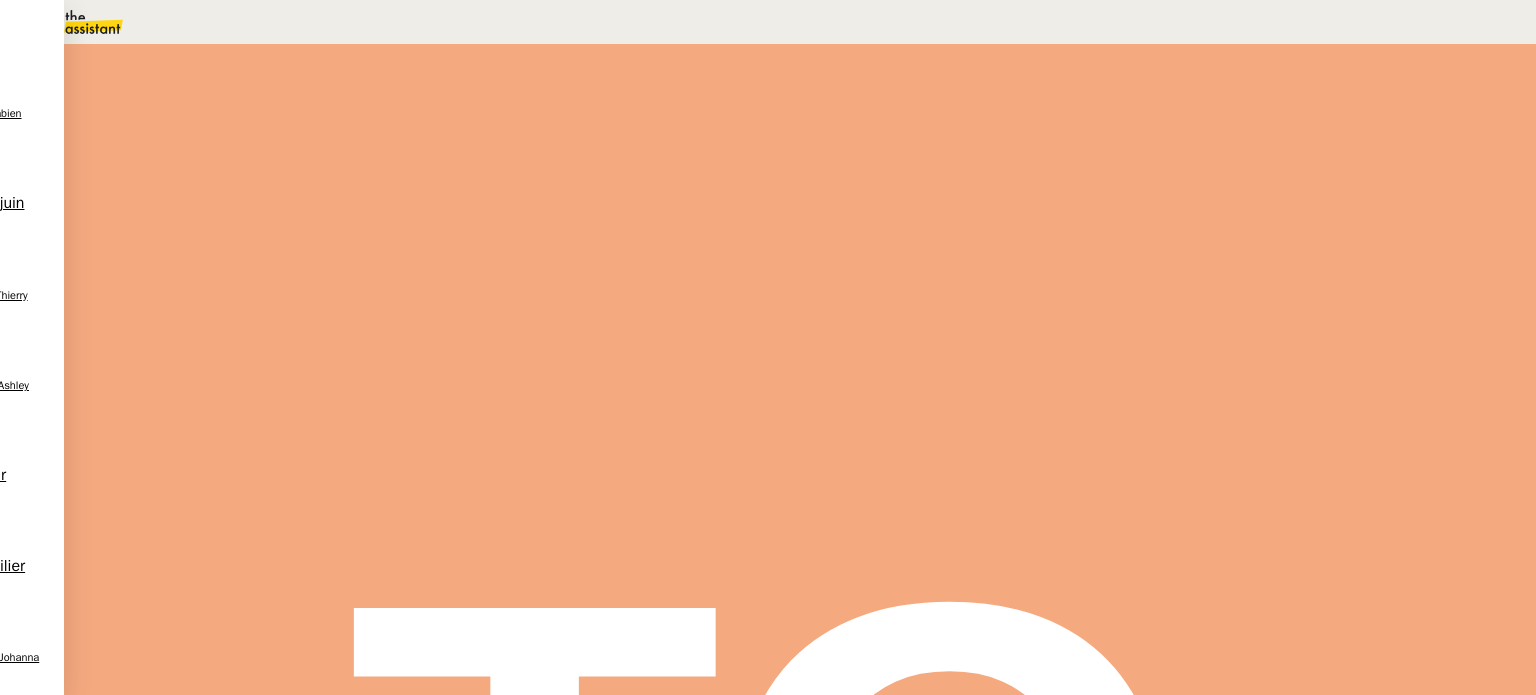 click on "Attendre" at bounding box center (1137, 154) 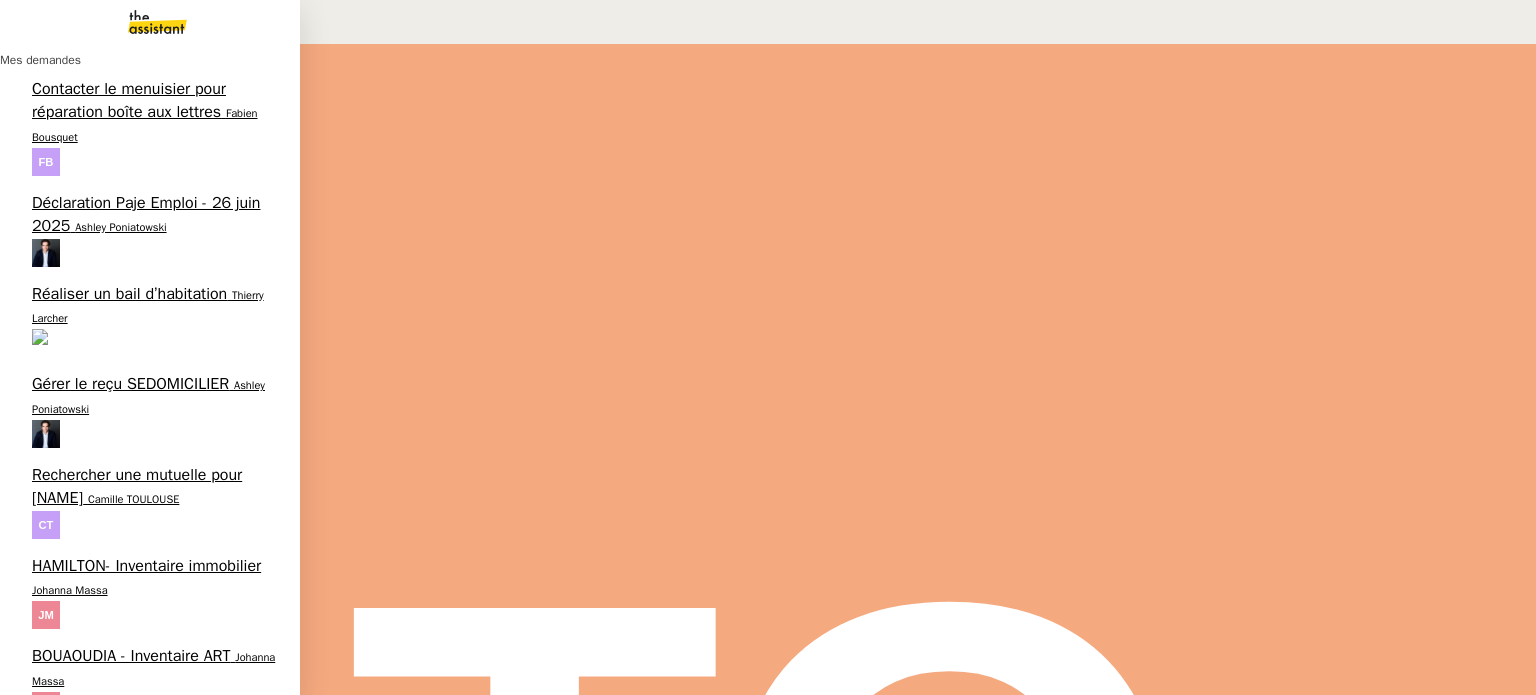 click on "Johanna Massa" at bounding box center [70, 1134] 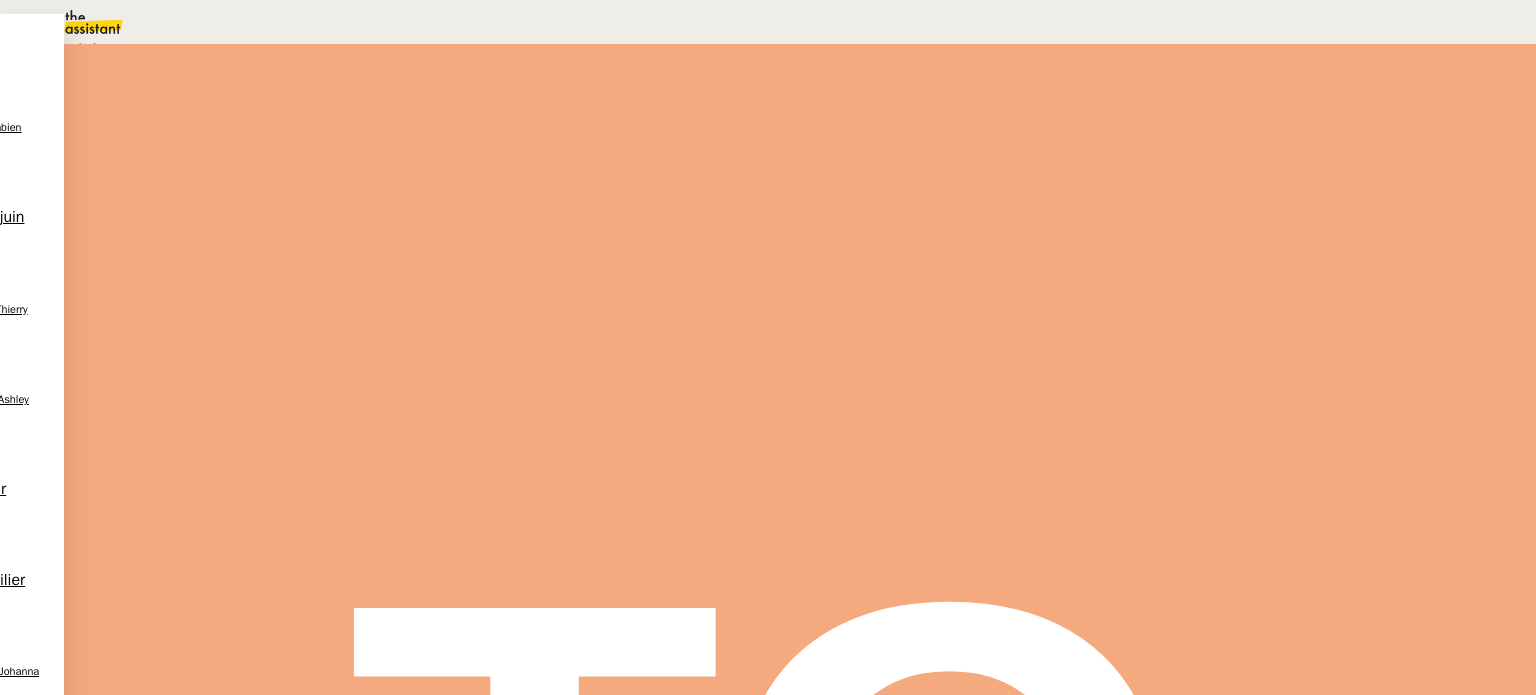click on "Statut" at bounding box center [290, 112] 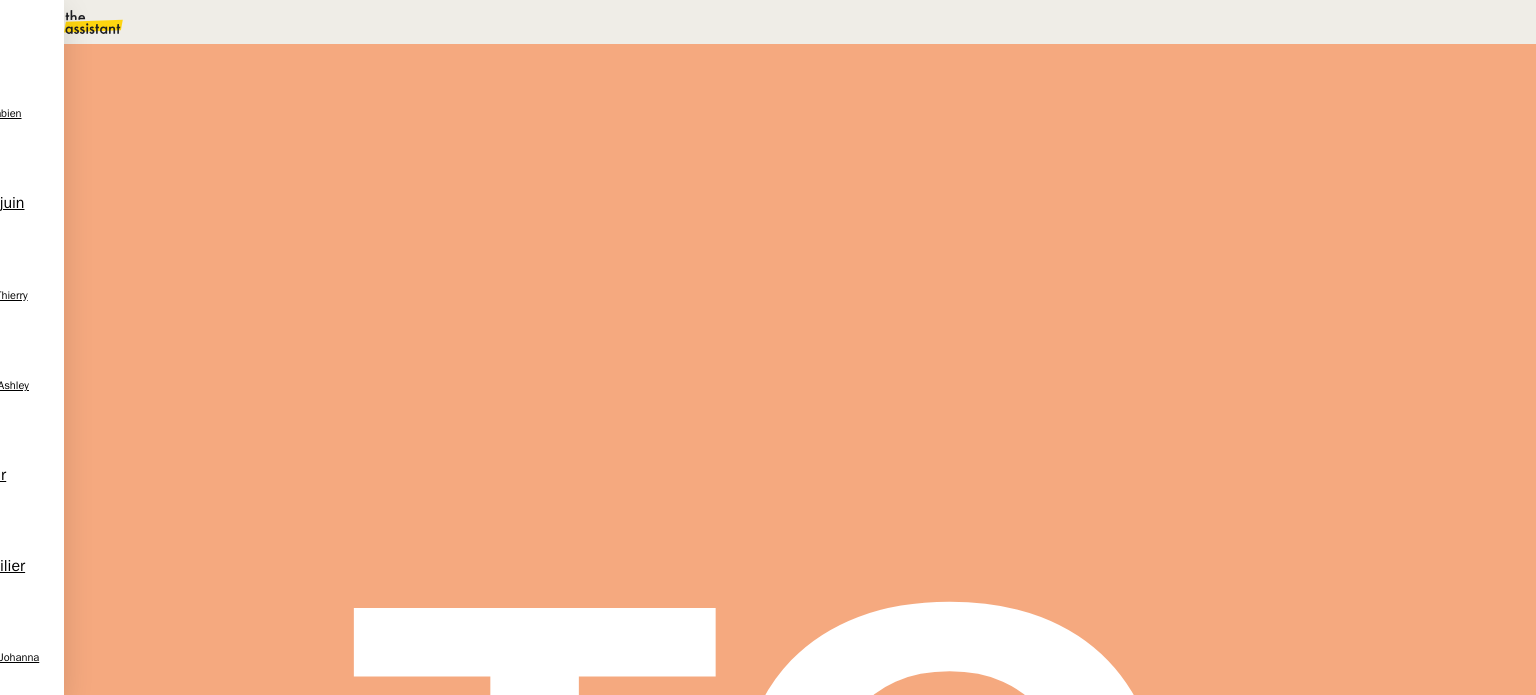 click on "Dans 2 jours ouvrés" at bounding box center (1173, 177) 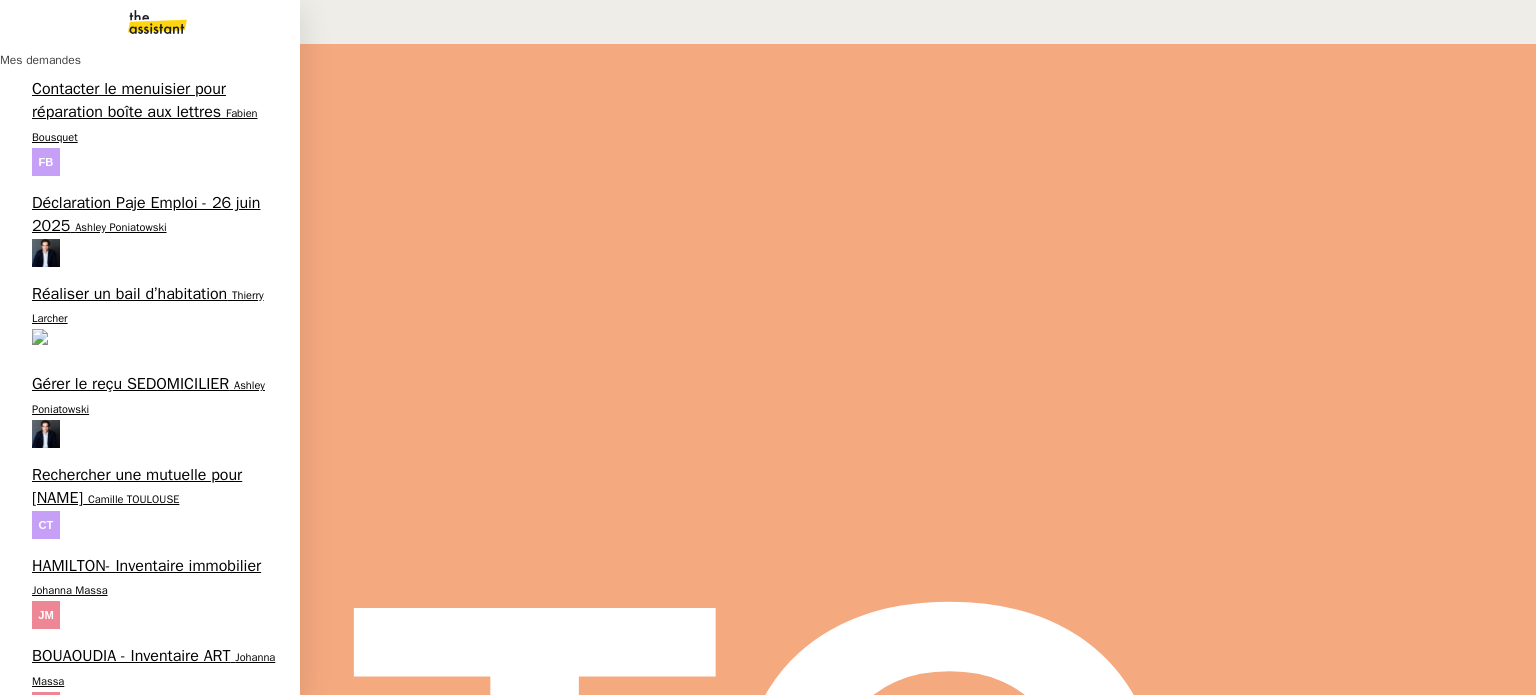 click on "BOUAOUDIA - Inventaire véhicule     Johanna Massa" at bounding box center (150, 1975) 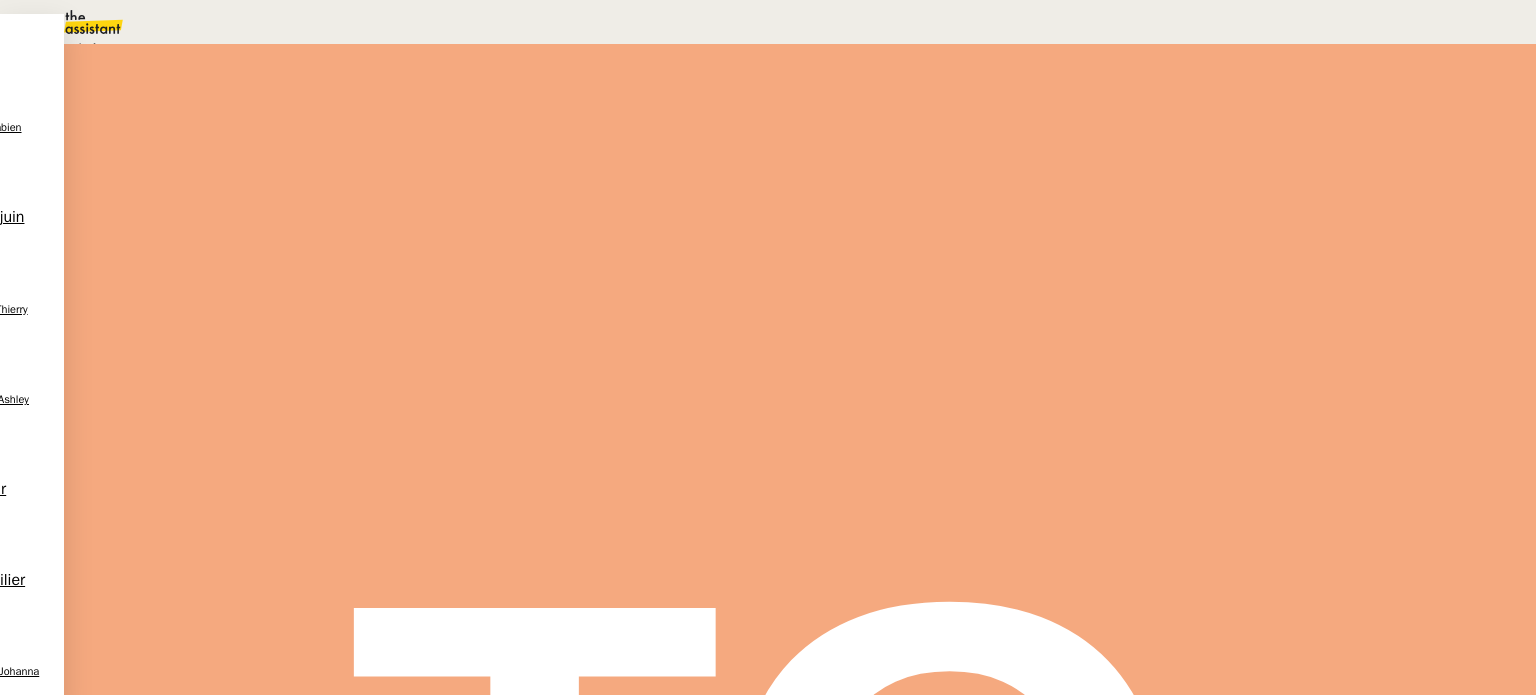 click on "Statut" at bounding box center [290, 112] 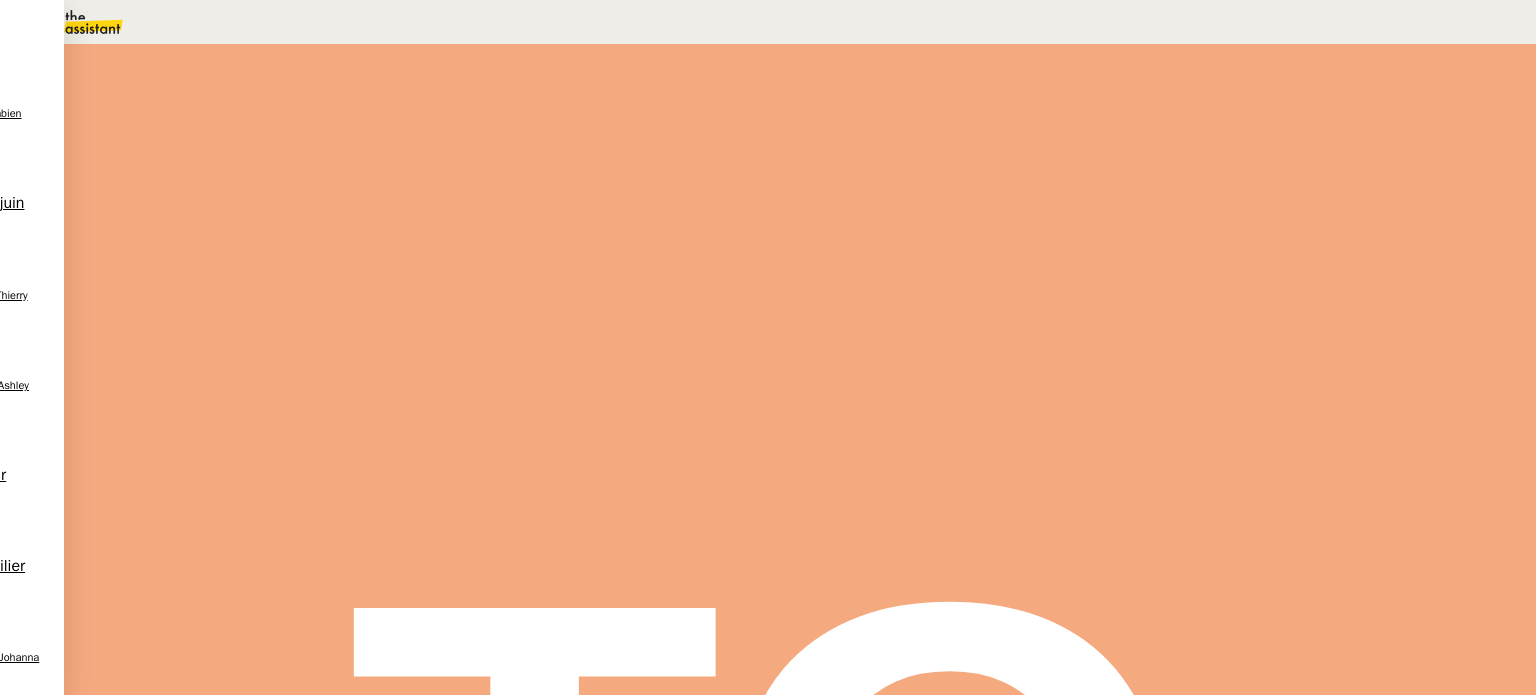 scroll, scrollTop: 300, scrollLeft: 0, axis: vertical 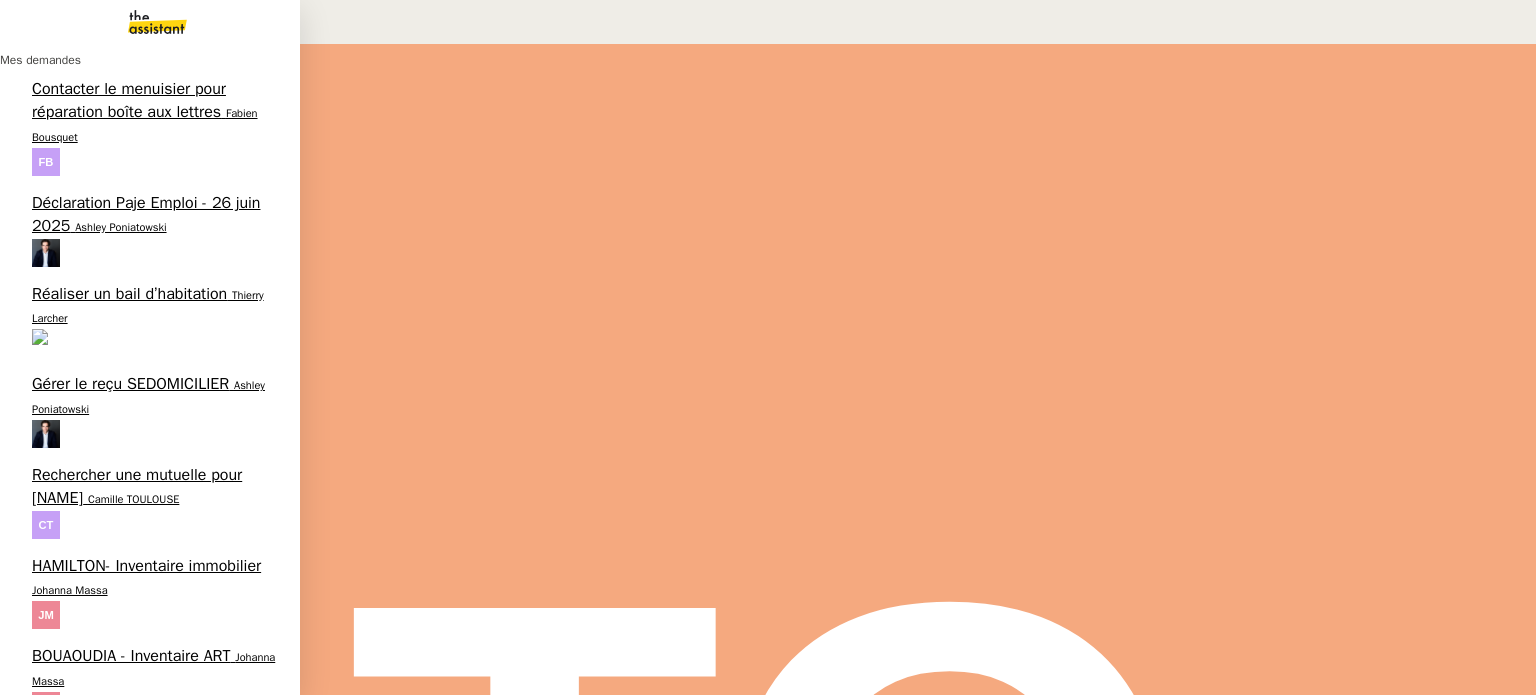 click on "Marylou Deybach" at bounding box center (48, 2239) 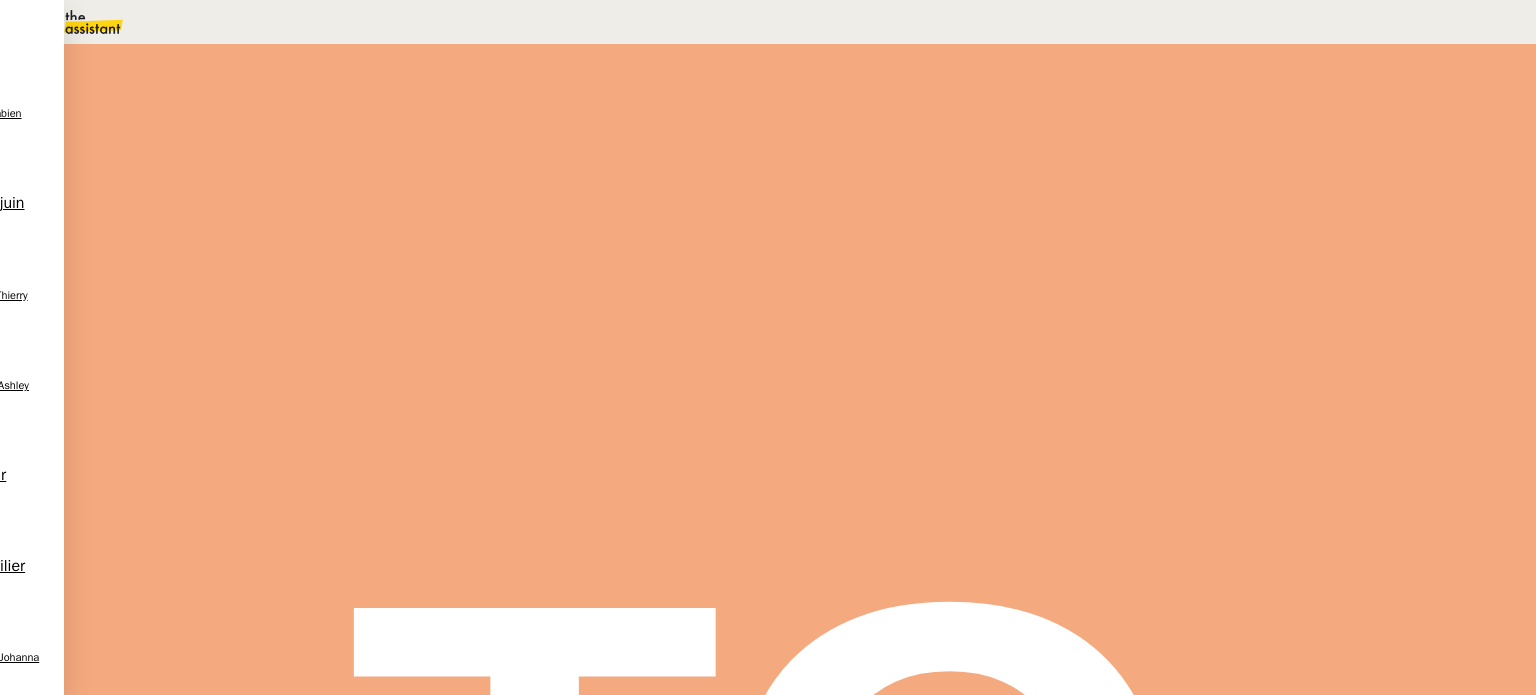 scroll, scrollTop: 0, scrollLeft: 0, axis: both 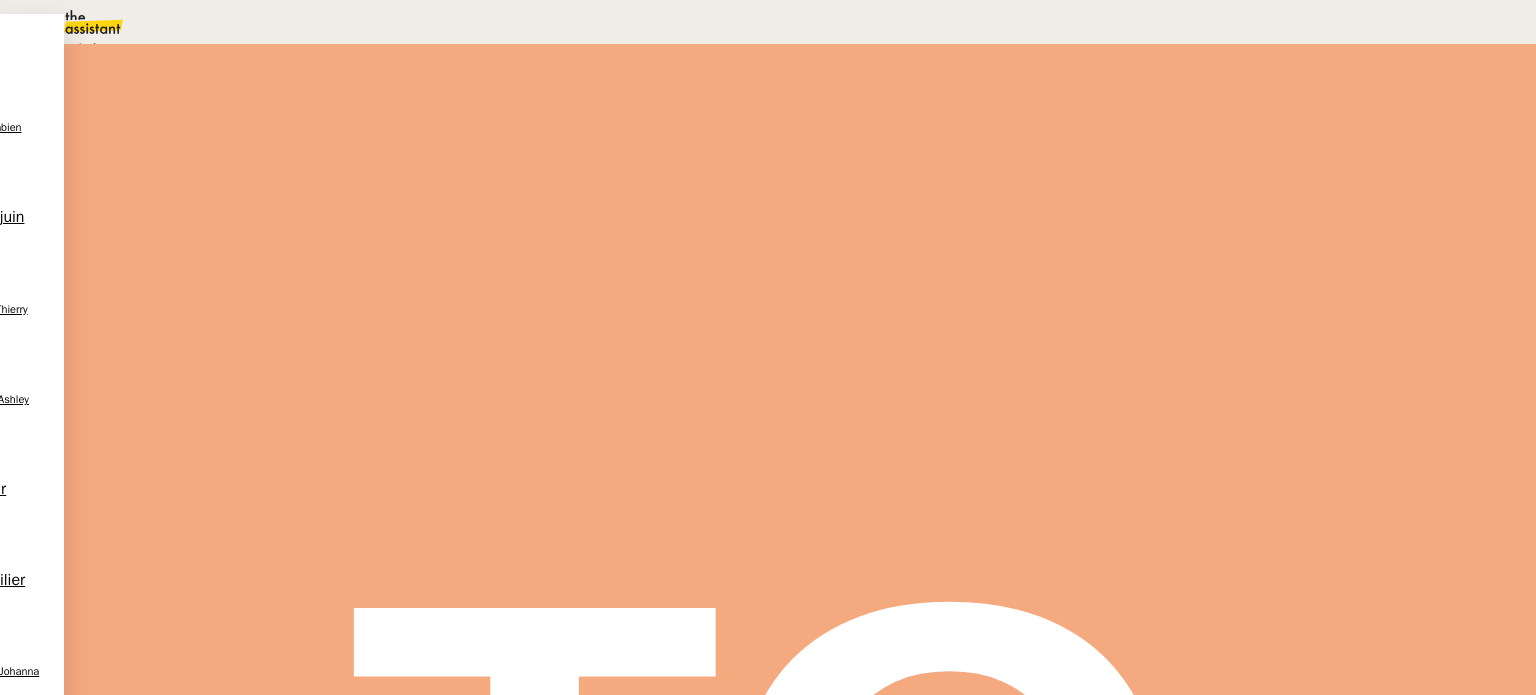 click on "En attente d'une réponse d'un client, d'un contact ou d'un tiers." at bounding box center (213, 49) 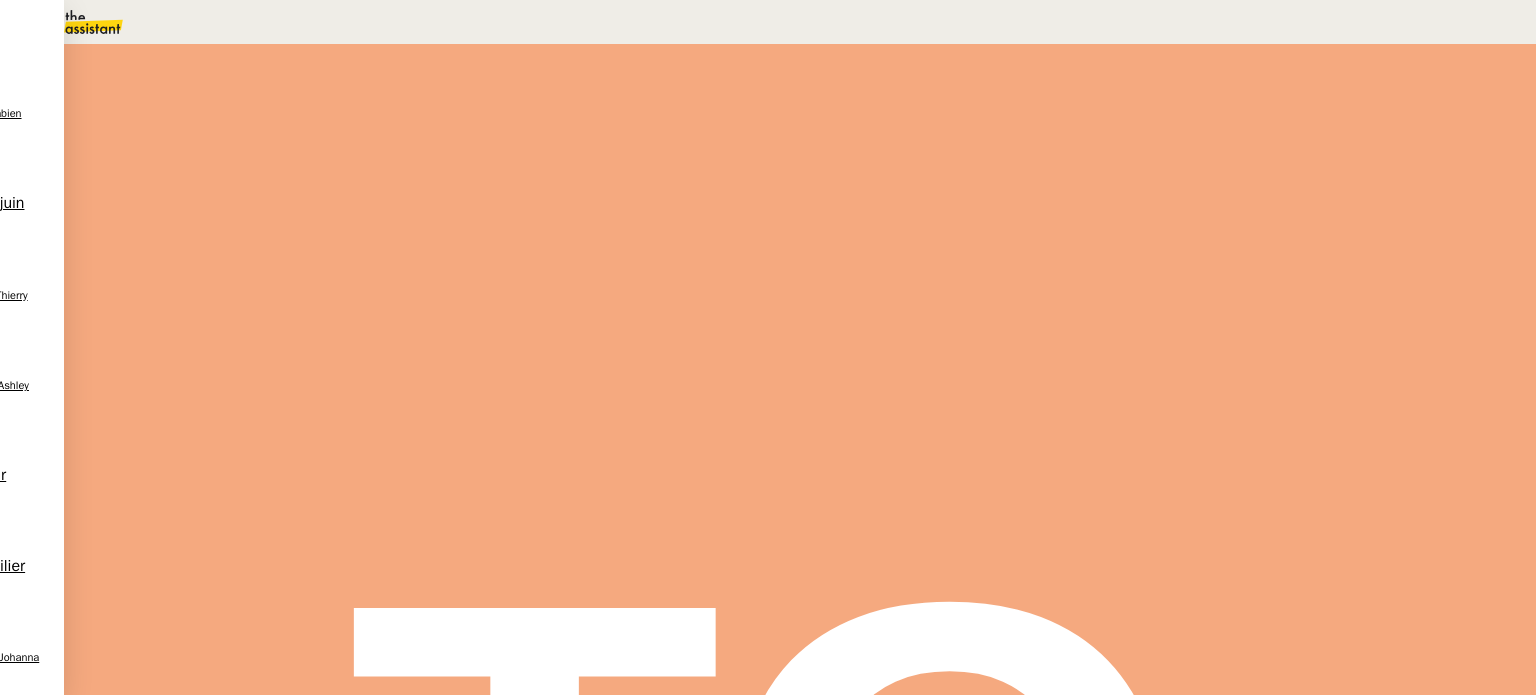 click on "Dans 2 jours ouvrés" at bounding box center (1173, 177) 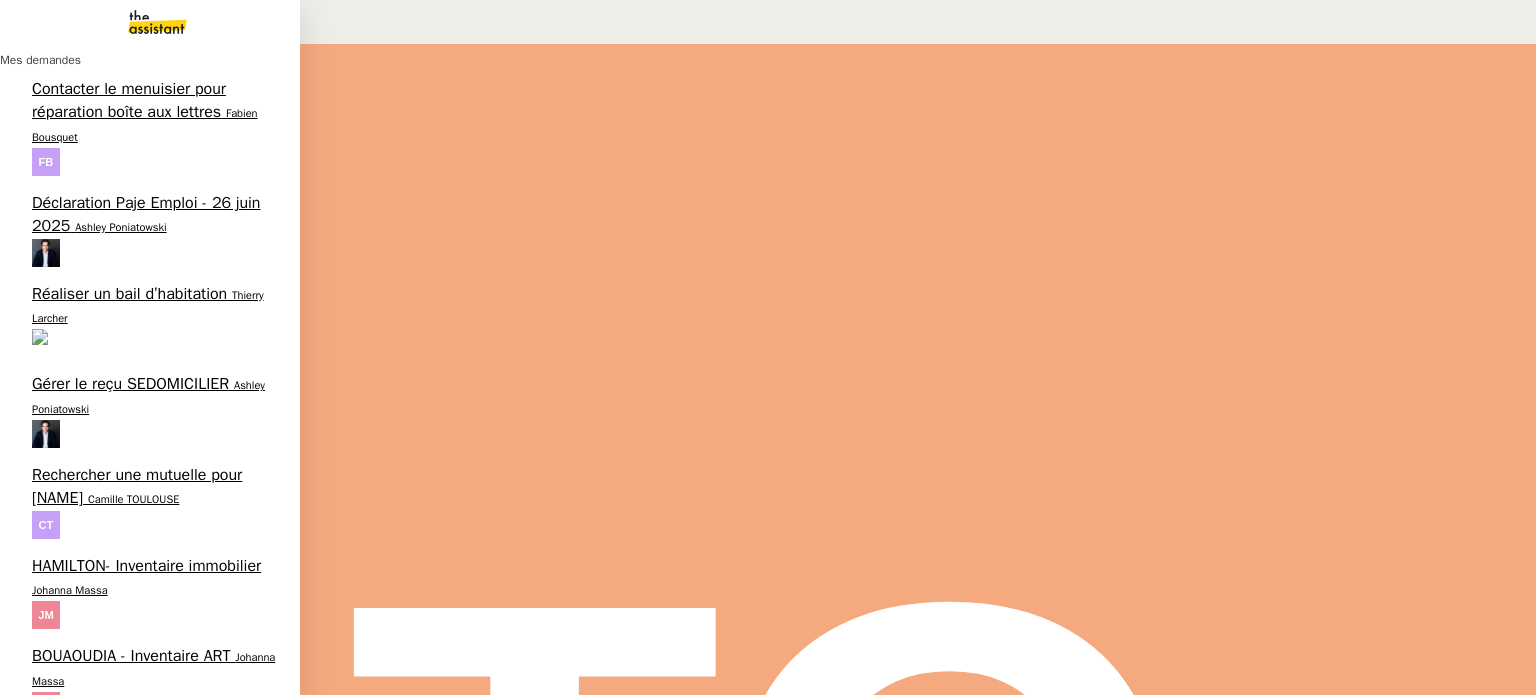 click on "BOUAOUDIA - Inventaire ART" at bounding box center [131, 656] 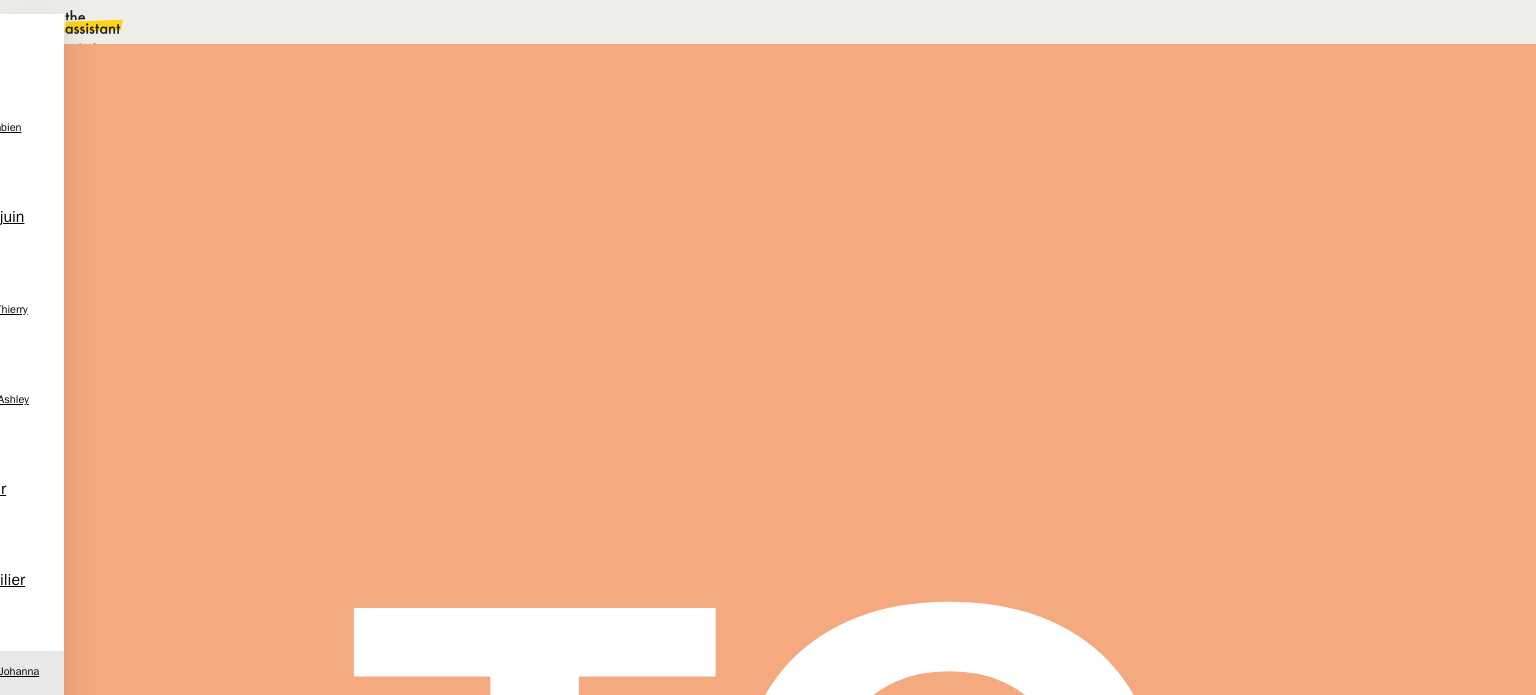 click on "Statut" at bounding box center [290, 112] 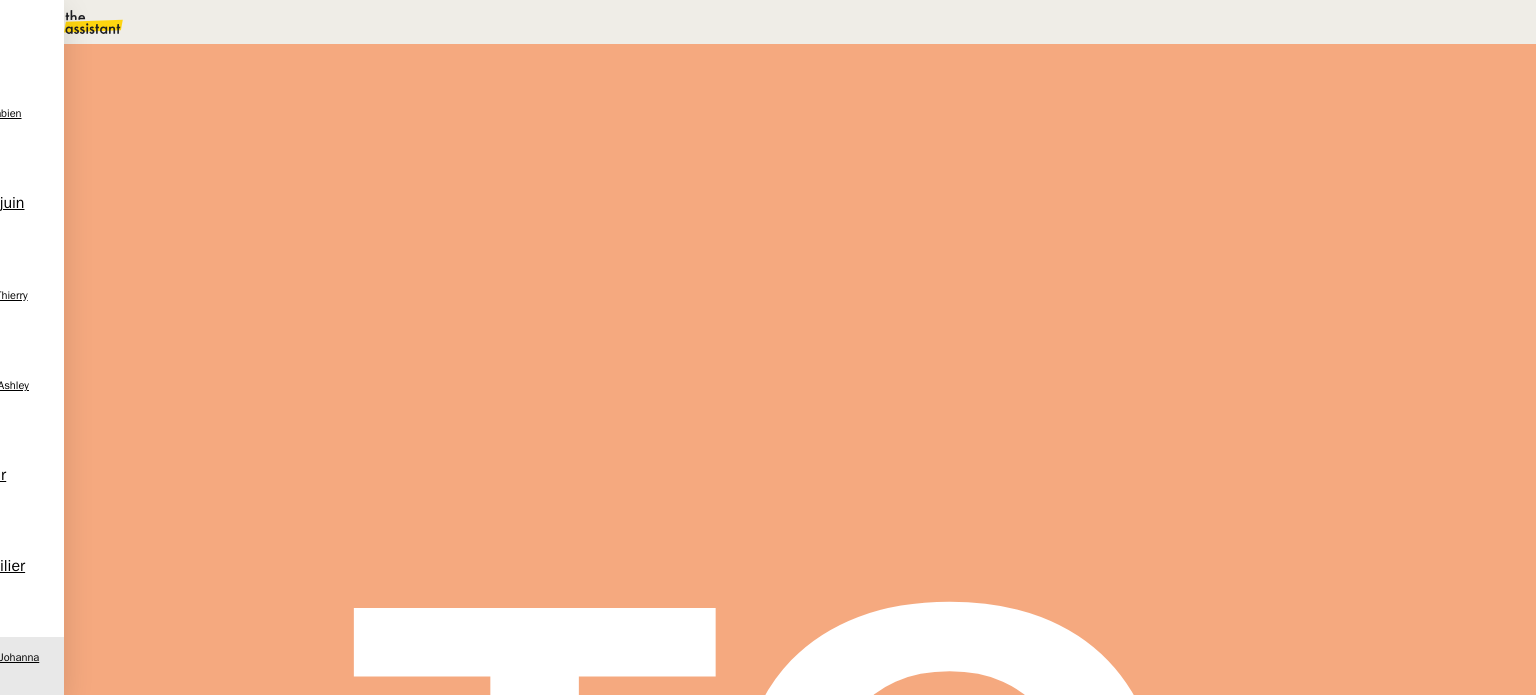 click on "8" at bounding box center [1121, 273] 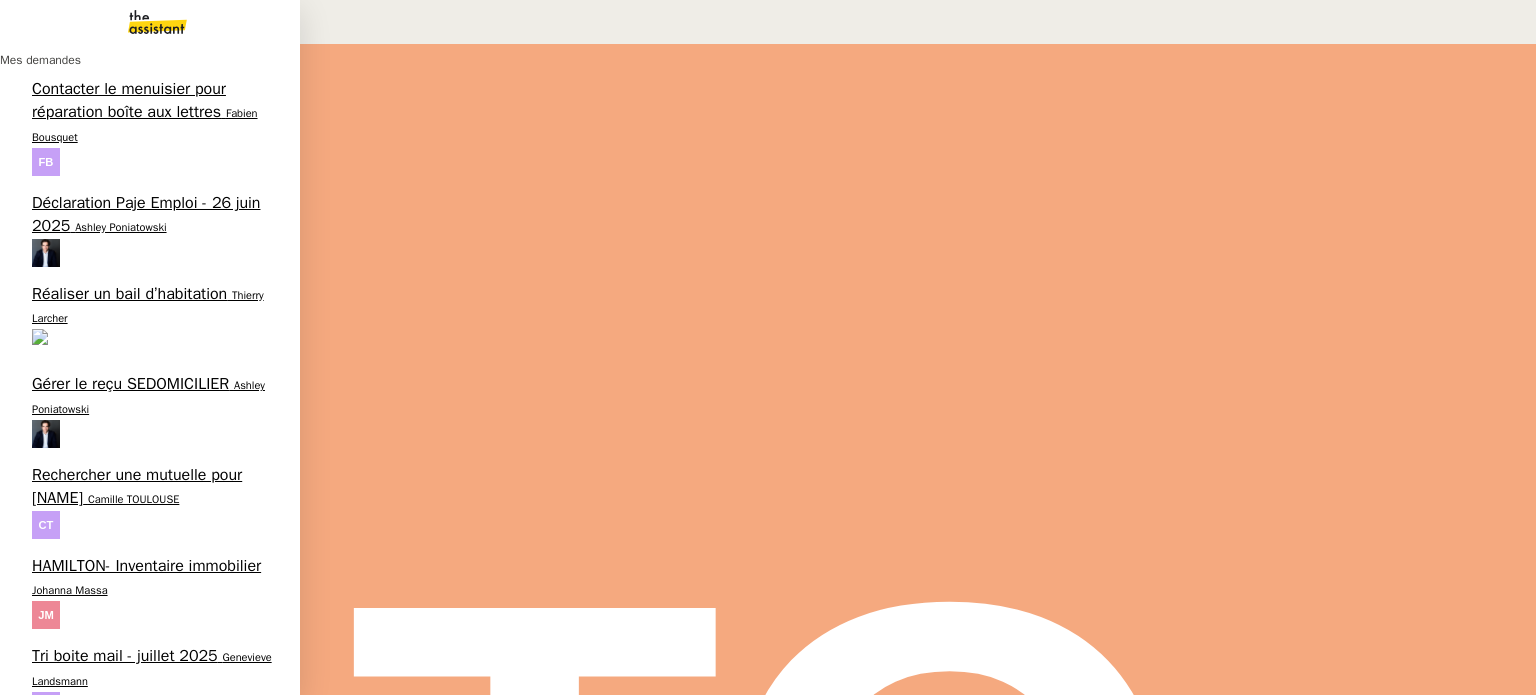 click on "Johanna Massa" at bounding box center (70, 590) 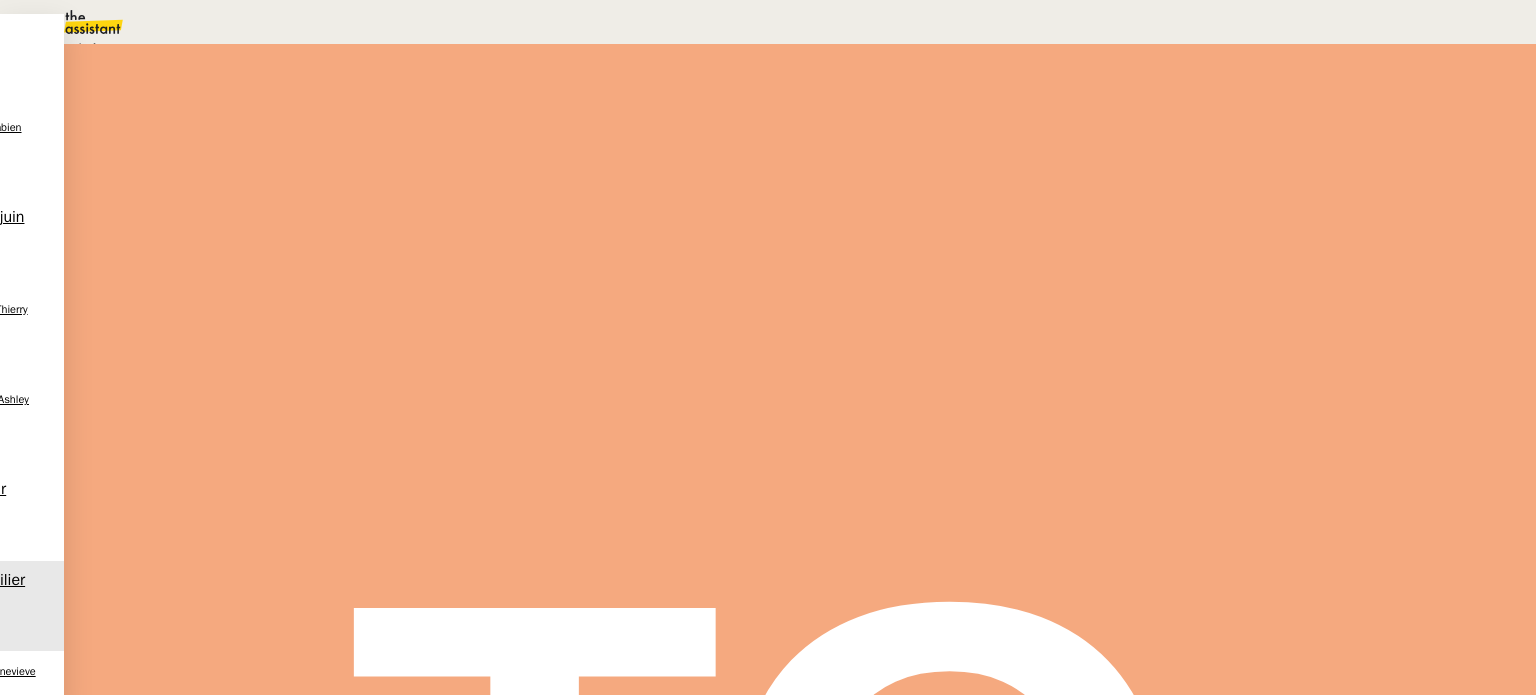 click on "Statut" at bounding box center [800, 111] 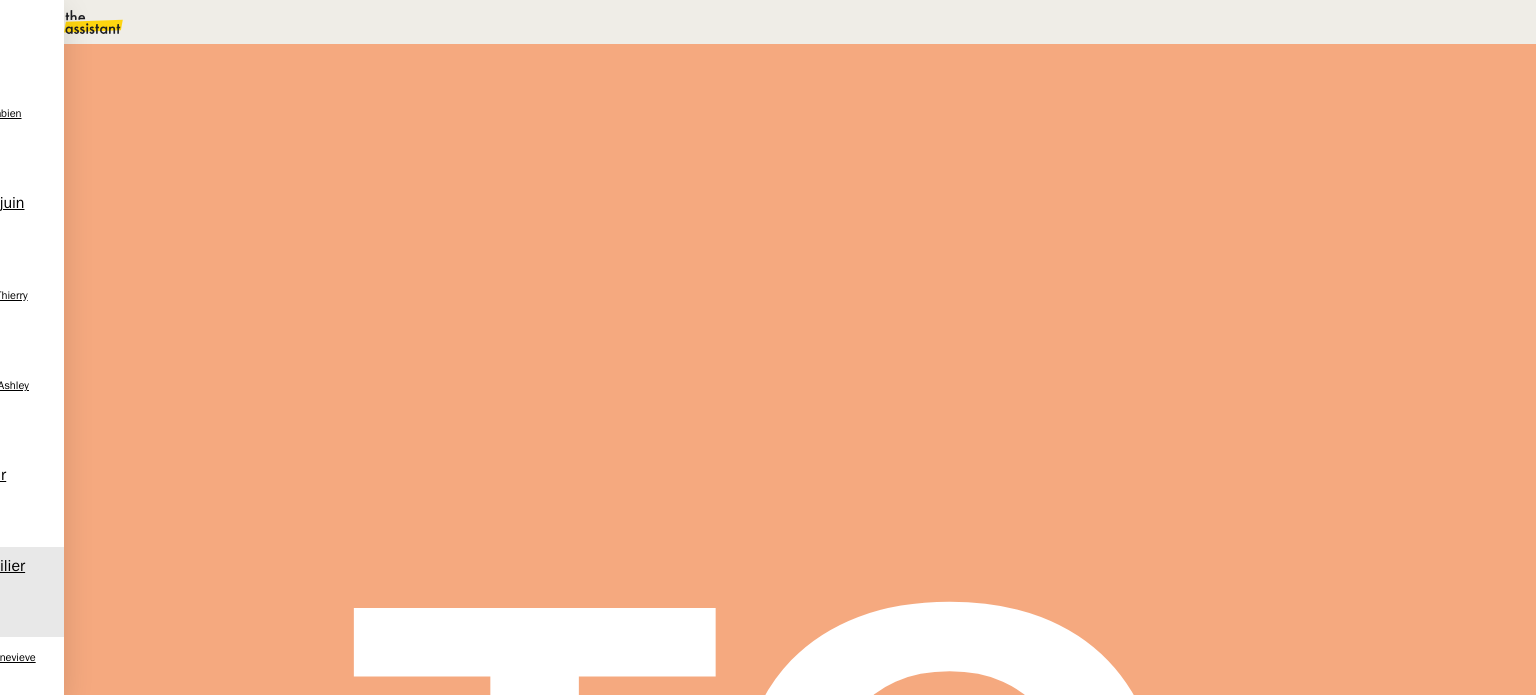 scroll, scrollTop: 300, scrollLeft: 0, axis: vertical 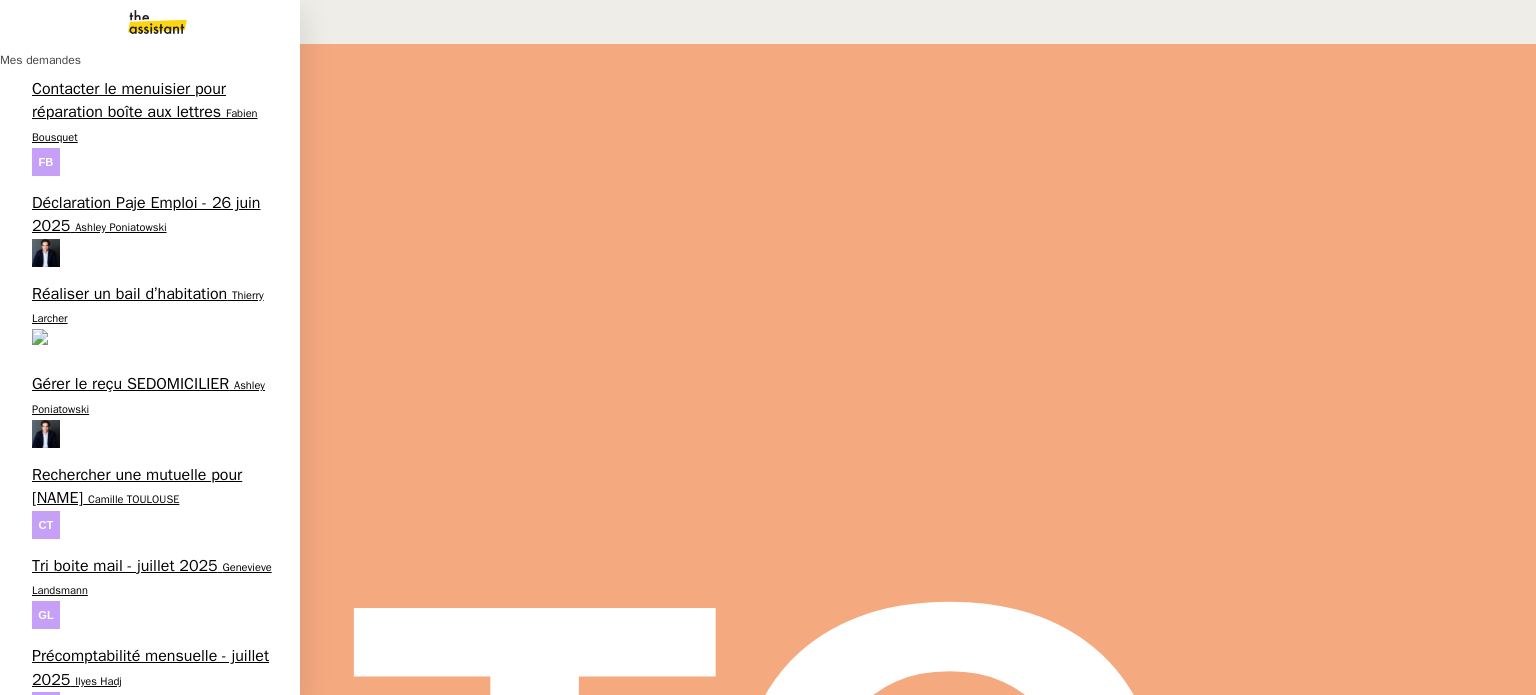 click on "Tri boite mail - juillet 2025" at bounding box center [125, 566] 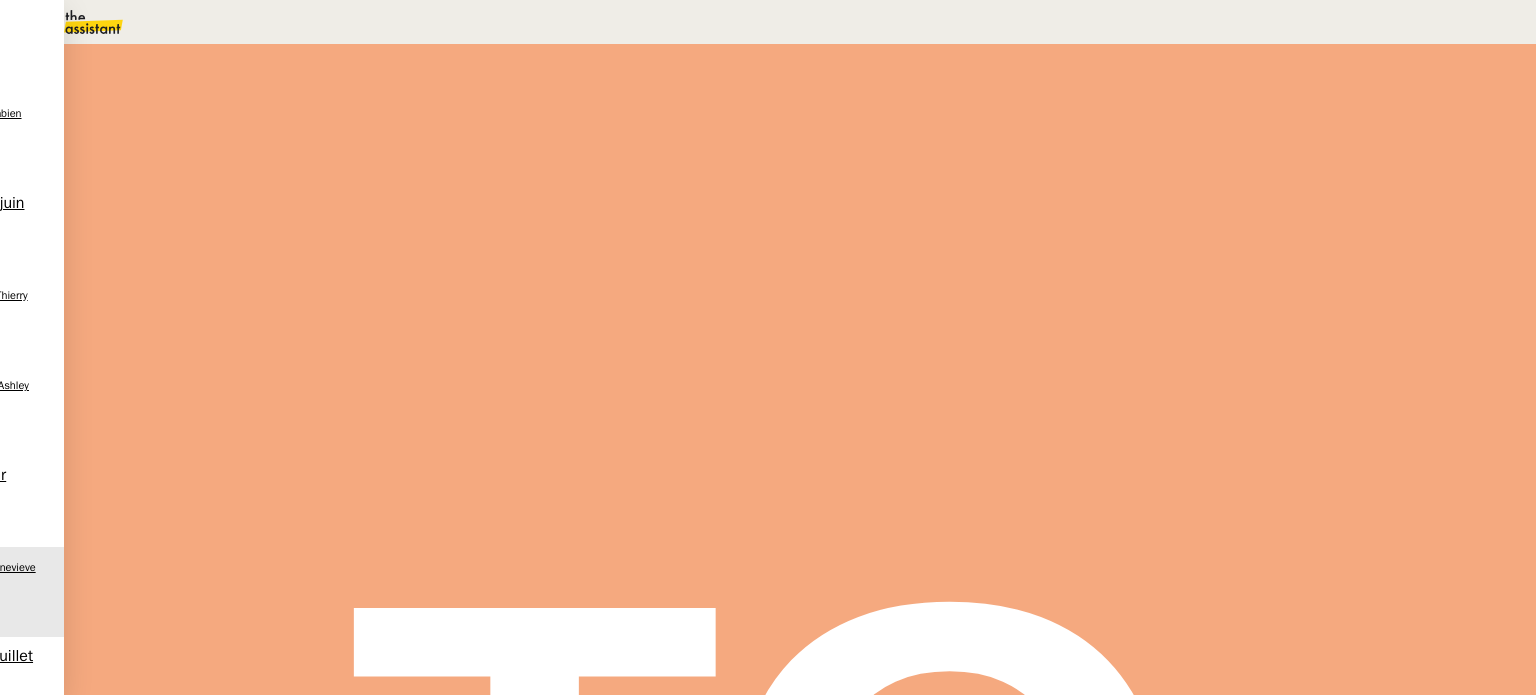 scroll, scrollTop: 0, scrollLeft: 0, axis: both 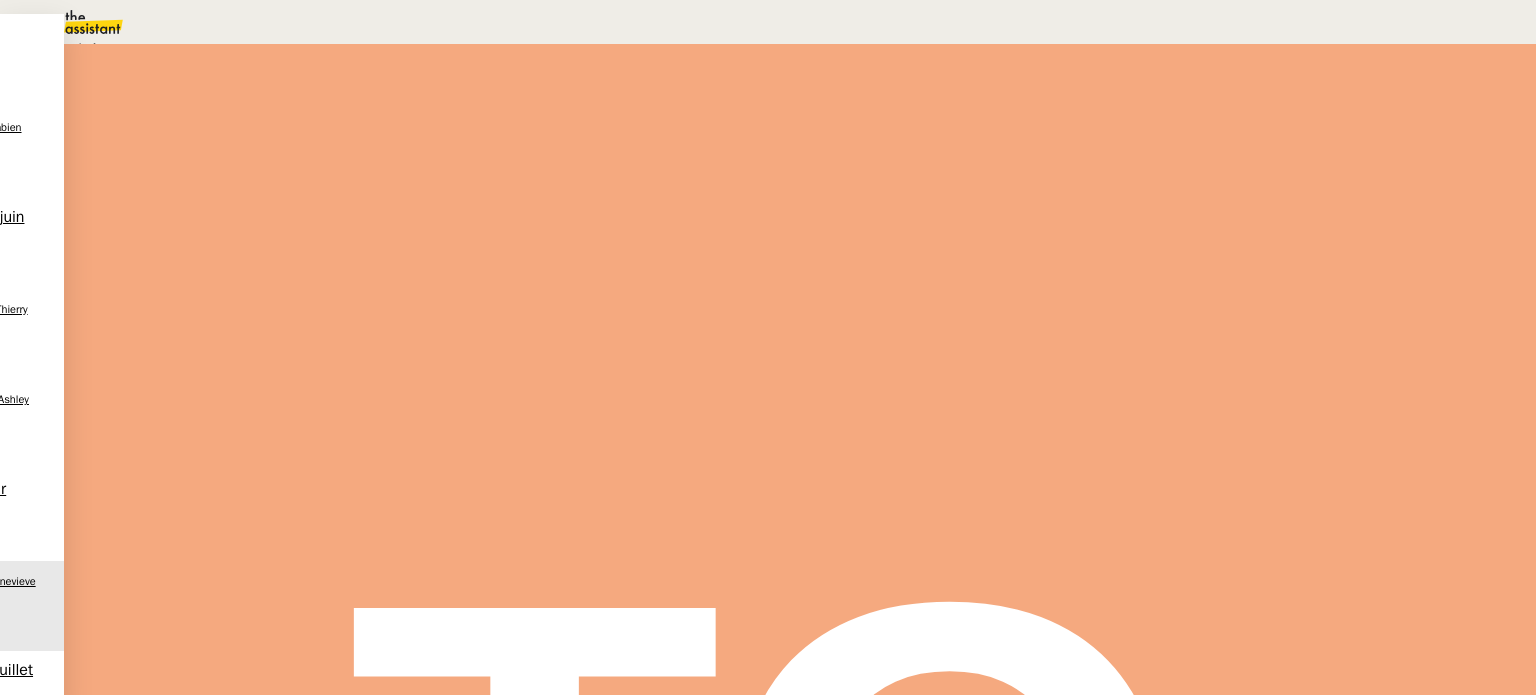 click on "Aide" at bounding box center [72, 48] 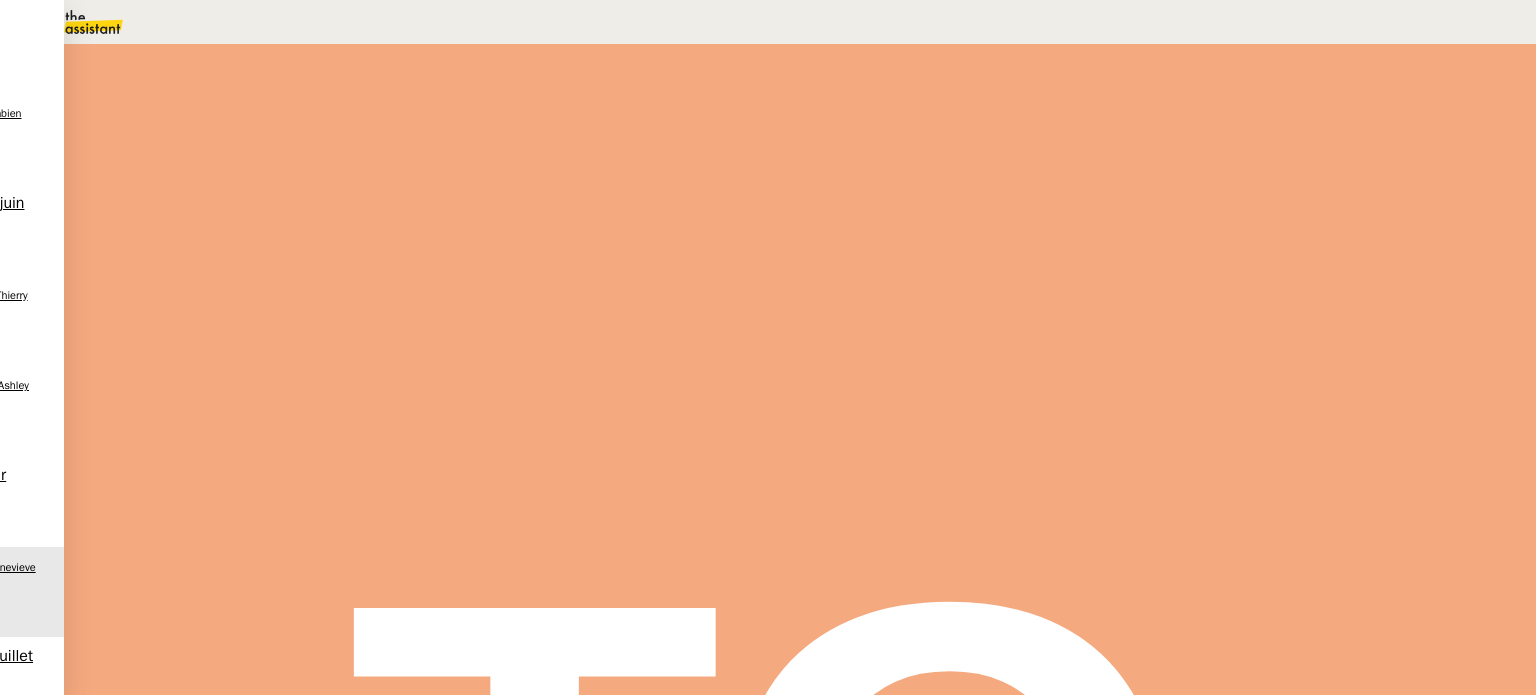 click on "Sauver" at bounding box center (1139, 188) 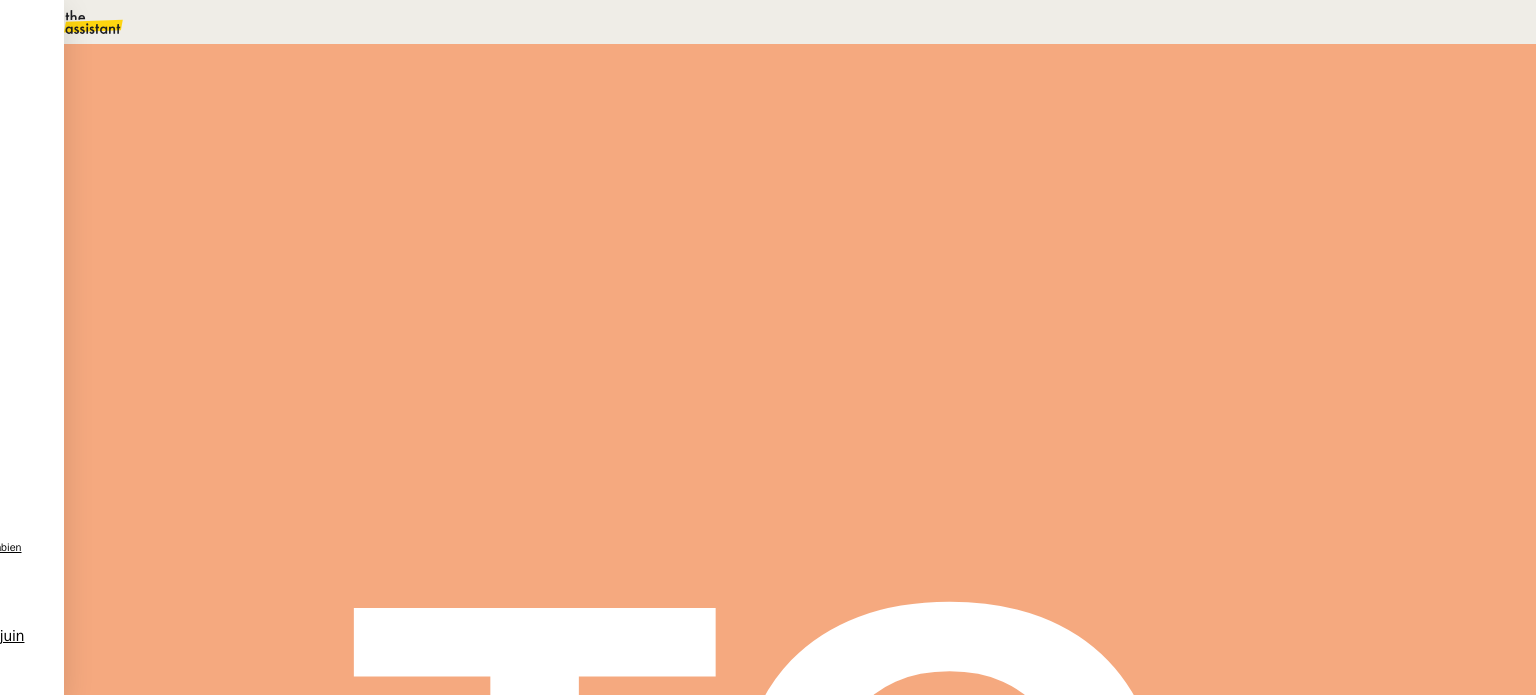 scroll, scrollTop: 145, scrollLeft: 0, axis: vertical 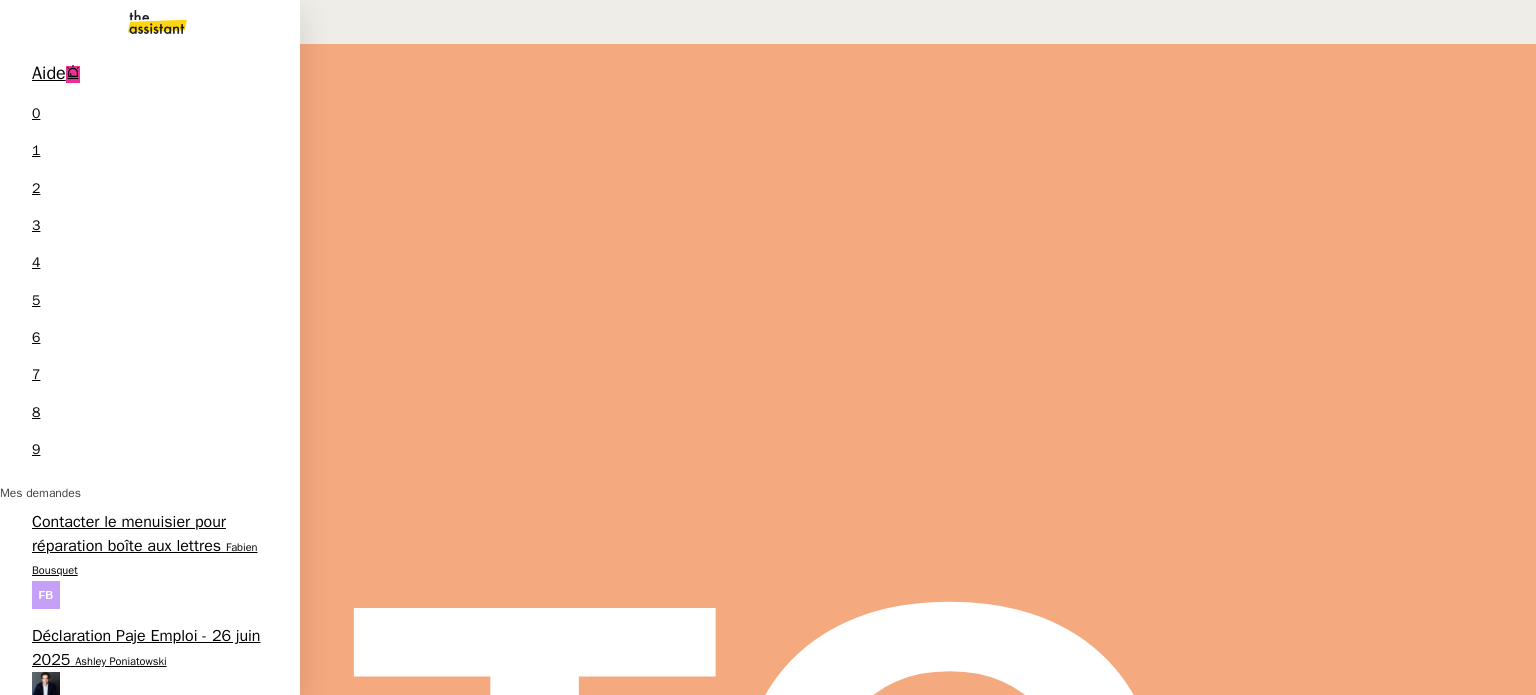 click on "Arrêter abonnement Adobe" at bounding box center (125, 1180) 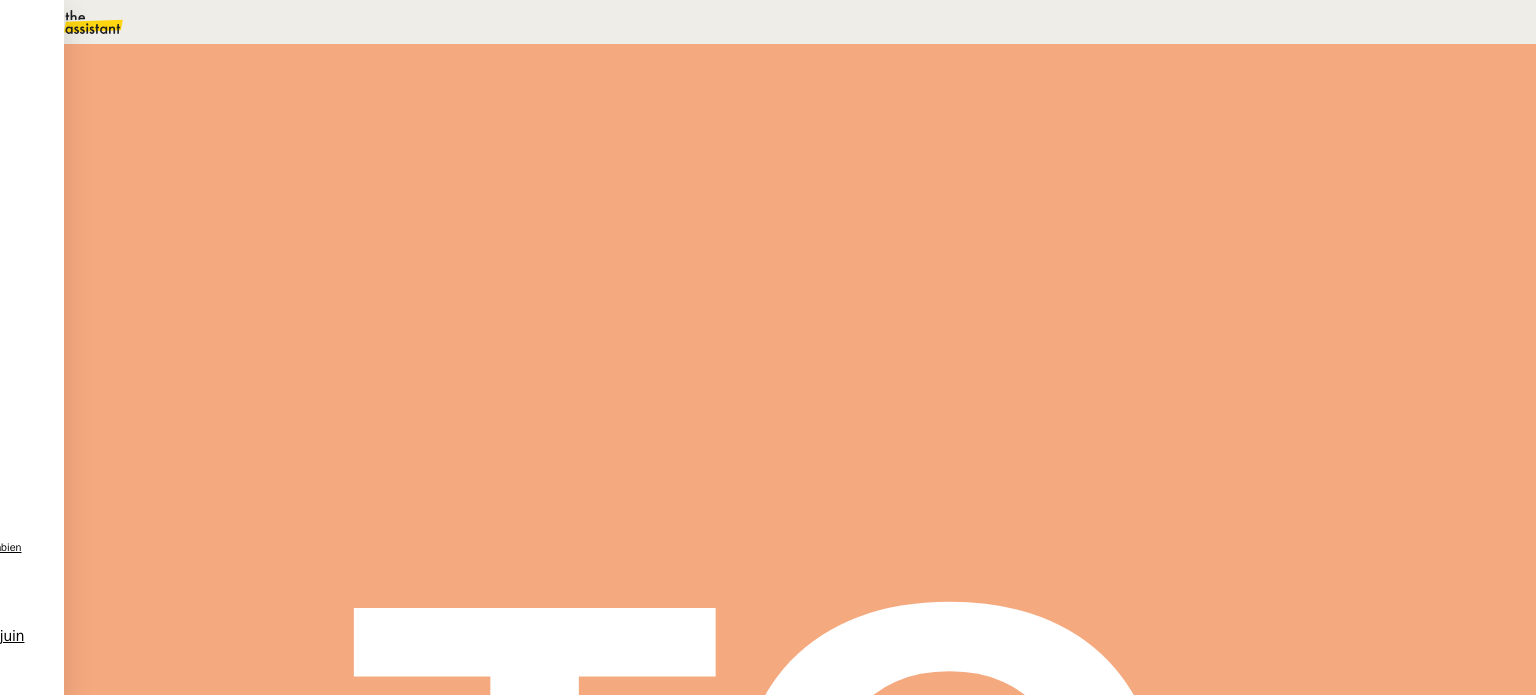 scroll, scrollTop: 500, scrollLeft: 0, axis: vertical 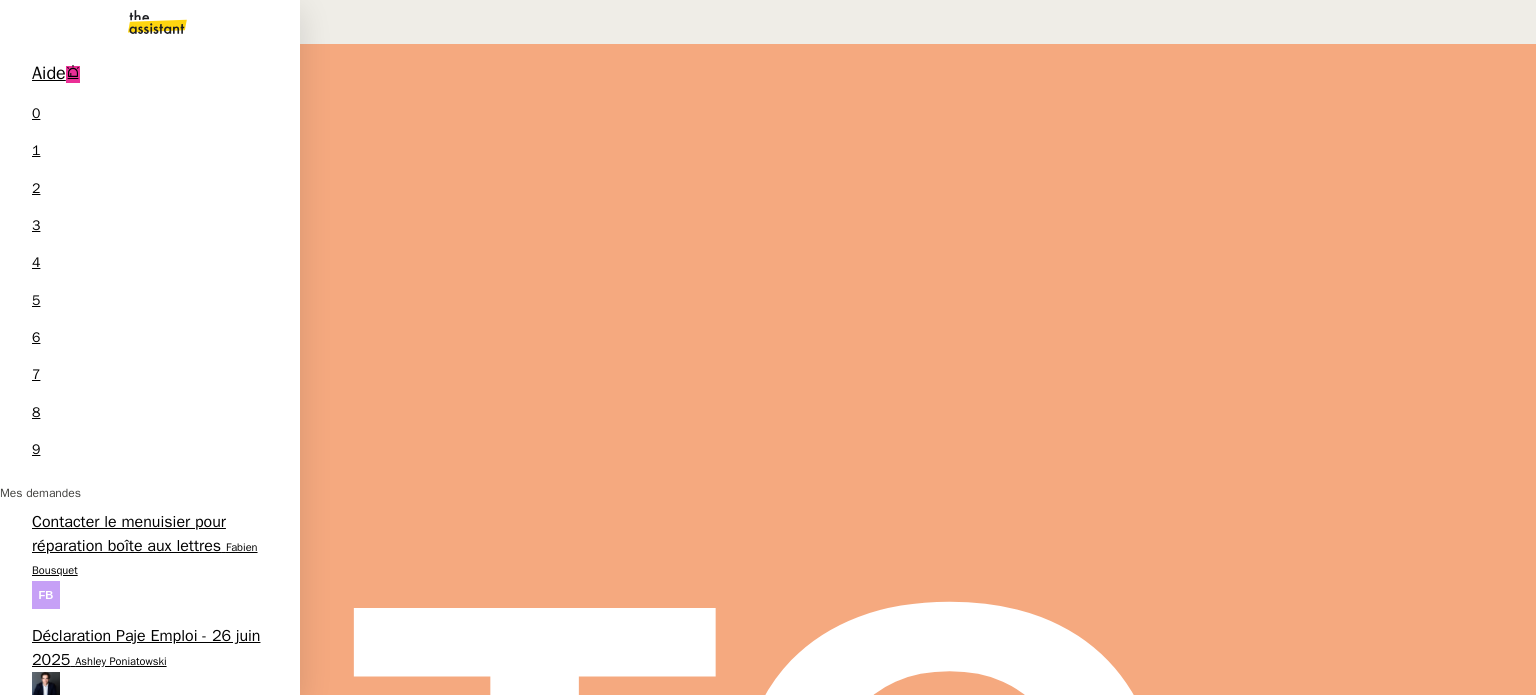 click on "Sonia Cafede" at bounding box center [154, 1941] 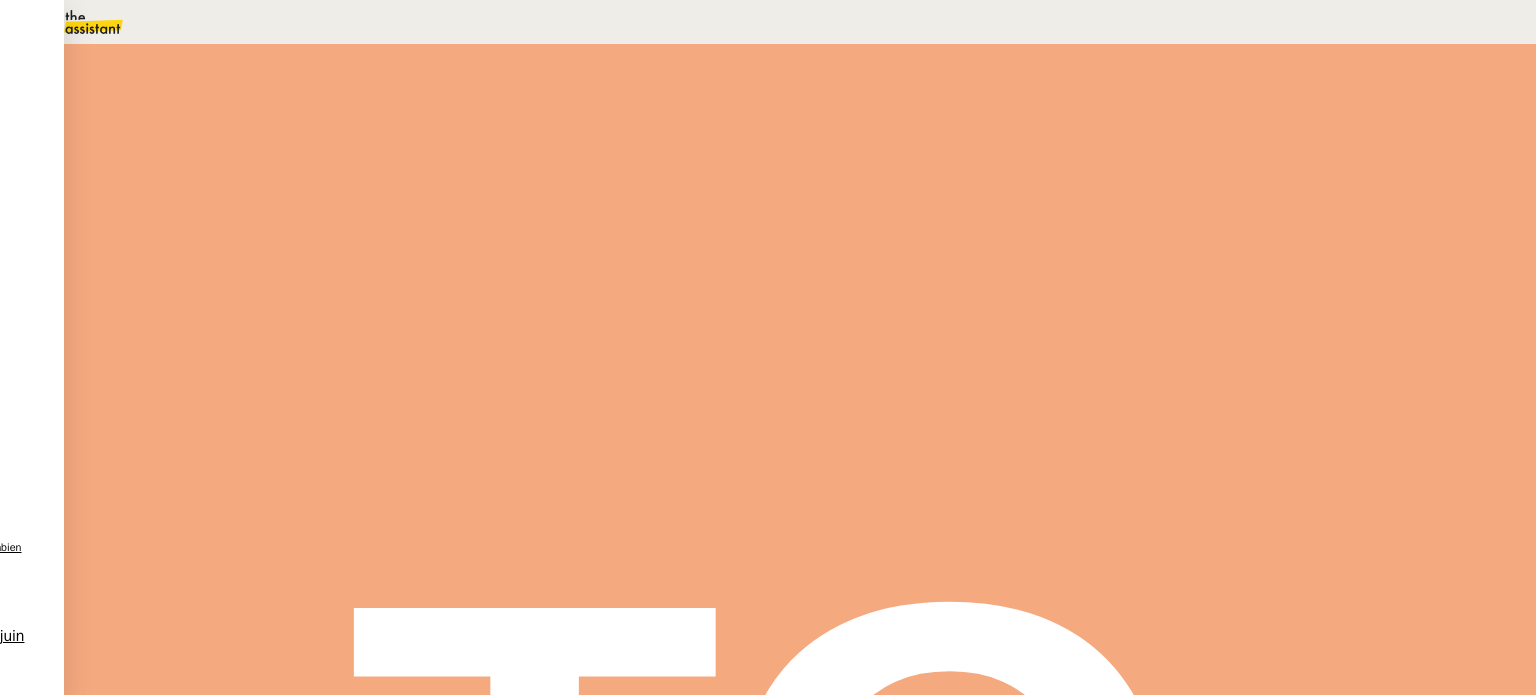 scroll, scrollTop: 121, scrollLeft: 0, axis: vertical 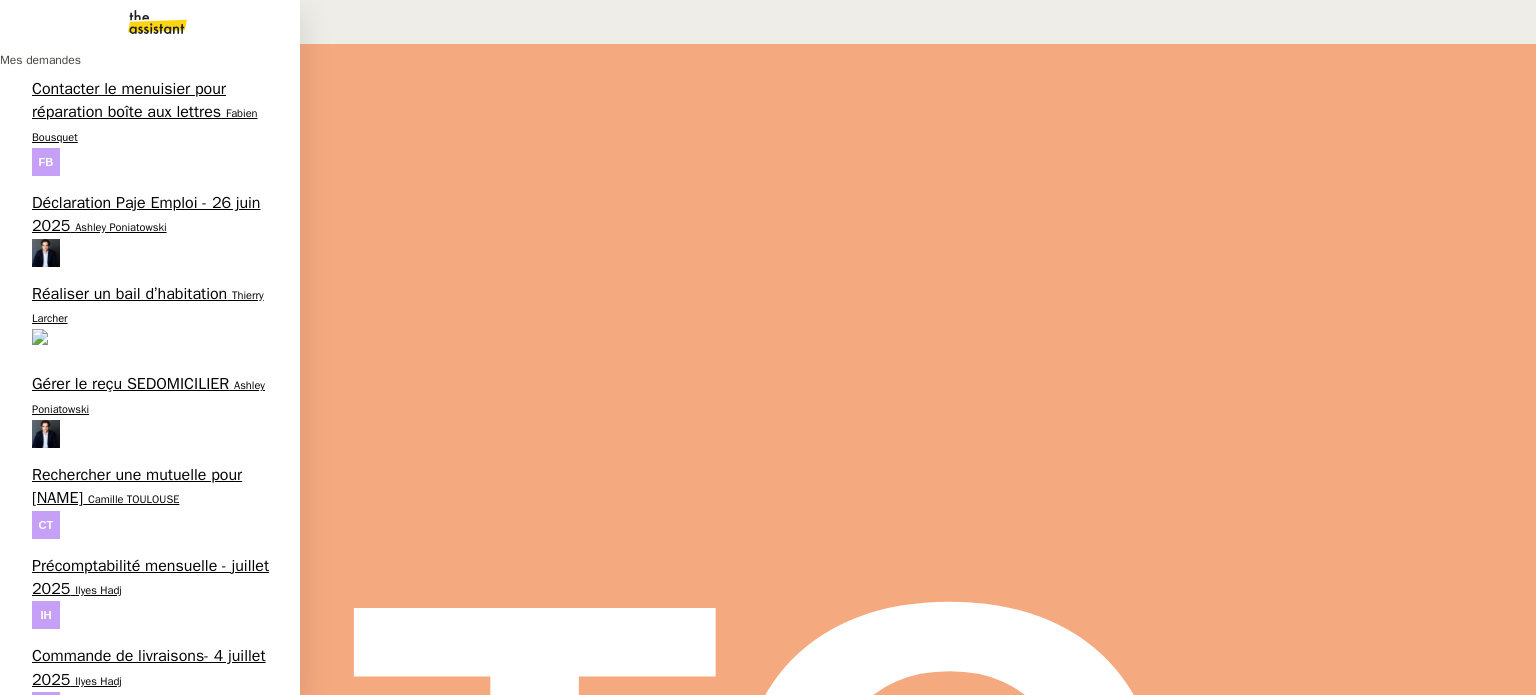click on "Tri boite mail - juillet 2025" at bounding box center [125, 1586] 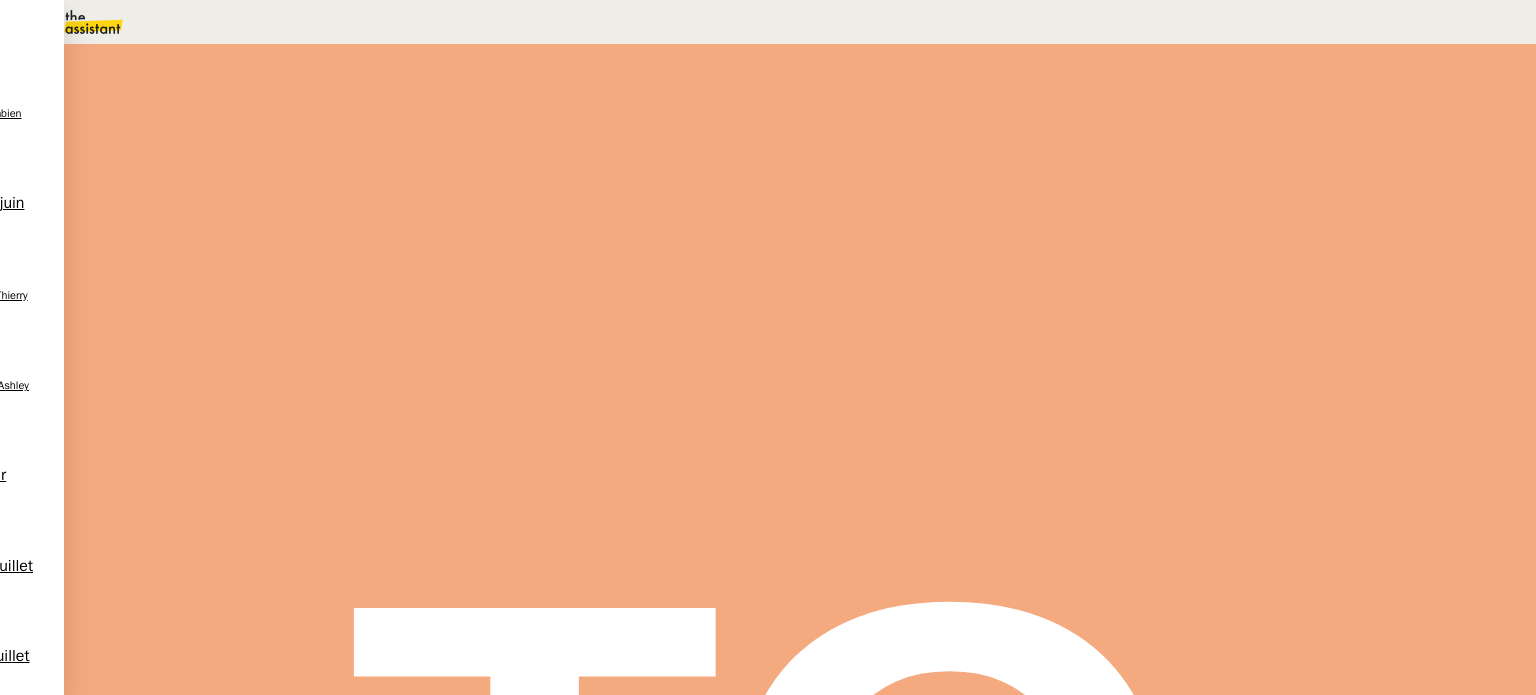 scroll, scrollTop: 0, scrollLeft: 0, axis: both 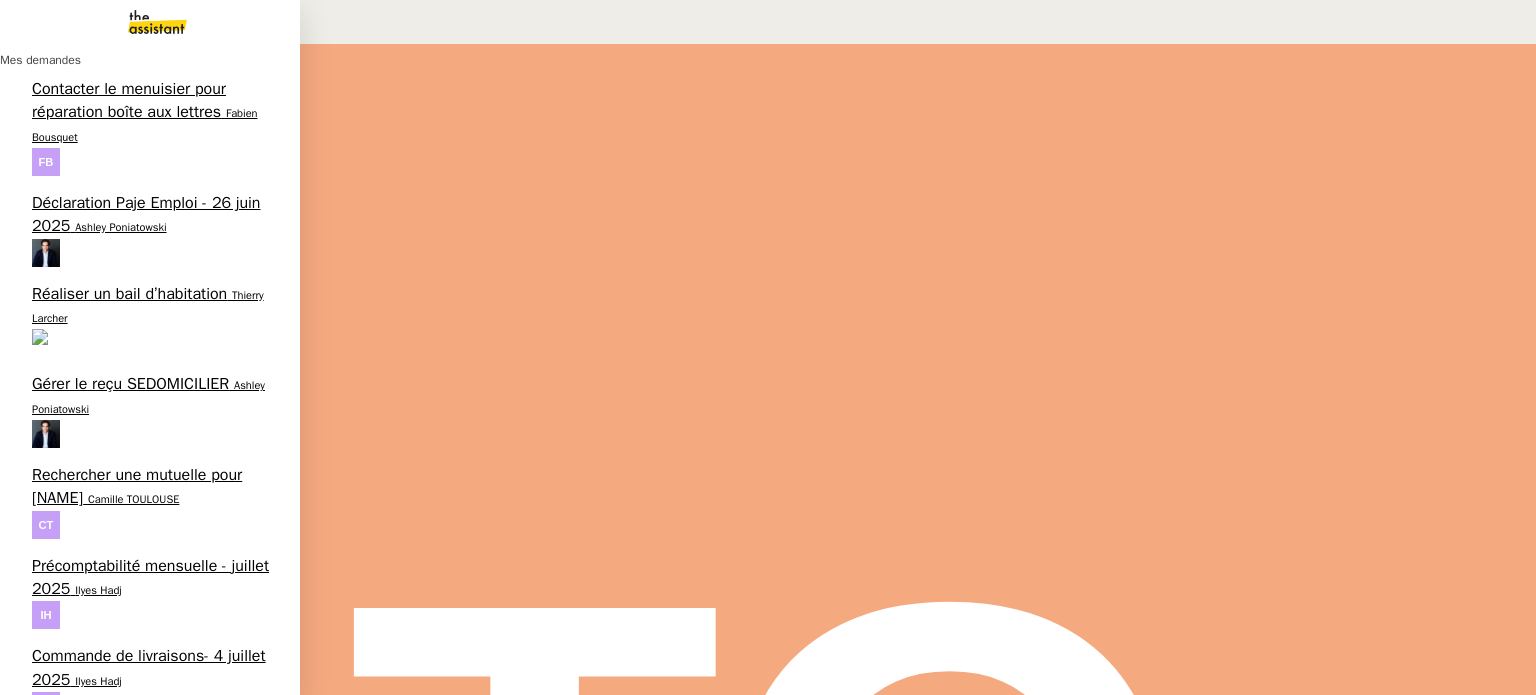 click on "Ilyes Hadj" at bounding box center [98, 590] 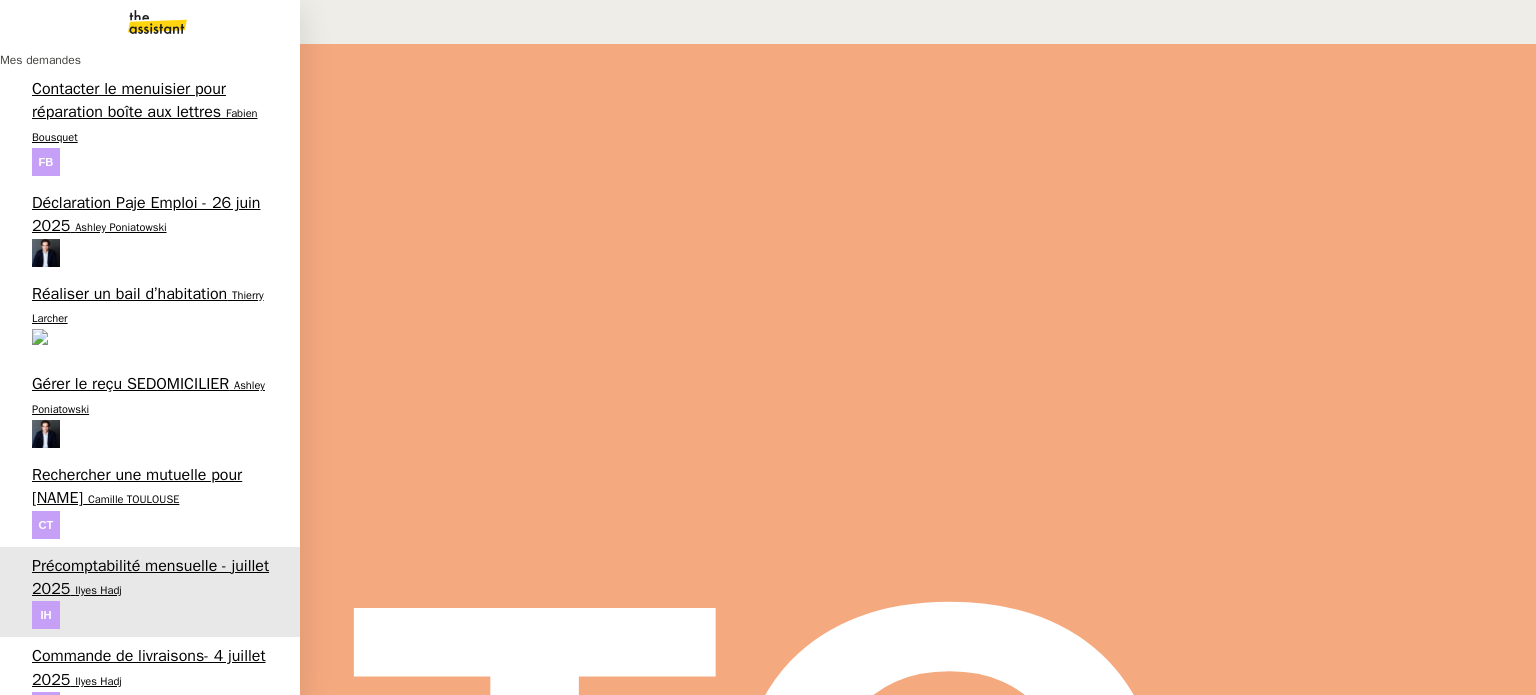 scroll, scrollTop: 584, scrollLeft: 0, axis: vertical 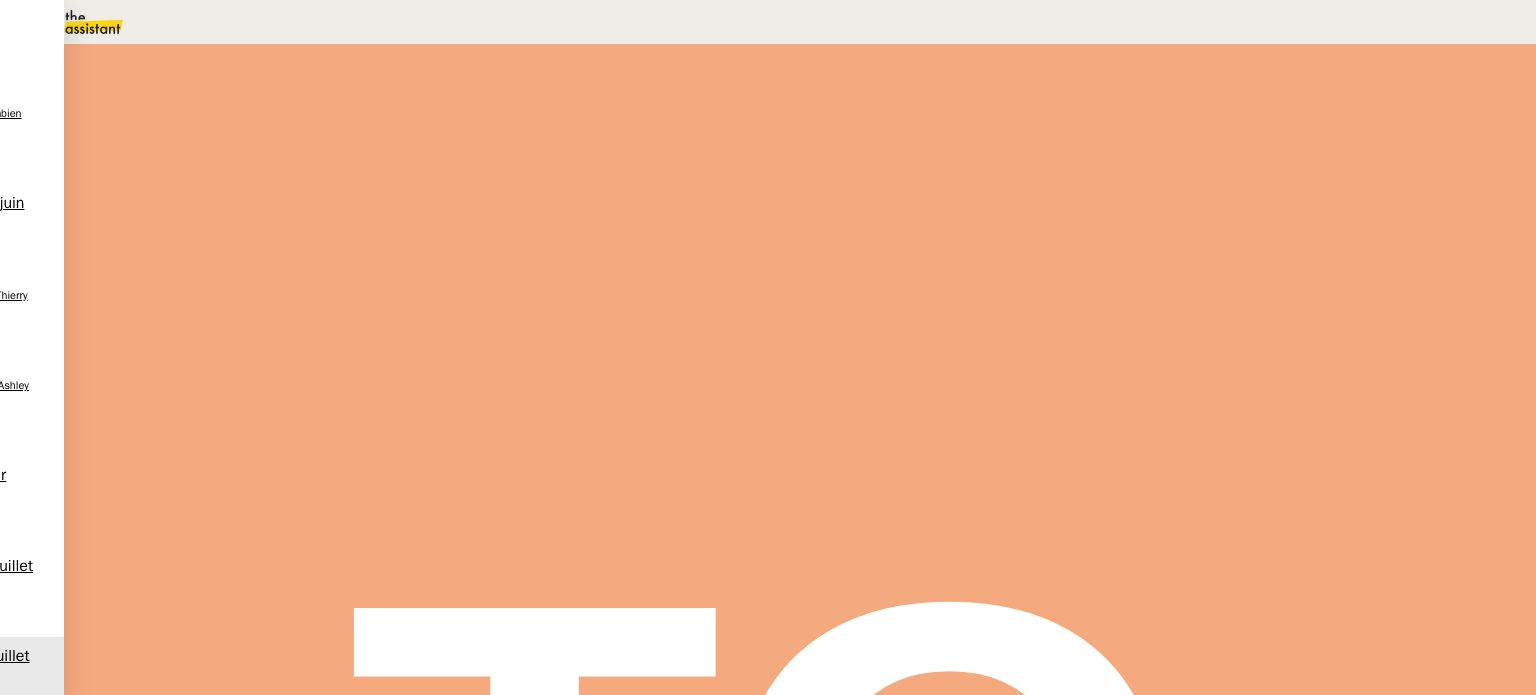 click on "Tâche" at bounding box center (819, 239) 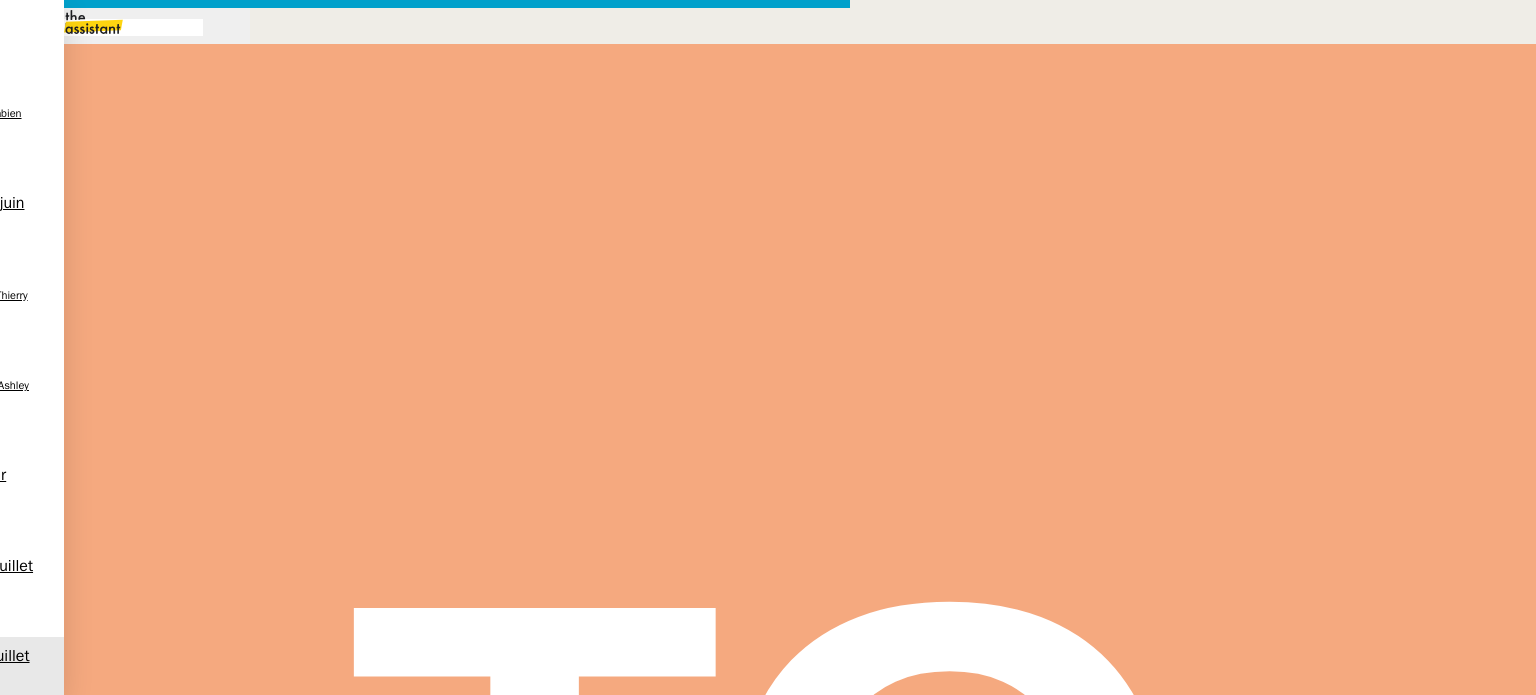 scroll, scrollTop: 653, scrollLeft: 0, axis: vertical 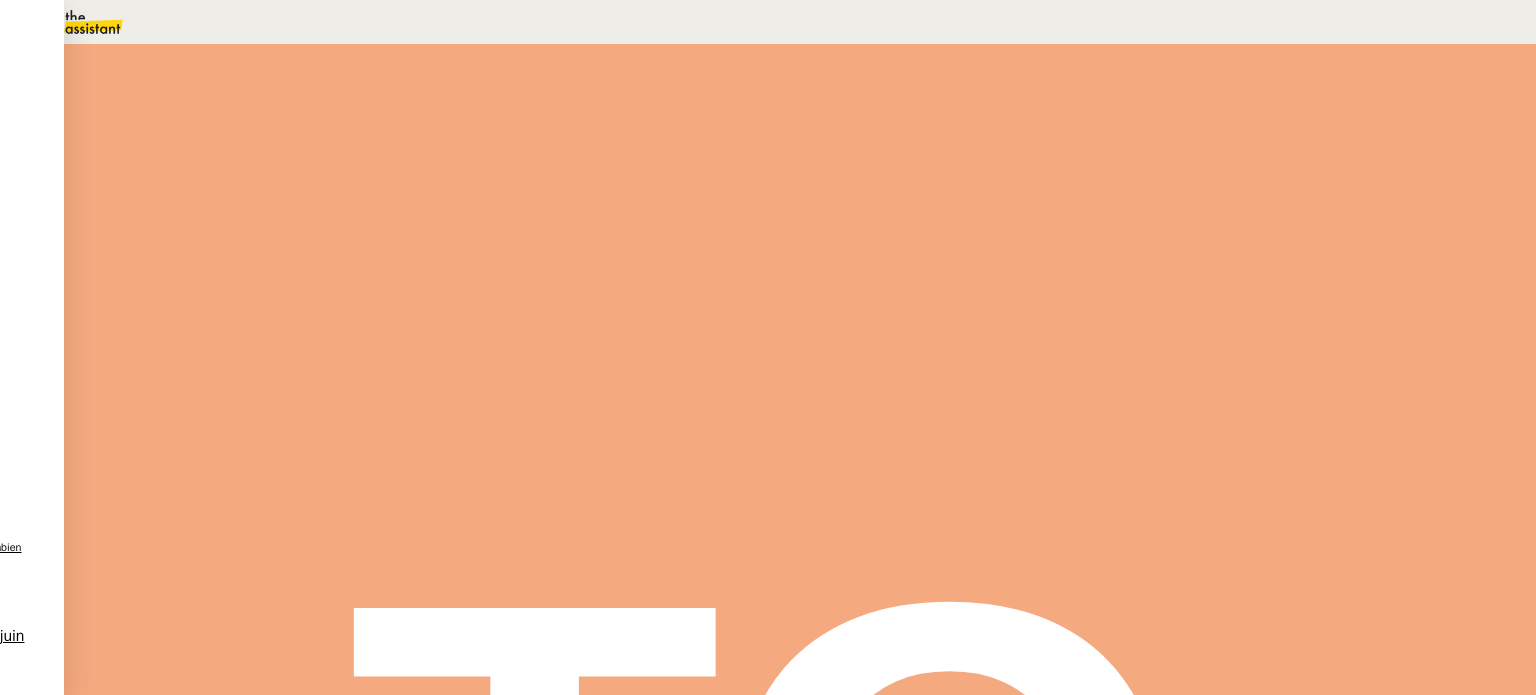 click on "r" at bounding box center (496, 286) 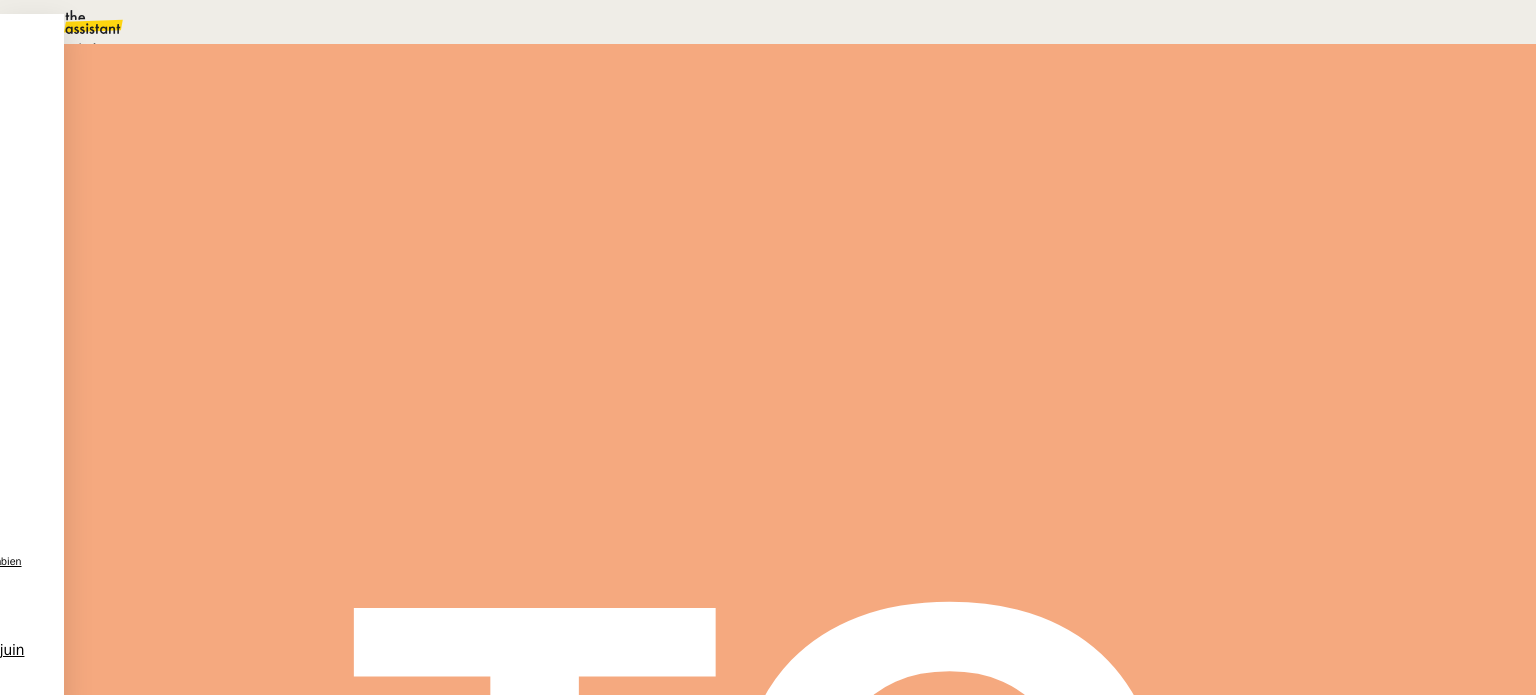 click on "En attente d'une réponse d'un client, d'un contact ou d'un tiers." at bounding box center (213, 49) 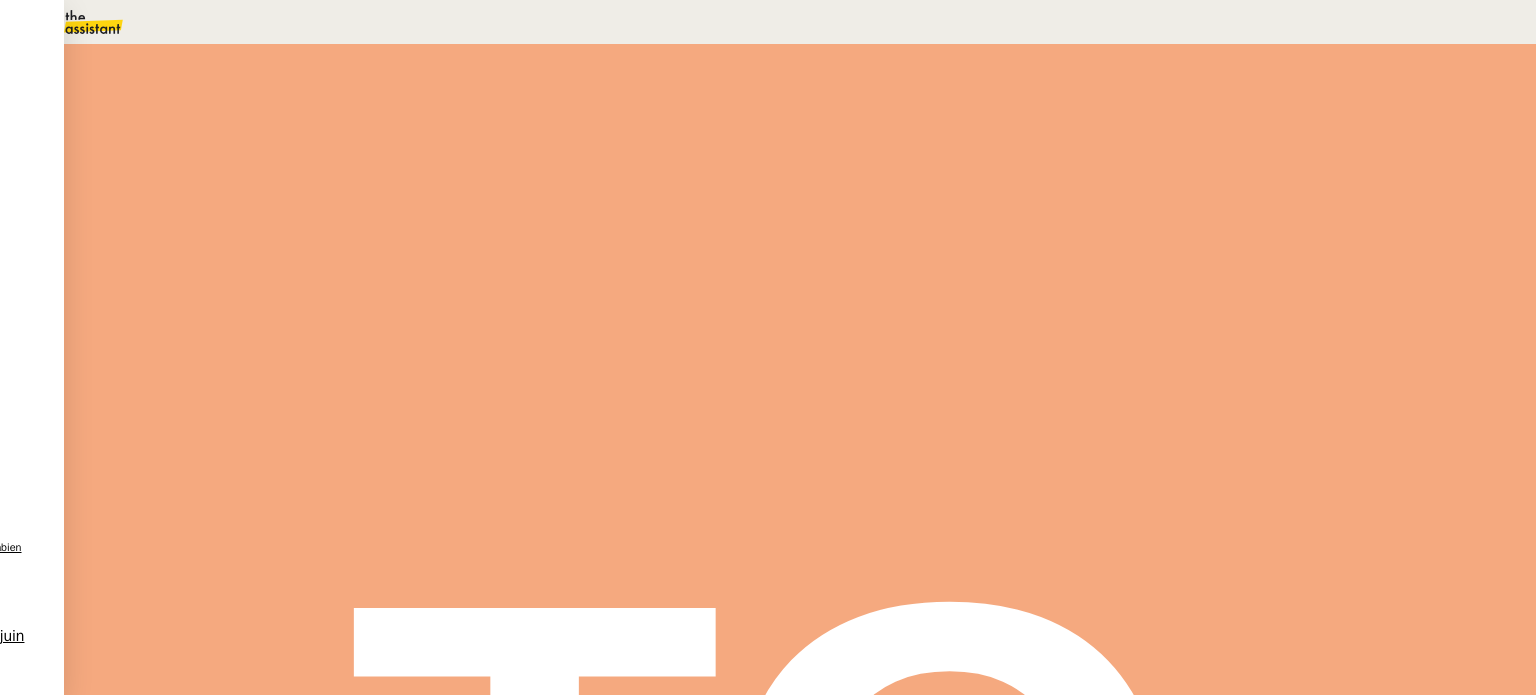 click on "Dans 2 jours ouvrés" at bounding box center [1173, 177] 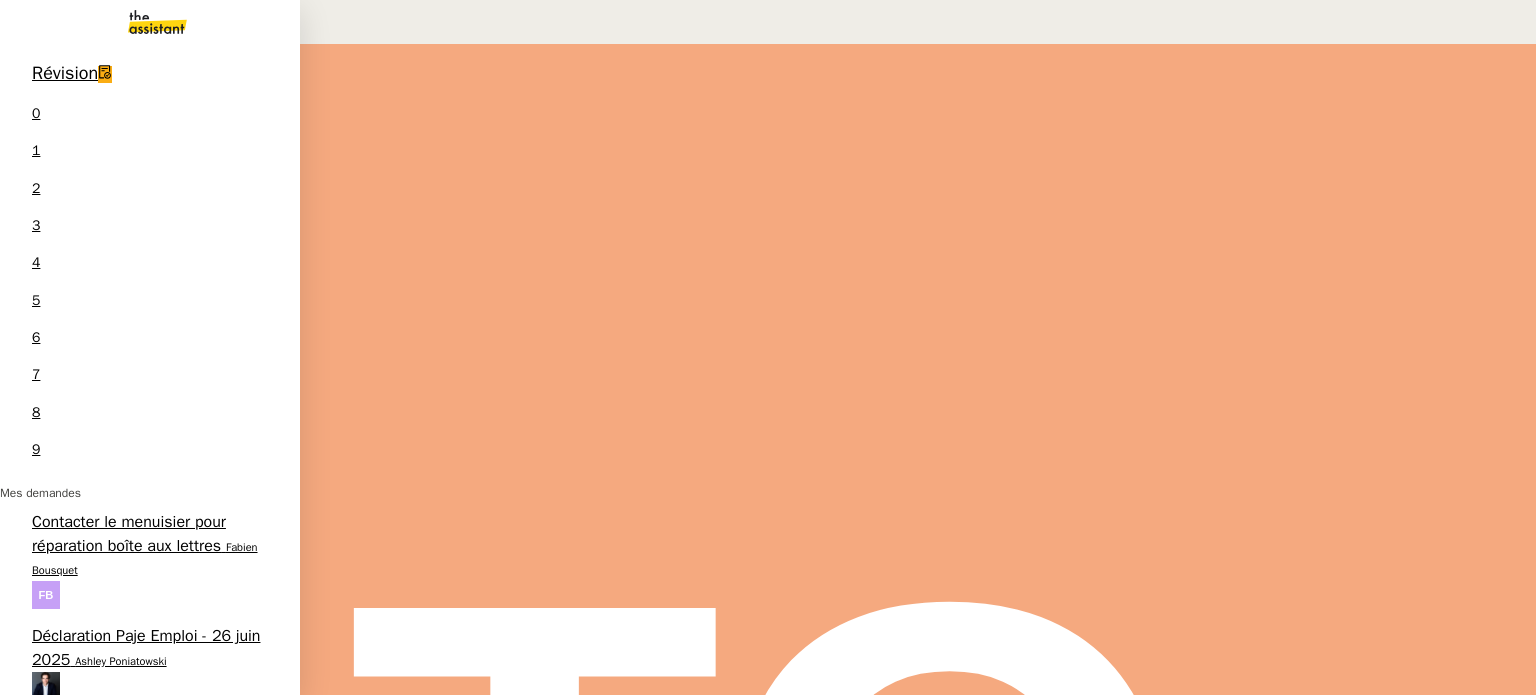 click on "Victor Peyre" at bounding box center [252, 1091] 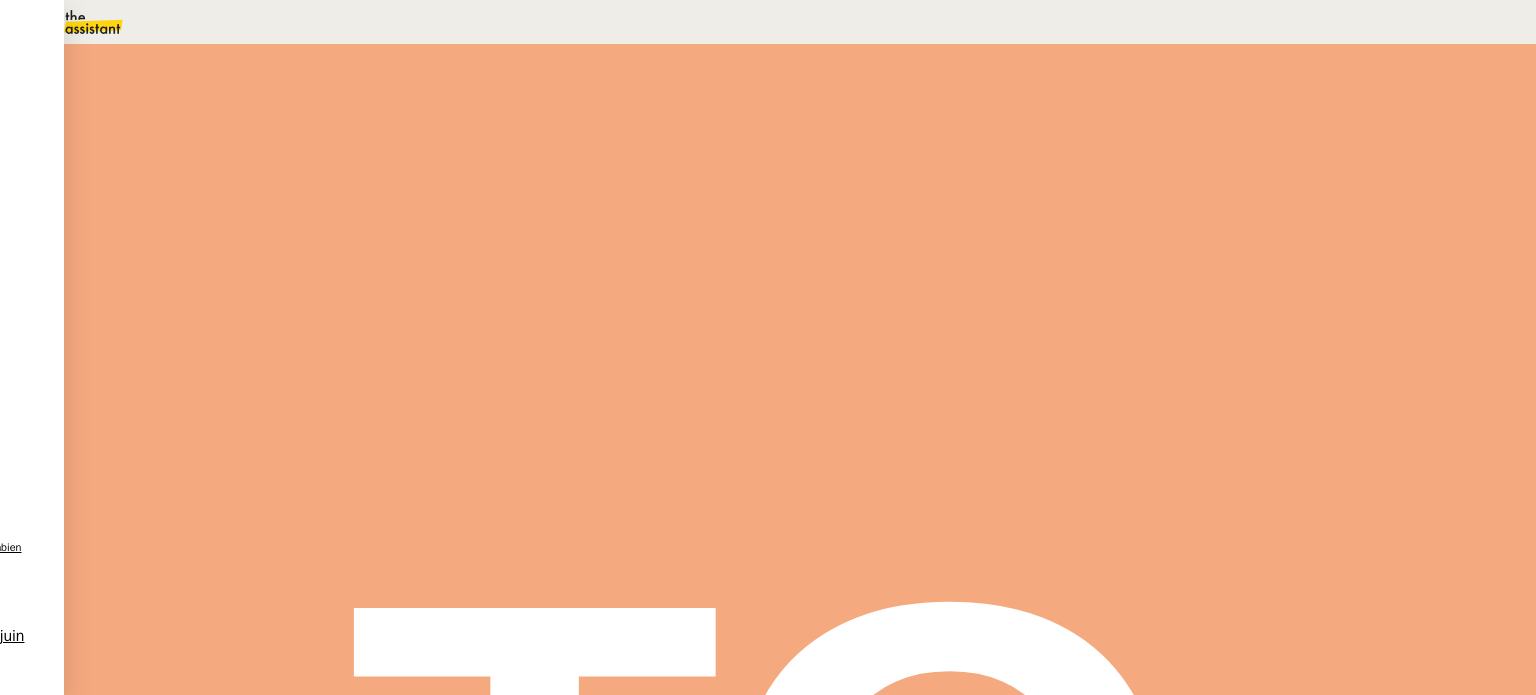scroll, scrollTop: 0, scrollLeft: 0, axis: both 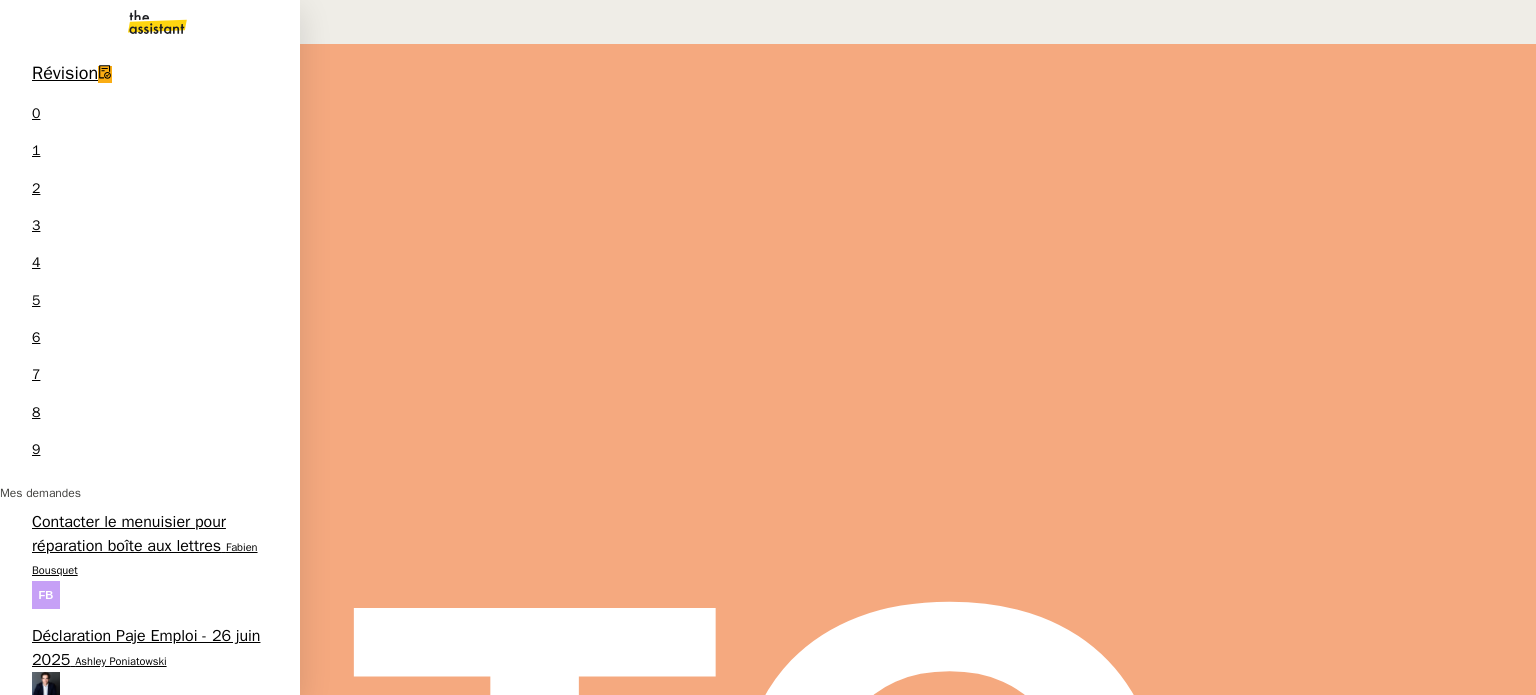 click on "Rapprochement factures/paiements clients - 1 juillet 2025" at bounding box center [138, 1180] 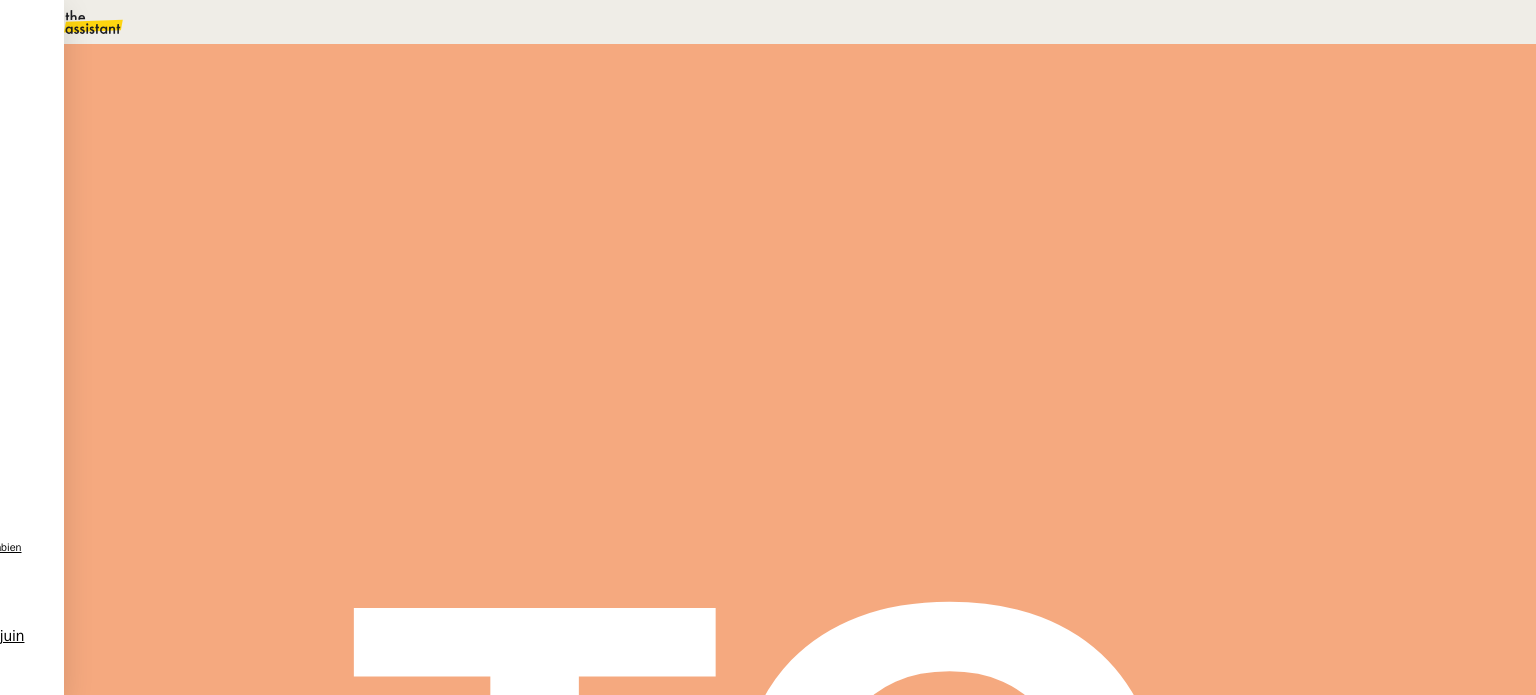 scroll, scrollTop: 600, scrollLeft: 0, axis: vertical 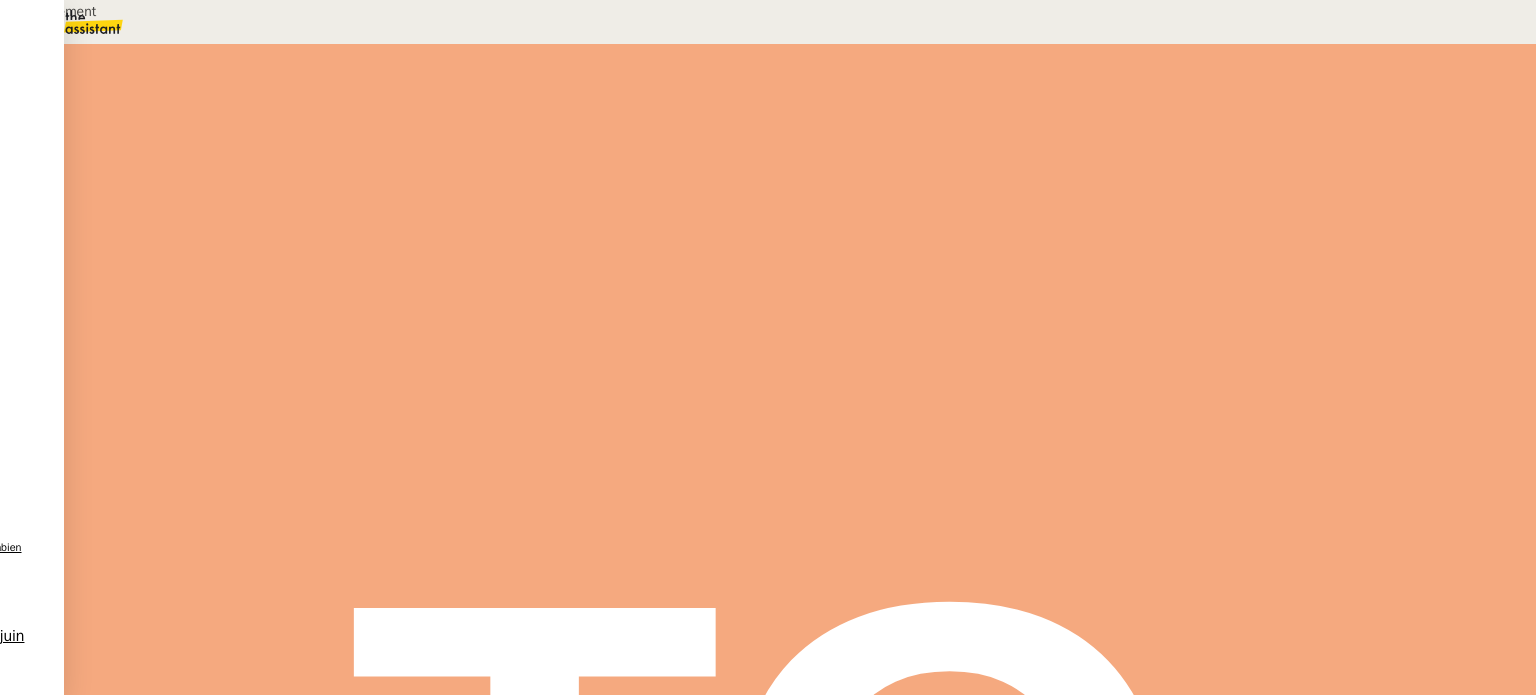 type on "Rapprochement" 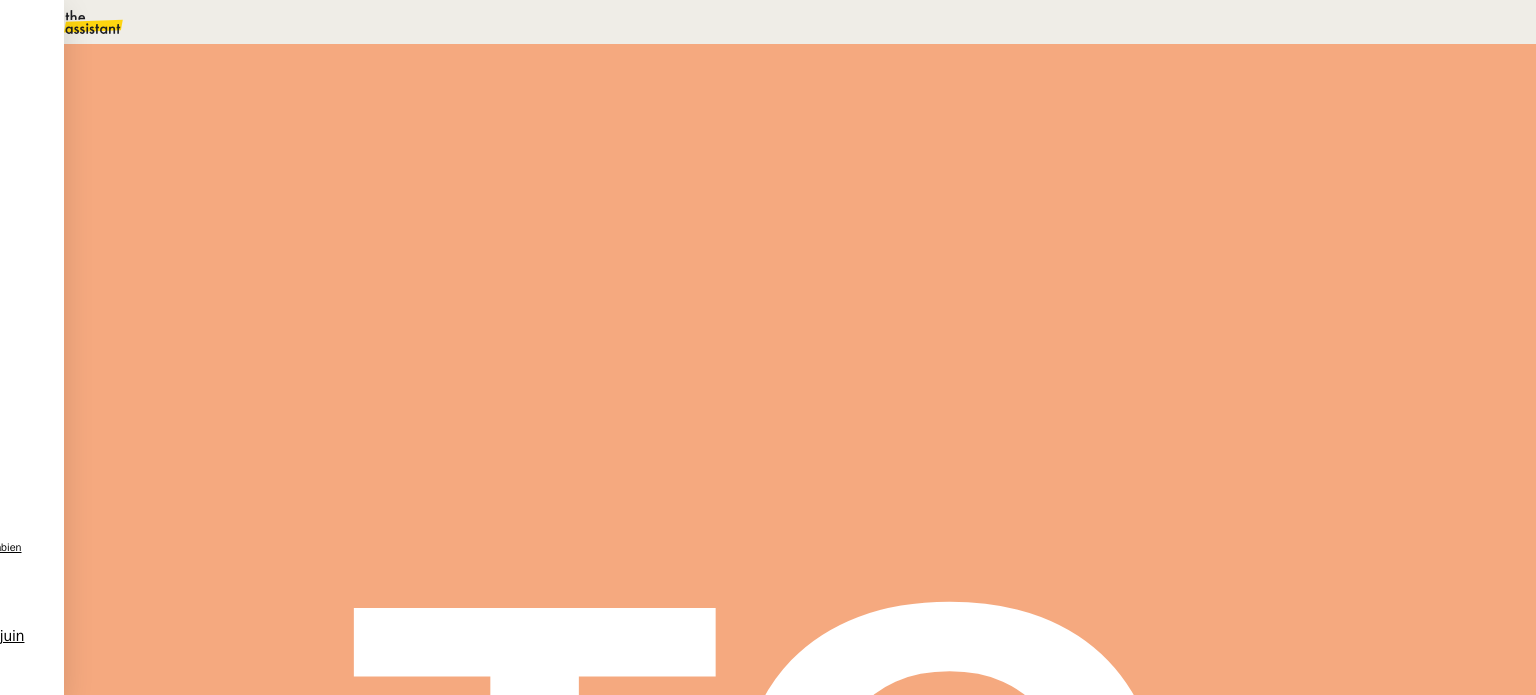 click on "Tâche Message Commentaire Veuillez patienter une erreur s'est produite 👌👌👌 message envoyé ✌️✌️✌️ Veuillez d'abord attribuer un client Une erreur s'est produite, veuillez réessayer  Rapprochement     0 min false par   Tatyana O.   il y a quelques secondes 👌👌👌 message envoyé ✌️✌️✌️ une erreur s'est produite 👌👌👌 message envoyé ✌️✌️✌️ Votre message va être revu ✌️✌️✌️ une erreur s'est produite La taille des fichiers doit être de 10Mb au maximum. 4 juillet 2025 En attente Action nécessaire  il y a 2 heures  false par   Tatyana O.   il y a 3 jours 👌👌👌 message envoyé ✌️✌️✌️ une erreur s'est produite 👌👌👌 message envoyé ✌️✌️✌️ Votre message va être revu ✌️✌️✌️ une erreur s'est produite La taille des fichiers doit être de 10Mb au maximum.  Suivi     1 min false par   Tatyana O.   il y a 3 jours 👌👌👌 message envoyé ✌️✌️✌️ une erreur s'est produite false" at bounding box center [800, 2077] 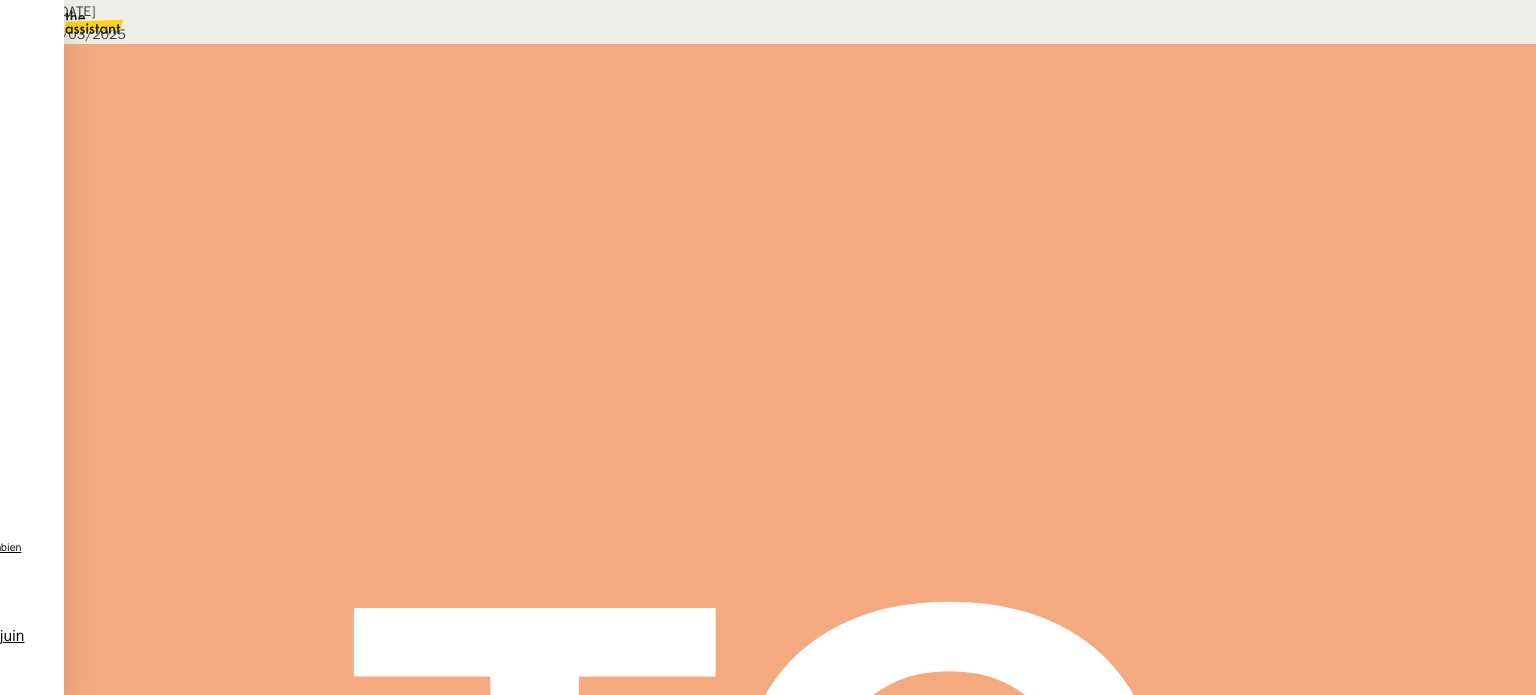 click on "Créée le 08/07/24 MAJ le 18/03/2025 Contexte :  Julien souhaite que nous gérions les rapprochements de ses factures clients avec leurs règlements via PENNYLANE Récurrence :  Tous les jours  Déclenchement :  Automatique  PROCÉDURE A - CONNEXION A PENNYLANE Se connecter à  PENNYLANE  et accéder à la liste des  encaissements non justifiés Cela correspondra à tous les r èglements reçus par ADDINGWELL mais  qui n'ont pas encore de  facture associée B - TYPE D'ENCAISSEMENT ET RECHERCHE FACTURES 1) Si ce n'est pas un encaissement d'un client :   Ne rien faire  (par exemple, encaissement d'une aide de l'état, DGRFIP, BPI ...) 2) Si c'est un encaissement d'un client avec n° de facture indiqué :   Si le numéro de facture est indiqué dans le libellé, vous pouvez facilement la  retrouver 3)  Si c'est un encaissement d'un client avec seulement son nom indiqué :   S'il n'y a que le  nom du client , procéder comme suit : Aller sur l'application " Addingwell " dans  l'admin  (en haut à gauche “" at bounding box center (768, 1327) 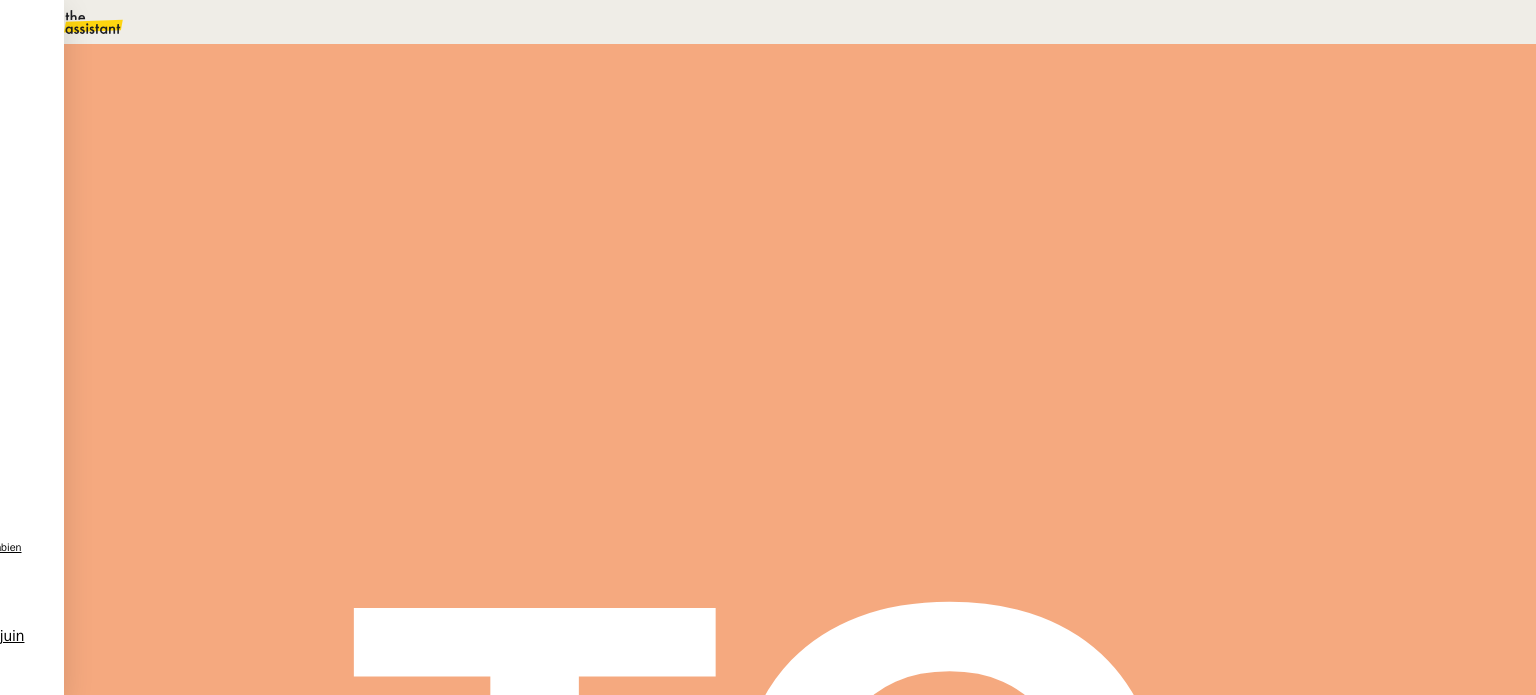 click on "Pennylane" at bounding box center (104, 2444) 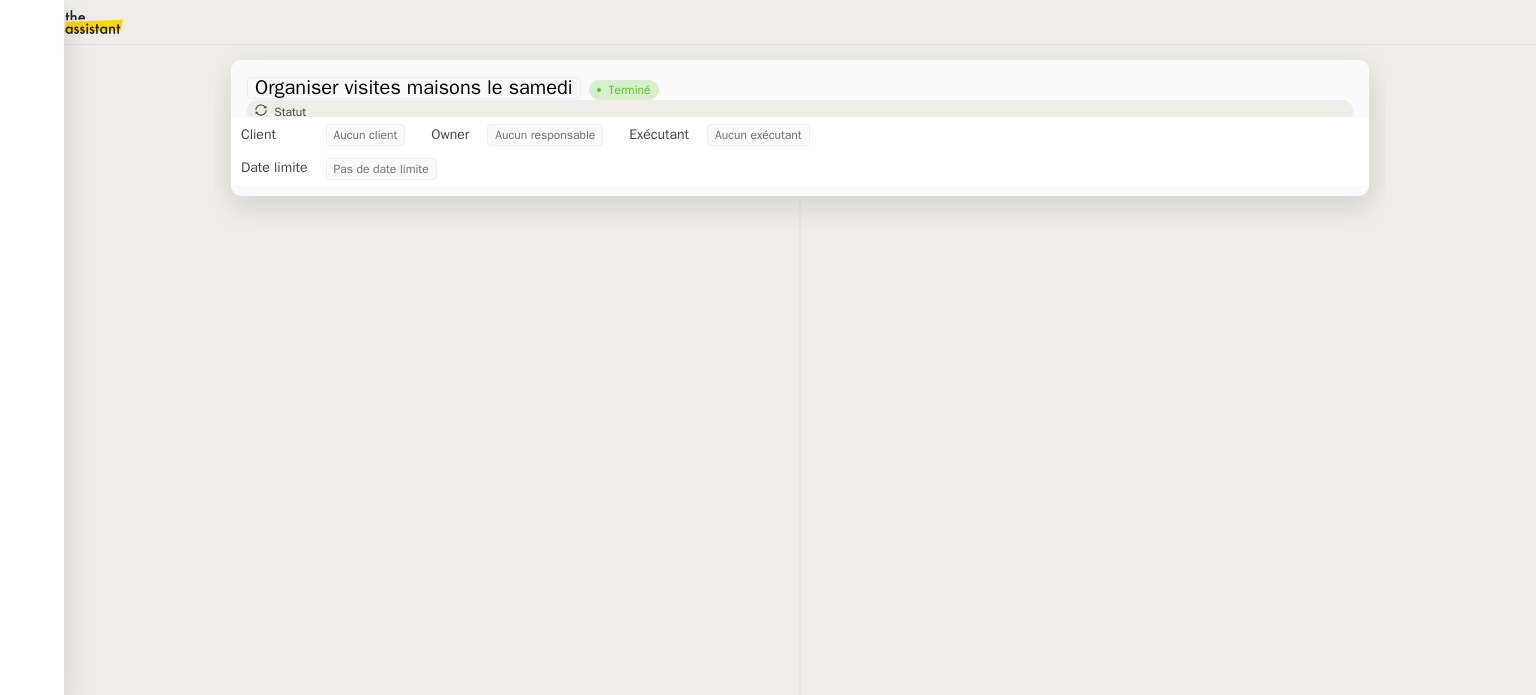 scroll, scrollTop: 0, scrollLeft: 0, axis: both 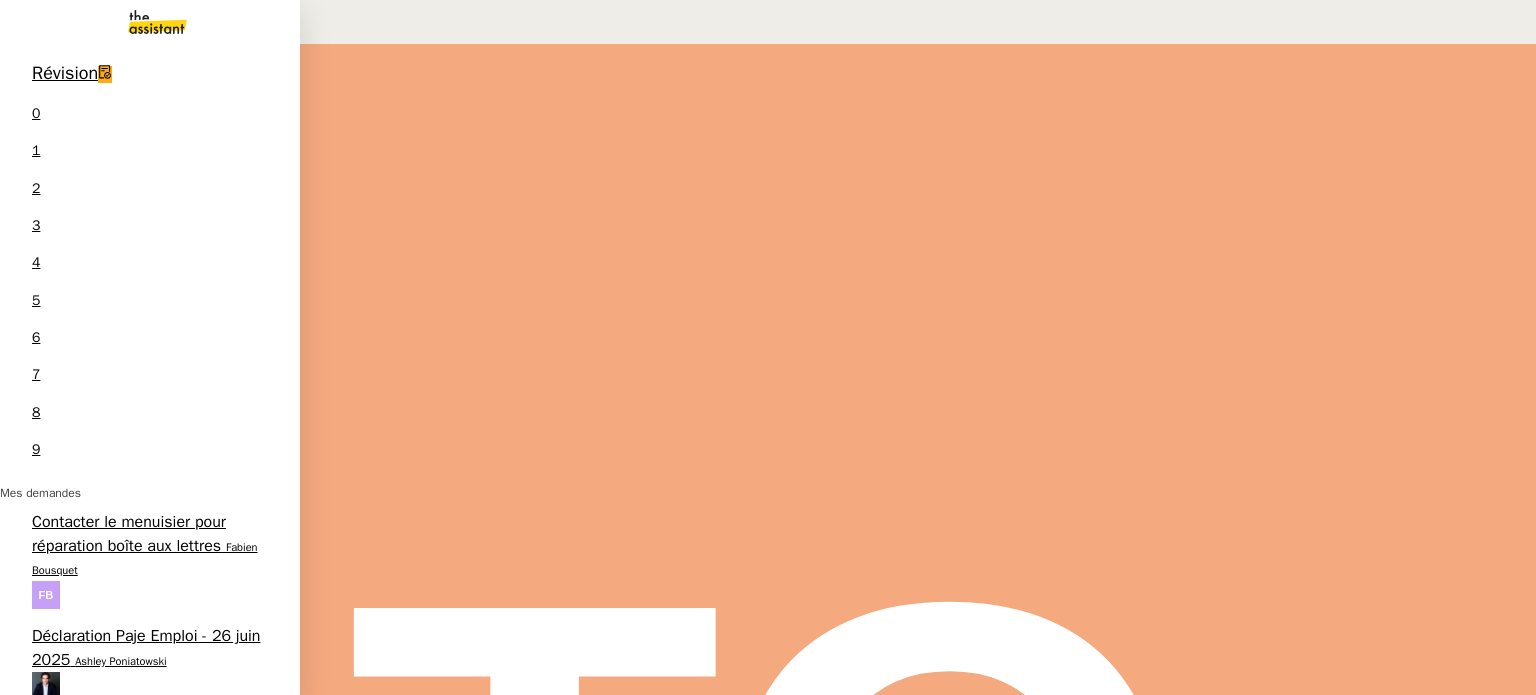 click on "Rapprochement factures/paiements clients - 1 juillet 2025    Julien Decroix" at bounding box center (150, 1195) 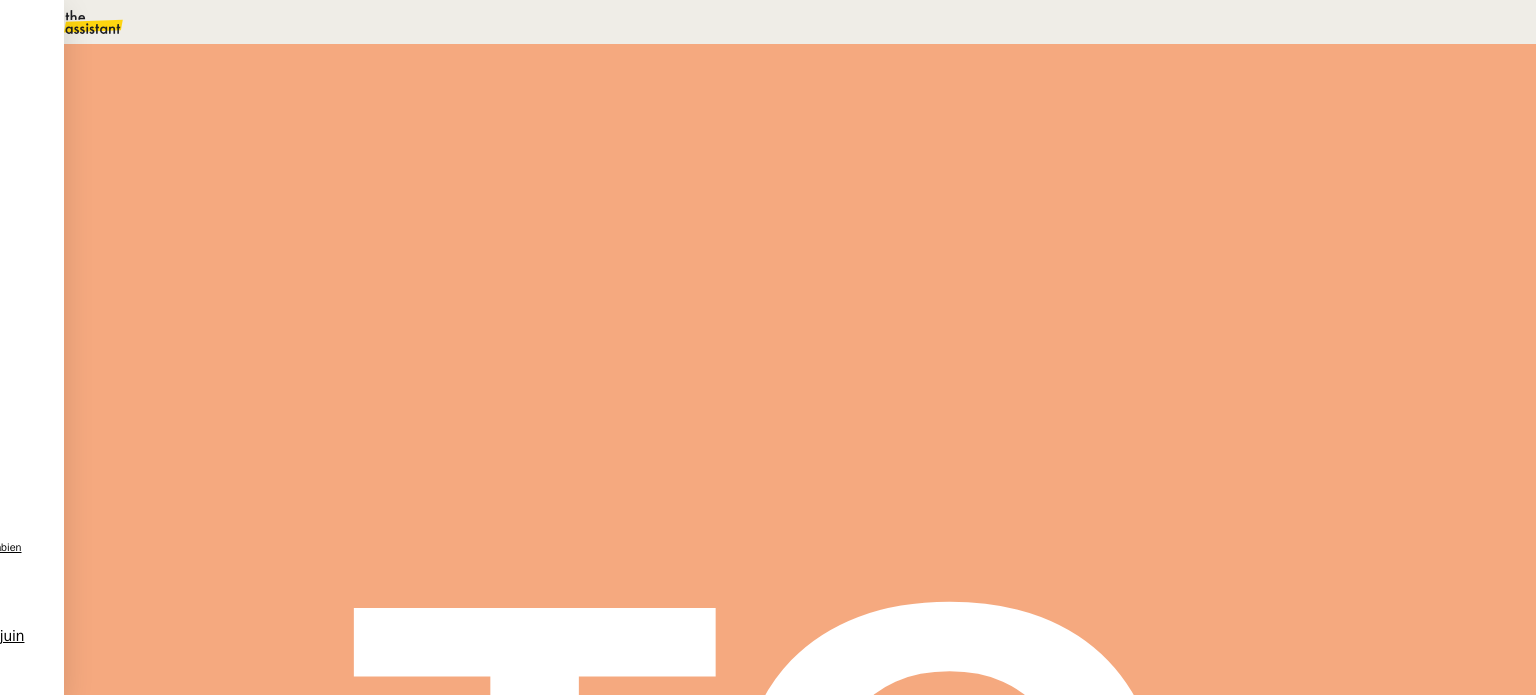 click on "Rapprochement factures/paiements clients" at bounding box center [191, 2374] 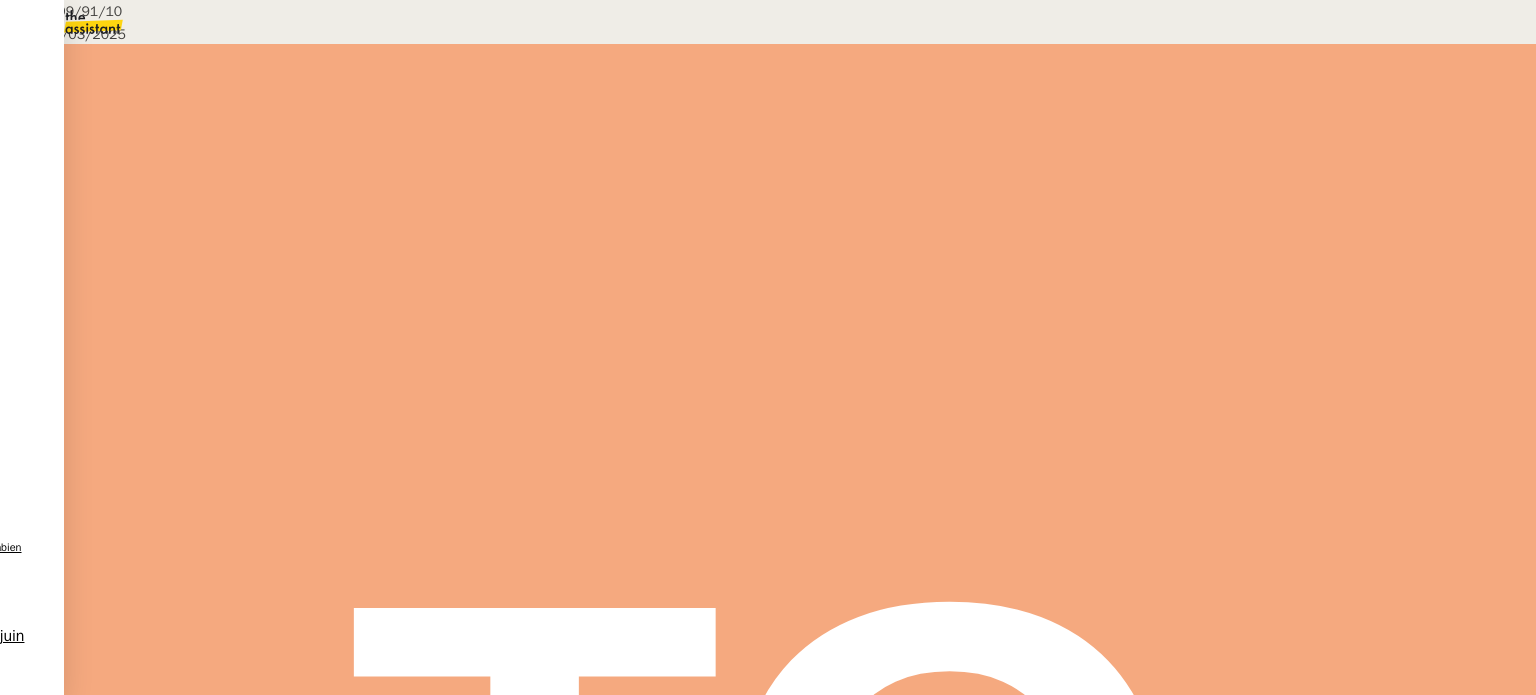 click on "encaissements non justifiés" at bounding box center (257, 387) 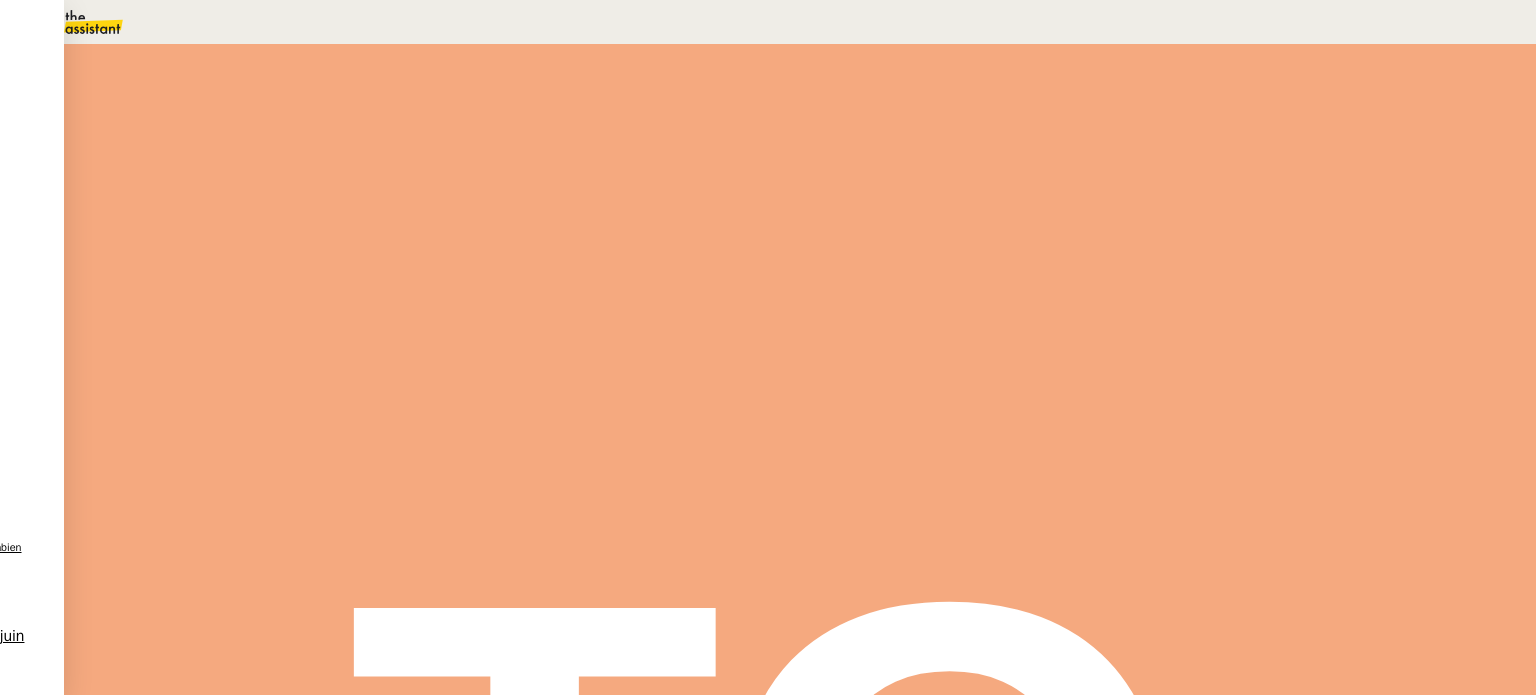 click at bounding box center [287, 340] 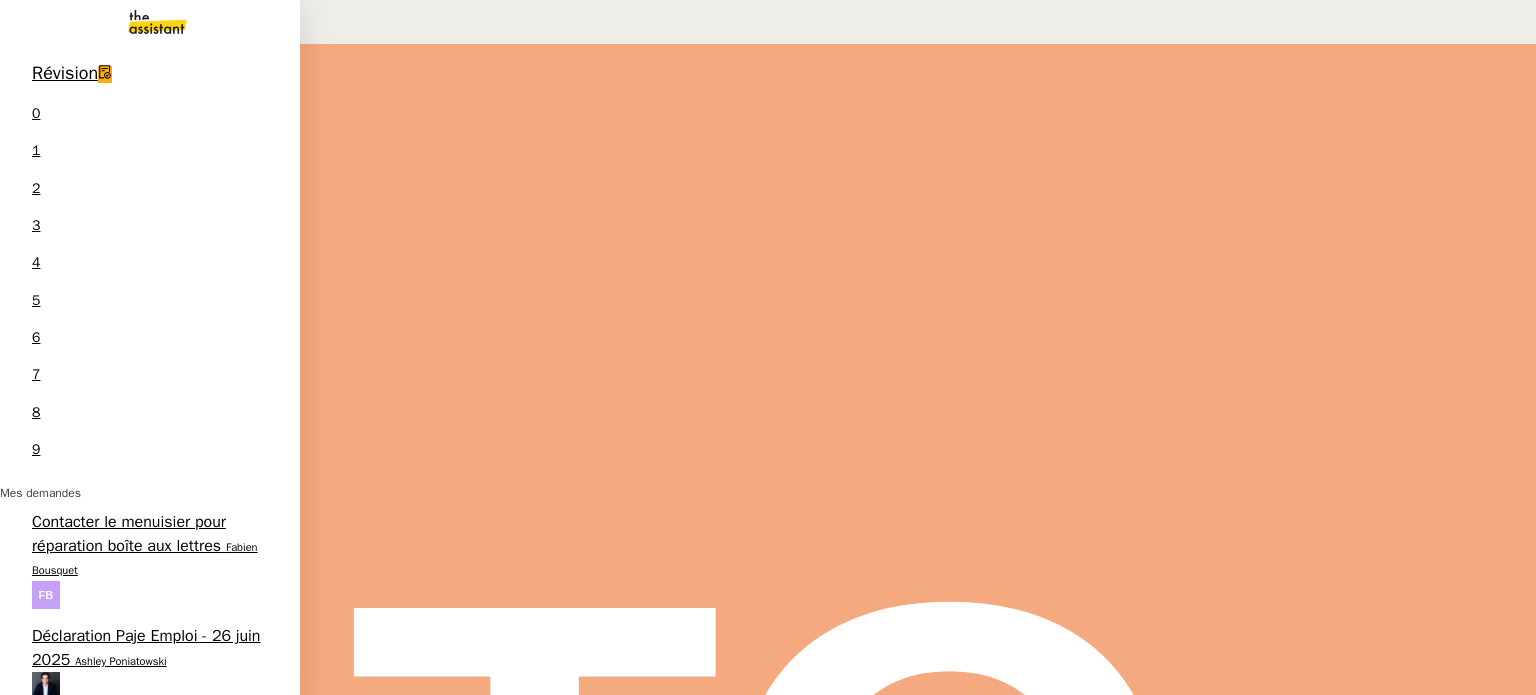 scroll, scrollTop: 524, scrollLeft: 0, axis: vertical 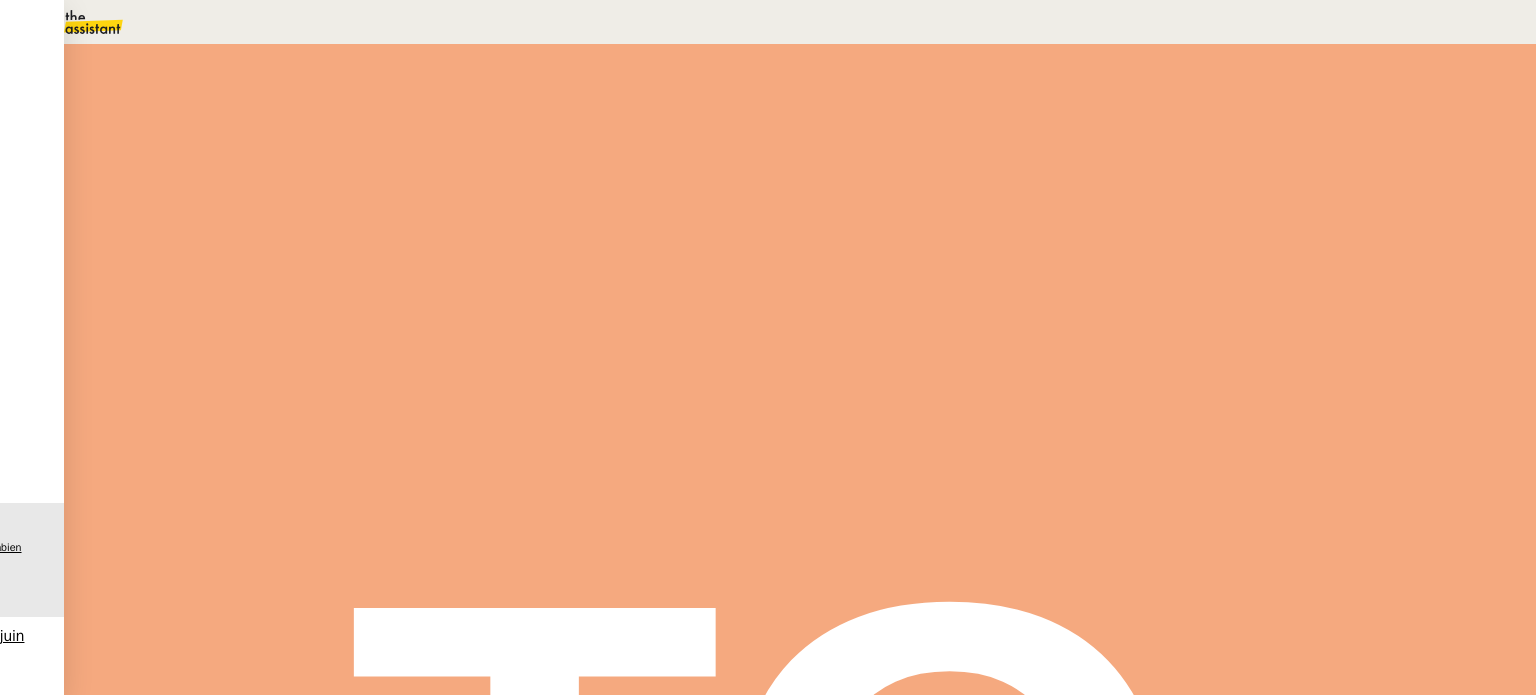 click on "•••" at bounding box center [269, 801] 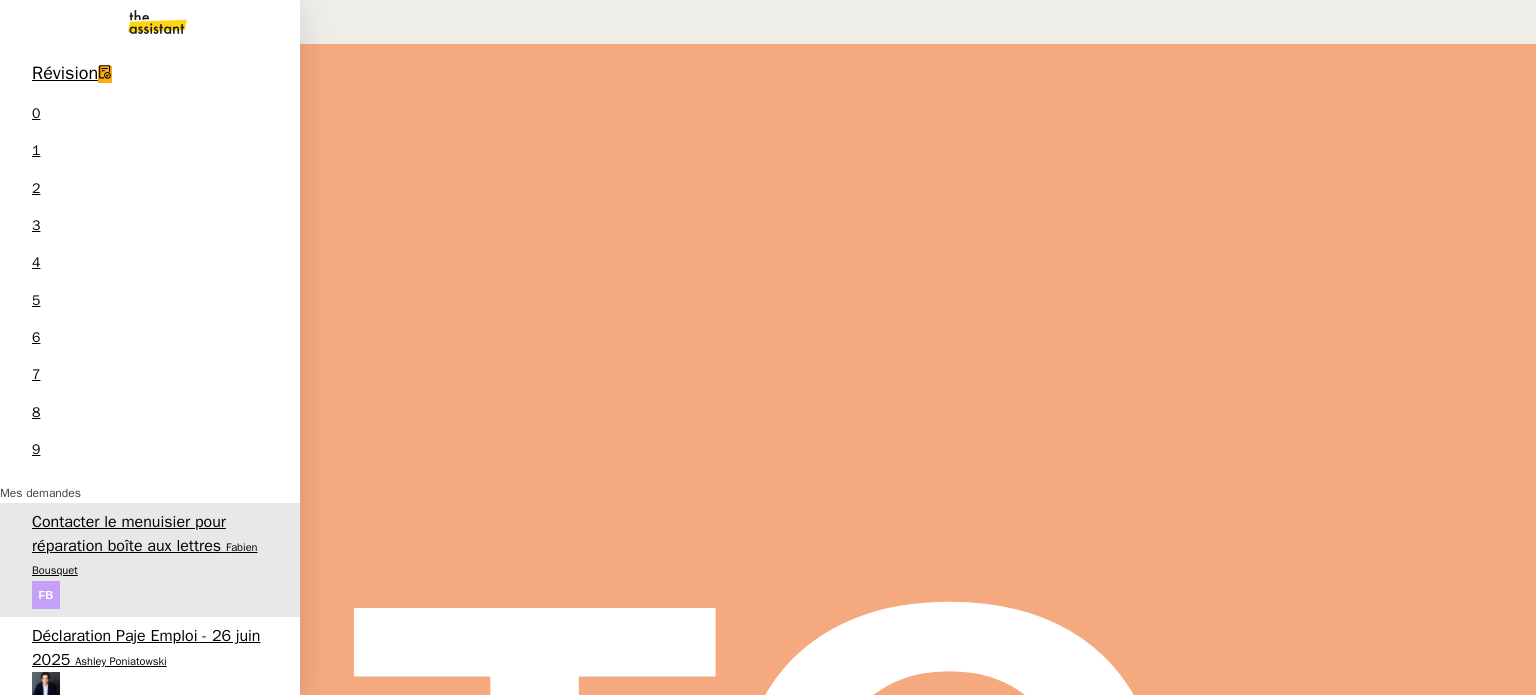 scroll, scrollTop: 524, scrollLeft: 0, axis: vertical 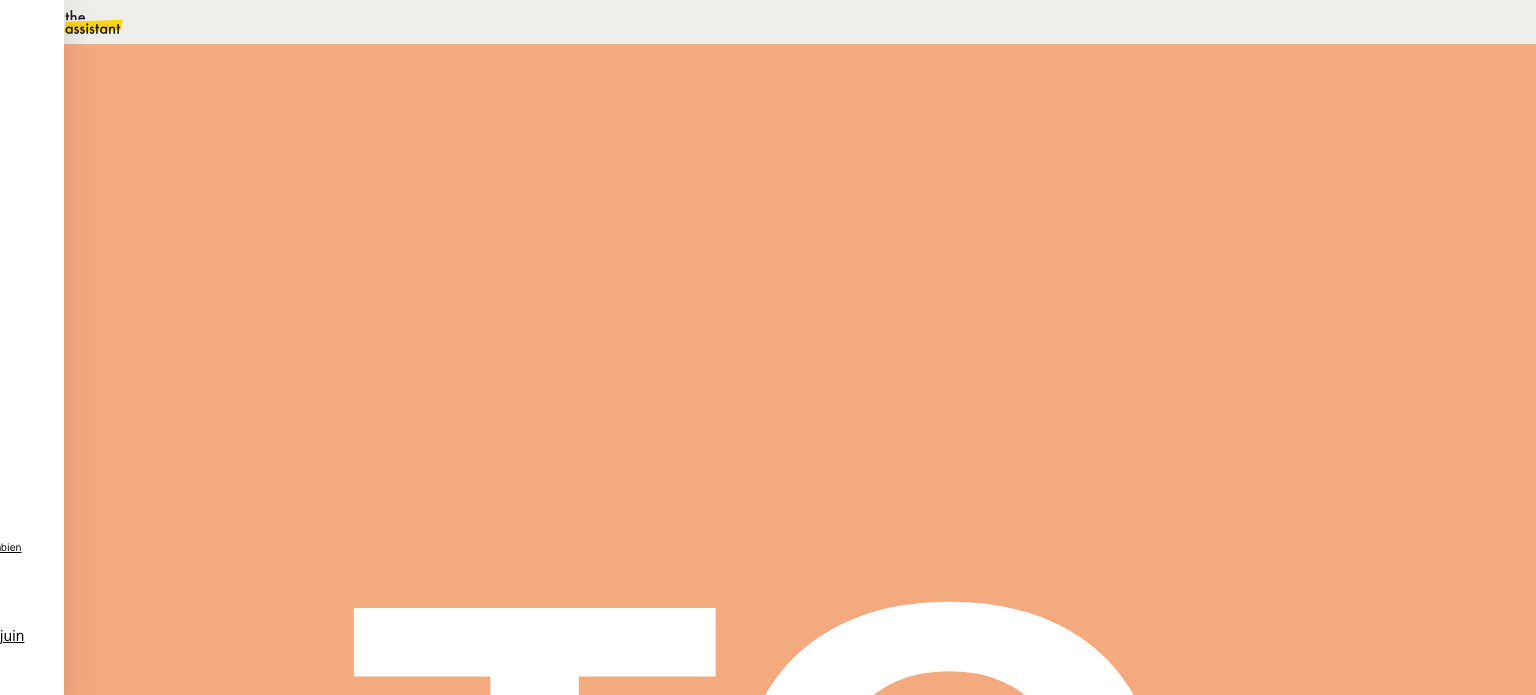 click on "Statut" at bounding box center [290, 130] 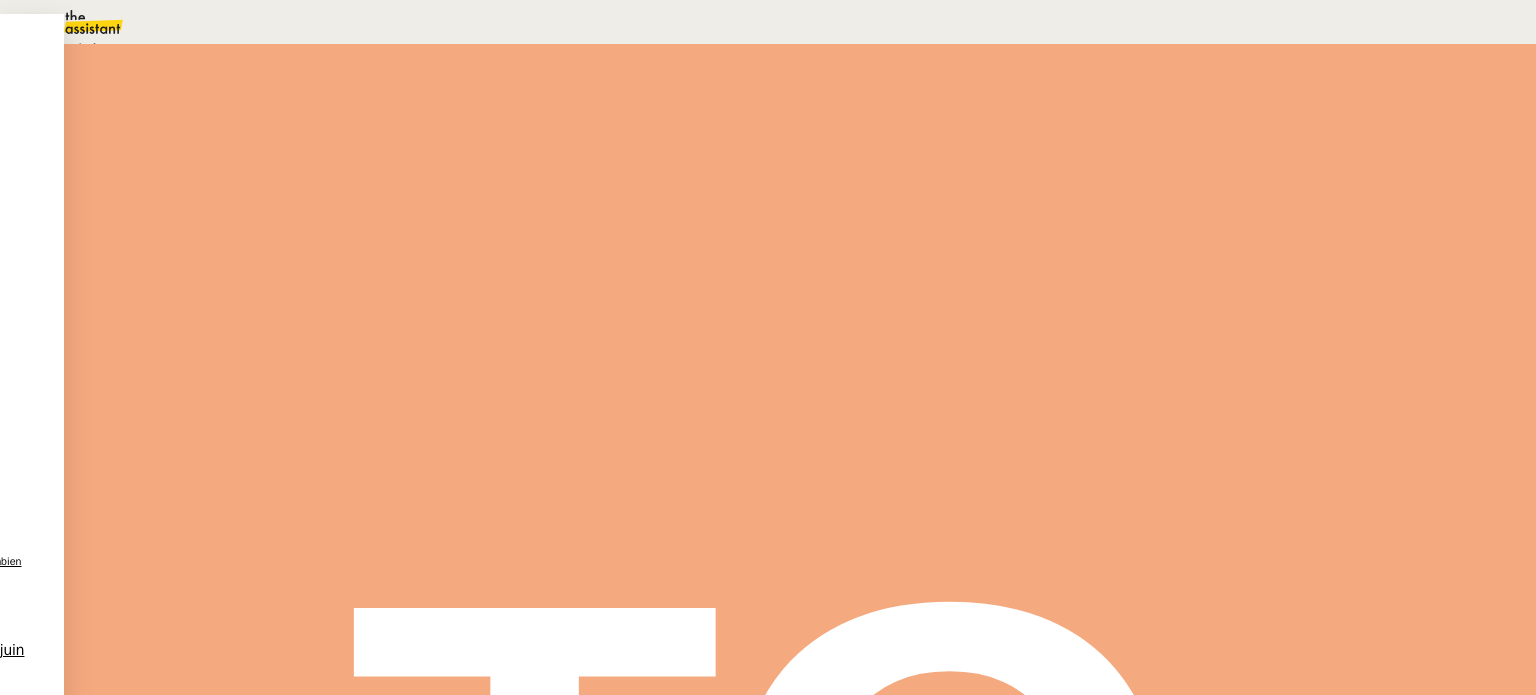 click on "En attente d'une réponse d'un client, d'un contact ou d'un tiers." at bounding box center [213, 49] 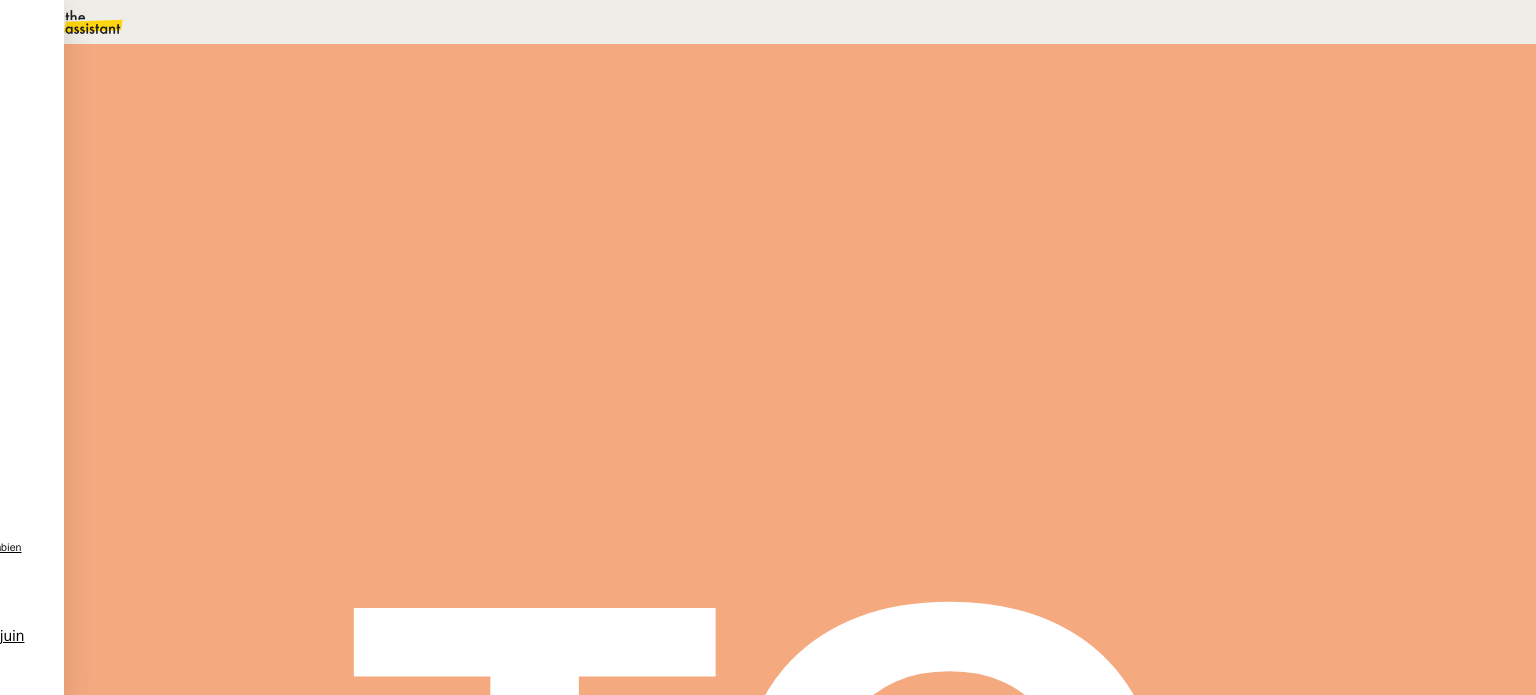 click on "Dans 2 jours ouvrés" at bounding box center (1173, 177) 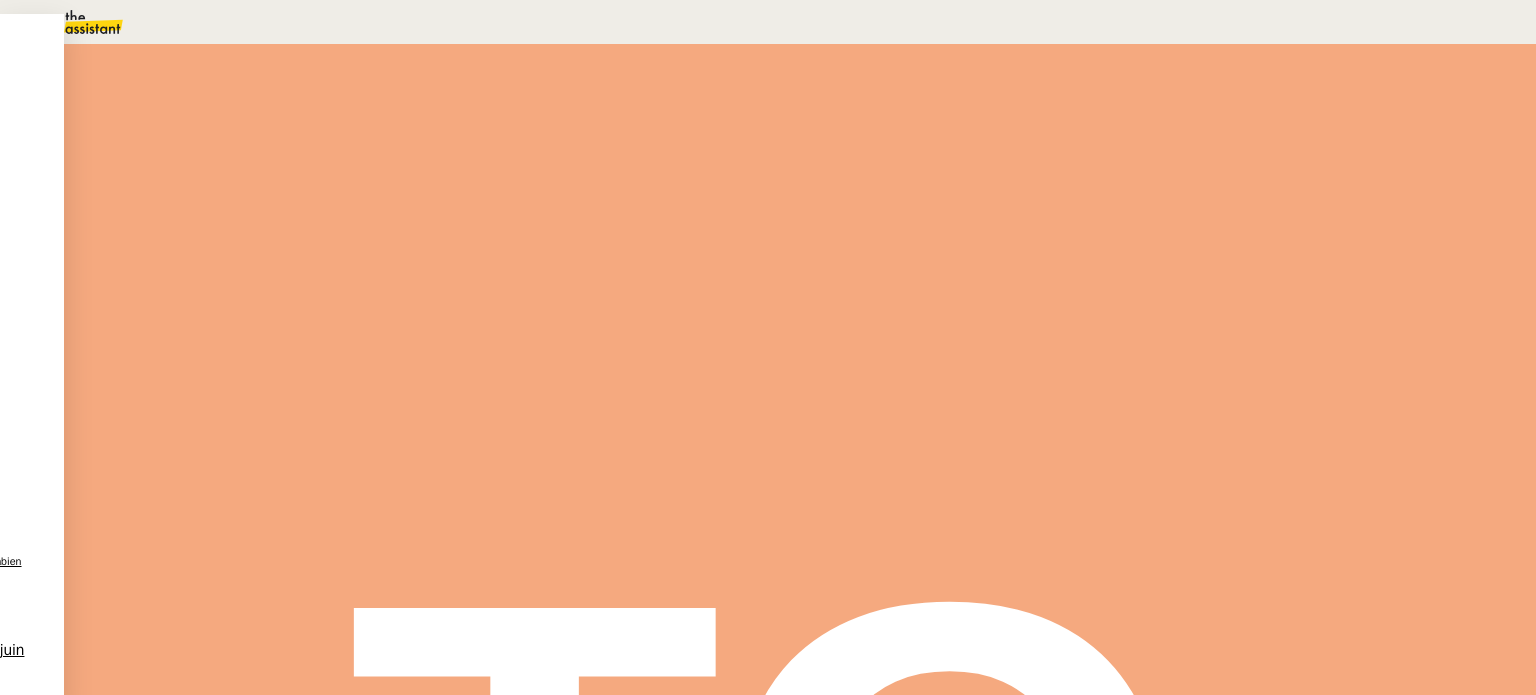click on "15" at bounding box center [788, 22] 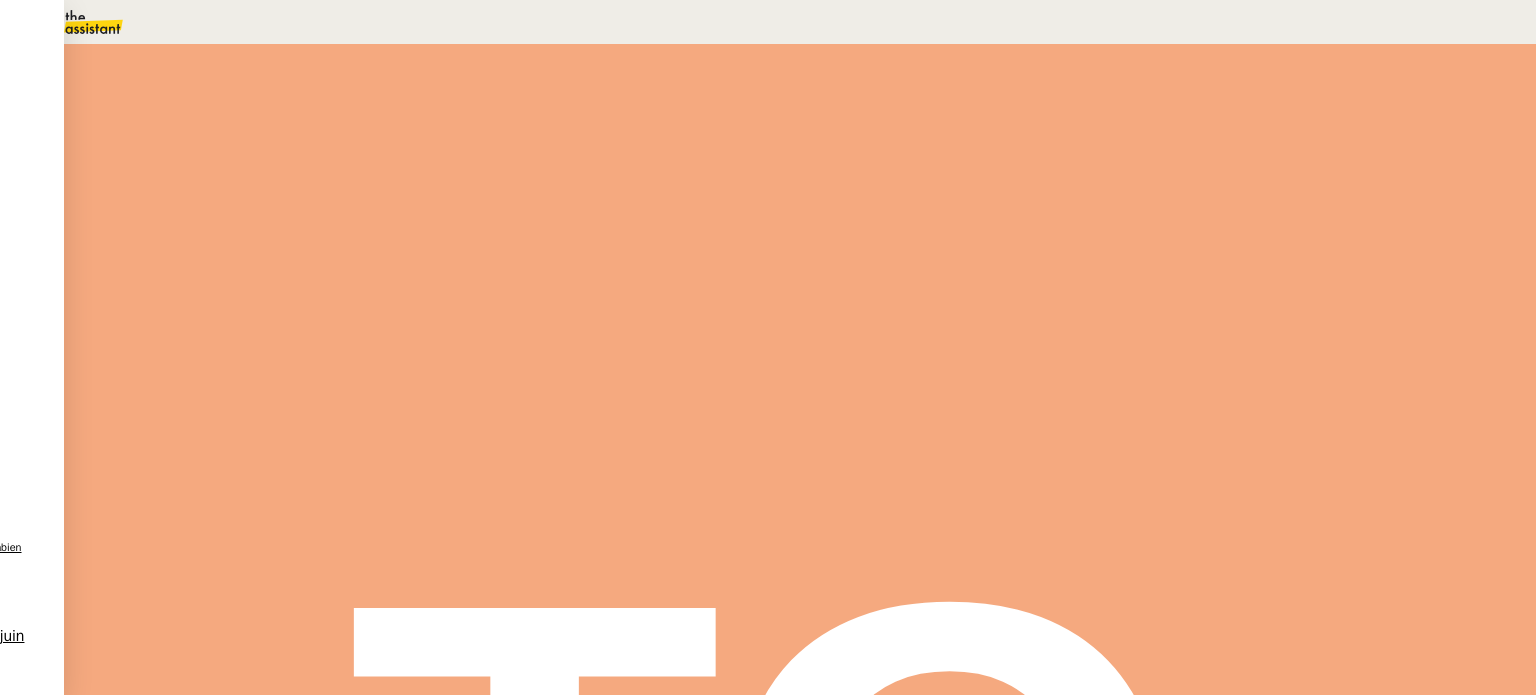 click on "Sauver" at bounding box center (1139, 505) 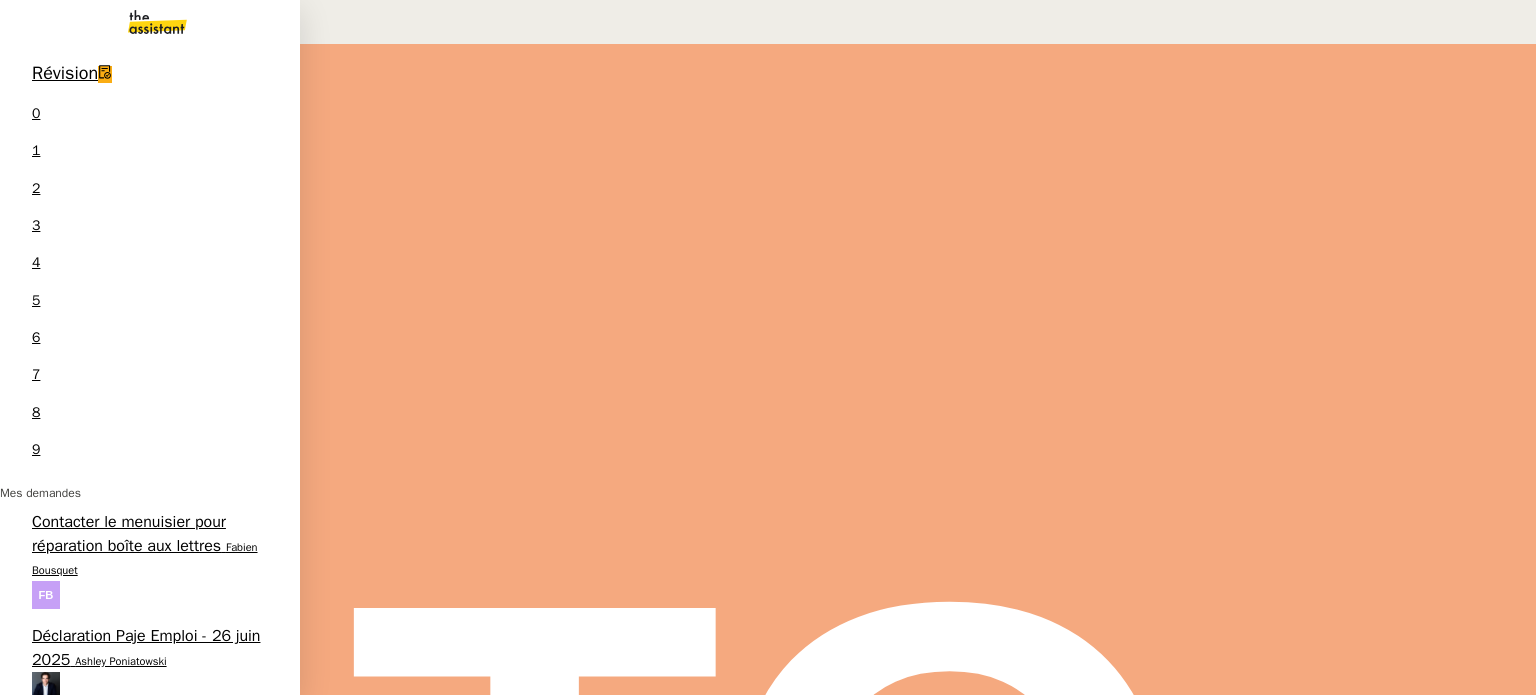 click on "Genevieve Landsmann" at bounding box center (152, 2417) 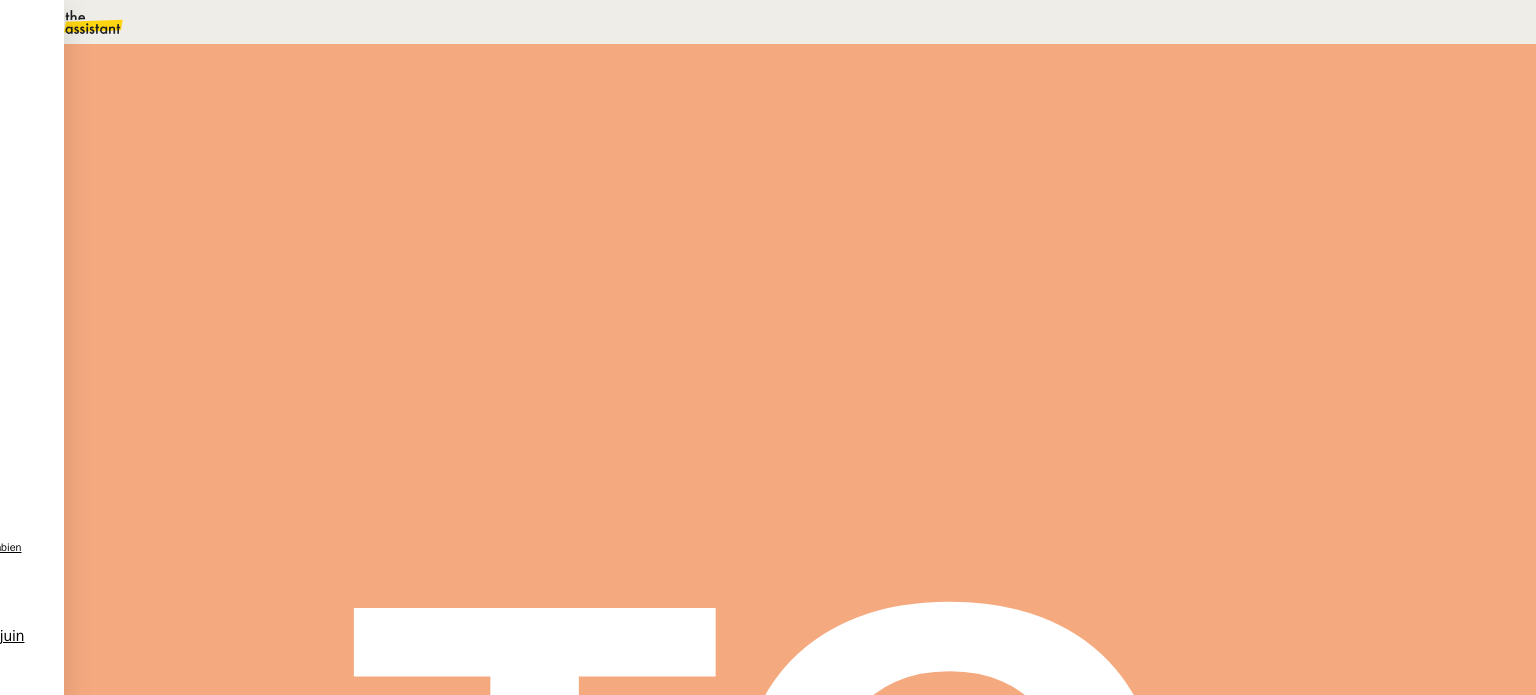 scroll, scrollTop: 200, scrollLeft: 0, axis: vertical 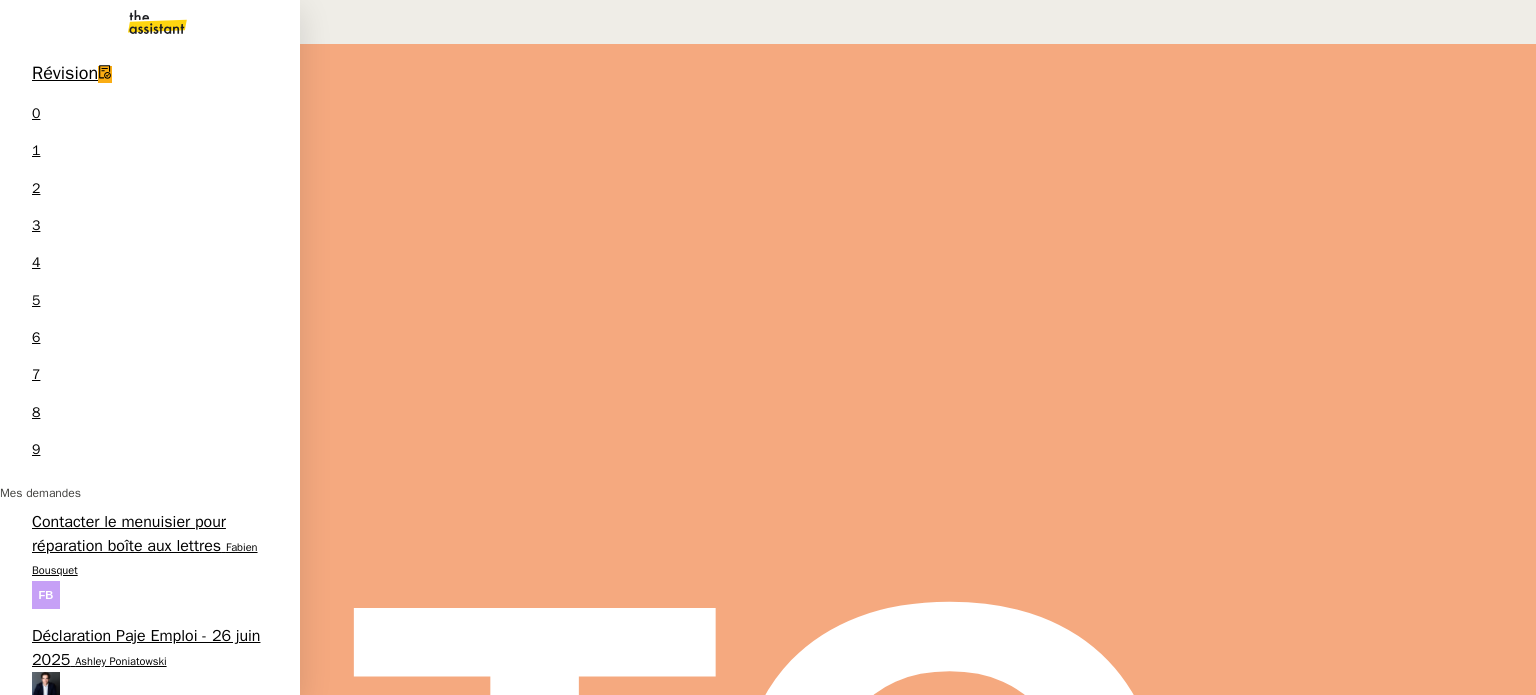 click on "Sonia Cafede" at bounding box center (154, 2327) 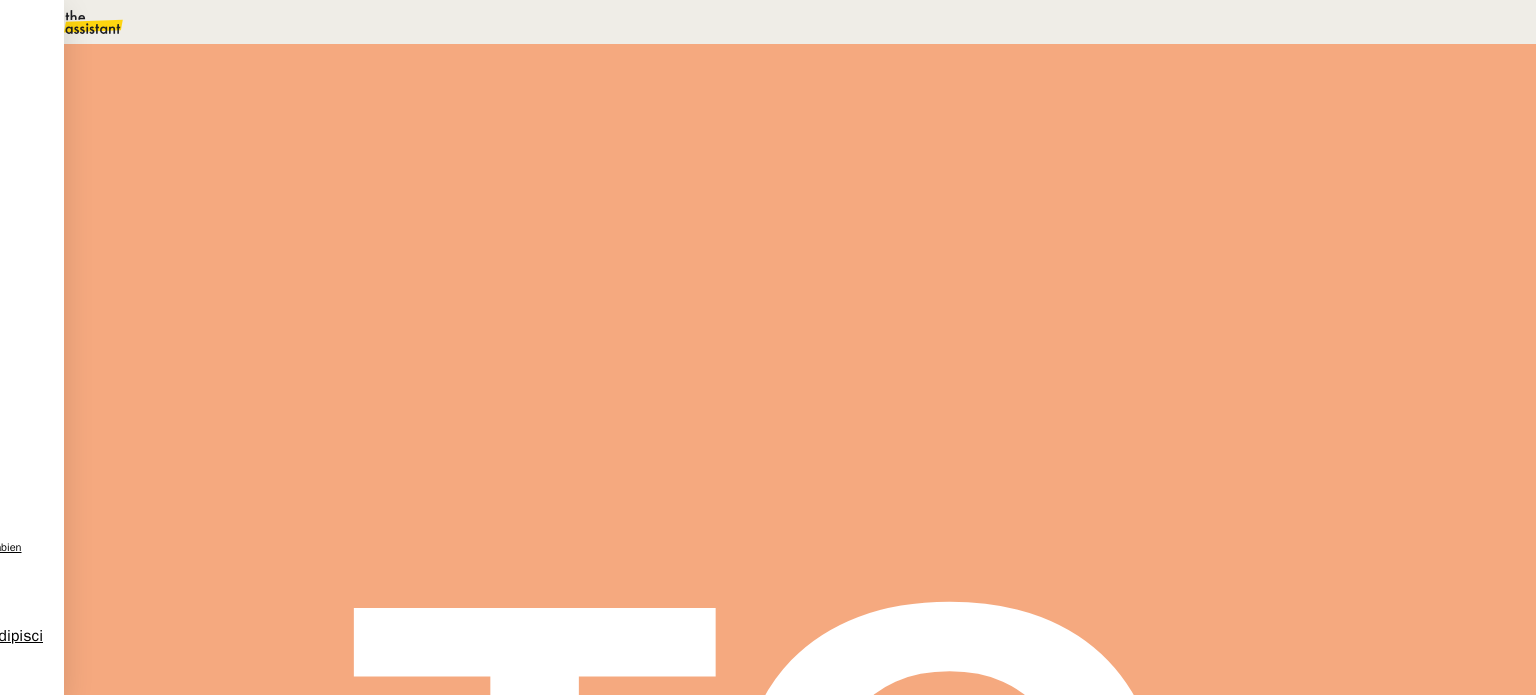 scroll, scrollTop: 0, scrollLeft: 0, axis: both 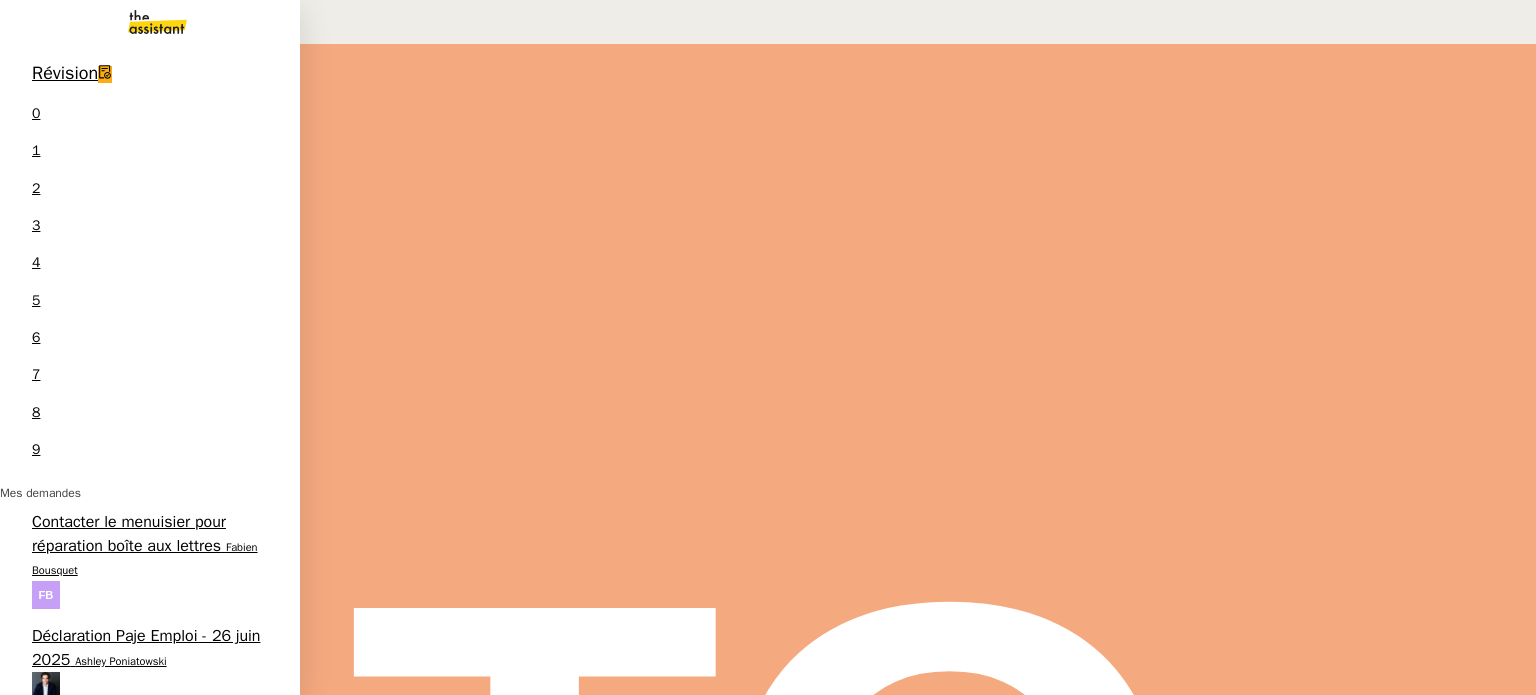 click on "Ajouter justificatif précomptabilité juillet" at bounding box center (149, 1215) 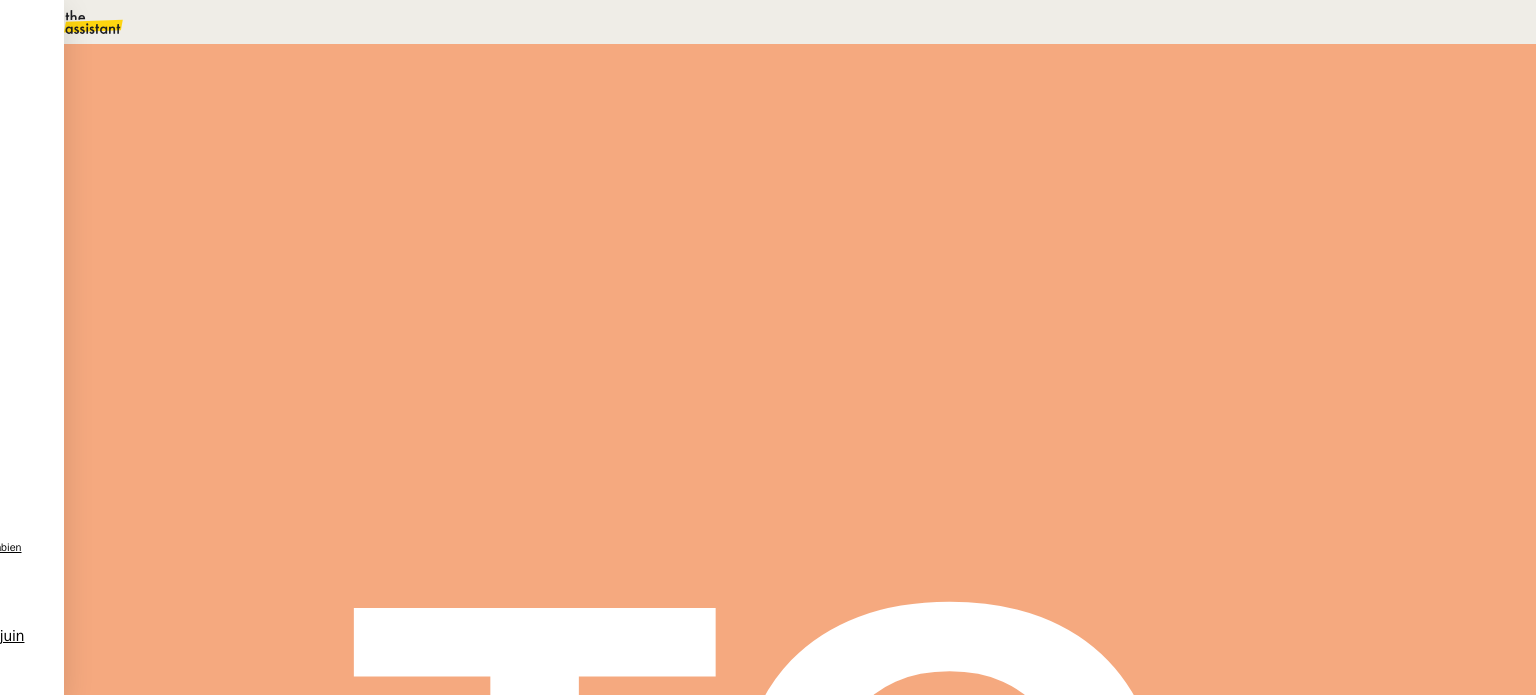 scroll, scrollTop: 0, scrollLeft: 0, axis: both 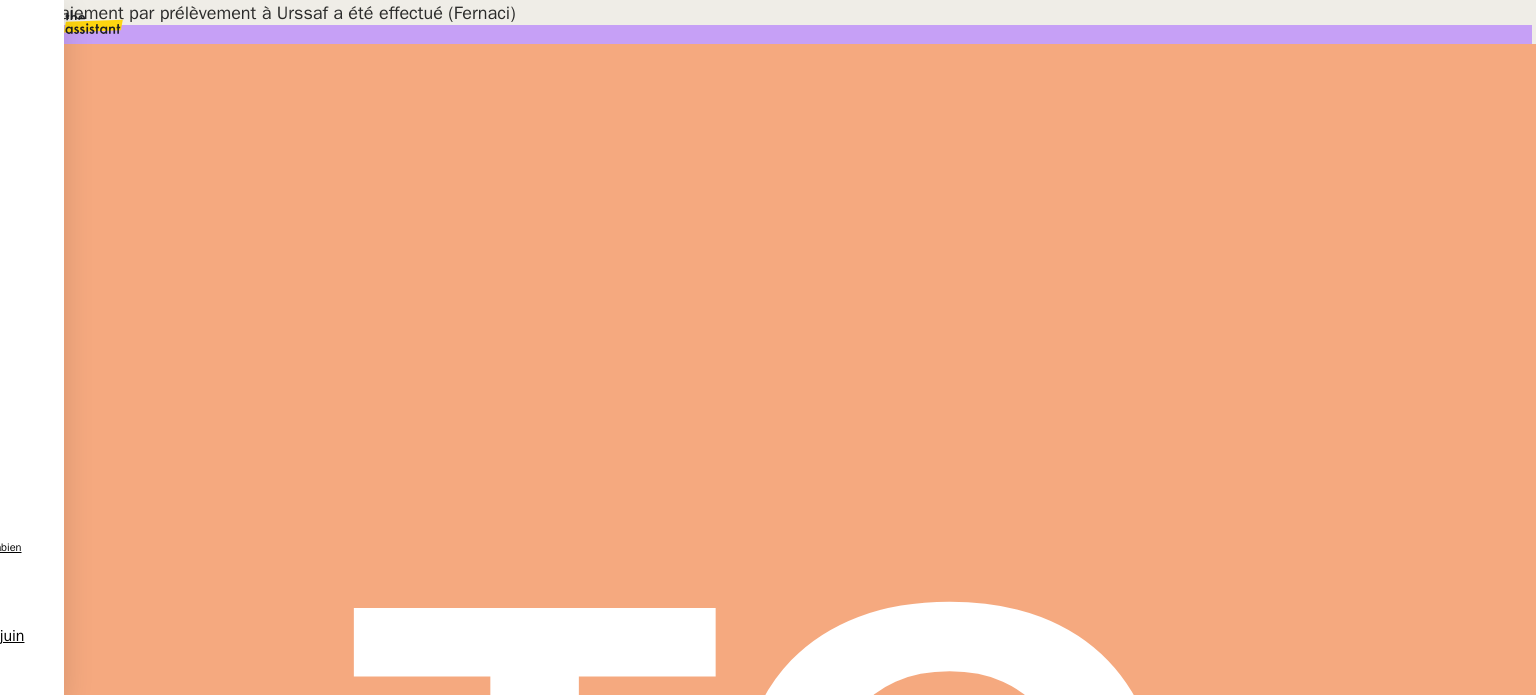 click on "Votre paiement par prélèvement à Urssaf a été effectué (Fernaci)" at bounding box center (182, 2540) 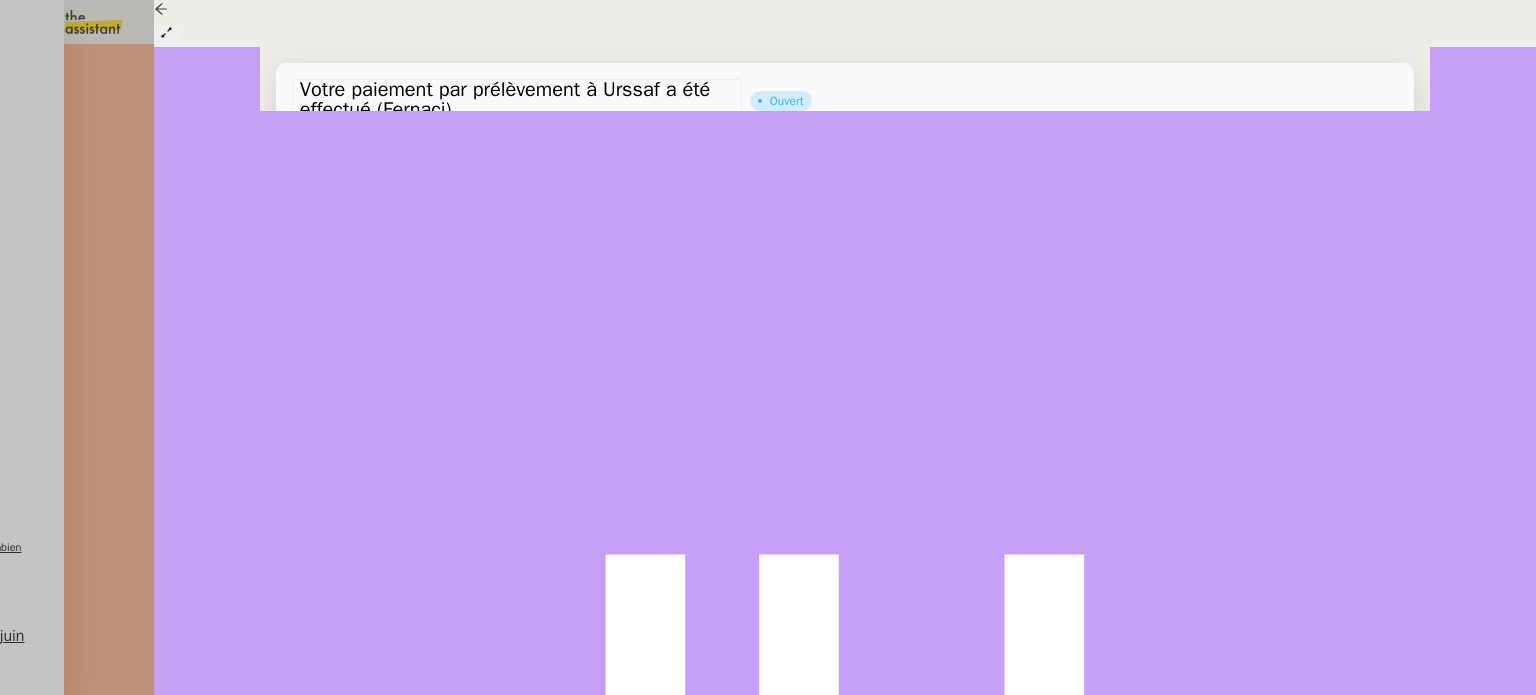scroll, scrollTop: 0, scrollLeft: 0, axis: both 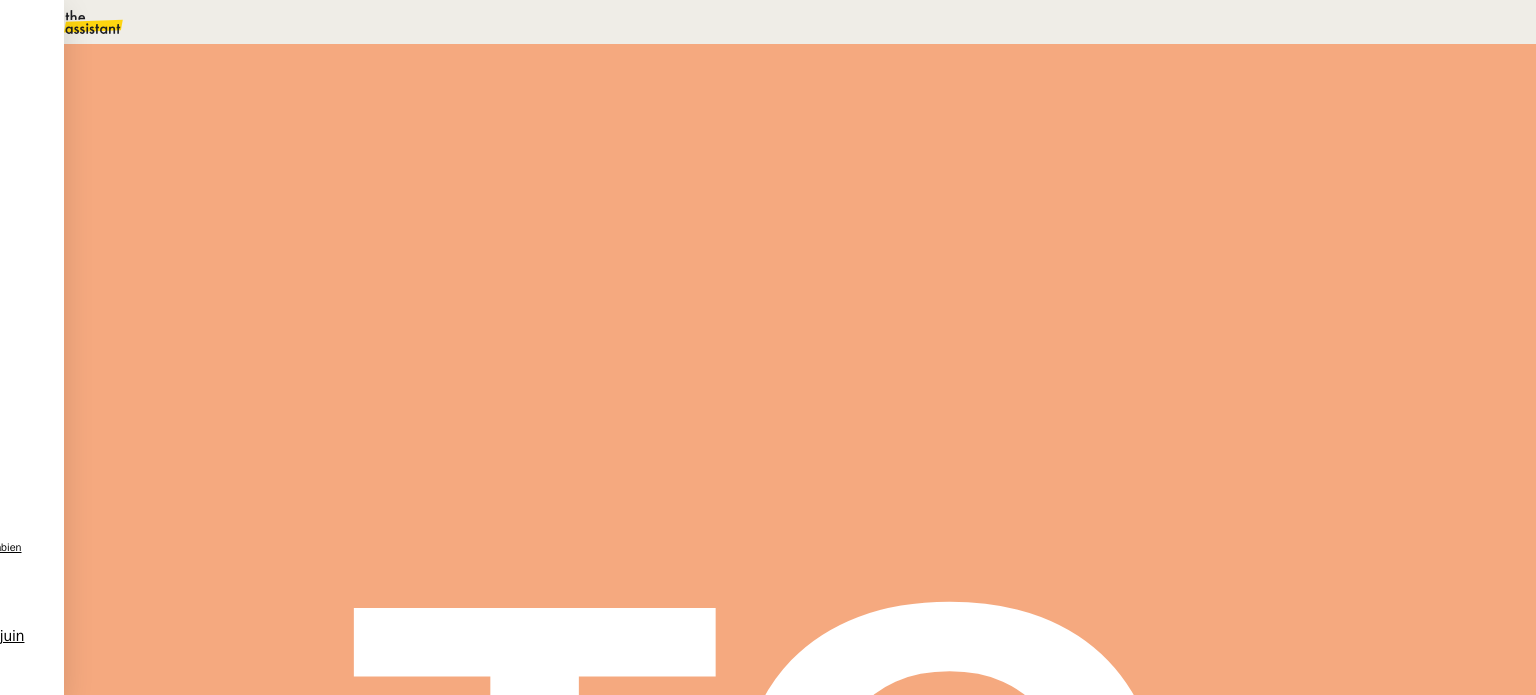 click on "IHZR3X" at bounding box center (562, 570) 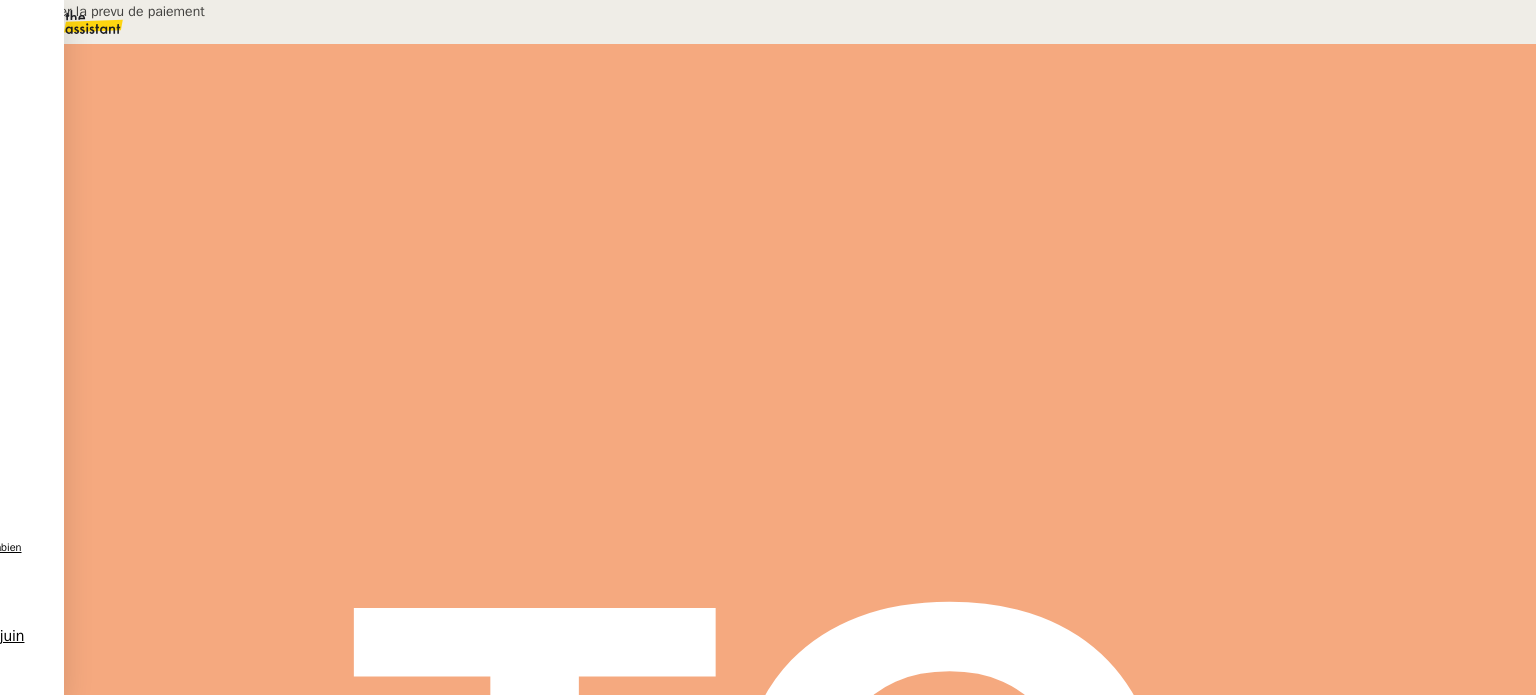 click on "T2lécharger la prevu de paiement" at bounding box center [1198, 130] 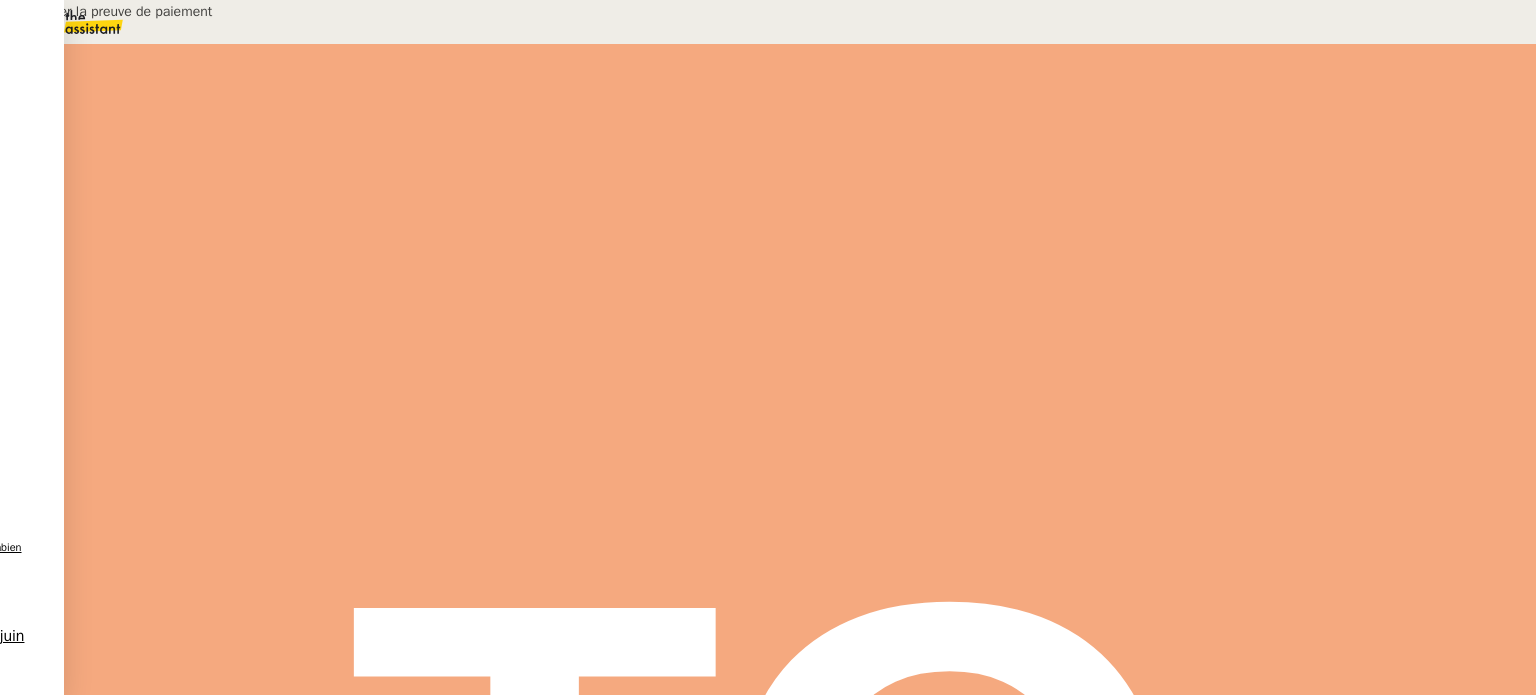 type on "T2lécharger la preuve de paiement" 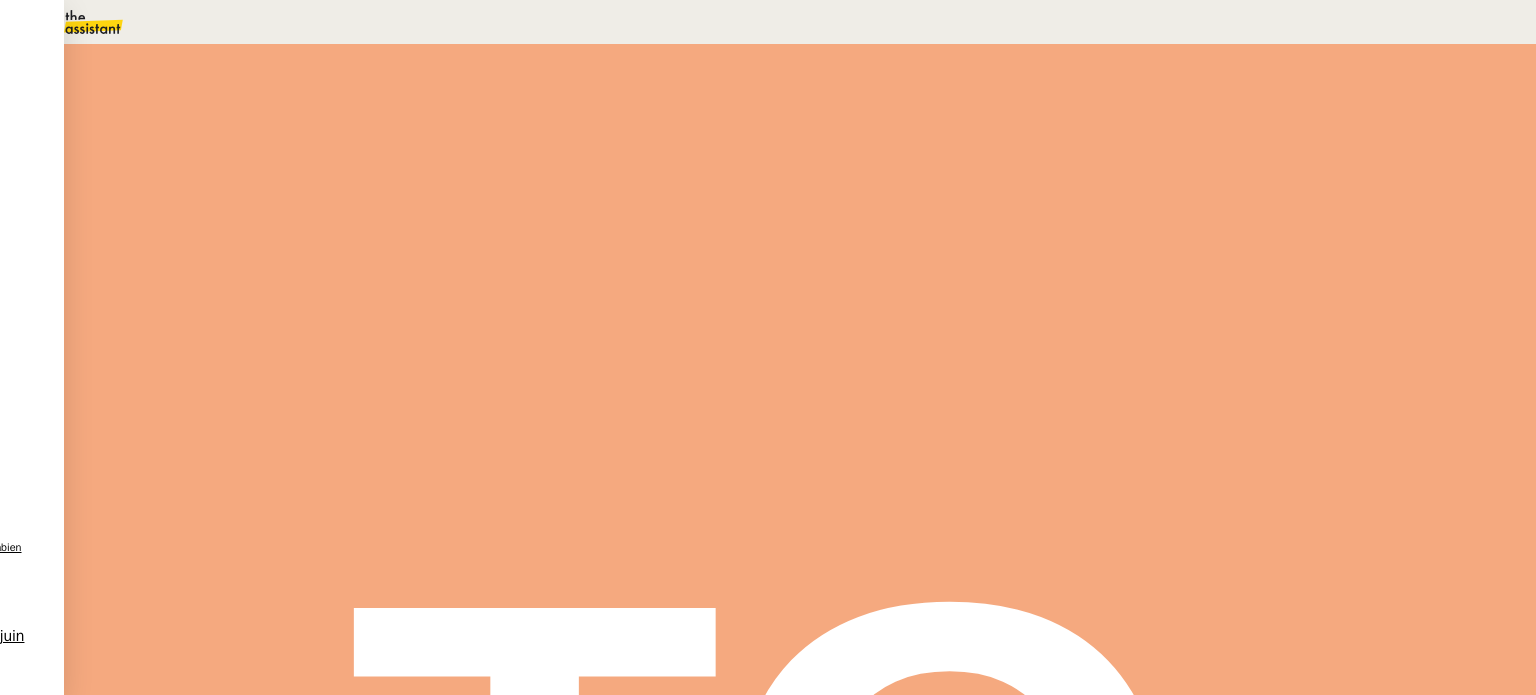 click on "T2lécharger la preuve de paiement" at bounding box center (496, 286) 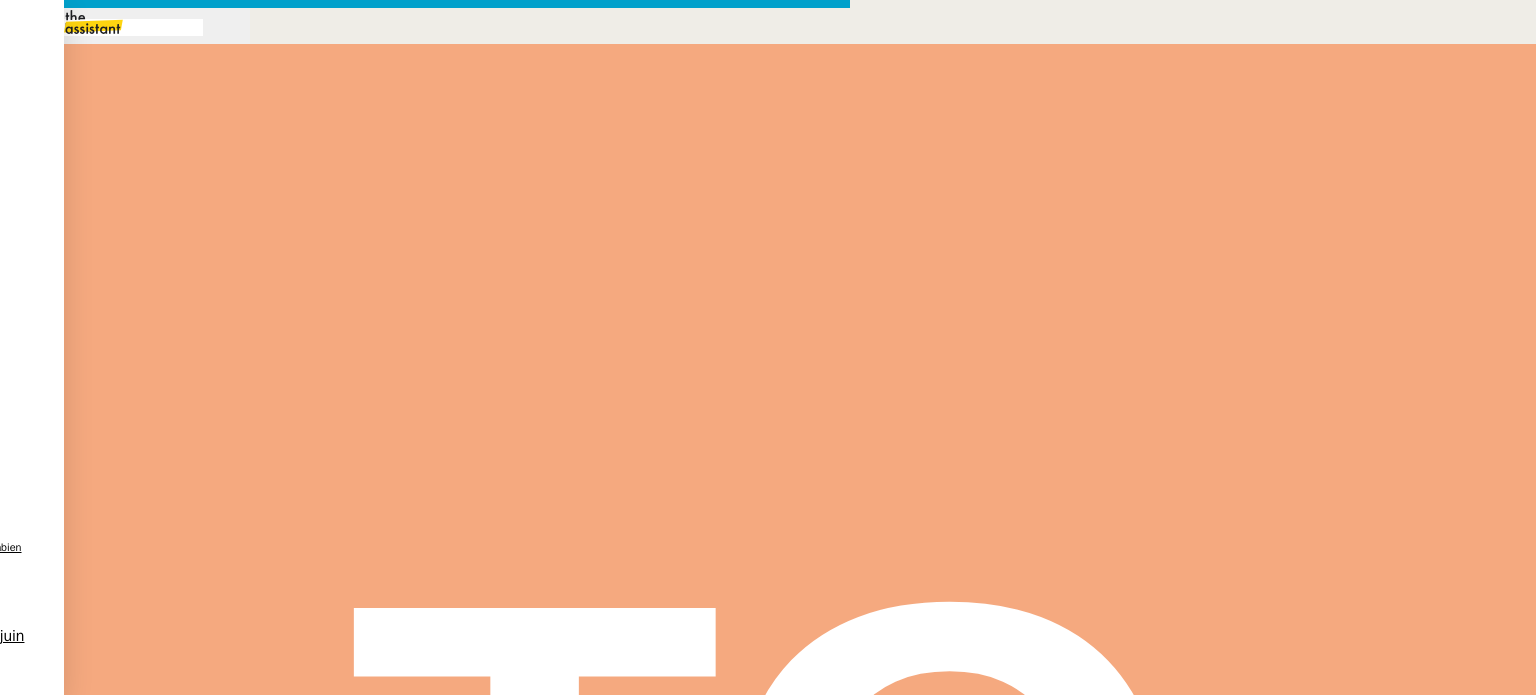 scroll, scrollTop: 855, scrollLeft: 0, axis: vertical 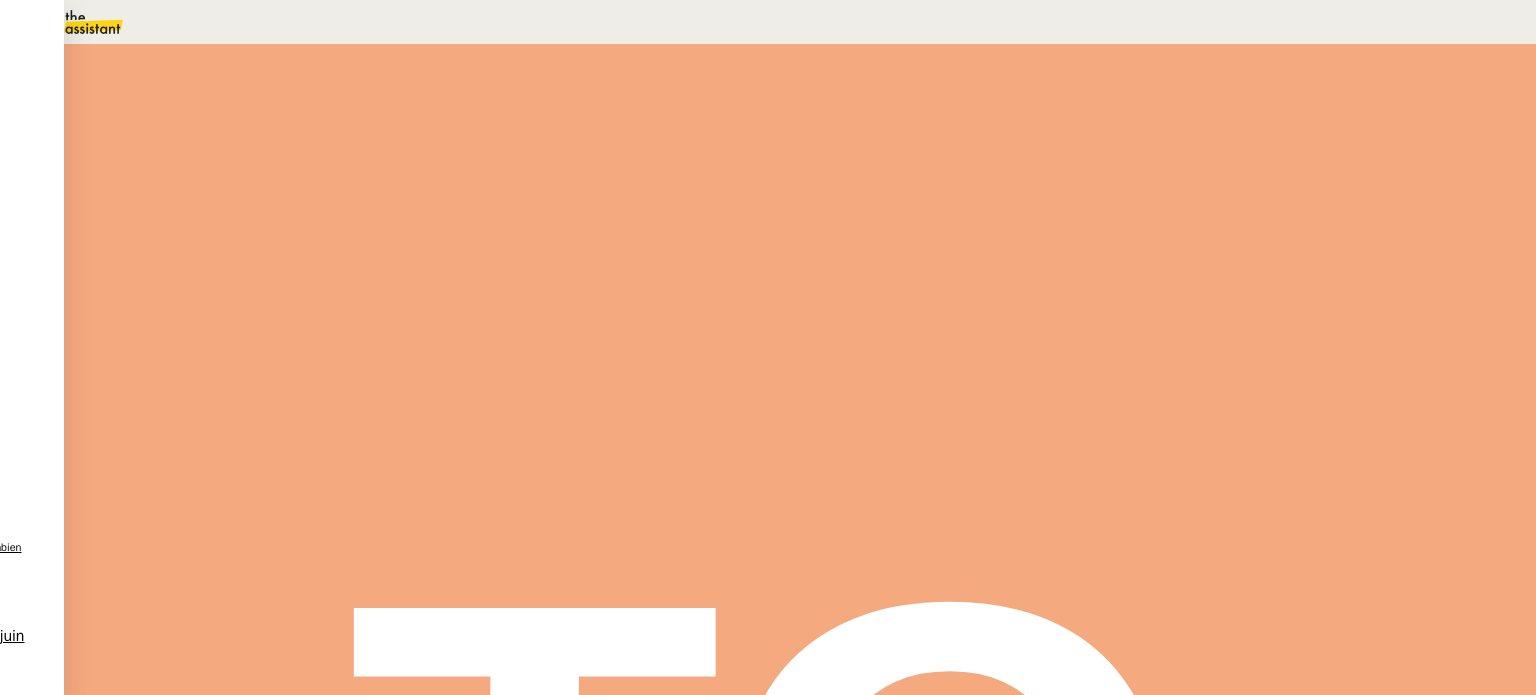 click at bounding box center (287, 340) 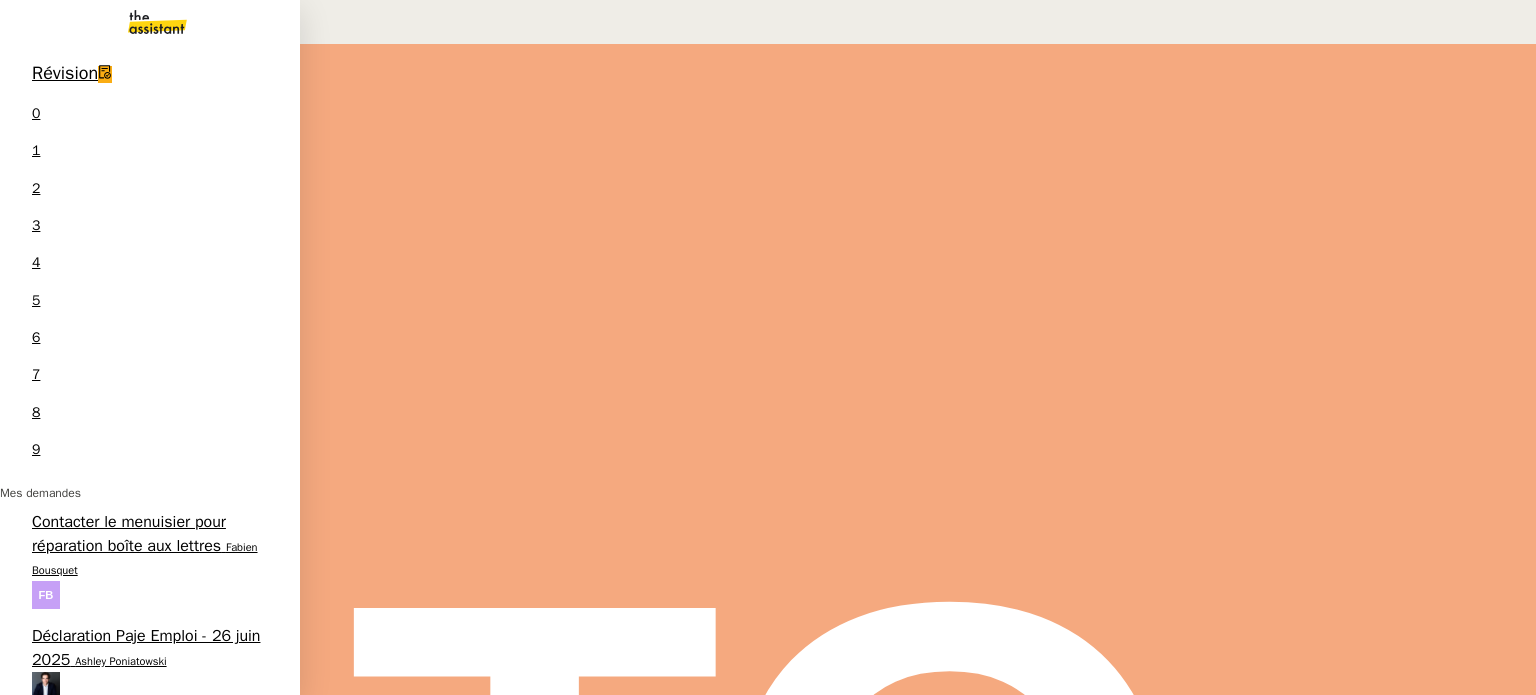 click on "Vérifiez les prélèvements Torelli    Ashley Poniatowski" at bounding box center [150, 1411] 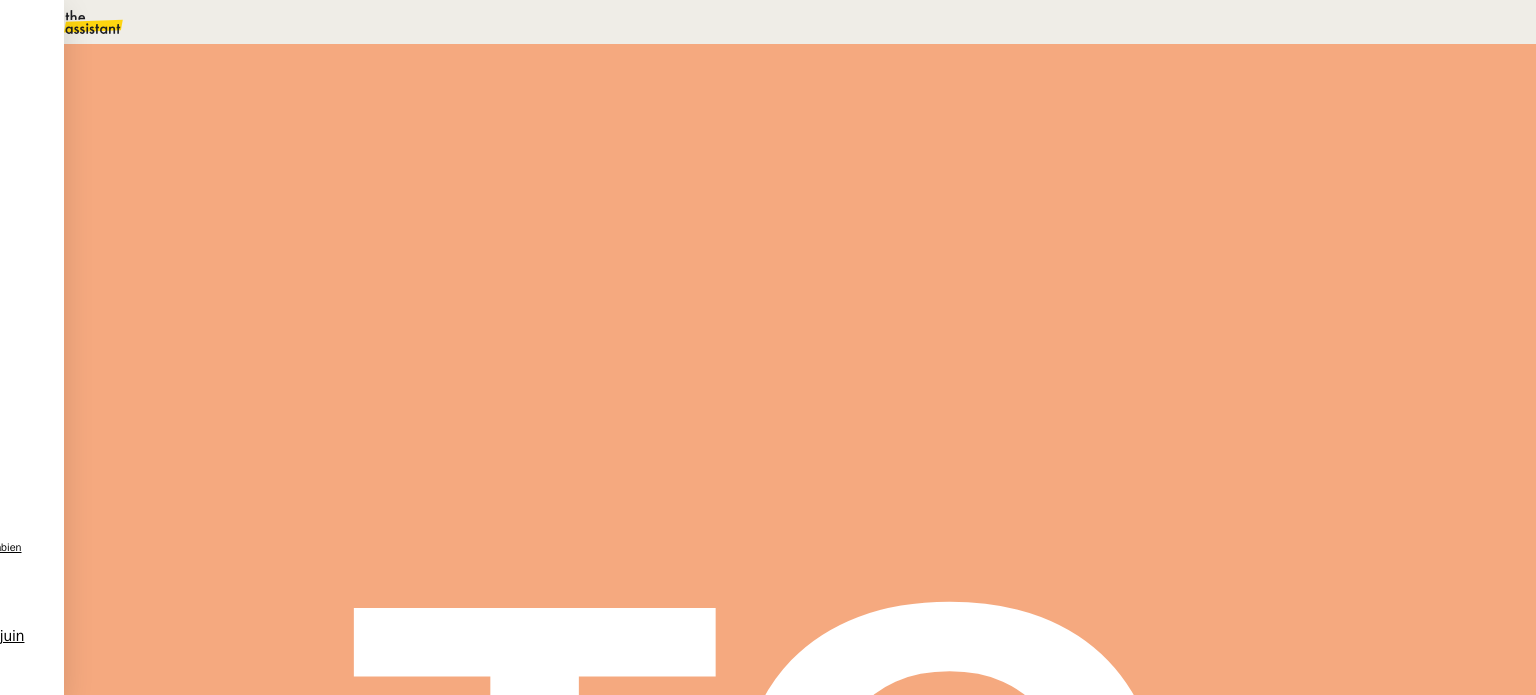 click on "Statut" at bounding box center (290, 112) 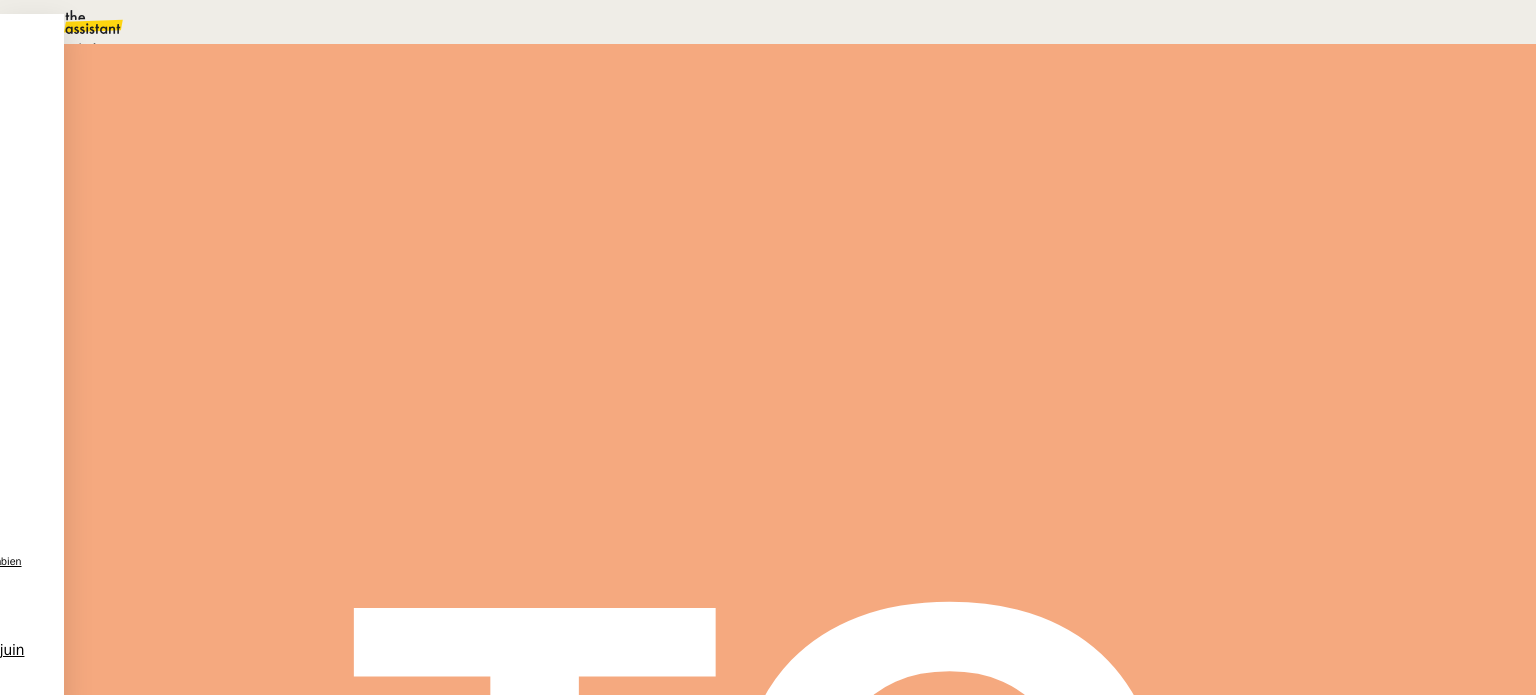 click on "En attente" at bounding box center [72, 48] 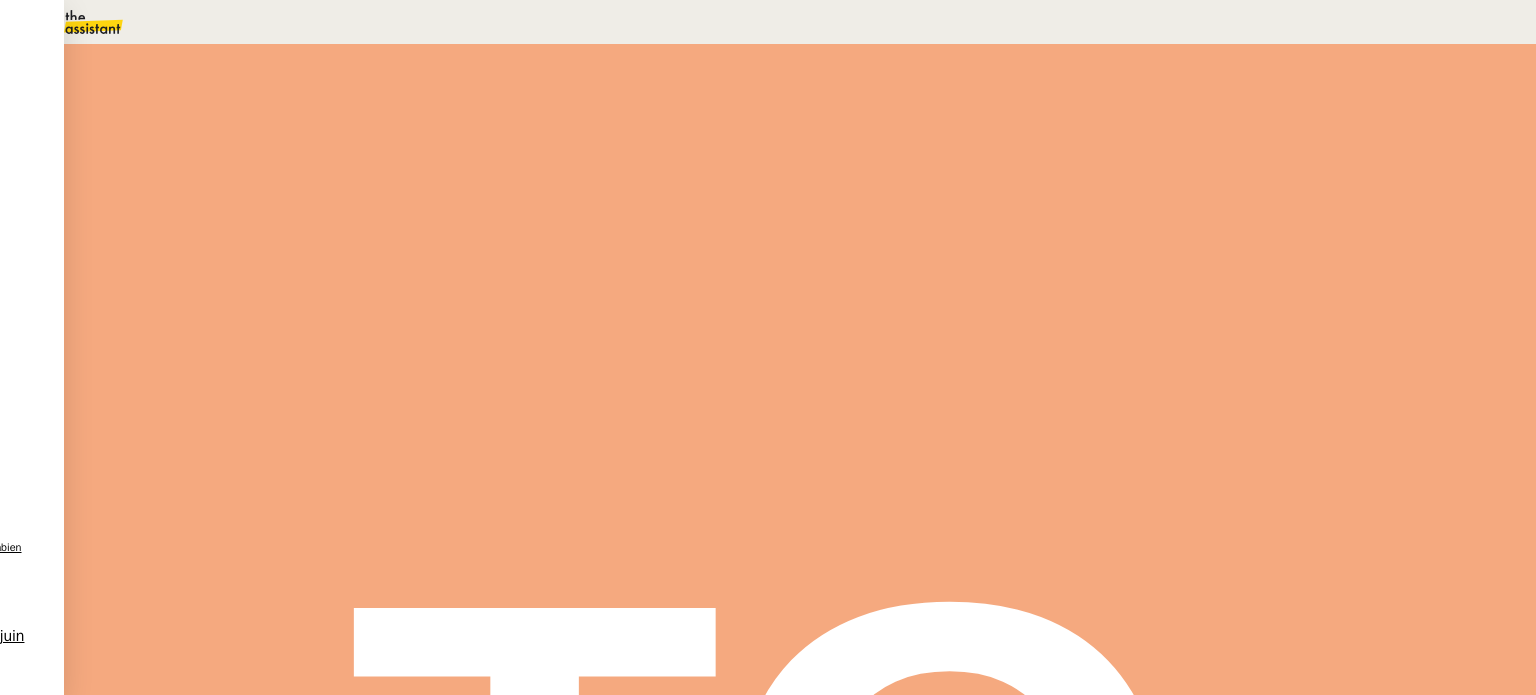 click on "Dans 2 jours ouvrés" at bounding box center (1173, 177) 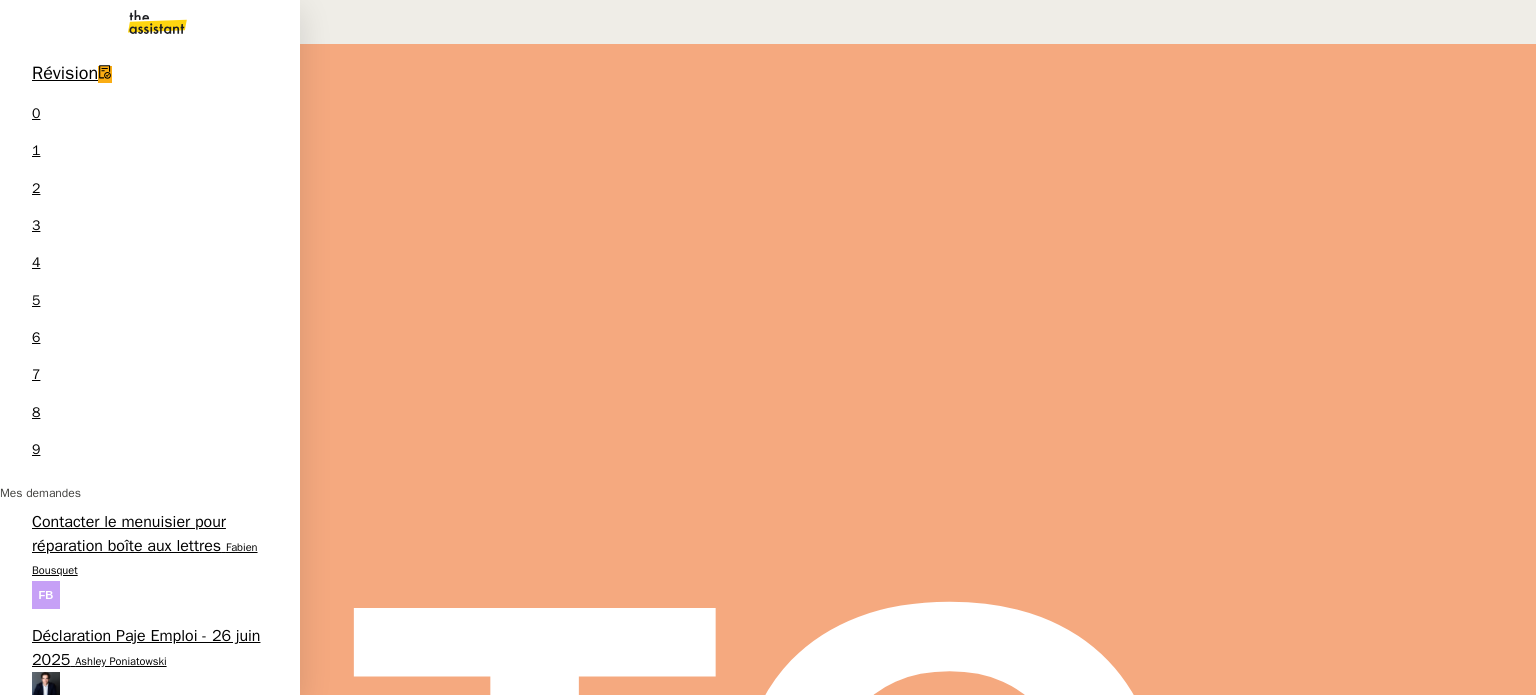 scroll, scrollTop: 0, scrollLeft: 0, axis: both 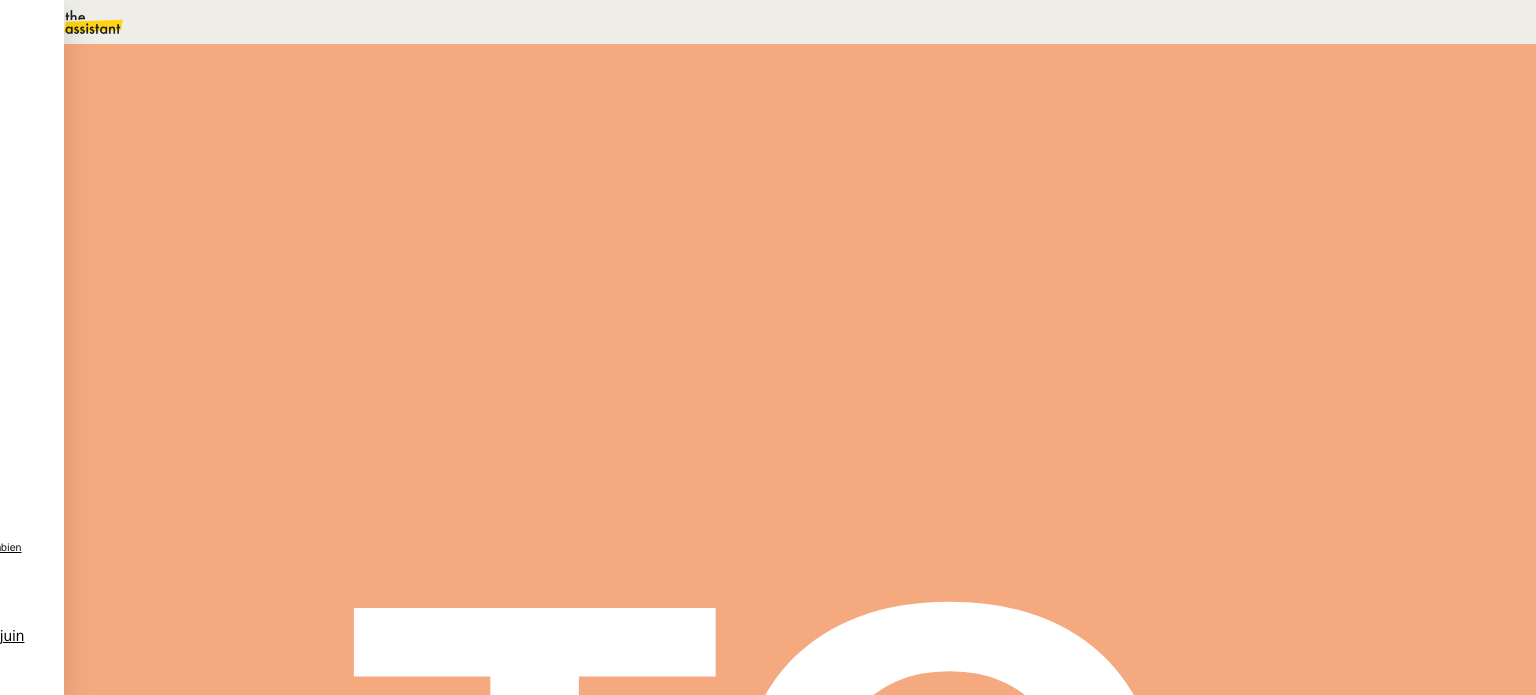 click on "Tâche" at bounding box center (819, 239) 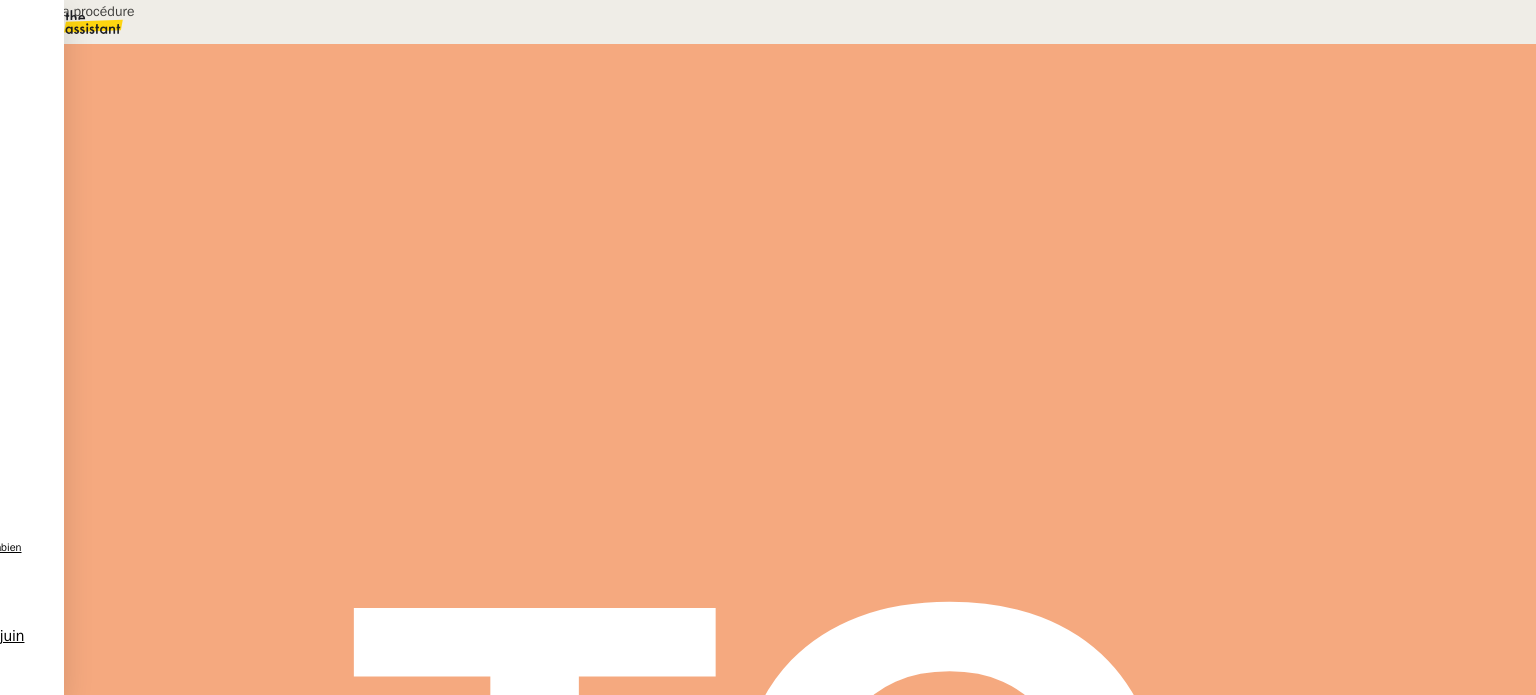 type on "Etude de la procédure" 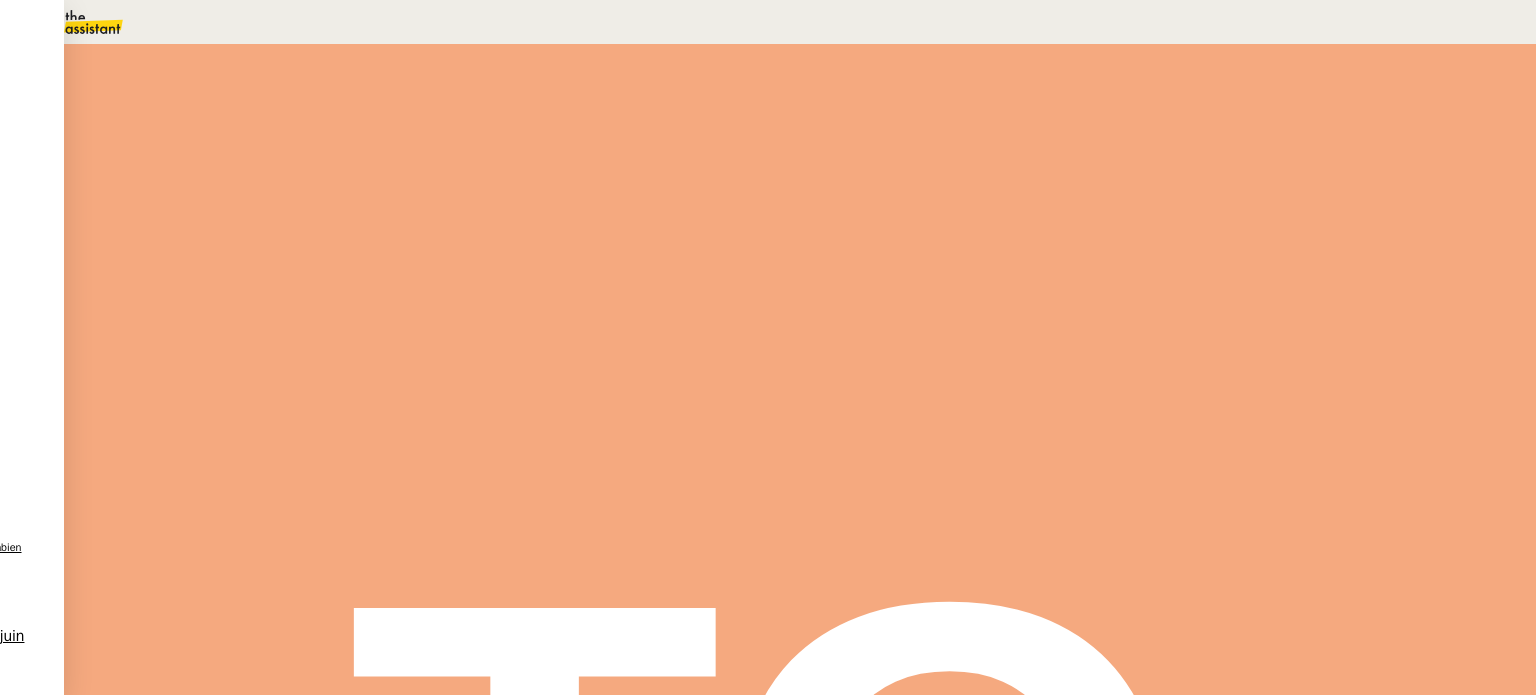 click on "Classement relevès bancaires - Kahutte et WeCraft" at bounding box center (212, 2331) 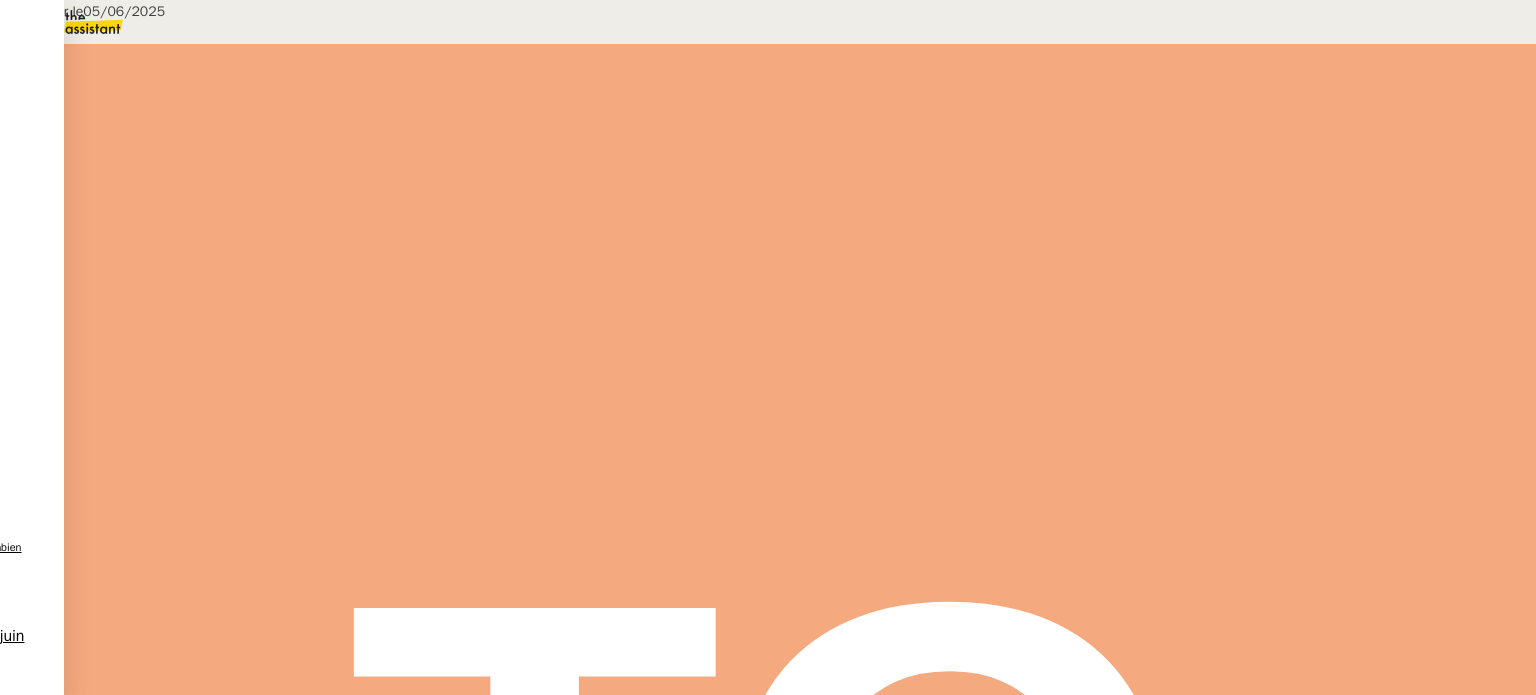 drag, startPoint x: 638, startPoint y: 158, endPoint x: 803, endPoint y: 163, distance: 165.07574 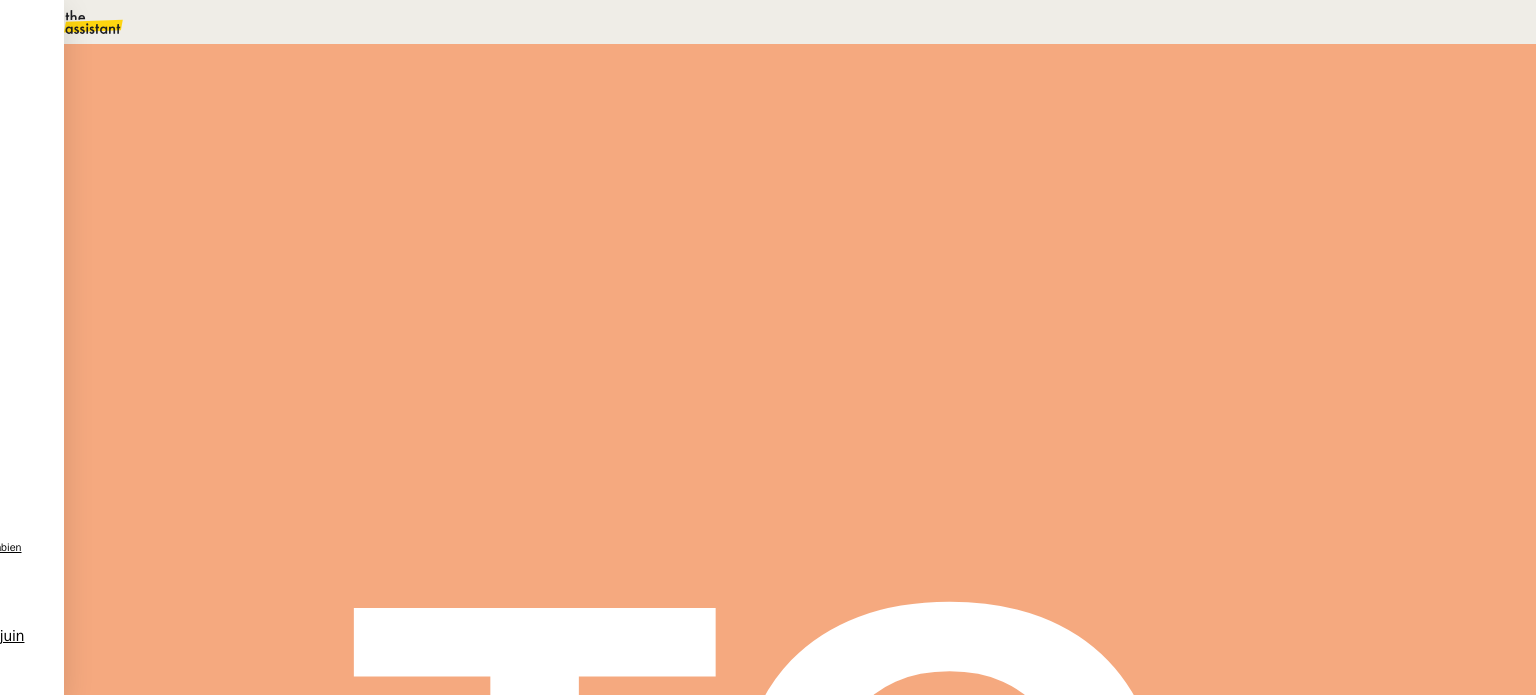 click on "Crédit Agricole WeCraft / Kahutte" at bounding box center [165, 2401] 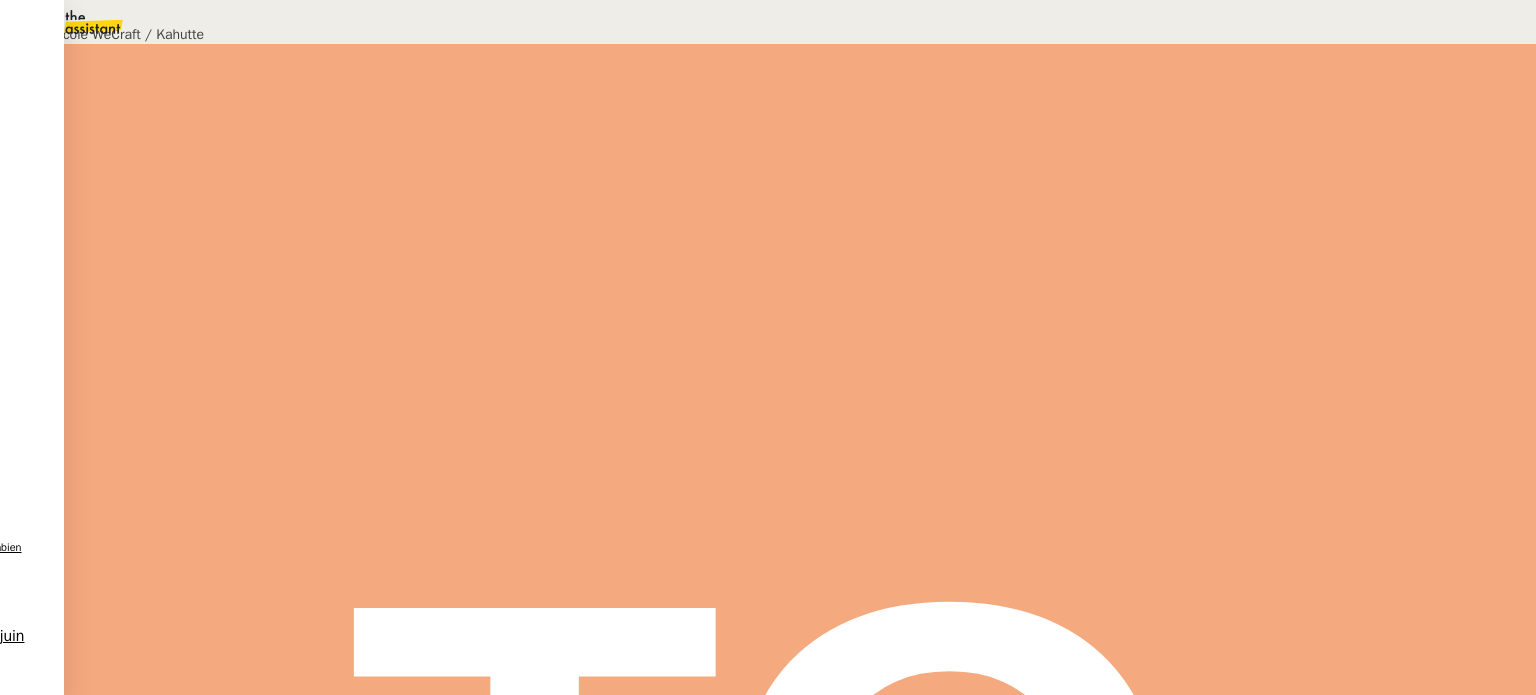 click on "Déverrouiller" at bounding box center (57, 98) 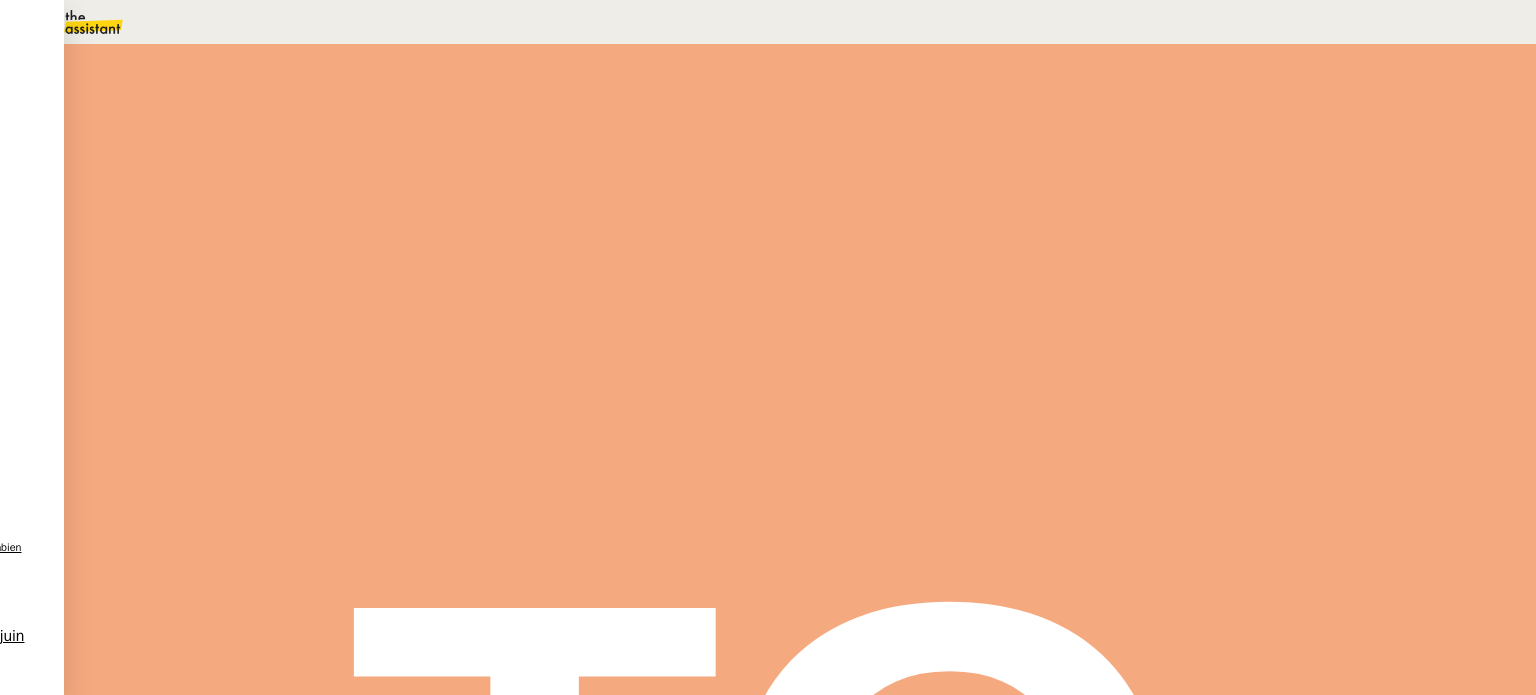 click on "Modifier" at bounding box center (209, 2376) 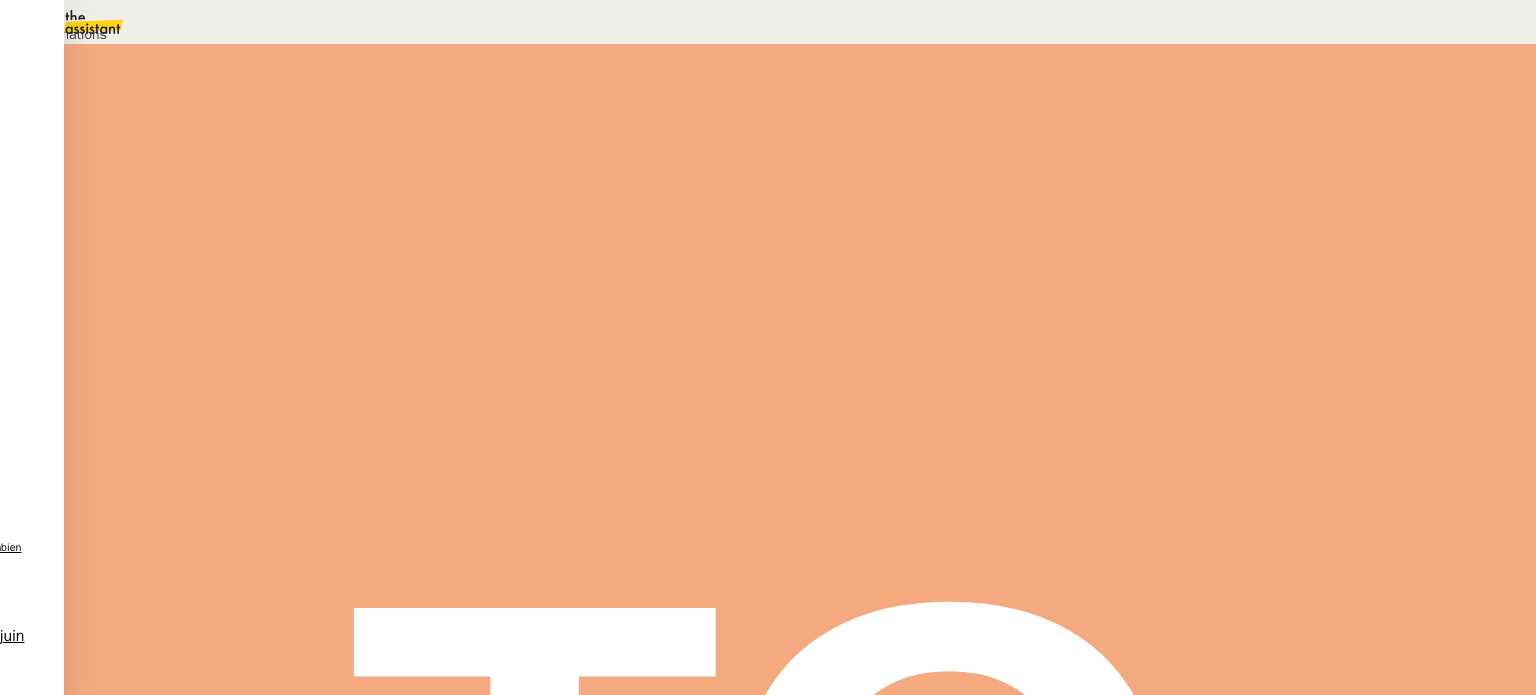 click on "Déverrouiller" at bounding box center [57, 98] 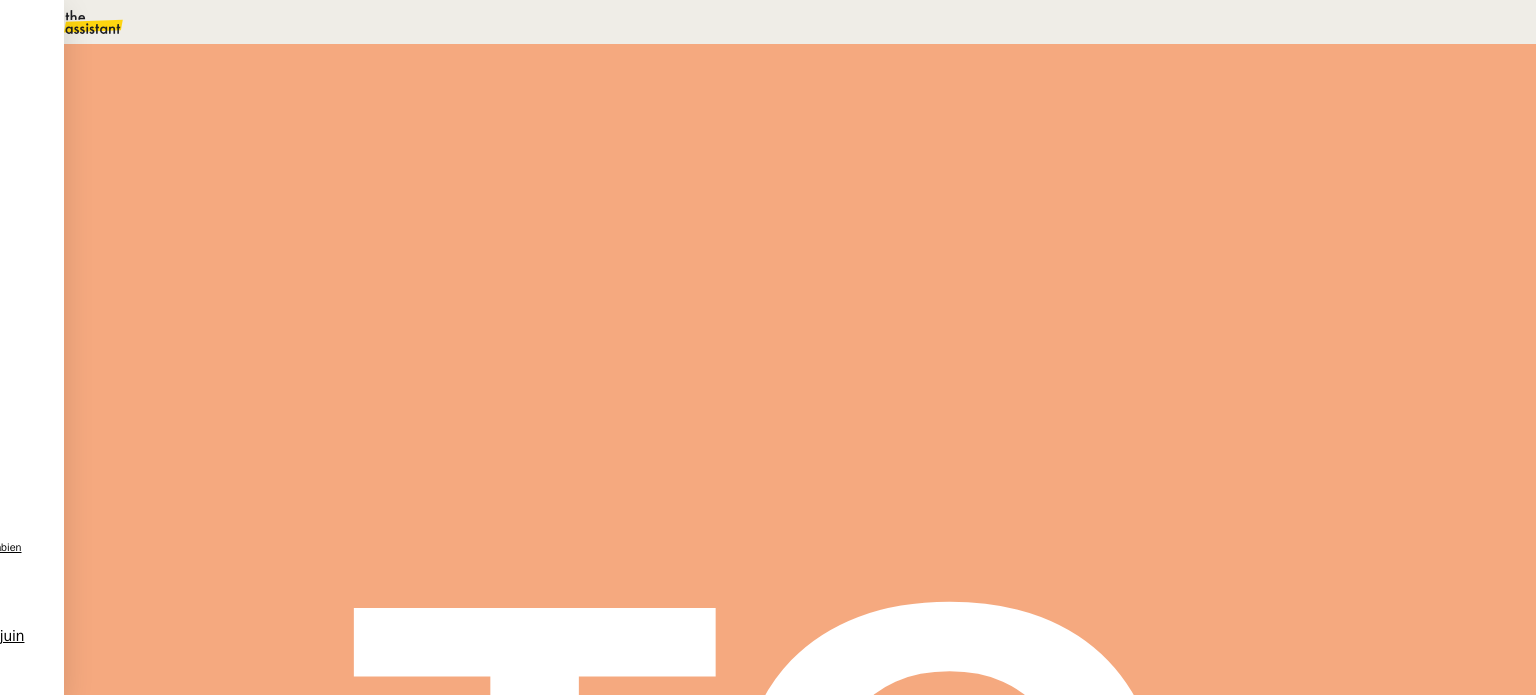 click on "Classement relevès bancaires - Kahutte et WeCraft" at bounding box center [212, 2331] 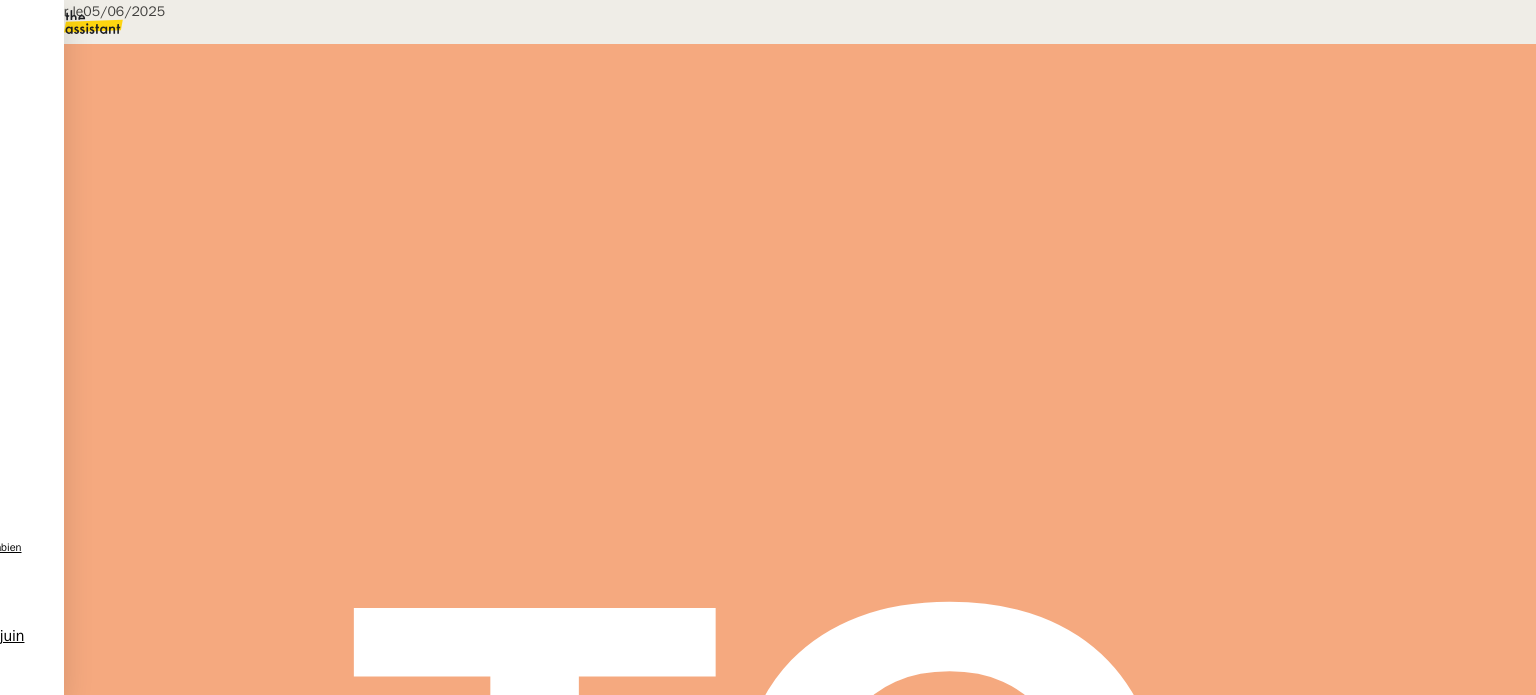 click on "Mise à jour le   05/06/2025 Contexte :  Le client souhaite que nous classions tous les mois ses relevés bancaires pour les sociétés Kahutte et WeCraft dans un Drive. Récurrence :  Le 5 du mois. Déclenchement :  De manière autonome (demande automatisée). PROCÉDURE : A. Pour la société Kahutte Se connecter au compte bancaire Crédit Agricole (données clients). Assurez-vous d'être bien sur la société  Kahutte  puis accédez à vos e-documents > relevés de compte > télécharger le relevé du mois précédent. Le classer dans le  Drive  en suivant l’accès : Admin - Partages - BLEY - BOUSQUET / [2] KAHUTTE / Compta / ANNEE/ MOIS (dossier à créer)  sous la nomenclature AAAAMMDD + Relevé Crédit Agricole. Remarque :  Parfois, il y a deux extraits de compte (dont un relevé de factures) B. Pour la société WeCraft Se connecter au compte bancaire Crédit Agricole (données clients). Assurez-vous d'être bien sur la société  WeCraft Le classer dans le  Drive" at bounding box center (768, 371) 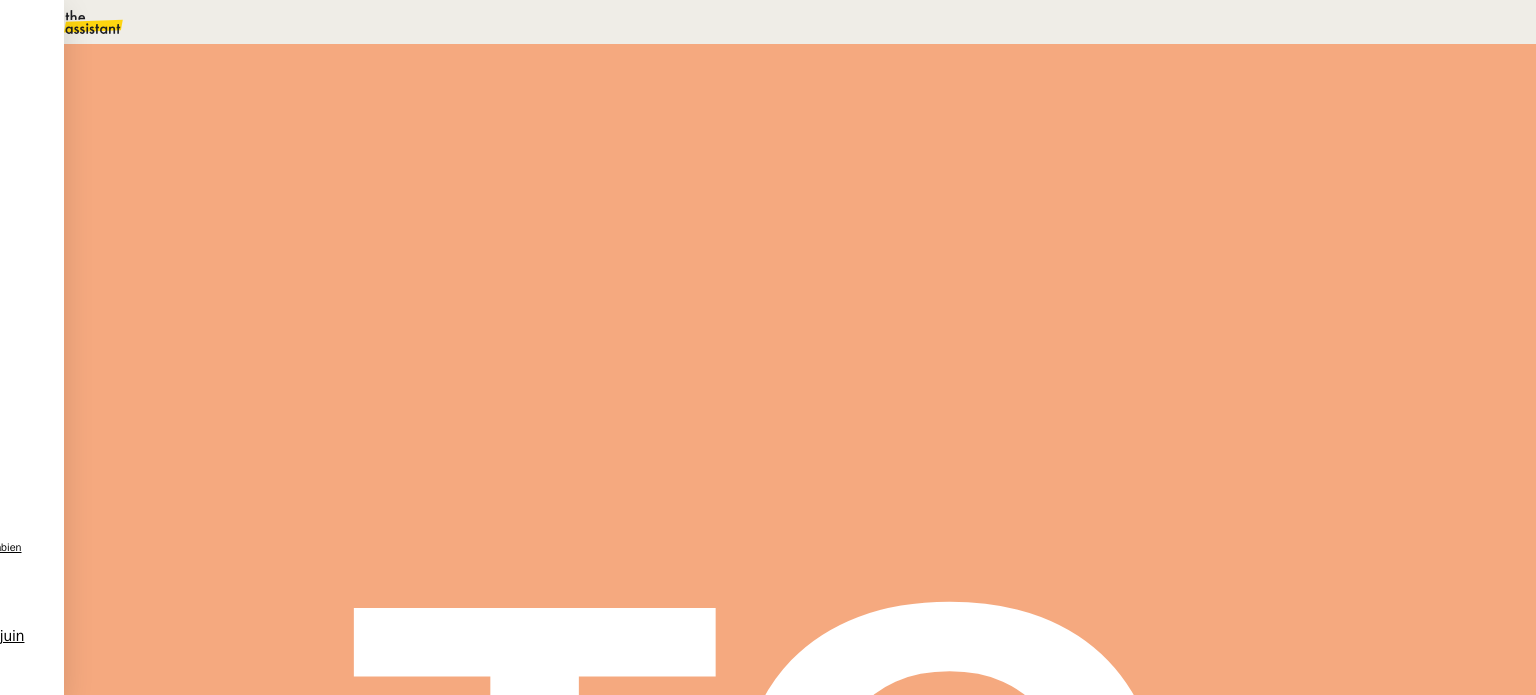 click on "Crédit Agricole WeCraft / Kahutte" at bounding box center (165, 2401) 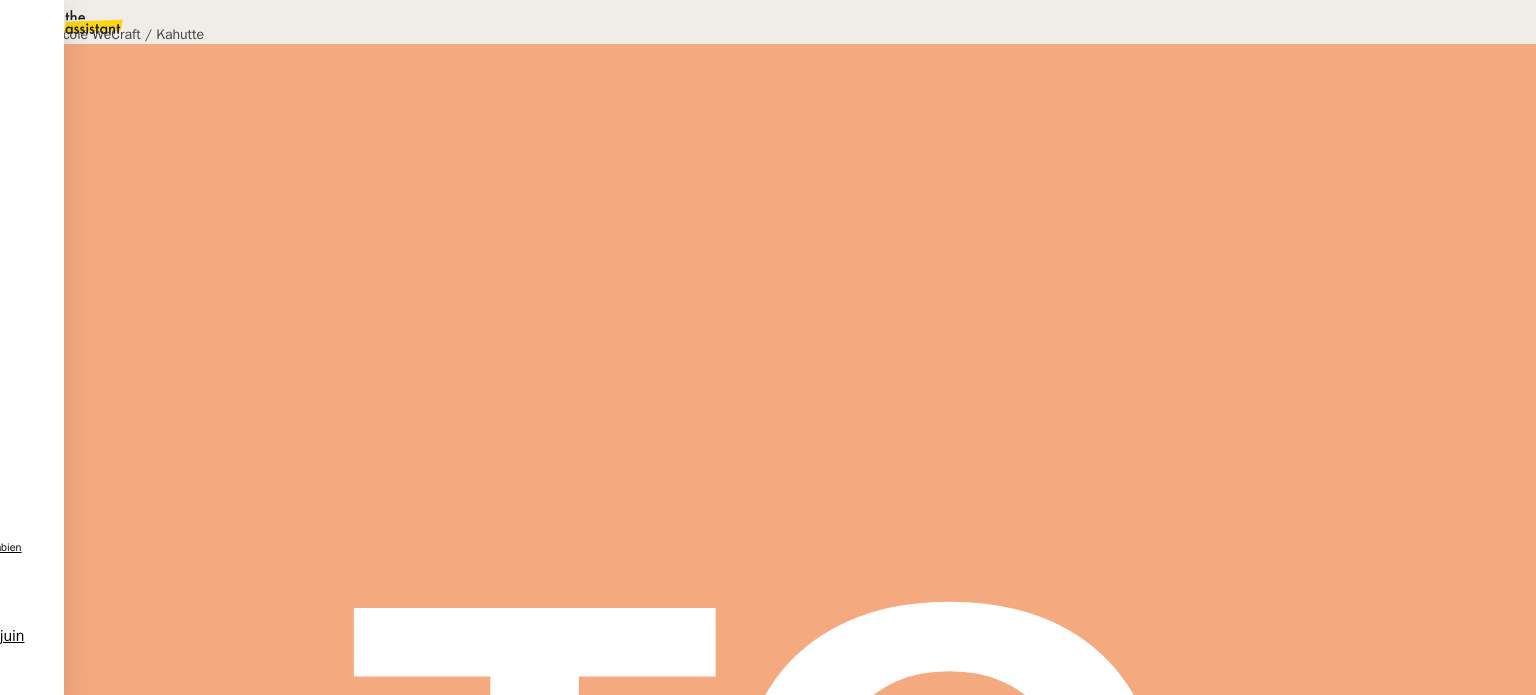 click at bounding box center [12, 95] 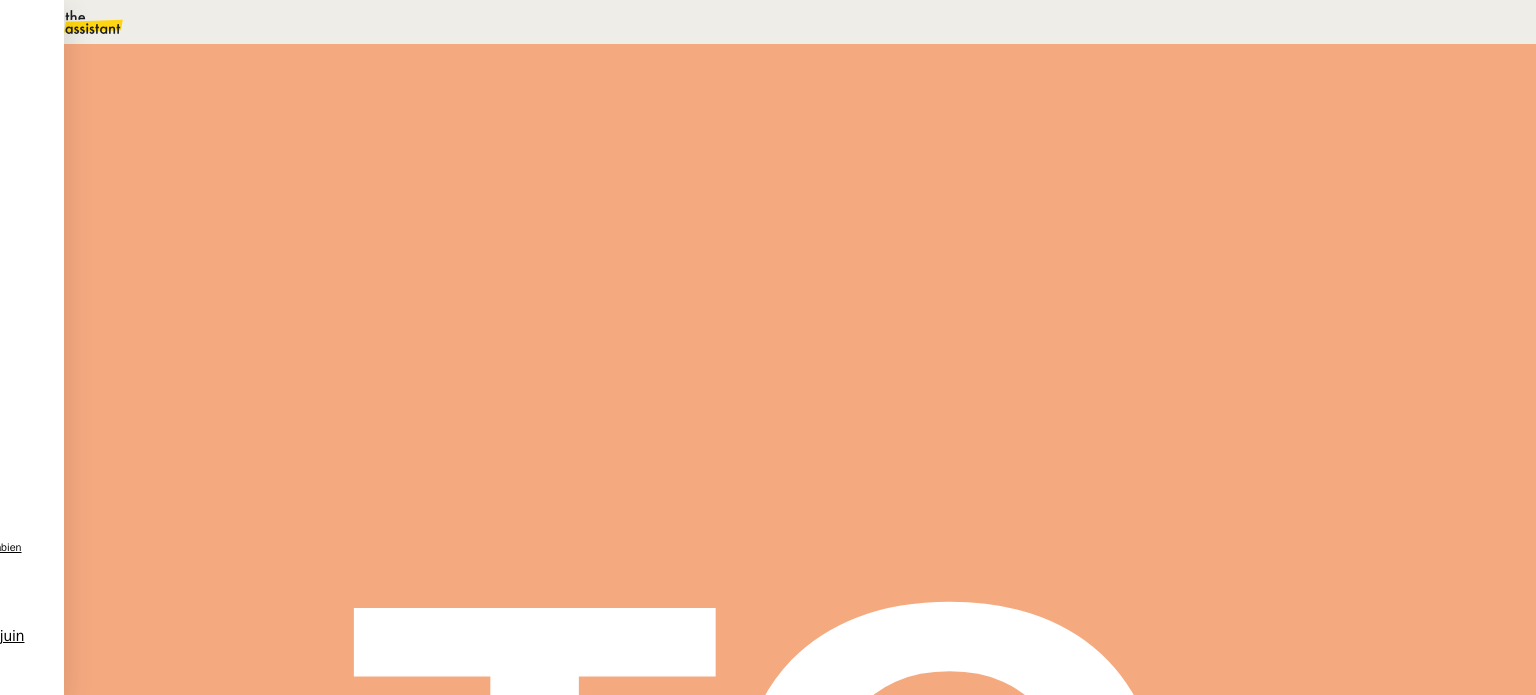 click on "Classement relevès bancaires - Kahutte et WeCraft" at bounding box center (212, 2331) 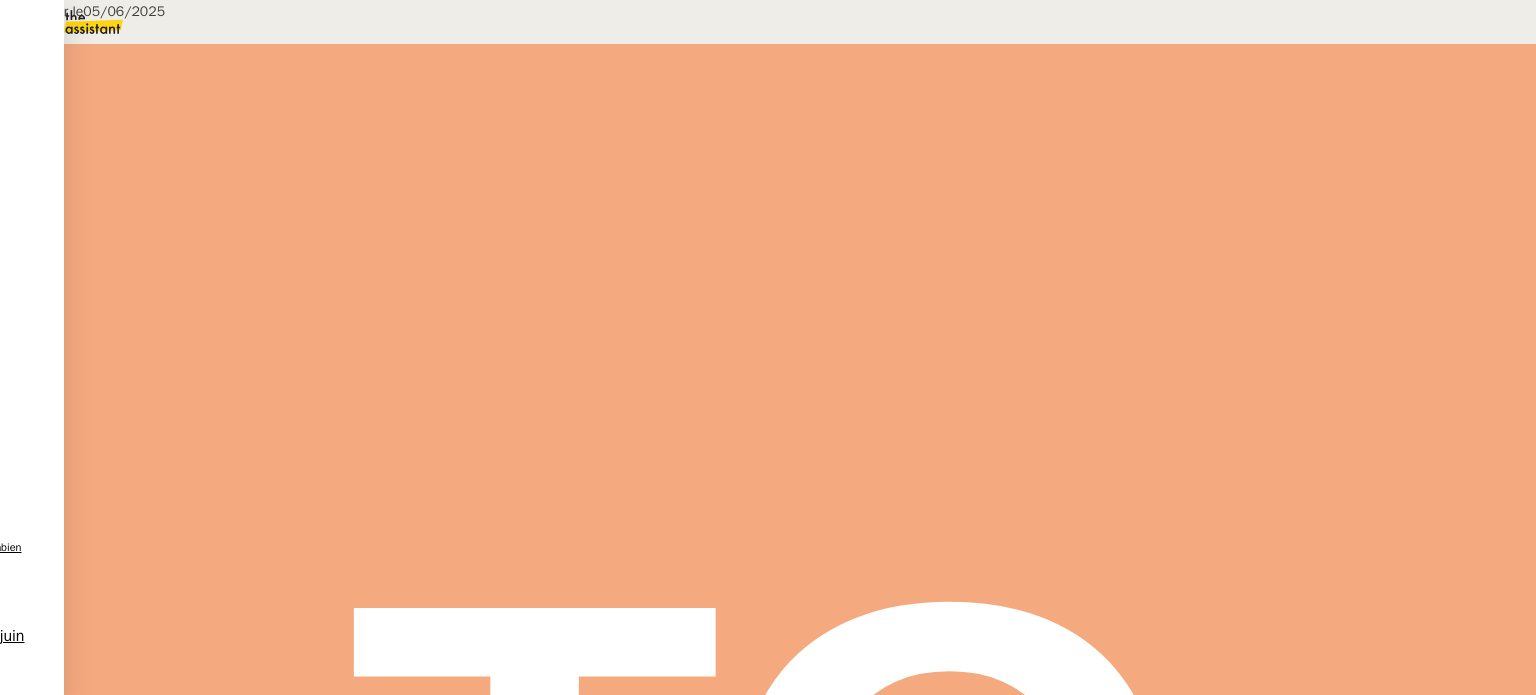 scroll, scrollTop: 97, scrollLeft: 0, axis: vertical 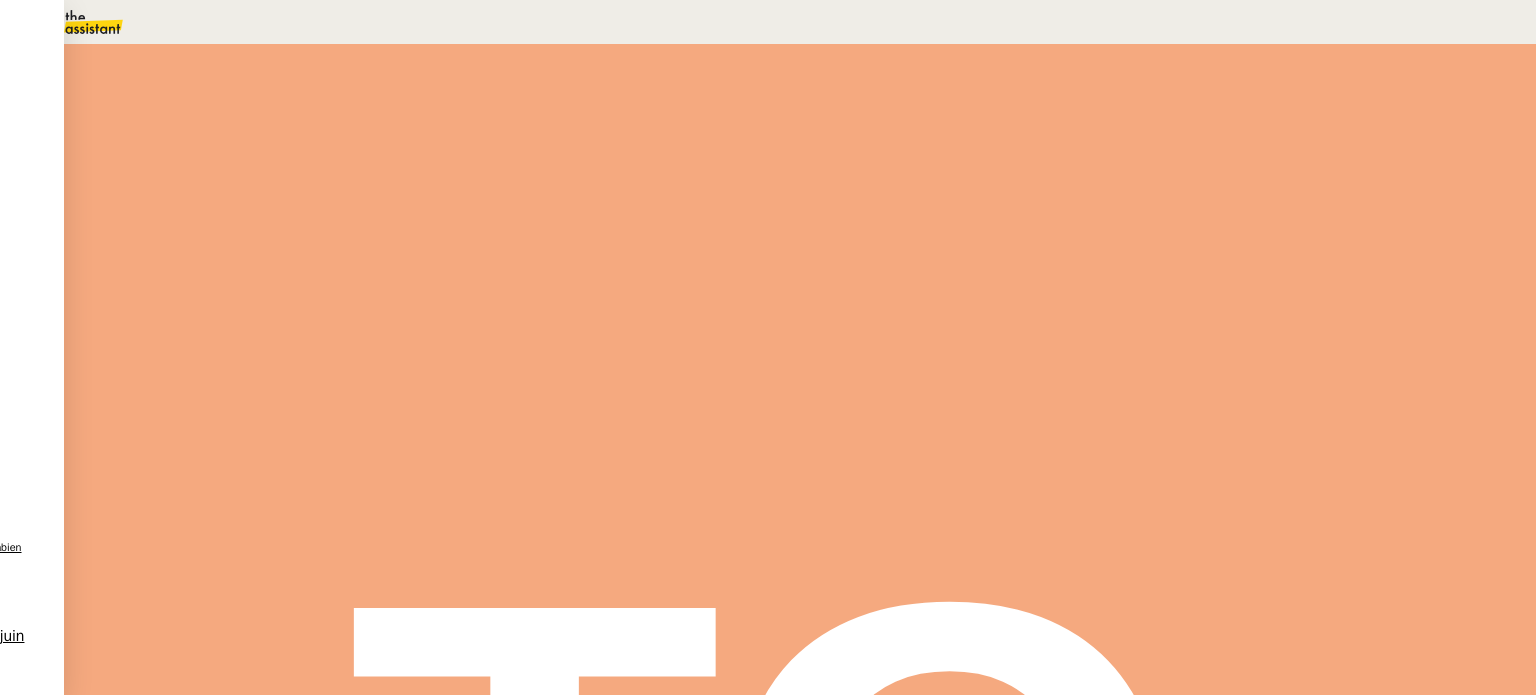 click on "Message" at bounding box center (877, 239) 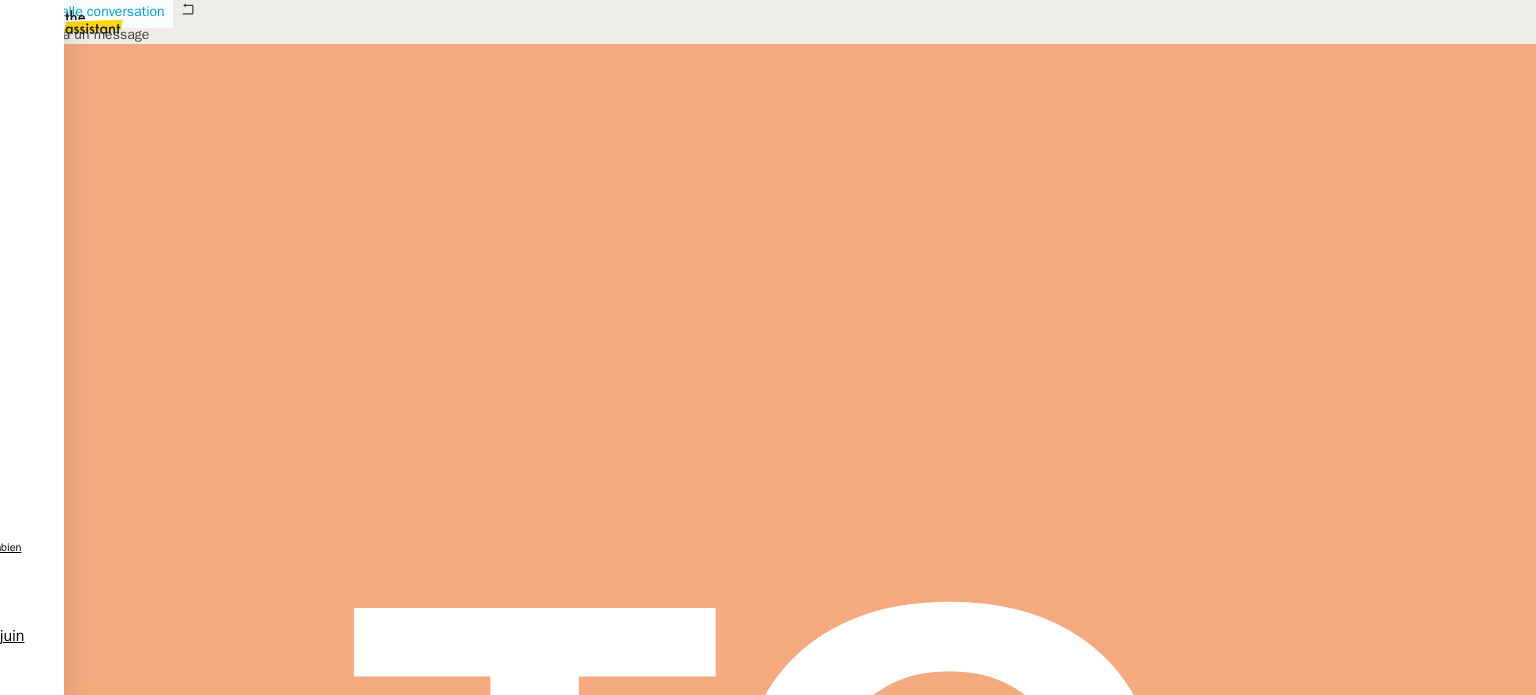 click on "Nouvelle conversation" at bounding box center (86, 12) 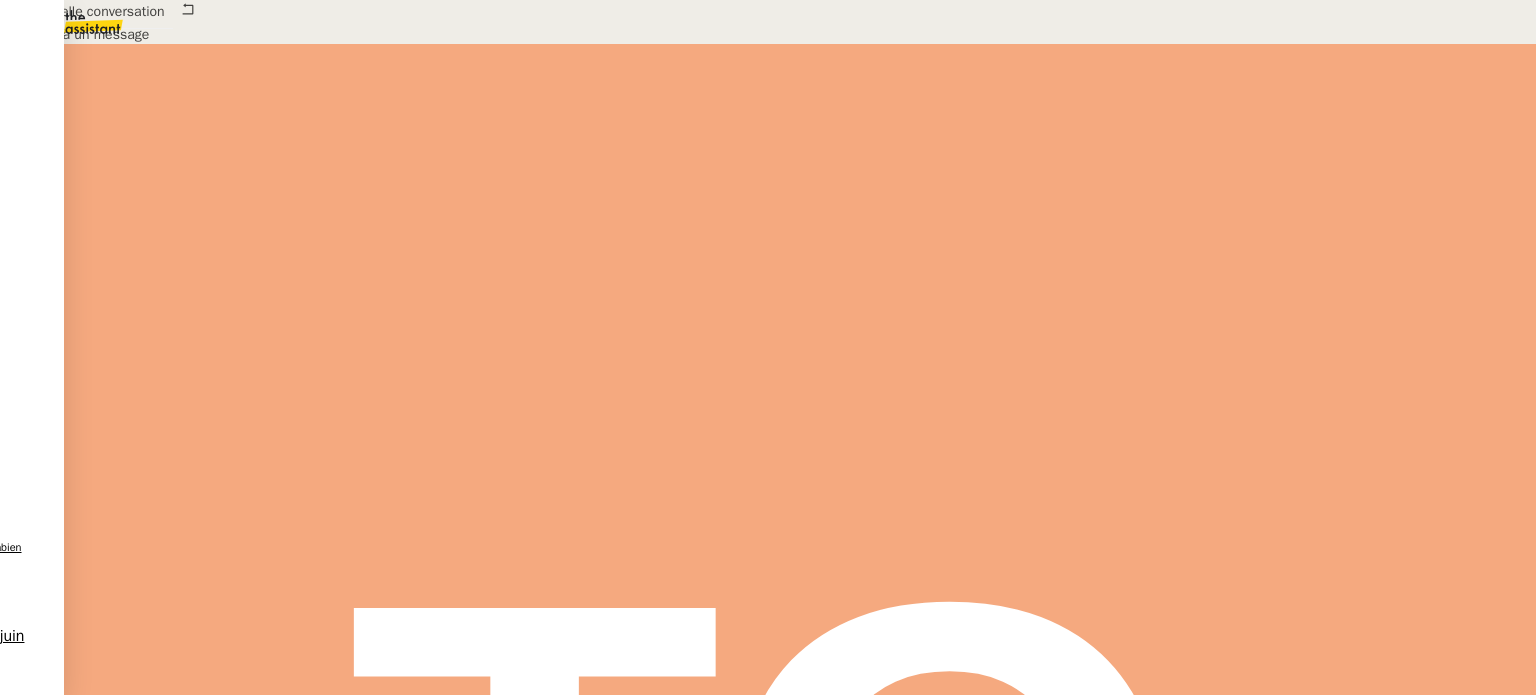 click on "_______" at bounding box center (41, 721) 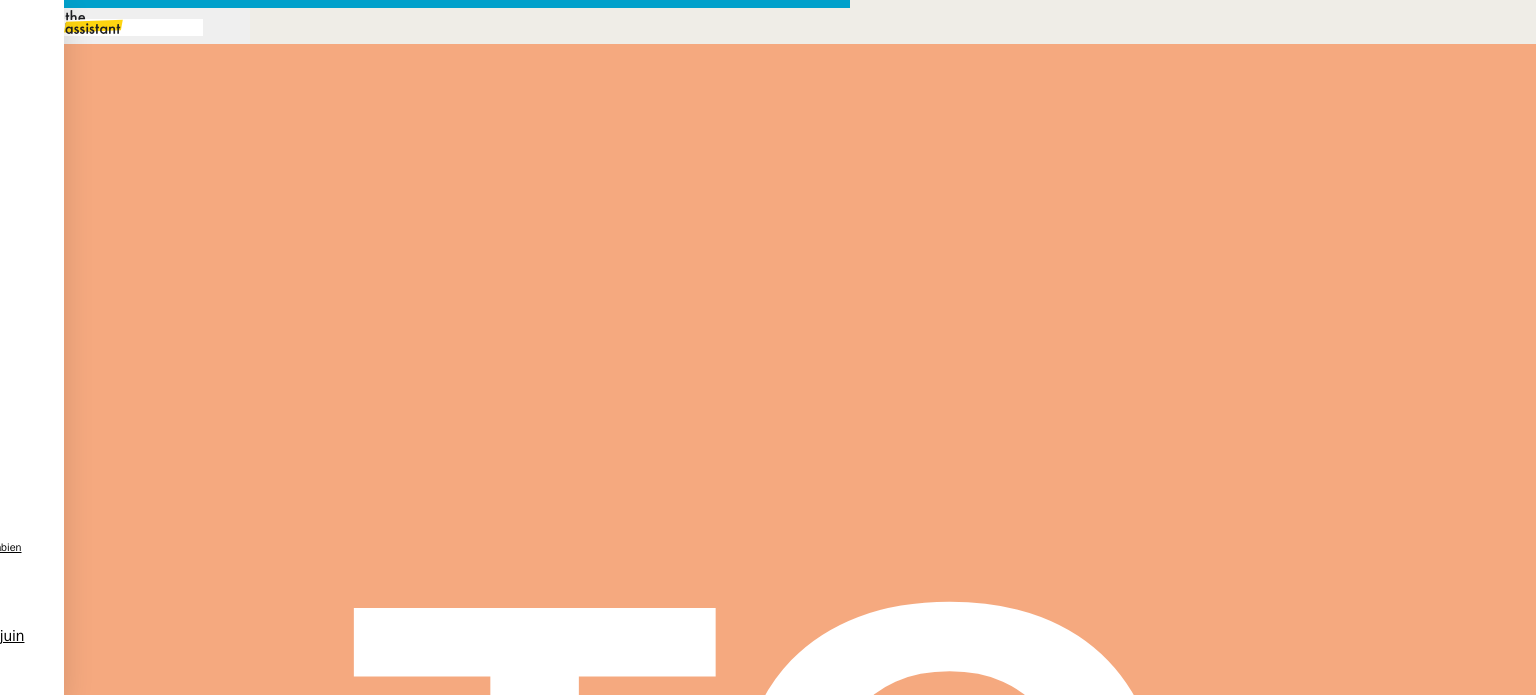 click on "Service TA - VOYAGE - PROPOSITION GLOBALE    A utiliser dans le cadre de proposition de déplacement TA - RELANCE CLIENT (EN)    Relancer un client lorsqu'il n'a pas répondu à un précédent message BAFERTY - MAIL AUDITION    A utiliser dans le cadre de la procédure d'envoi des mails d'audition TA - PUBLICATION OFFRE D'EMPLOI     Organisation du recrutement Discours de présentation du paiement sécurisé    TA - VOYAGES - PROPOSITION ITINERAIRE    Soumettre les résultats d'une recherche TA - CONFIRMATION PAIEMENT (EN)    Confirmer avec le client de modèle de transaction - Attention Plan Pro nécessaire. TA - COURRIER EXPEDIE (recommandé)    A utiliser dans le cadre de l'envoi d'un courrier recommandé TA - PARTAGE DE CALENDRIER (EN)    A utiliser pour demander au client de partager son calendrier afin de faciliter l'accès et la gestion PSPI - Appel de fonds MJL    A utiliser dans le cadre de la procédure d'appel de fonds MJL TA - RELANCE CLIENT    TA - AR PROCEDURES        21 YIELD" at bounding box center (768, 495) 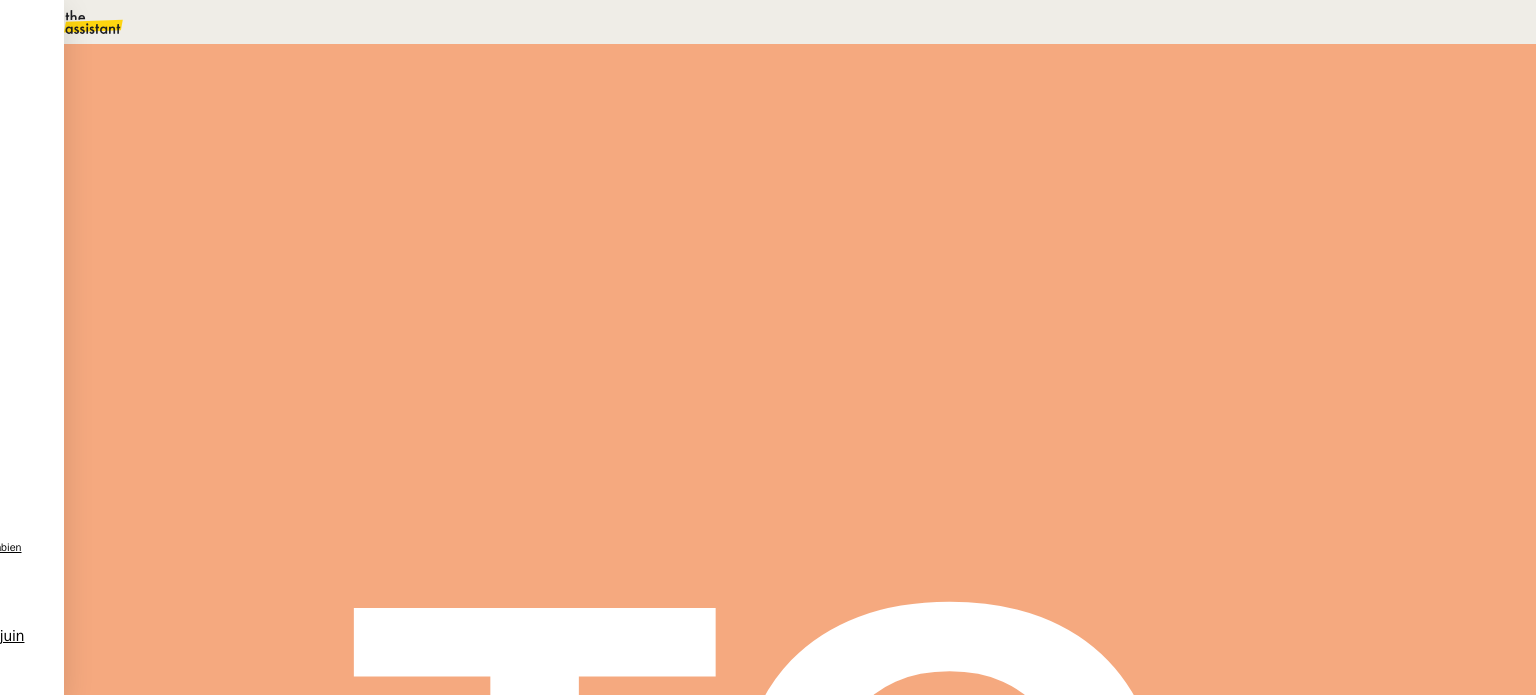 click on "Modifier" at bounding box center [209, 2376] 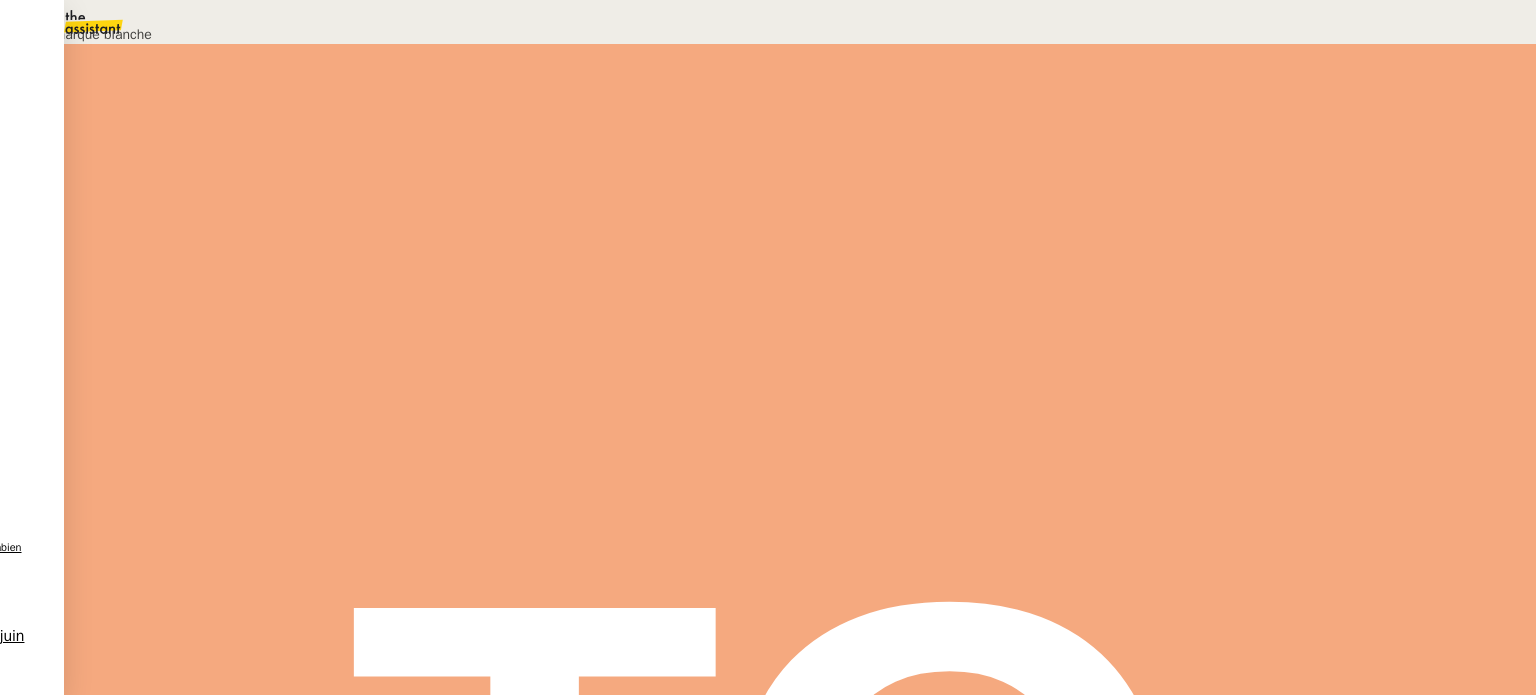 click on "Déverrouiller" at bounding box center (300, 98) 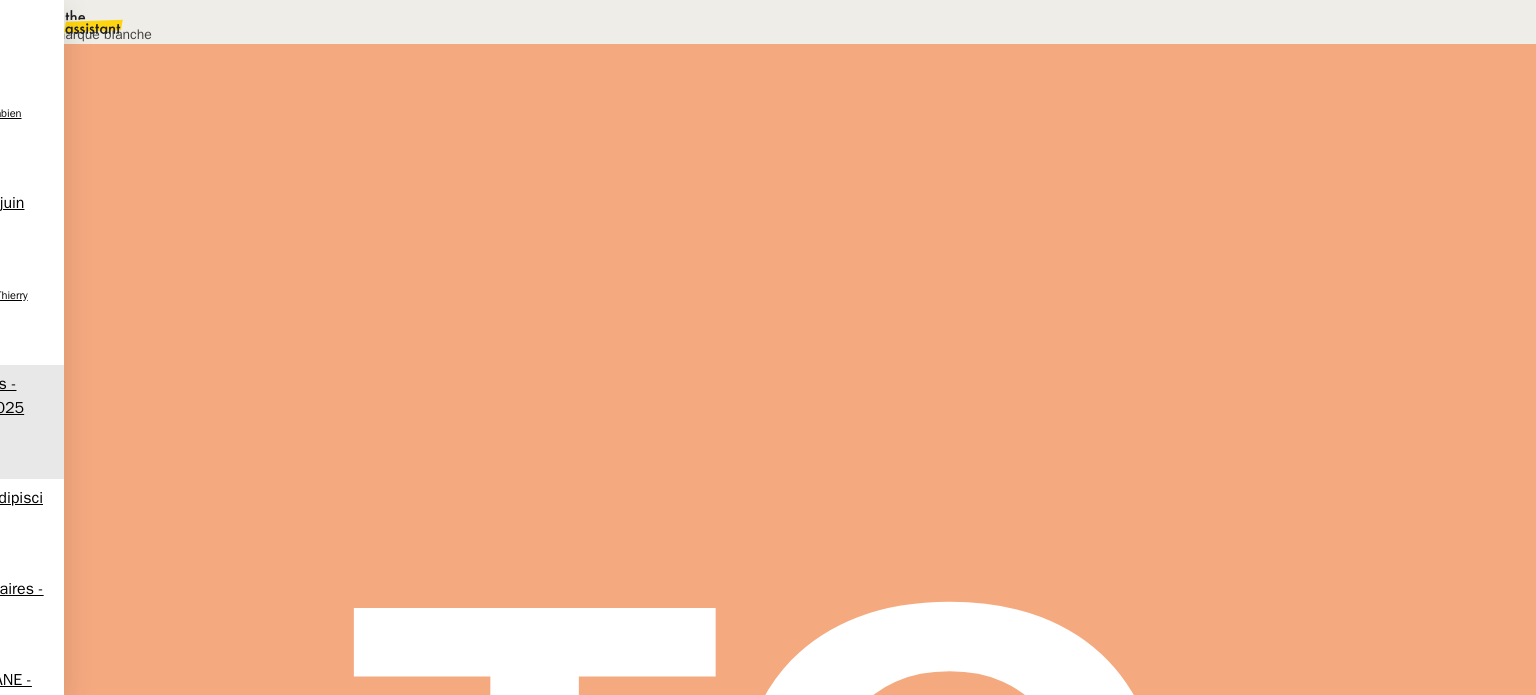 click on "Fz88ZLywt#WqCqv%434wKC" at bounding box center (300, 174) 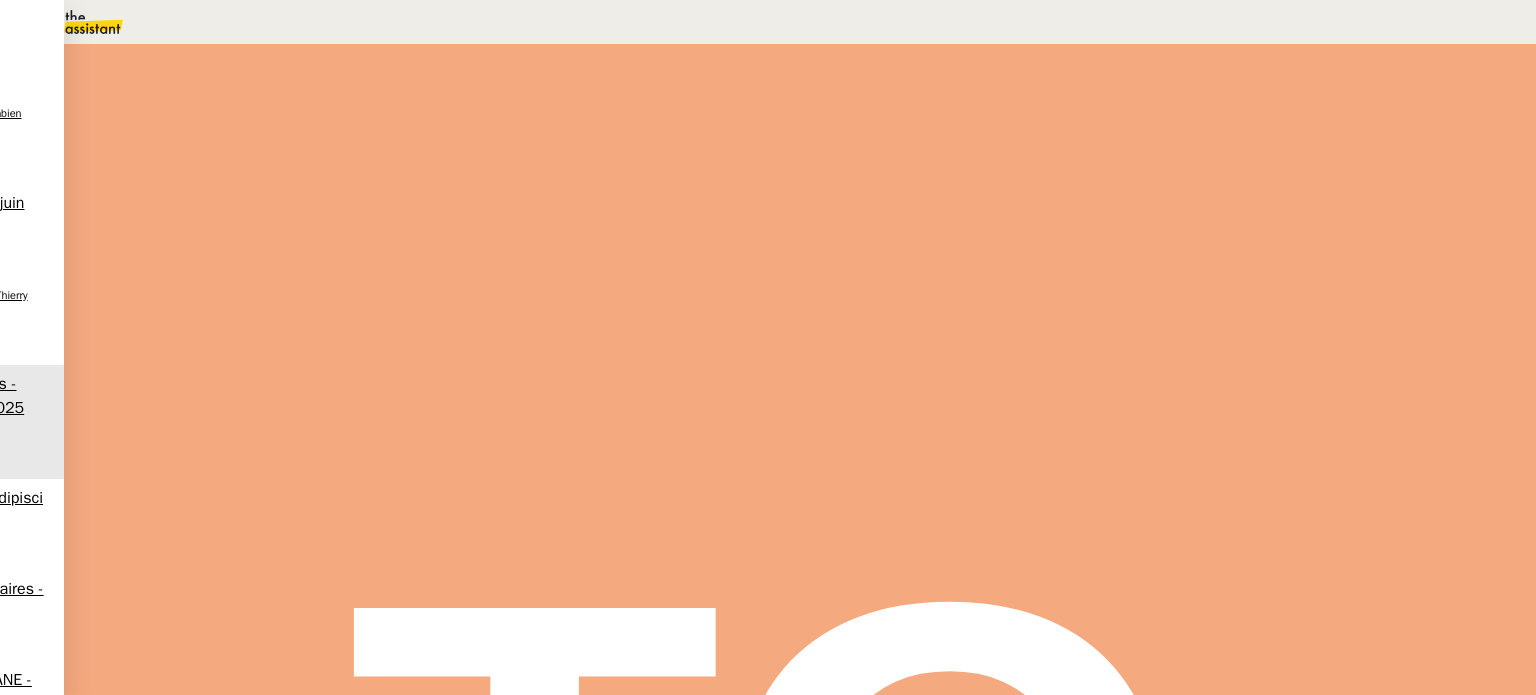 click on "Mes informations" at bounding box center (165, 2401) 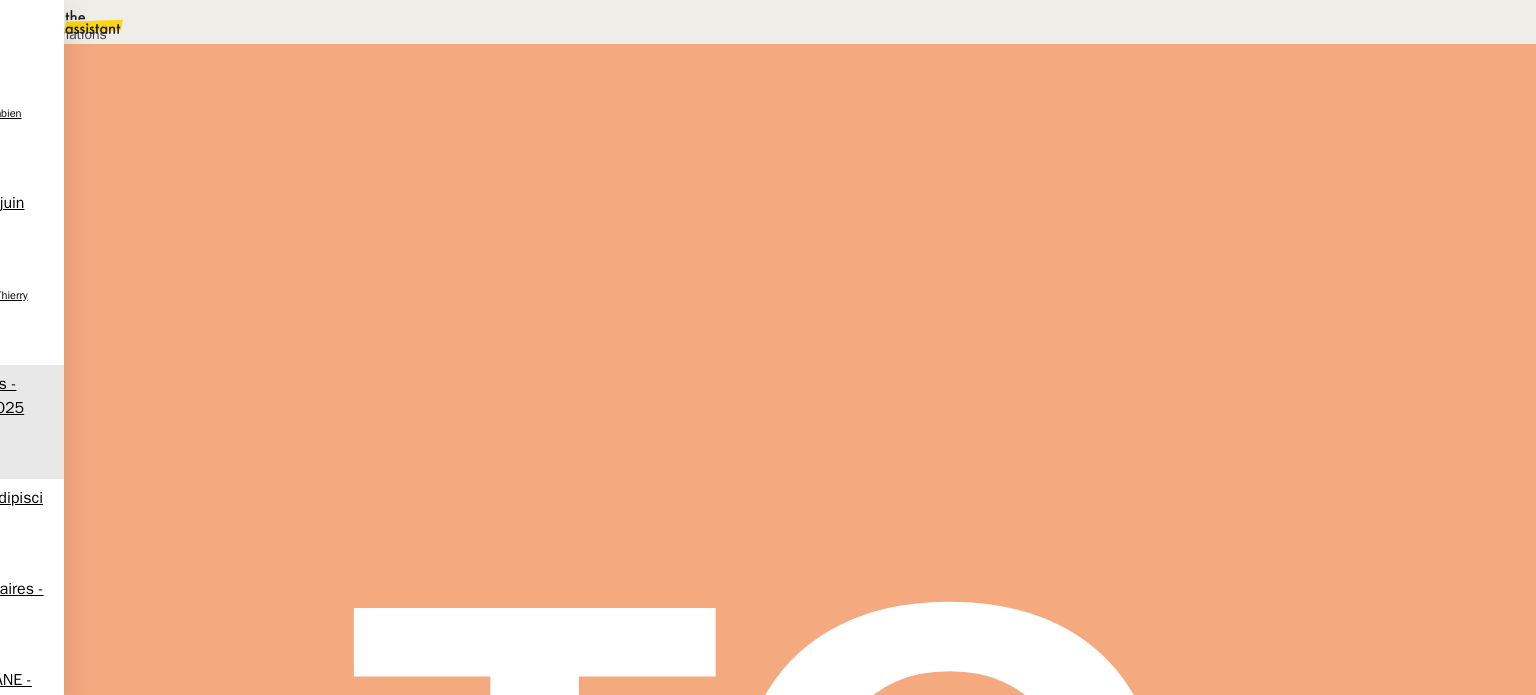 click on "Déverrouiller Note Fichiers Upload" at bounding box center [300, 70] 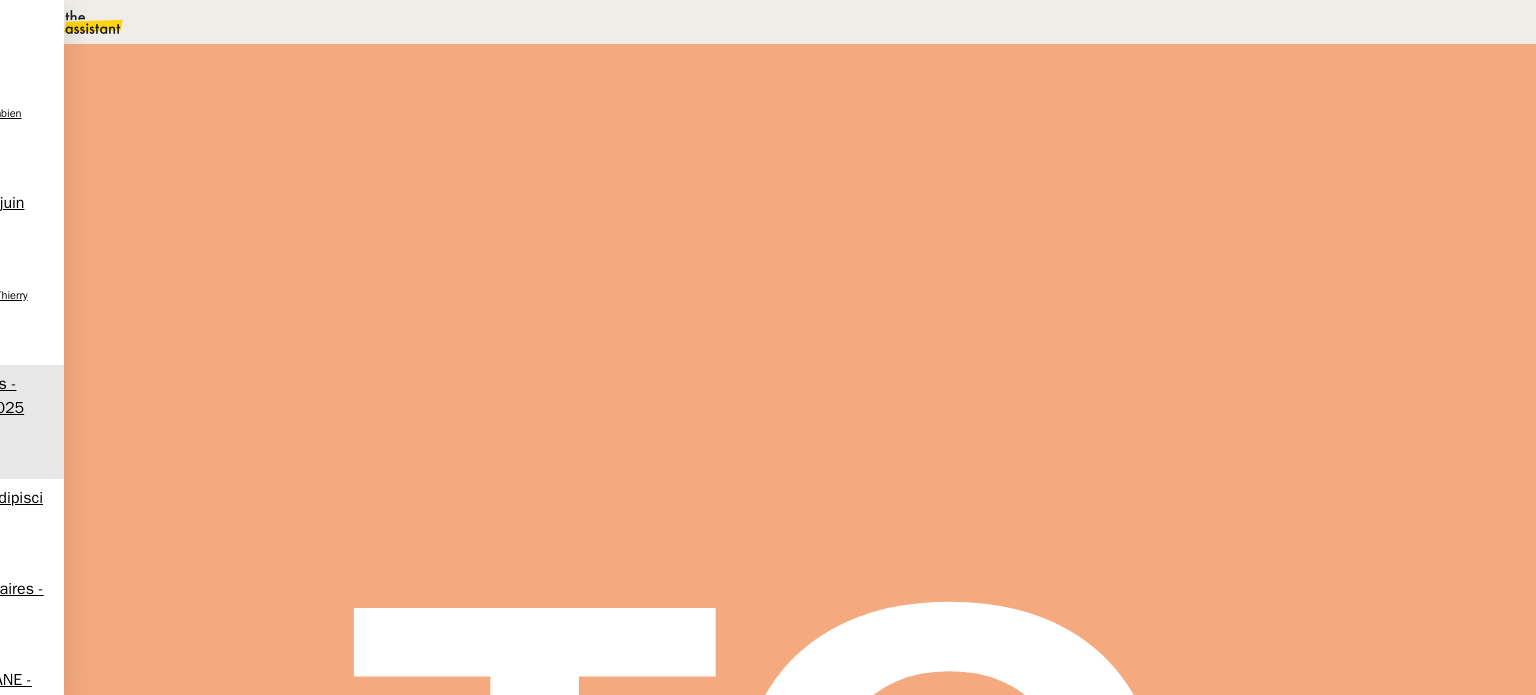 click on "Commentaire" at bounding box center (956, 239) 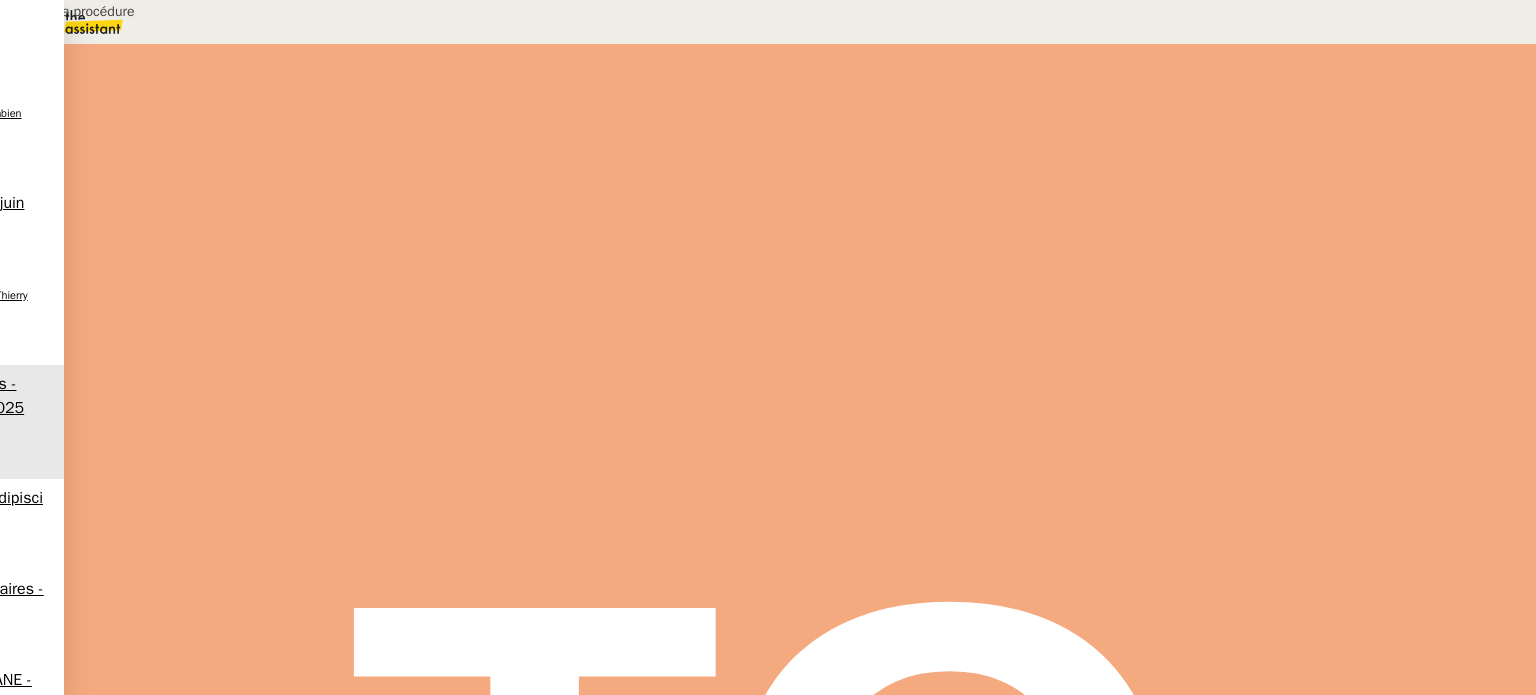drag, startPoint x: 1108, startPoint y: 138, endPoint x: 834, endPoint y: 135, distance: 274.01642 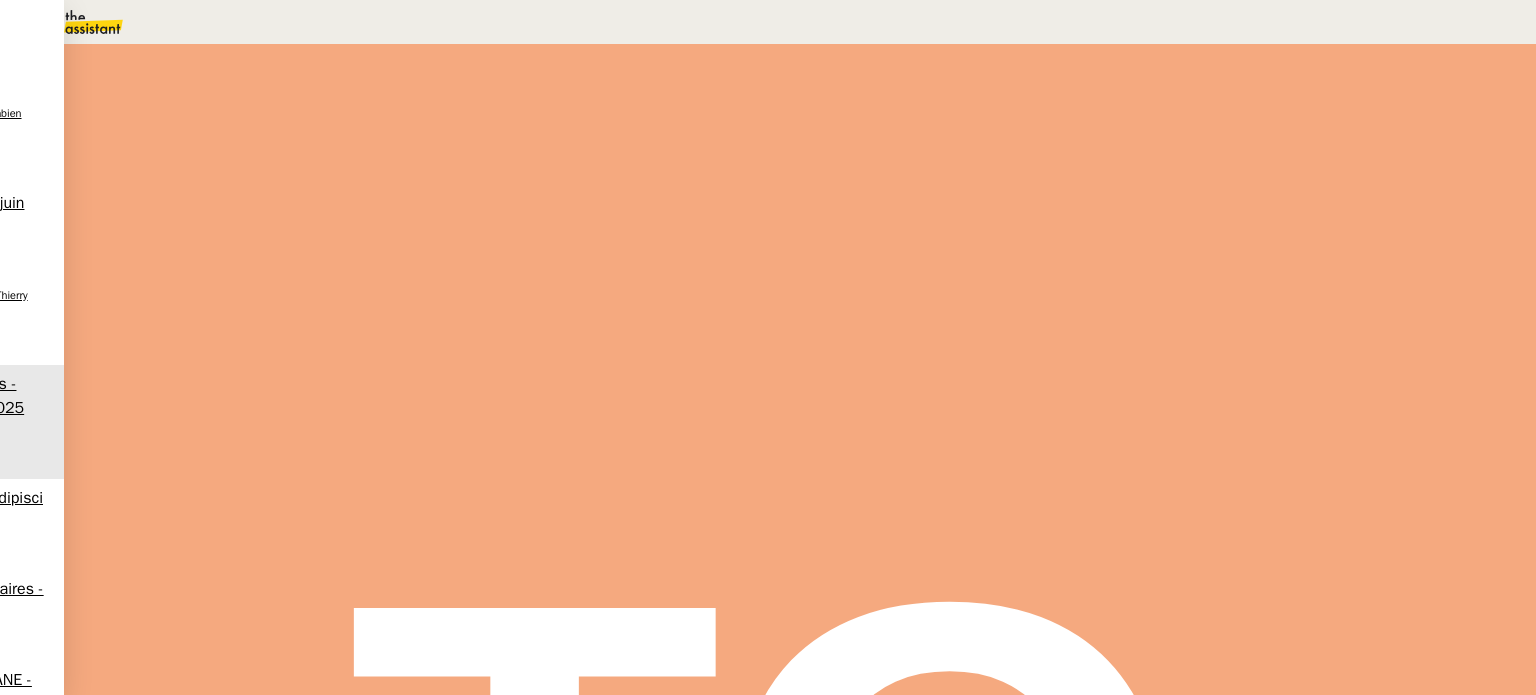 click on "🗃️ Classement de justificatifs" at bounding box center [204, 58] 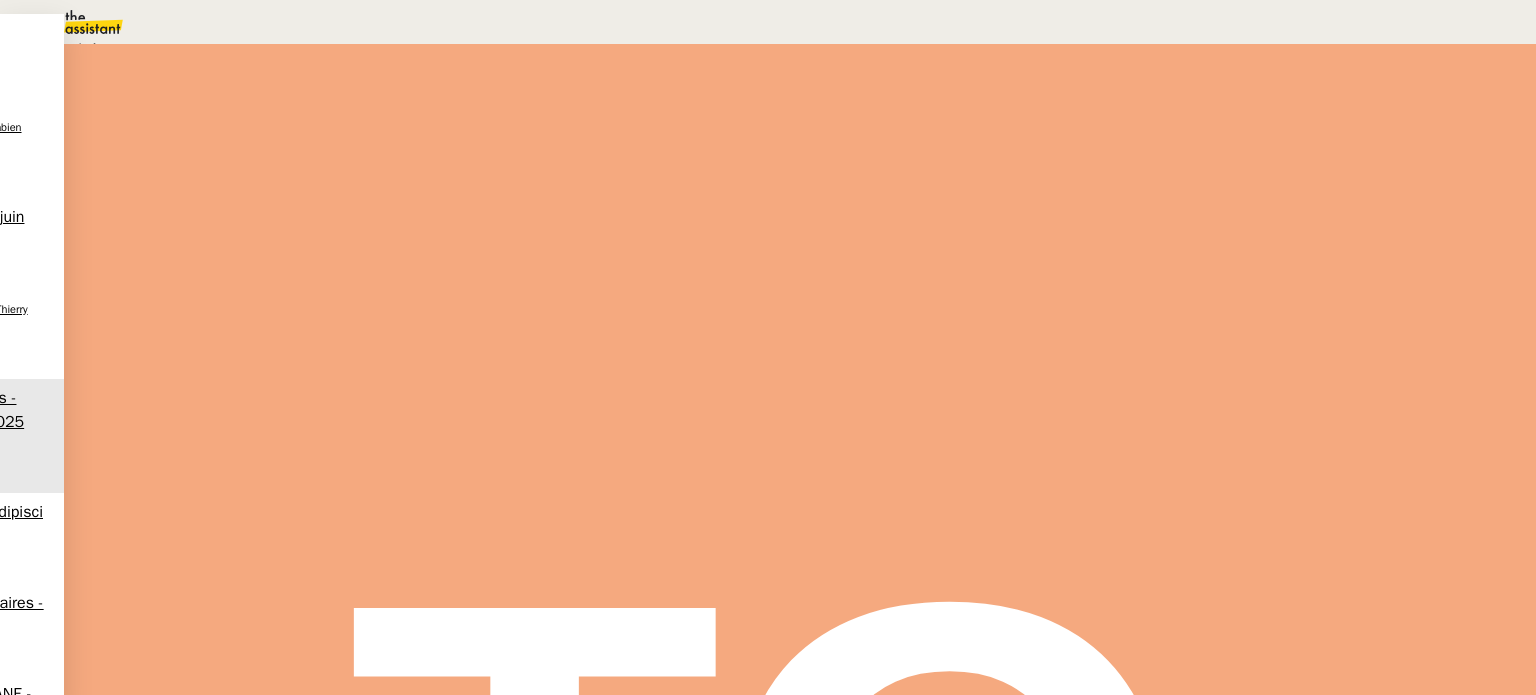 click on "Aide Aucune procédure ne permet de répondre à la demande." at bounding box center (345, 177) 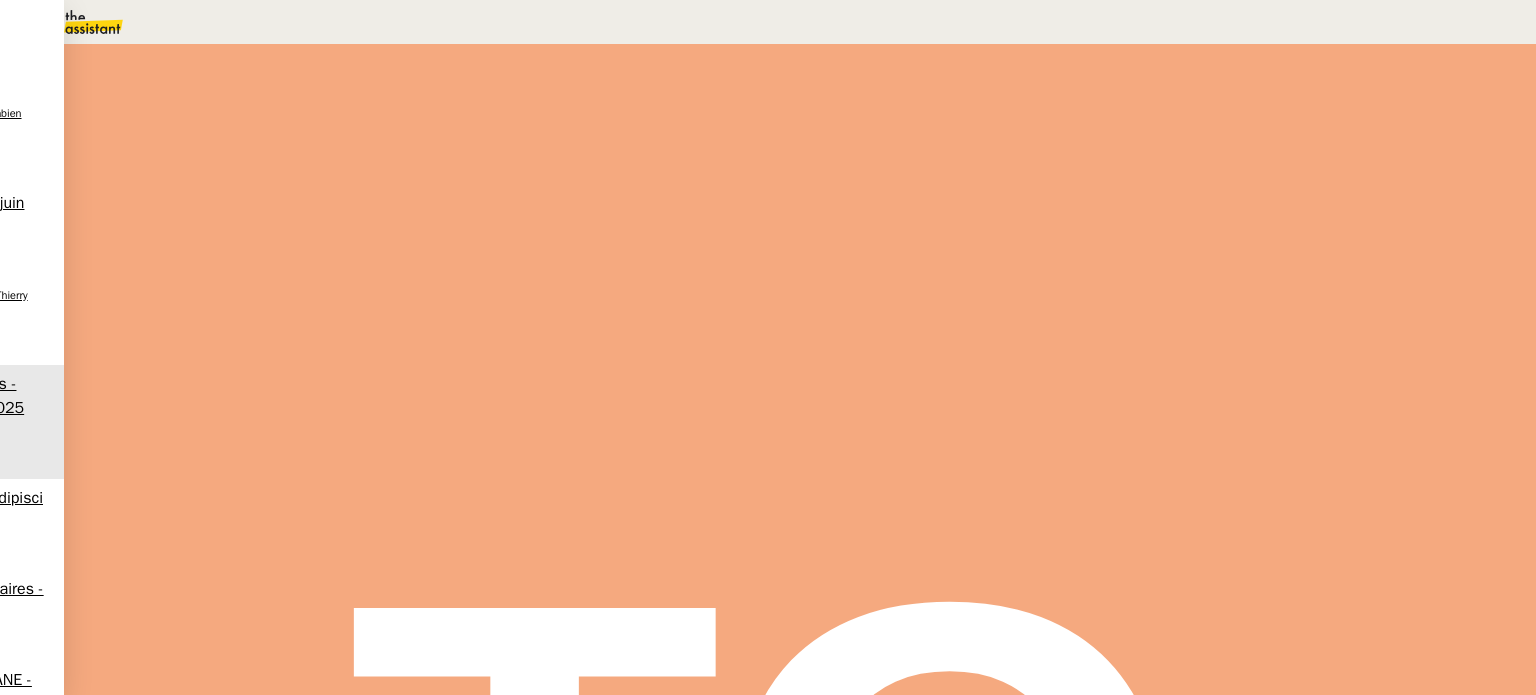 click on "Sauver" at bounding box center [1139, 188] 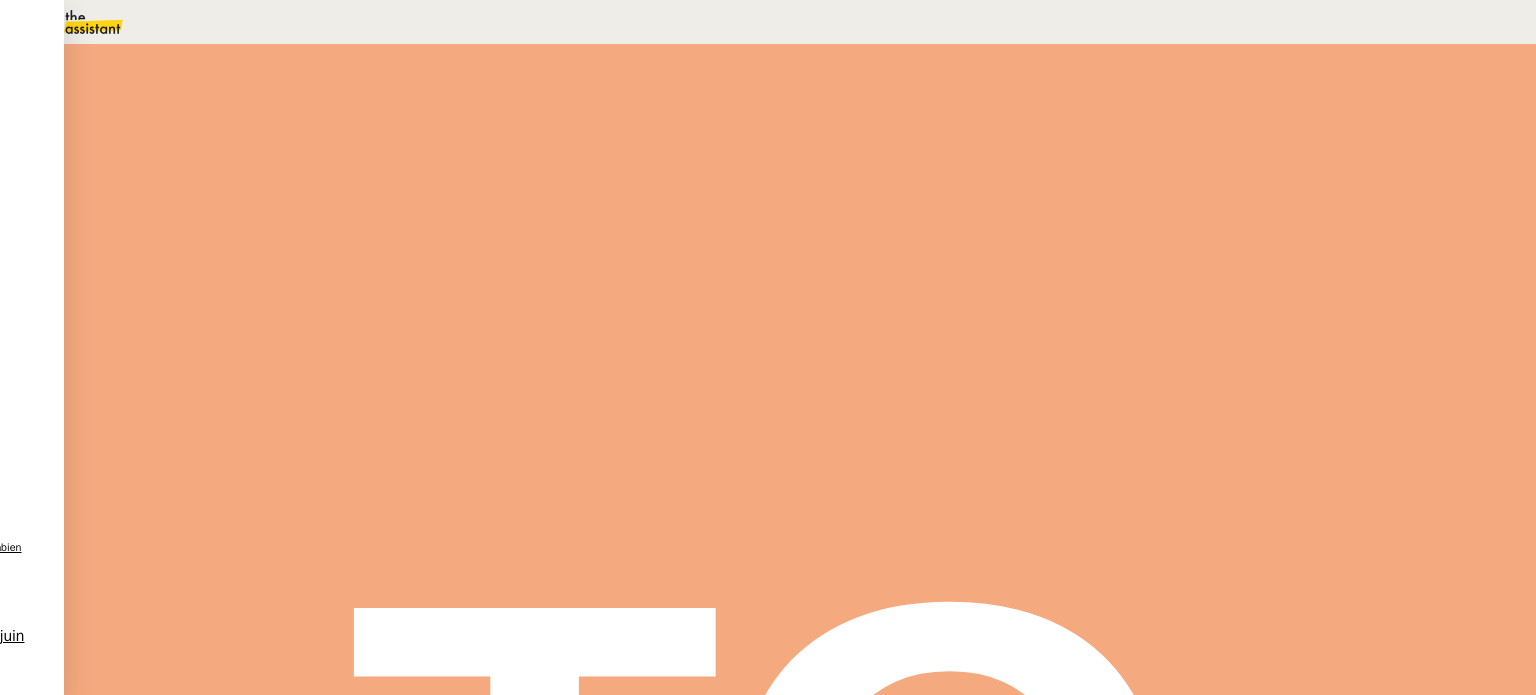 click at bounding box center (287, 469) 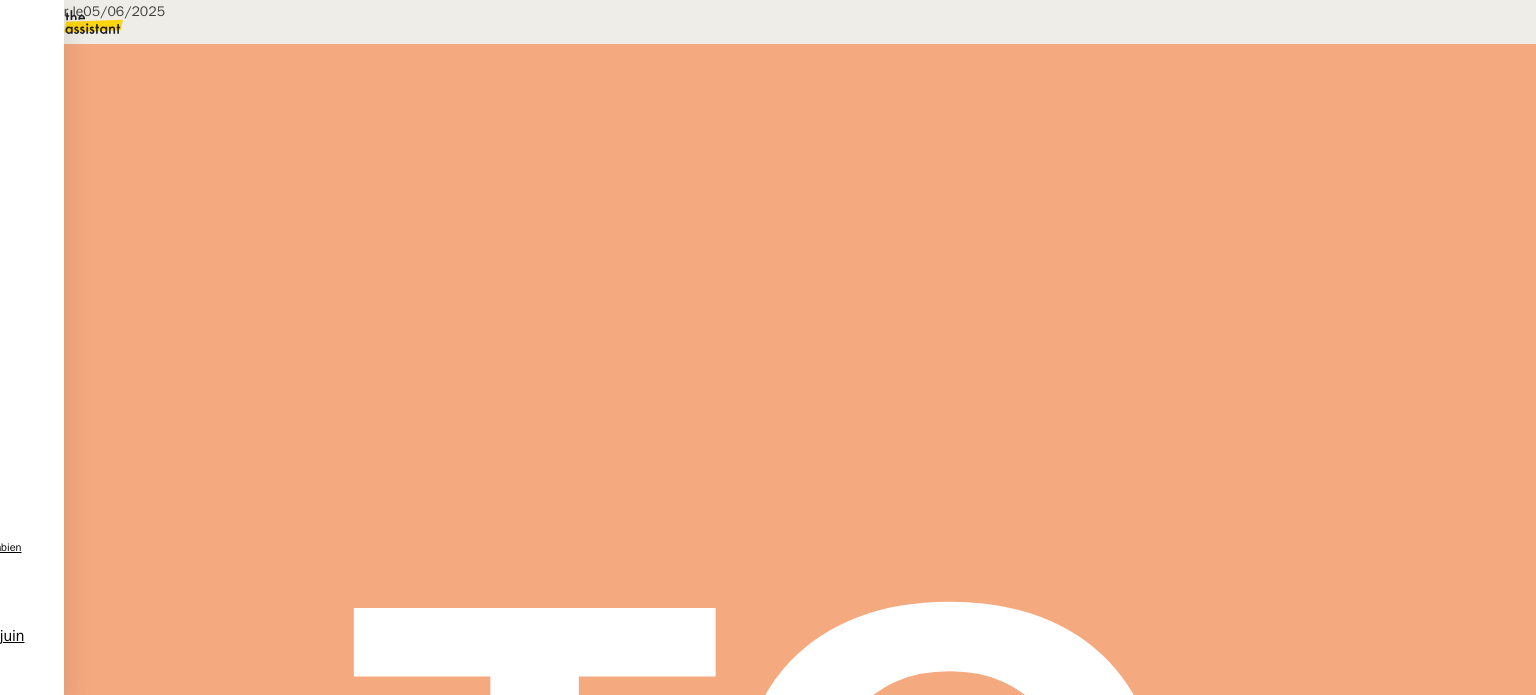 scroll, scrollTop: 97, scrollLeft: 0, axis: vertical 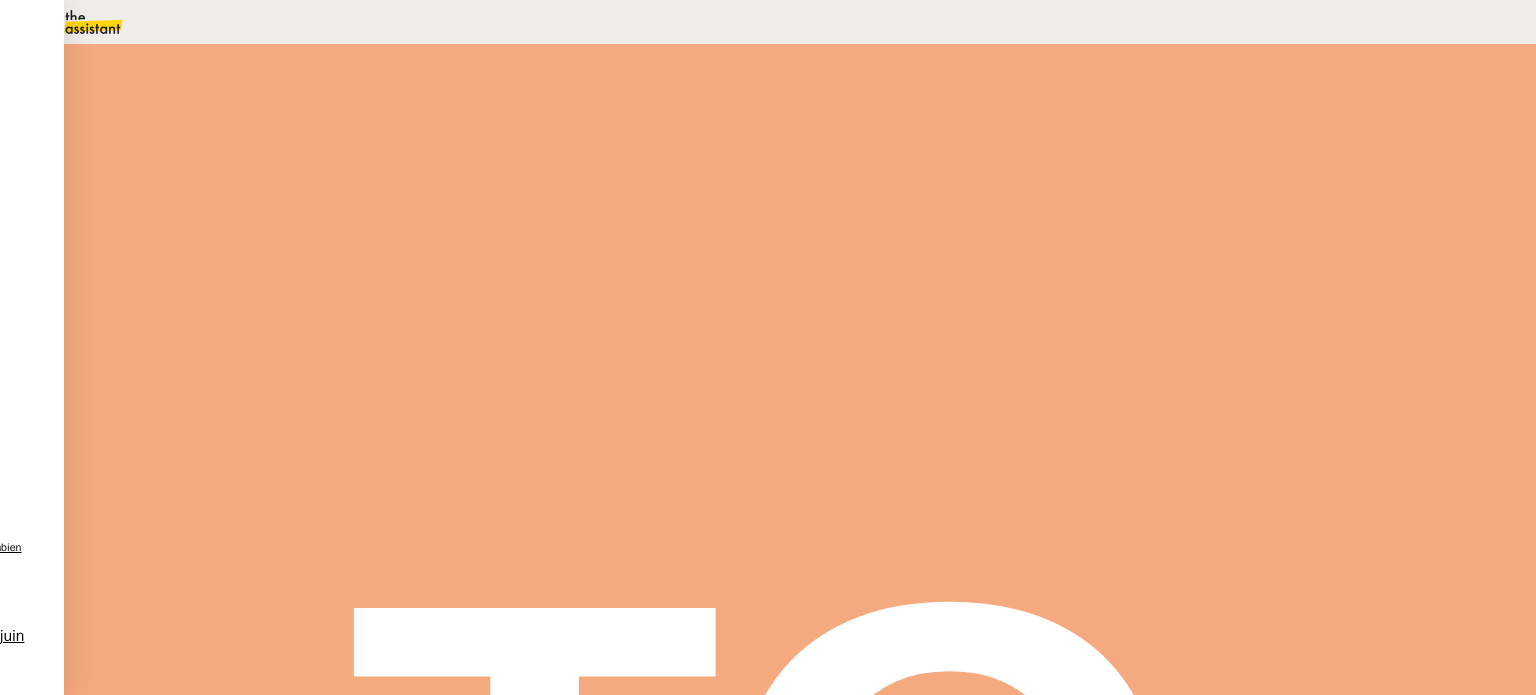 click on "Commentaire" at bounding box center [956, 239] 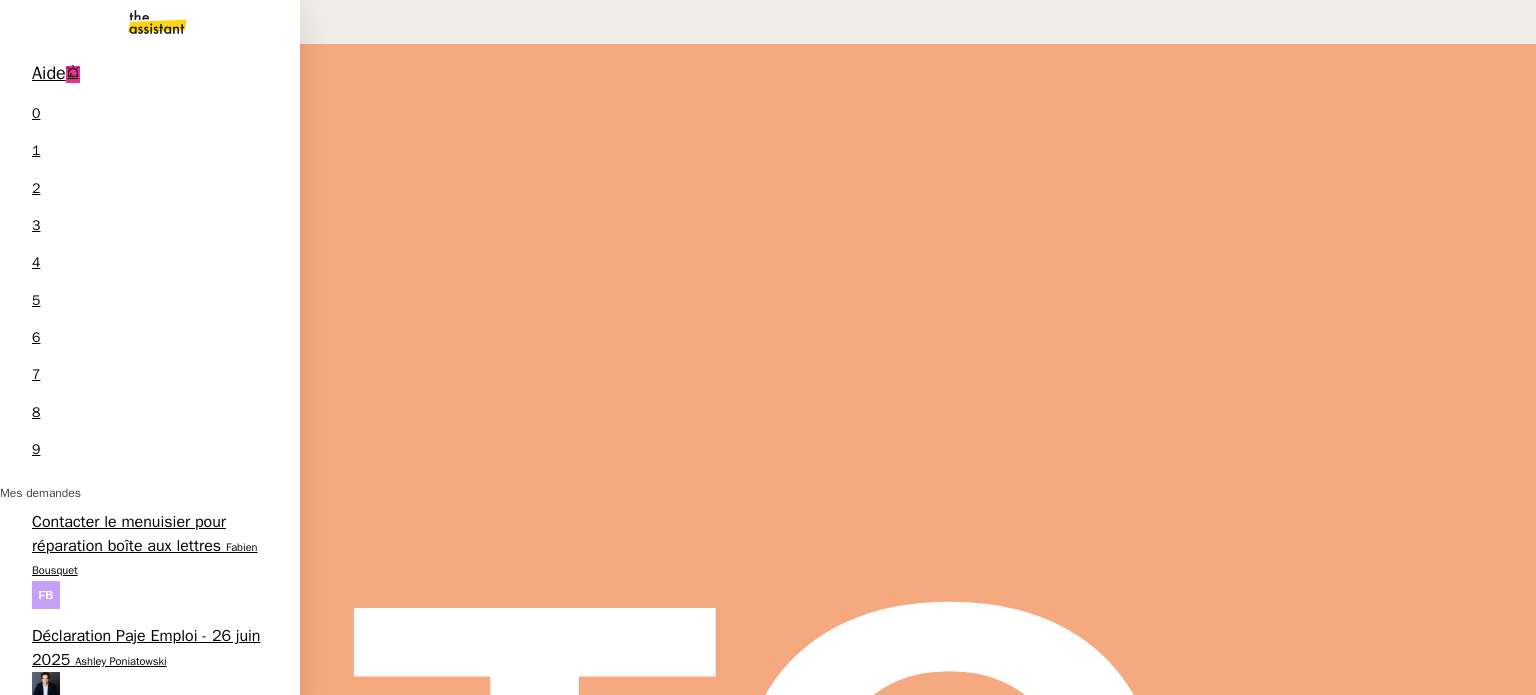 scroll, scrollTop: 0, scrollLeft: 0, axis: both 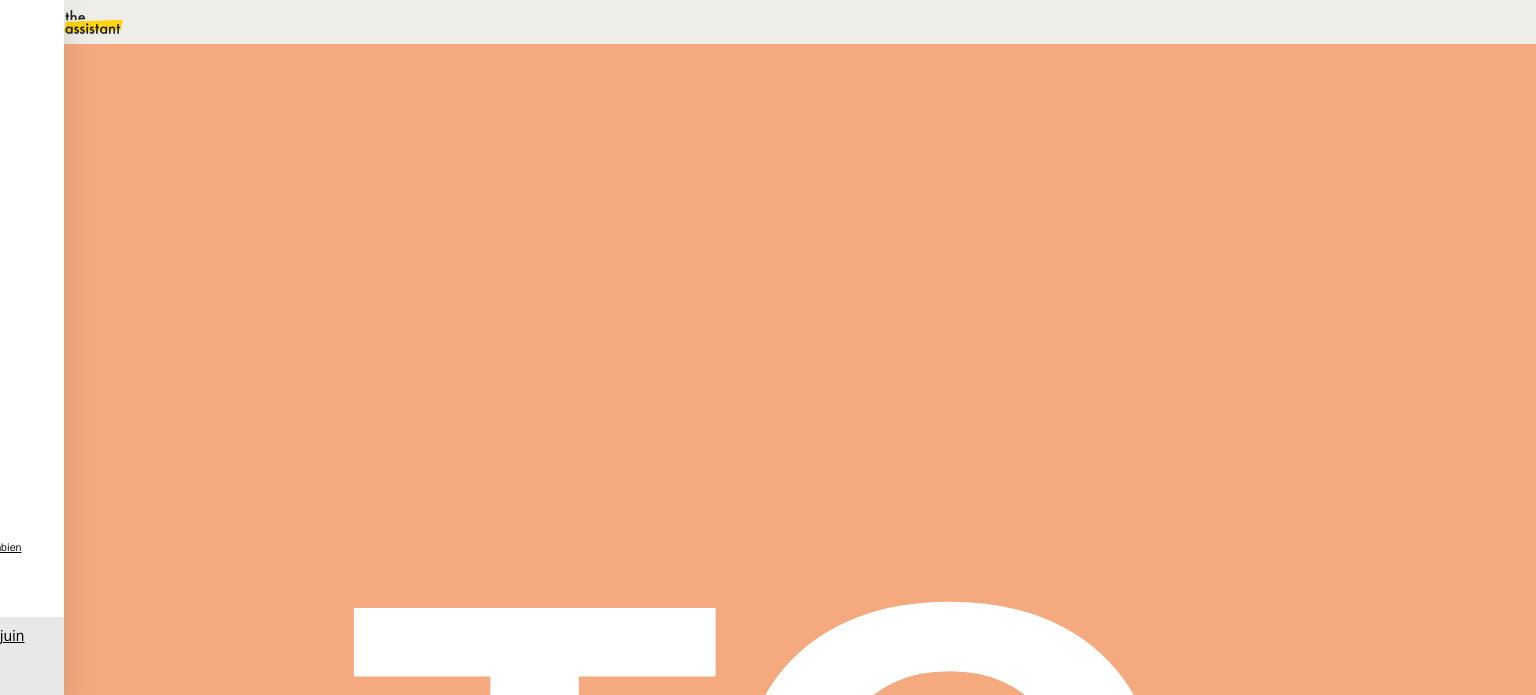 click on "Tâche" at bounding box center [813, 239] 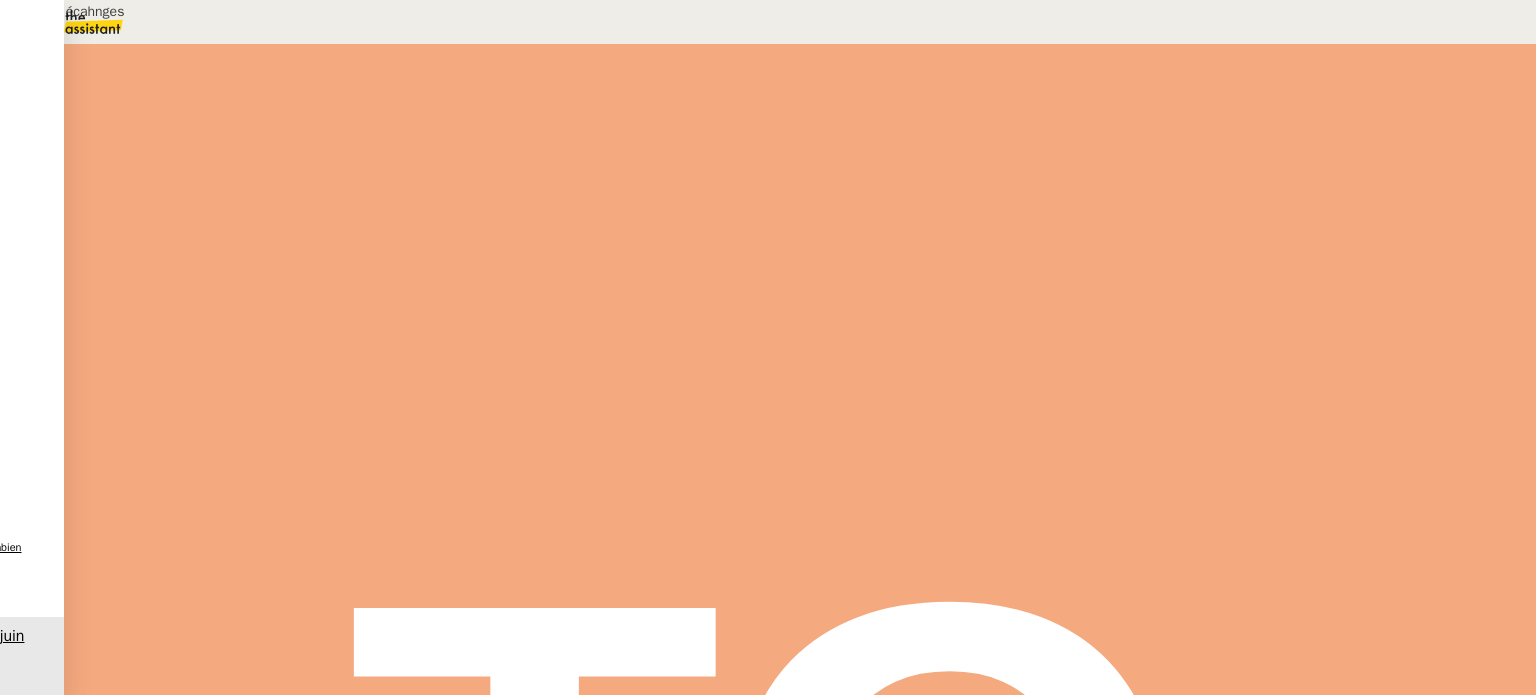 click on "Etude des écahnges" at bounding box center [1198, 130] 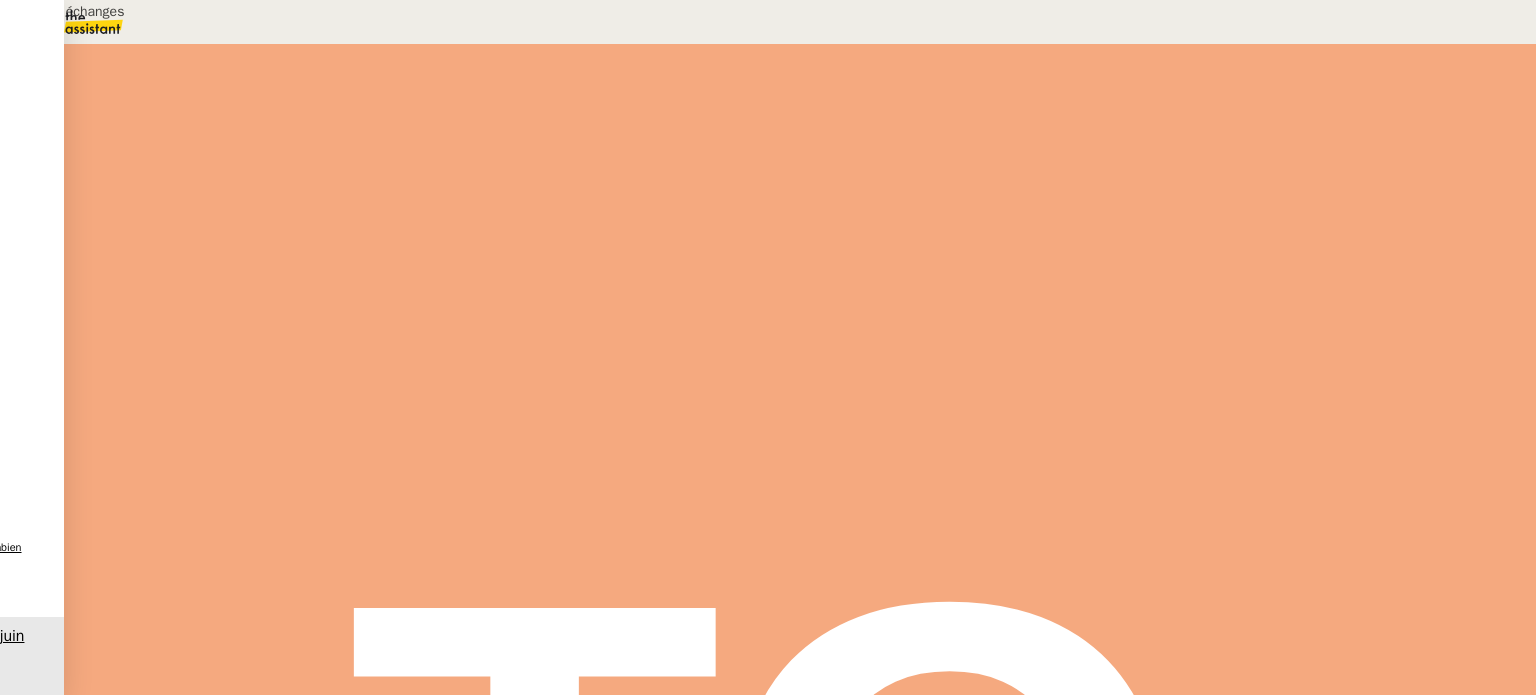 type on "Etude des échanges" 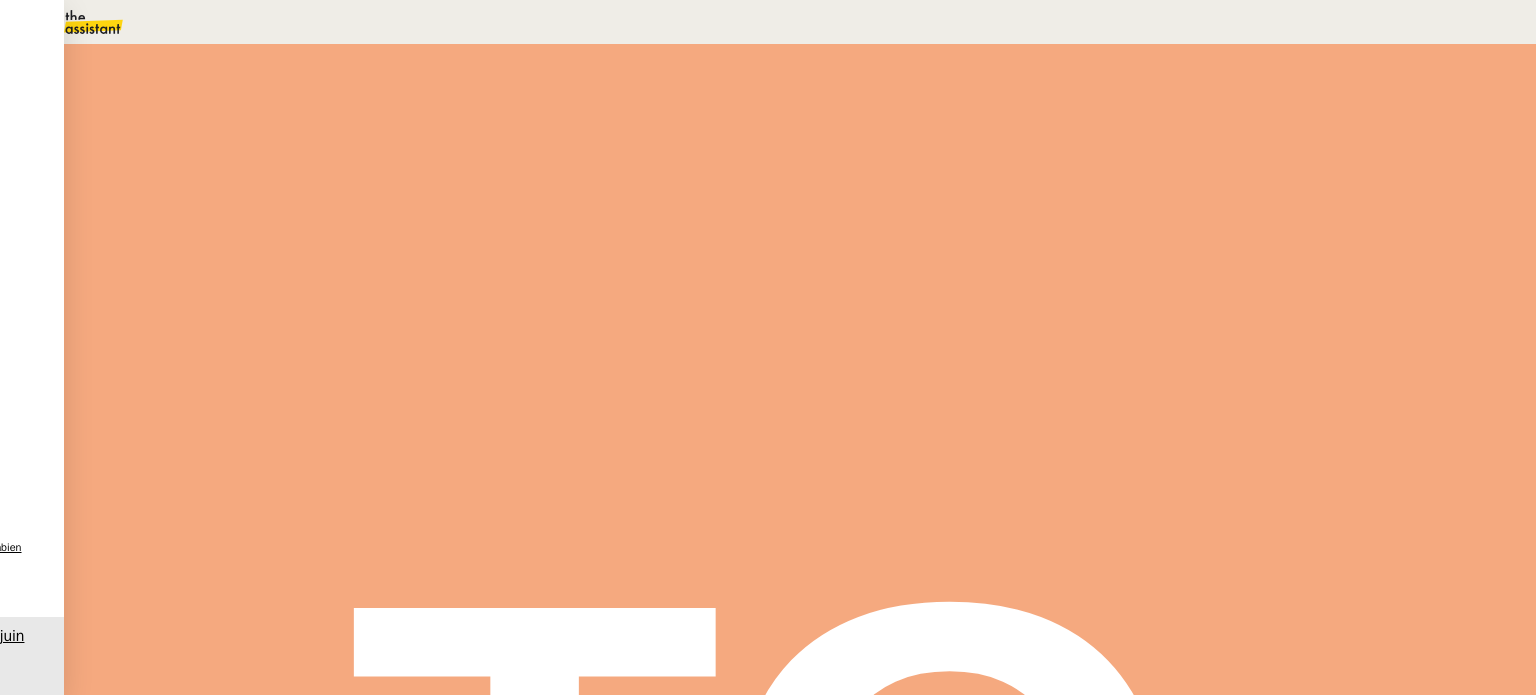 click at bounding box center (267, 336) 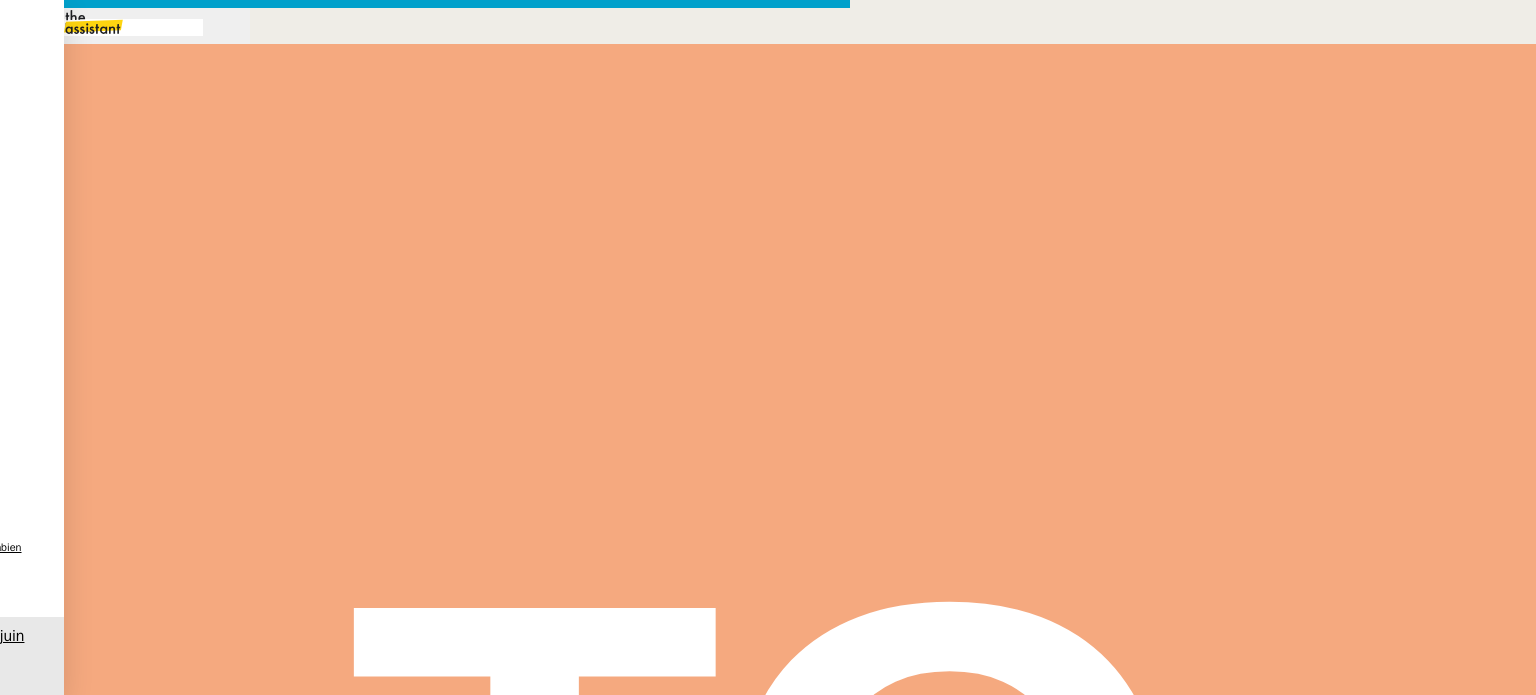 scroll, scrollTop: 553, scrollLeft: 0, axis: vertical 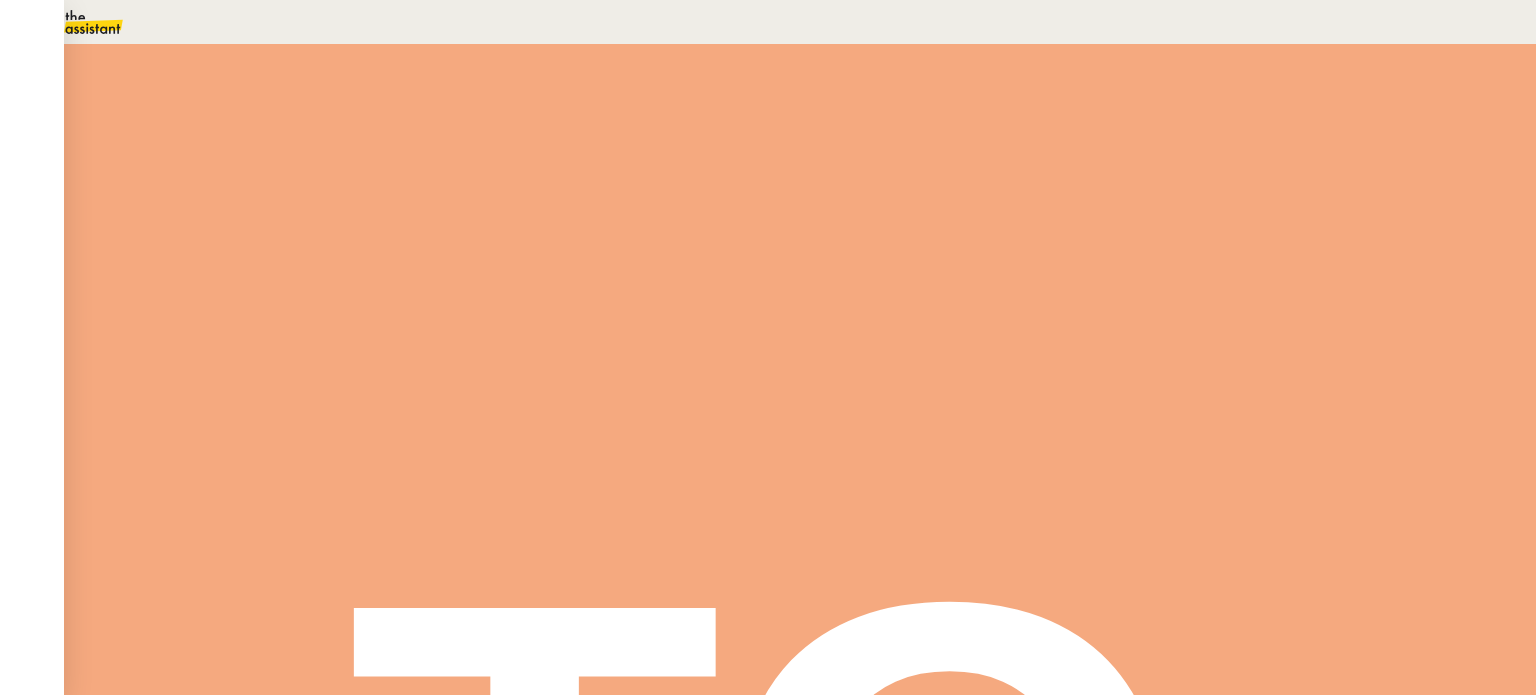 click at bounding box center [287, 340] 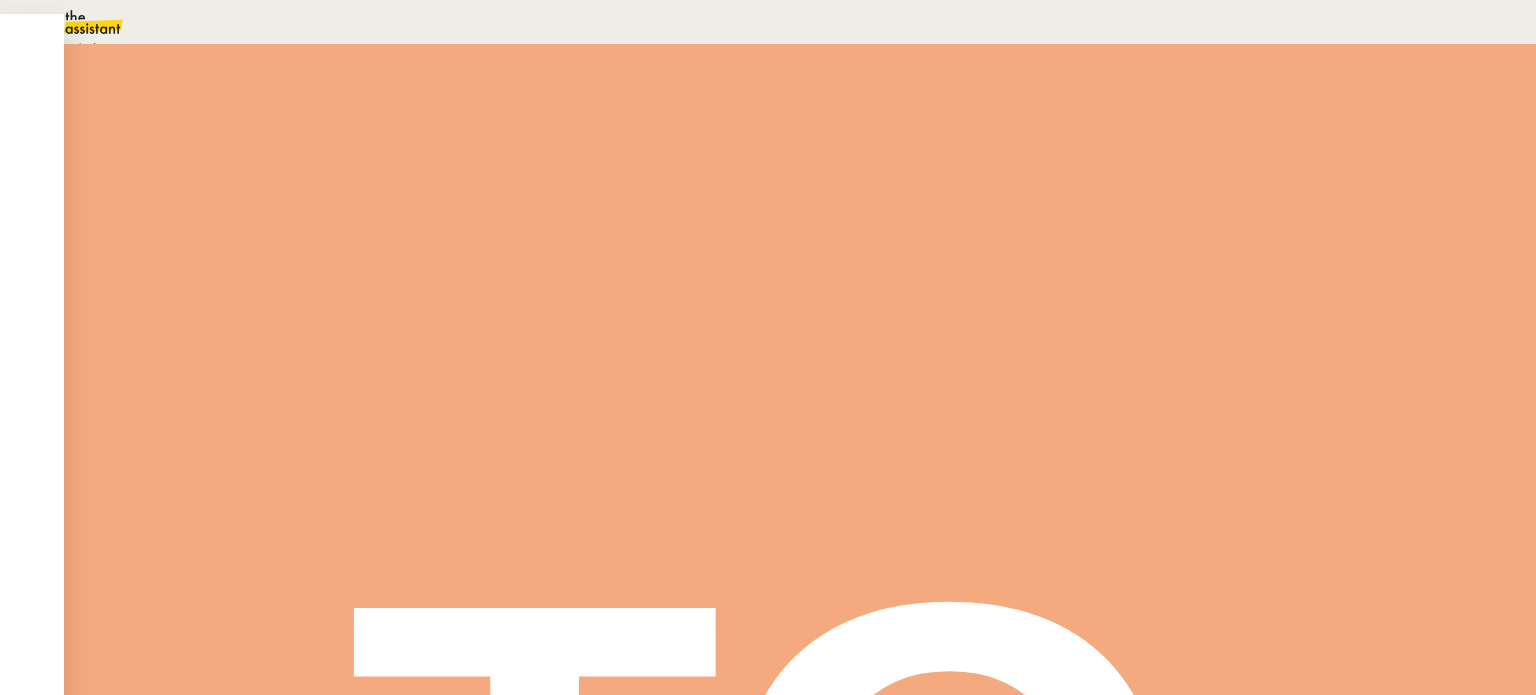 click on "En attente" at bounding box center (72, 48) 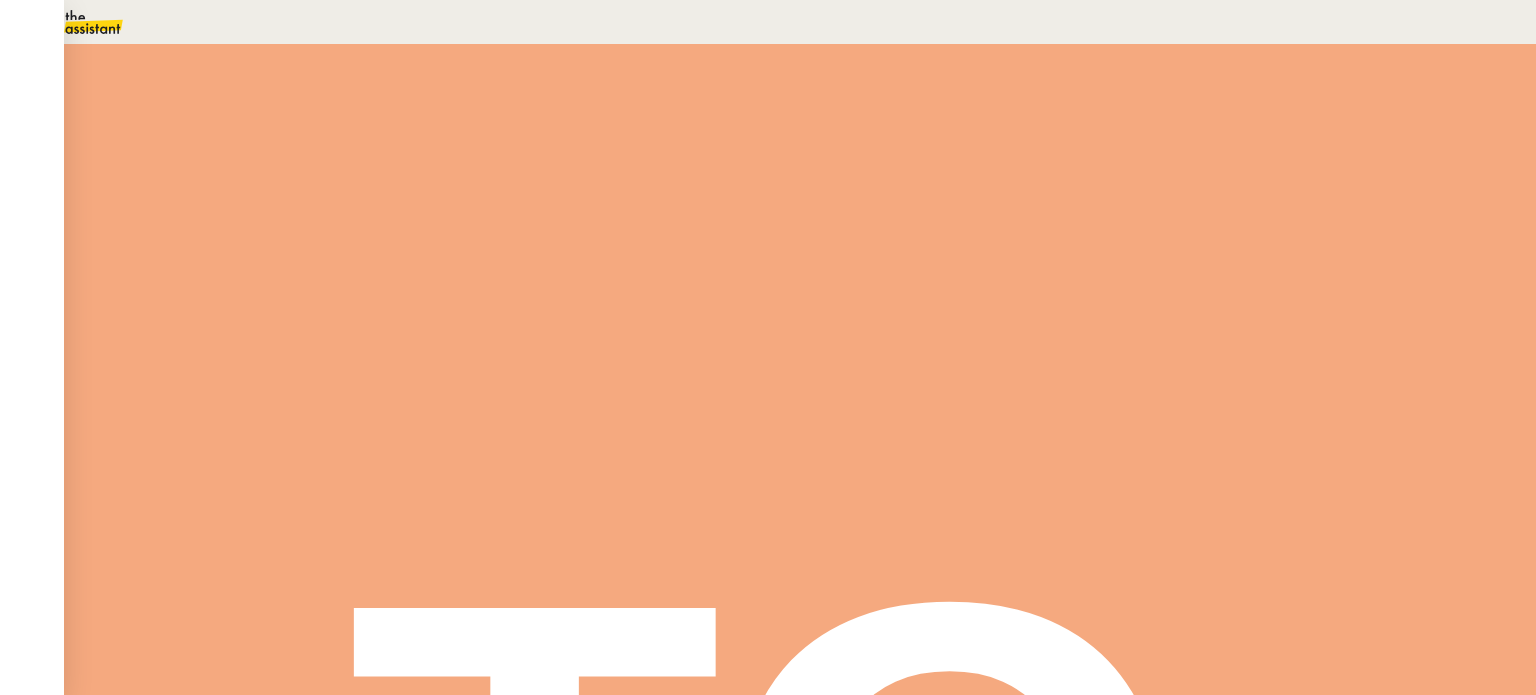 click on "Attendre" at bounding box center [1137, 154] 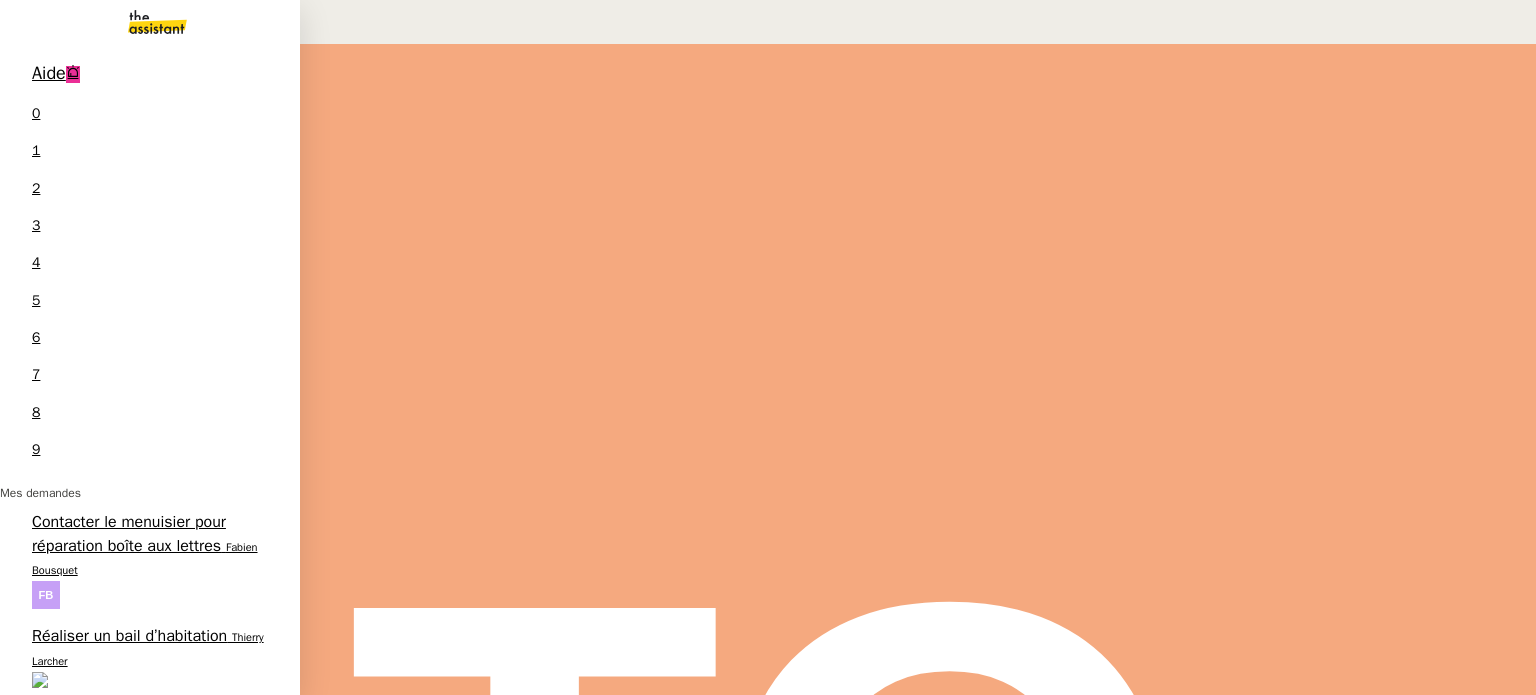 click on "Julien Decroix" at bounding box center [150, 933] 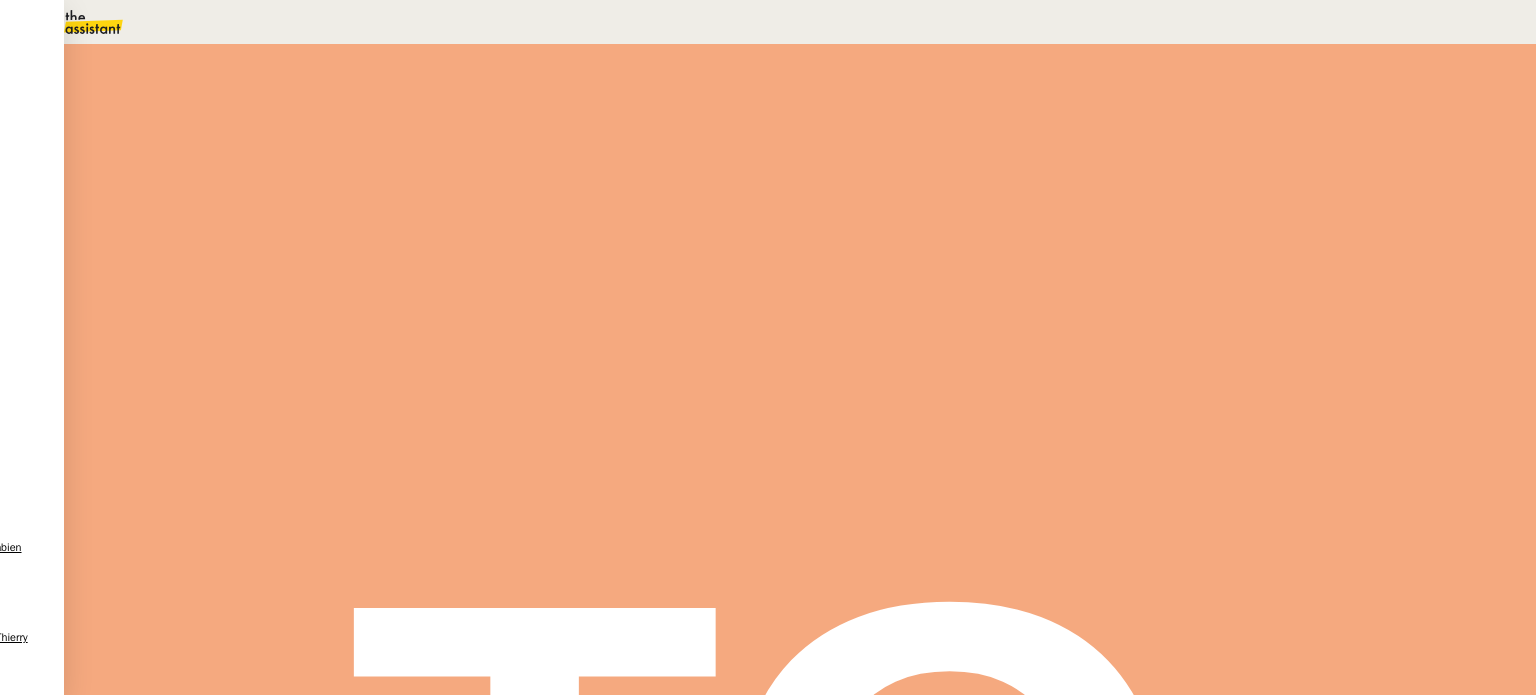scroll, scrollTop: 0, scrollLeft: 0, axis: both 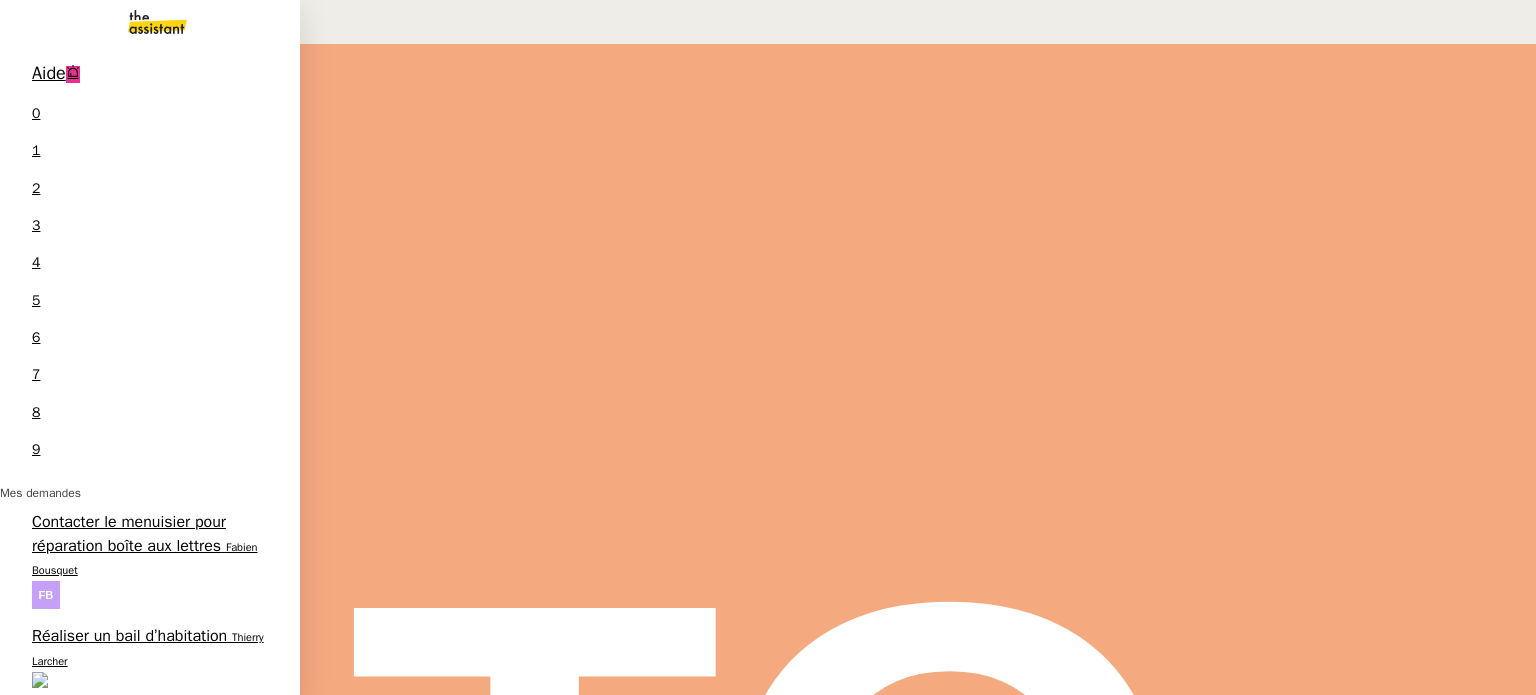 click on "Vérifiez les prélèvements Torelli    Ashley Poniatowski" at bounding box center [150, 1116] 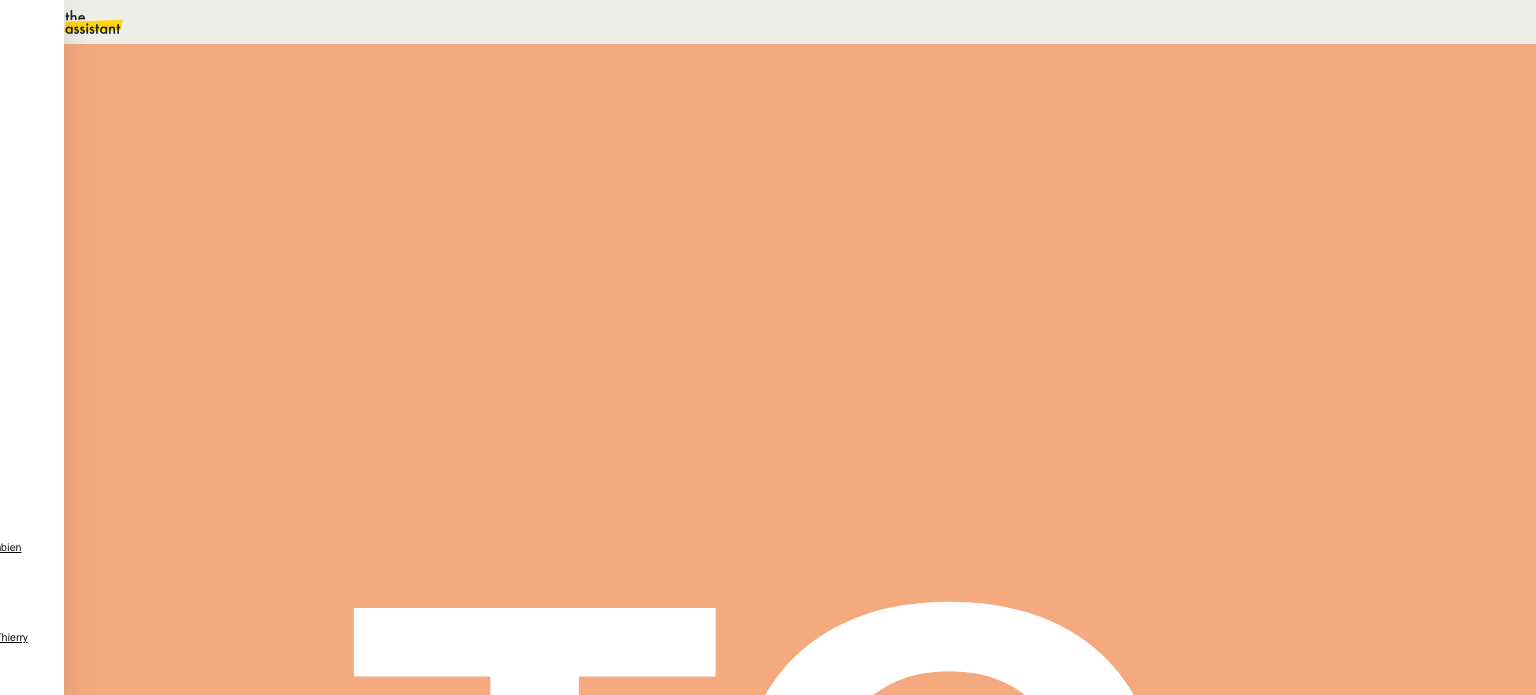 scroll, scrollTop: 0, scrollLeft: 0, axis: both 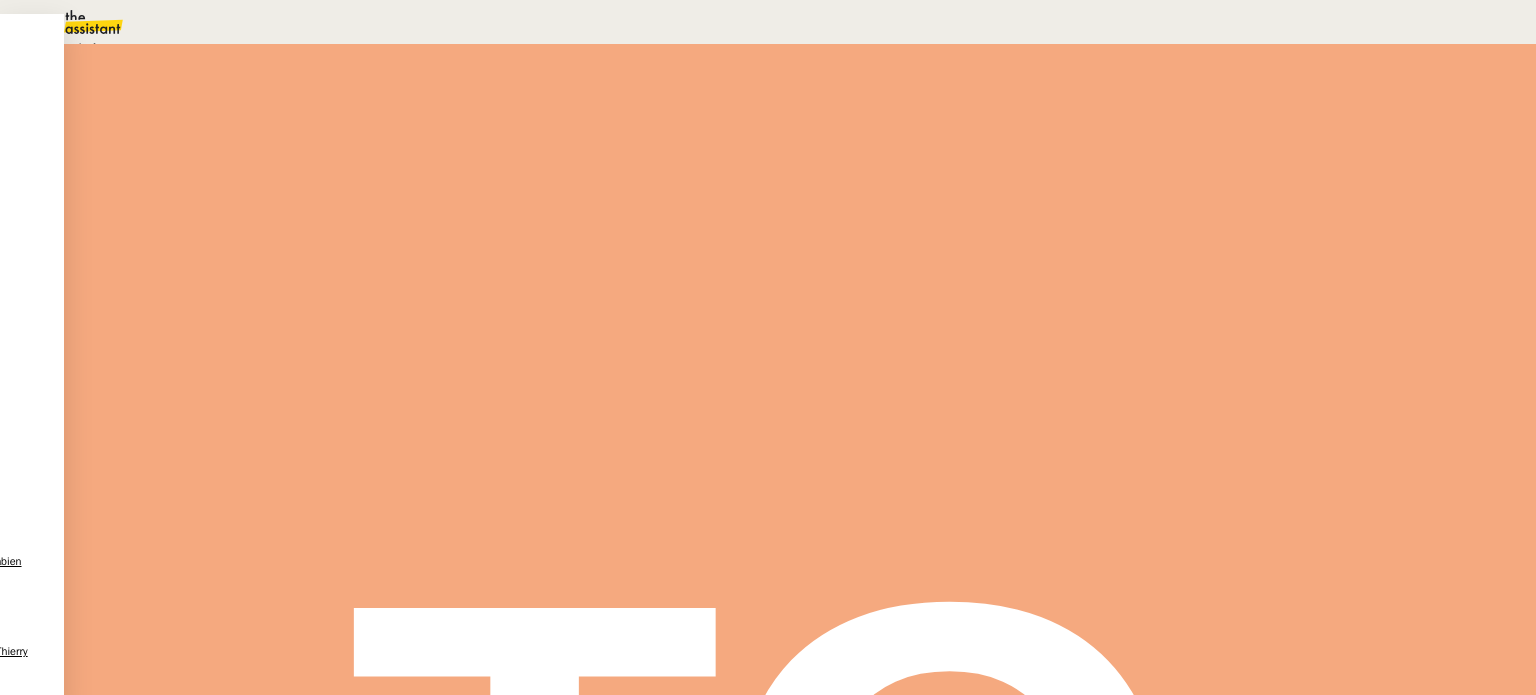 click on "En attente" at bounding box center [72, 48] 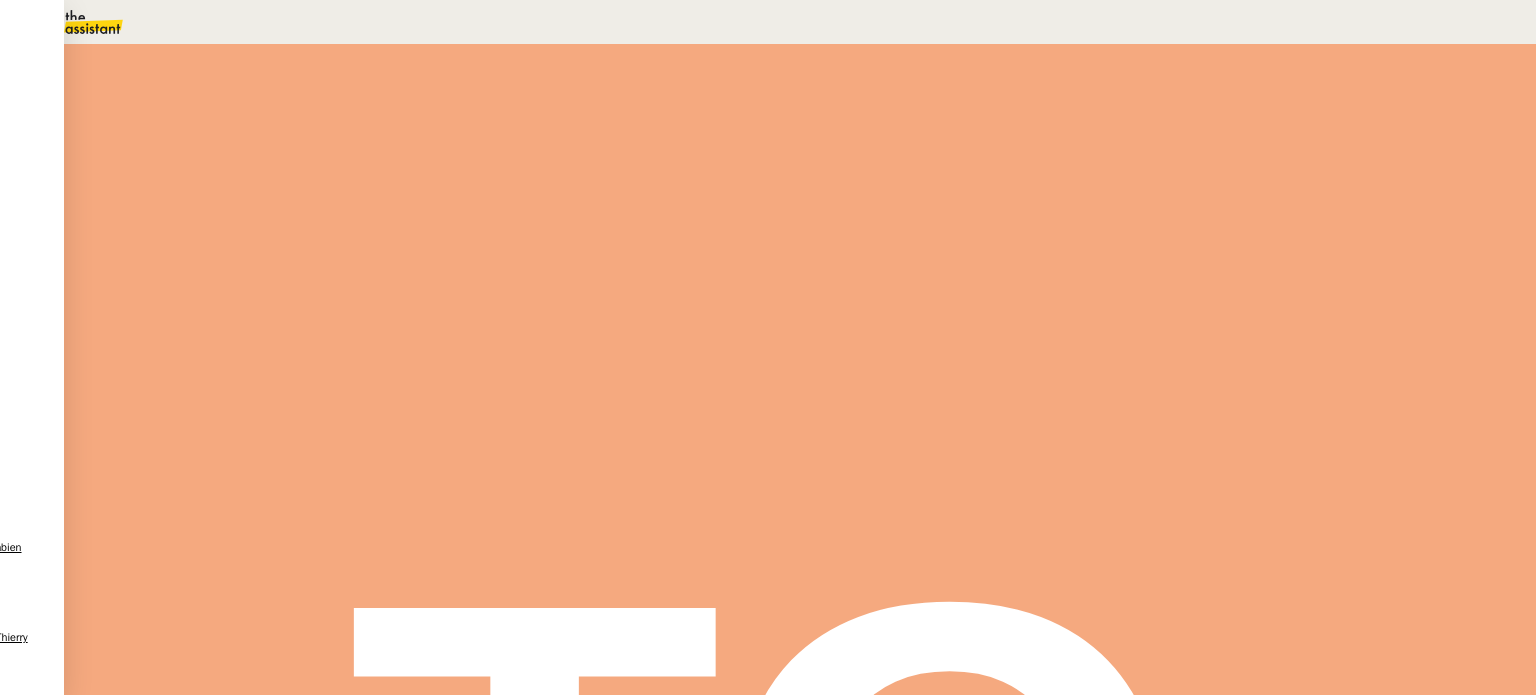 click on "Commentaire" at bounding box center [956, 239] 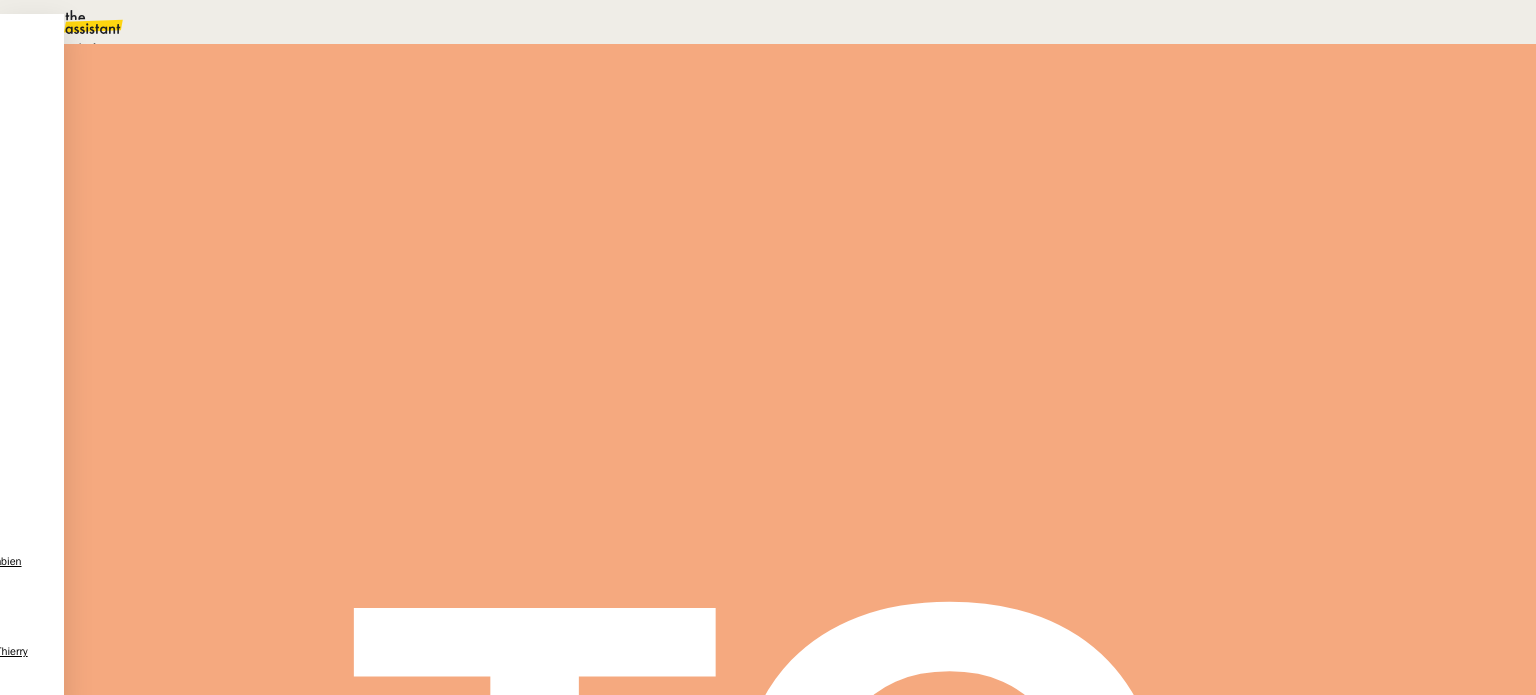 click on "Statut" at bounding box center [800, 111] 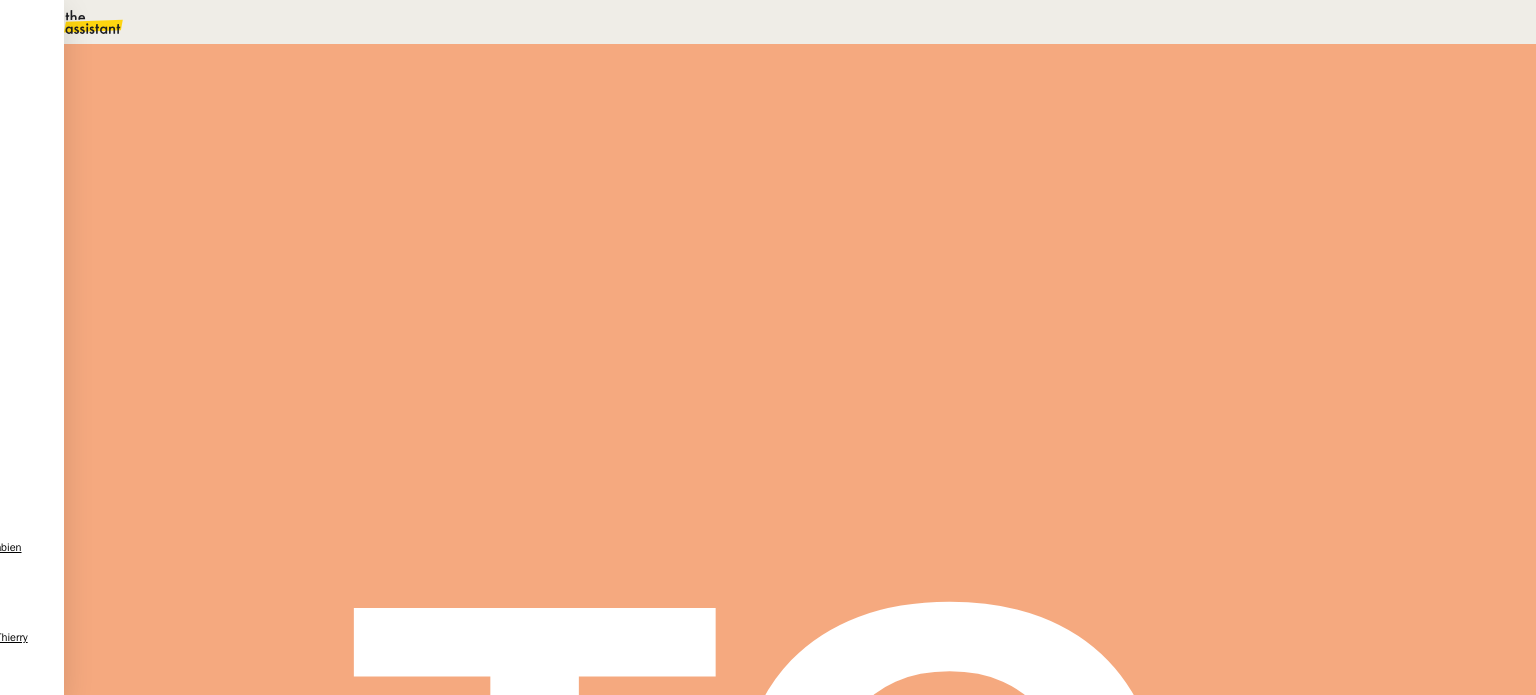 click on "Sauver" at bounding box center [1139, 188] 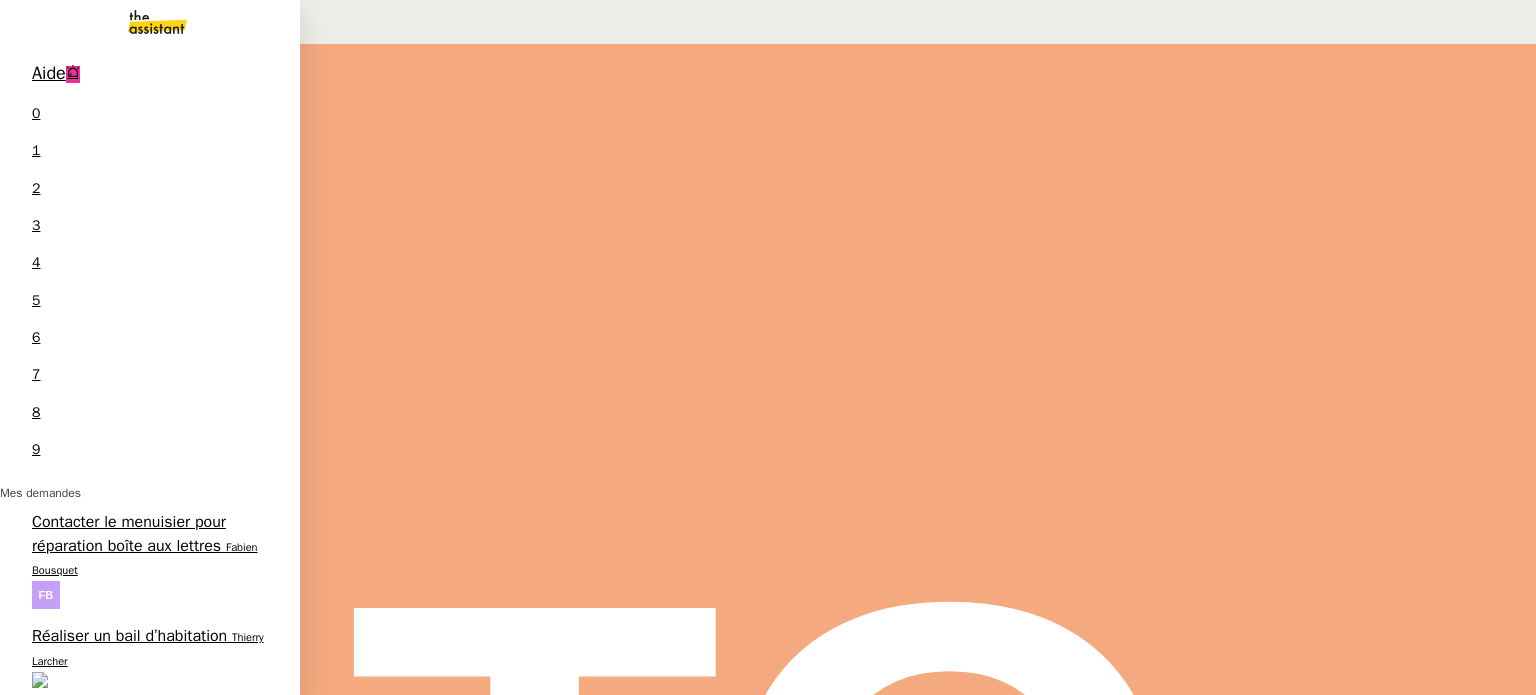 scroll, scrollTop: 386, scrollLeft: 0, axis: vertical 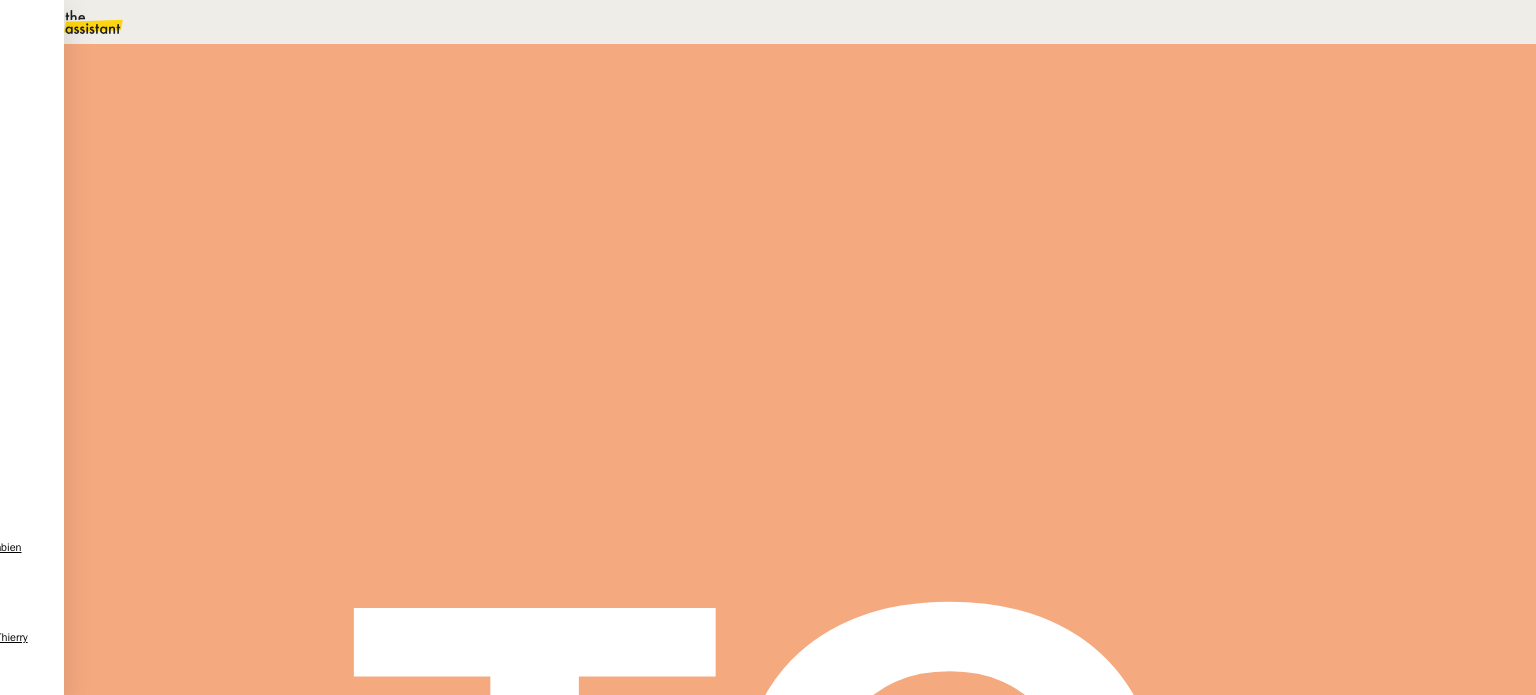 click on "Statut" at bounding box center (800, 111) 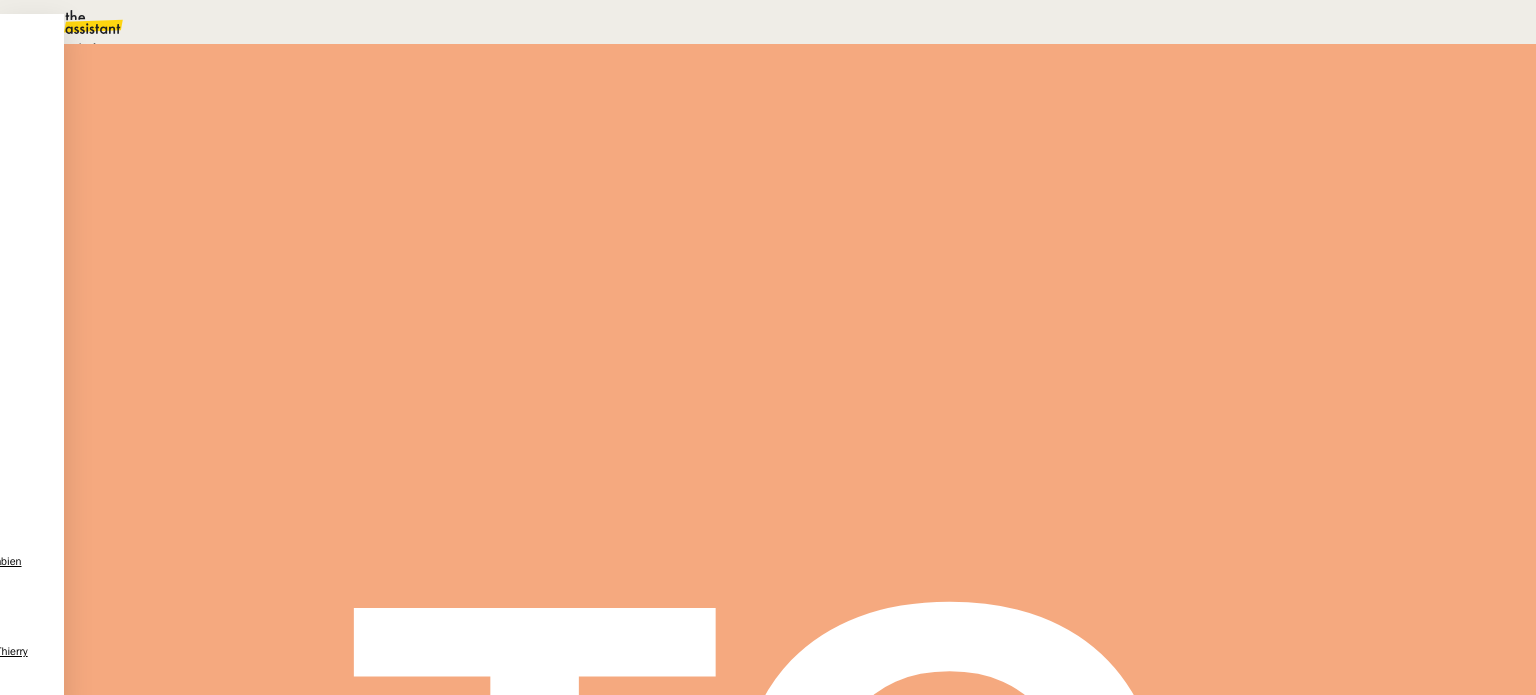click on "En attente" at bounding box center [72, 48] 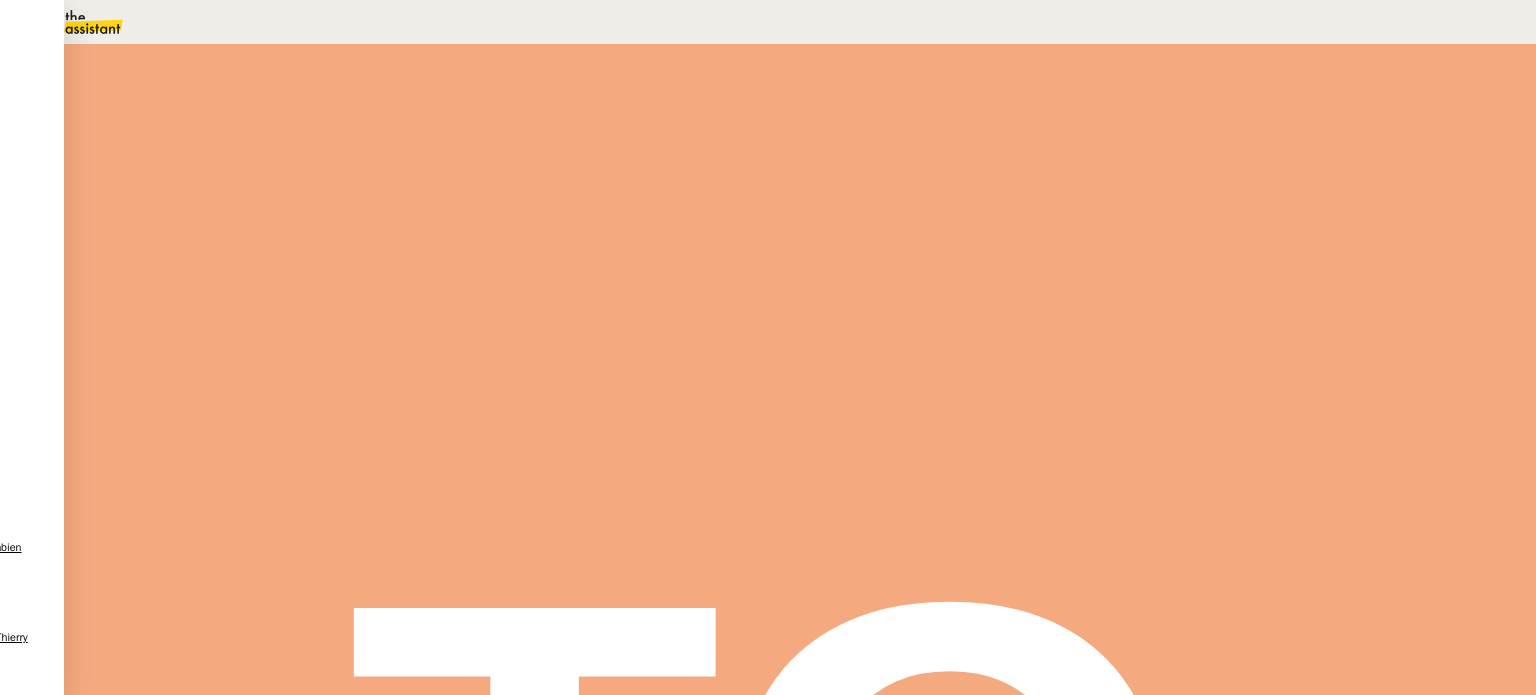 click on "Tâche Message Commentaire" at bounding box center [1068, 239] 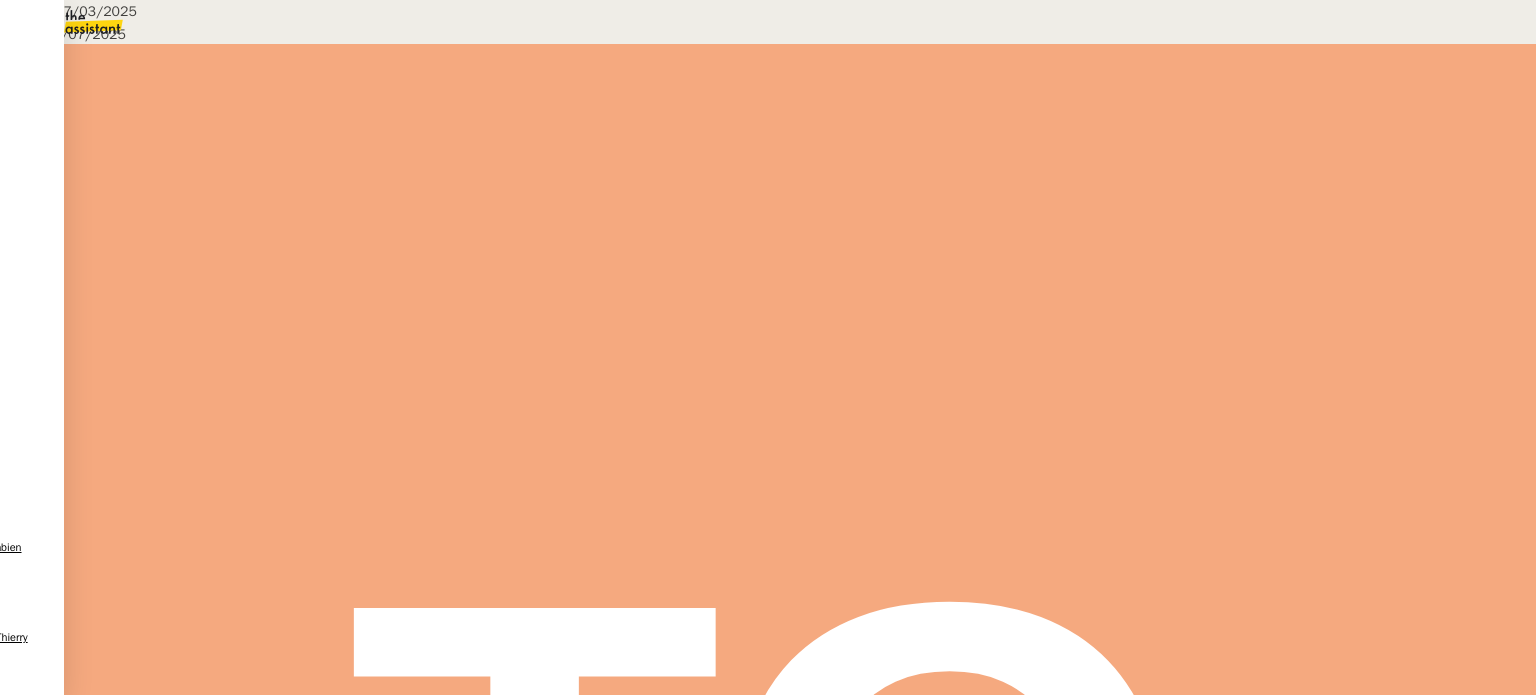 scroll, scrollTop: 1495, scrollLeft: 0, axis: vertical 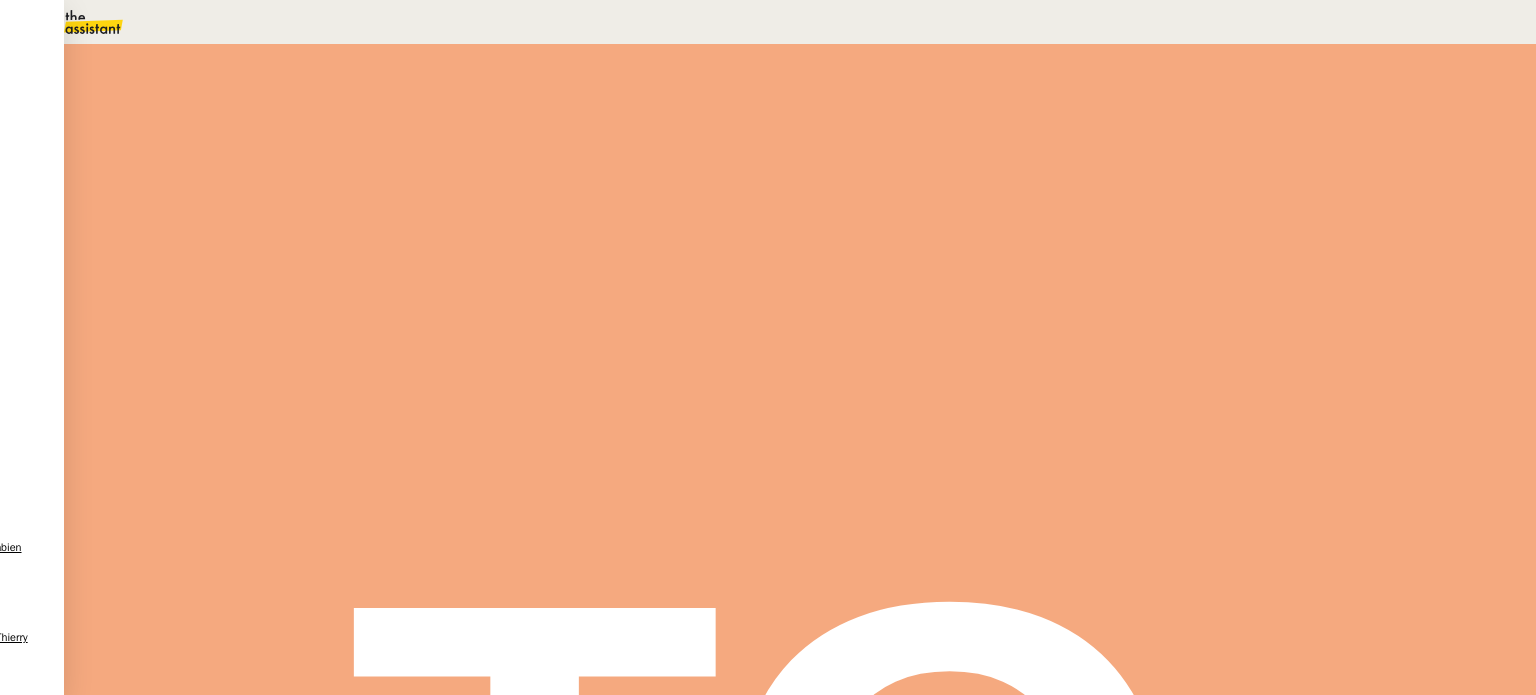 click on "Autres demandes en cours" at bounding box center (163, 2651) 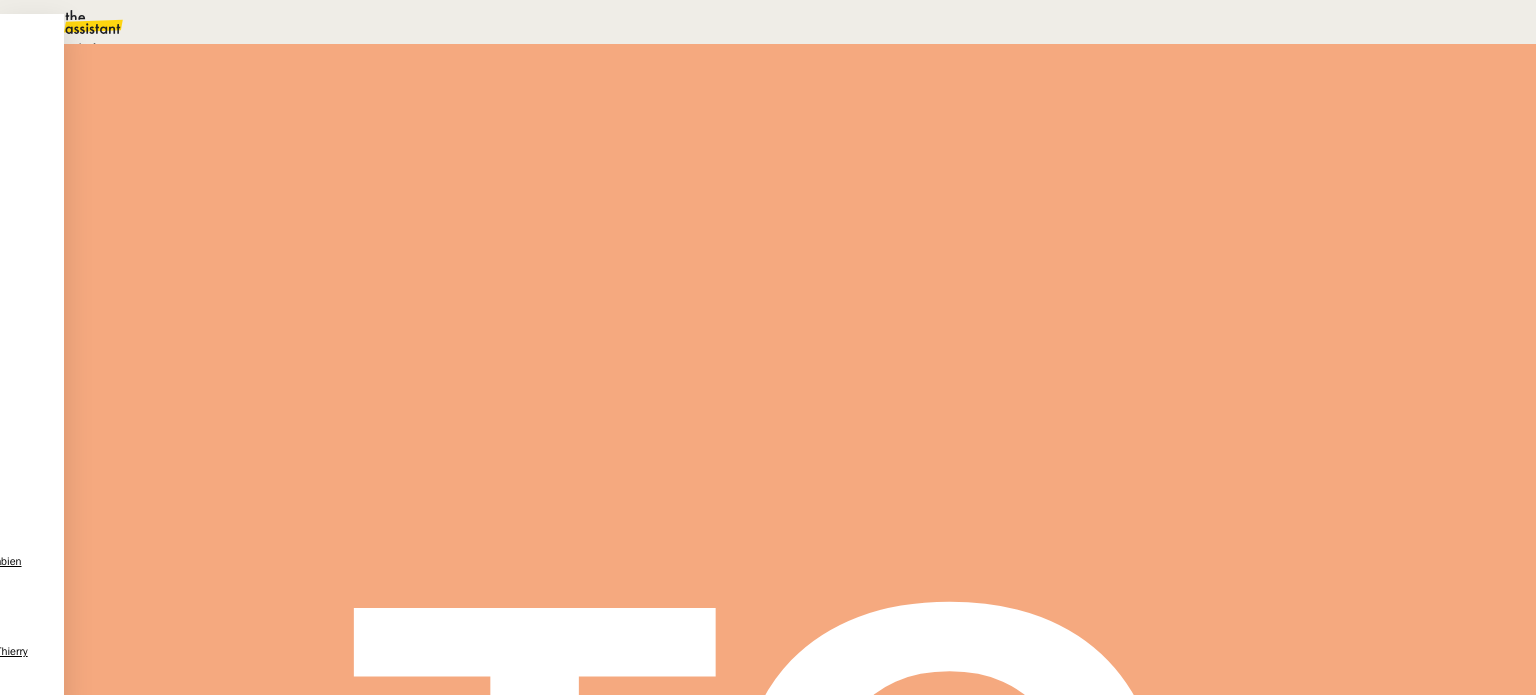 click on "Statut" at bounding box center [290, 112] 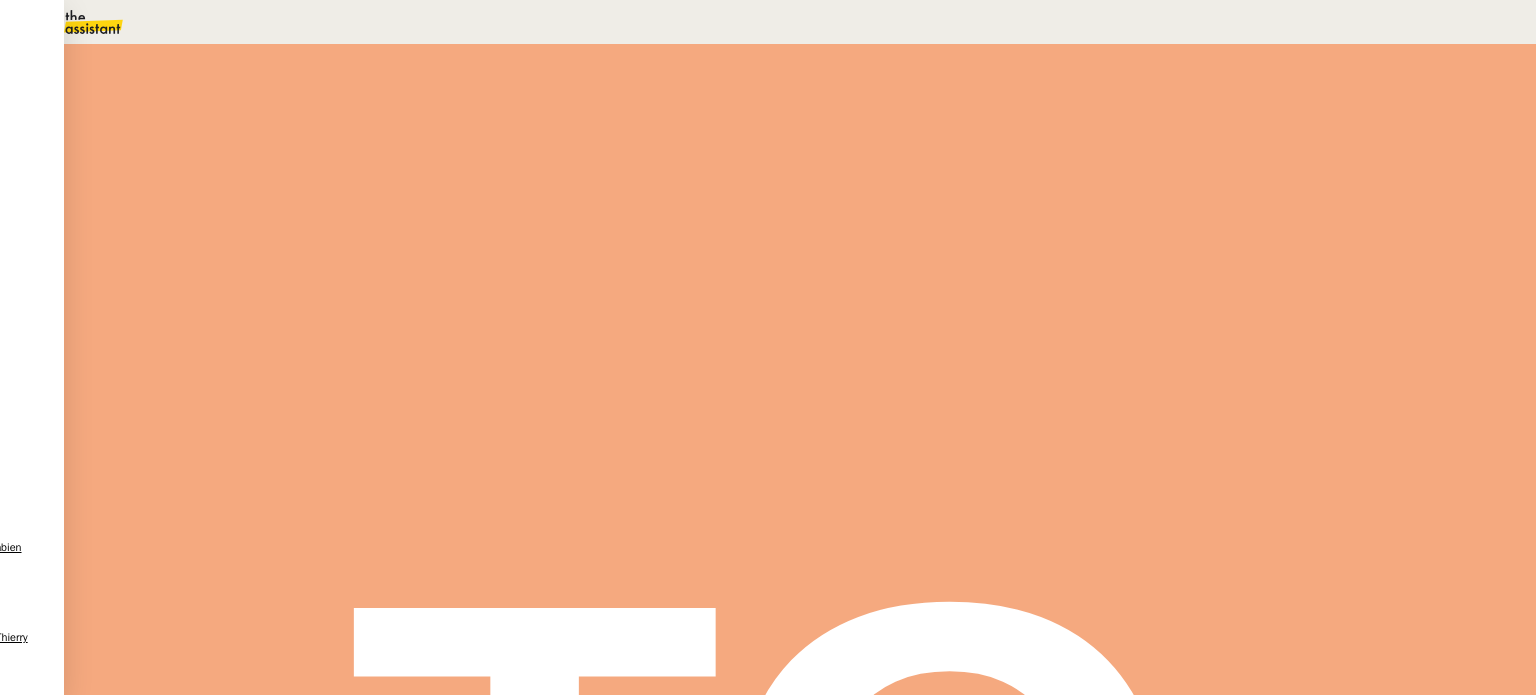 click on "Sauver" at bounding box center (1139, 188) 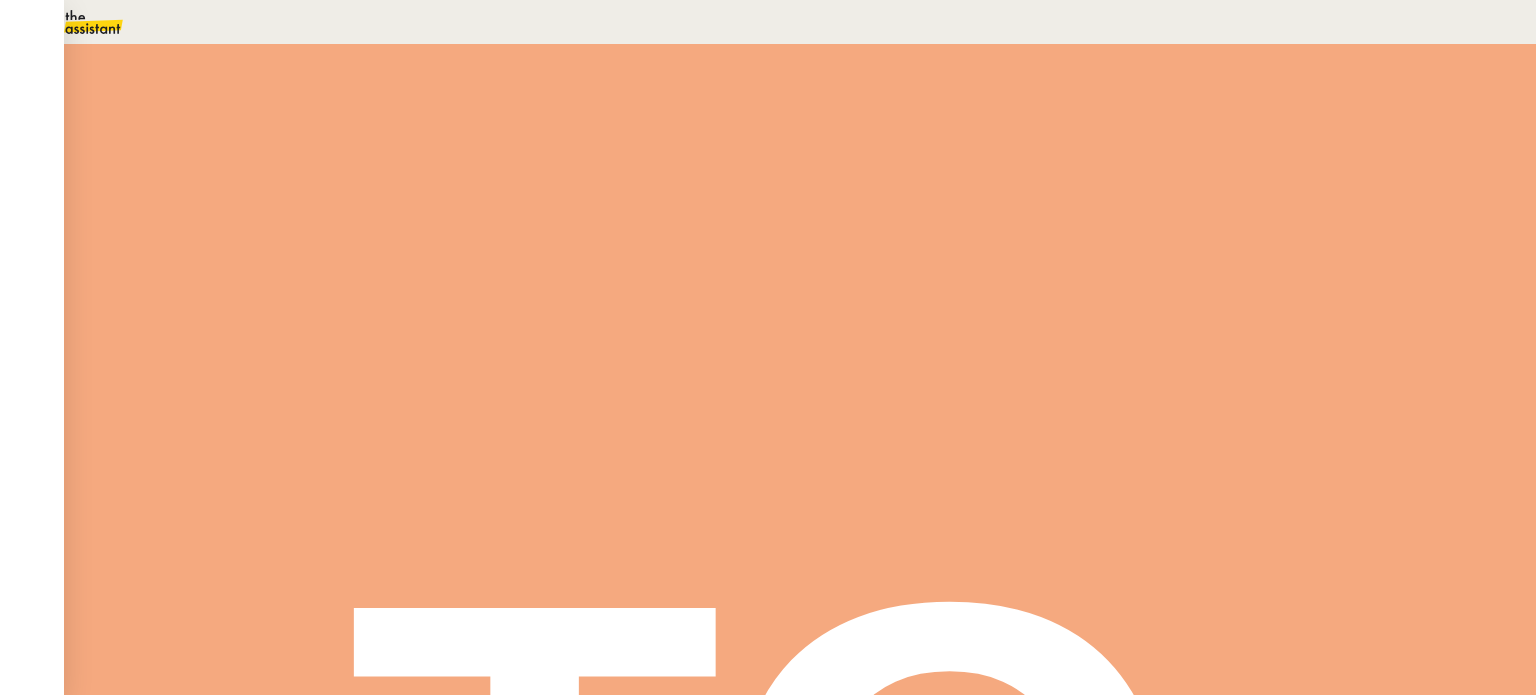 scroll, scrollTop: 387, scrollLeft: 0, axis: vertical 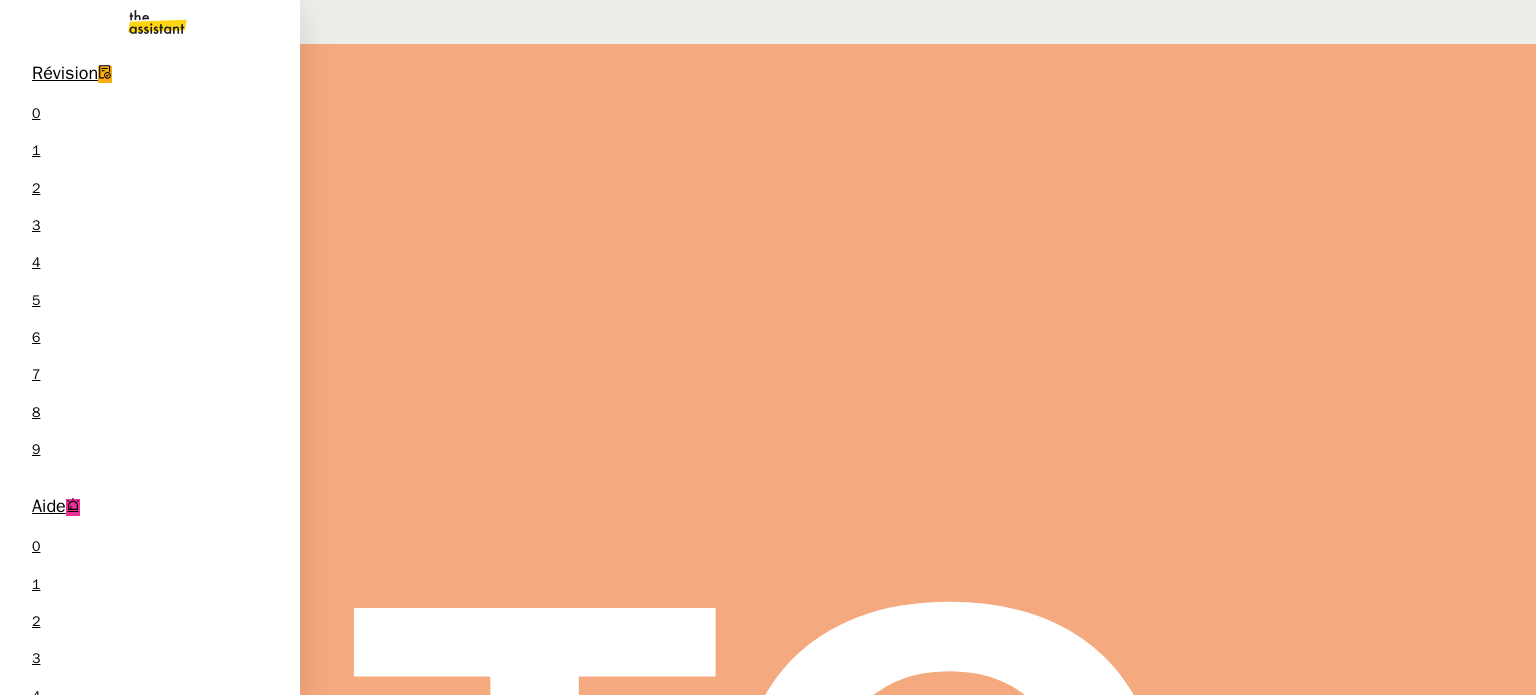 click on "Cindy Mouly-Guez" at bounding box center [156, 2079] 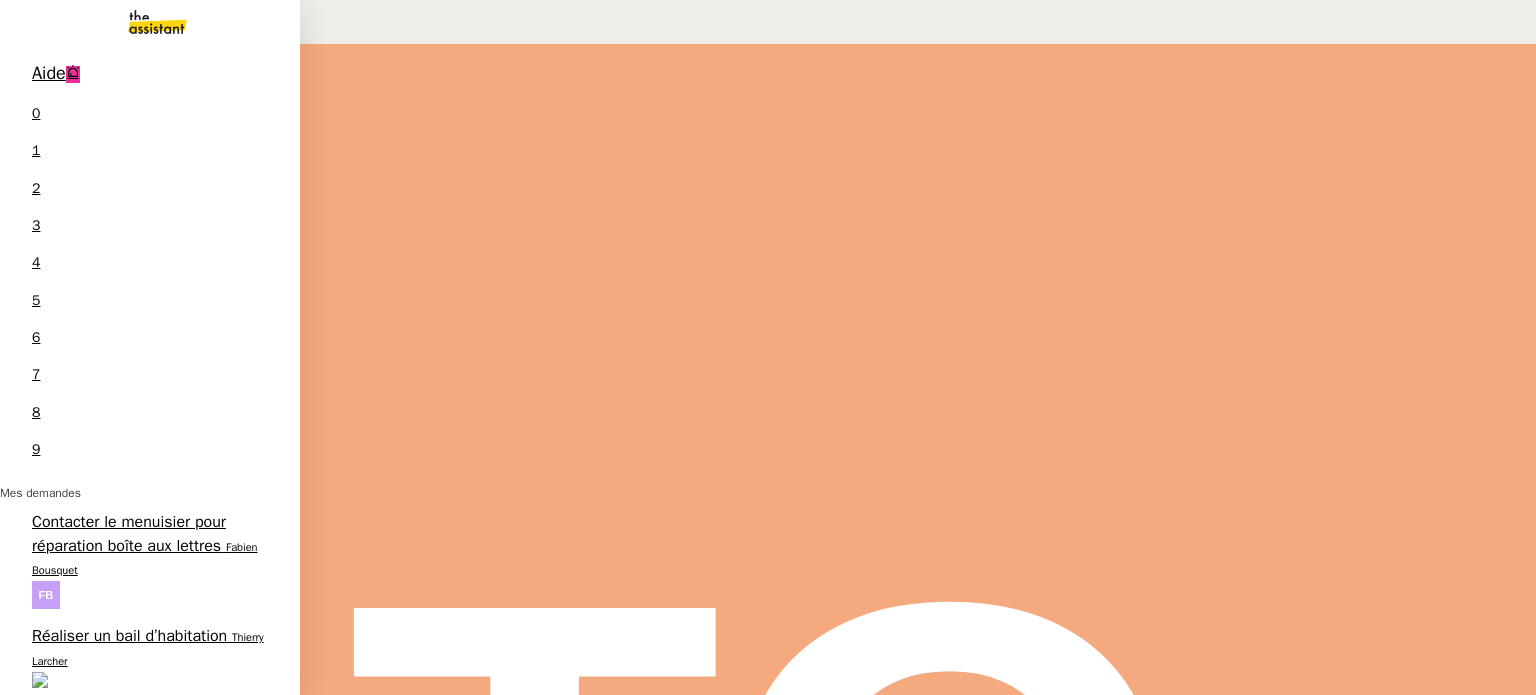 scroll, scrollTop: 1392, scrollLeft: 0, axis: vertical 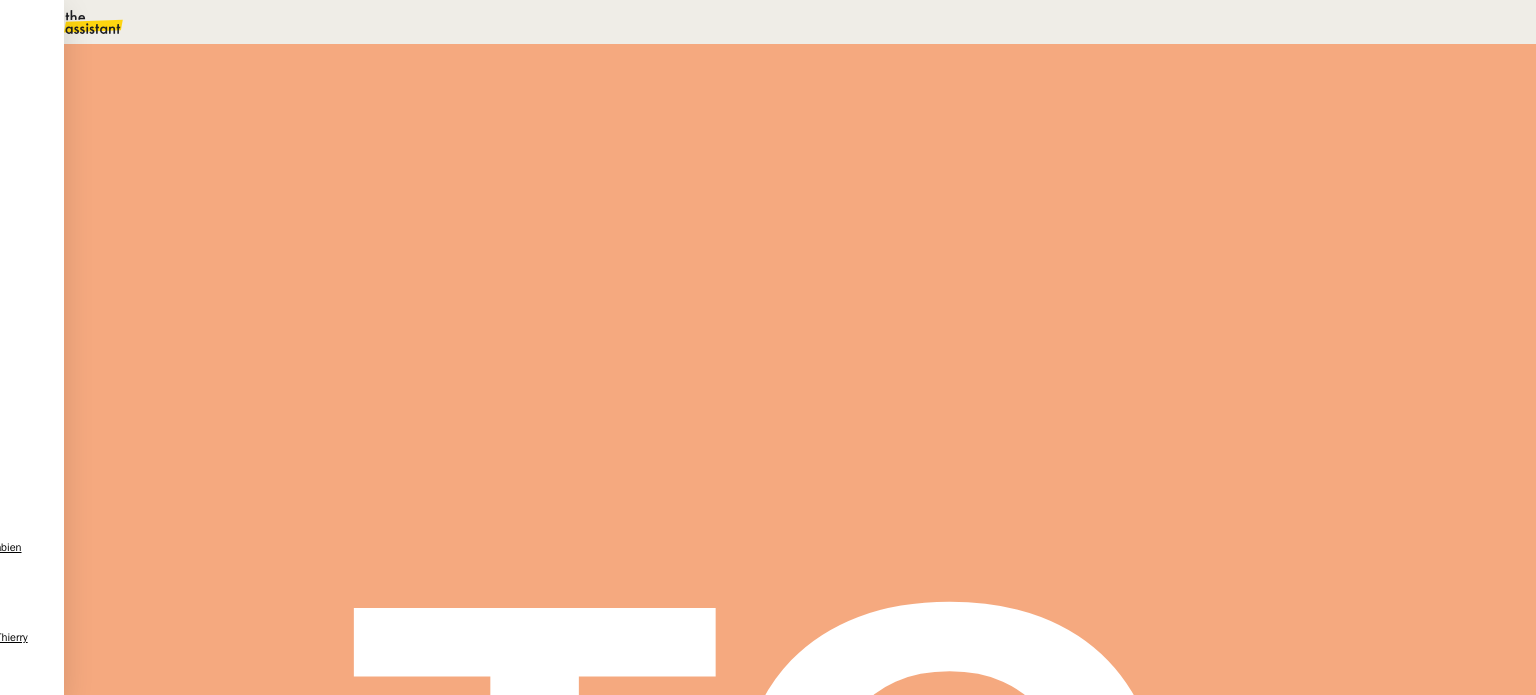 click at bounding box center (307, 340) 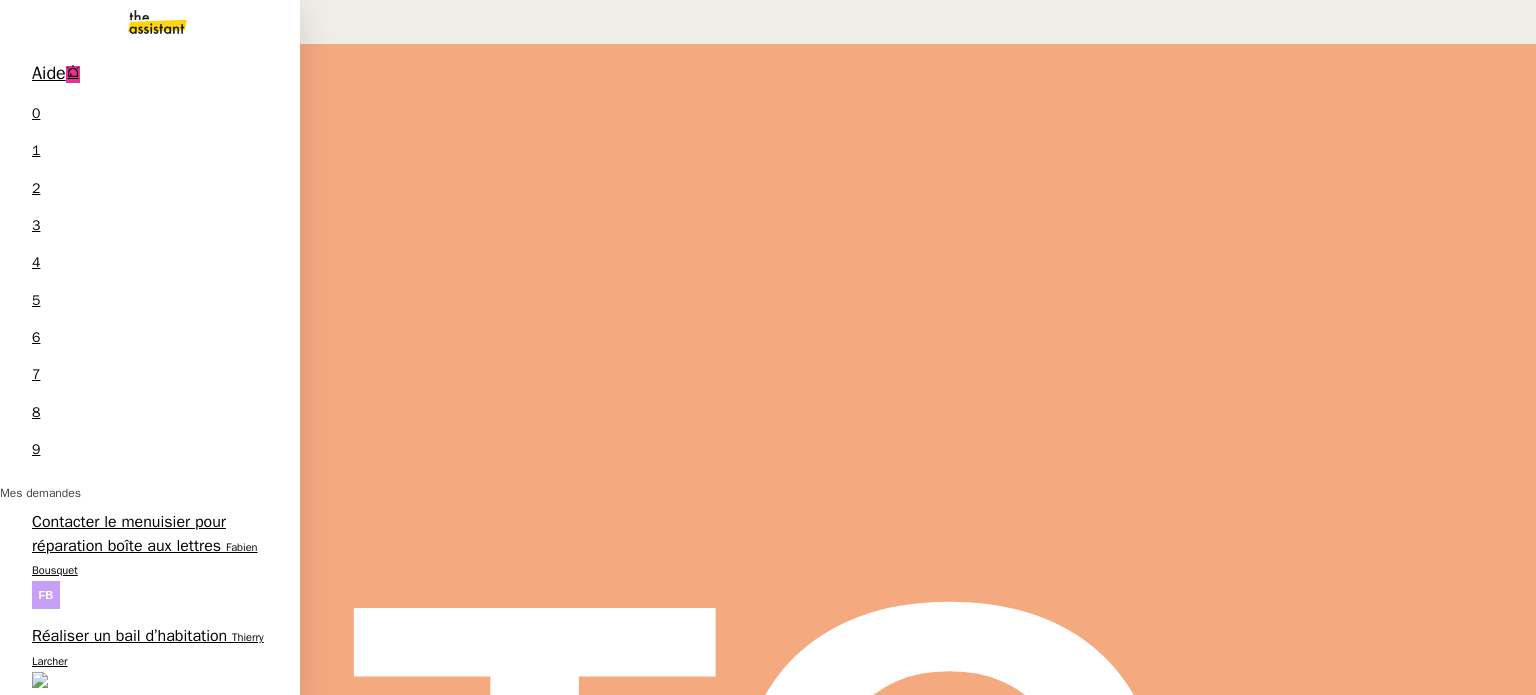 click on "Victor Peyre" at bounding box center [145, 842] 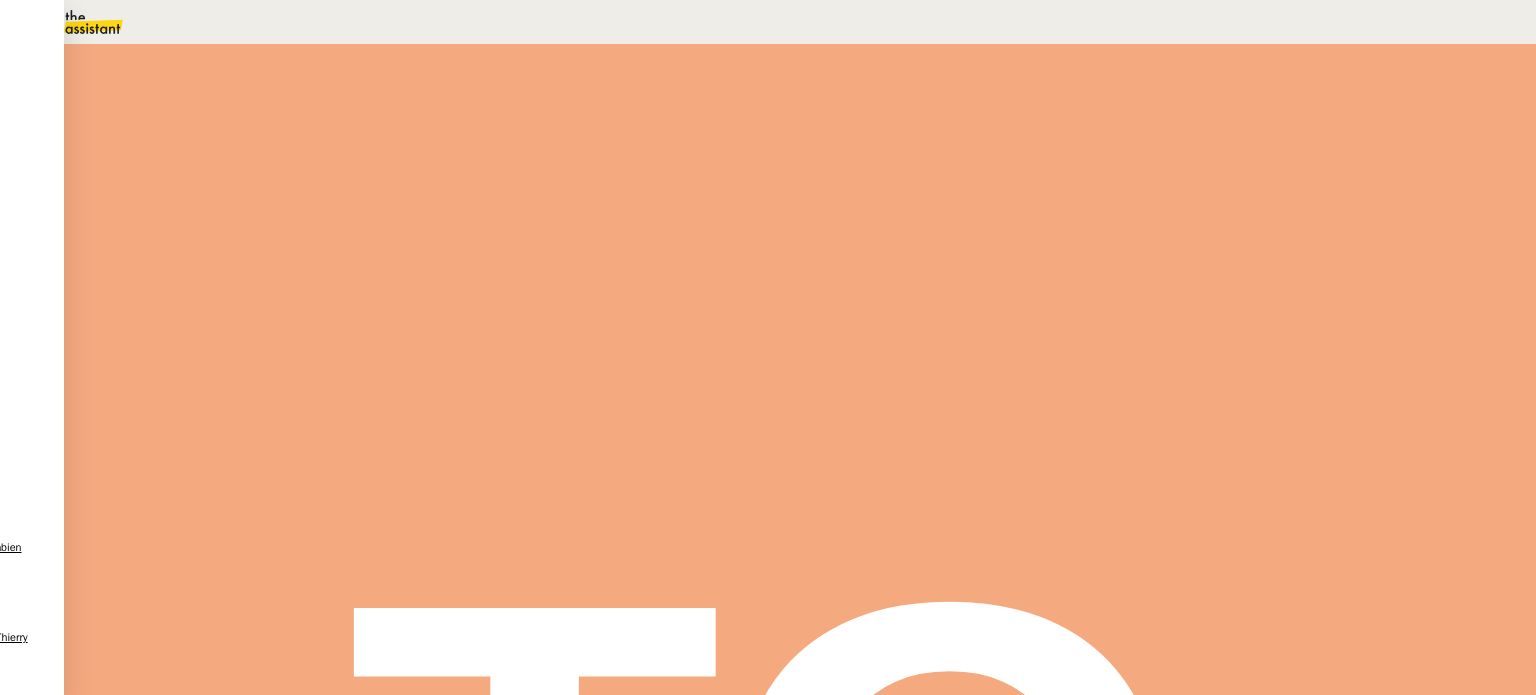 drag, startPoint x: 595, startPoint y: 231, endPoint x: 571, endPoint y: 235, distance: 24.33105 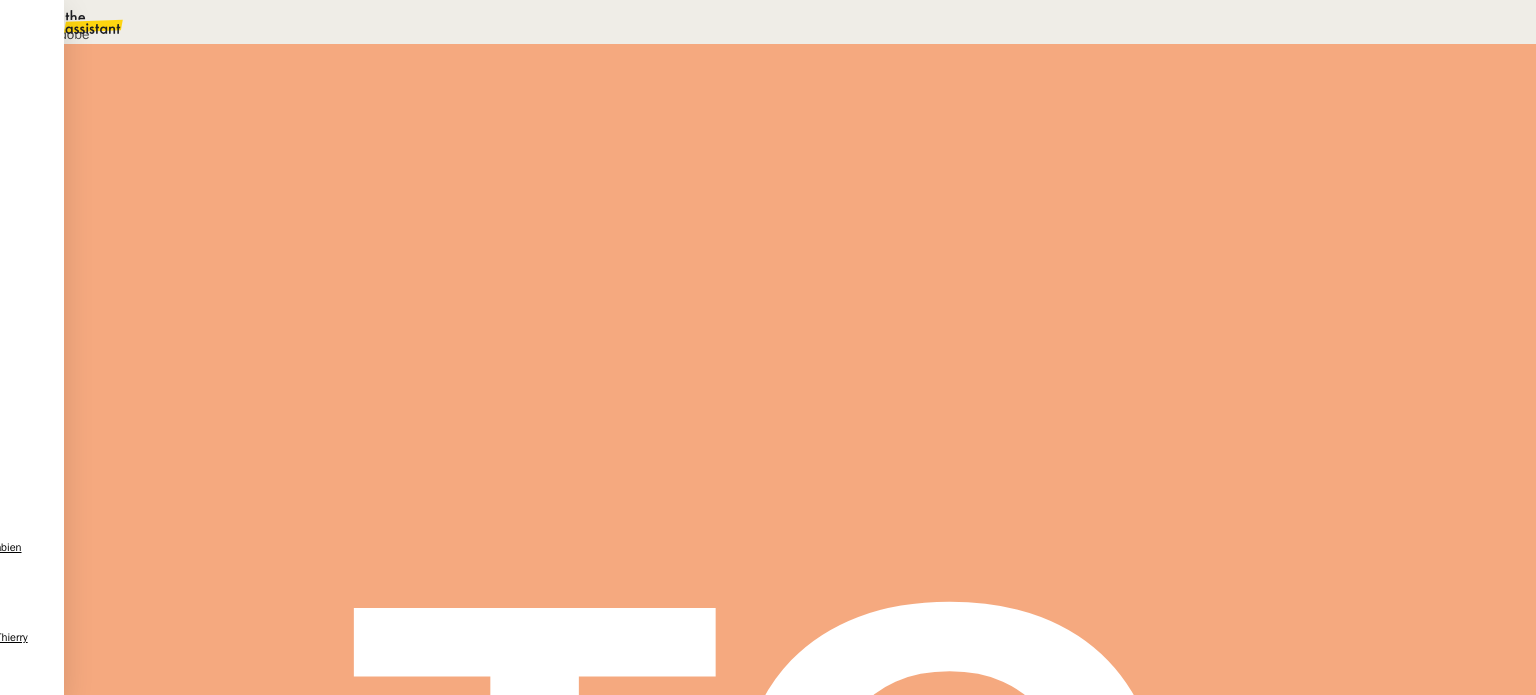 click on "Déverrouiller" at bounding box center (57, 98) 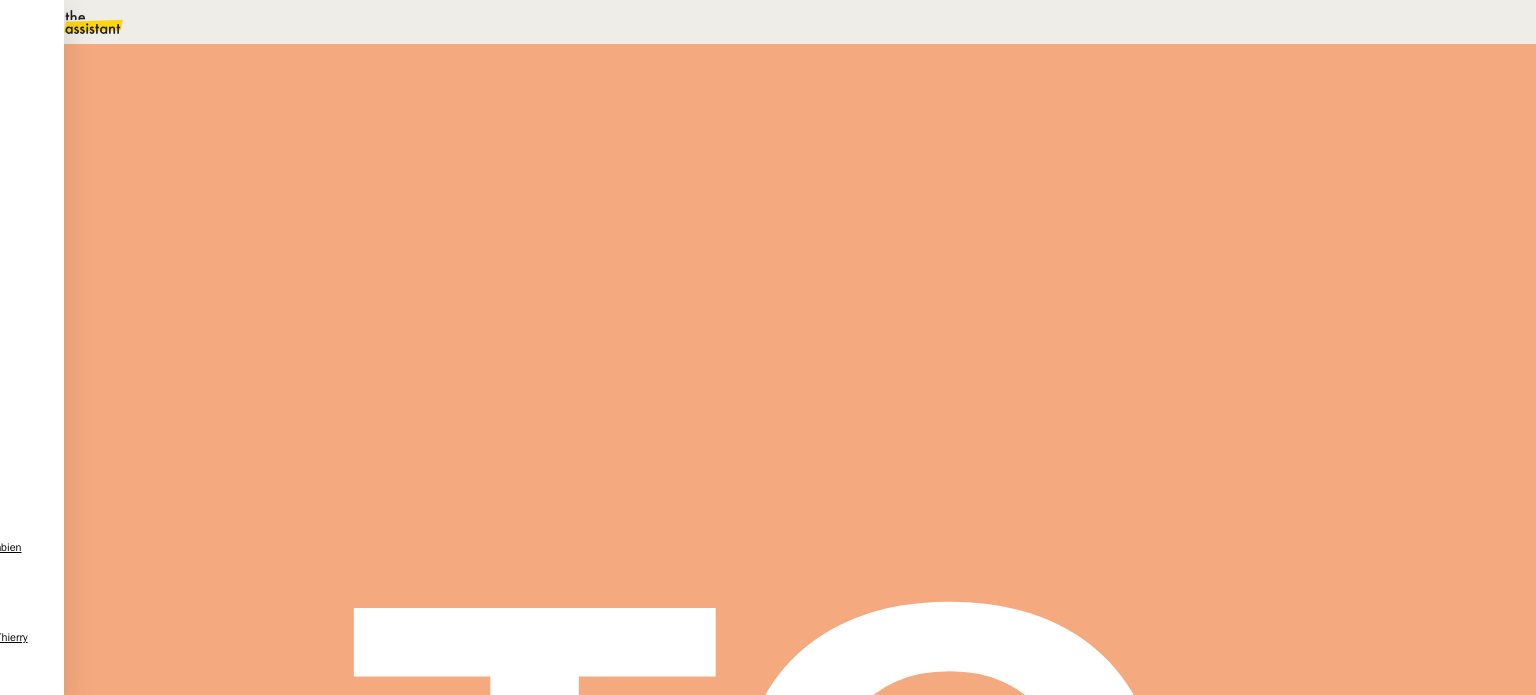 click on "Contact adobe     Double prélévement    3 min false par   Tatyana O.   il y a 3 minutes" at bounding box center (800, 381) 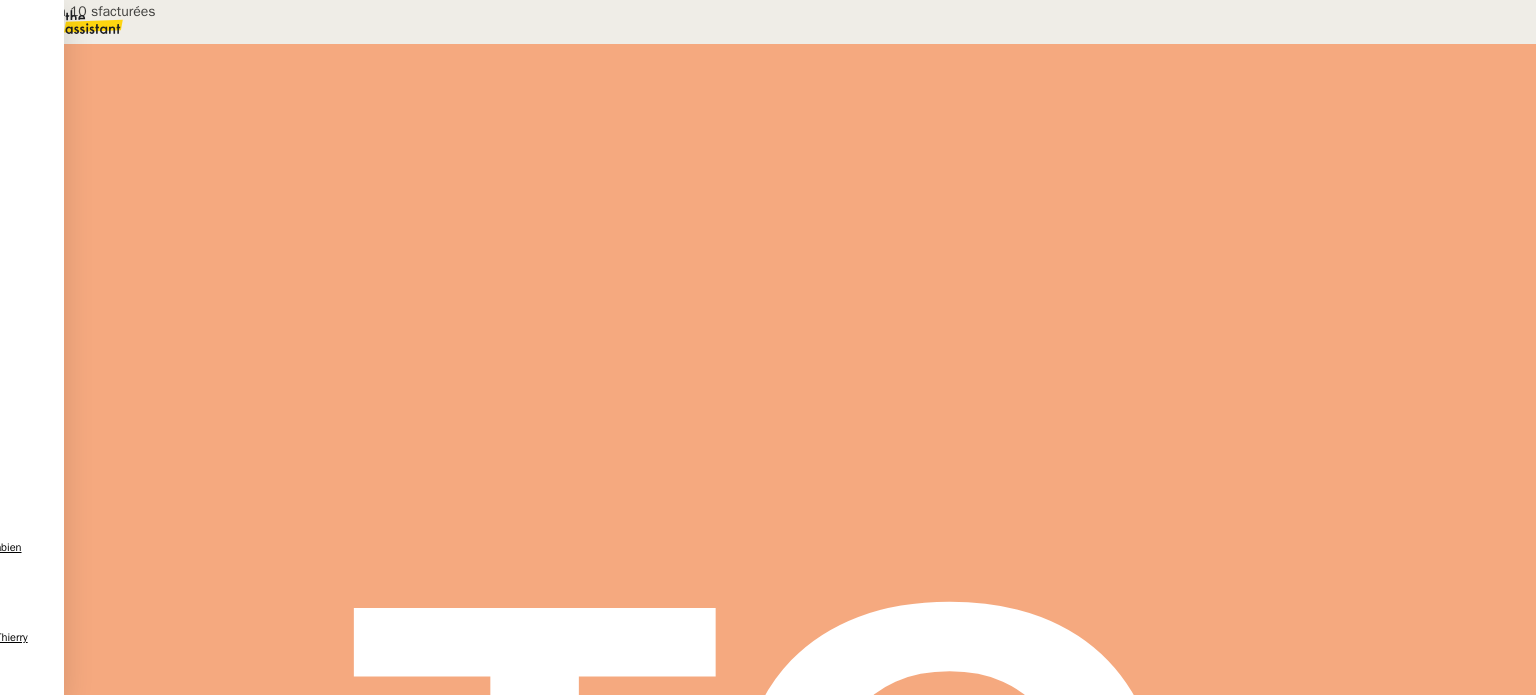 click at bounding box center (307, 590) 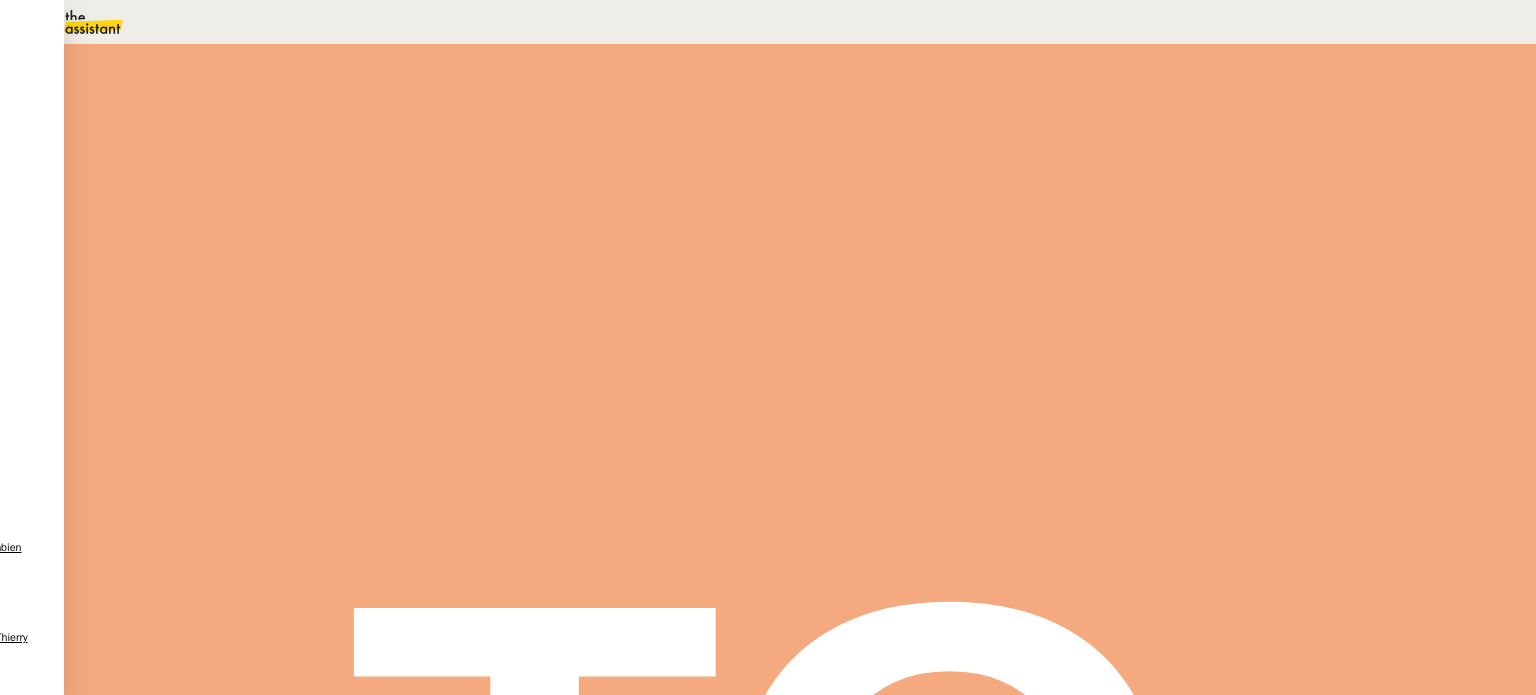 scroll, scrollTop: 500, scrollLeft: 0, axis: vertical 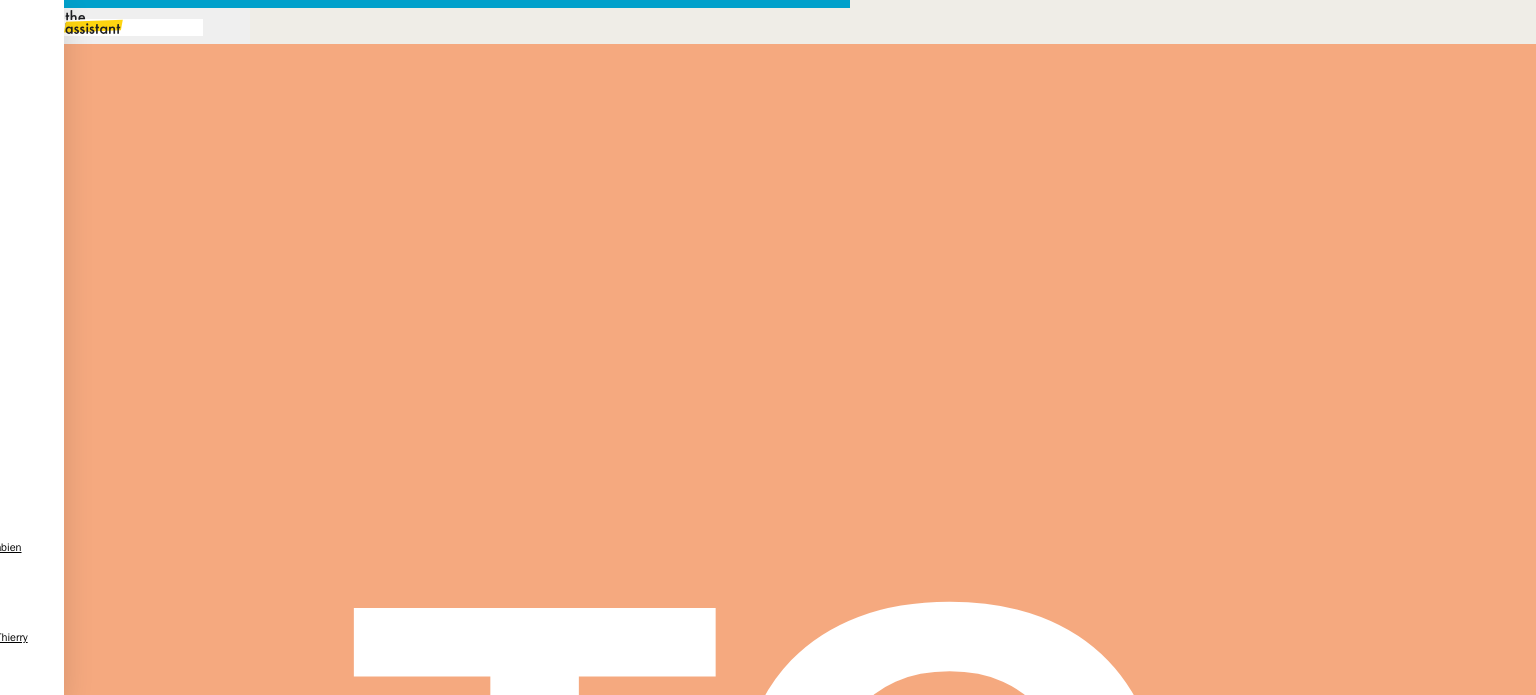 click at bounding box center [425, 837] 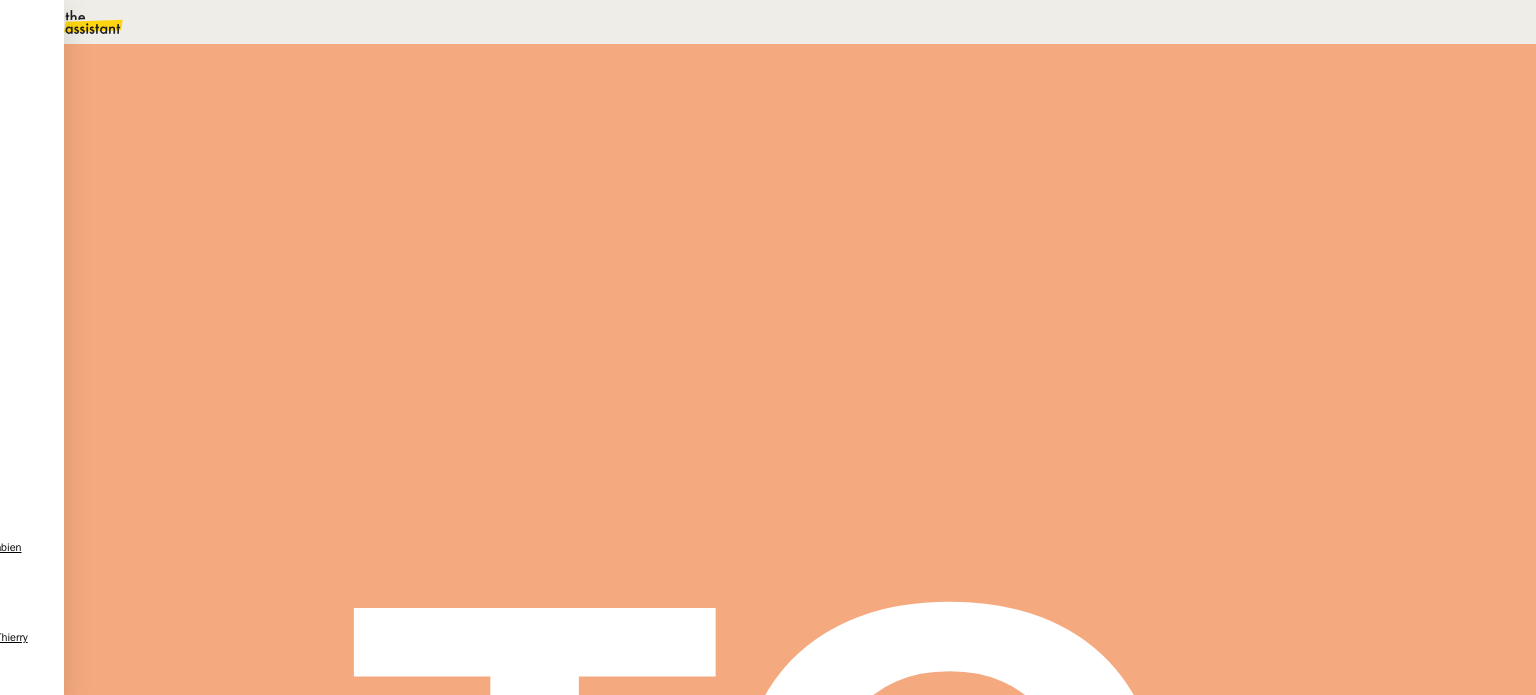 scroll, scrollTop: 710, scrollLeft: 0, axis: vertical 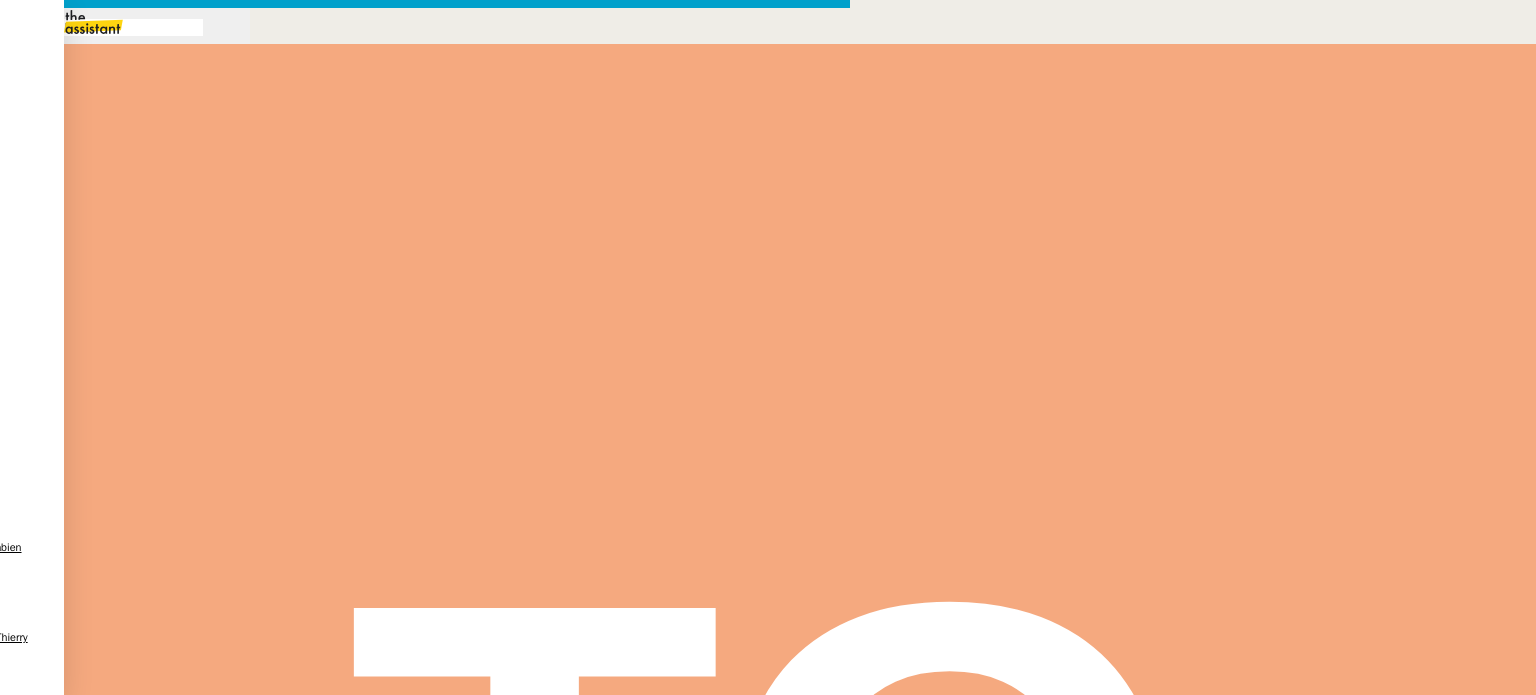 click on "Je viens de contacter Adobe et vous allez être remboursé des" at bounding box center [425, 883] 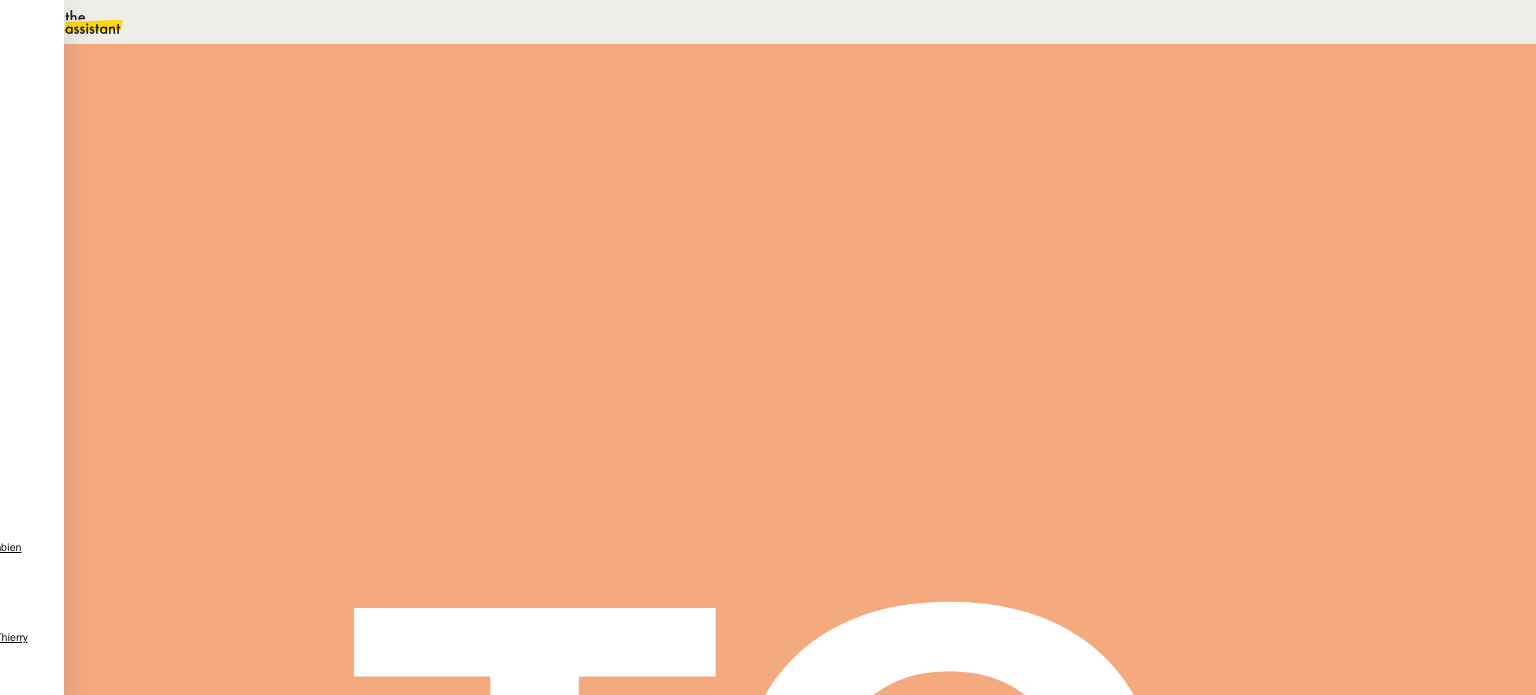 scroll, scrollTop: 900, scrollLeft: 0, axis: vertical 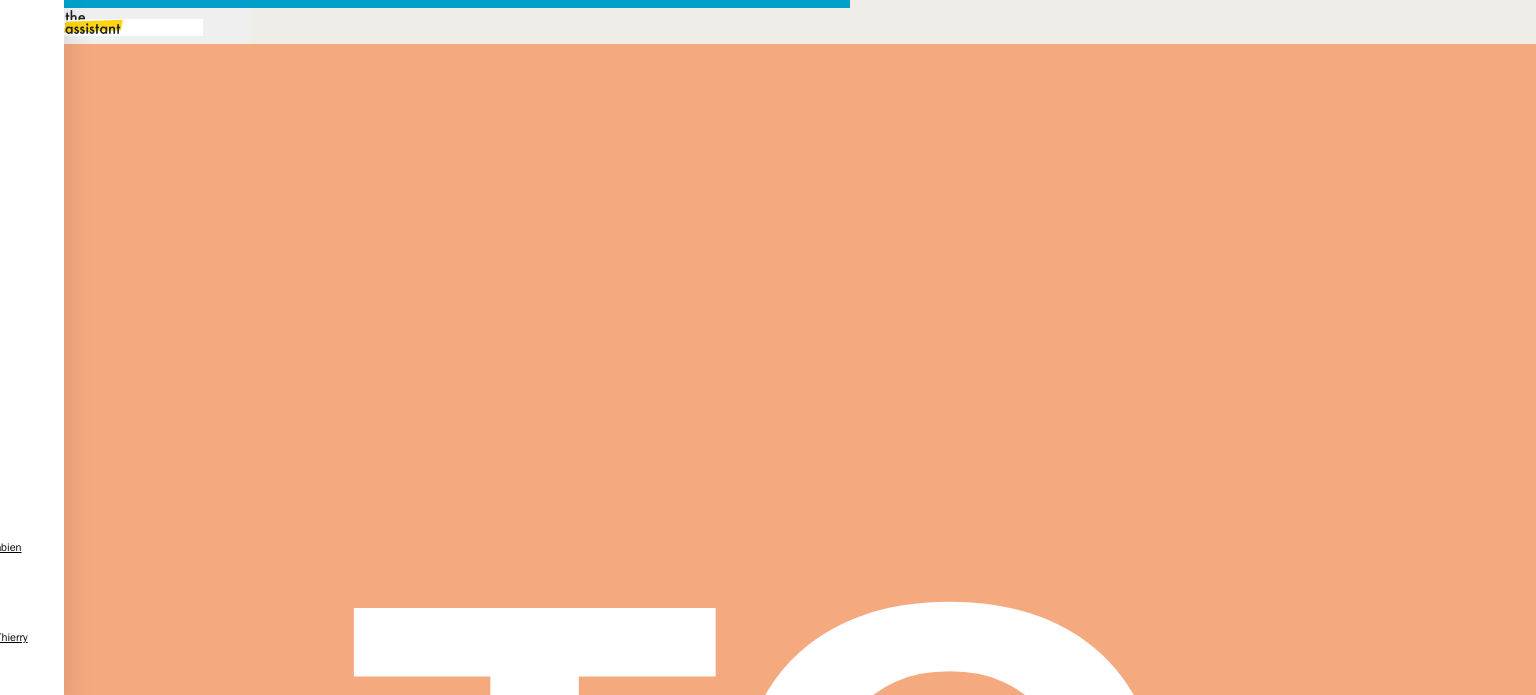 click on "Victor, Je viens de contacter Adobe et vous allez être remboursé des 55.84€ dès que le règlement de" at bounding box center (425, 861) 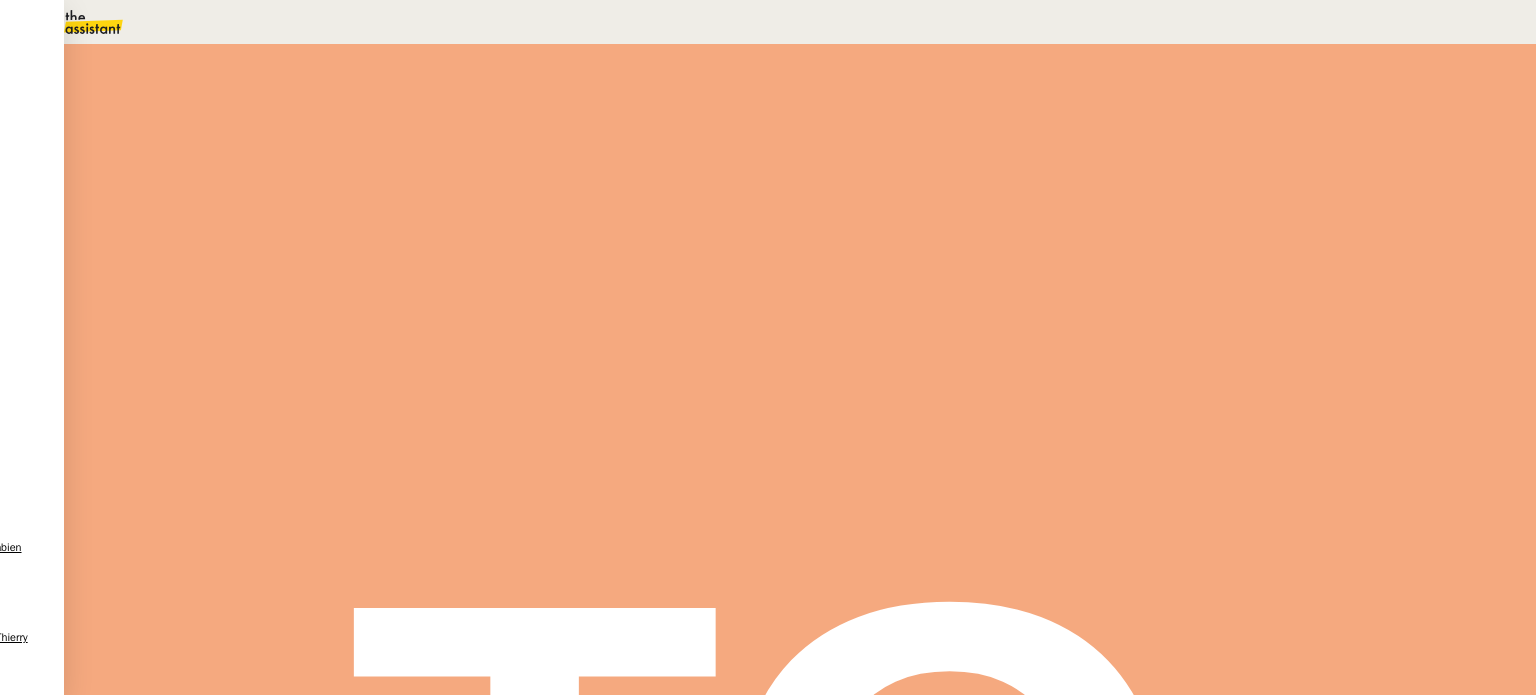 scroll, scrollTop: 900, scrollLeft: 0, axis: vertical 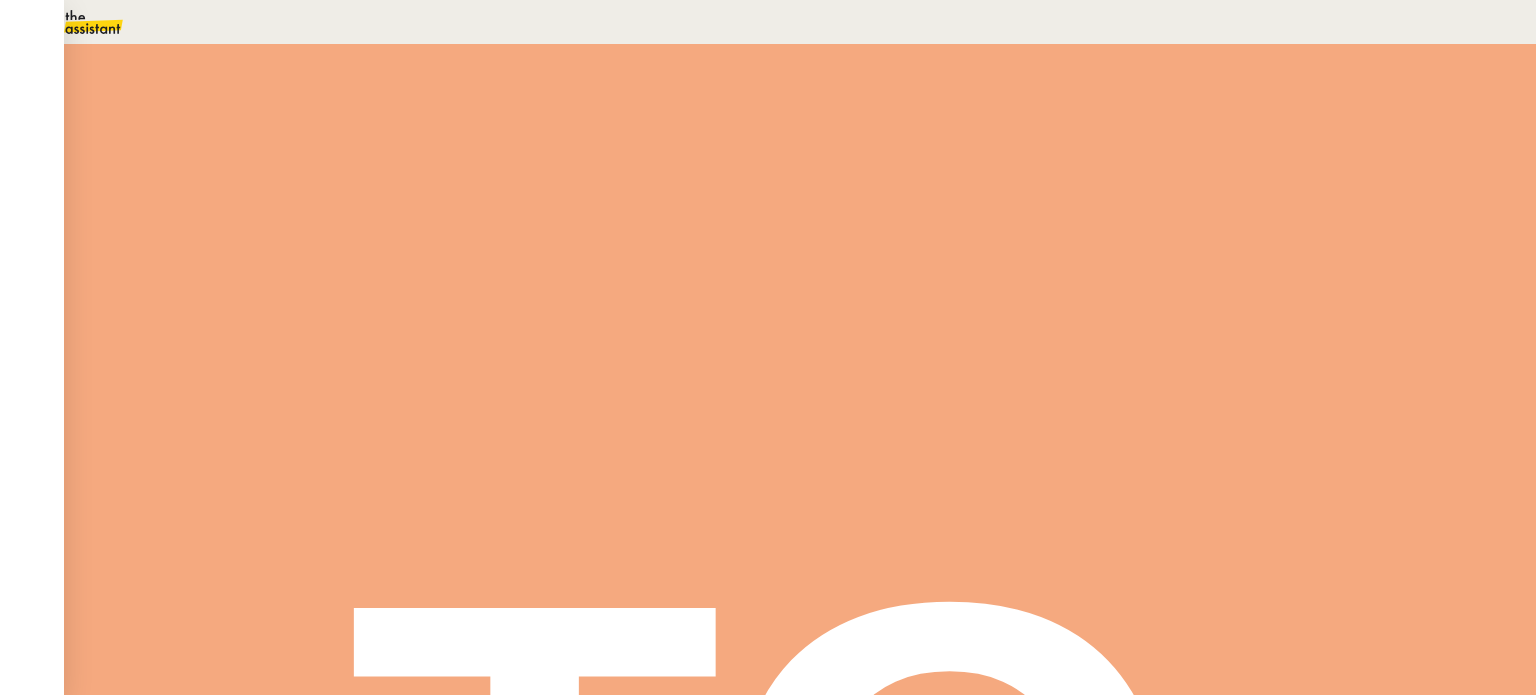 click at bounding box center [287, 340] 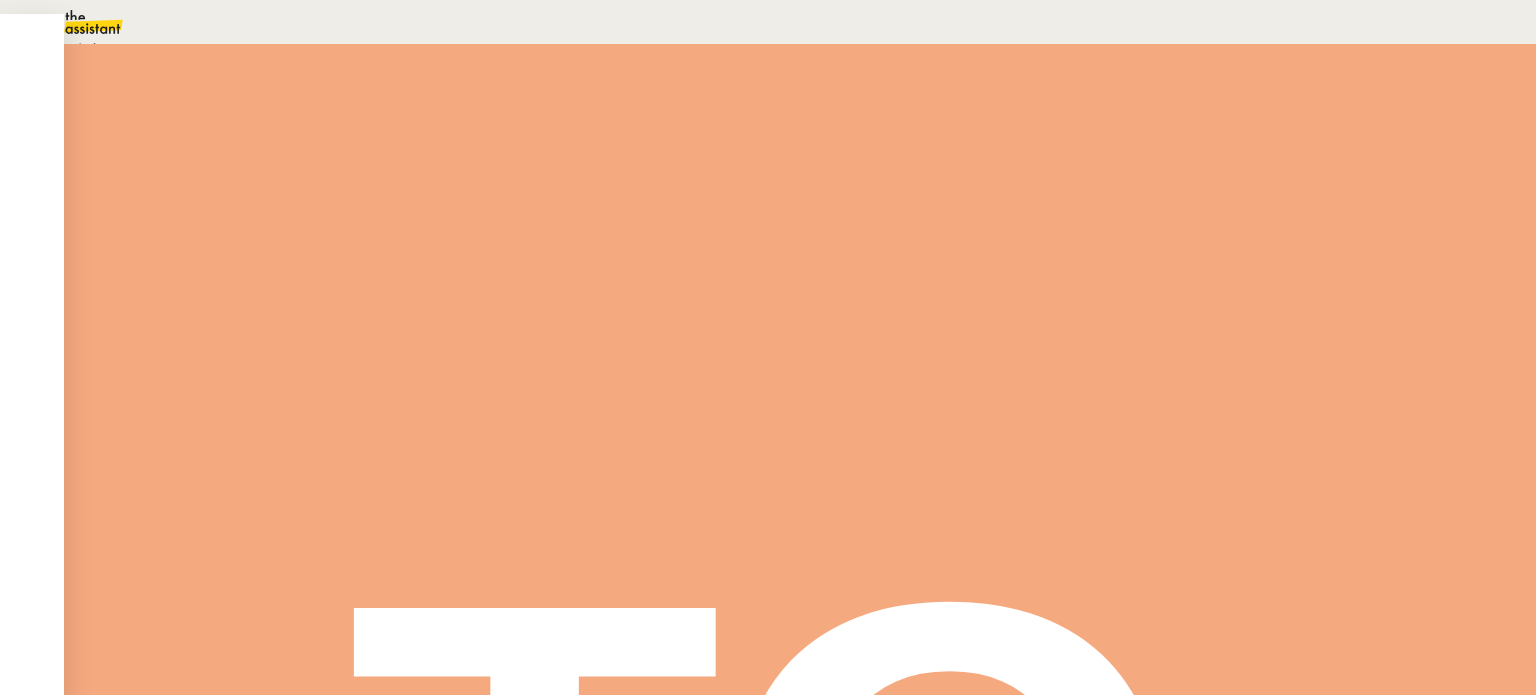 click on "Statut" at bounding box center [800, 111] 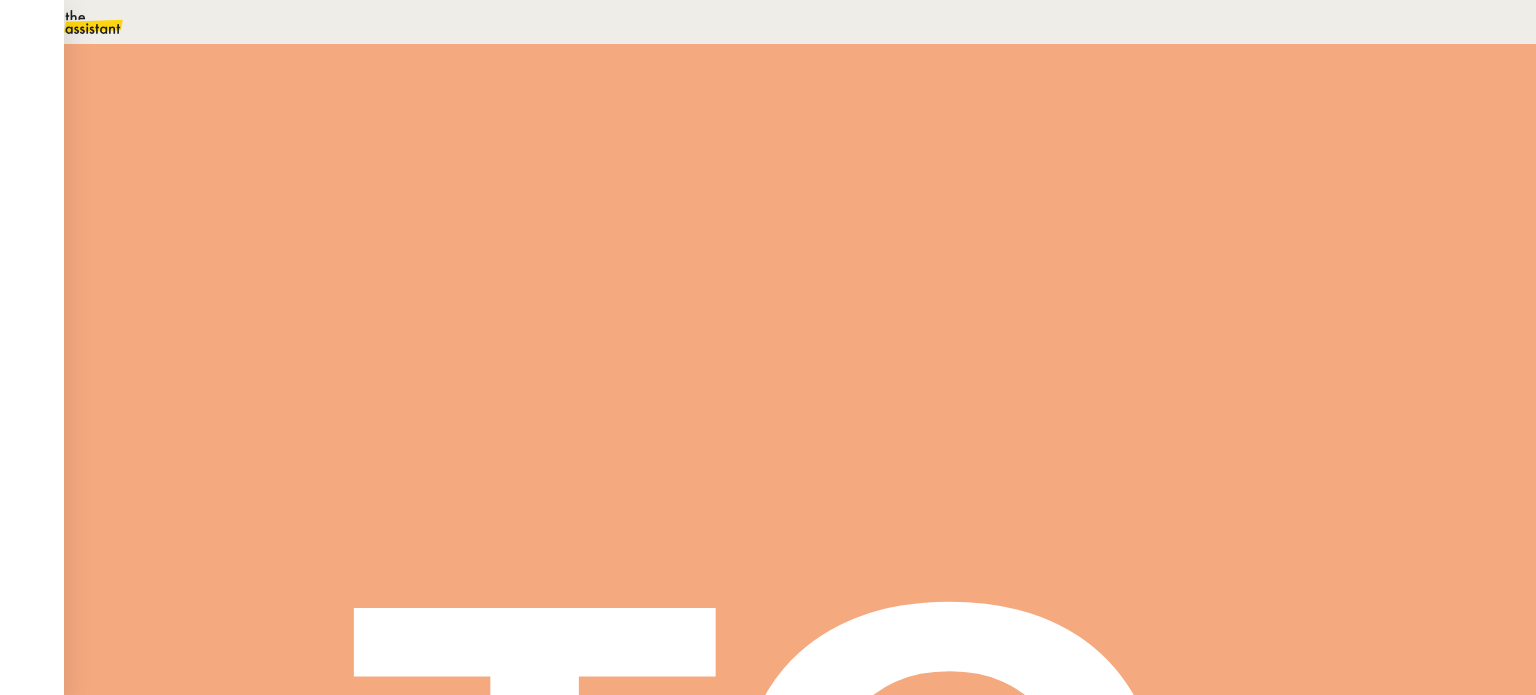 click on "Dans 2 jours ouvrés" at bounding box center (1173, 177) 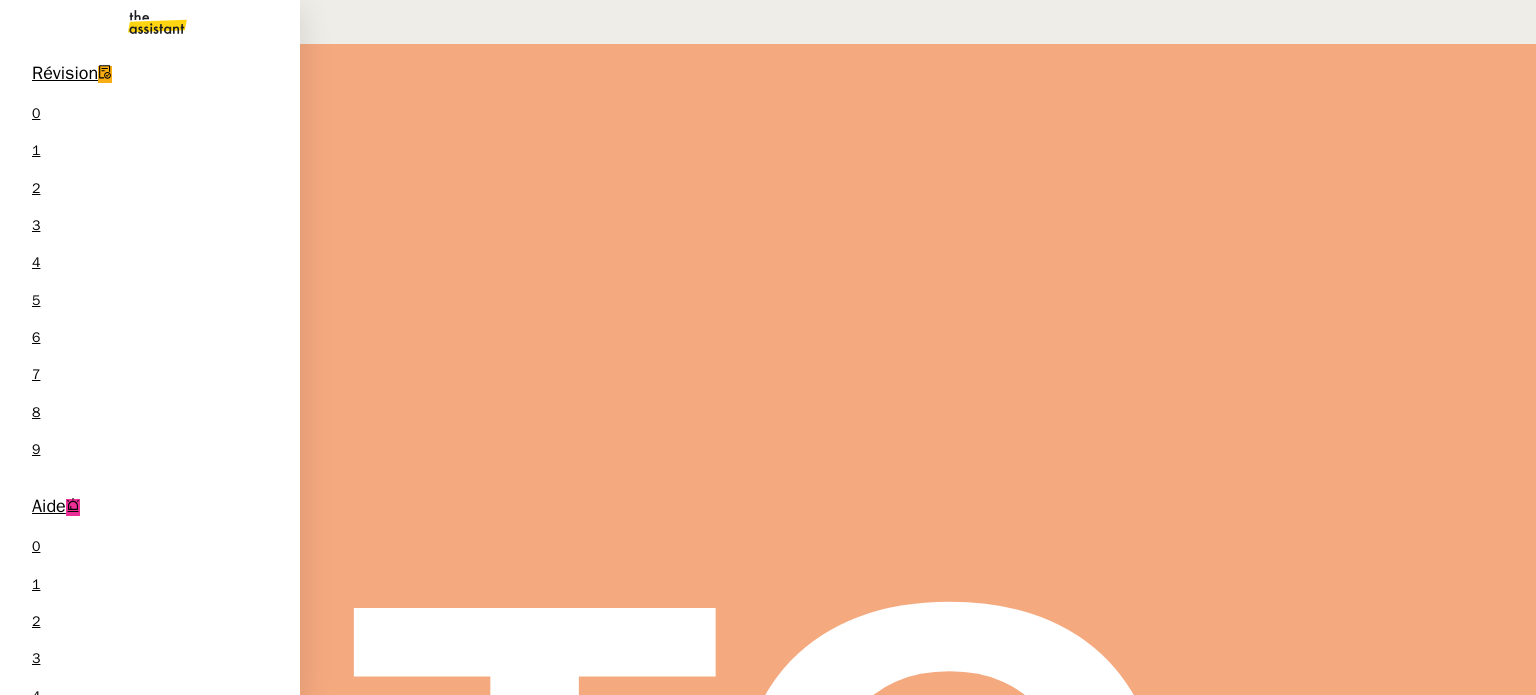 scroll, scrollTop: 341, scrollLeft: 0, axis: vertical 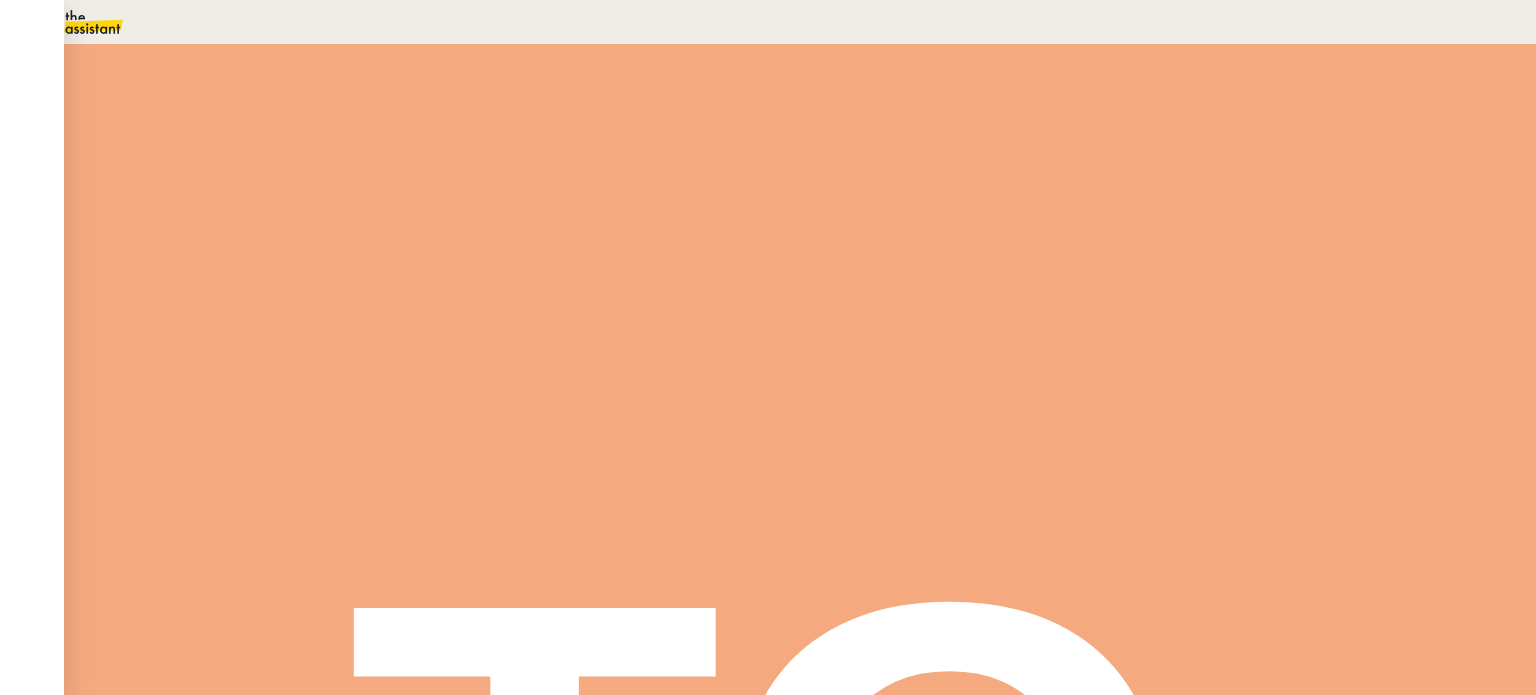 click on "Tâche" at bounding box center (819, 239) 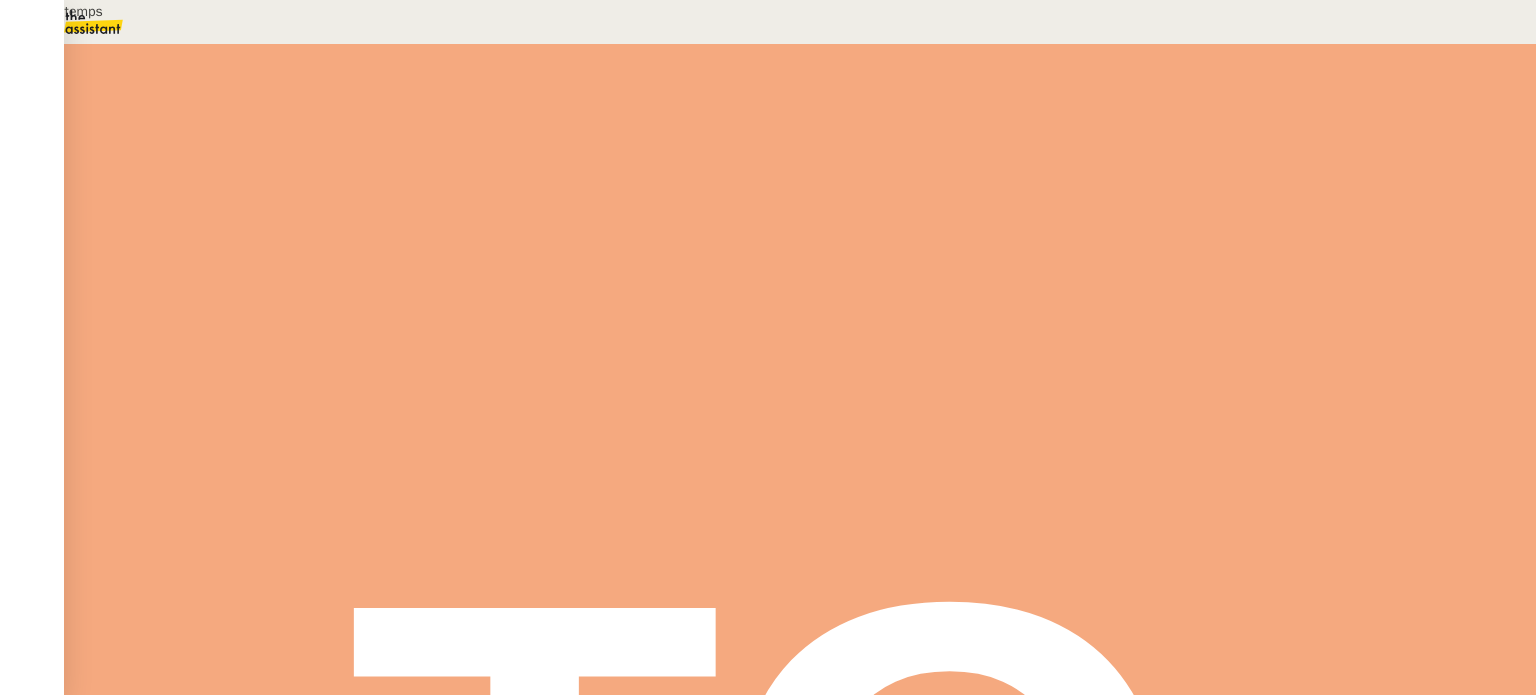 type on "Emploi du temps" 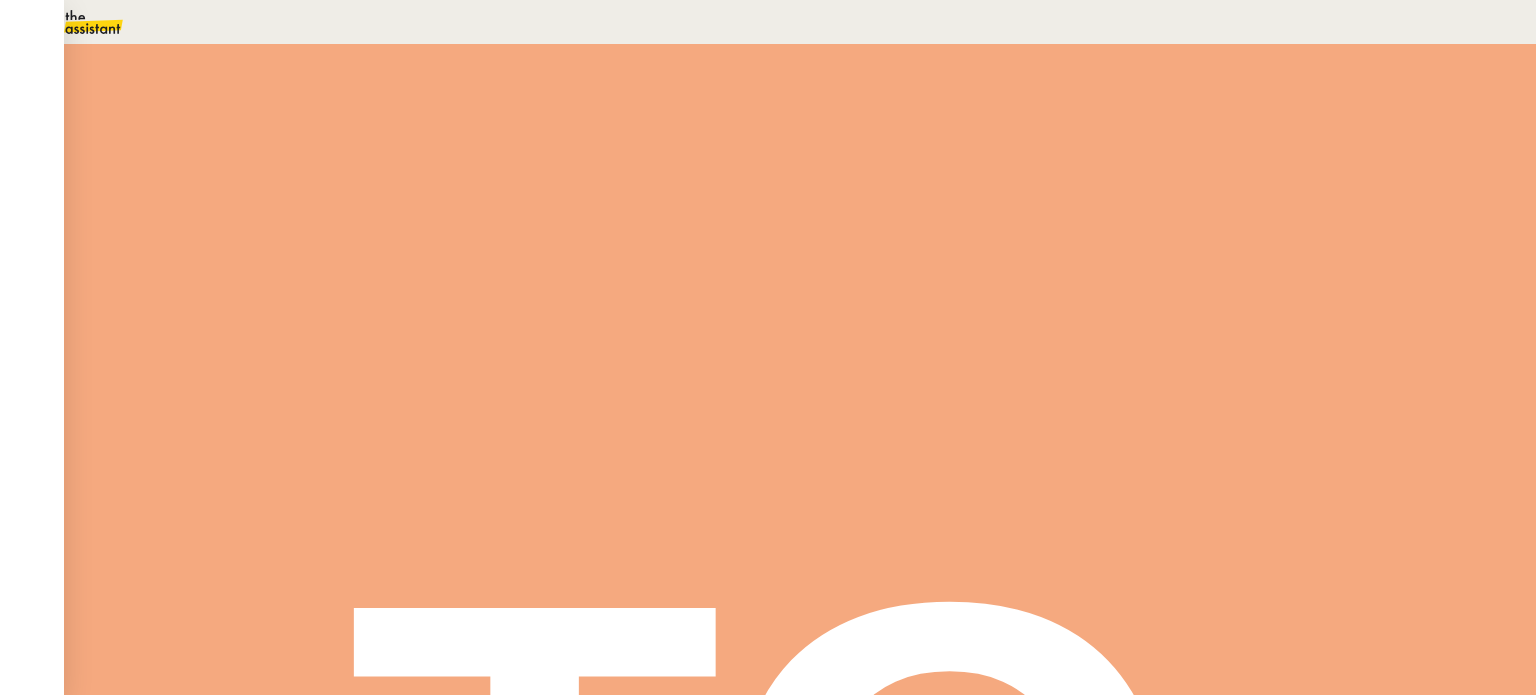 click on "Emploi du temps Charlotte Grasseli" at bounding box center [149, 2569] 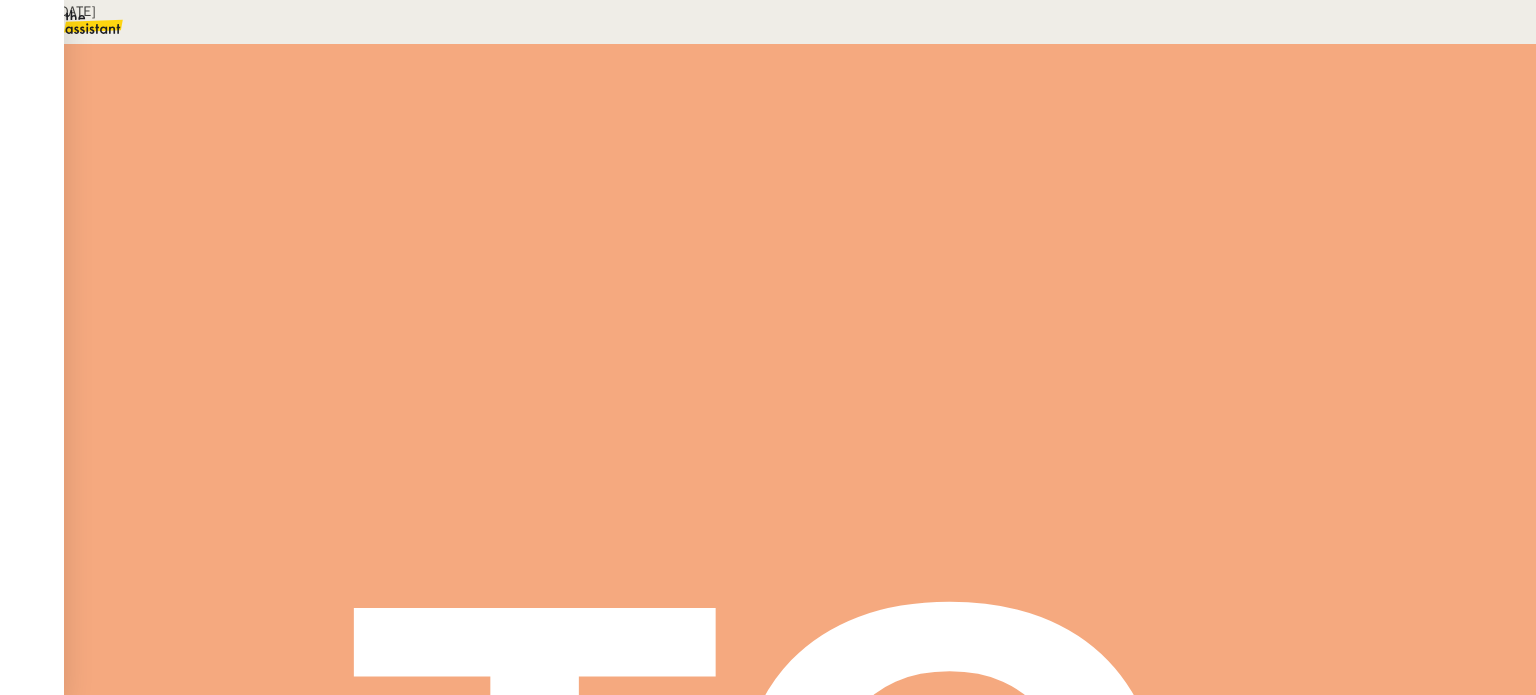 click on "Charlotte Graselli's schedule" at bounding box center (197, 282) 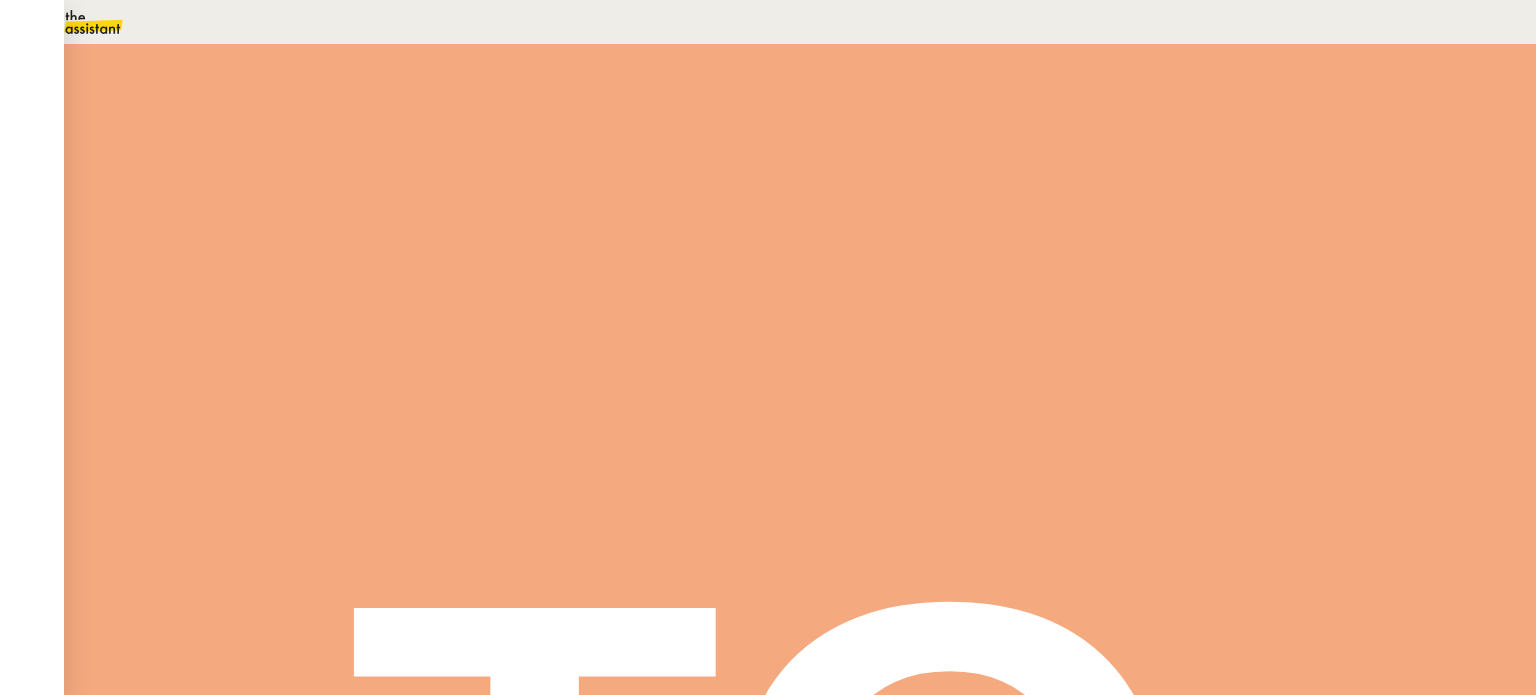 click on "Skibby Timesheets" at bounding box center [127, 2639] 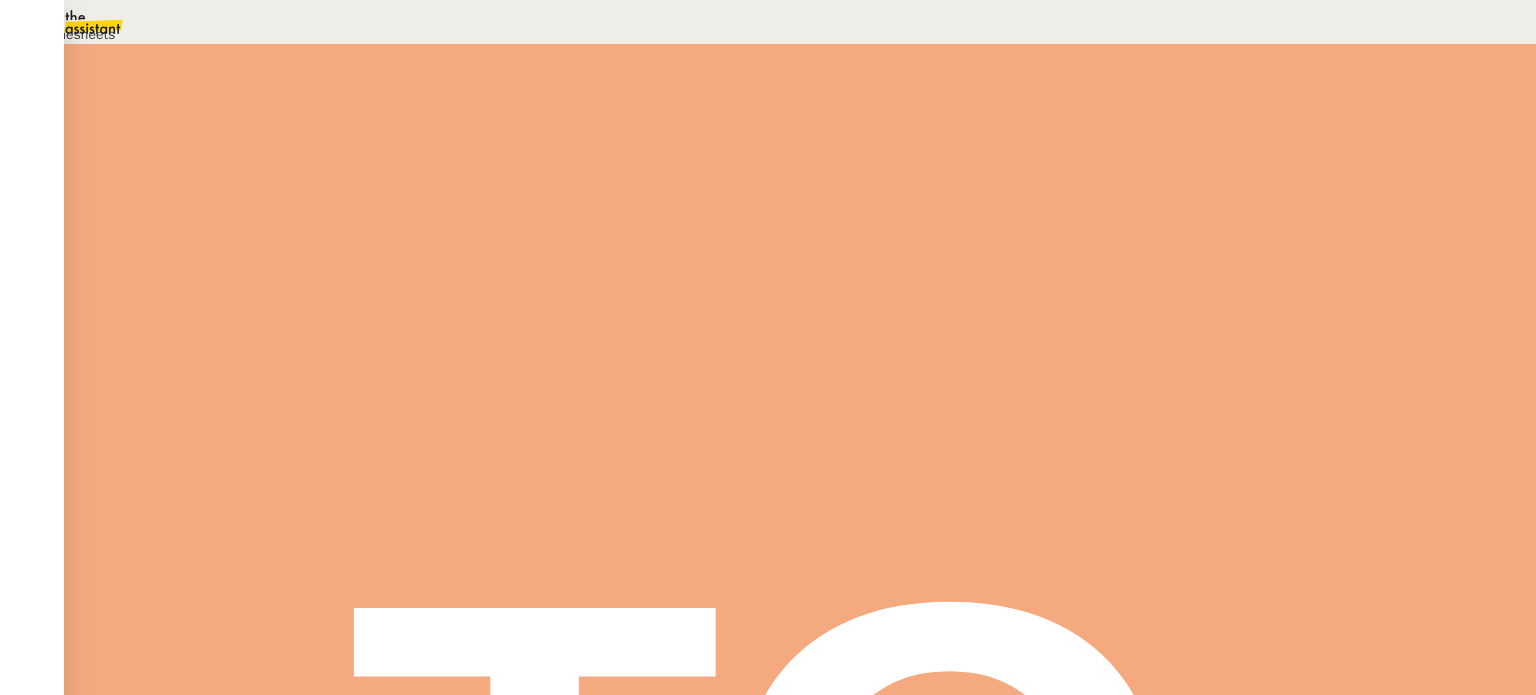 click on "Déverrouiller" at bounding box center [57, 98] 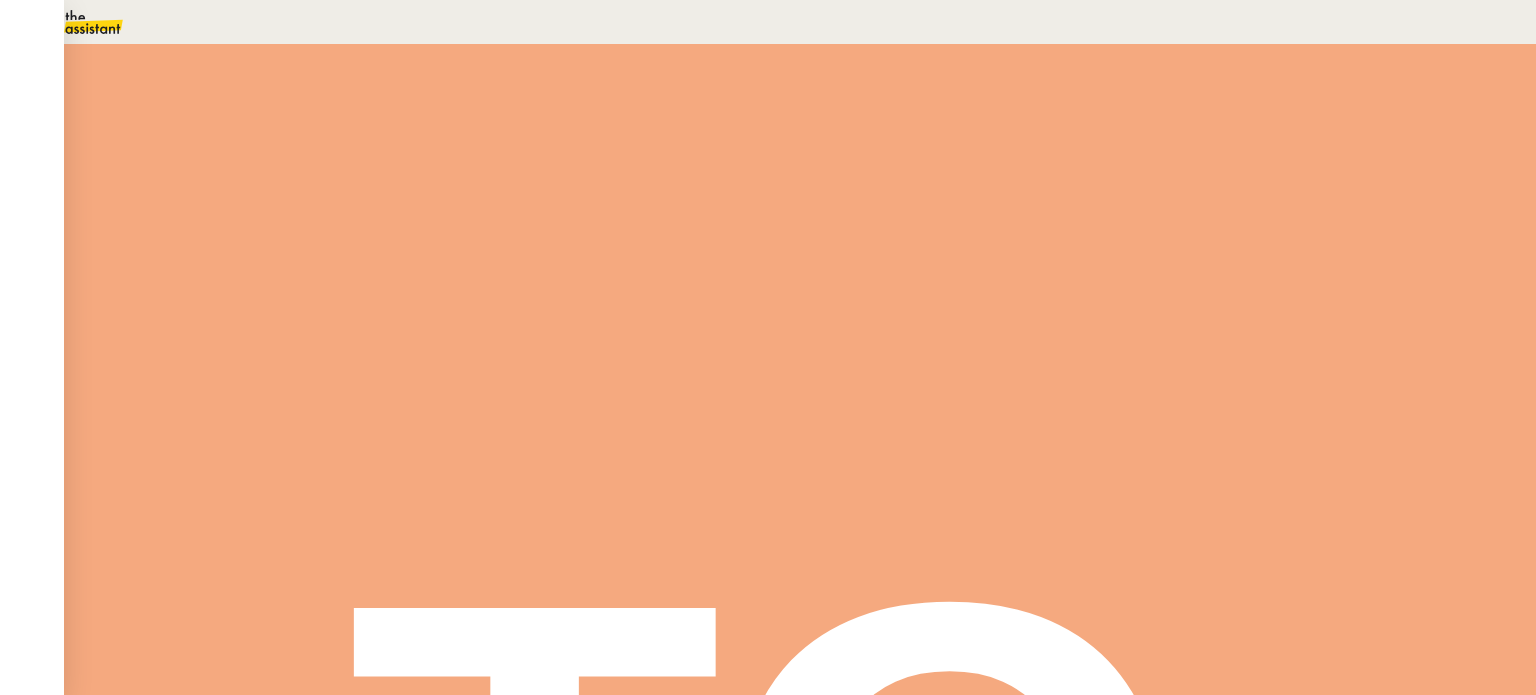 click on "Emploi du temps Charlotte Grasseli" at bounding box center [149, 2569] 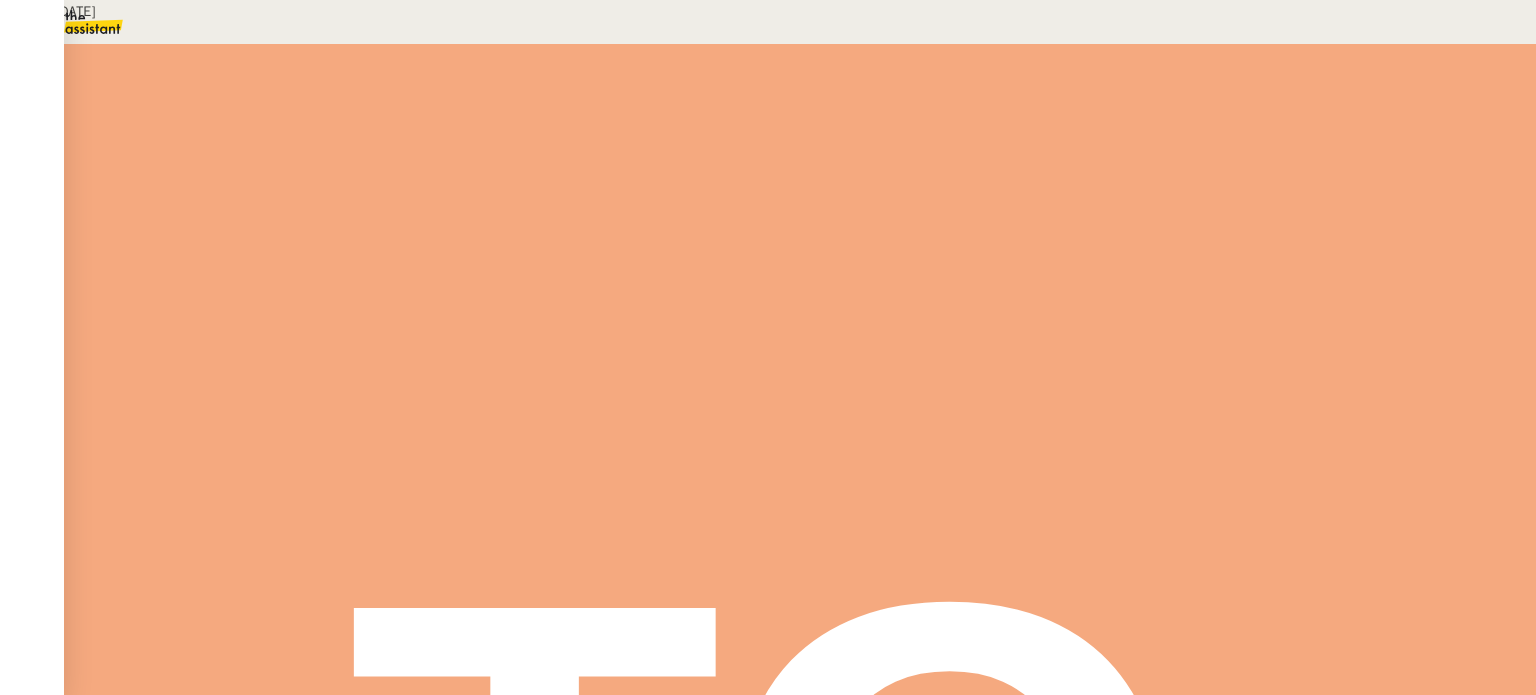 scroll, scrollTop: 100, scrollLeft: 0, axis: vertical 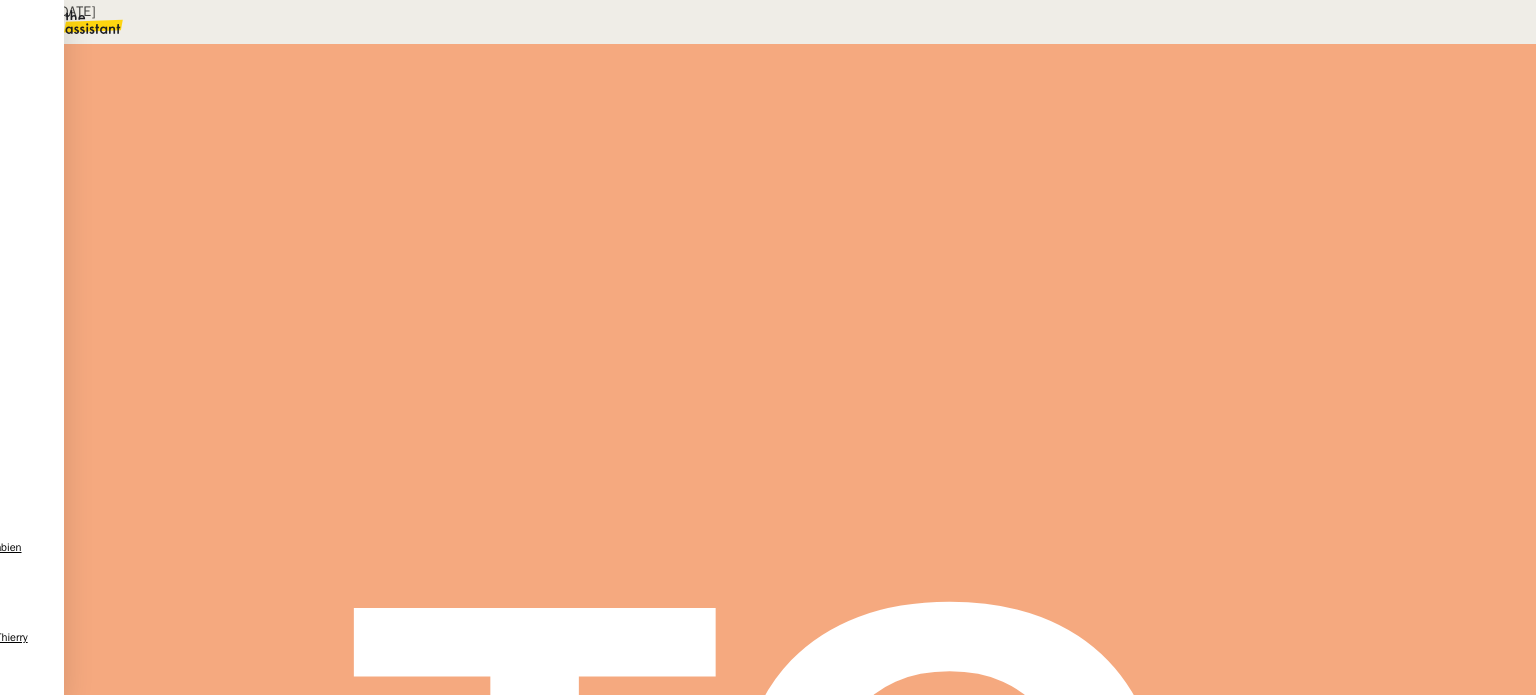 click on "Créée le 08/04/2025 Contexte  : Chaque mois, Charles souhaite que son avatar ajoute les horaires de travail de Charlotte dans un tableau. Déclenchement  : Tous les 5 du mois PROCÉDURE A - OUVRIR LE TABLEAU Ouvrir le tableau  Charlotte Graselli's schedule Bien se mettre sur  l'onglet 2025 Regarder la date du  dernier projet entré B - CONNEXION A SKIBBY Se connecter à  Skibby  (accès dans le CF) En haut de l’écran à droite (sous le prénom Charles), cliquez sur  Timesheets Vous arrivez sur la page  "Approve timesheets" Cliquer sur l'onglet  APPROUVE Tous les projets de Charlotte apparaissent en  premier. Dans "rendez-vous" sélectionner les 2 derniers mois et retrouver le dernier projet entré dans le   Google Sheet  pour voir à partir de quand la saisie doit commencer C - SAISIE DES HORAIRES Nous devons entrer les horaires uniquement pour les projets suivants  PEM / VLL / VRS . Attention de bien prendre en compte les projets de  Charlotte  Cliquer sur l'intitulé du projet  Dans "" at bounding box center (768, 569) 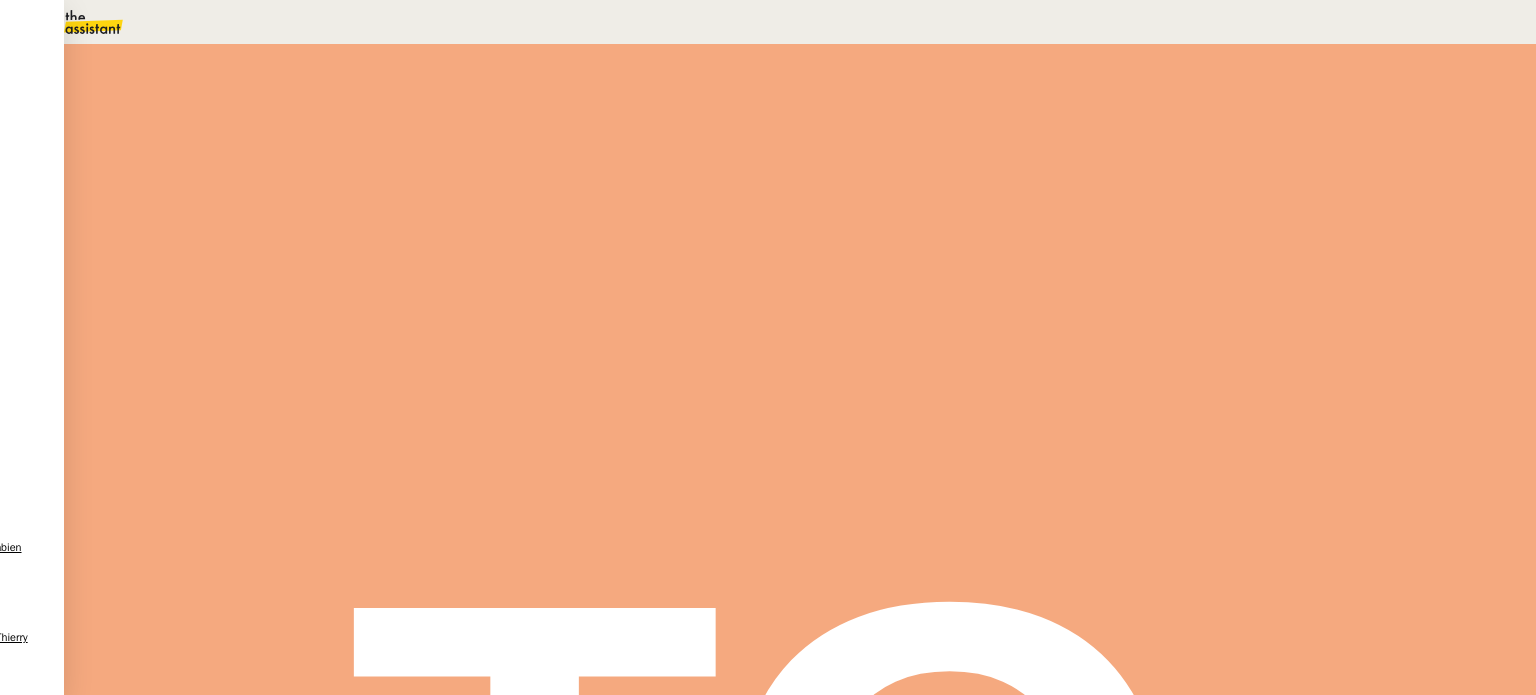 drag, startPoint x: 972, startPoint y: 378, endPoint x: 884, endPoint y: 9, distance: 379.3481 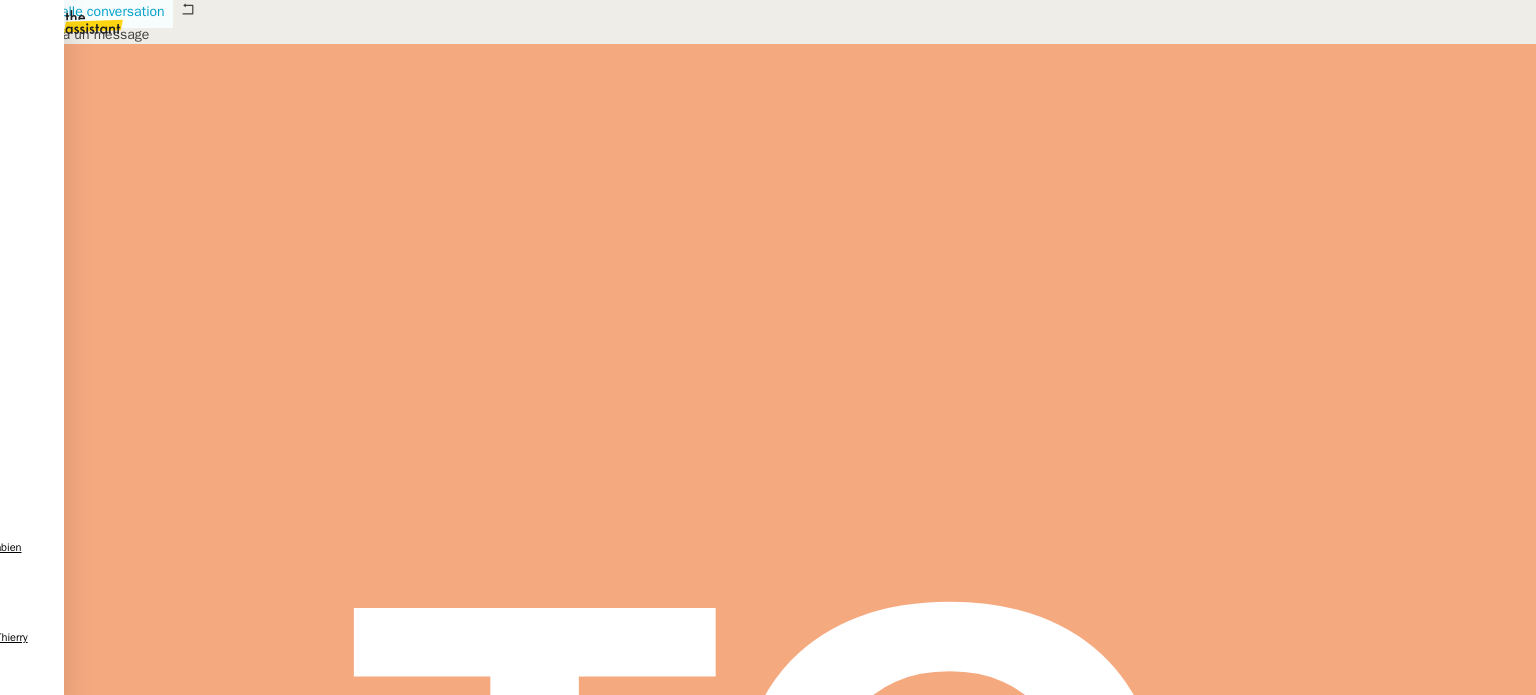 click on "Nouvelle conversation" at bounding box center (97, 11) 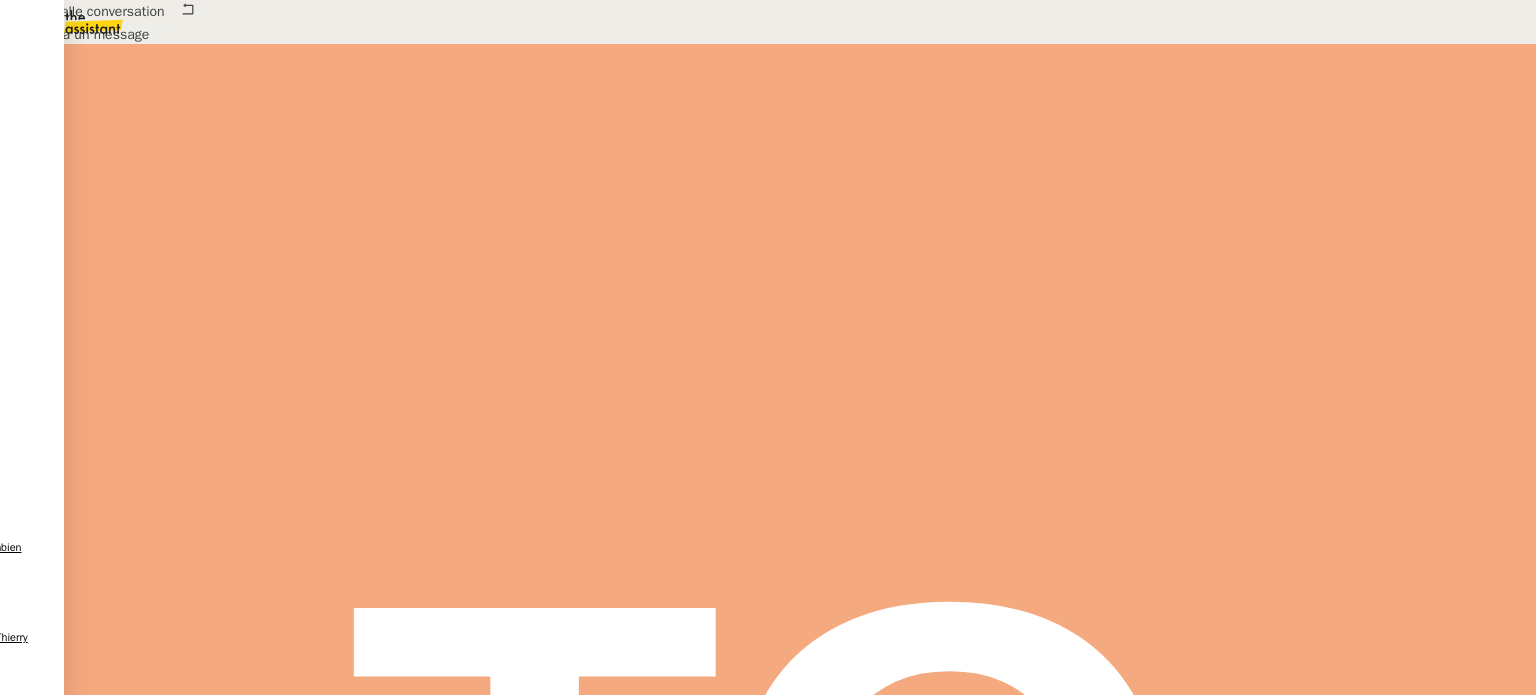 click on "Service Common Other    _______         au
Cc:
Ccc:
Envoyer Ajouter des fichiers Supprimer Fermer" at bounding box center [768, 542] 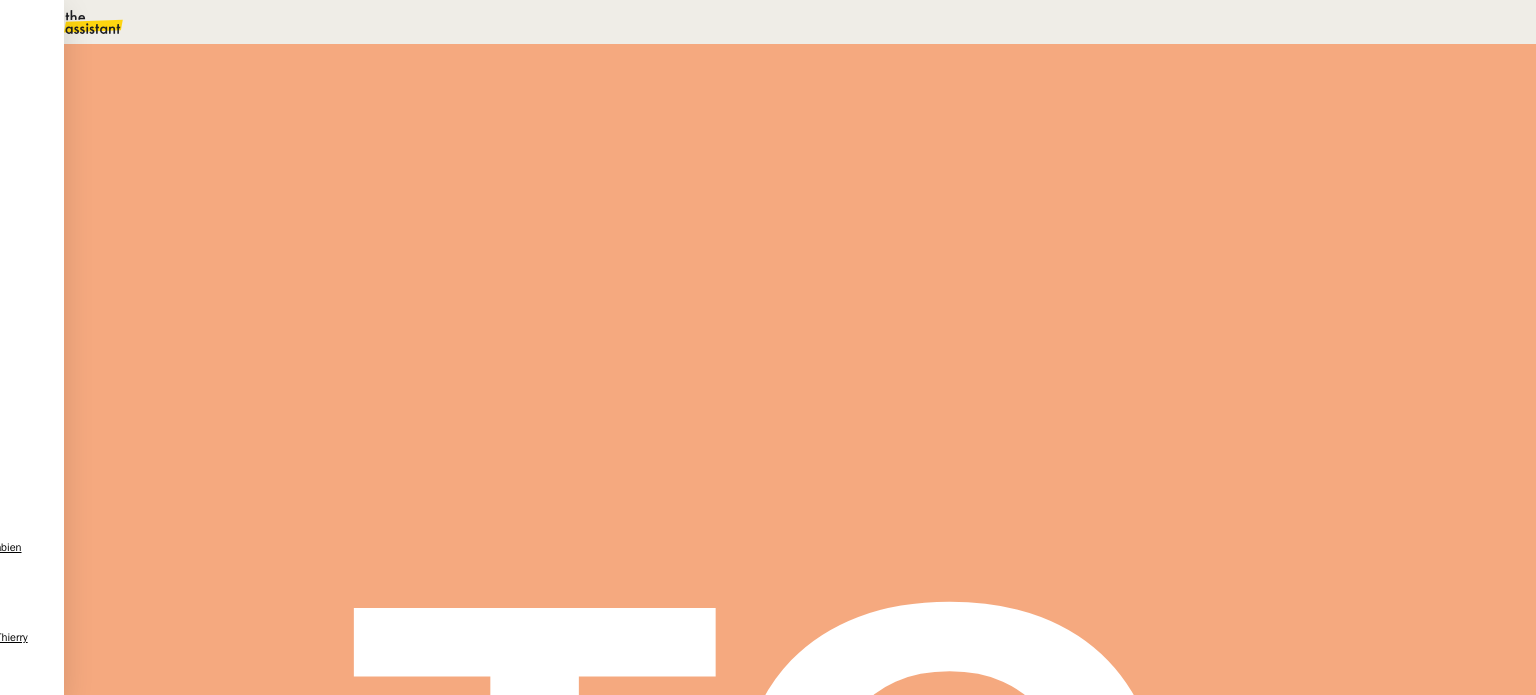 click on "Emploi du temps Charlotte Grasseli" at bounding box center [149, 2569] 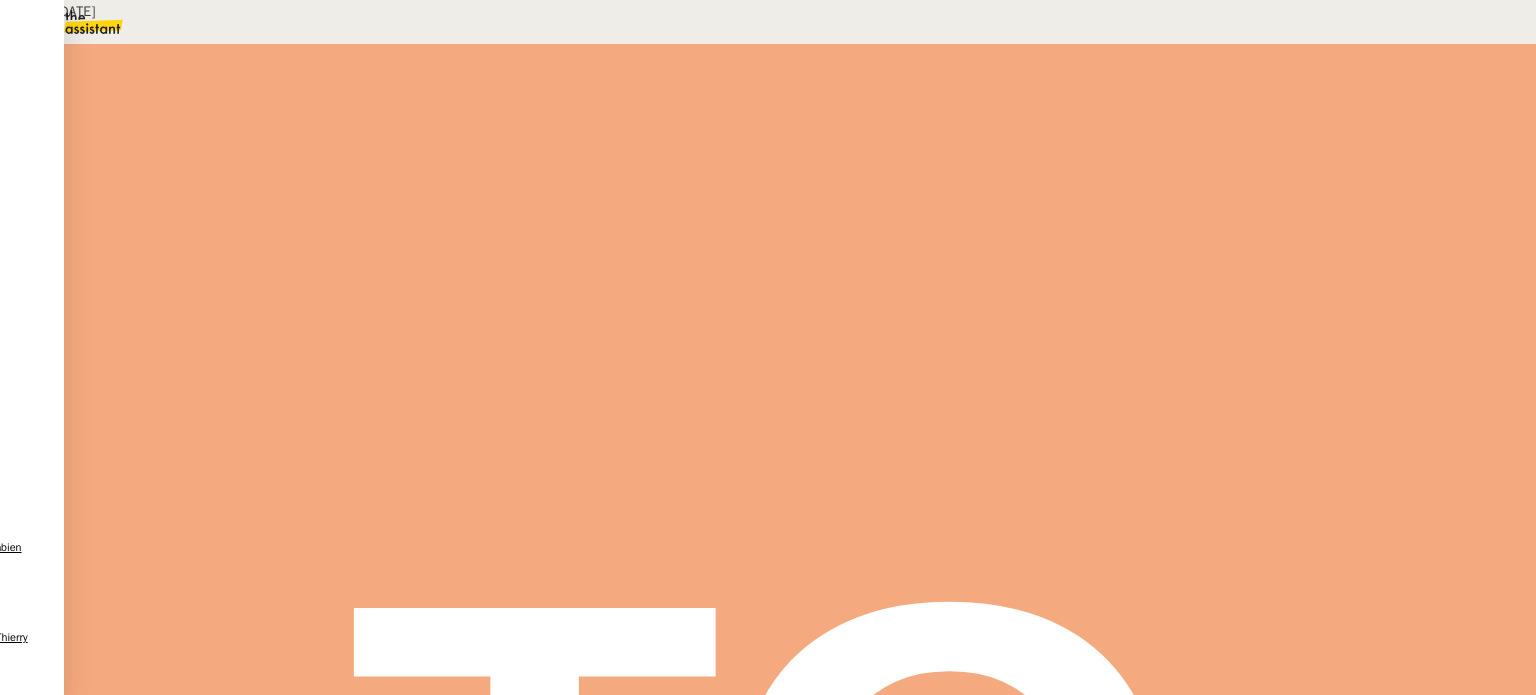 scroll, scrollTop: 400, scrollLeft: 0, axis: vertical 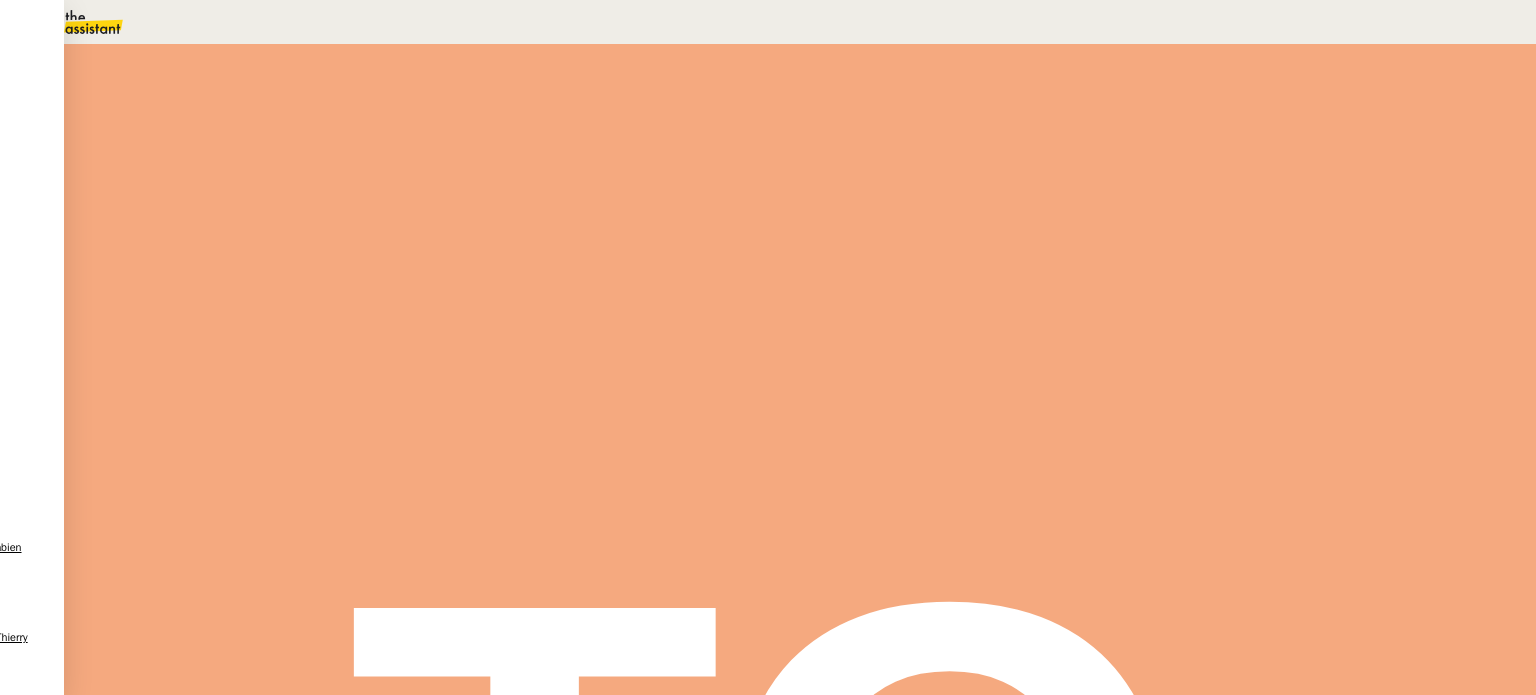 click on "Brouillon" at bounding box center (689, 556) 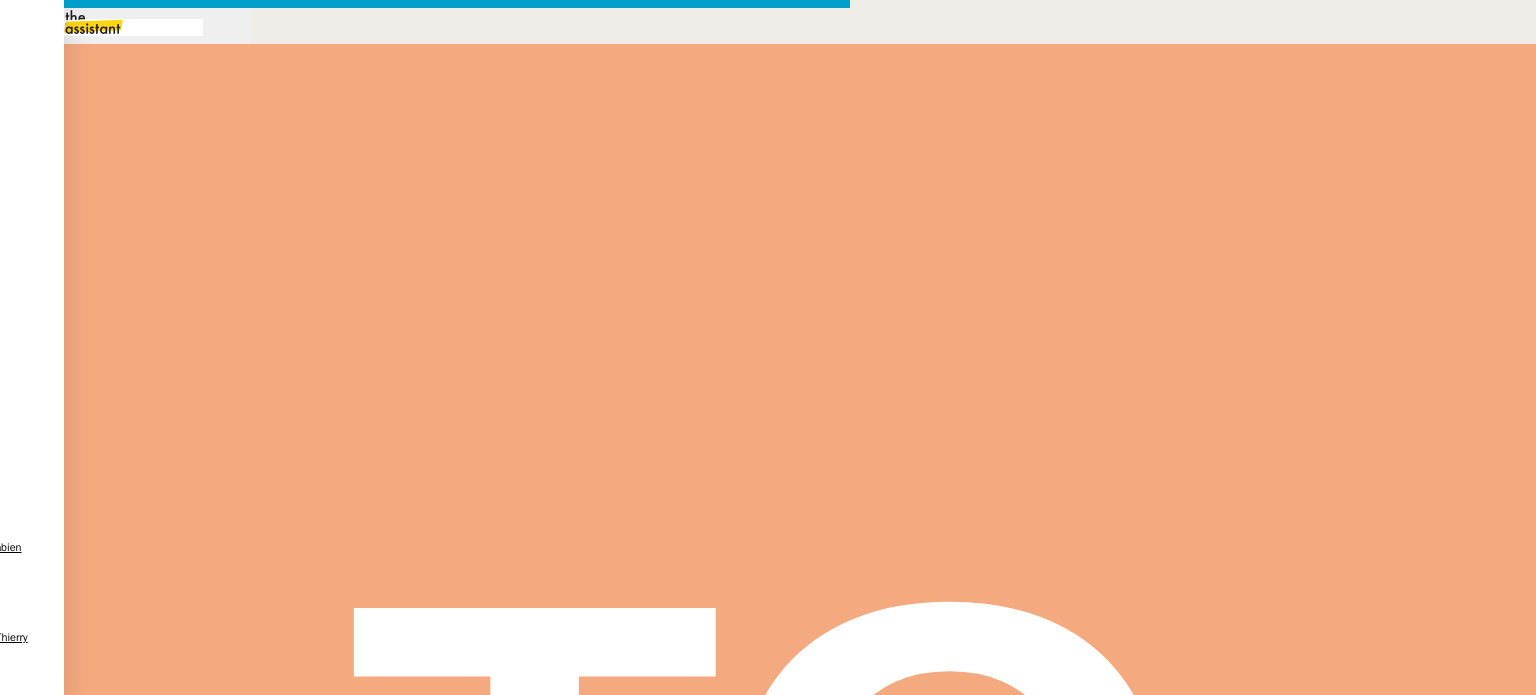 click at bounding box center (425, 719) 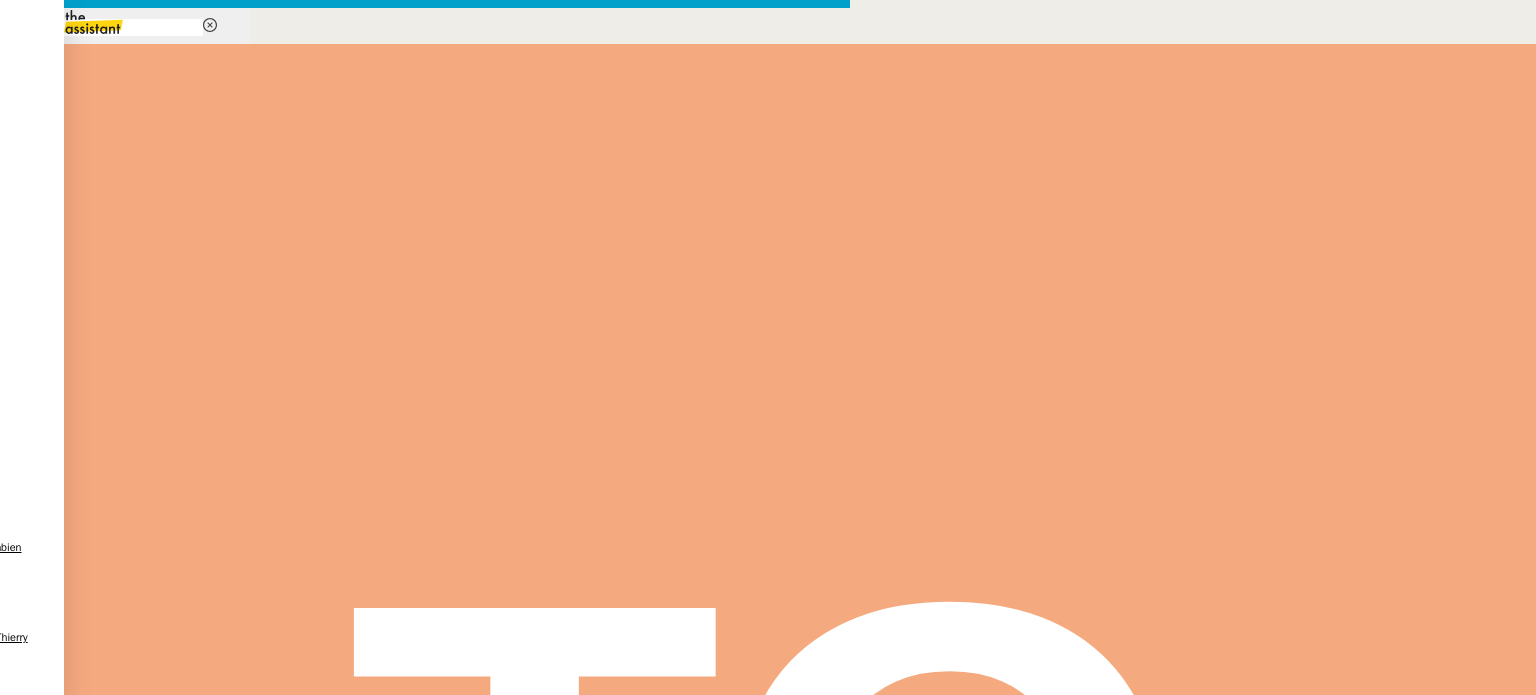 type on "fin" 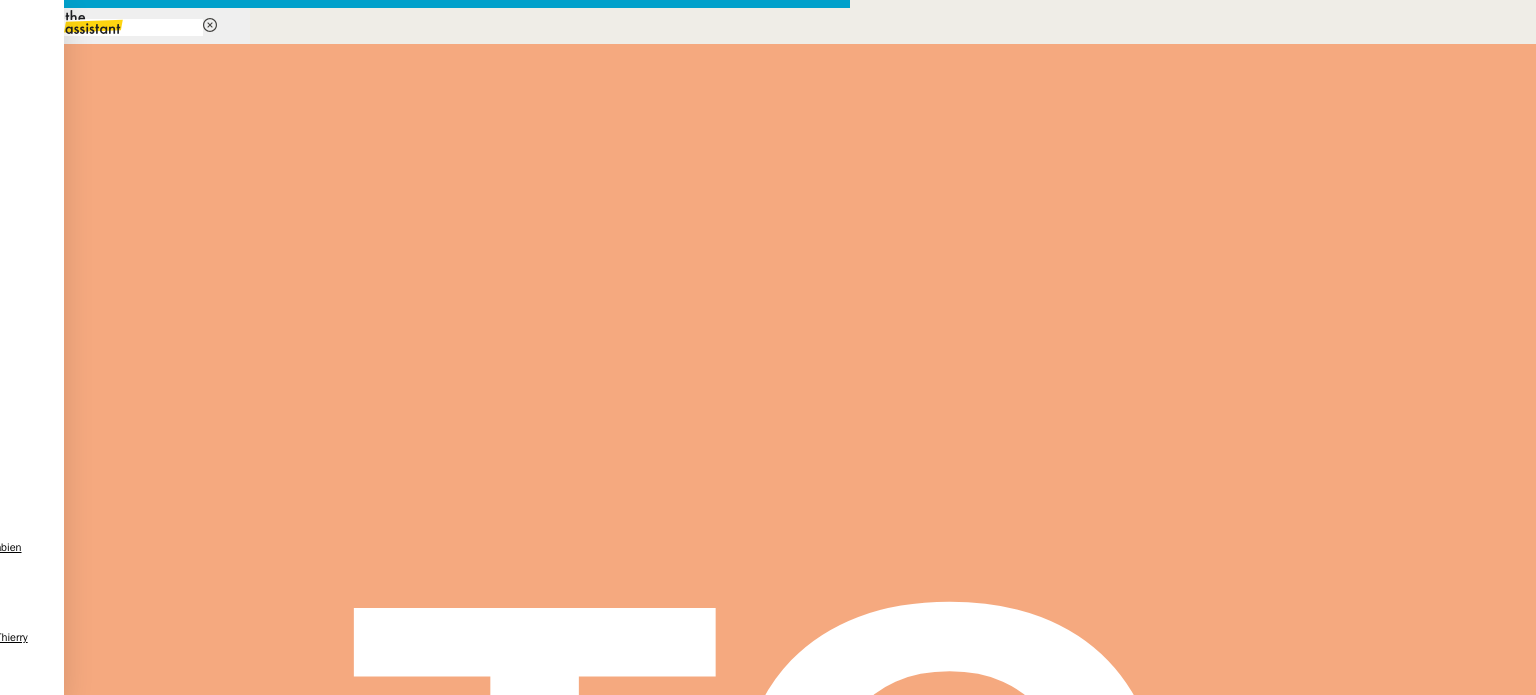 click on "﻿Charles﻿," at bounding box center [425, 837] 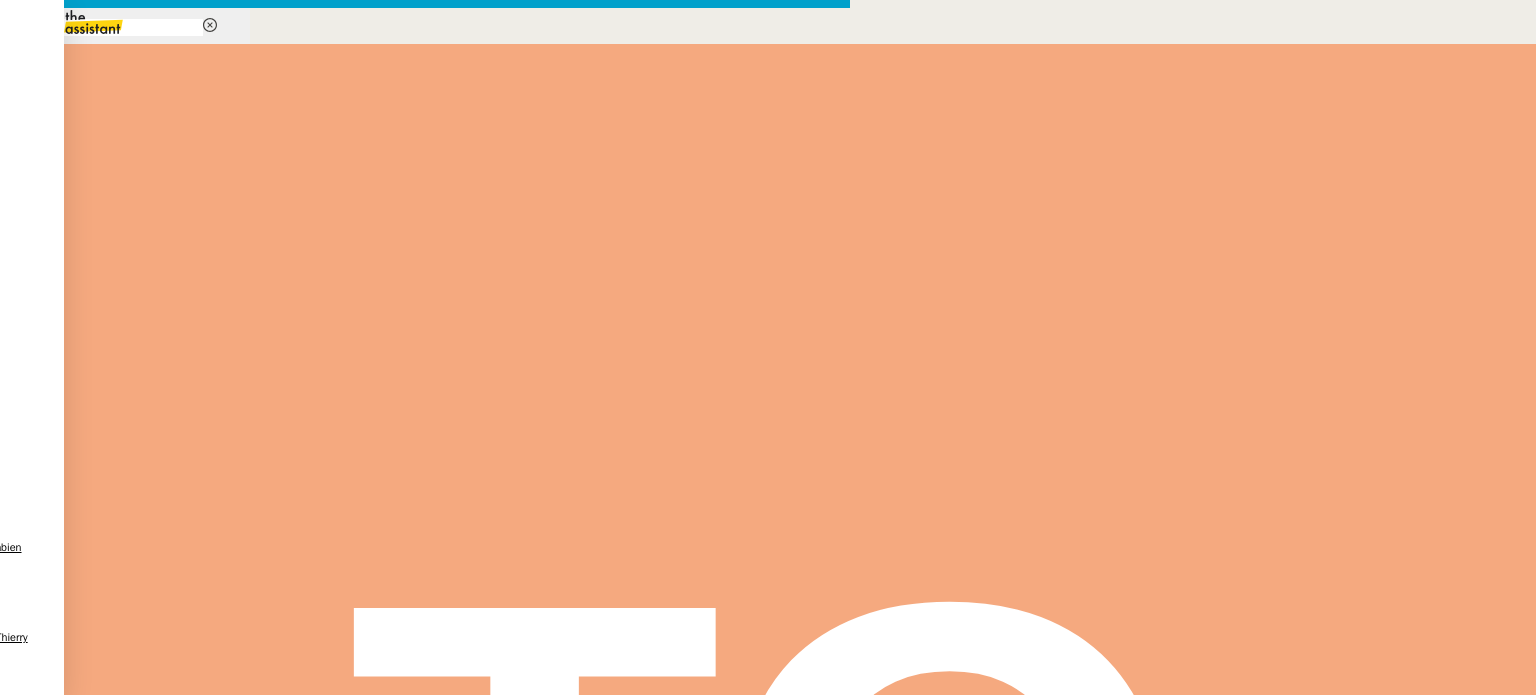 scroll, scrollTop: 0, scrollLeft: 0, axis: both 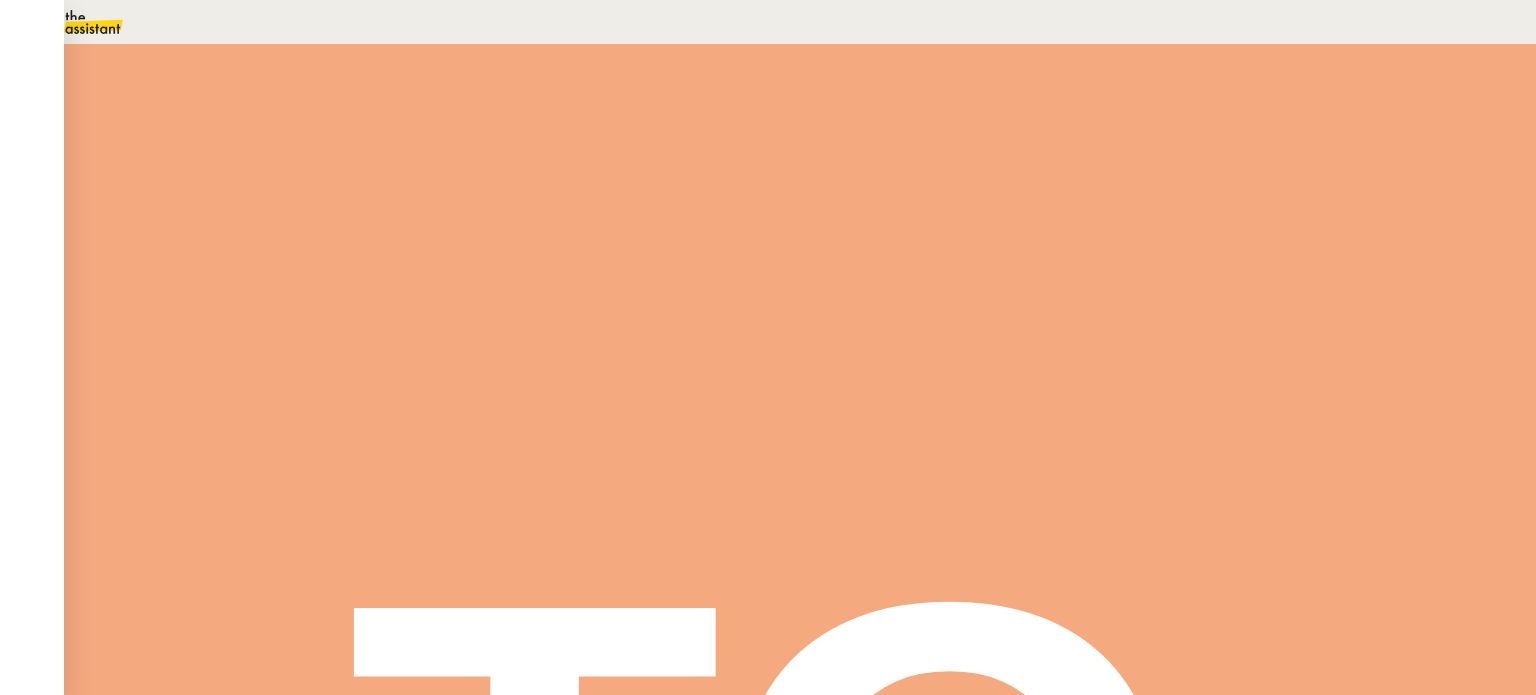 click at bounding box center [287, 340] 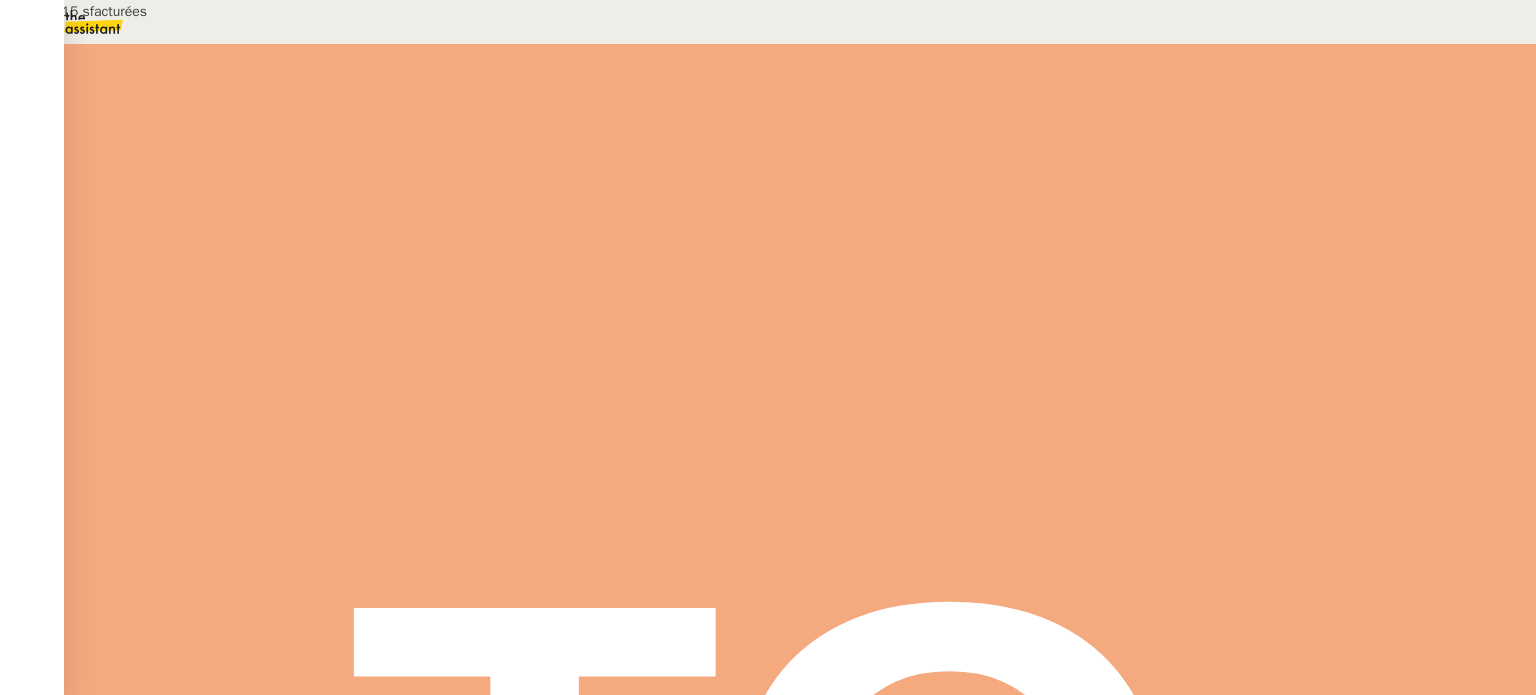 click at bounding box center [307, 340] 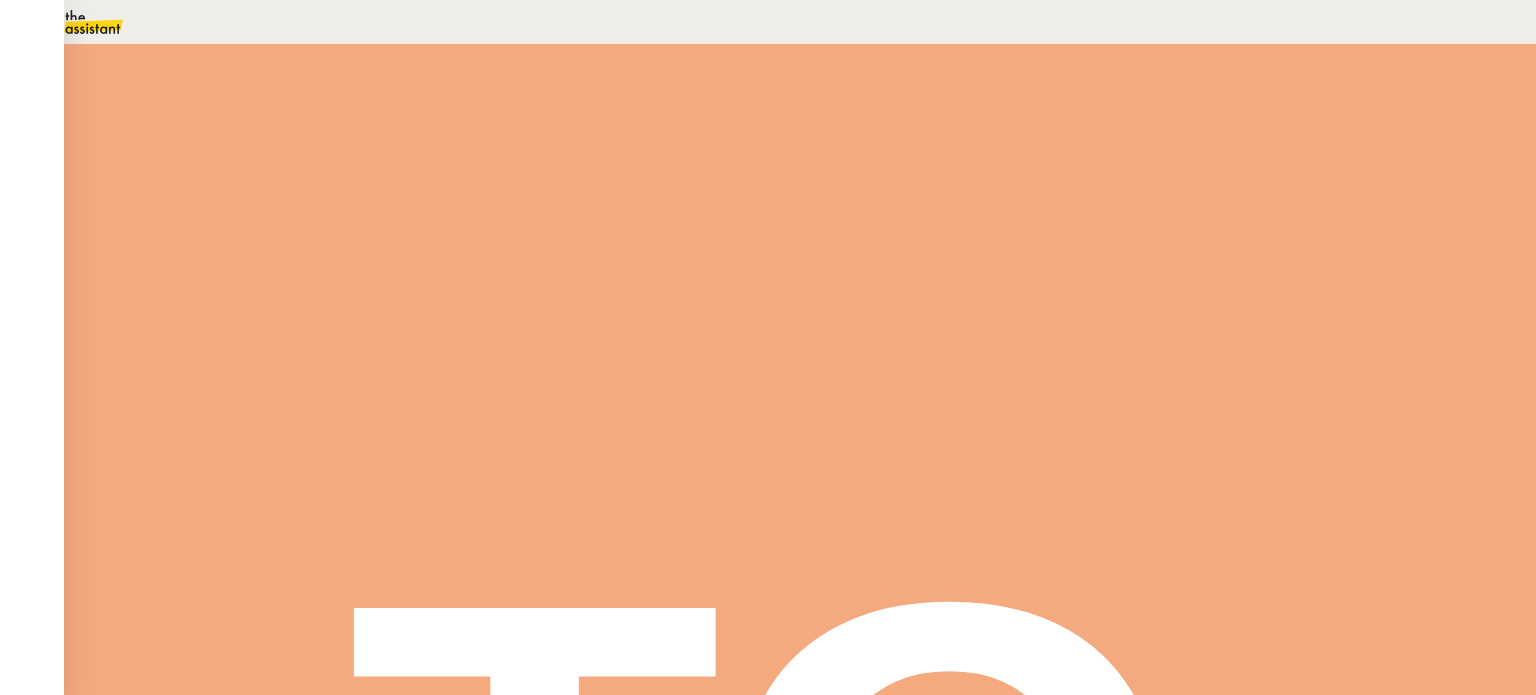 click at bounding box center [307, 340] 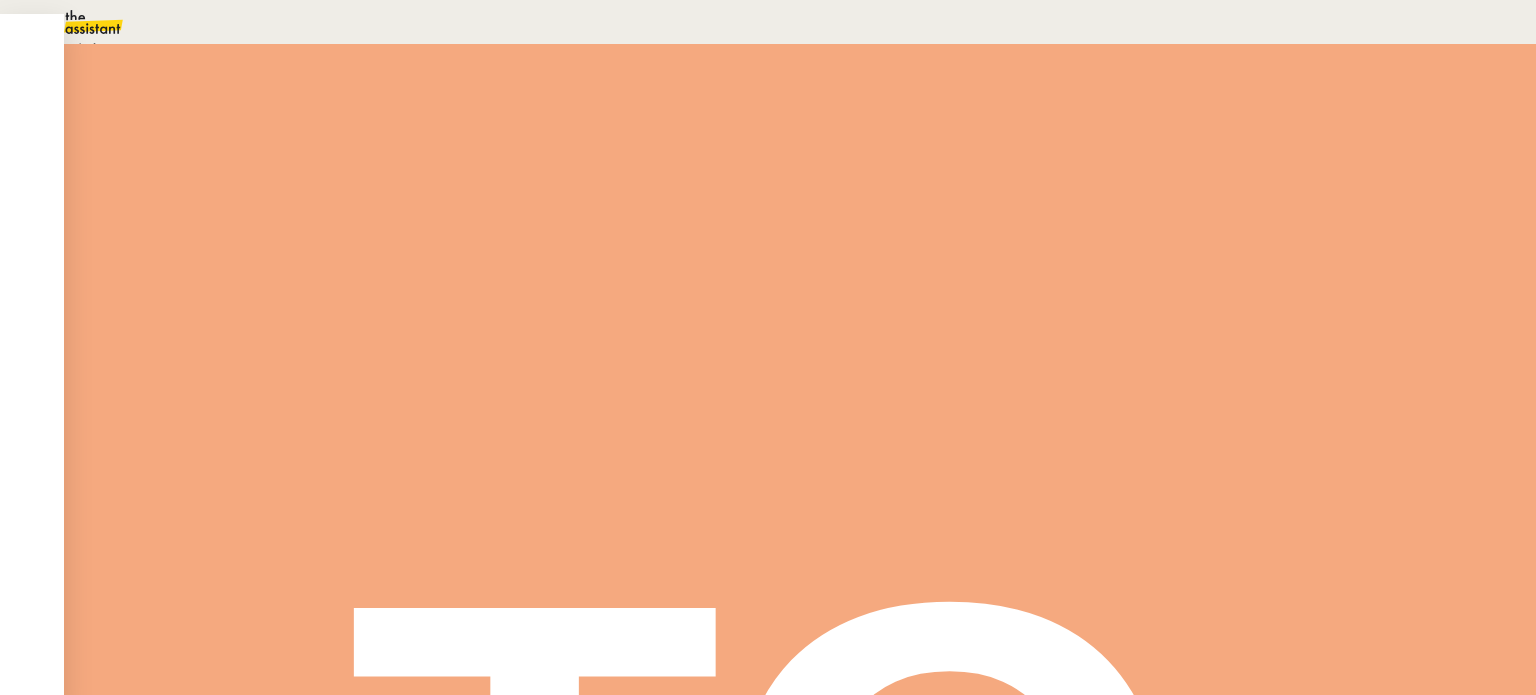 click on "Statut" at bounding box center [290, 112] 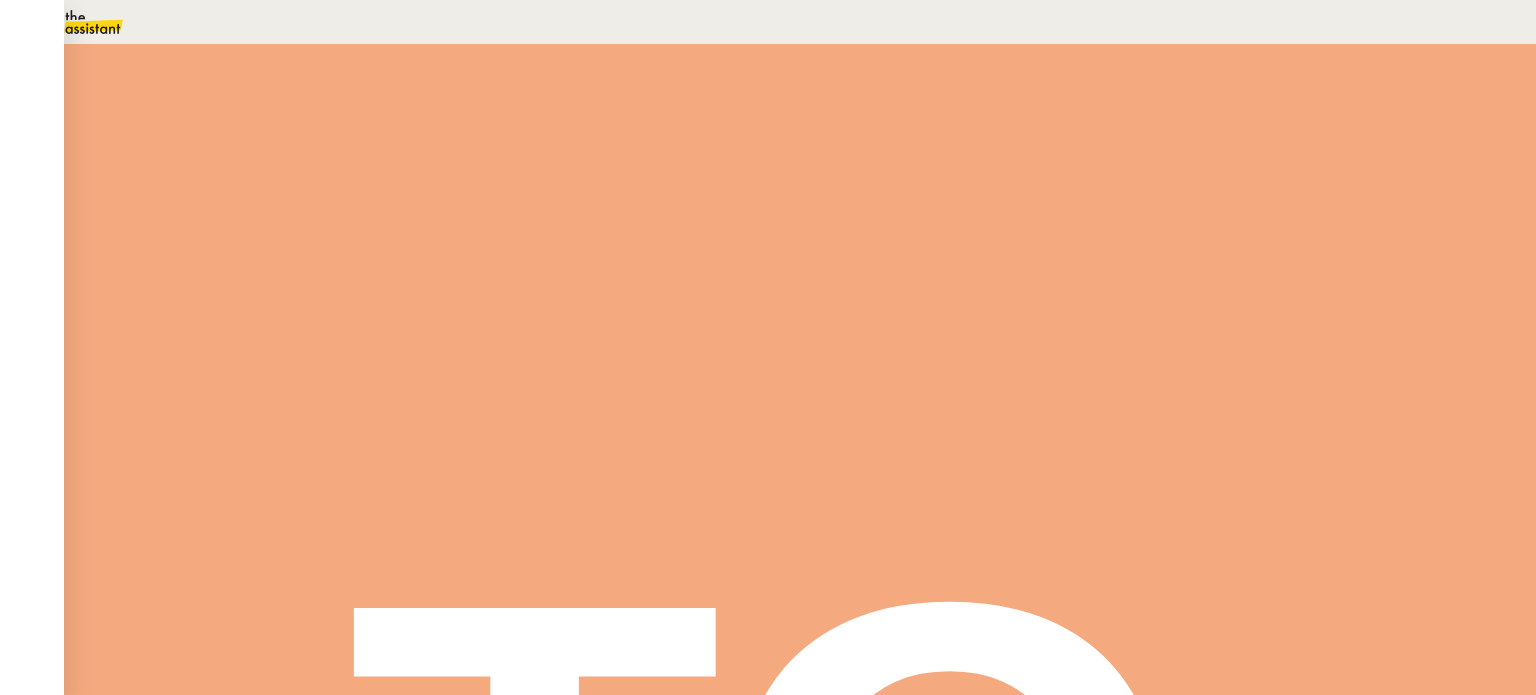 click on "Sauver" at bounding box center (1139, 188) 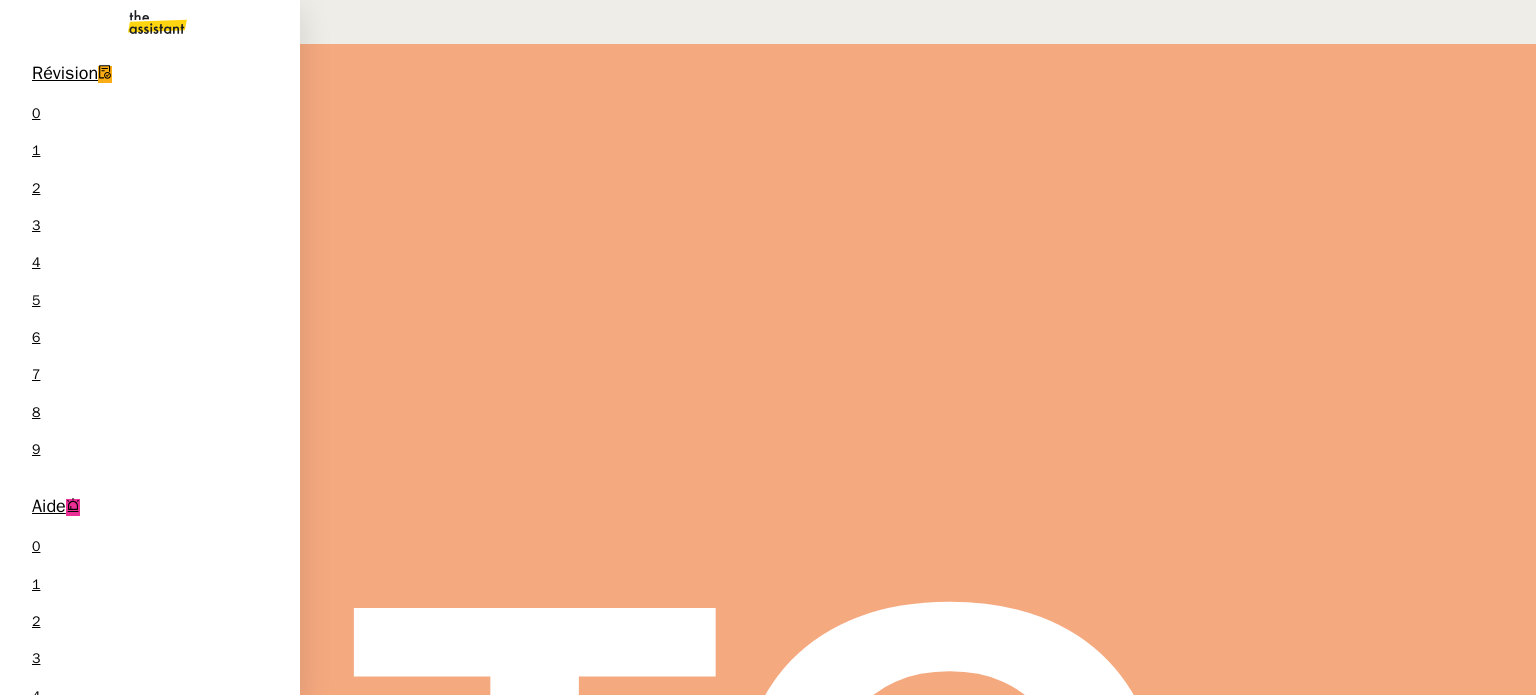 scroll, scrollTop: 295, scrollLeft: 0, axis: vertical 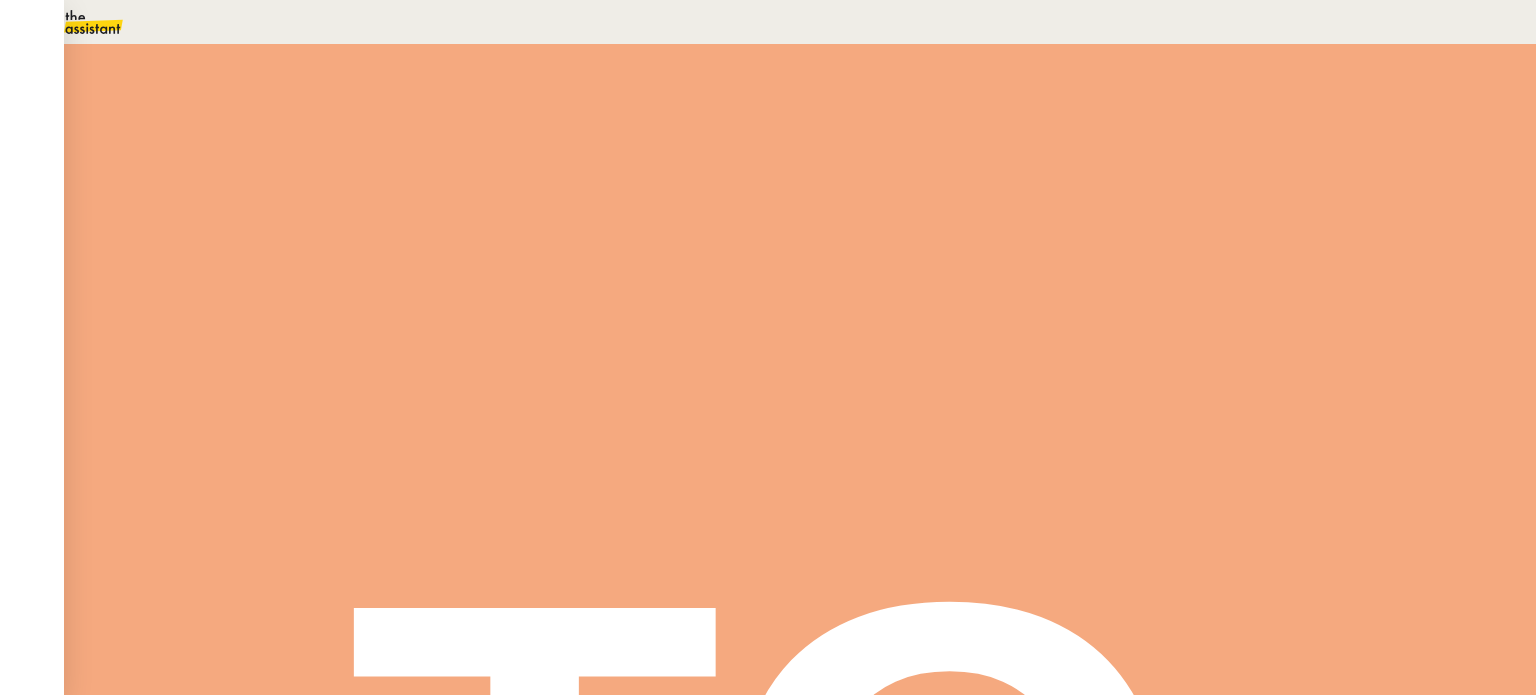 click on "Tâche" at bounding box center [819, 239] 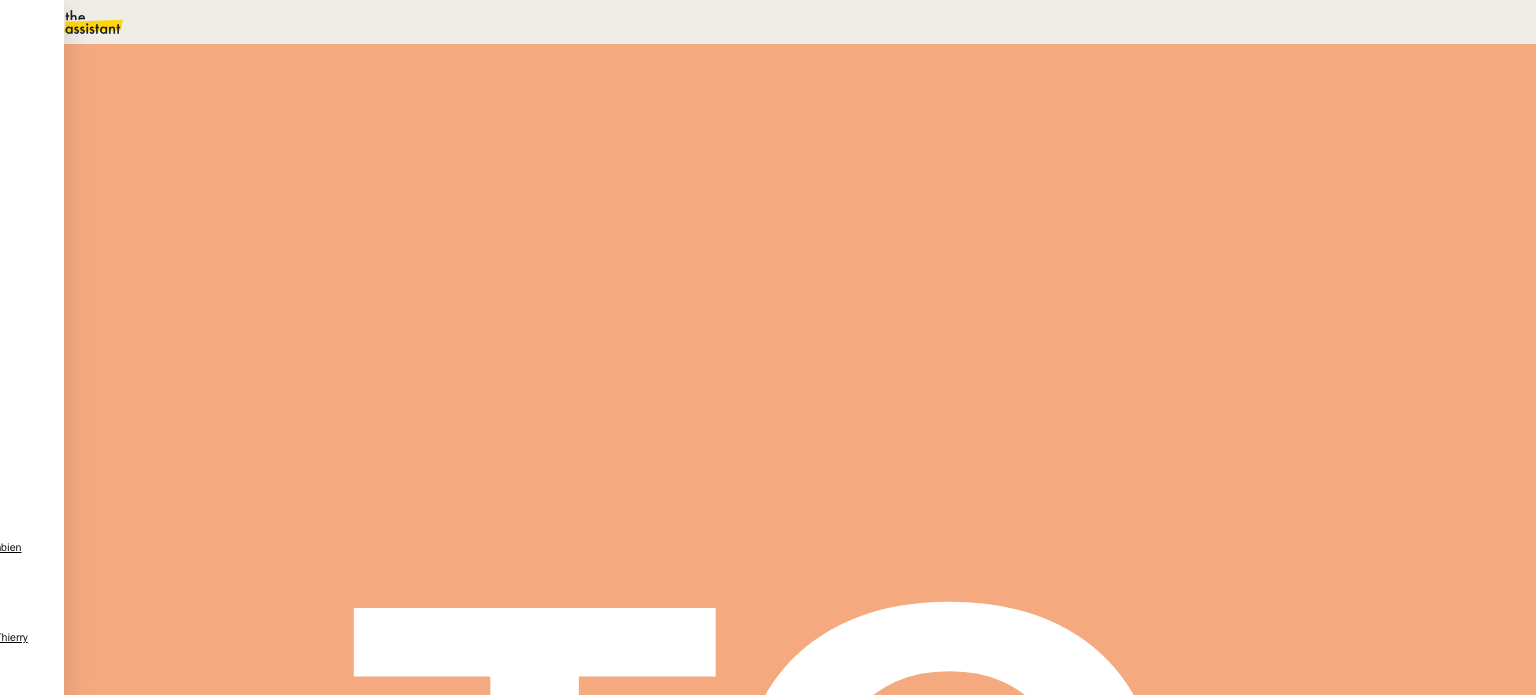 click at bounding box center (267, 340) 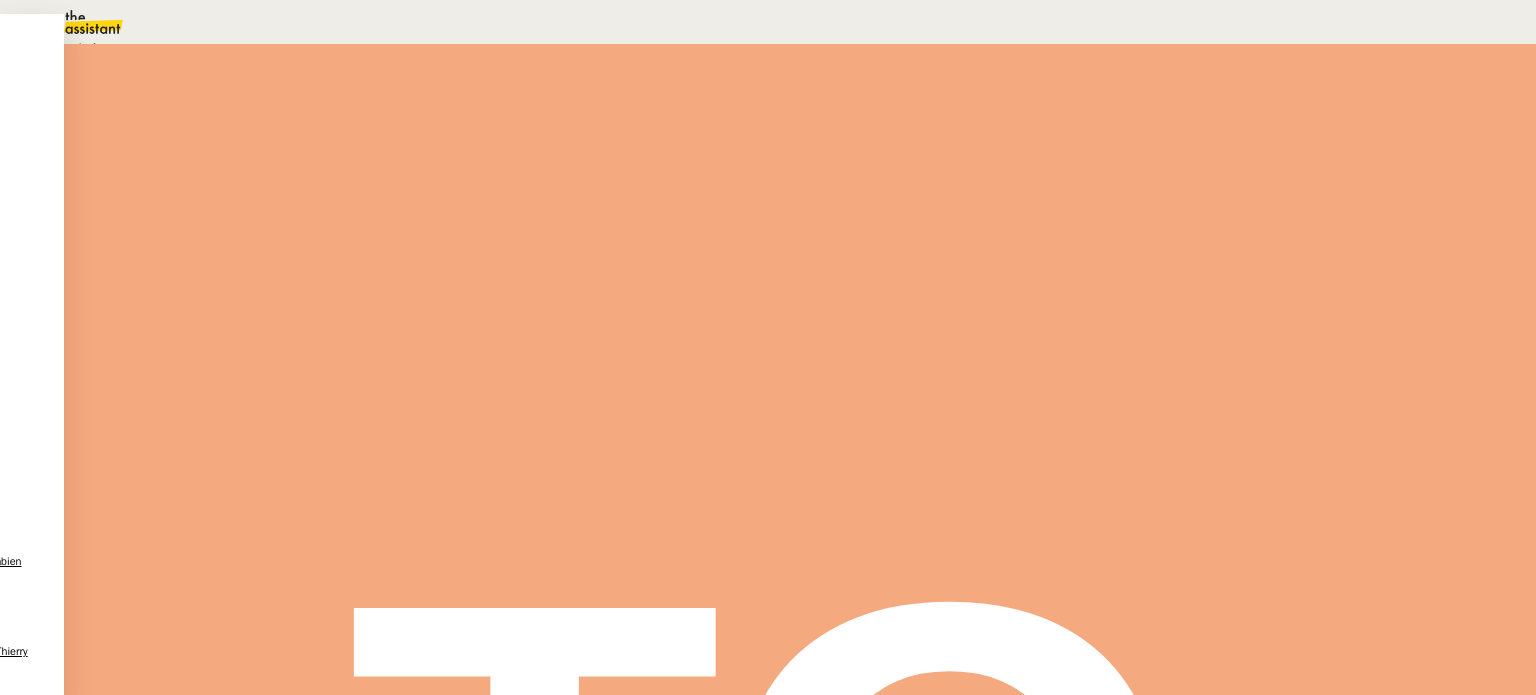 click on "Aide" at bounding box center [72, 48] 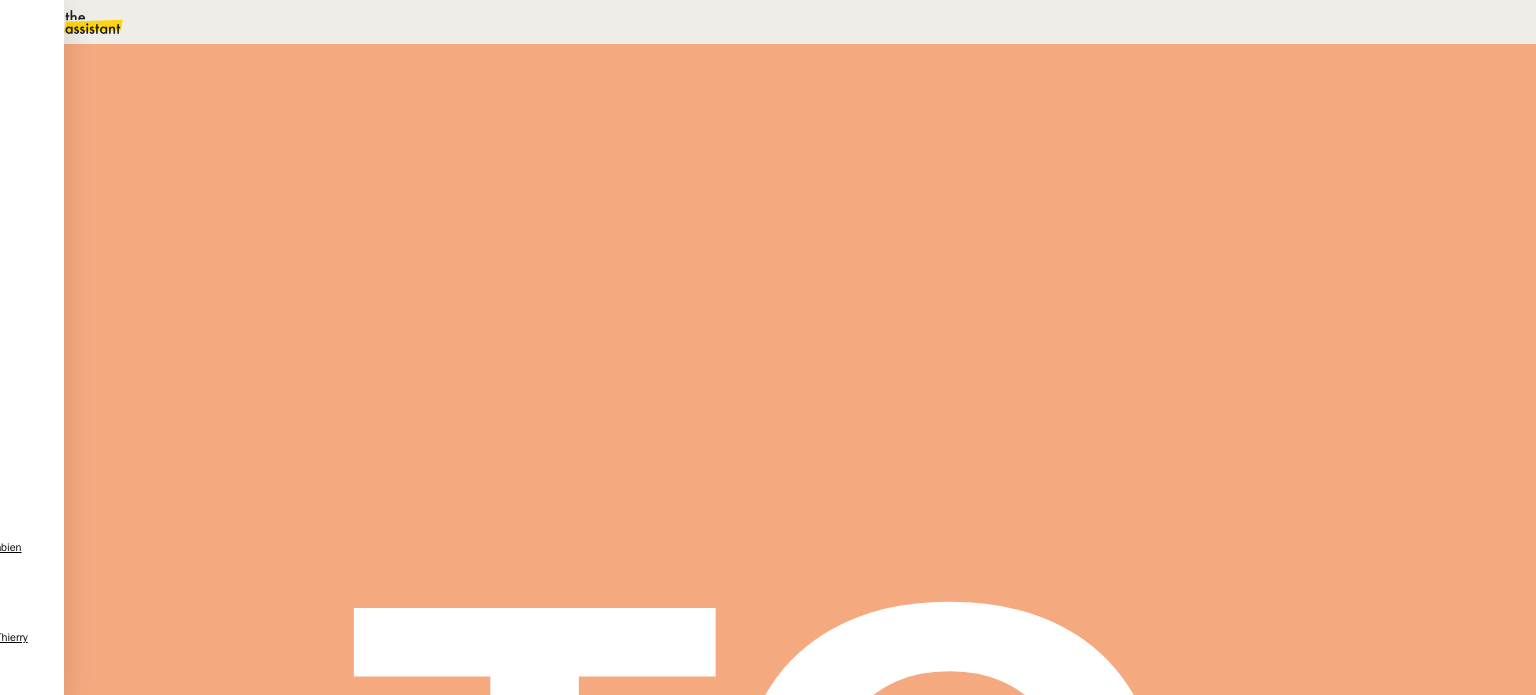 click on "Sauver" at bounding box center (1139, 188) 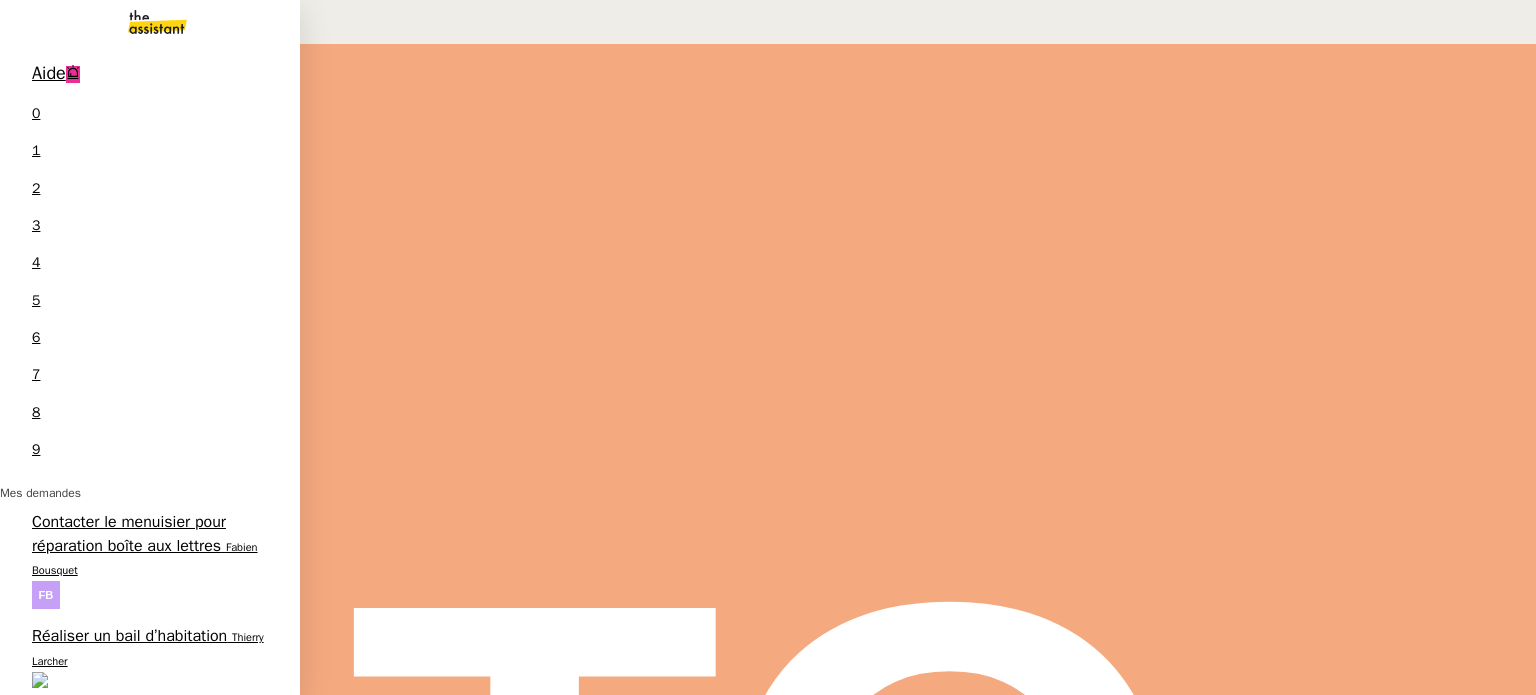 click on "Pré-comptabilité Ilha Bay - juillet 2025" at bounding box center [144, 1010] 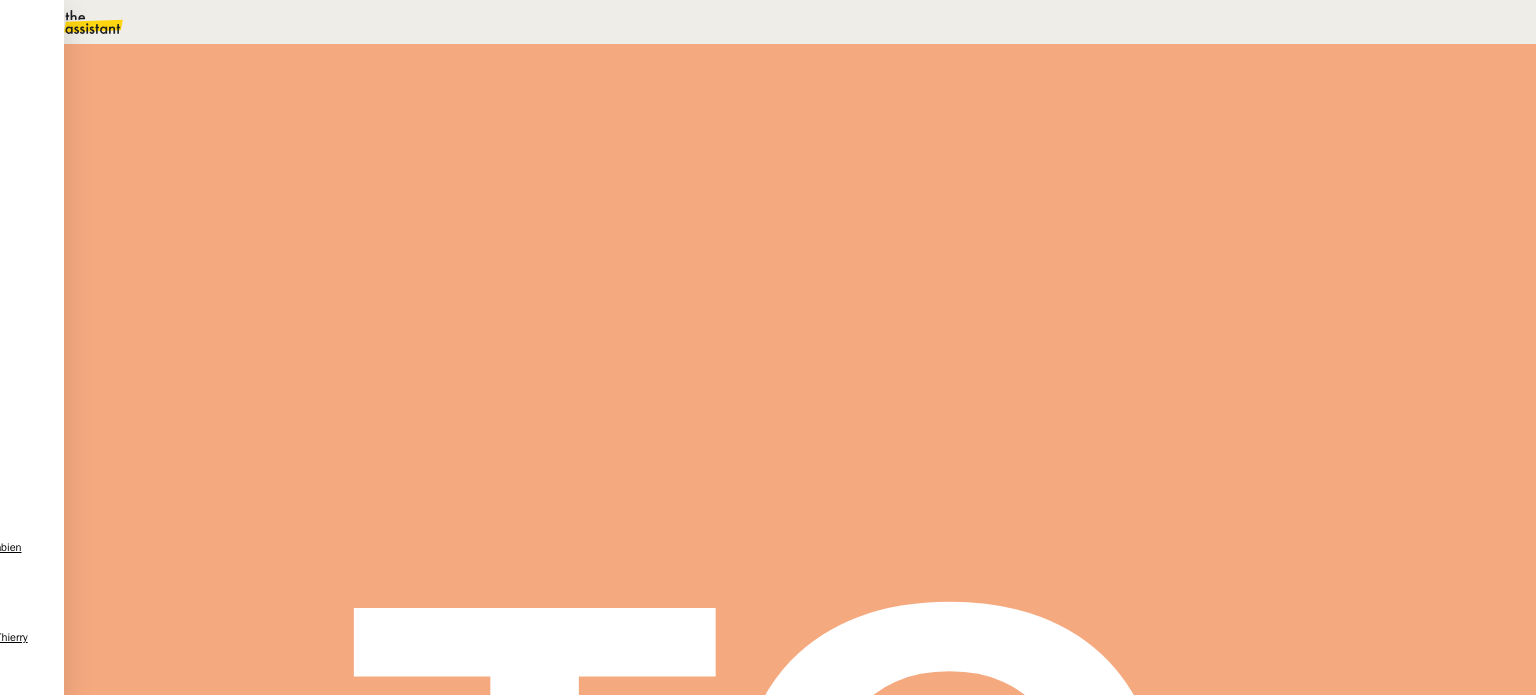 click on "Tâche" at bounding box center [819, 139] 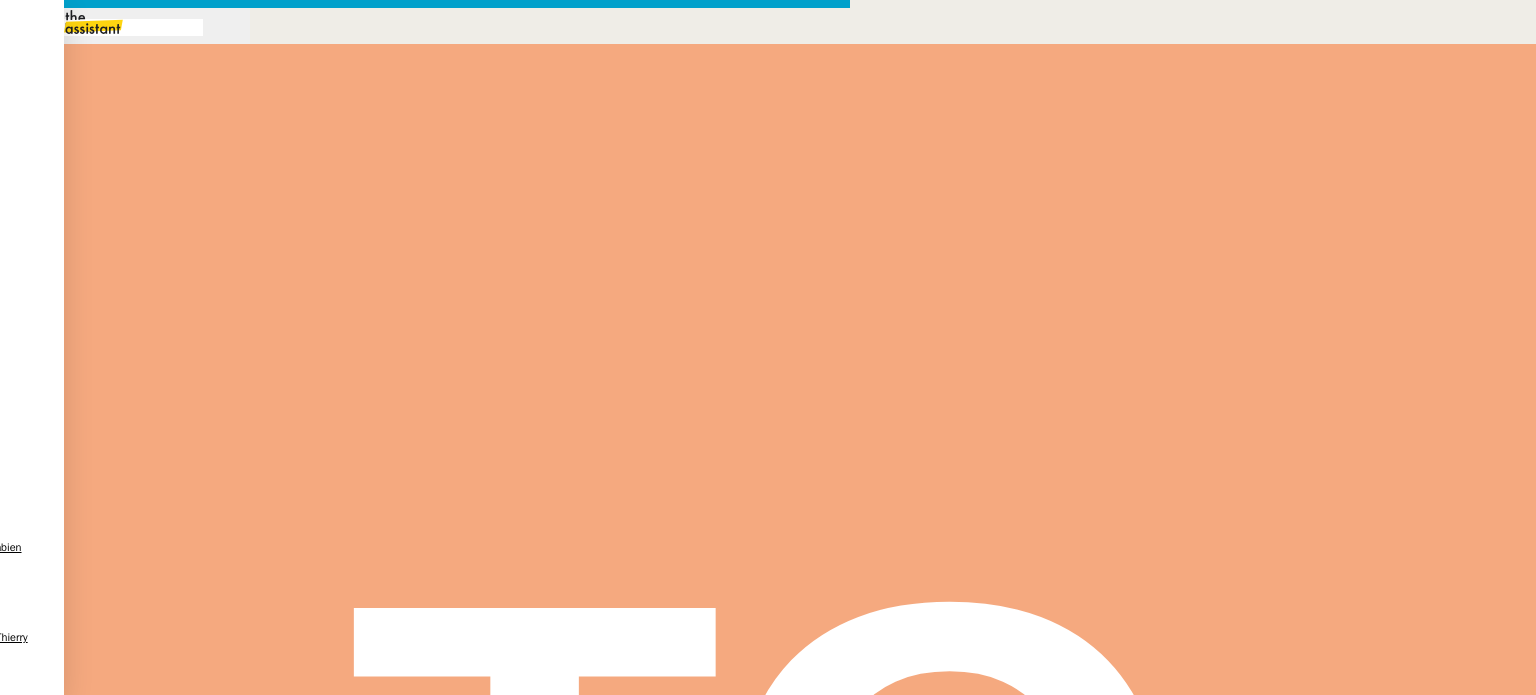 click at bounding box center [109, 27] 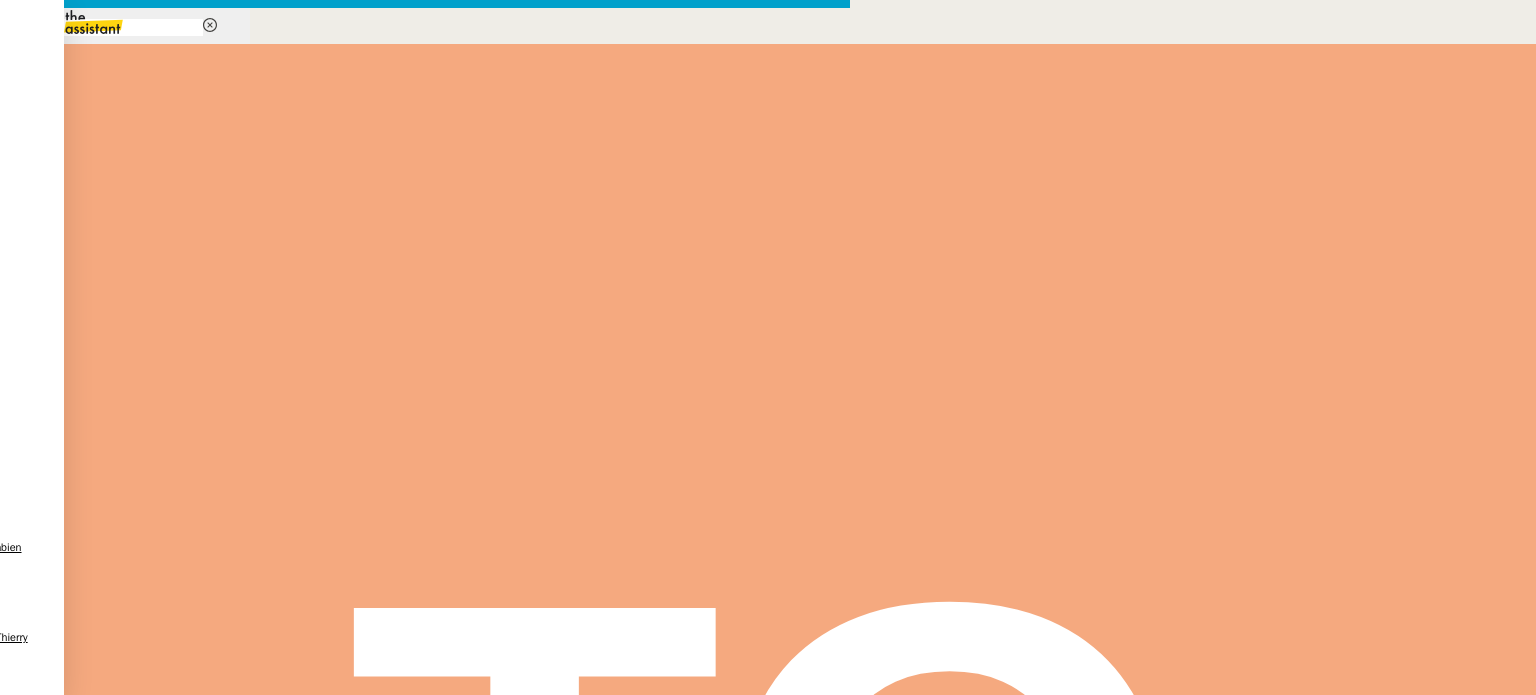 type on "relan" 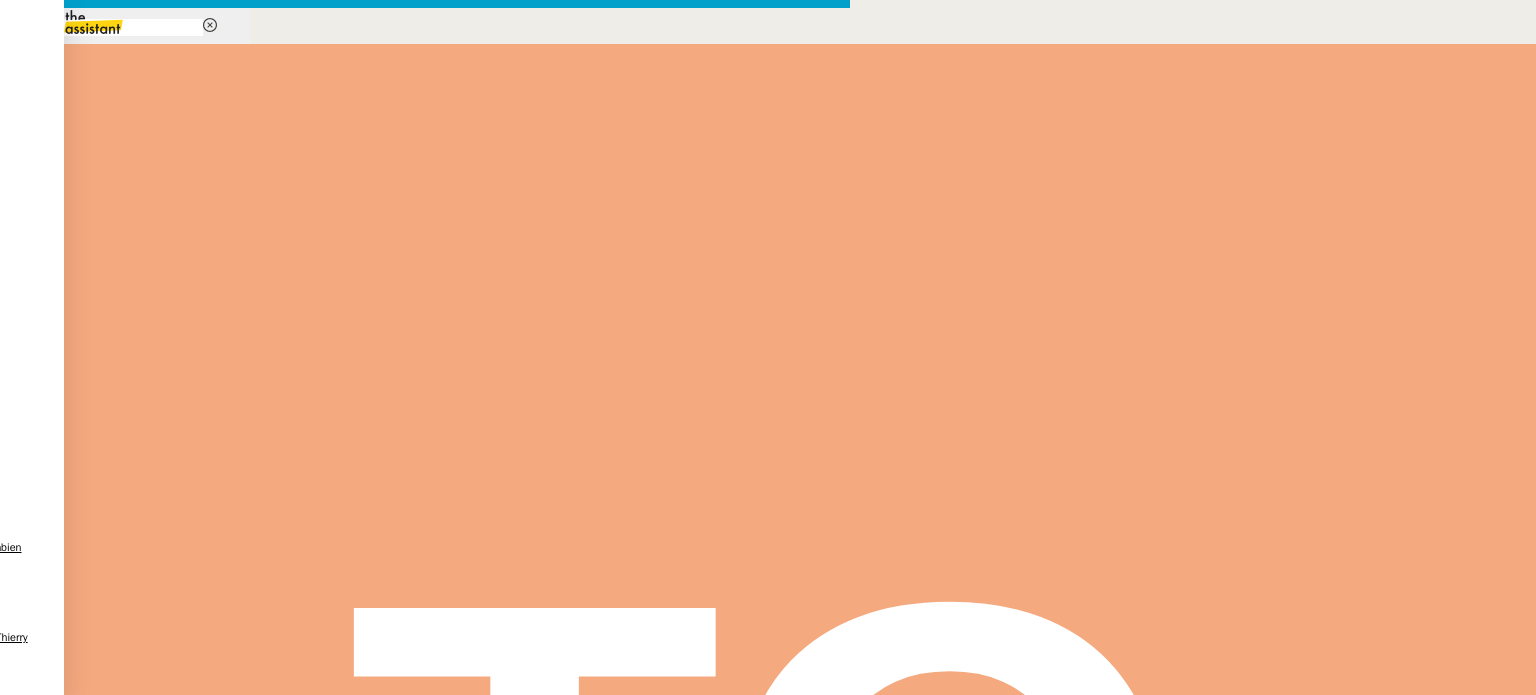 click on "COPIER LE PRECEDENT MESSAGE." at bounding box center [120, 931] 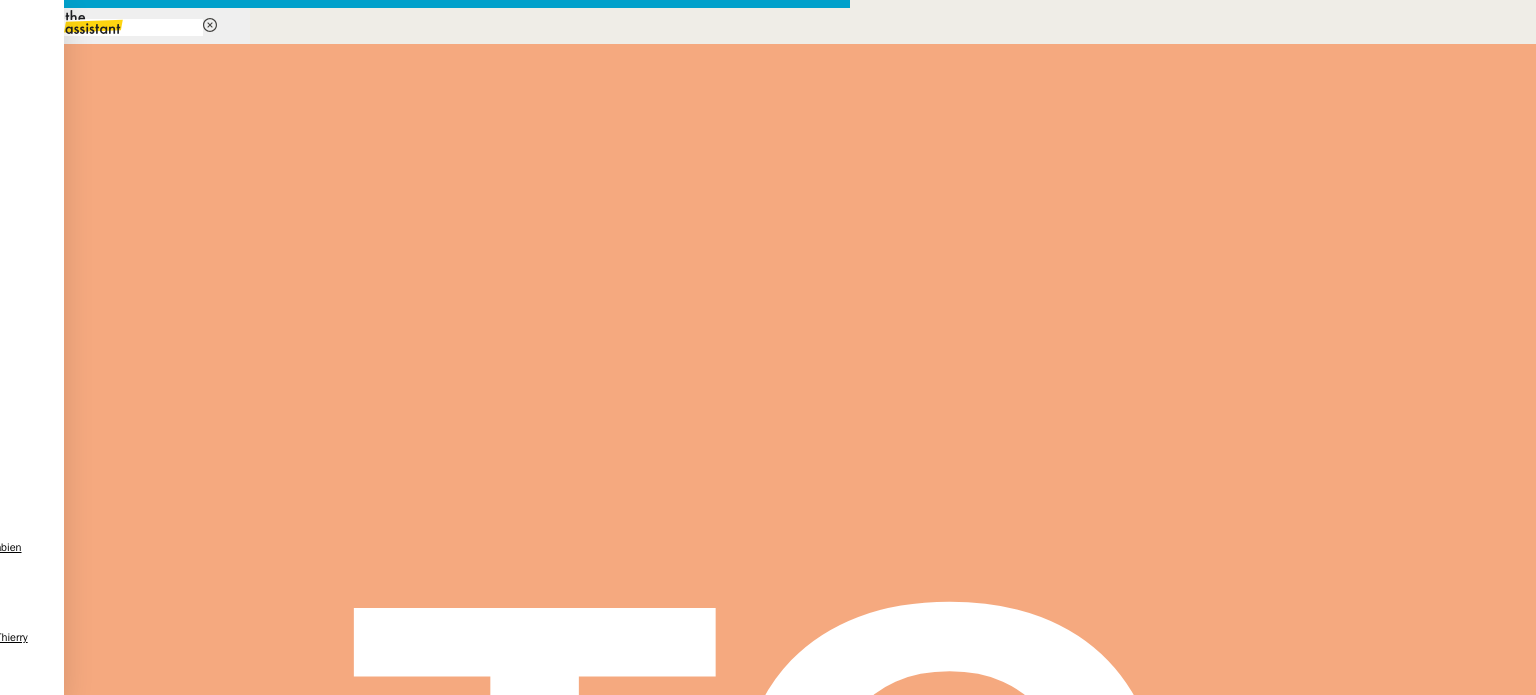 scroll, scrollTop: 0, scrollLeft: 0, axis: both 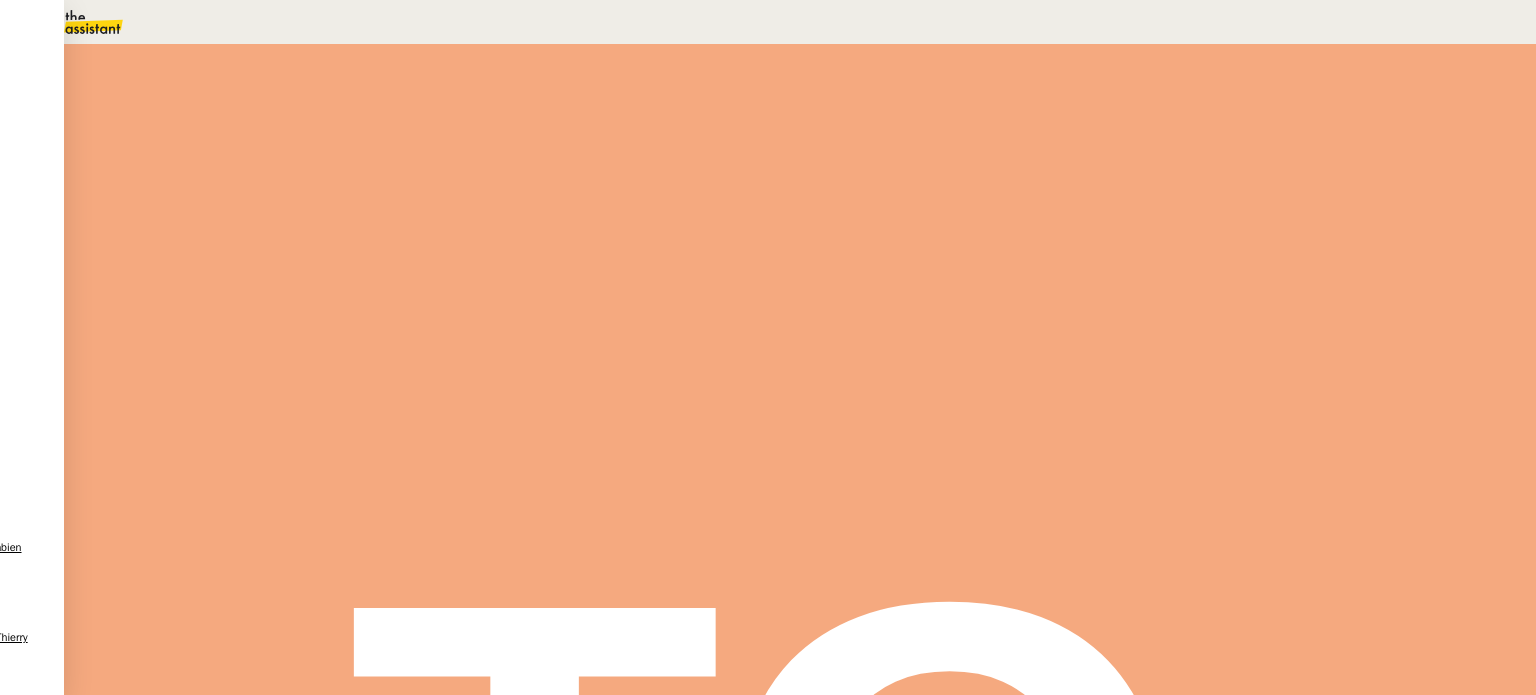 click on "TR: Votre relevé de Juin 2025 est disponible (ILHA BAY)" at bounding box center (689, 556) 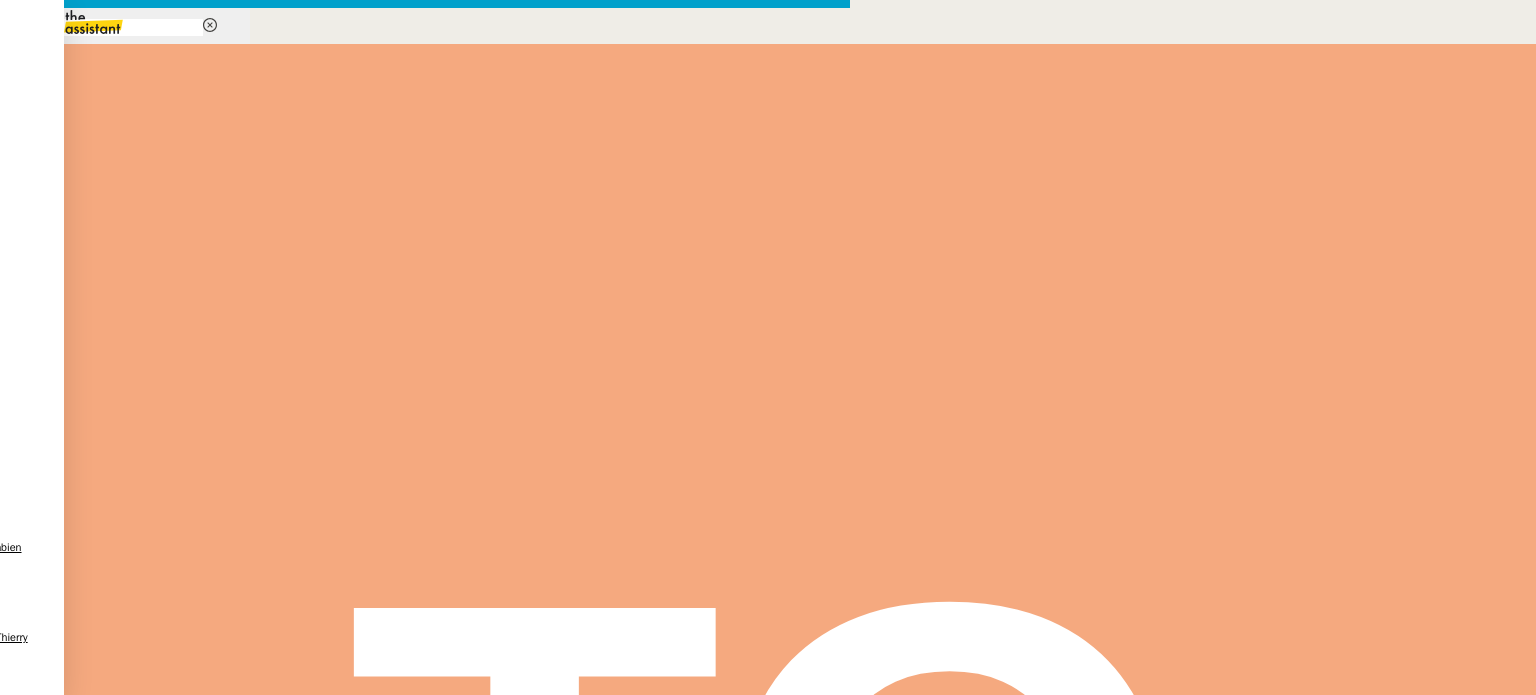 scroll, scrollTop: 0, scrollLeft: 72, axis: horizontal 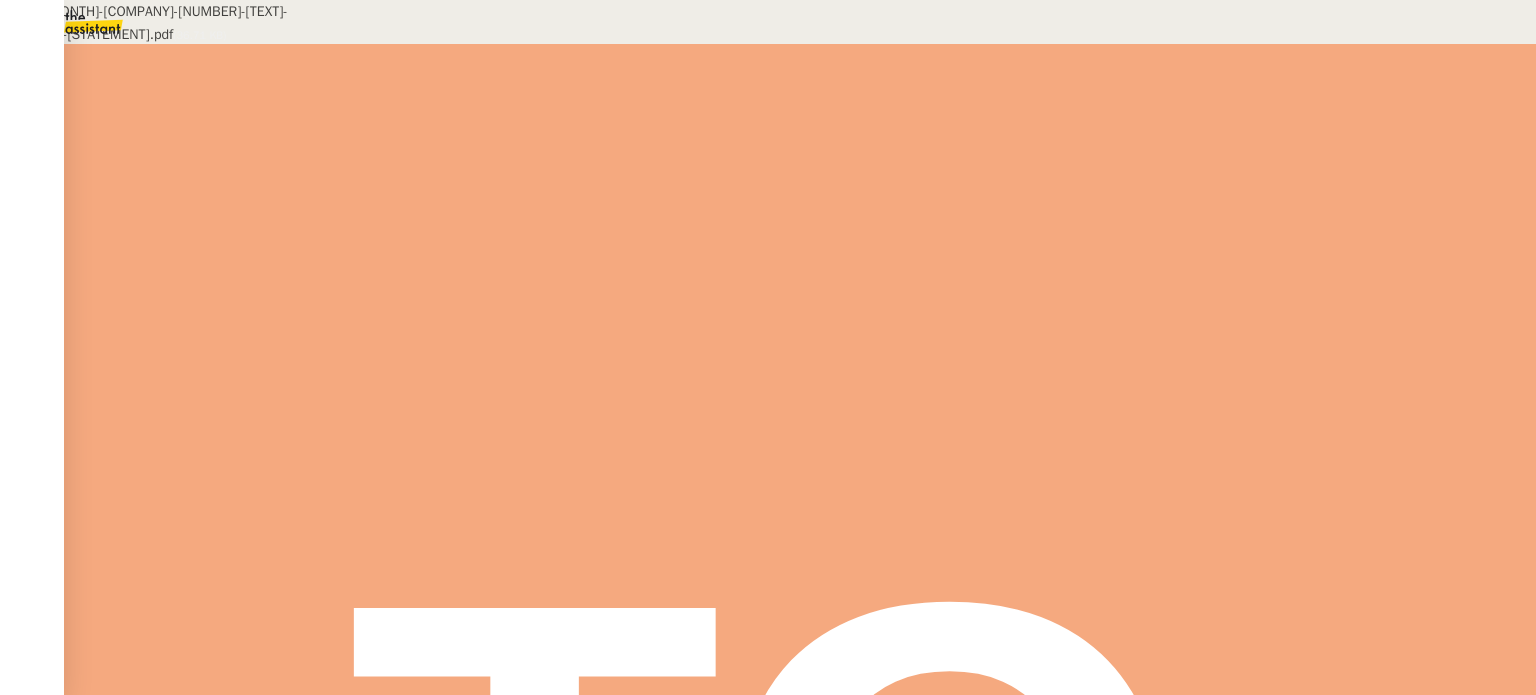 click on "2025-06-ilha-bay-3688-compte-principal-1-statement.pdf" at bounding box center [689, 461] 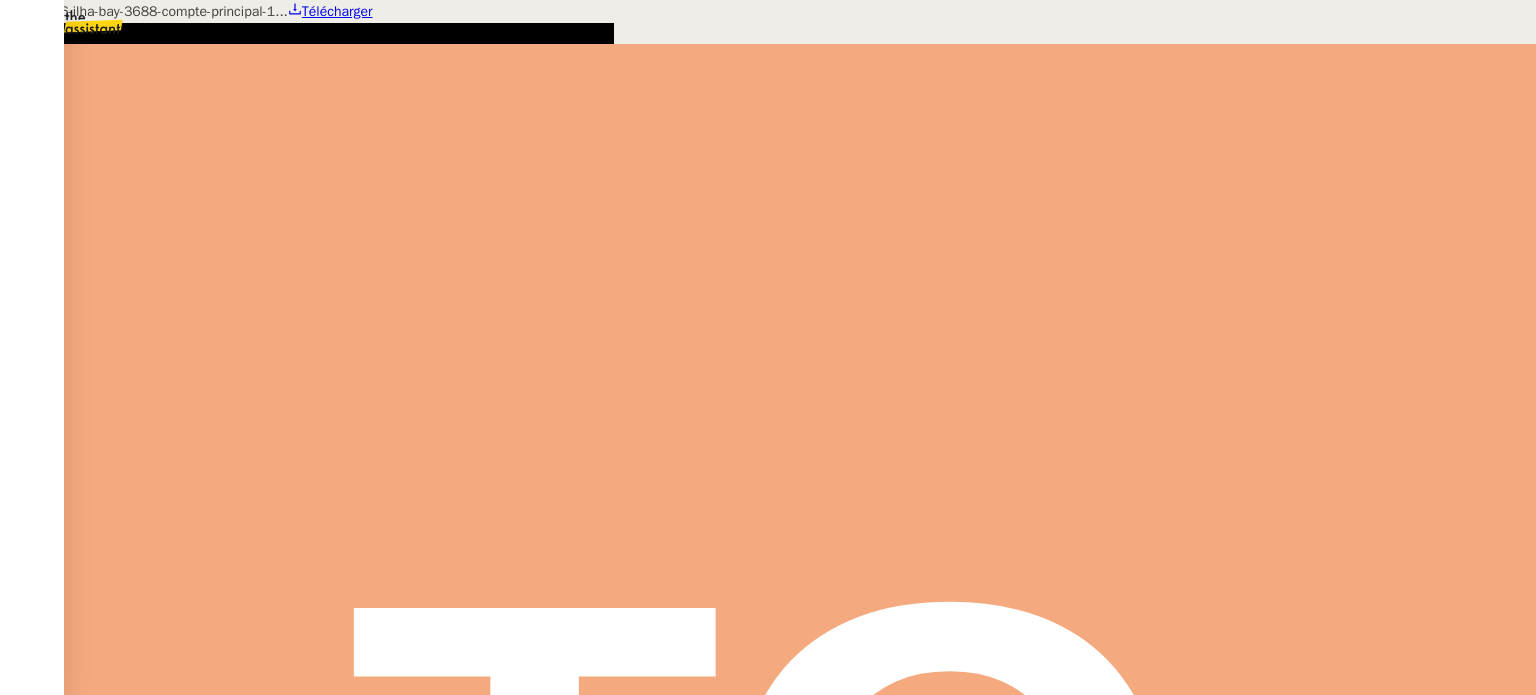 click at bounding box center [768, 0] 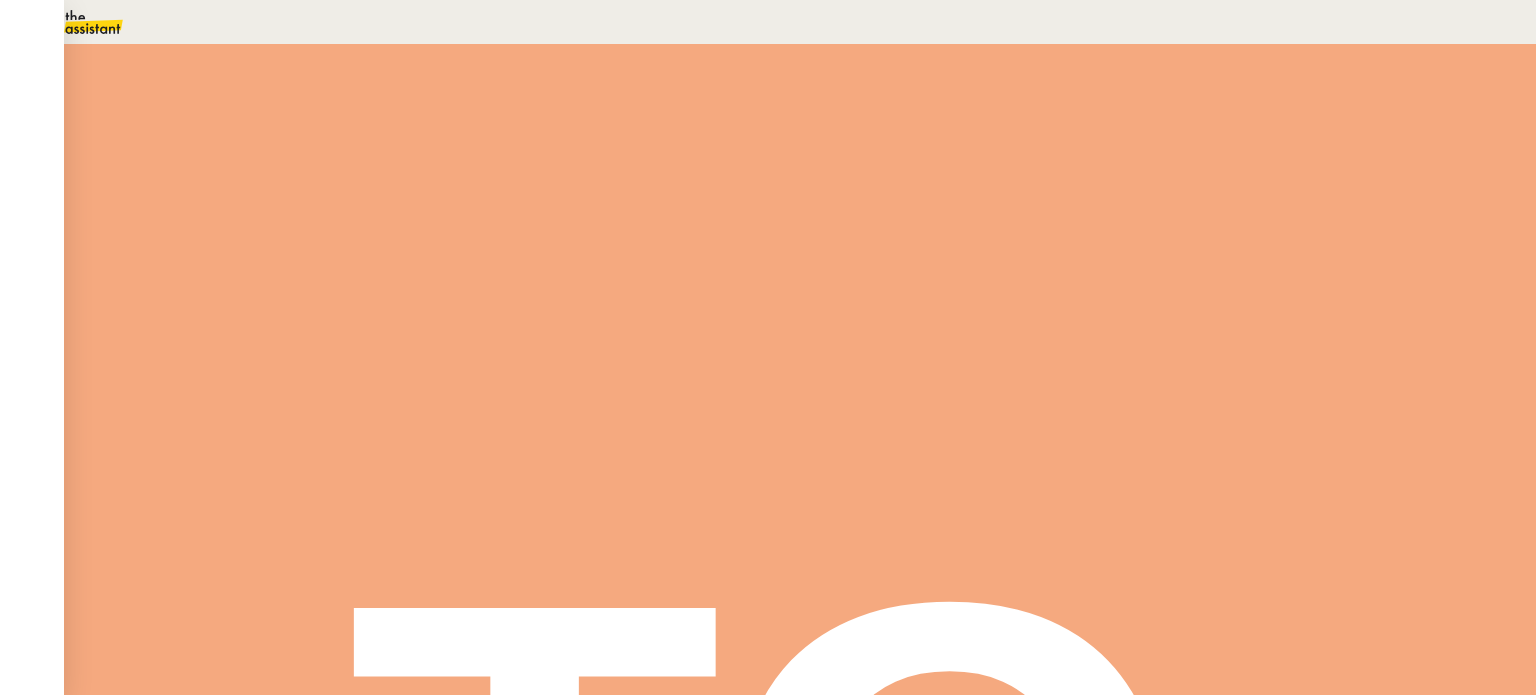 scroll, scrollTop: 0, scrollLeft: 0, axis: both 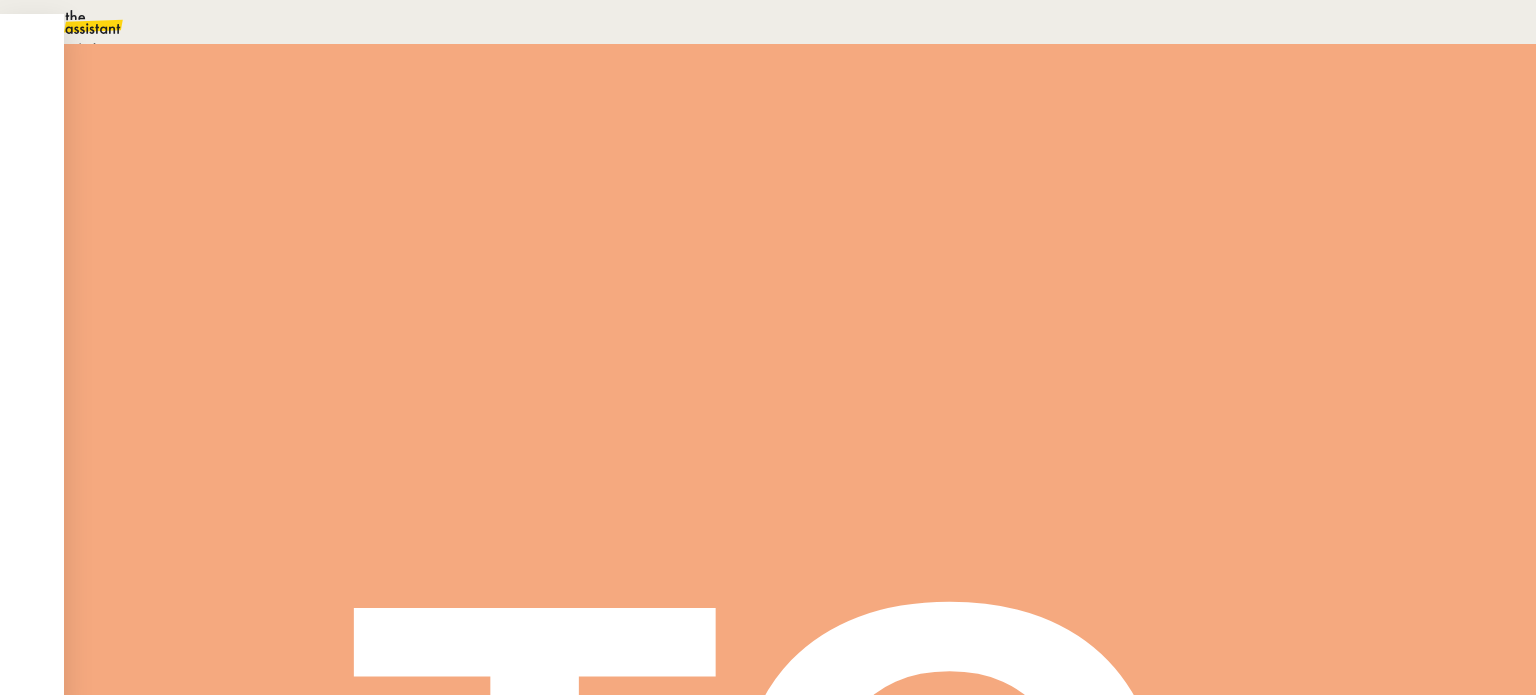 click on "En attente" at bounding box center [72, 48] 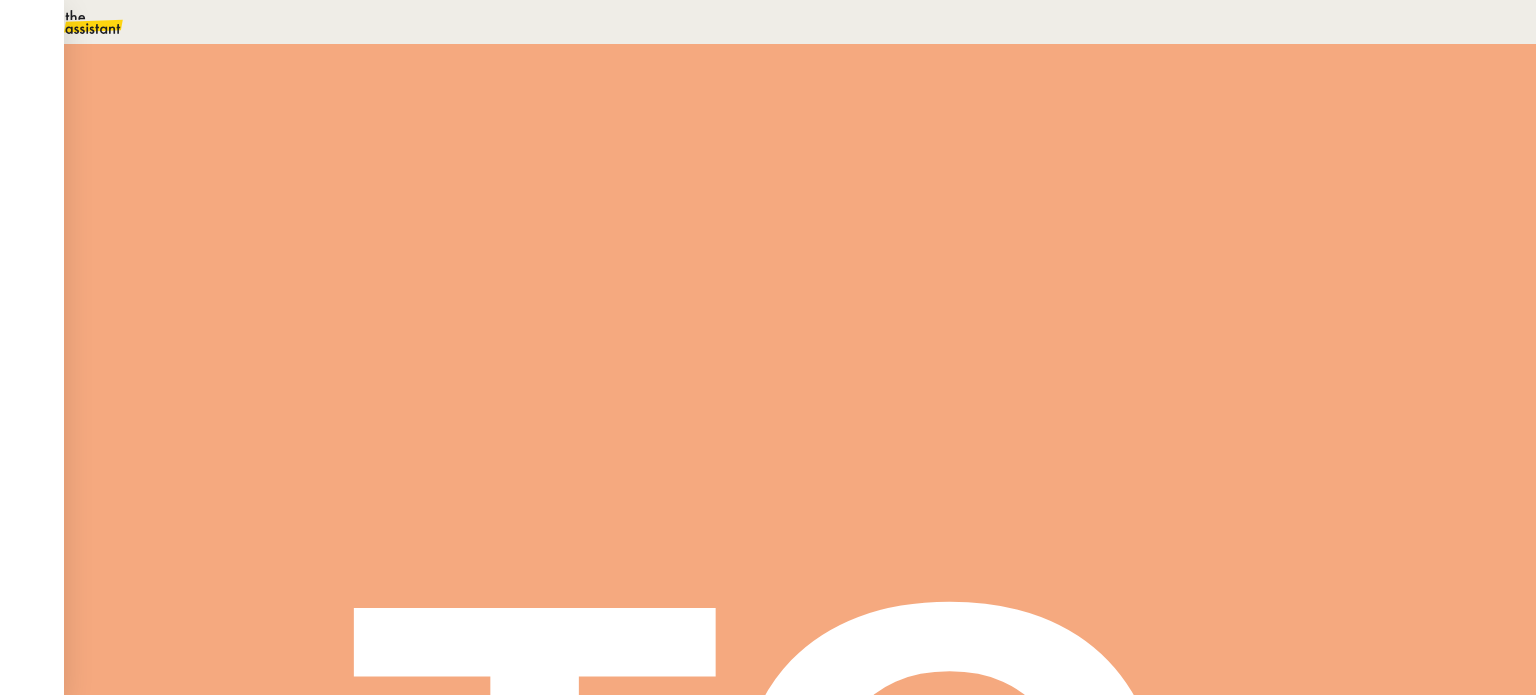 click on "Dans 2 jours ouvrés" at bounding box center (1173, 177) 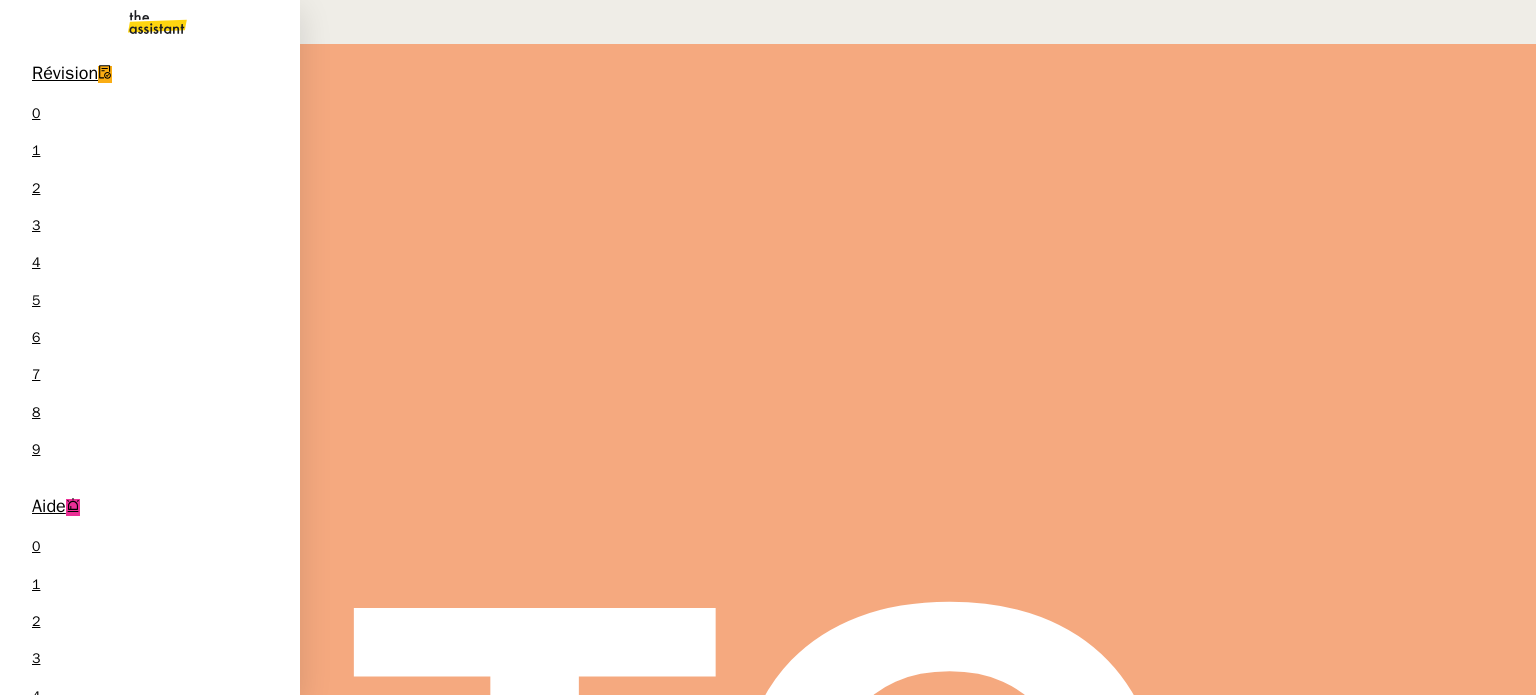 click on "Rapprochement factures/paiements clients - [DATE]    [FIRST] [LAST]" at bounding box center [150, 1470] 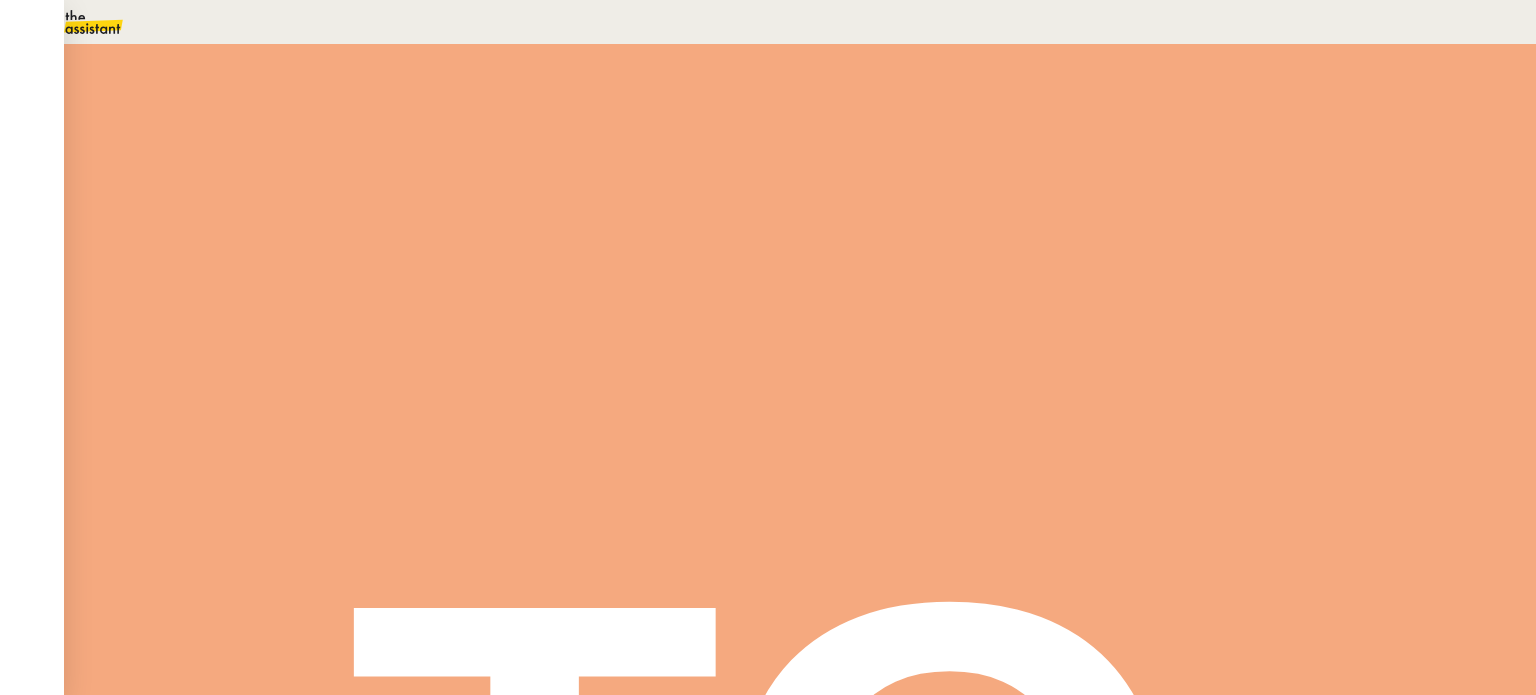 click on "Tâche" at bounding box center (819, 239) 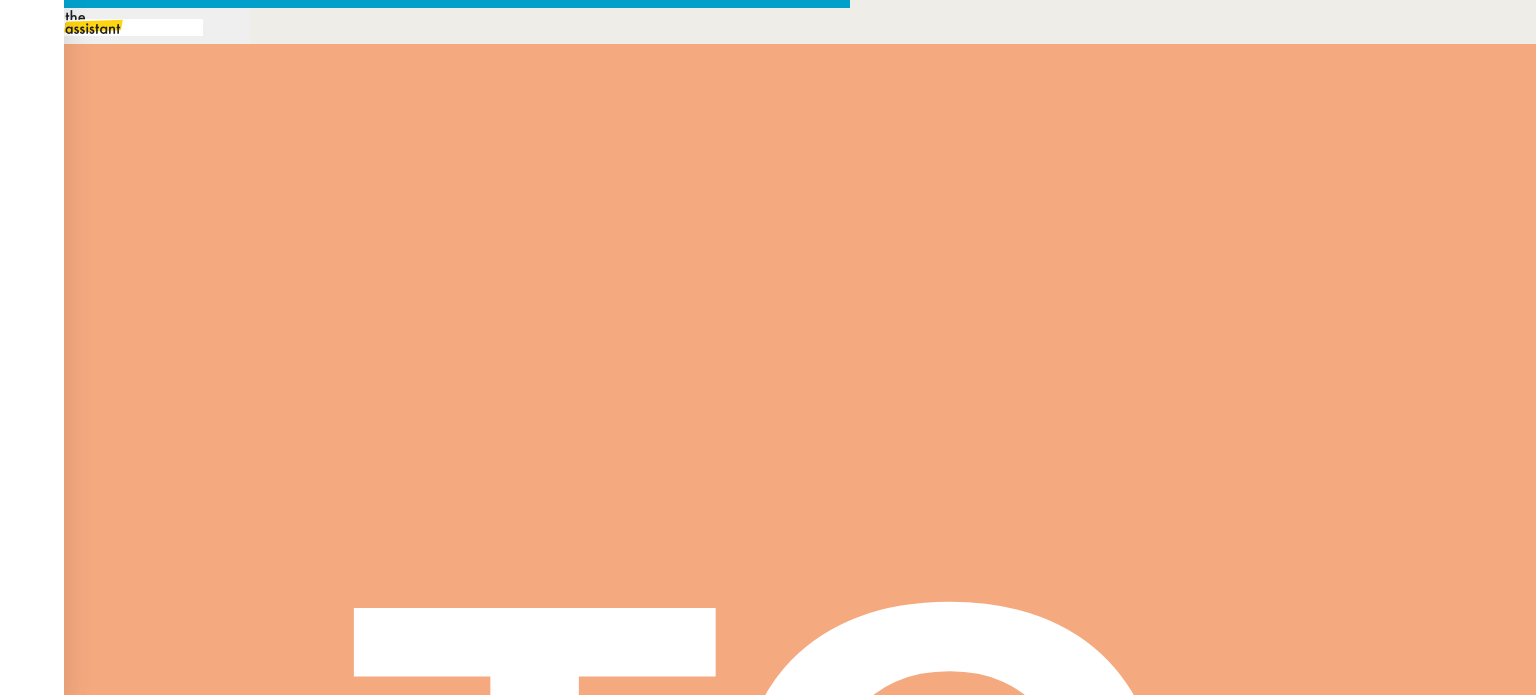 scroll, scrollTop: 553, scrollLeft: 0, axis: vertical 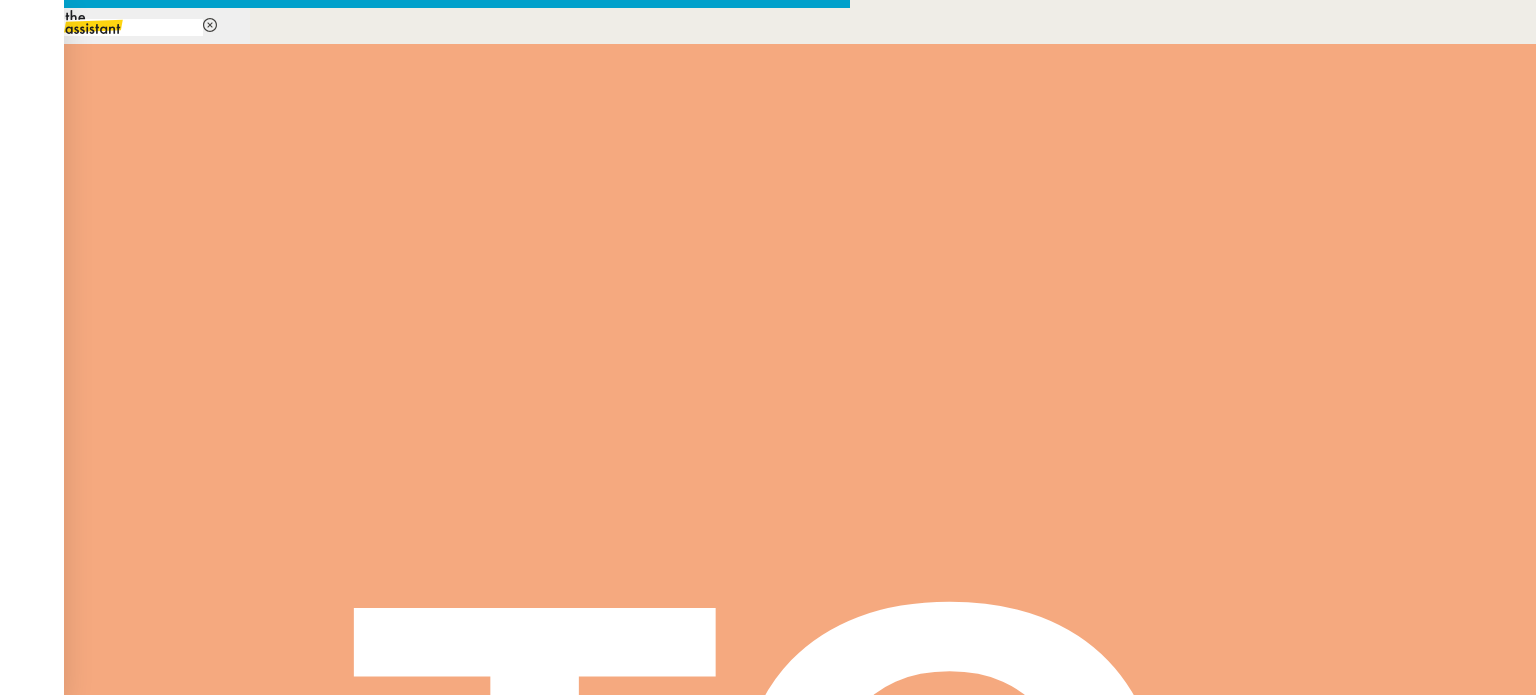 type on "rela" 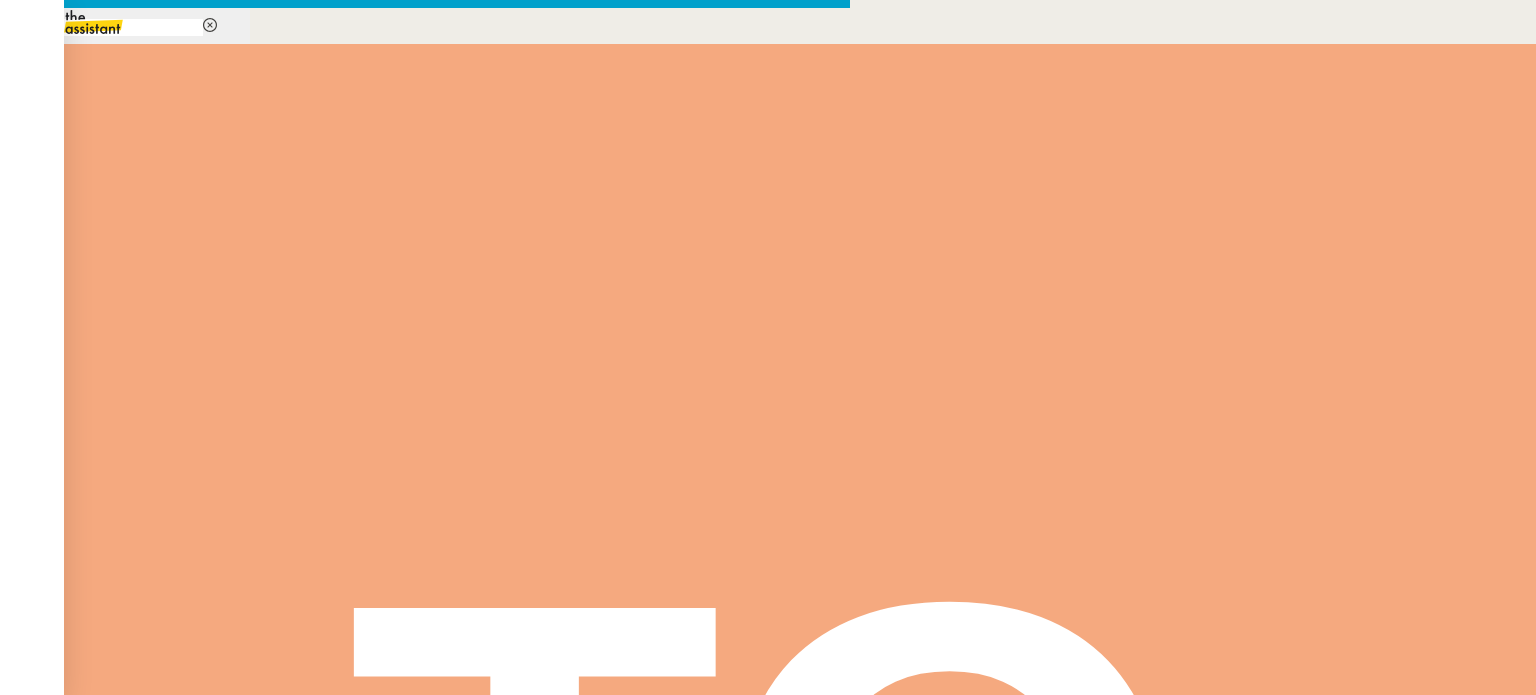 click on "COPIER LE PRECEDENT MESSAGE." at bounding box center (120, 931) 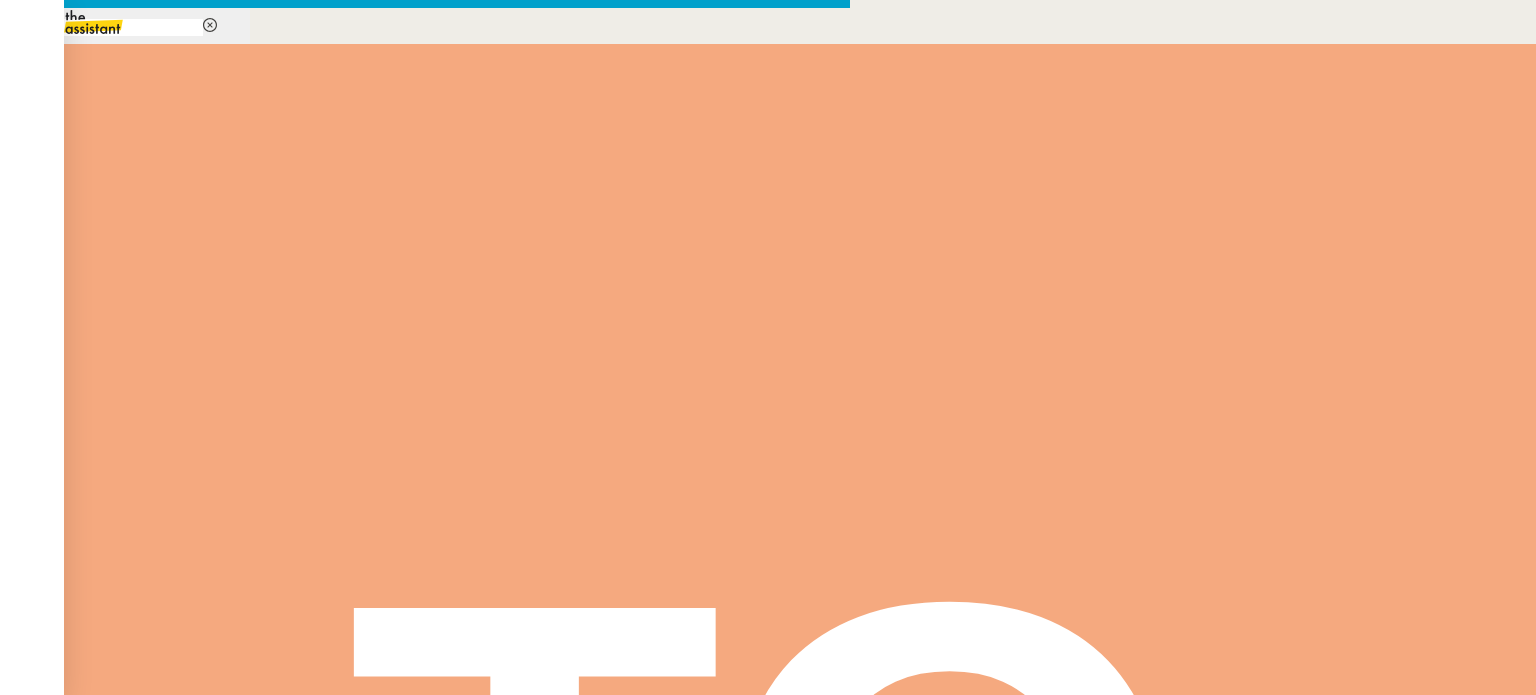 scroll, scrollTop: 0, scrollLeft: 0, axis: both 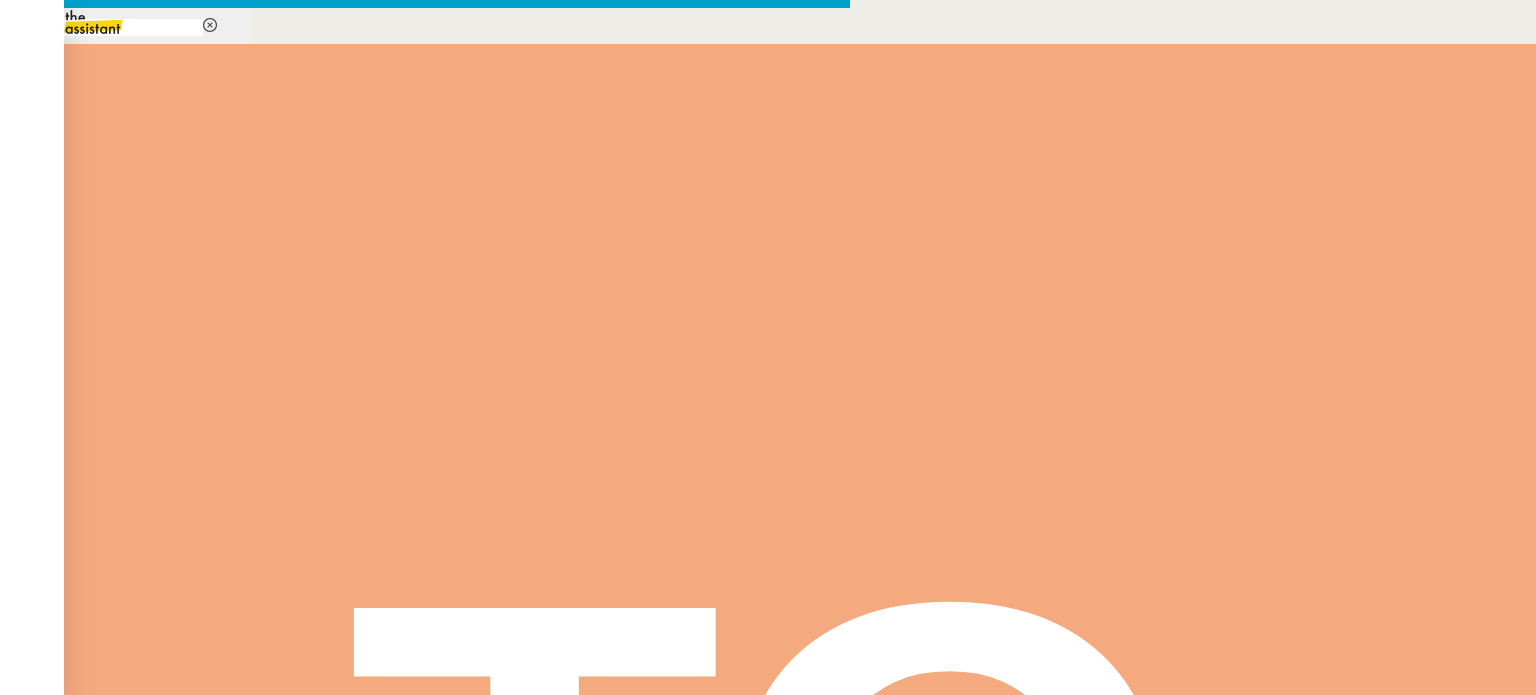 click on "Envoyer" at bounding box center (78, 1445) 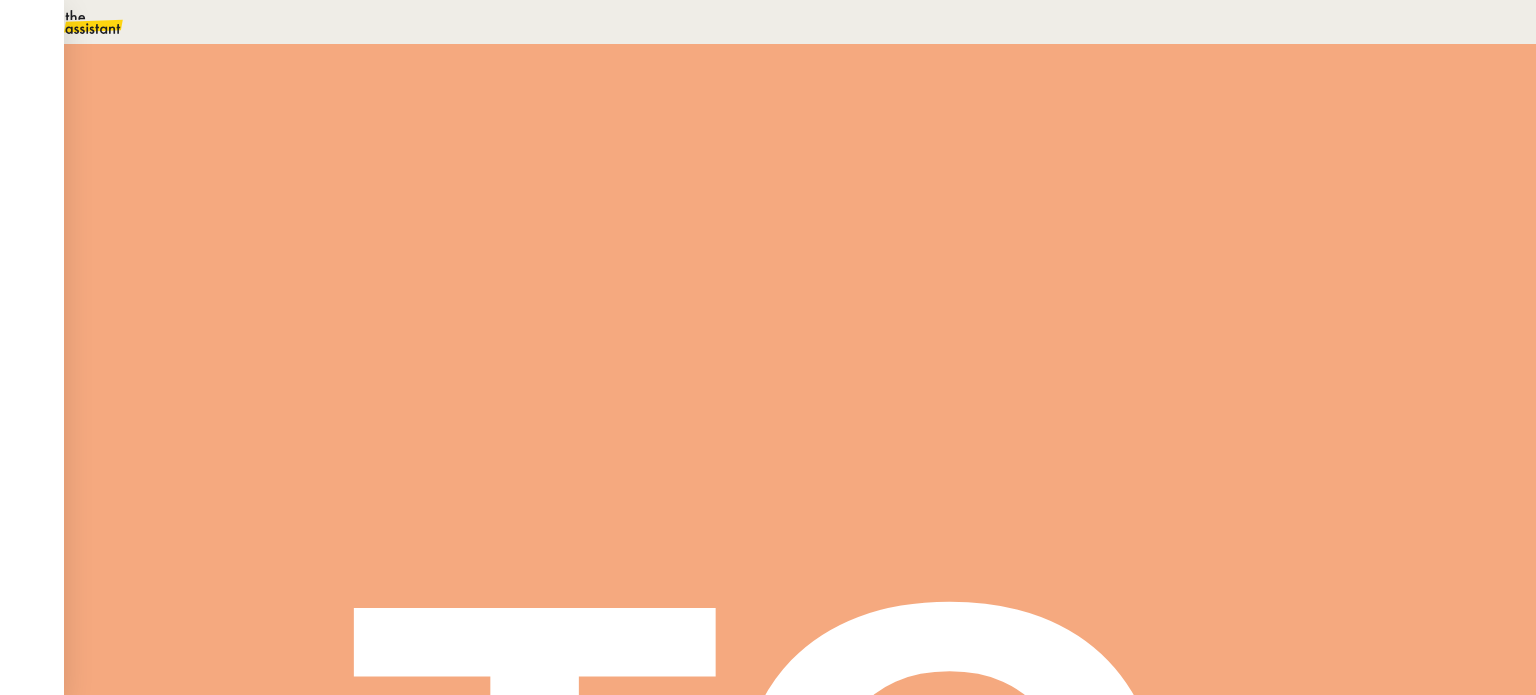 scroll, scrollTop: 0, scrollLeft: 0, axis: both 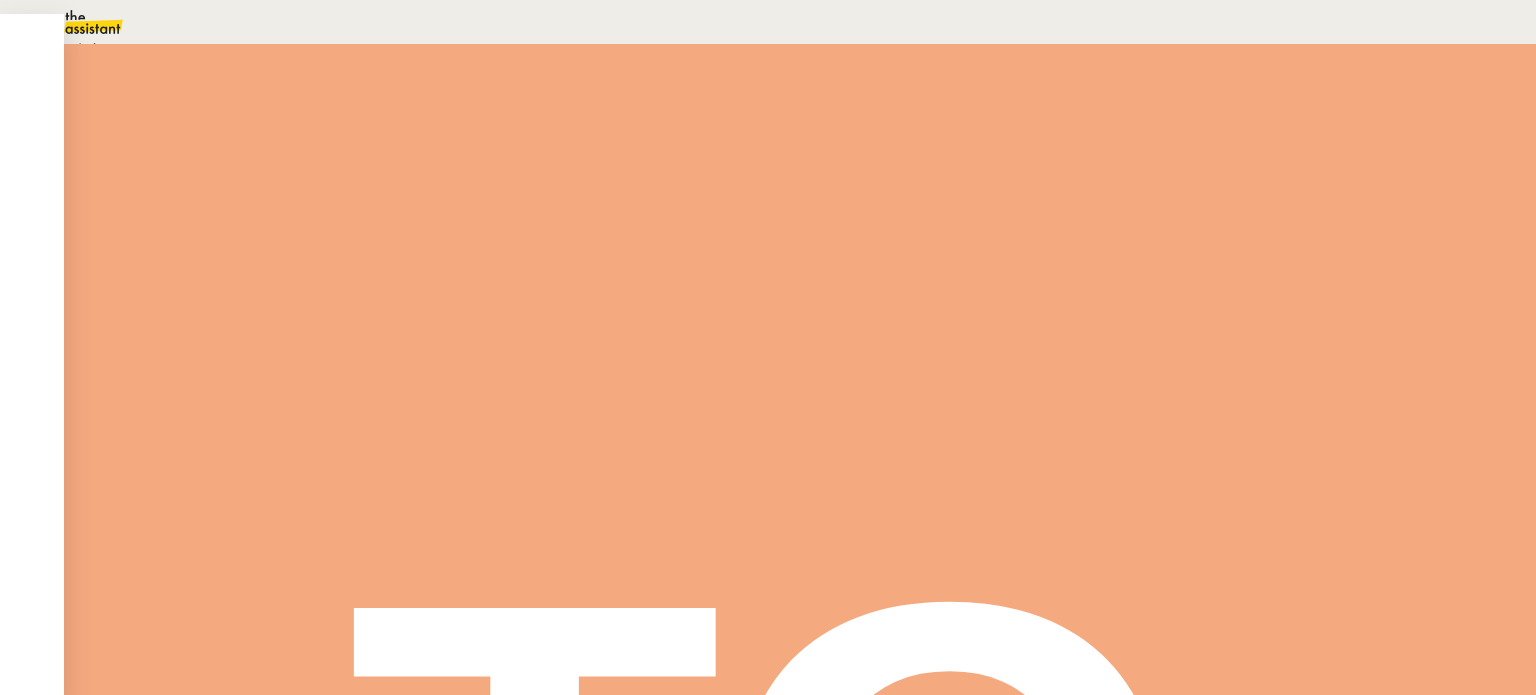 click on "Statut" at bounding box center (290, 112) 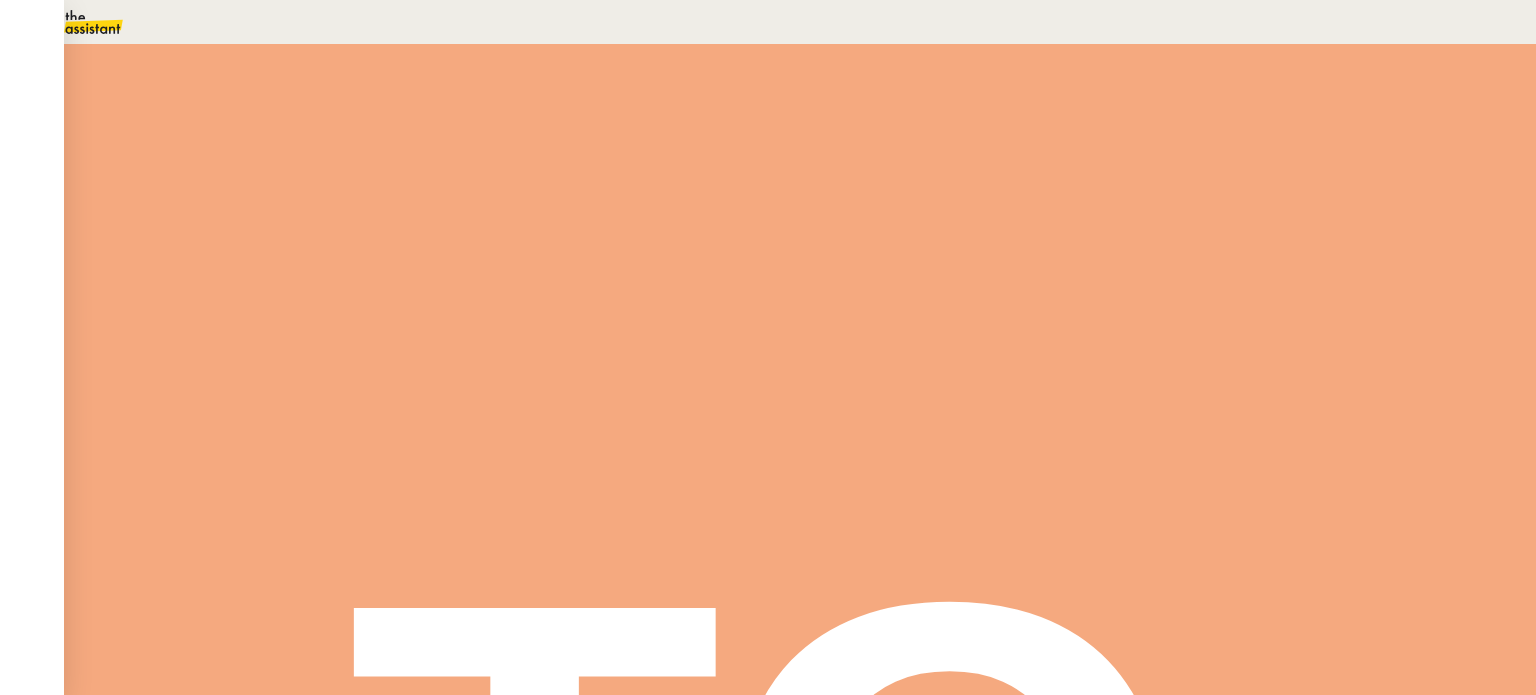 drag, startPoint x: 1126, startPoint y: 221, endPoint x: 1139, endPoint y: 216, distance: 13.928389 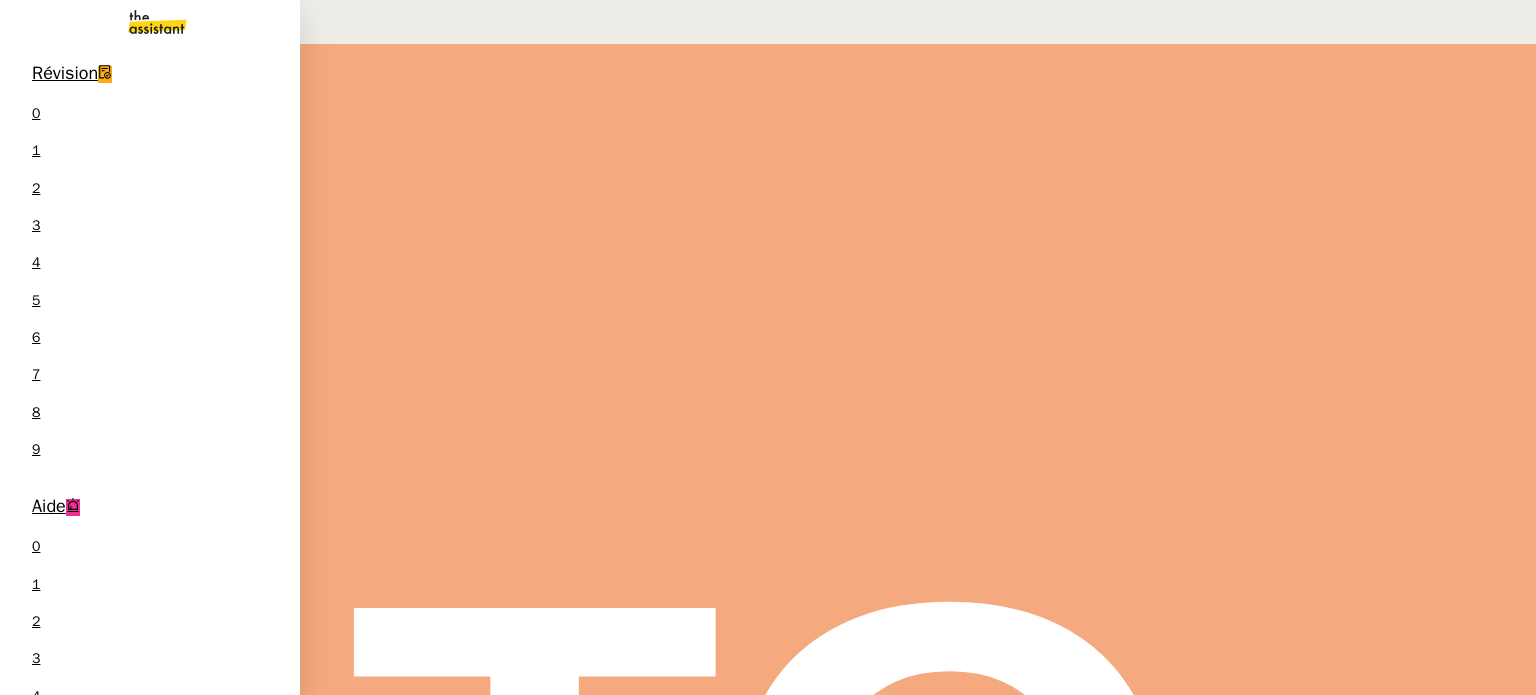 scroll, scrollTop: 158, scrollLeft: 0, axis: vertical 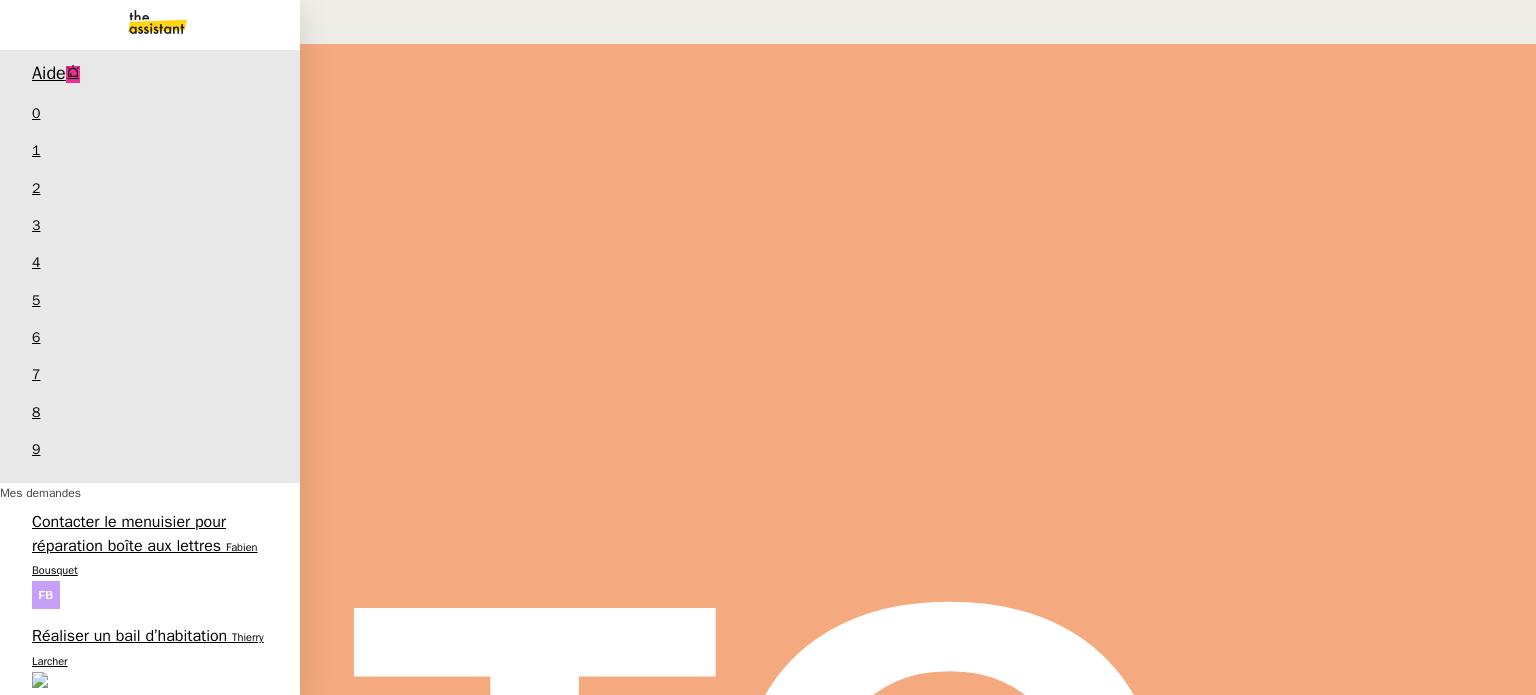 click at bounding box center [46, 1548] 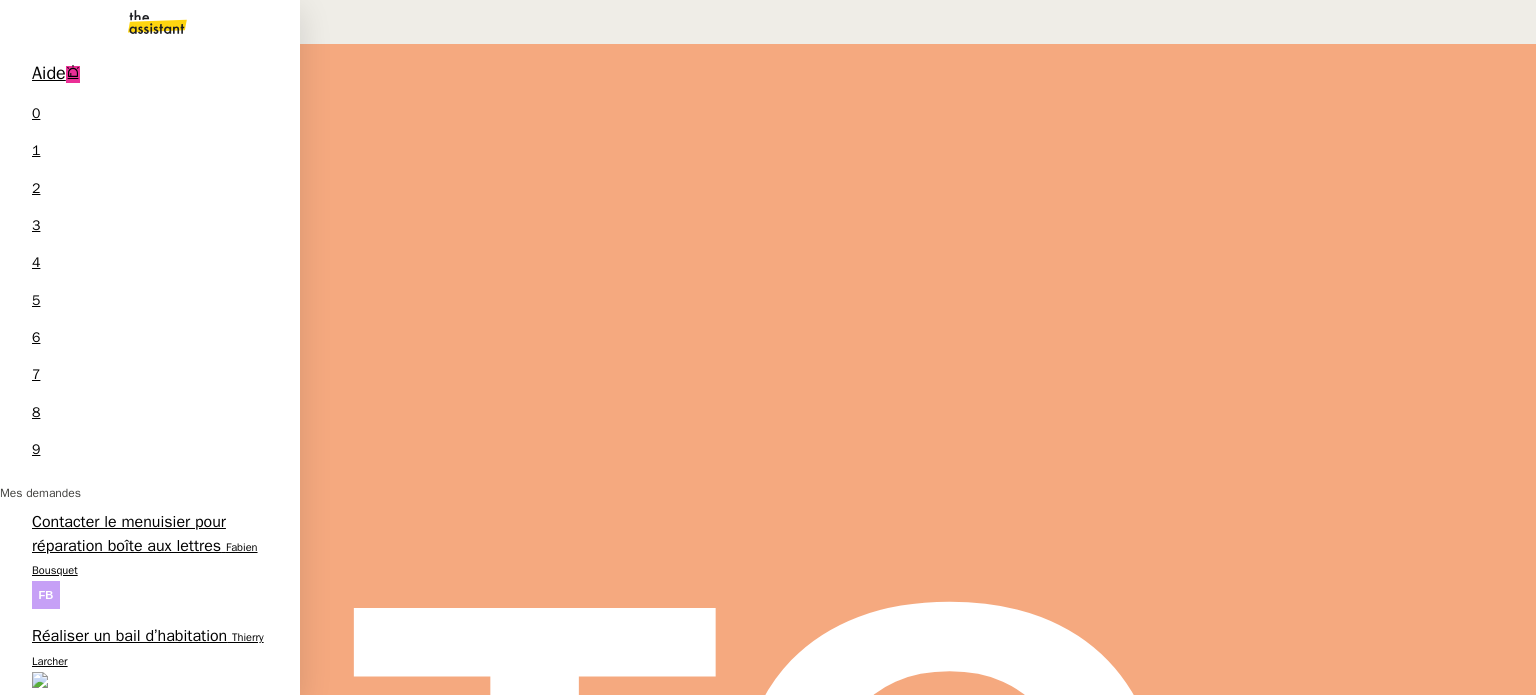 click on "Rapprochement factures/paiements clients - [DATE]    [FIRST] [LAST]" at bounding box center [150, 946] 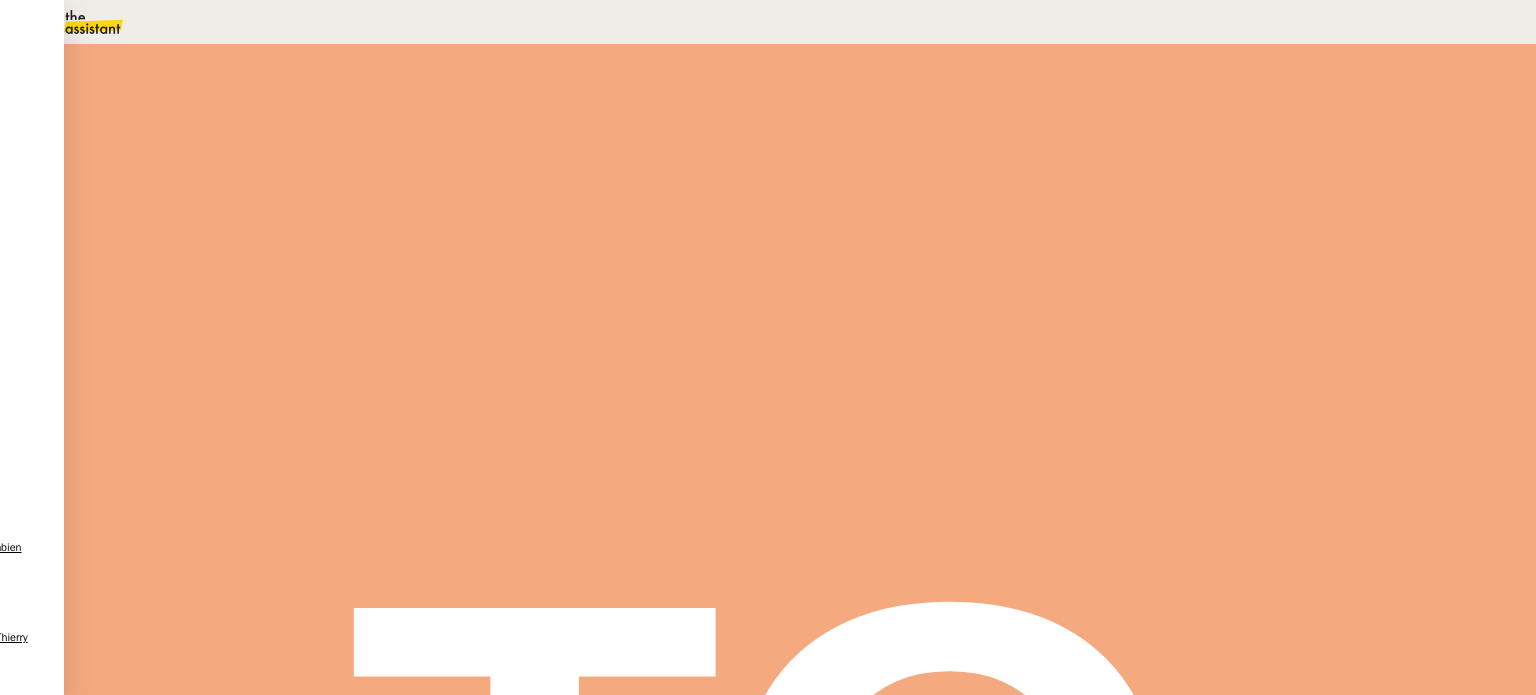 click on "Tâche" at bounding box center (819, 239) 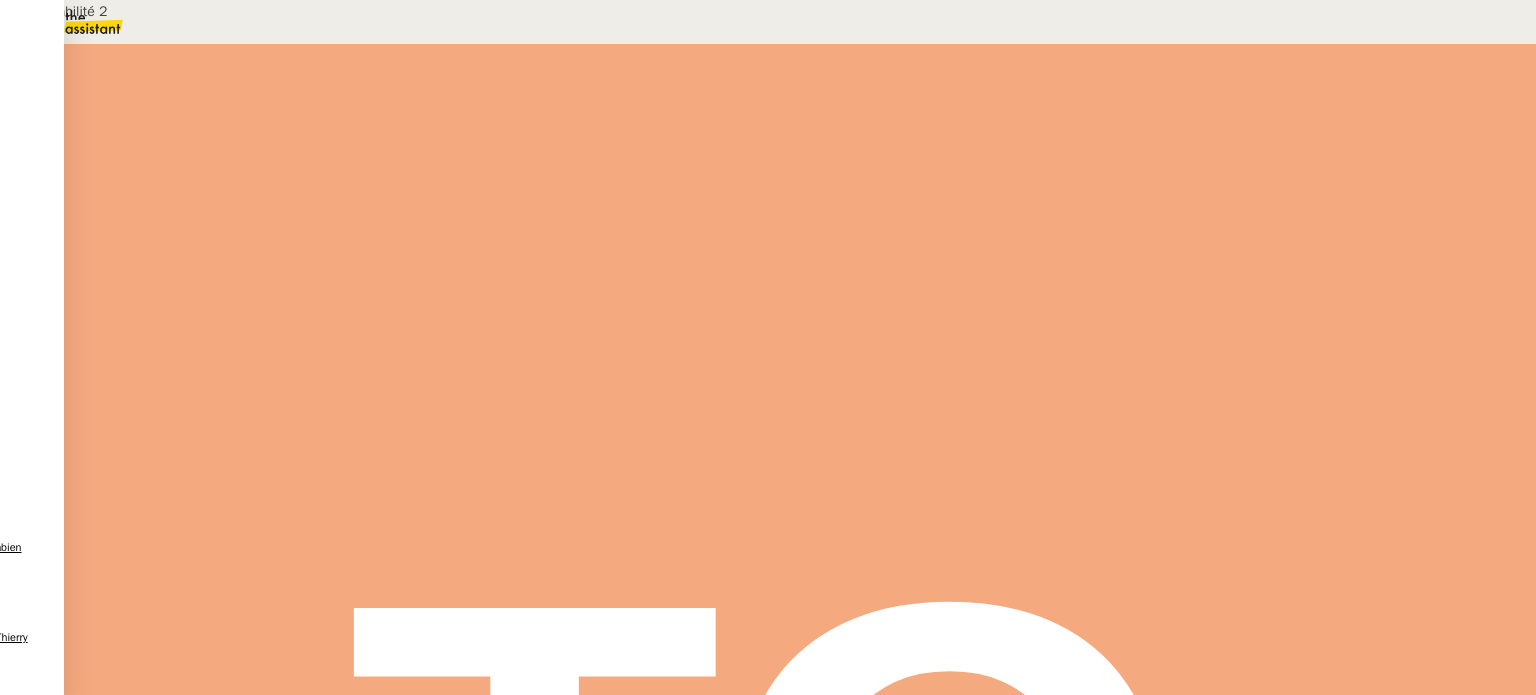 type on "Précomptabilité 2" 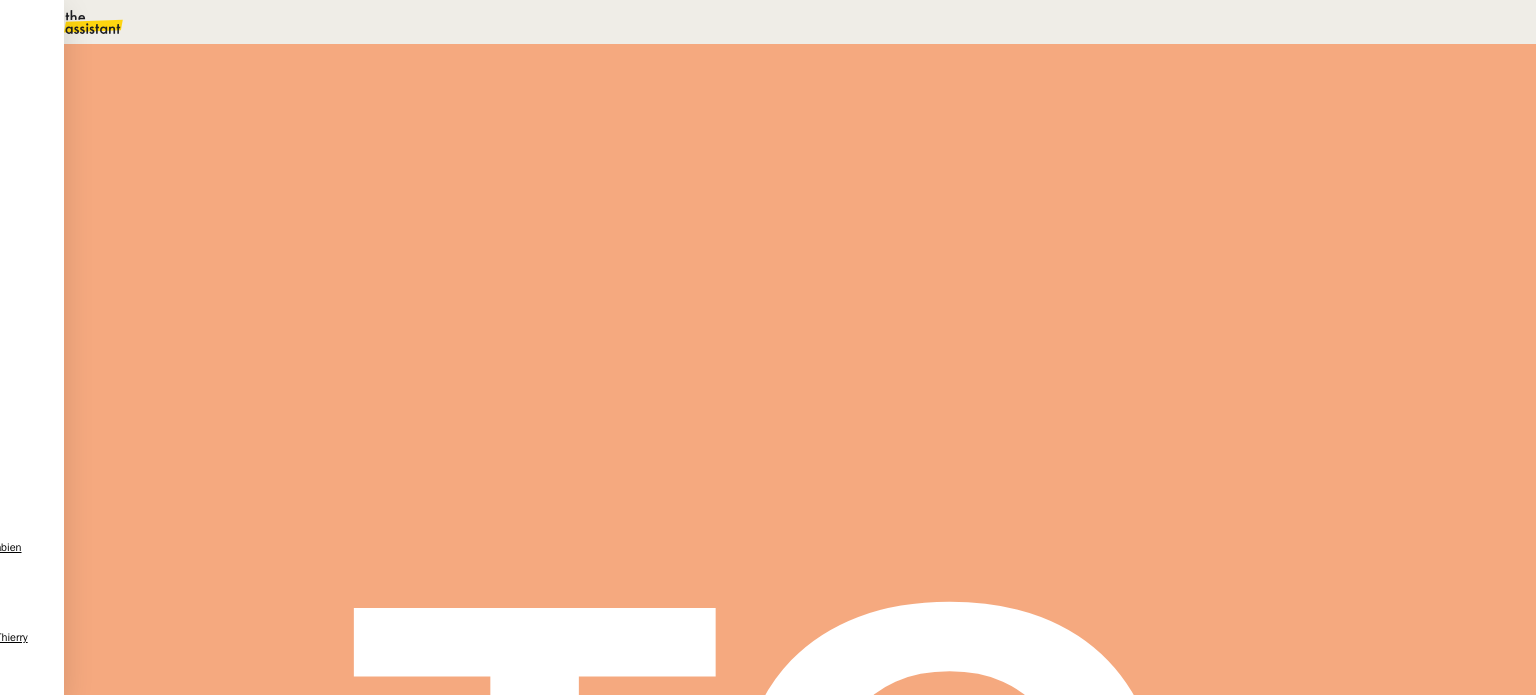 click on "Pré-comptabilité 2 - PENNYLANE" at bounding box center (162, 2374) 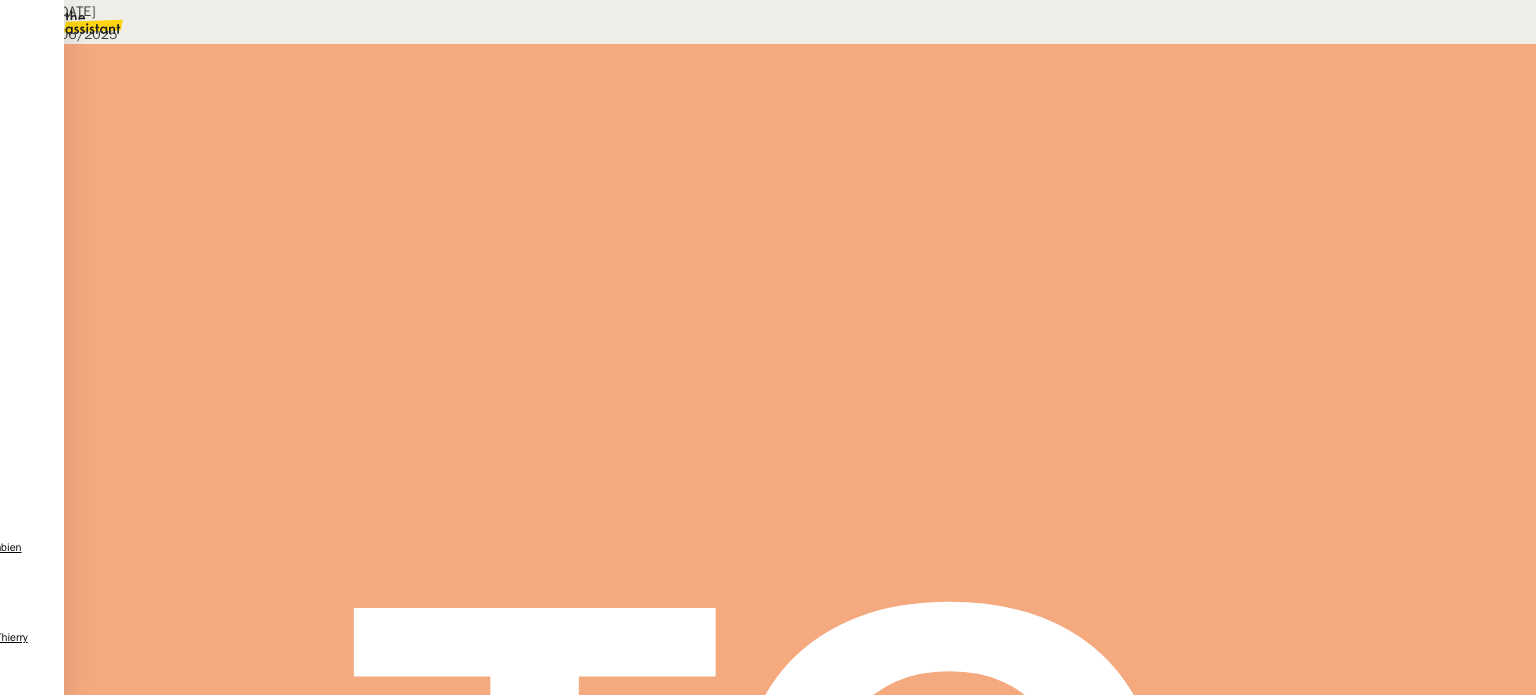 drag, startPoint x: 604, startPoint y: 175, endPoint x: 746, endPoint y: 179, distance: 142.05632 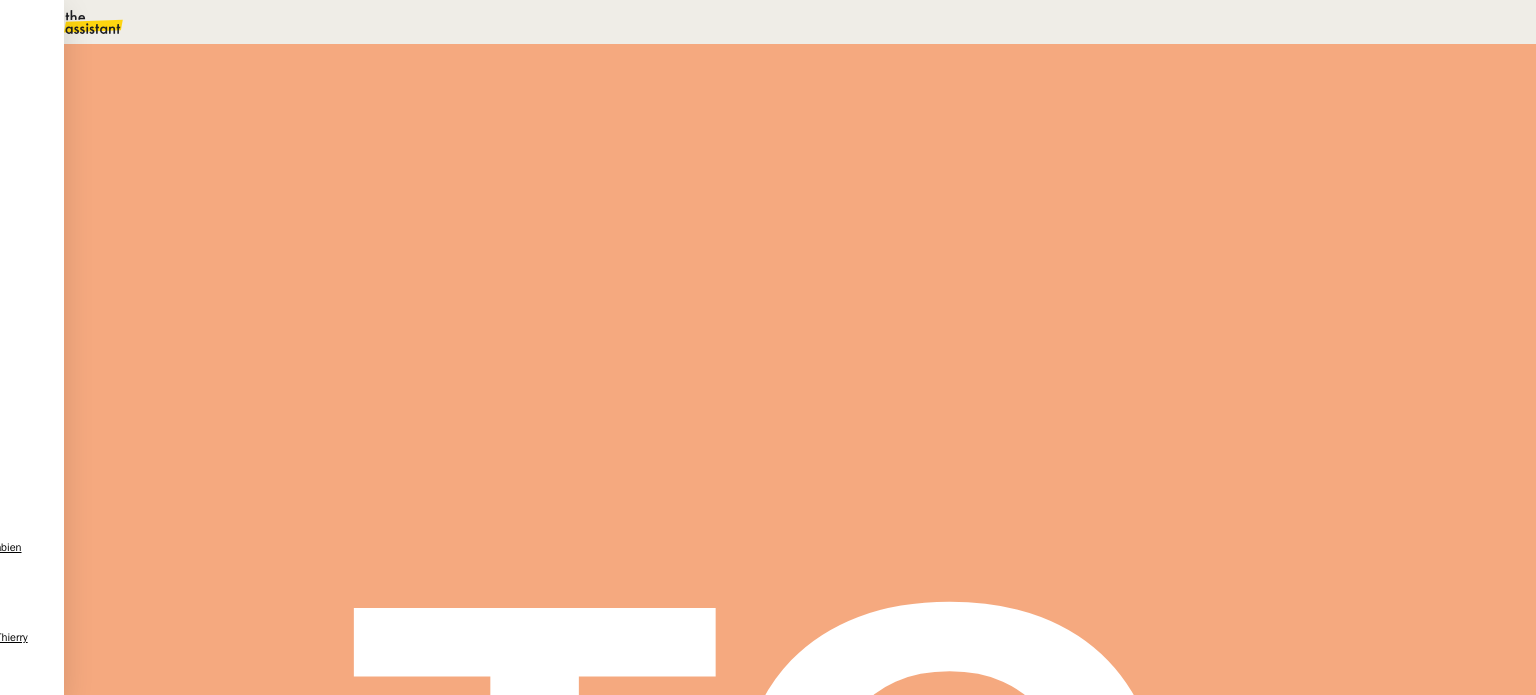 click on "Modifier" at bounding box center (209, 2420) 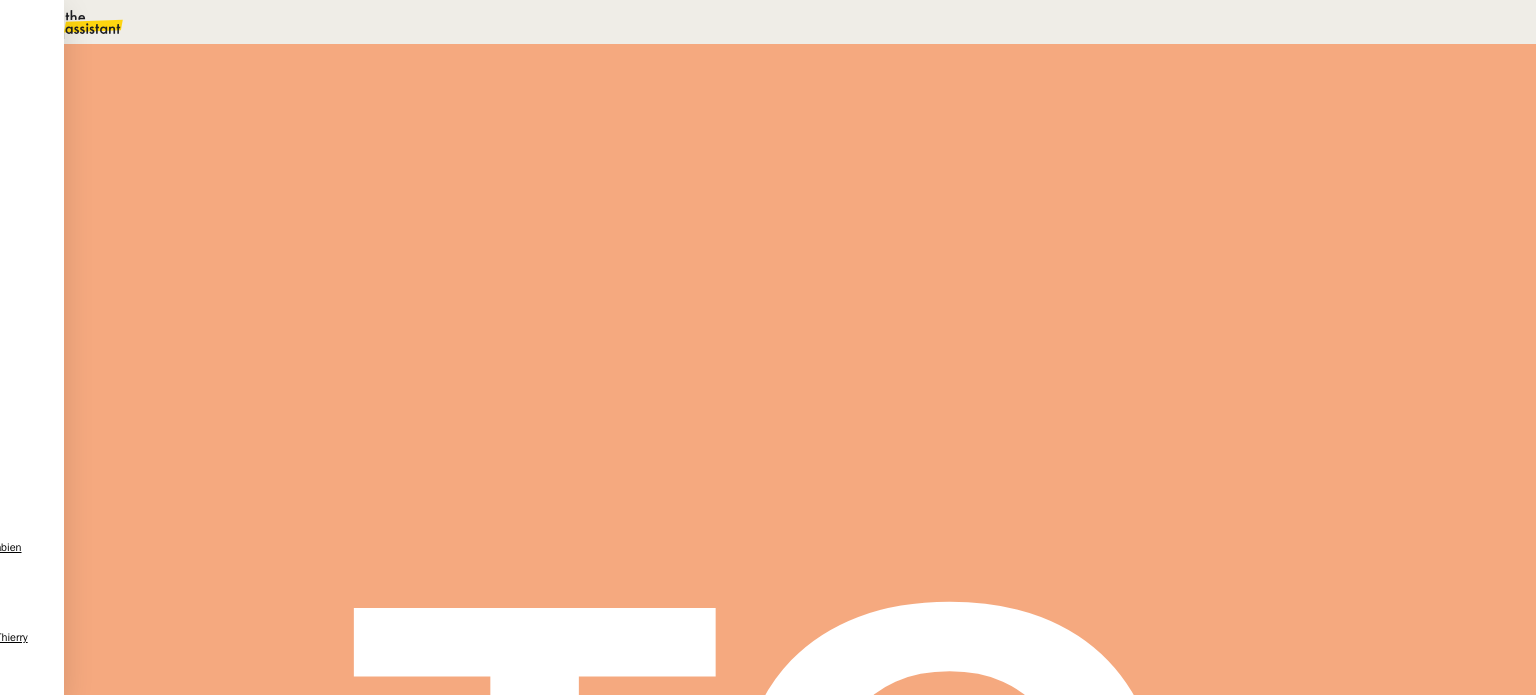click on "Déverrouiller" at bounding box center [57, 98] 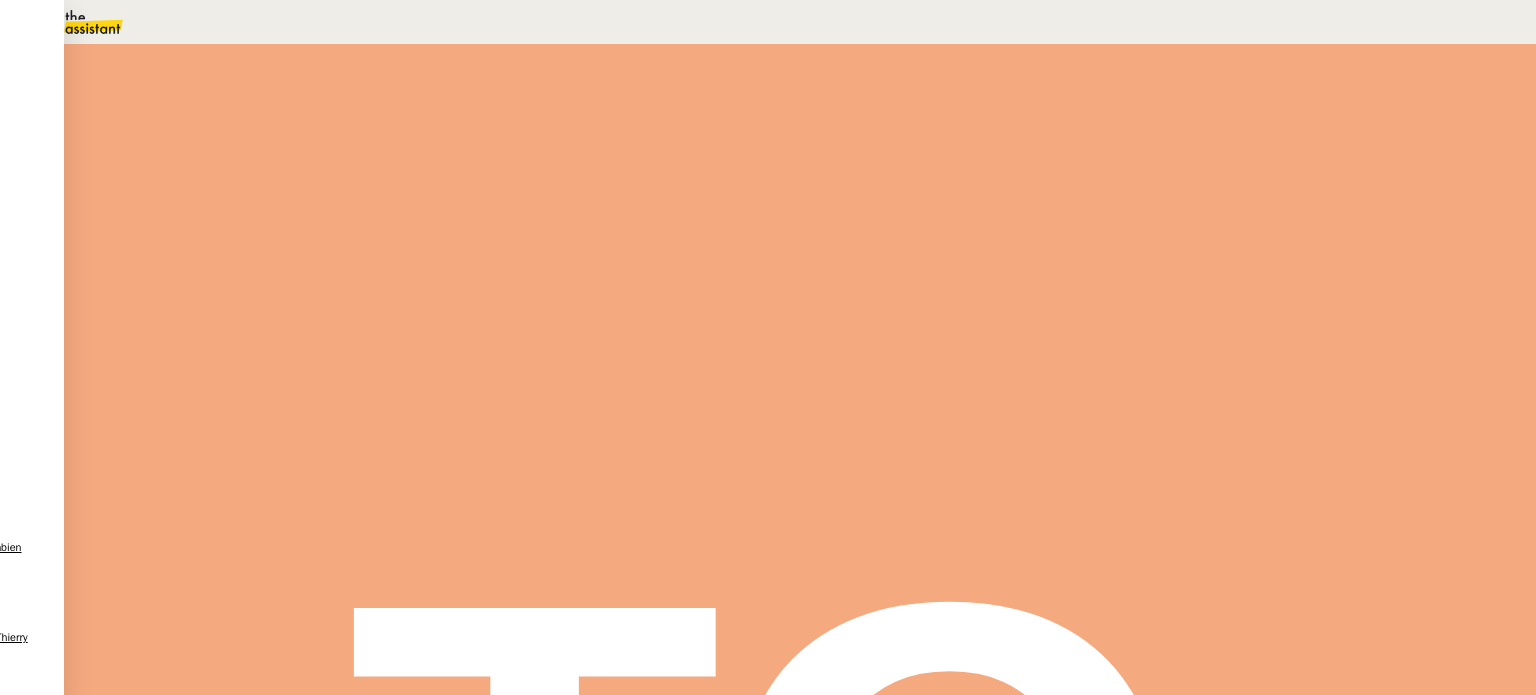 click on "Pré-comptabilité 2 - PENNYLANE" at bounding box center (162, 2374) 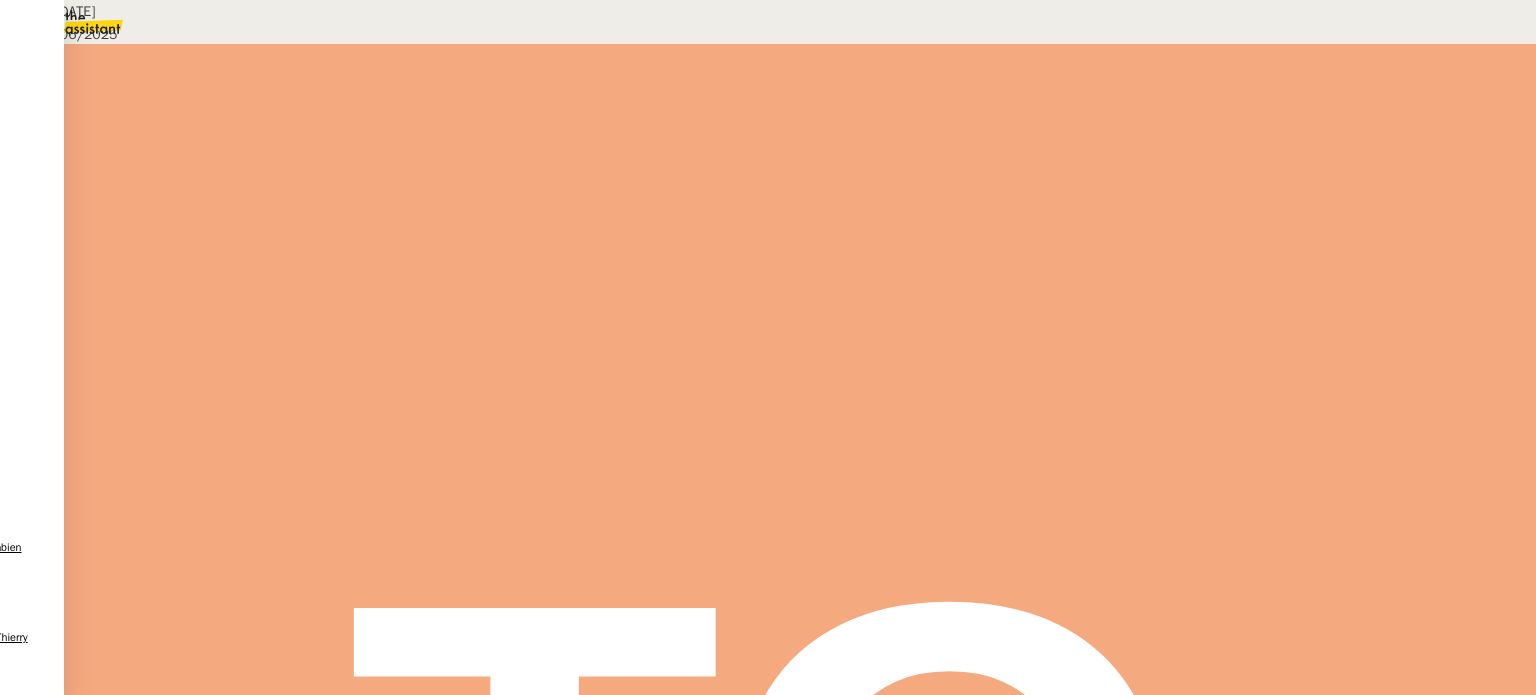 scroll, scrollTop: 500, scrollLeft: 0, axis: vertical 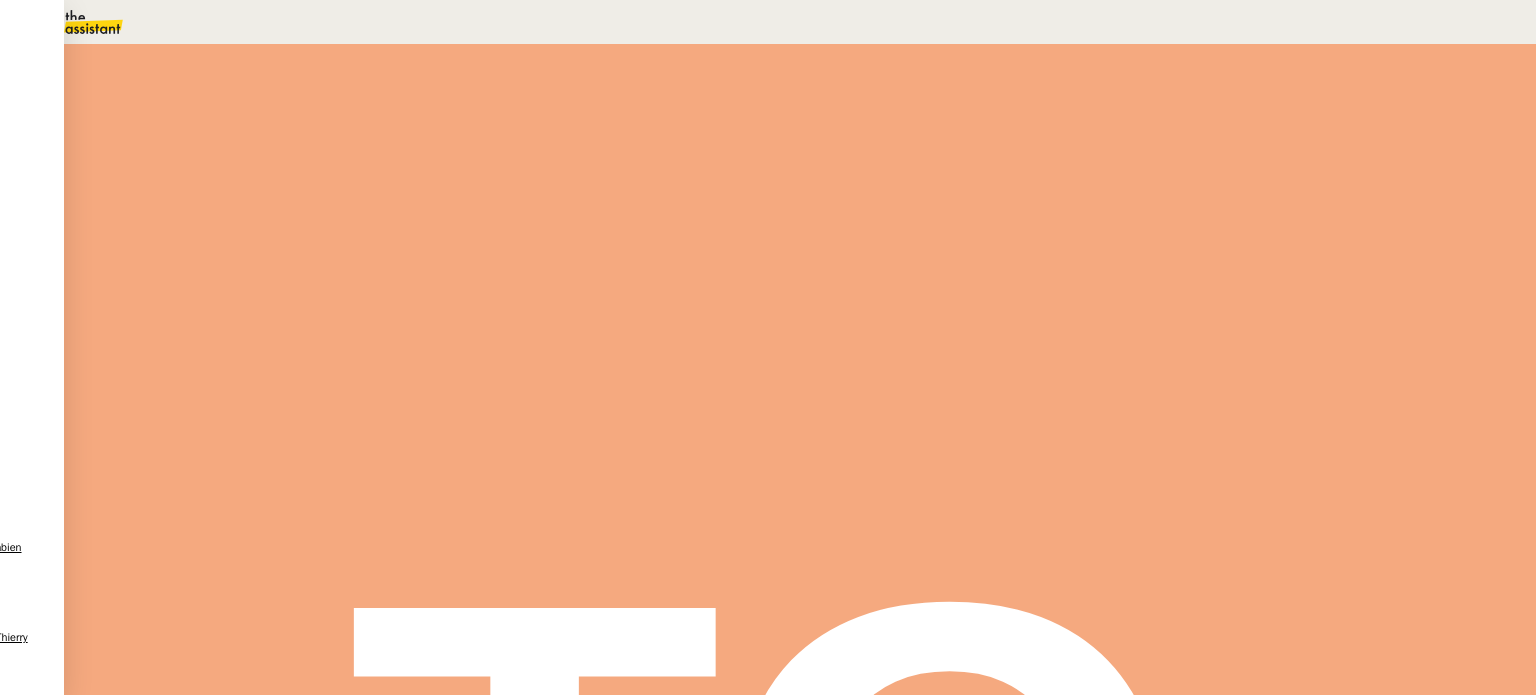 click on "Message" at bounding box center (877, 239) 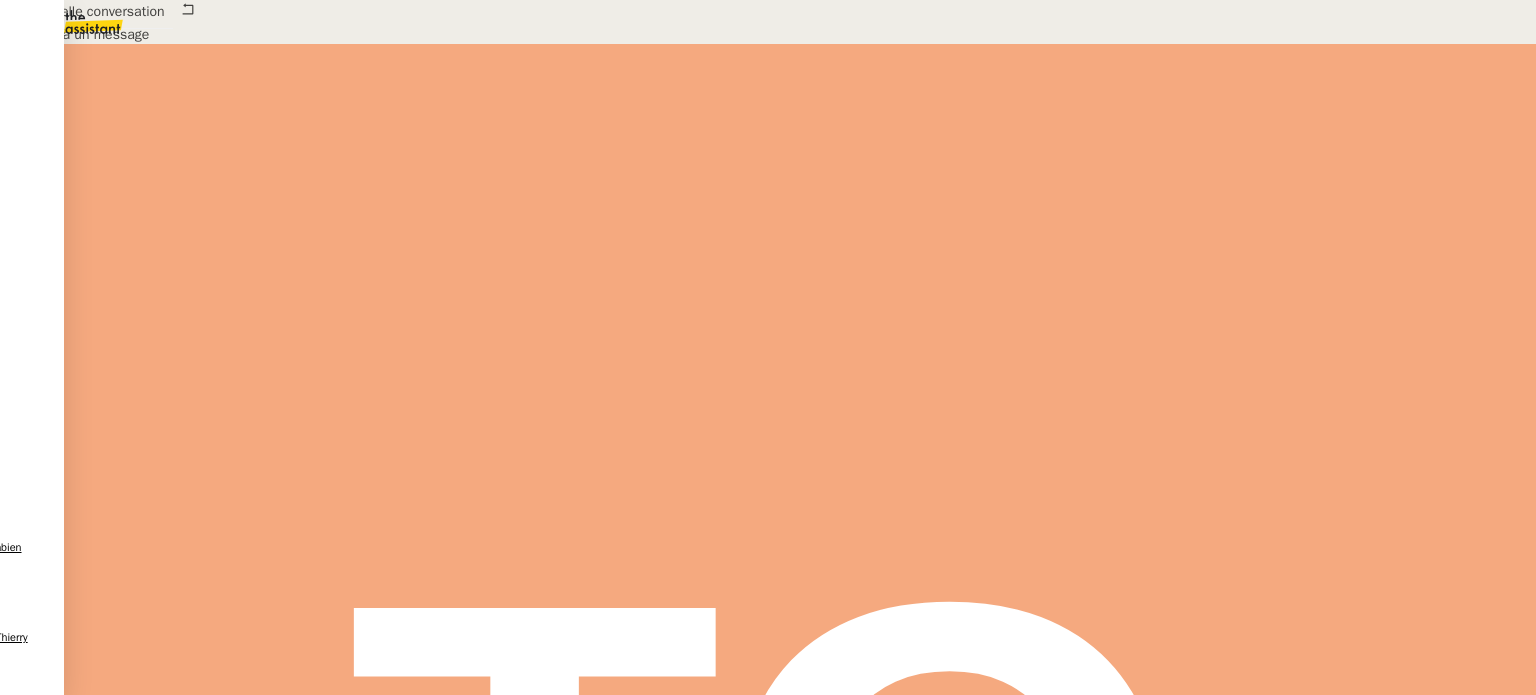 click on "Tâche Message Commentaire" at bounding box center (1068, 239) 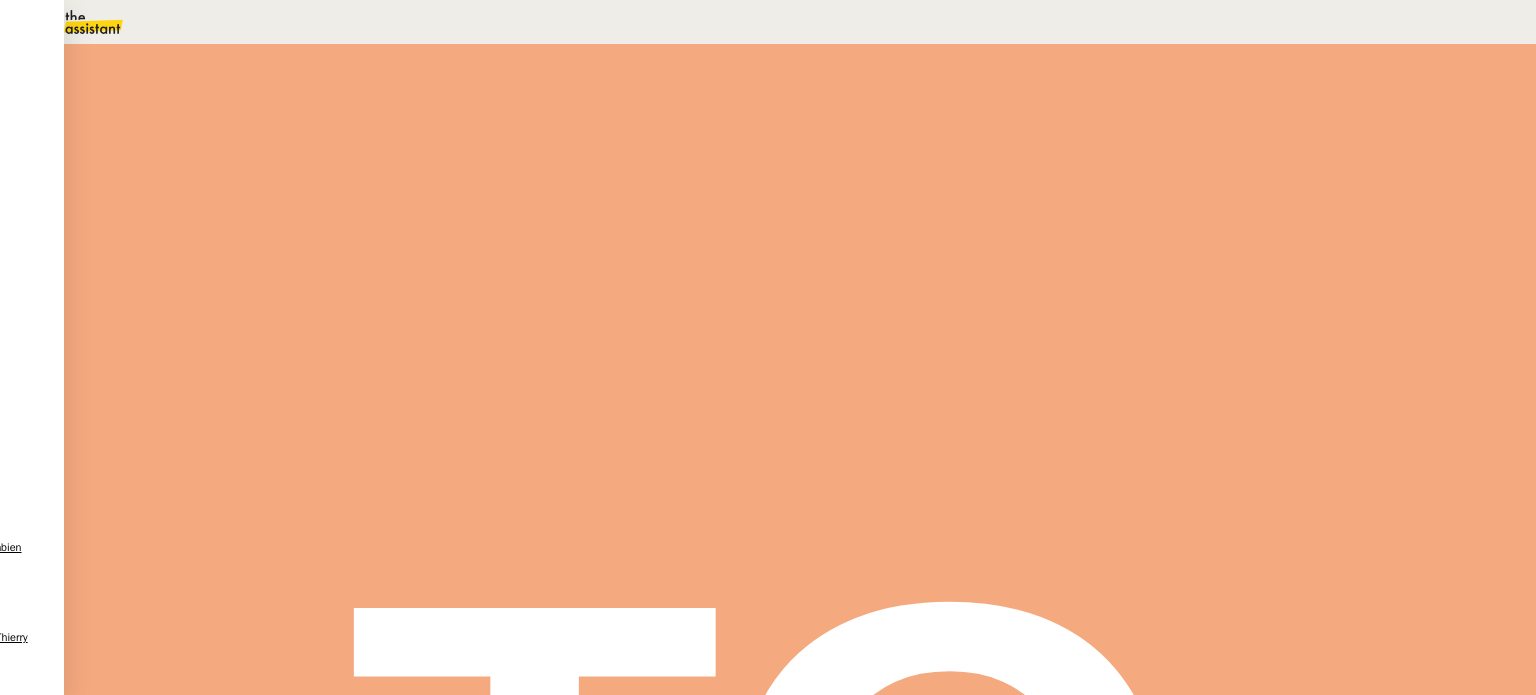 click at bounding box center (1198, 130) 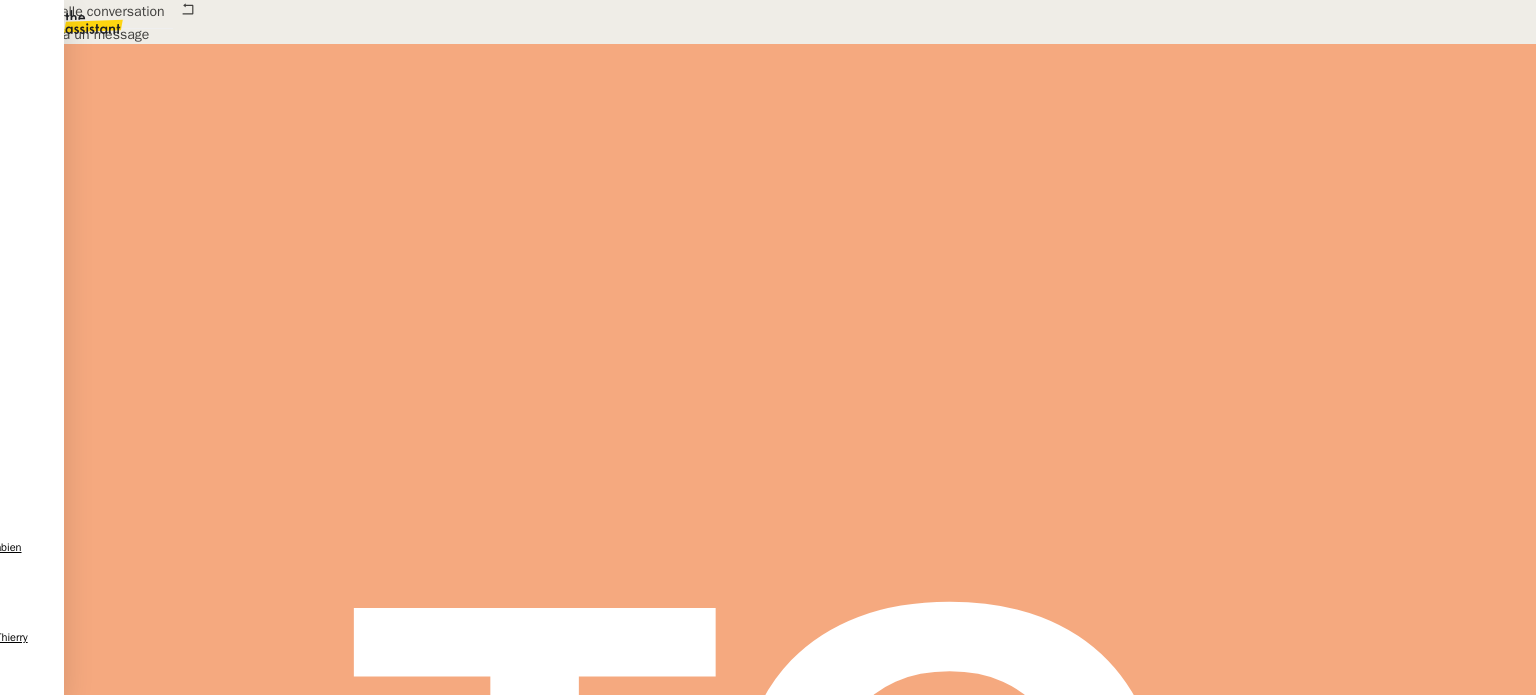 click on "Nouvelle conversation    Répondre à un message" at bounding box center [768, 23] 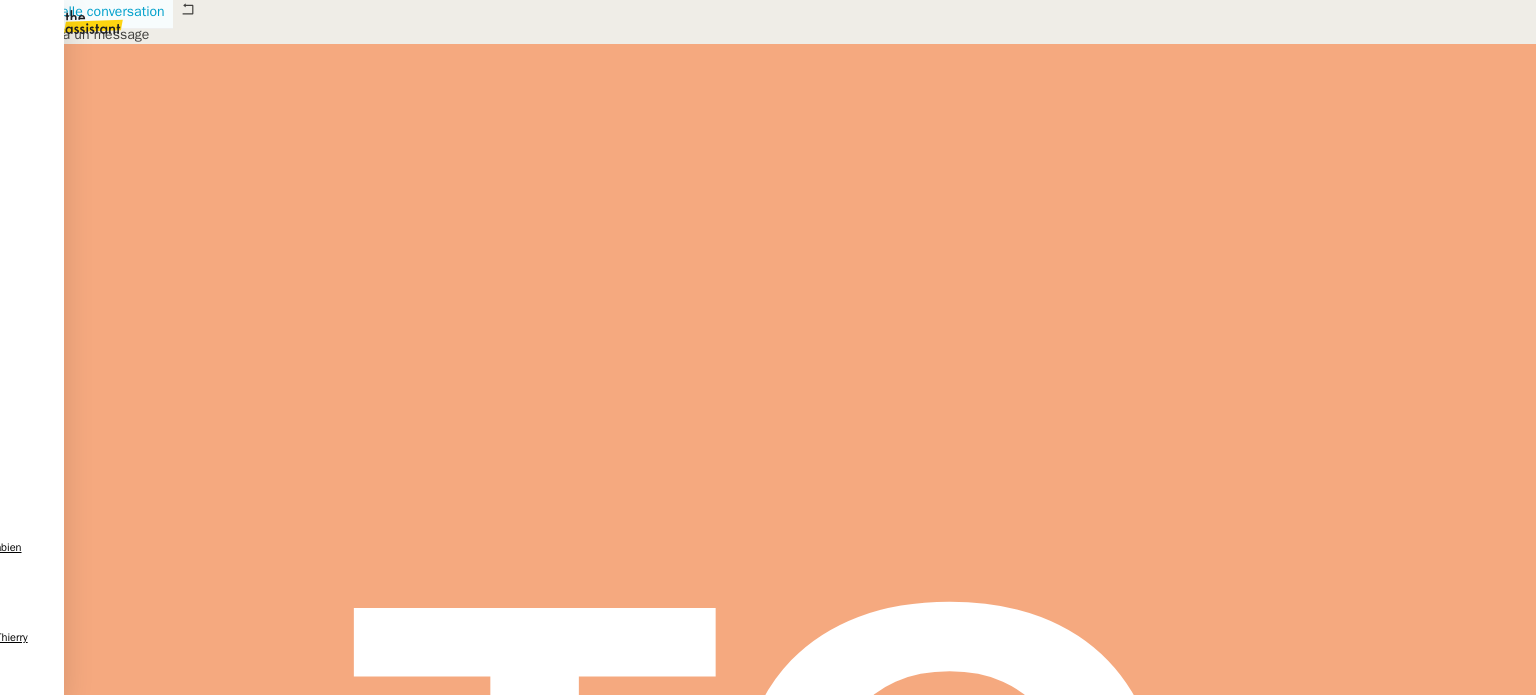 click on "Nouvelle conversation" at bounding box center [97, 11] 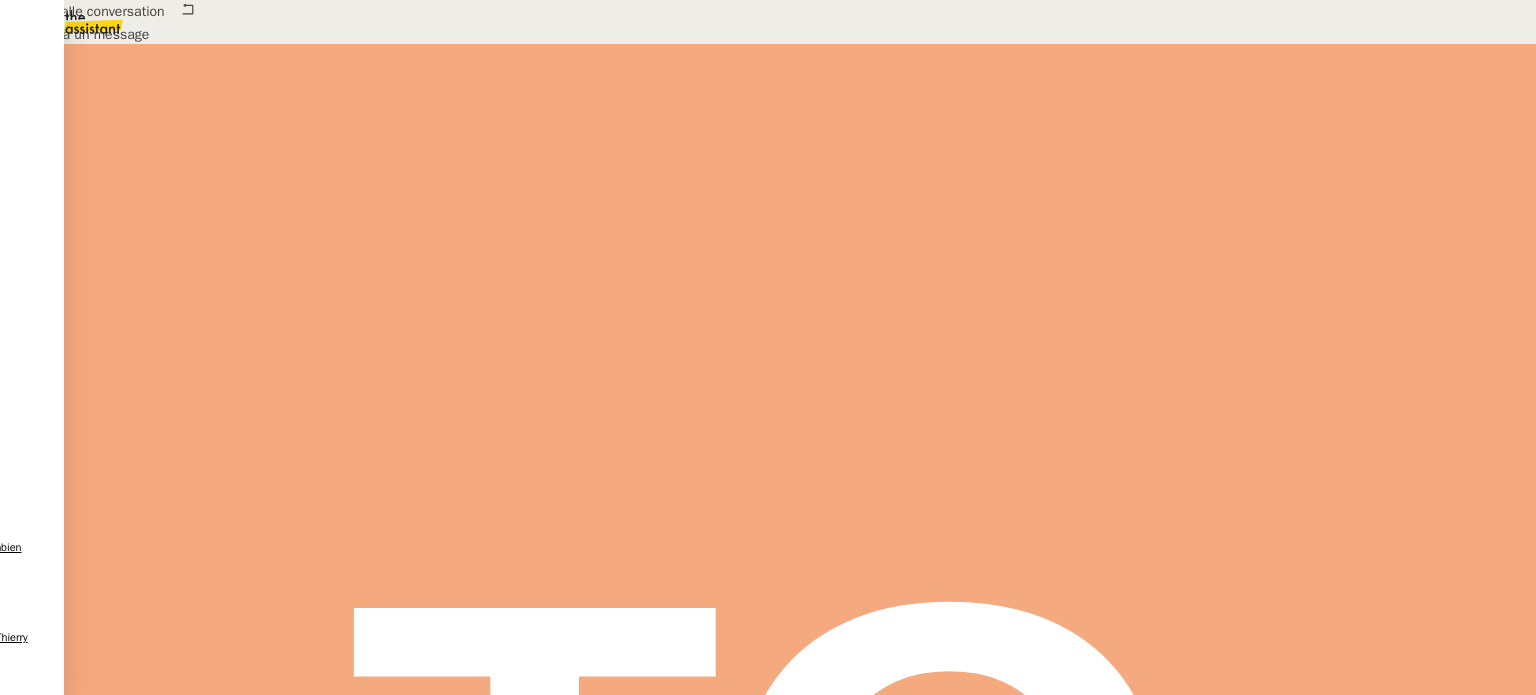 click on "Service TA - VOYAGE - PROPOSITION GLOBALE    A utiliser dans le cadre de proposition de déplacement TA - RELANCE CLIENT (EN)    Relancer un client lorsqu'il n'a pas répondu à un précédent message BAFERTY - MAIL AUDITION    A utiliser dans le cadre de la procédure d'envoi des mails d'audition TA - PUBLICATION OFFRE D'EMPLOI     Organisation du recrutement Discours de présentation du paiement sécurisé    Déclaration  DES      Julien Decroix 3eme RELANCE DEMANDE TELECHARGEMENT     Julien Decroix TA - VOYAGES - PROPOSITION ITINERAIRE    Soumettre les résultats d'une recherche TA - CONFIRMATION PAIEMENT (EN)    Confirmer avec le client de modèle de transaction - Attention Plan Pro nécessaire. TA - COURRIER EXPEDIE (recommandé)    A utiliser dans le cadre de l'envoi d'un courrier recommandé TA - PARTAGE DE CALENDRIER (EN)    A utiliser pour demander au client de partager son calendrier afin de faciliter l'accès et la gestion PSPI - Appel de fonds MJL    ADDINGWELL - TRAITEMENT COURRIERS" at bounding box center [768, 542] 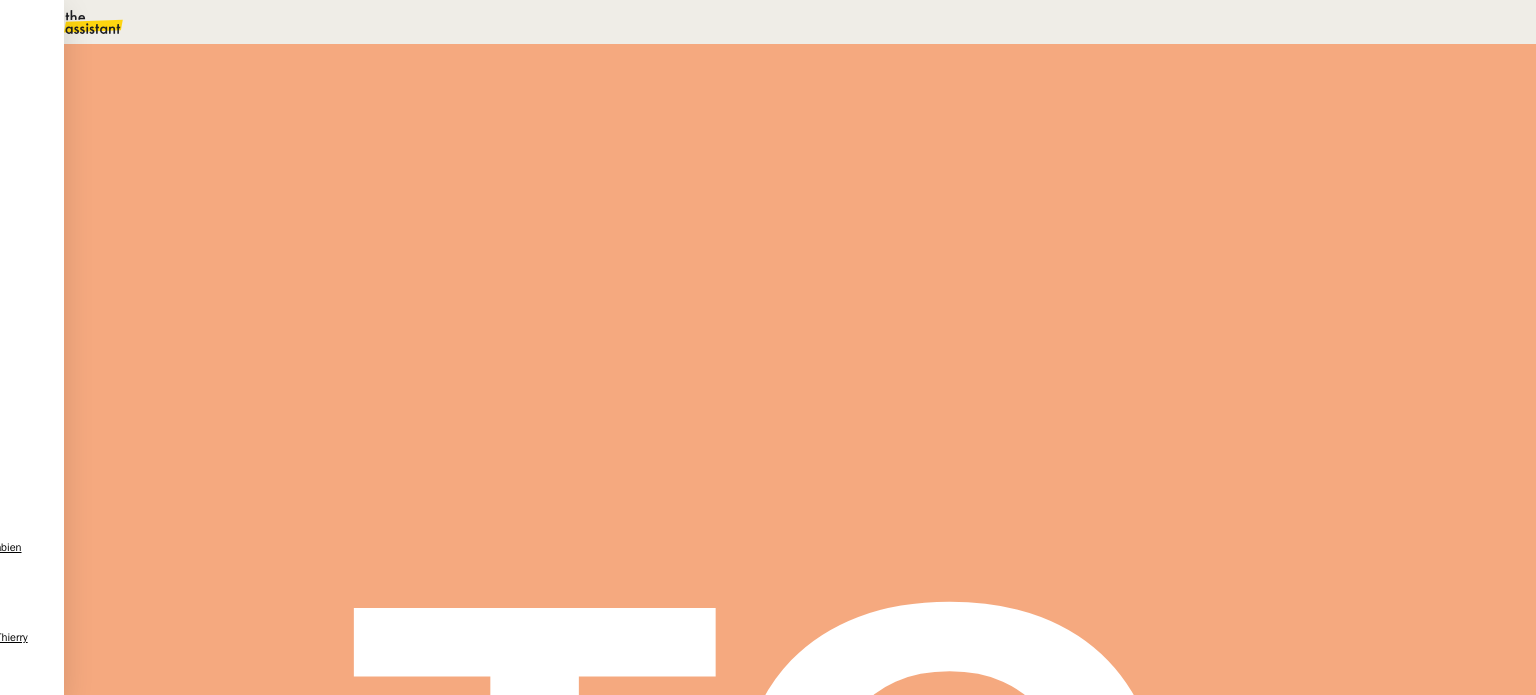click on "Pré-comptabilité 2 - PENNYLANE" at bounding box center [162, 2374] 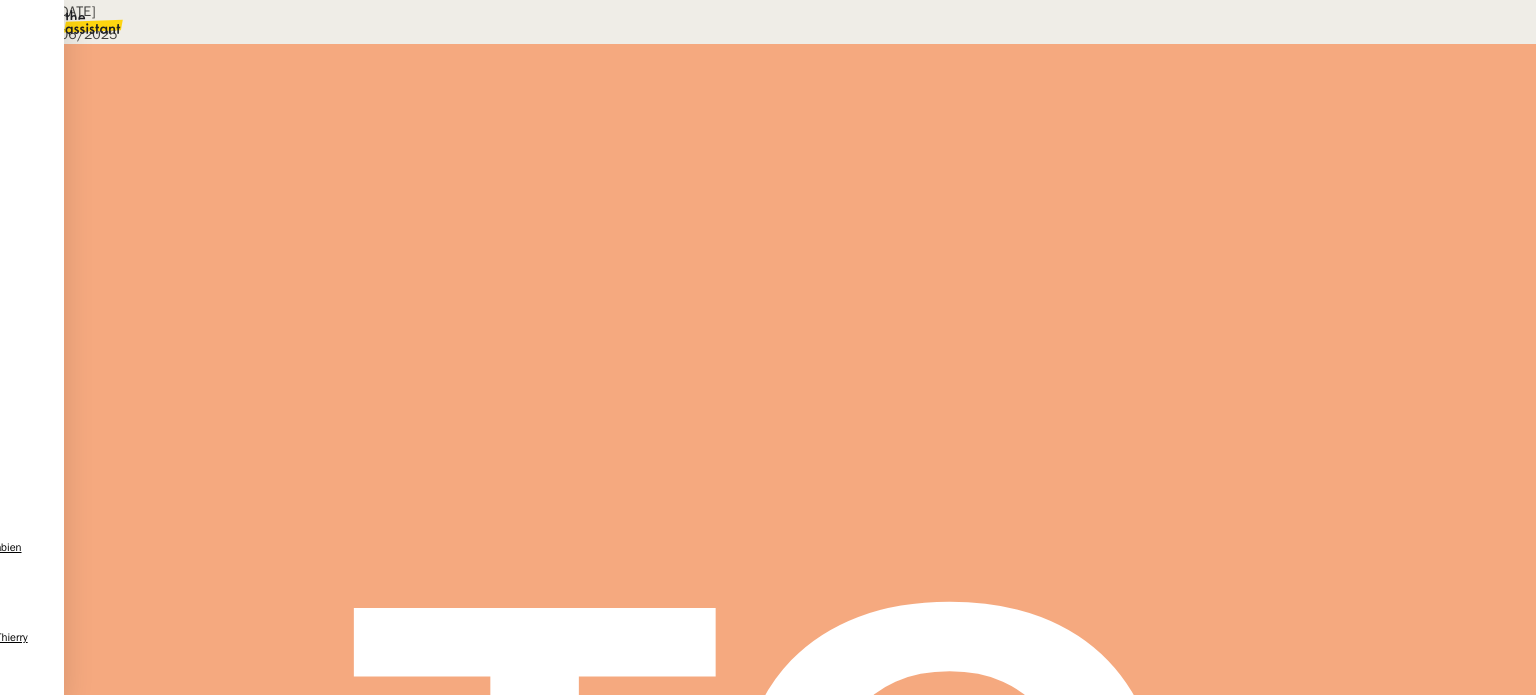 scroll, scrollTop: 773, scrollLeft: 0, axis: vertical 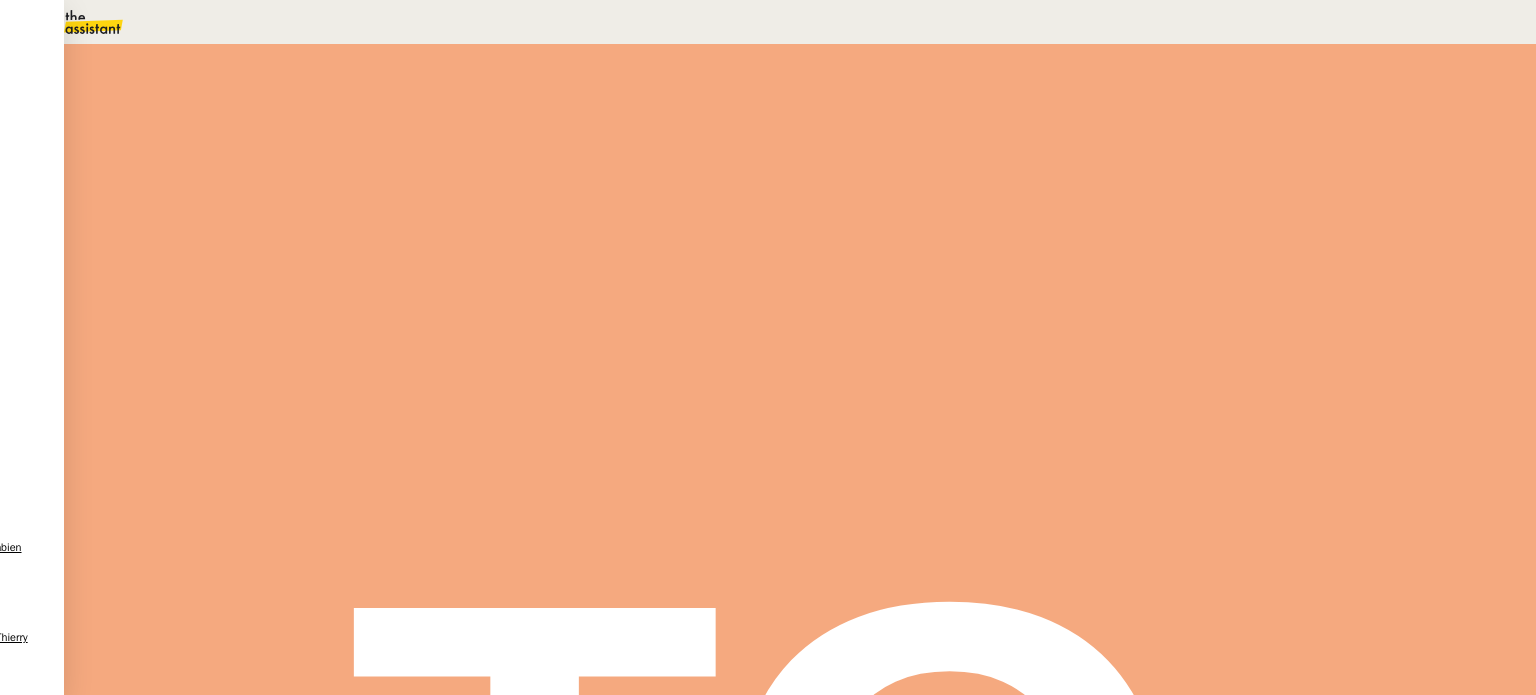 click on "Brouillon" at bounding box center (689, 556) 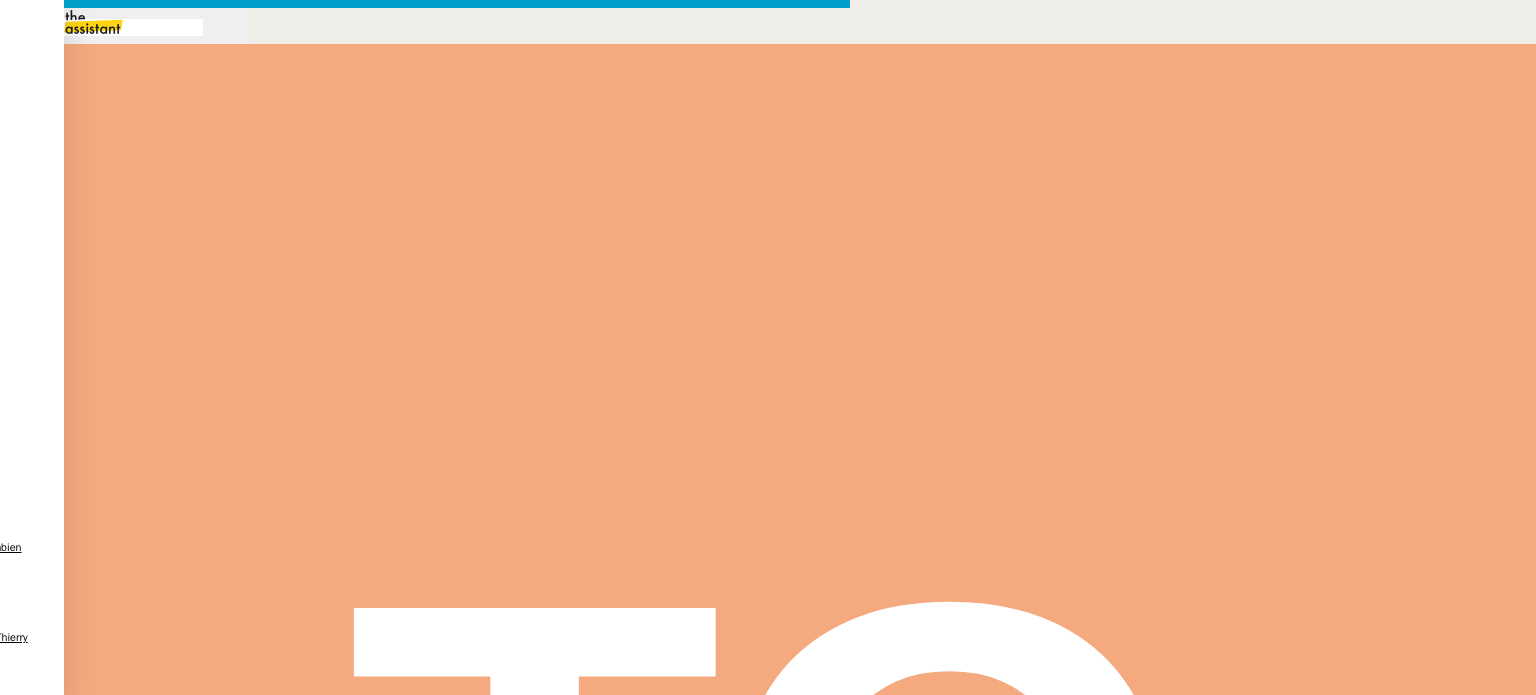 click on "Service TA - VOYAGE - PROPOSITION GLOBALE    A utiliser dans le cadre de proposition de déplacement TA - RELANCE CLIENT (EN)    Relancer un client lorsqu'il n'a pas répondu à un précédent message BAFERTY - MAIL AUDITION    A utiliser dans le cadre de la procédure d'envoi des mails d'audition TA - PUBLICATION OFFRE D'EMPLOI     Organisation du recrutement Discours de présentation du paiement sécurisé    Déclaration  DES      Julien Decroix 3eme RELANCE DEMANDE TELECHARGEMENT     Julien Decroix TA - VOYAGES - PROPOSITION ITINERAIRE    Soumettre les résultats d'une recherche TA - CONFIRMATION PAIEMENT (EN)    Confirmer avec le client de modèle de transaction - Attention Plan Pro nécessaire. TA - COURRIER EXPEDIE (recommandé)    A utiliser dans le cadre de l'envoi d'un courrier recommandé TA - PARTAGE DE CALENDRIER (EN)    A utiliser pour demander au client de partager son calendrier afin de faciliter l'accès et la gestion PSPI - Appel de fonds MJL    ADDINGWELL - TRAITEMENT COURRIERS" at bounding box center [768, 495] 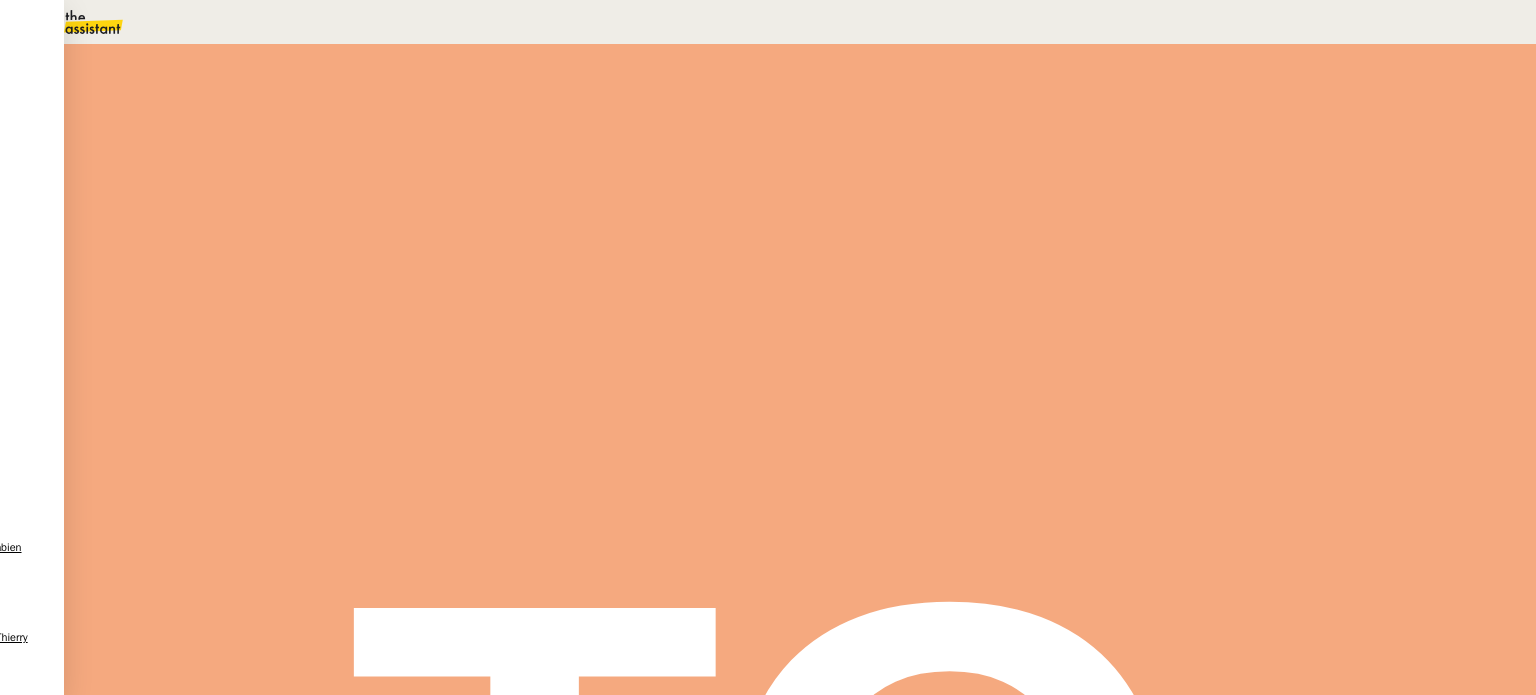 click on "Pré-comptabilité 2 - PENNYLANE  - juillet 2025" at bounding box center [456, 87] 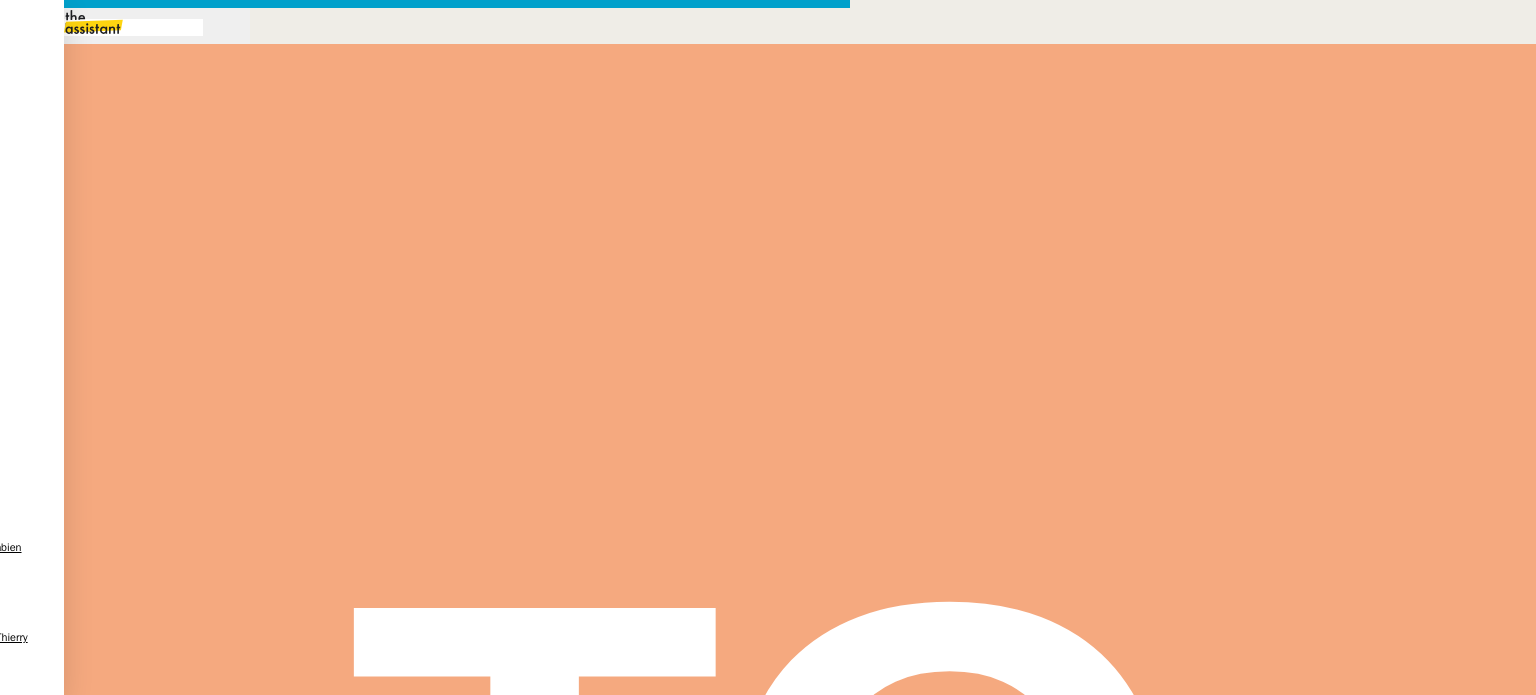 click at bounding box center [425, 719] 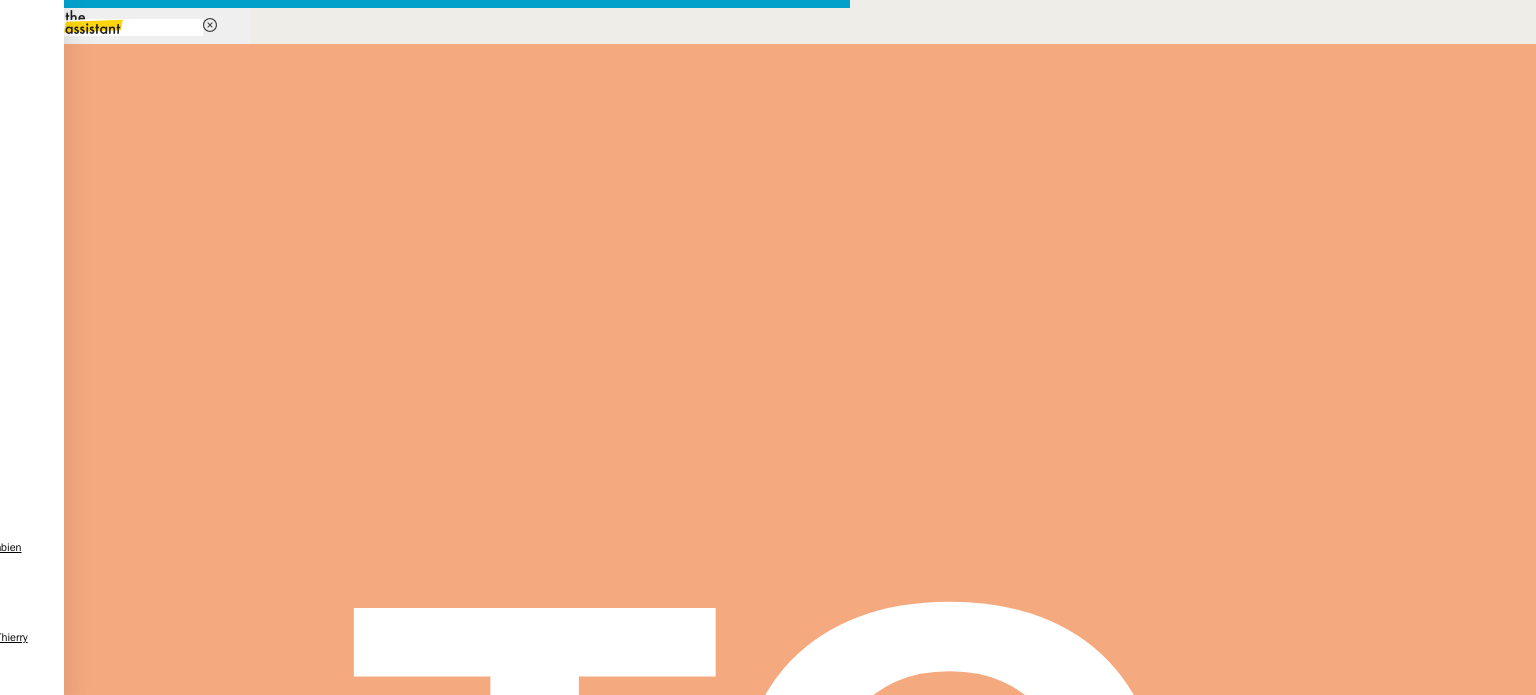 type on "fin" 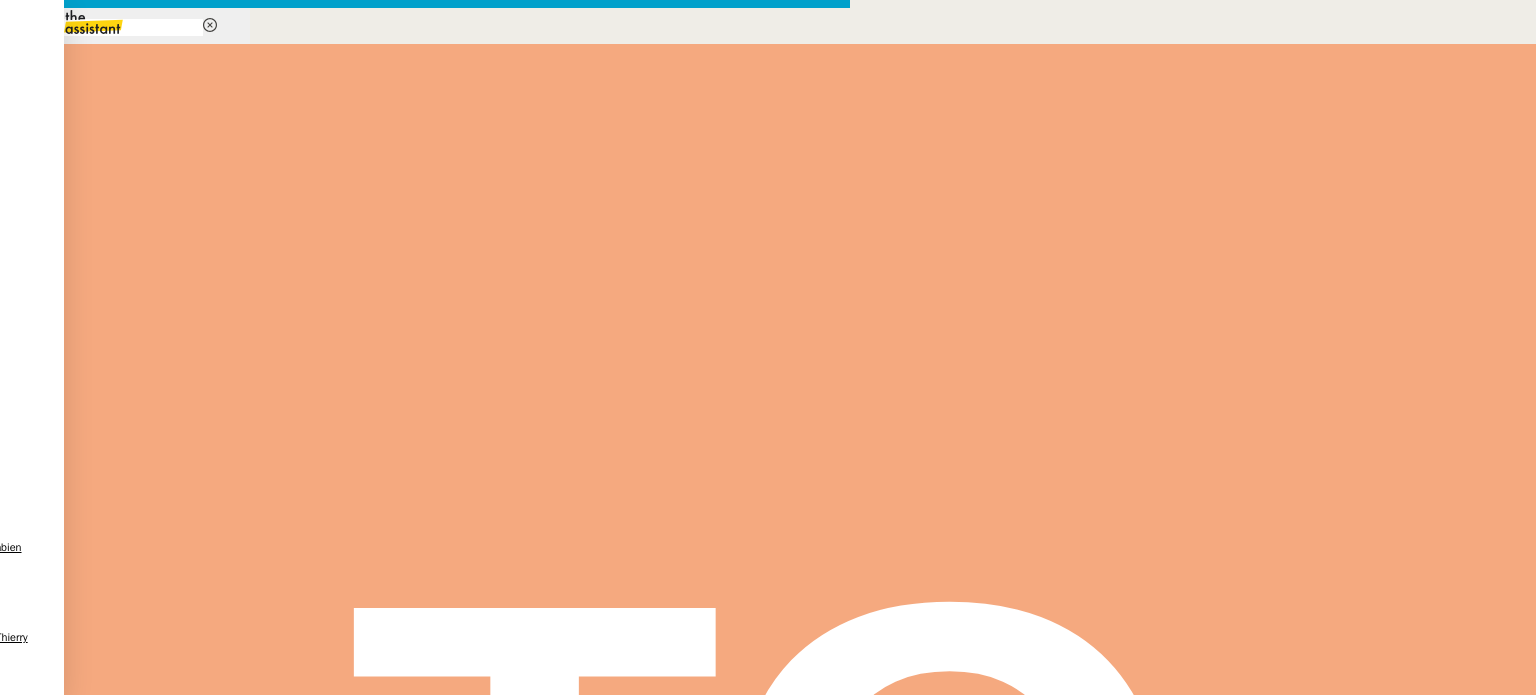 drag, startPoint x: 514, startPoint y: 259, endPoint x: 508, endPoint y: 299, distance: 40.4475 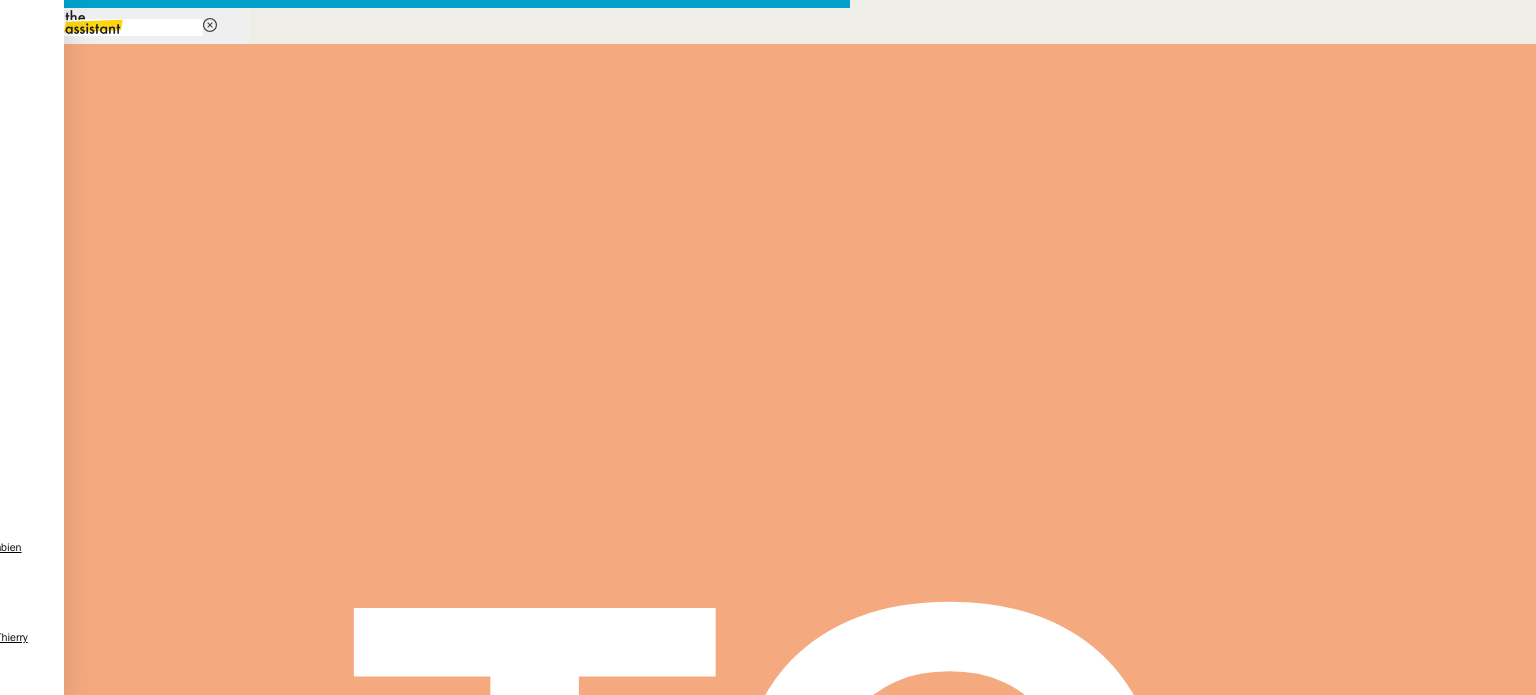 click on "TA -  FIN  MISSION    À envoyer à la fermeture de la demande" at bounding box center (125, 282) 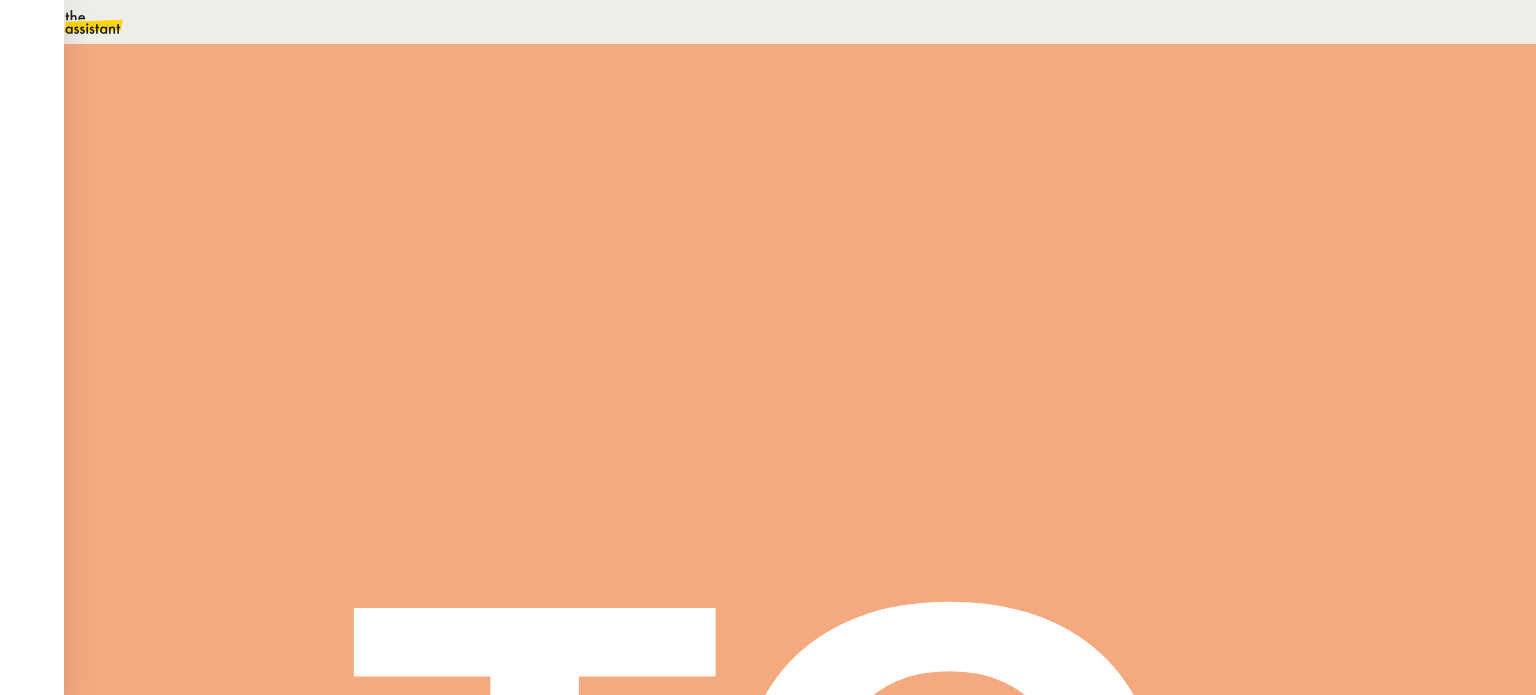 scroll, scrollTop: 112, scrollLeft: 0, axis: vertical 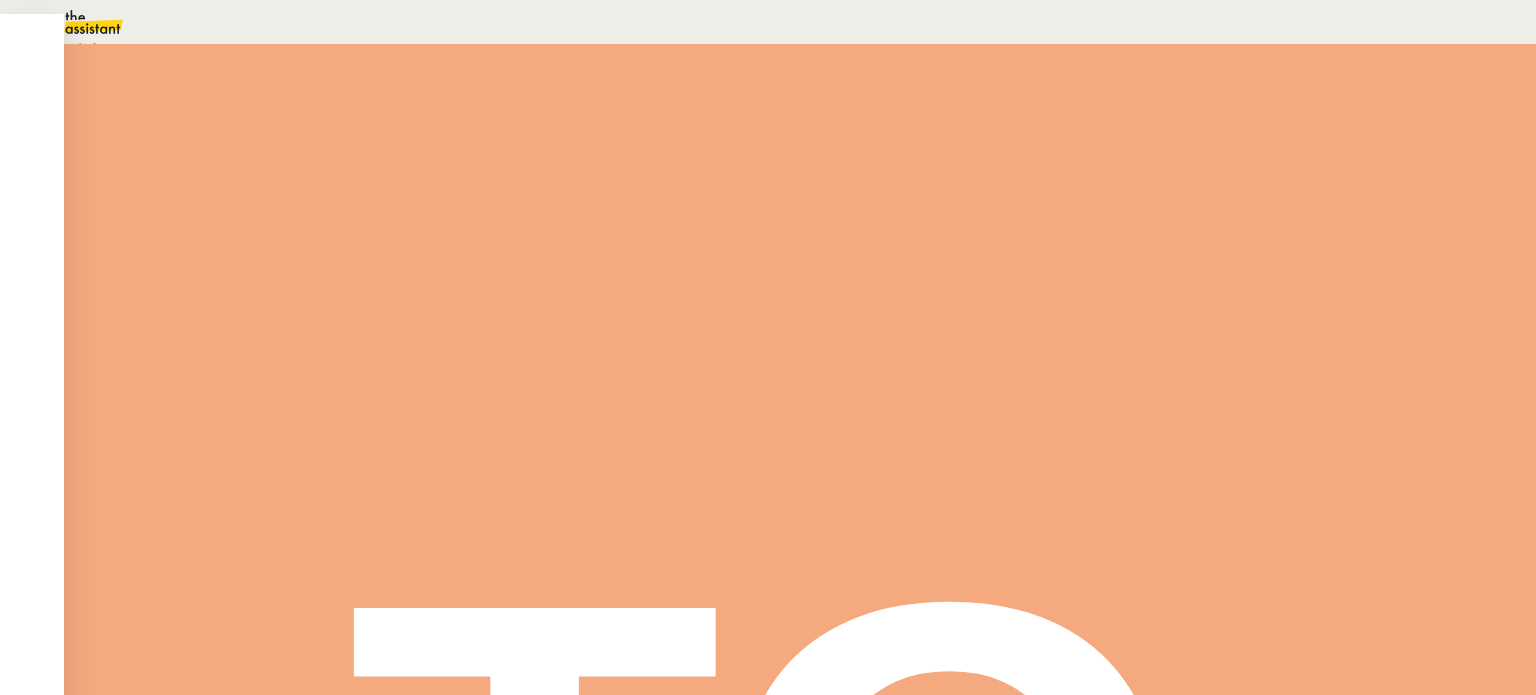 click on "Aucune action supplémentaire n'est nécessaire." at bounding box center (213, 49) 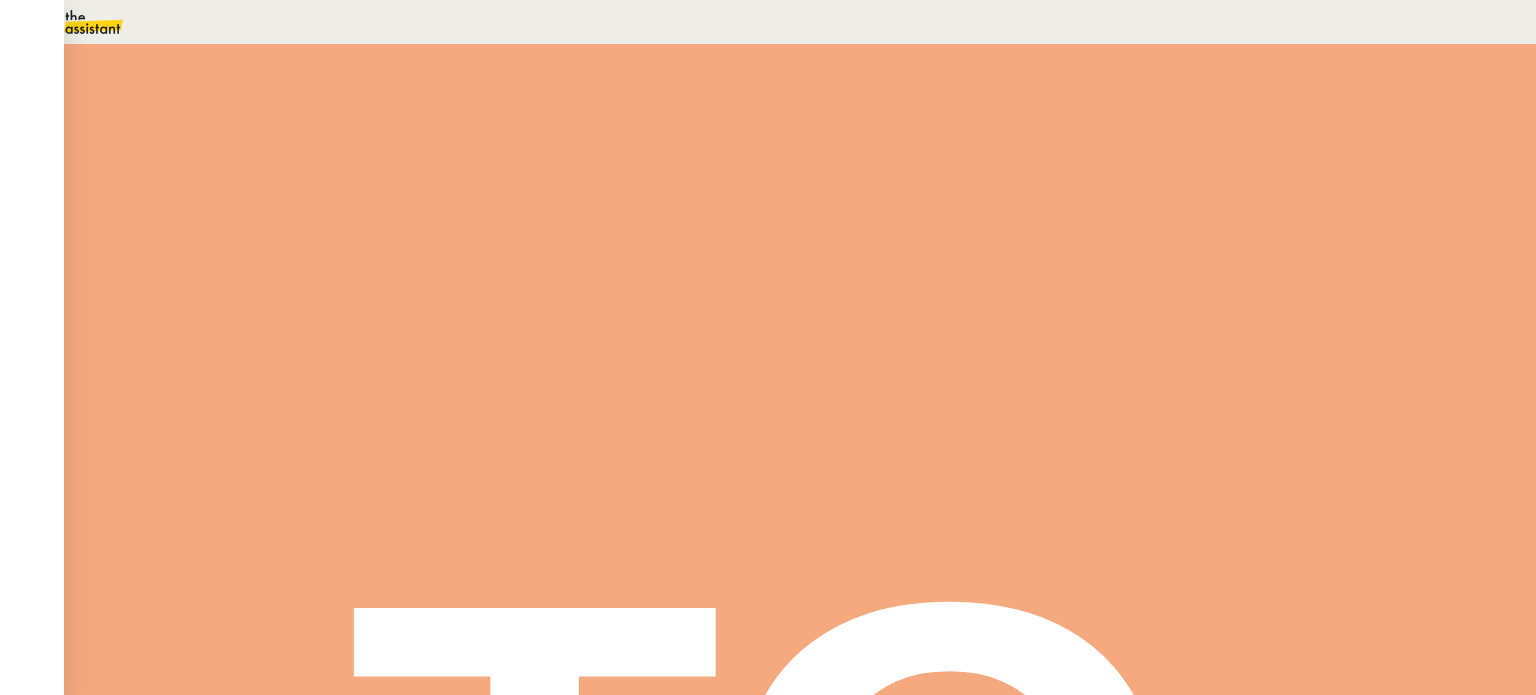 click on "Sauver" at bounding box center [1139, 188] 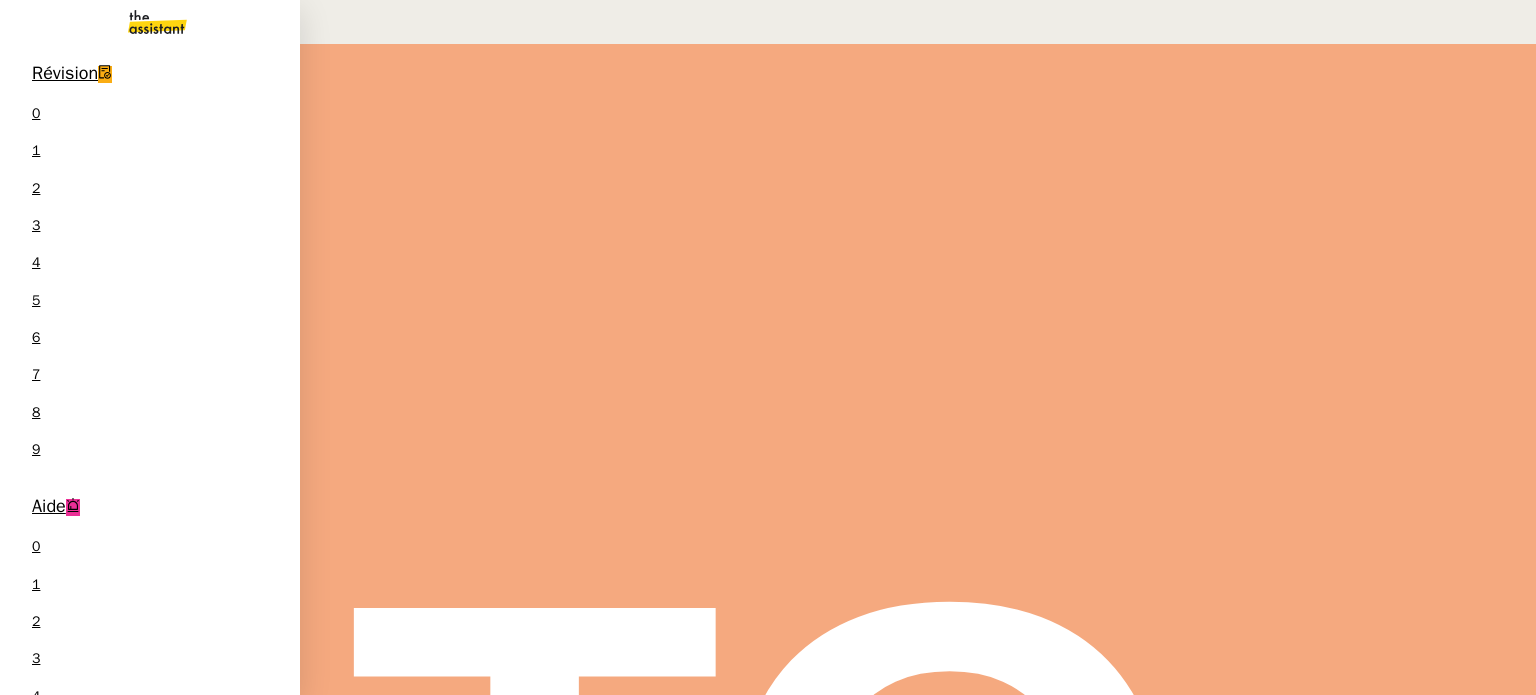 click on "Rapprochement factures/paiements clients - 1 juillet 2025" at bounding box center (138, 1274) 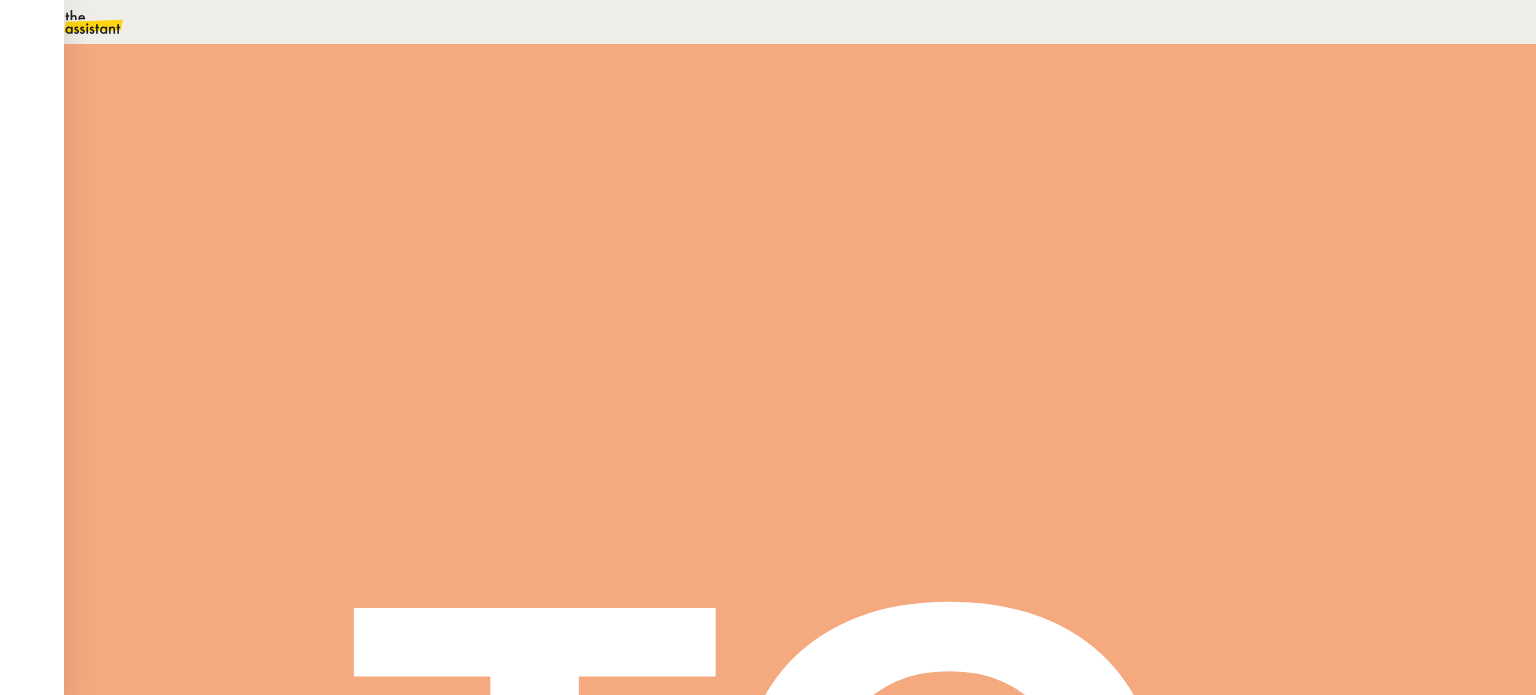 scroll, scrollTop: 0, scrollLeft: 0, axis: both 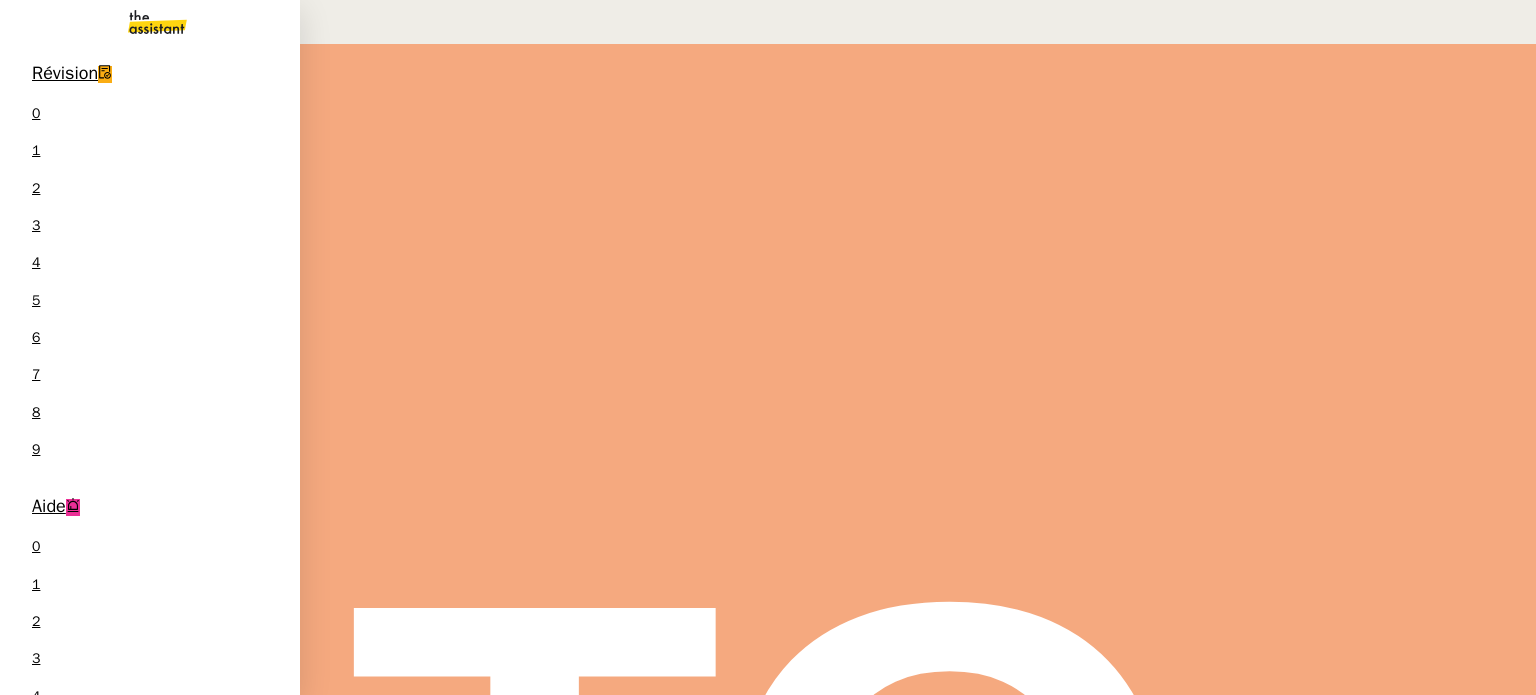 click on "7 demandes en cours" at bounding box center (131, 2224) 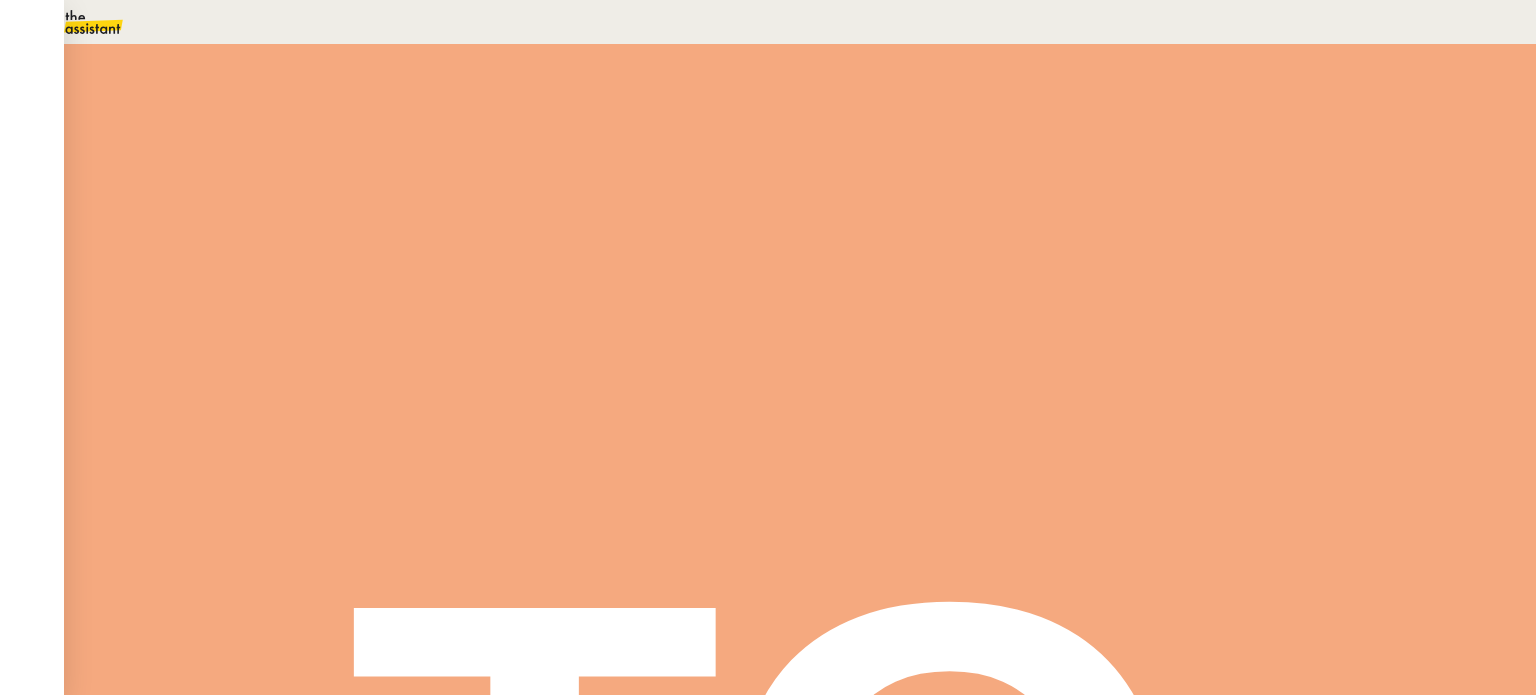 scroll, scrollTop: 1100, scrollLeft: 0, axis: vertical 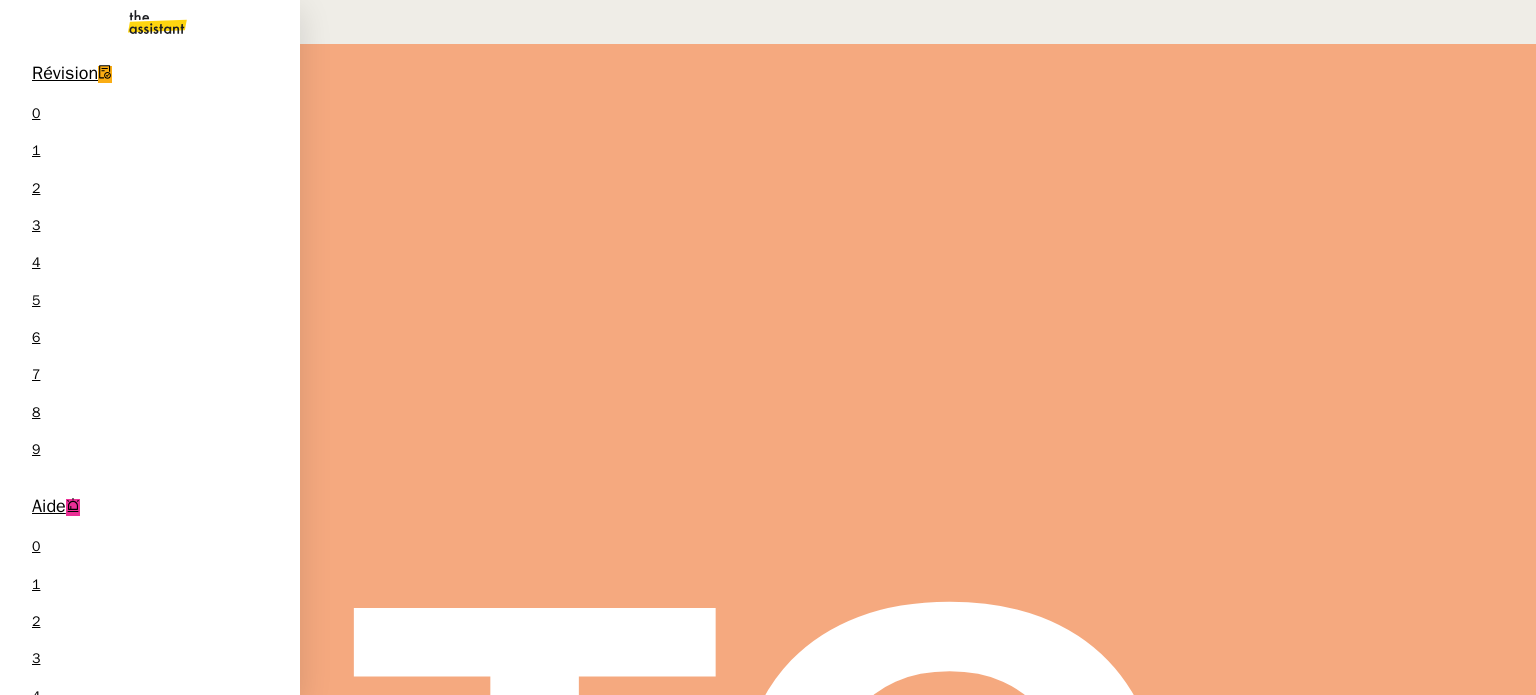 click on "Arrêter les contrats du 32 rue Médéric" at bounding box center [135, 1467] 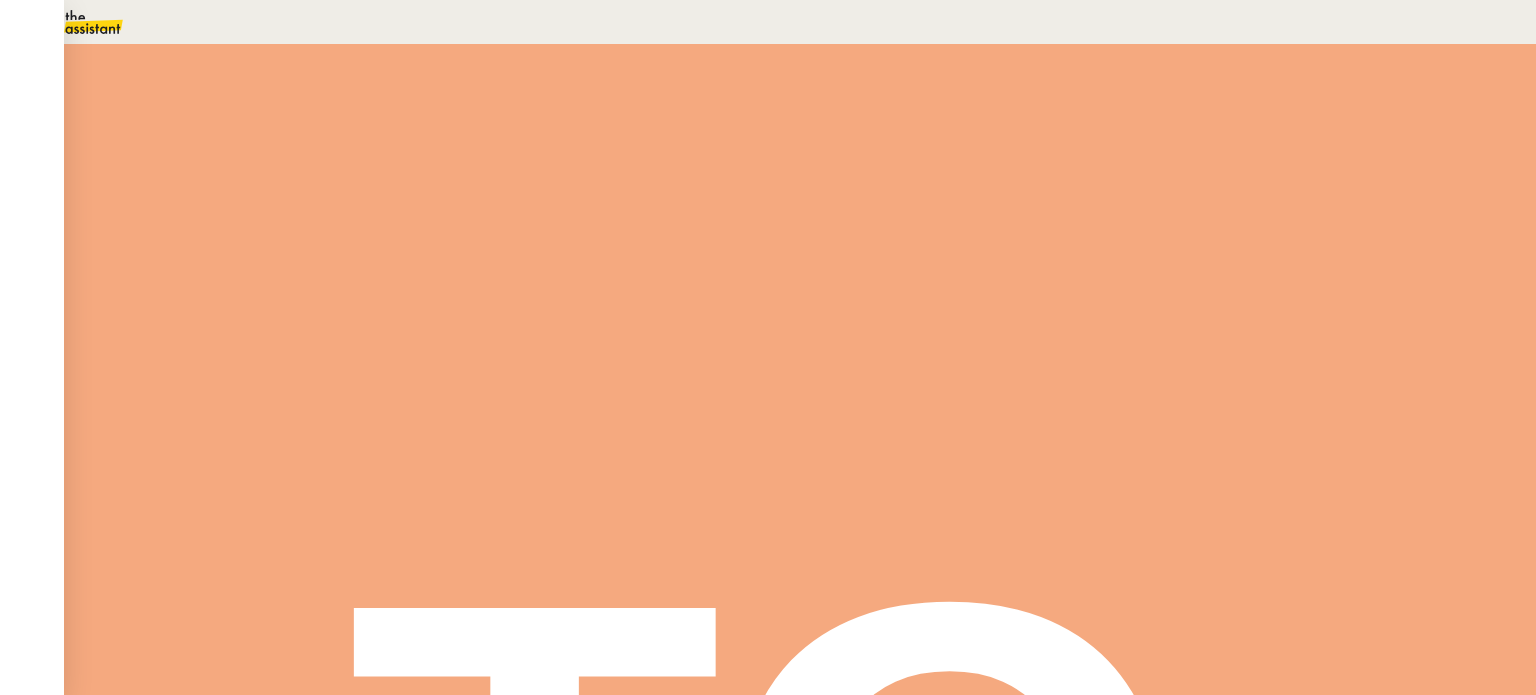 scroll, scrollTop: 0, scrollLeft: 0, axis: both 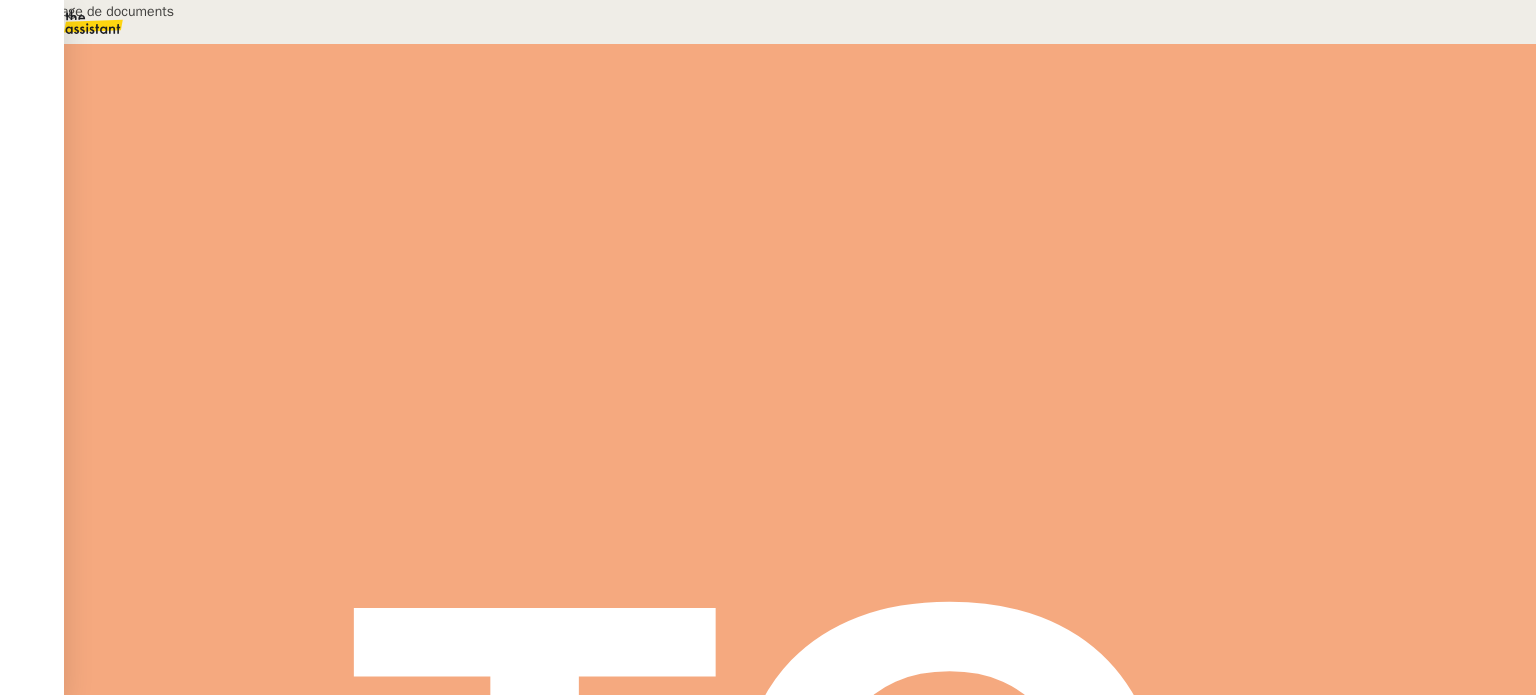 type on "Mise en page de documents" 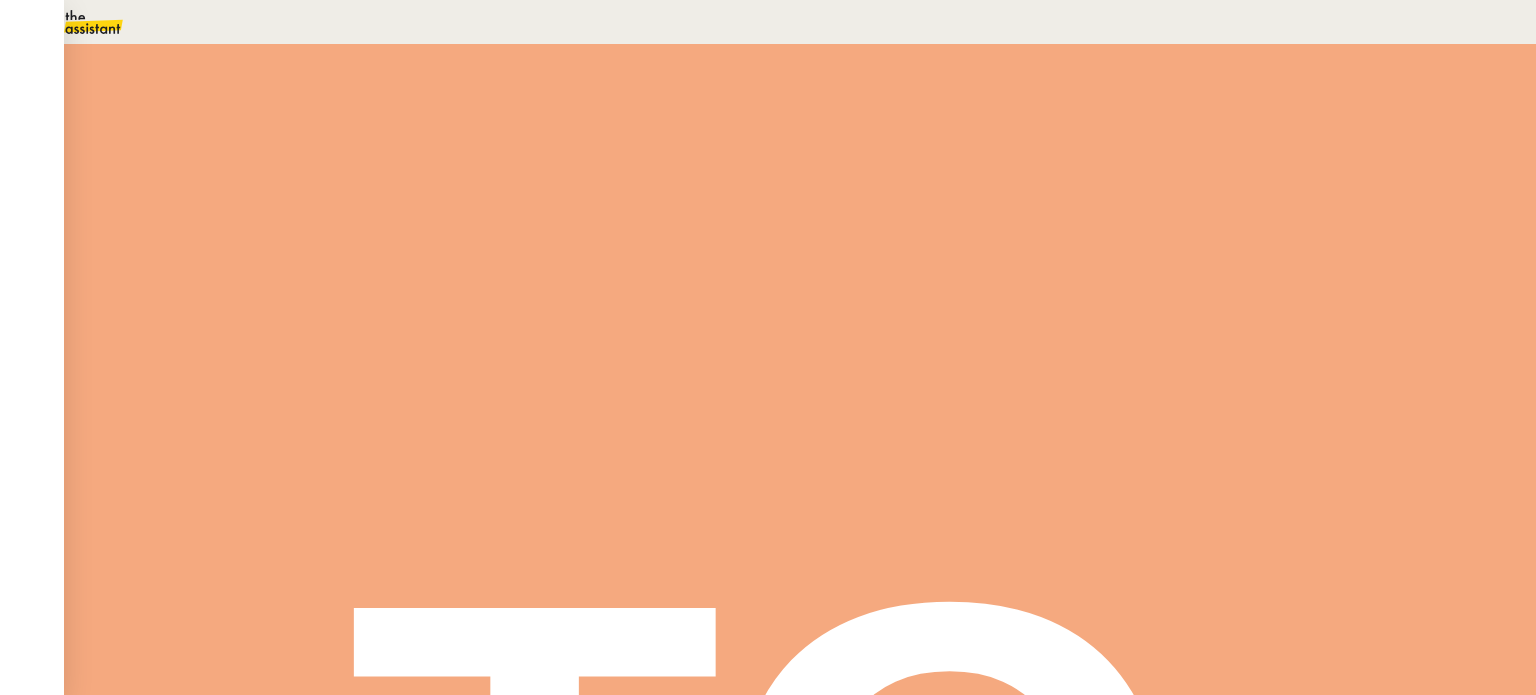 click at bounding box center (267, 336) 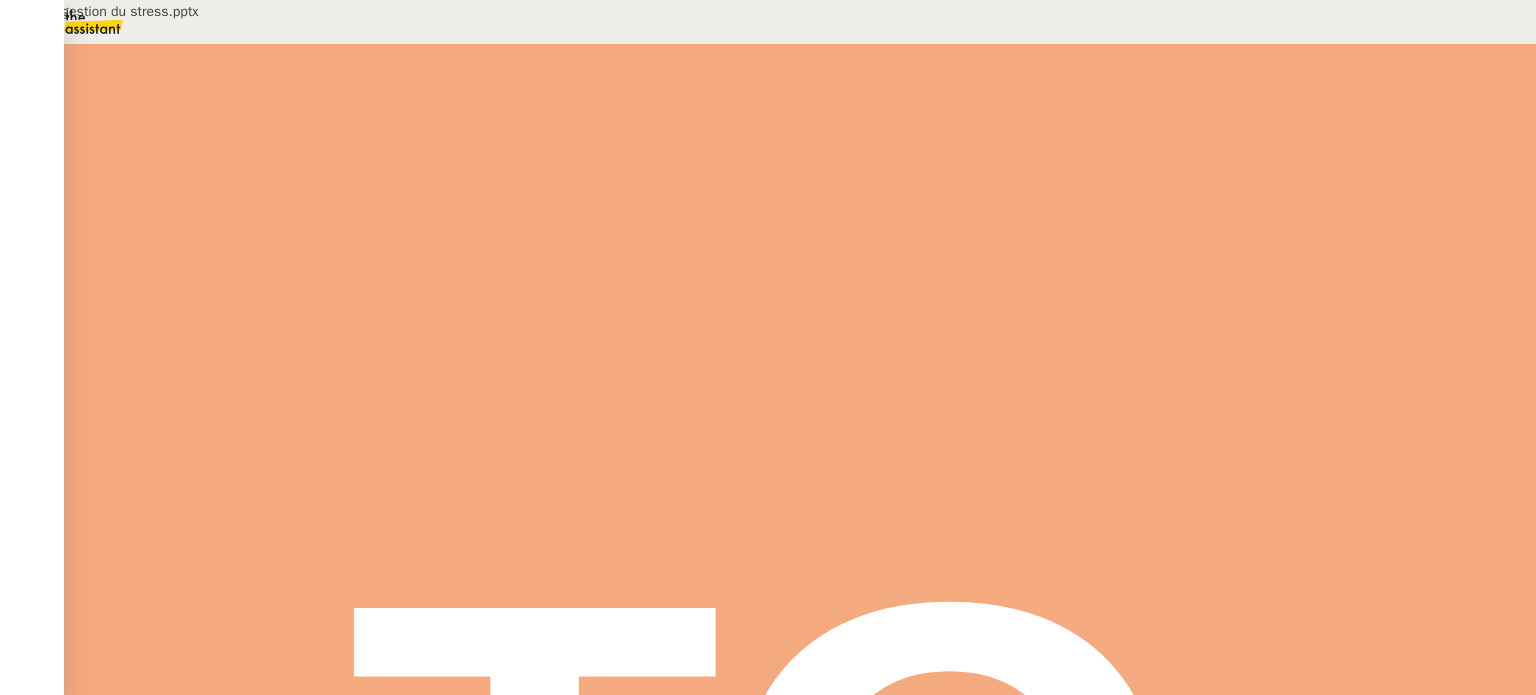 click on "Atelier de gestion du stress.pptx" at bounding box center (689, 770) 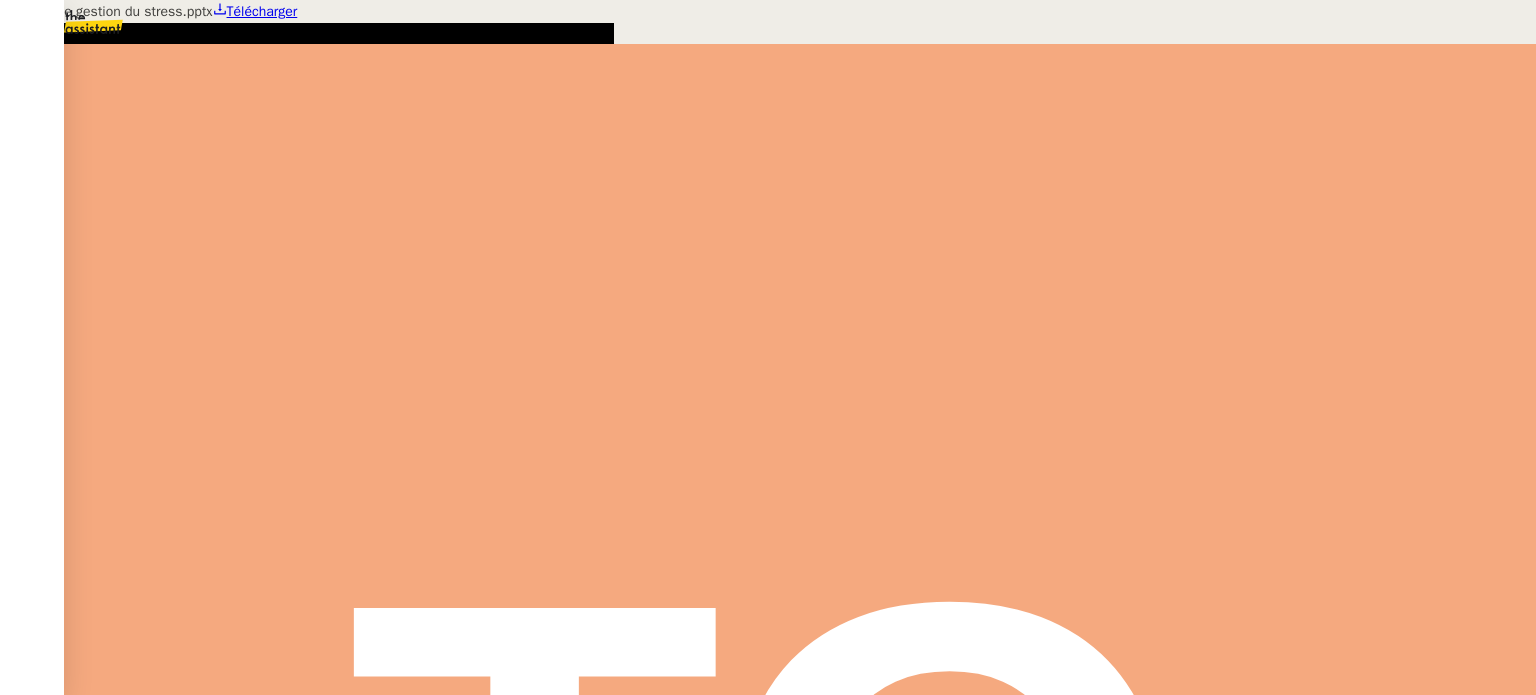 click on "Télécharger" at bounding box center [262, 11] 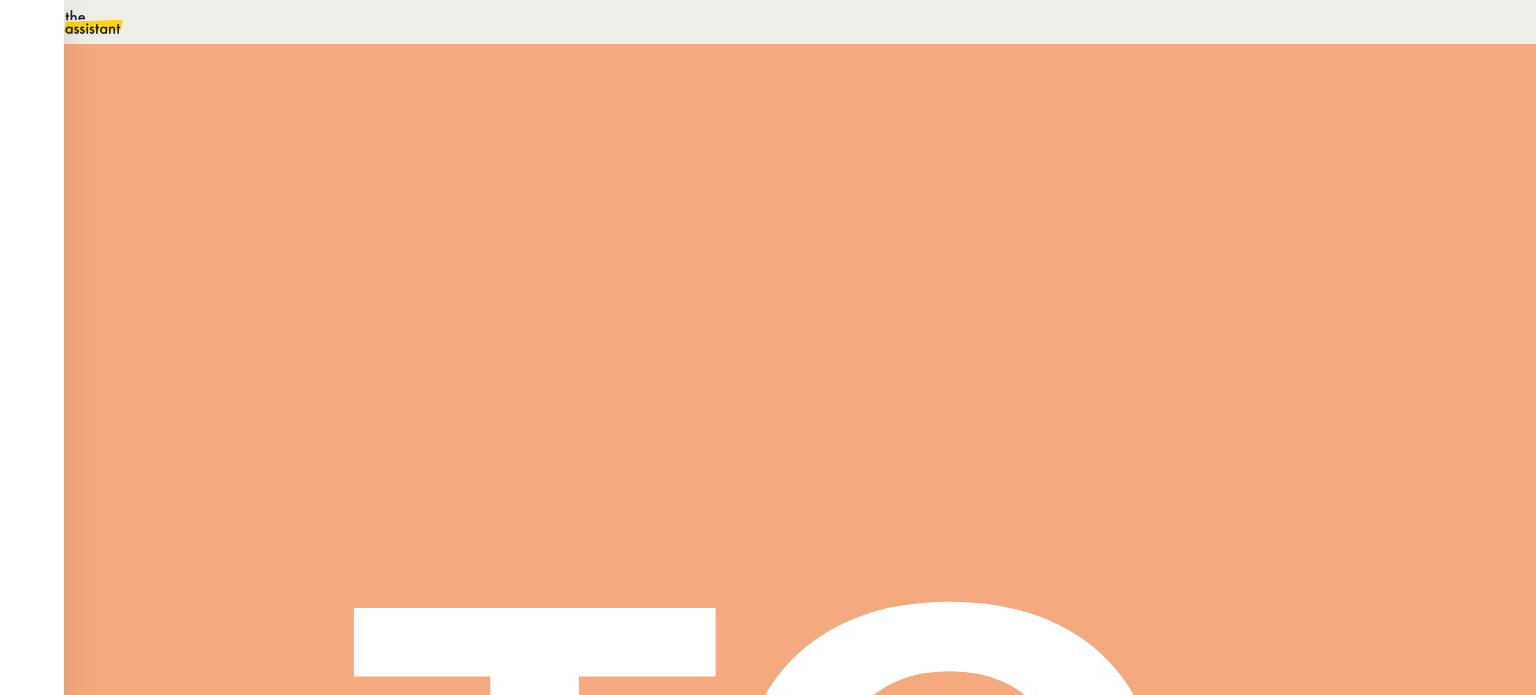 scroll, scrollTop: 2663, scrollLeft: 0, axis: vertical 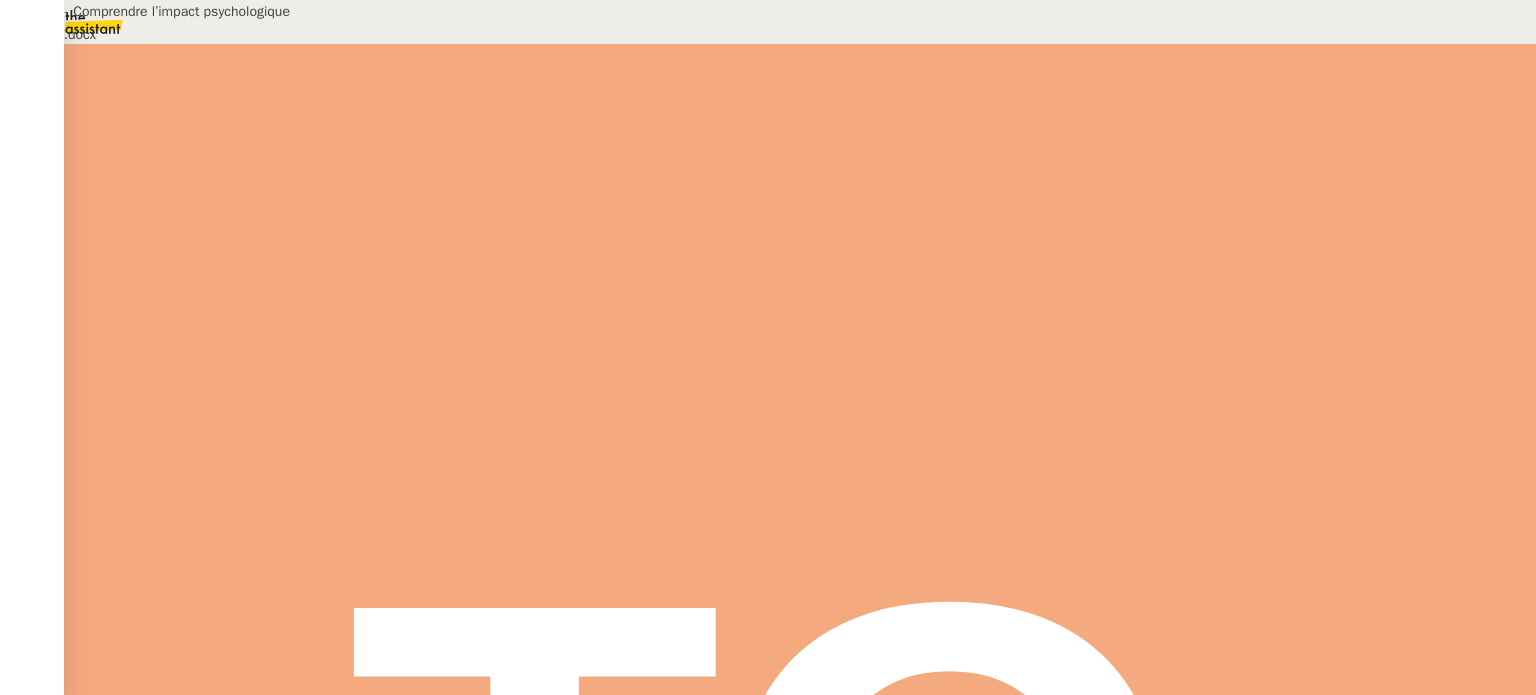 click on "Formation - Comprendre l’impact psychologique de la crise.docx" at bounding box center (689, 707) 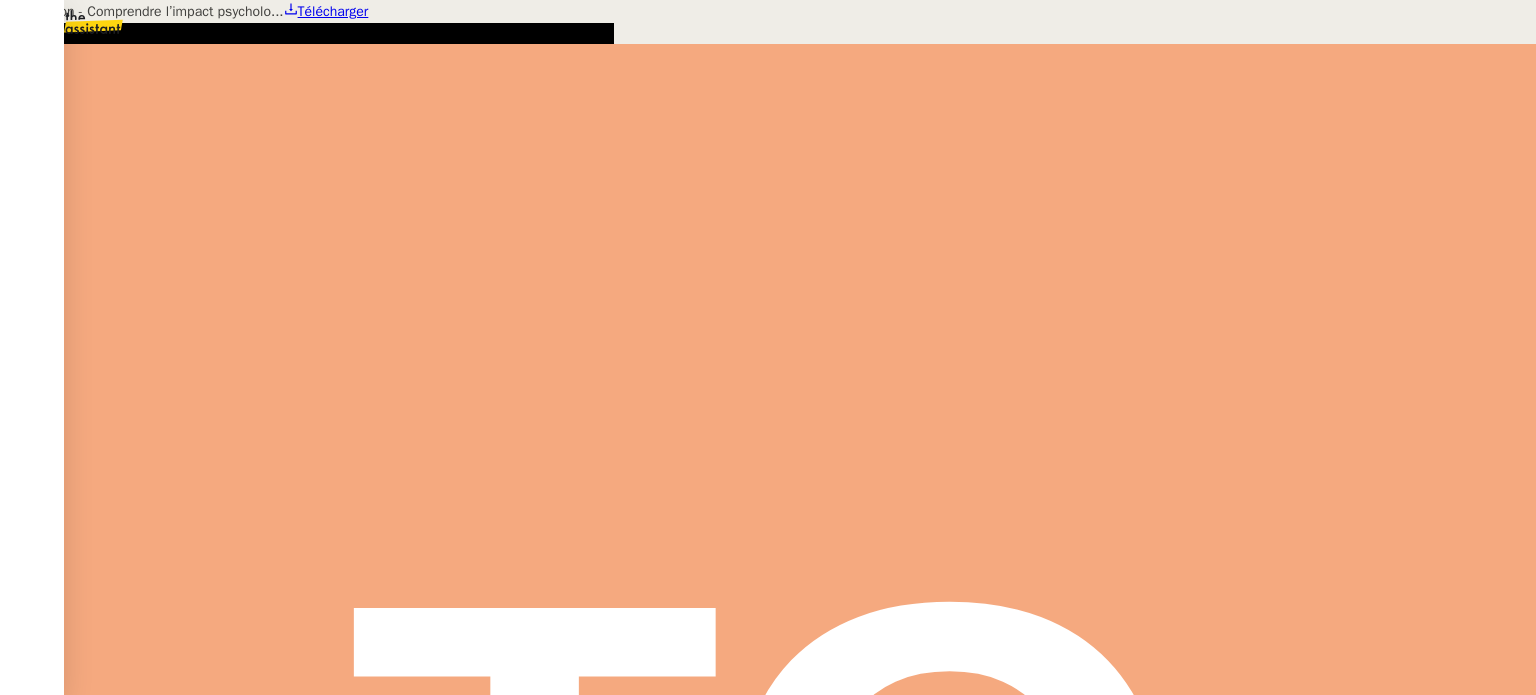 click on "Télécharger" at bounding box center [333, 11] 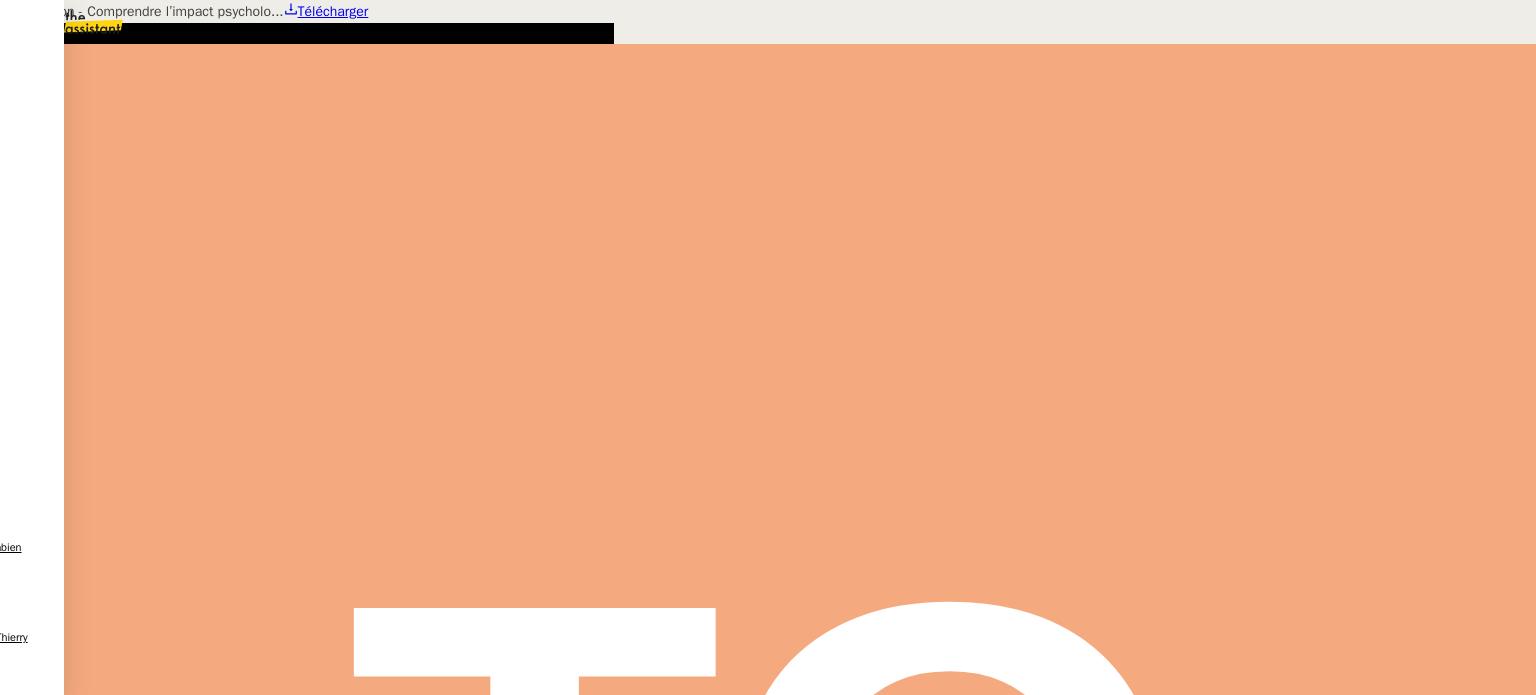scroll, scrollTop: 41, scrollLeft: 0, axis: vertical 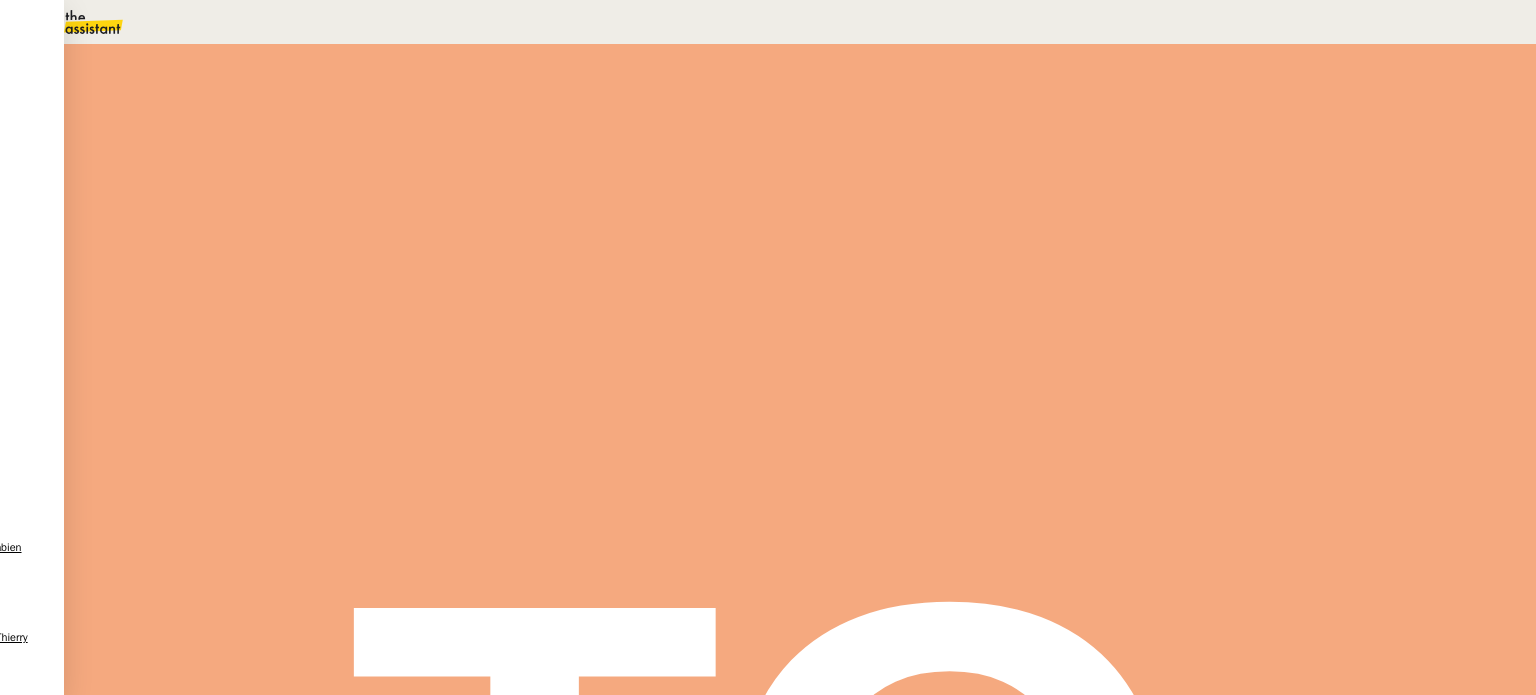 click at bounding box center (287, 340) 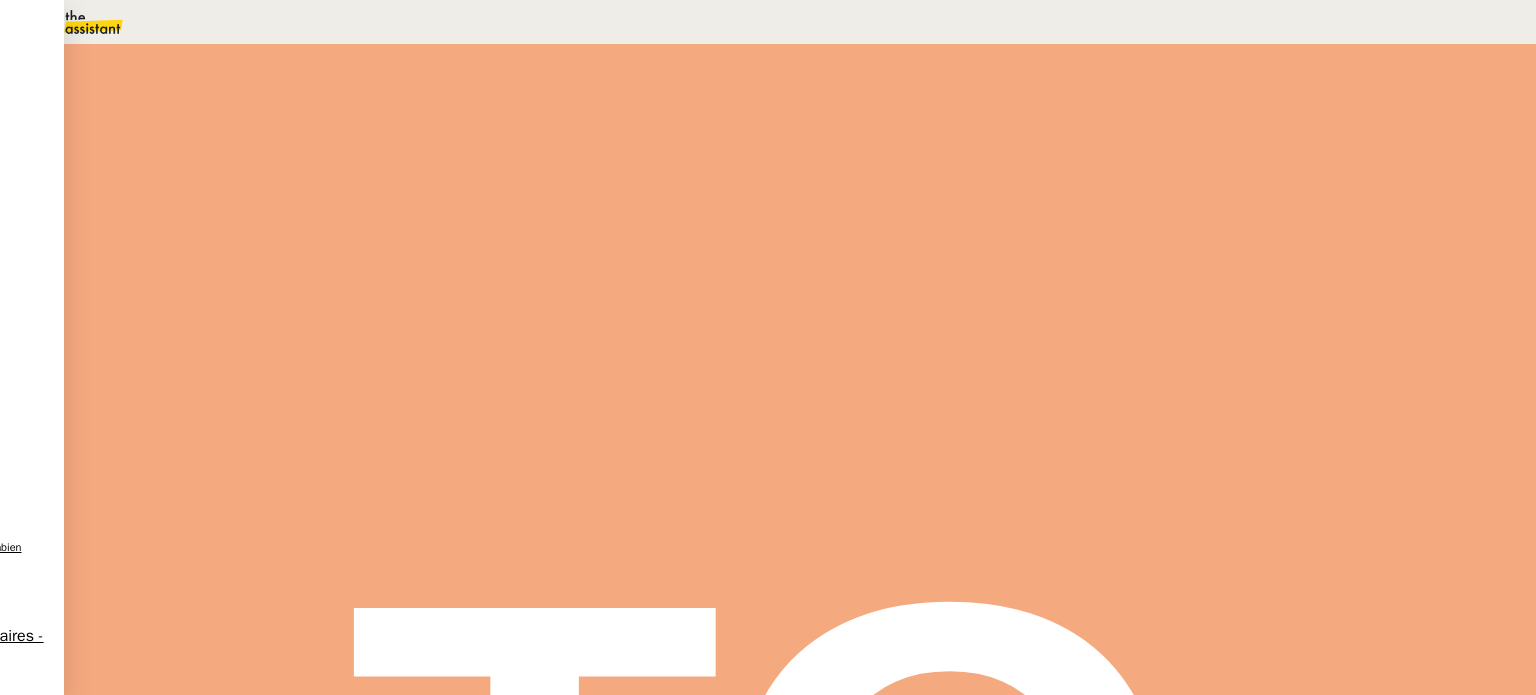 scroll, scrollTop: 0, scrollLeft: 0, axis: both 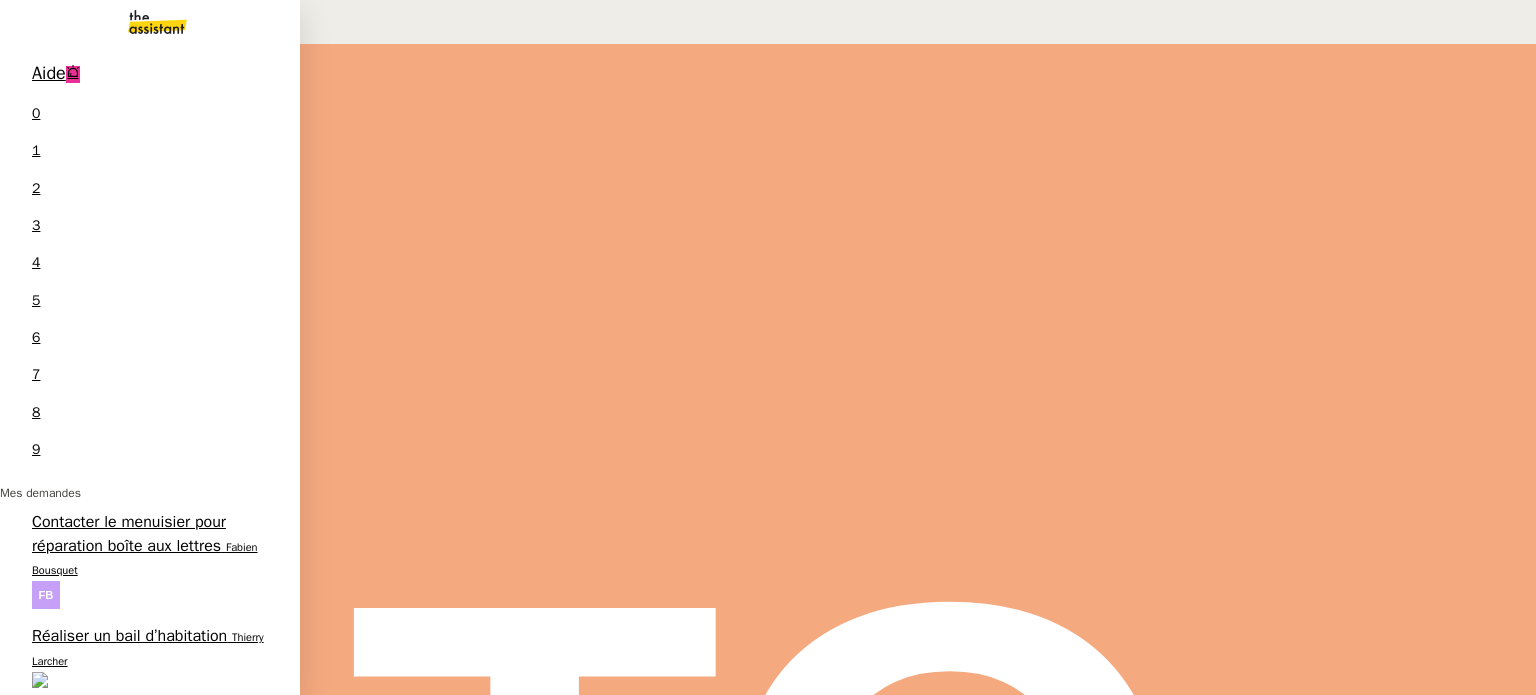 click on "Coralie Bordas    8 demandes en cours" at bounding box center (0, 1480) 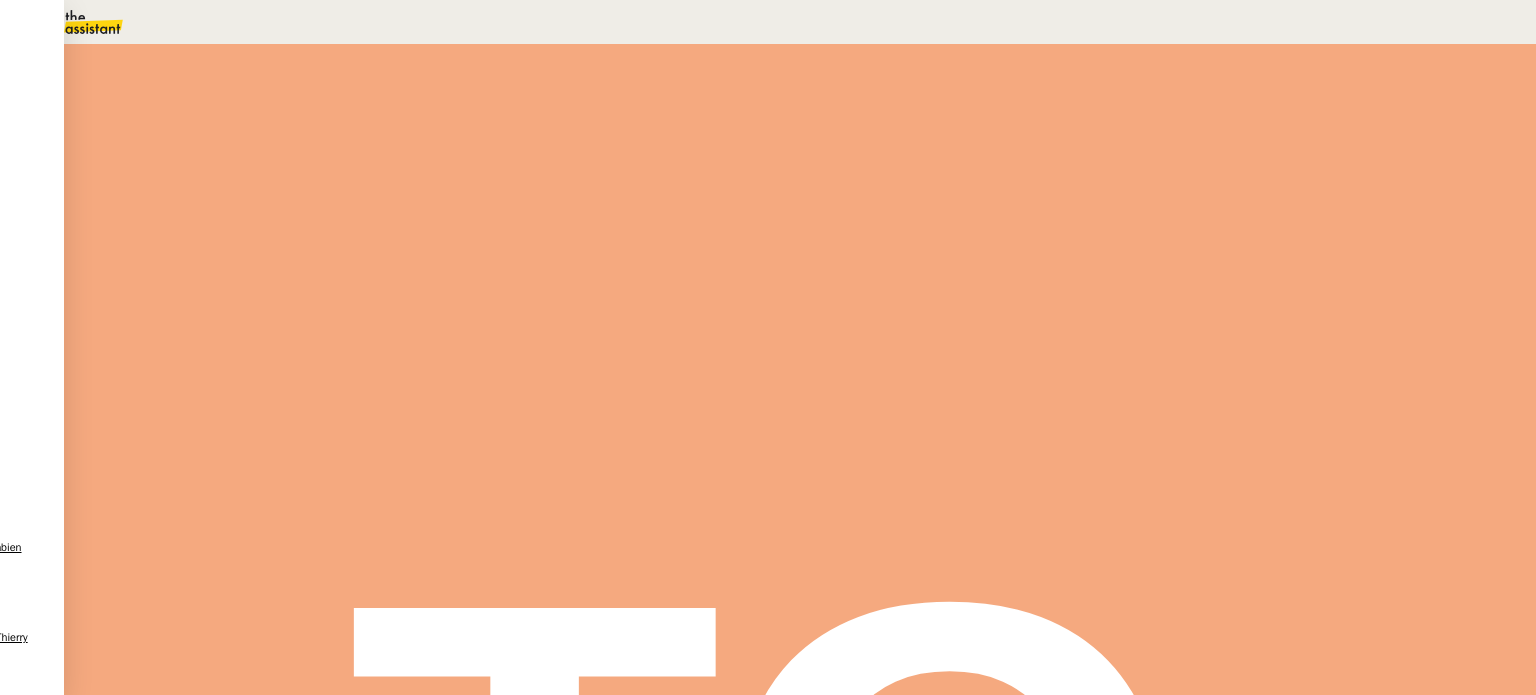 click at bounding box center [287, 340] 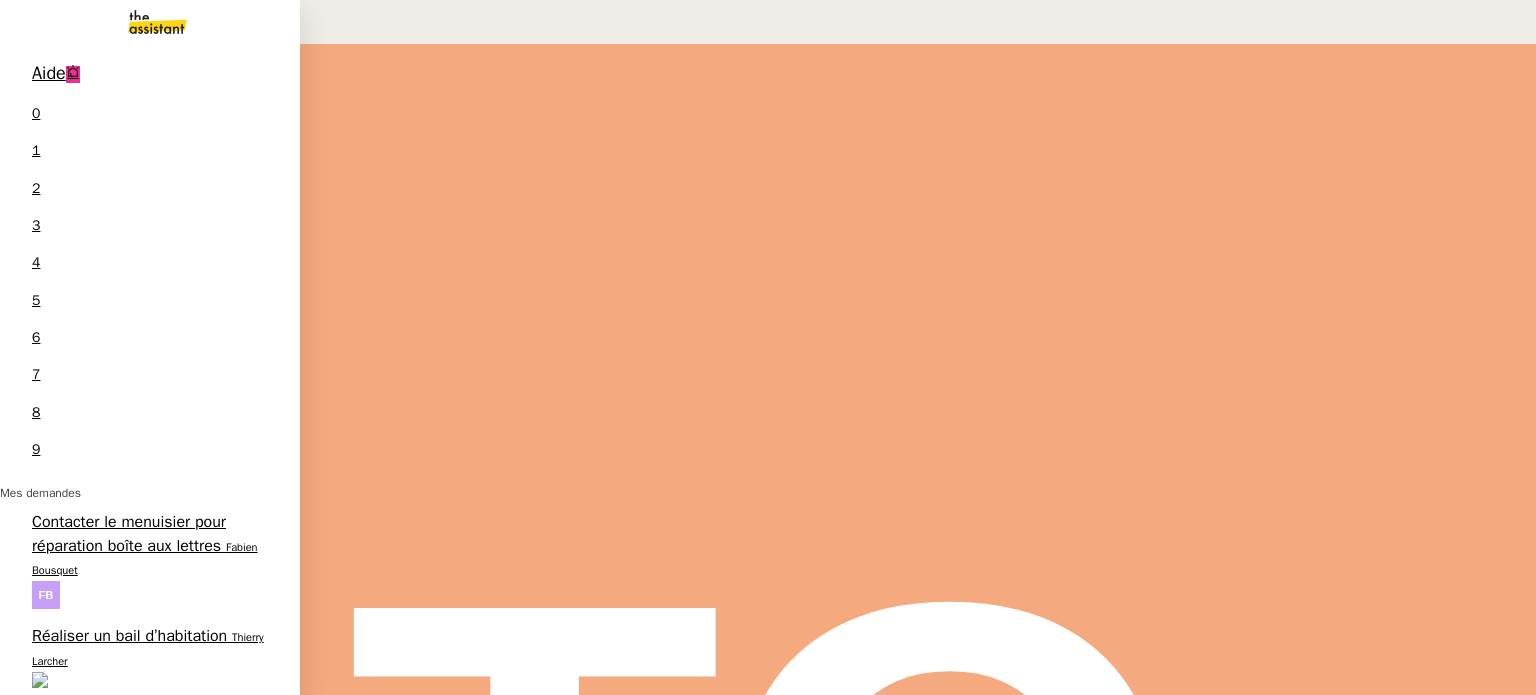 click on "Aide  0   1   2   3   4   5   6   7   8   9" at bounding box center (150, 266) 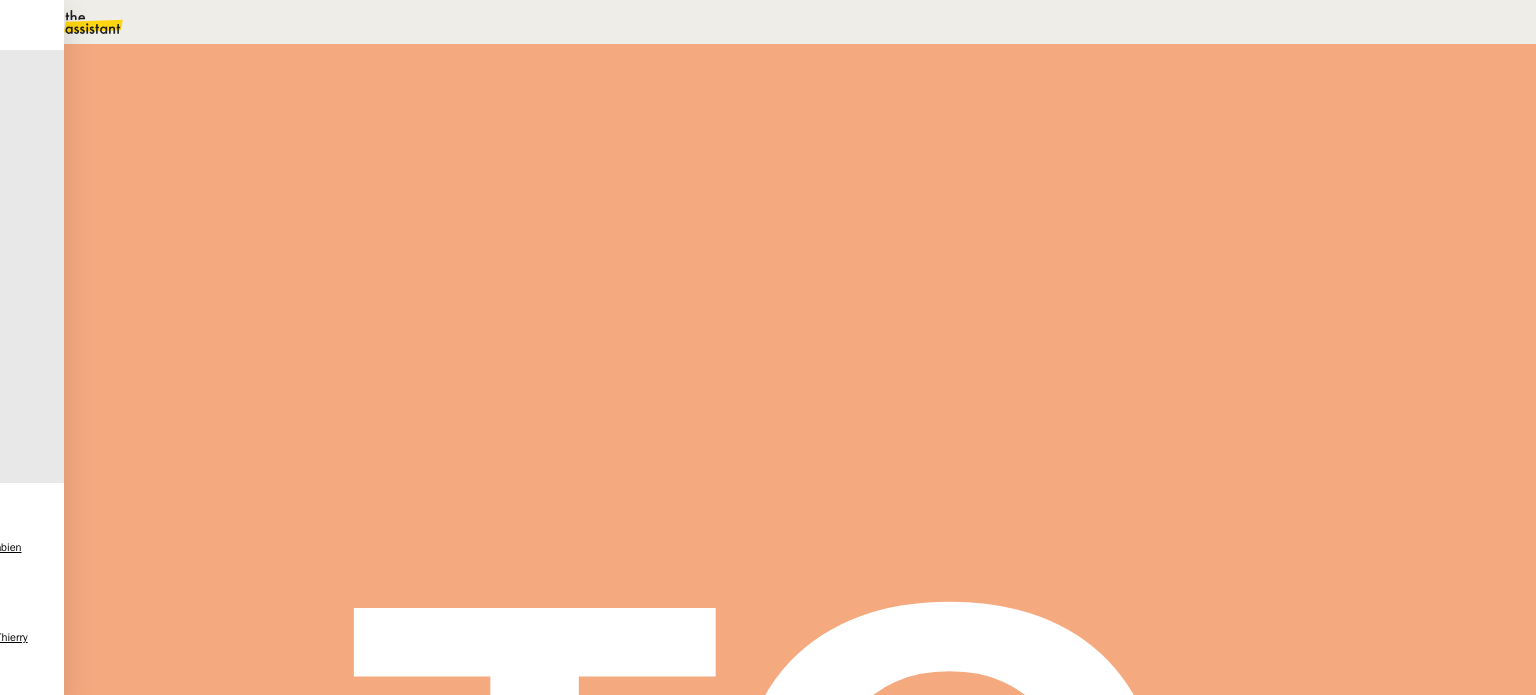click on "Classement relevès bancaires - Kahutte et WeCraft - juillet 2025  Fabien Bousquet    client    Tatyana Orec    attribué à    Meyriam Bedredine    suppervisé par    Modifié   il y a une heure  Créé   il y a 2 jours   Aide   Vérifiez les prélèvements Torelli  Ashley Poniatowski    client    Tatyana Orec    attribué à    Meyriam Bedredine    suppervisé par    Modifié   il y a une heure  Créé   il y a 18 heures   Aide   Gérer le reçu SEDOMICILIER  Ashley Poniatowski    client    Tatyana Orec    attribué à    Meyriam Bedredine    suppervisé par    Modifié   il y a une heure  Créé   il y a 12 jours   Aide" at bounding box center [800, 369] 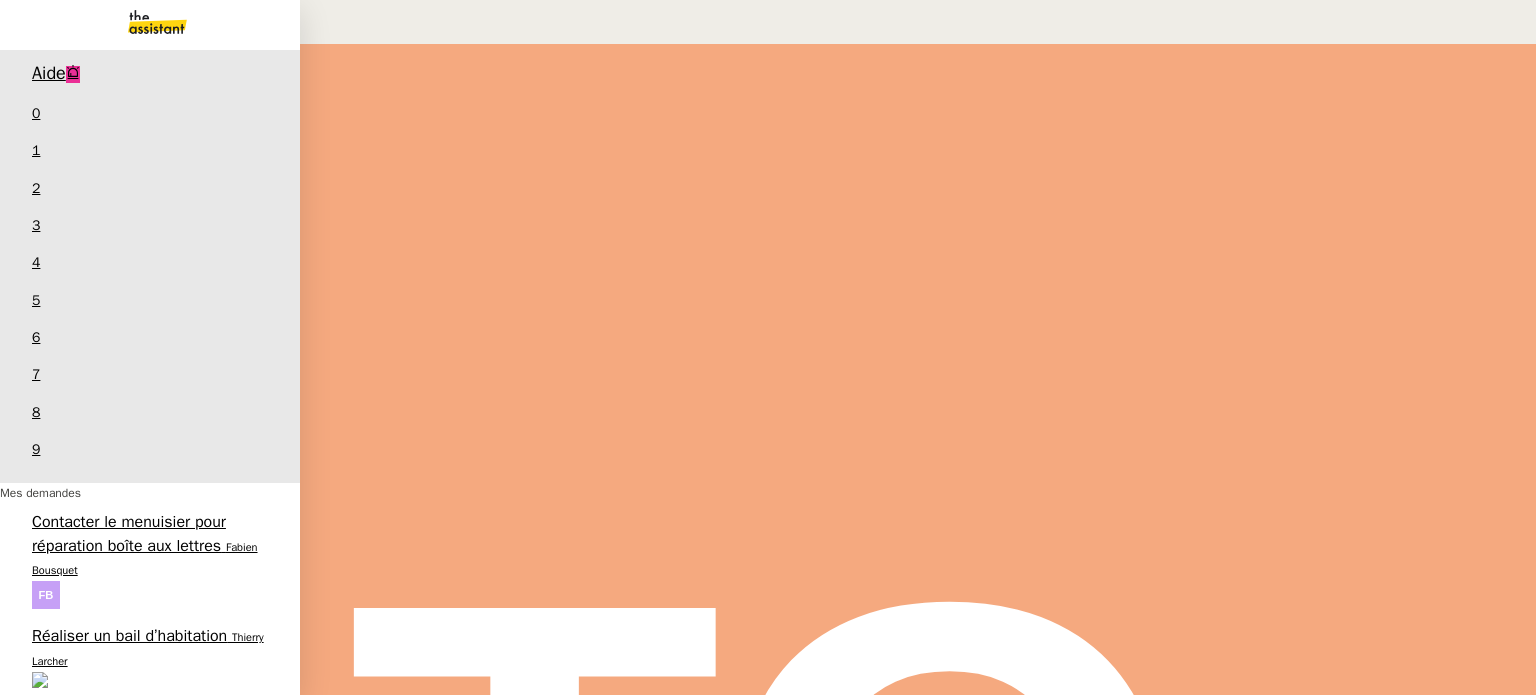 scroll, scrollTop: 0, scrollLeft: 0, axis: both 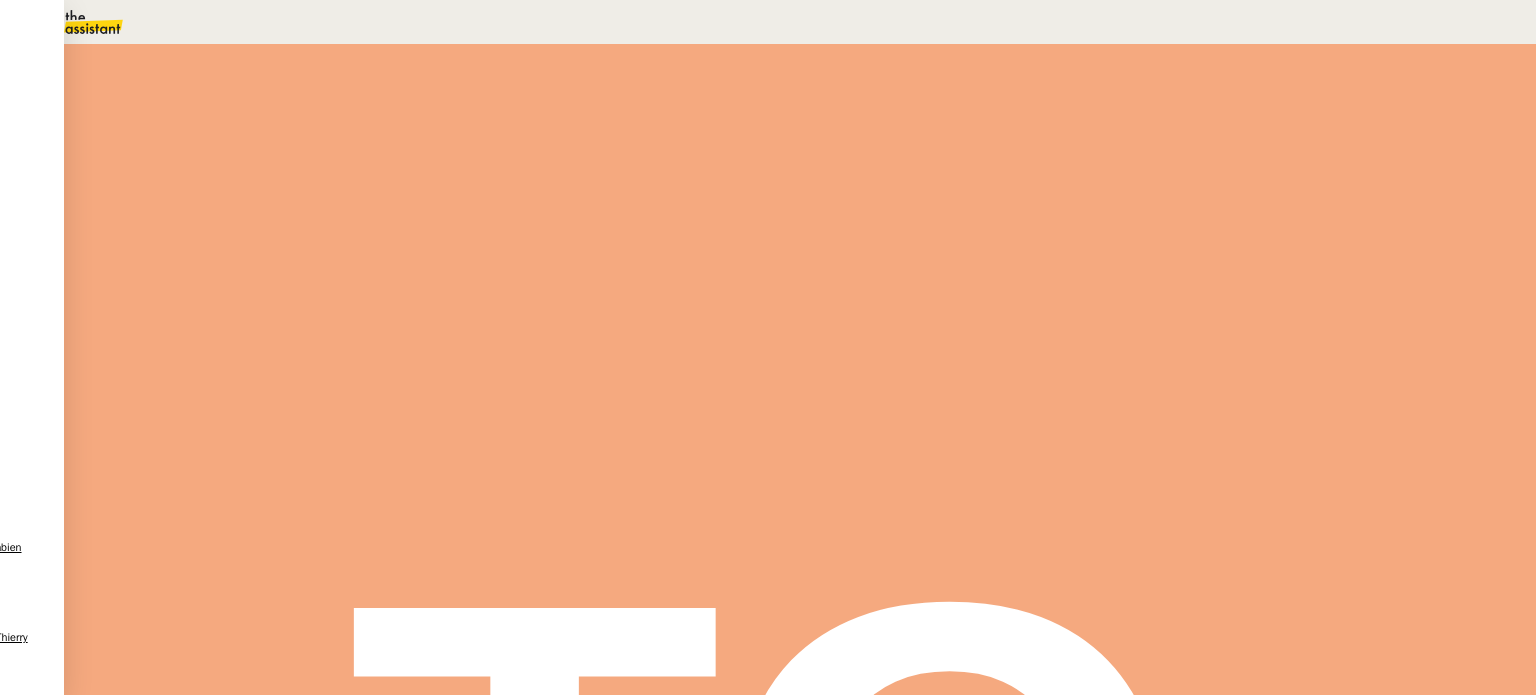 click at bounding box center [287, 340] 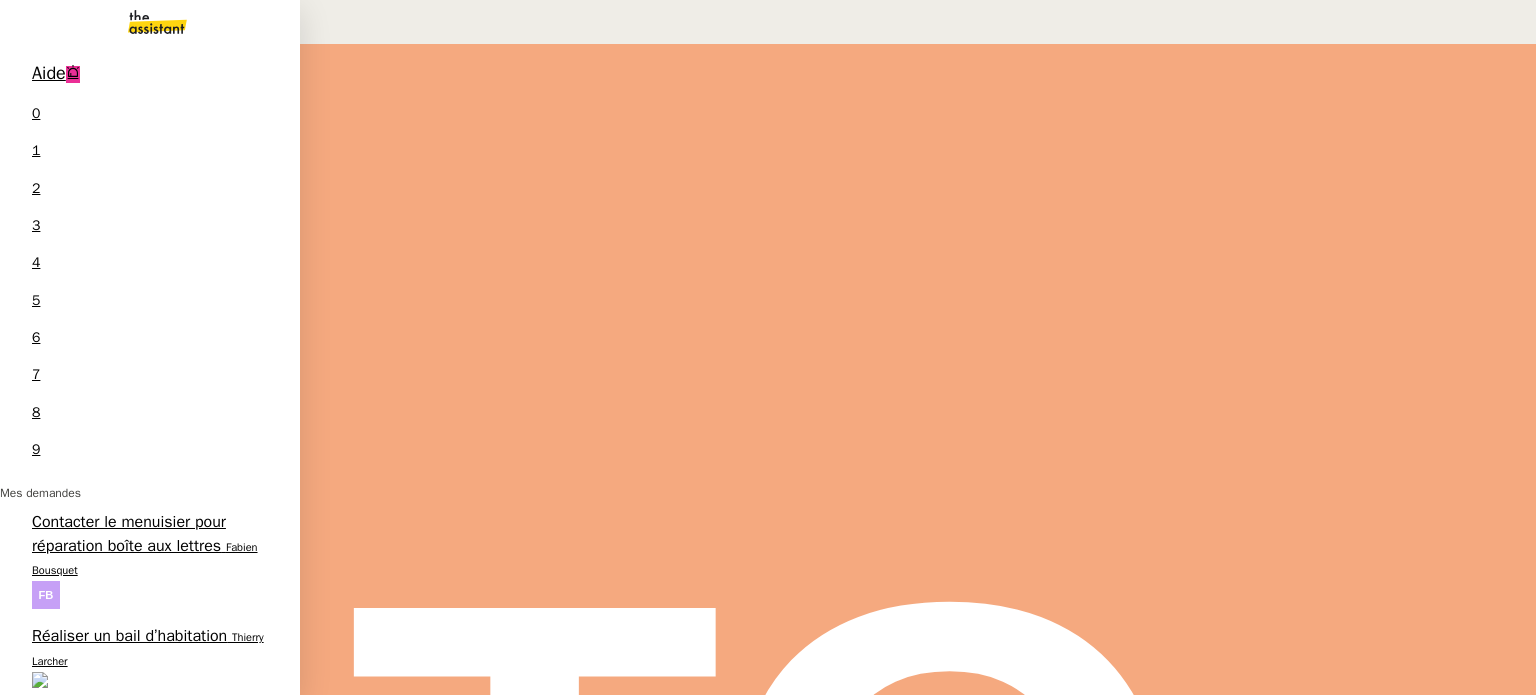 click on "Votre code de confirmation de Revolut Business ✅" at bounding box center [137, 1510] 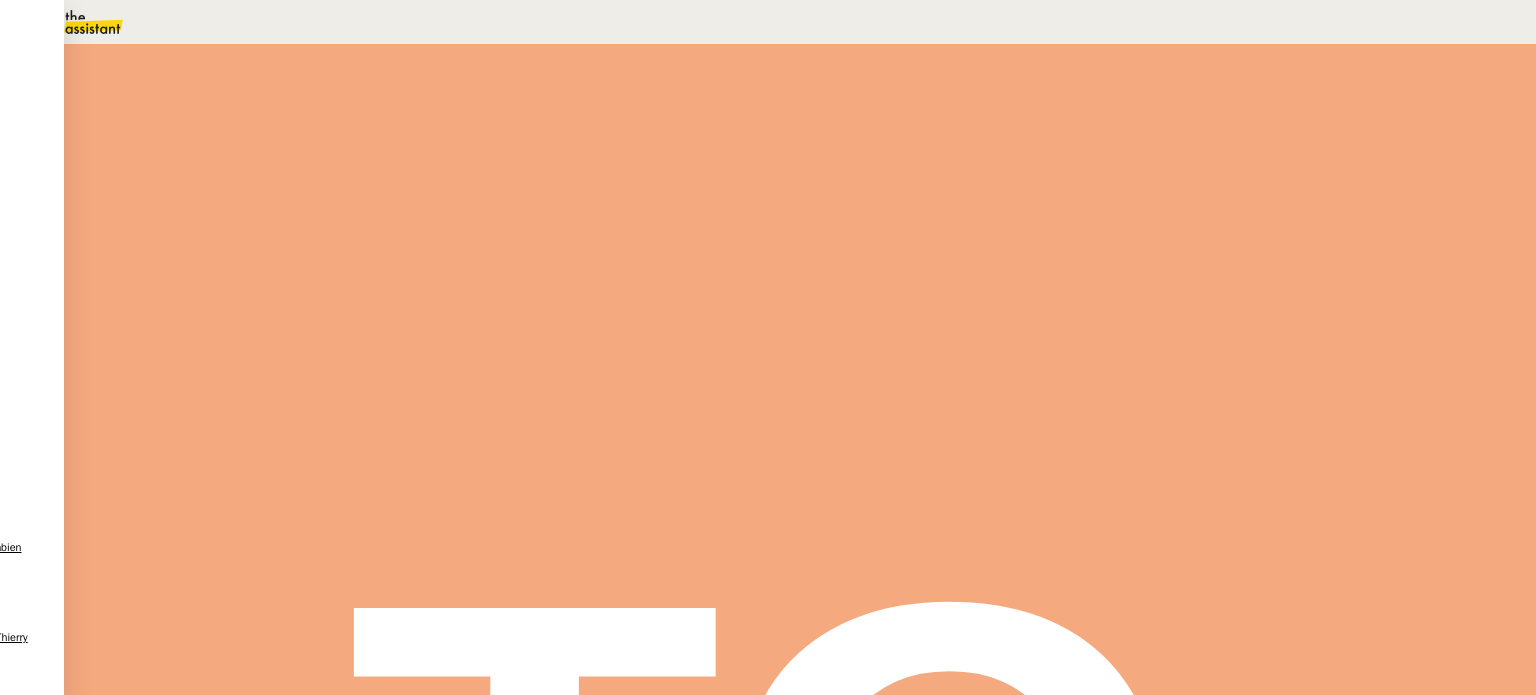 scroll, scrollTop: 400, scrollLeft: 0, axis: vertical 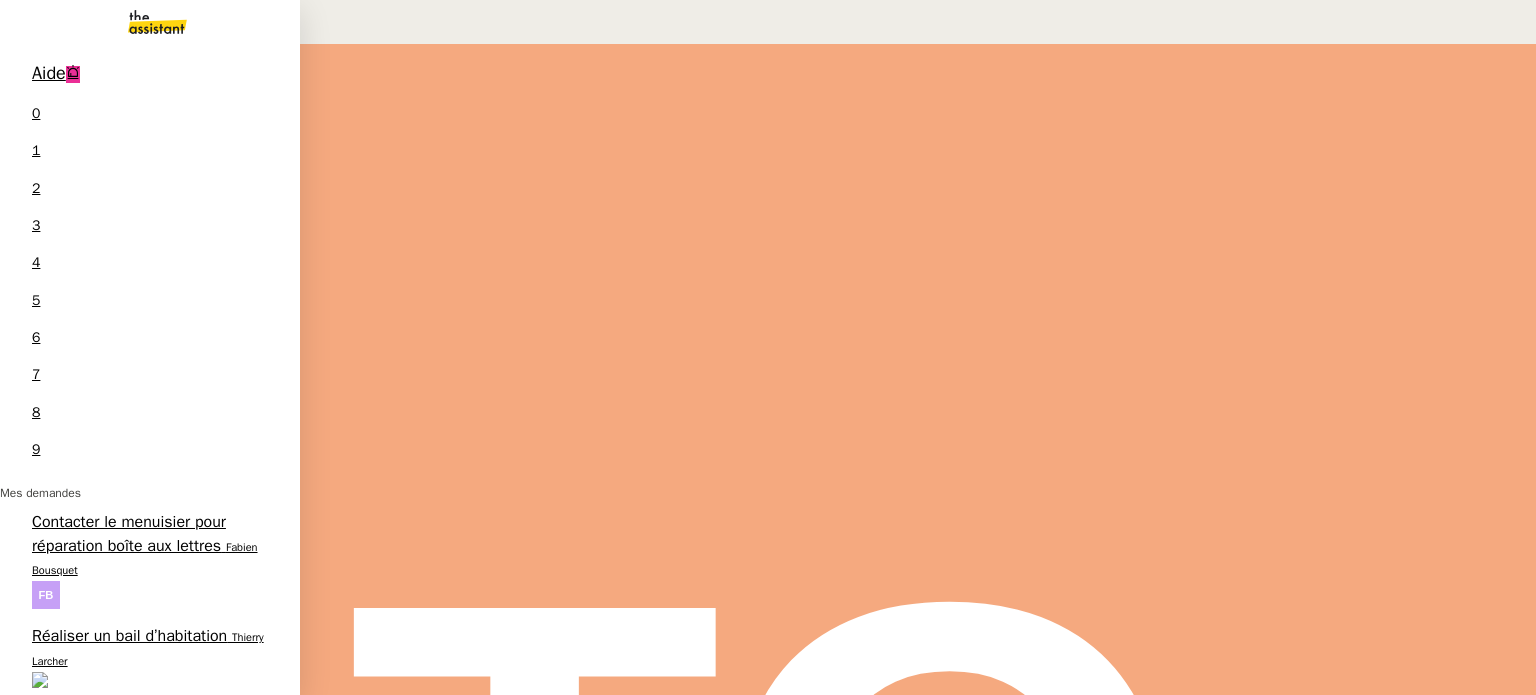 click on "Mettre en page les formations en PPT    [FIRST] [LAST]" at bounding box center [150, 958] 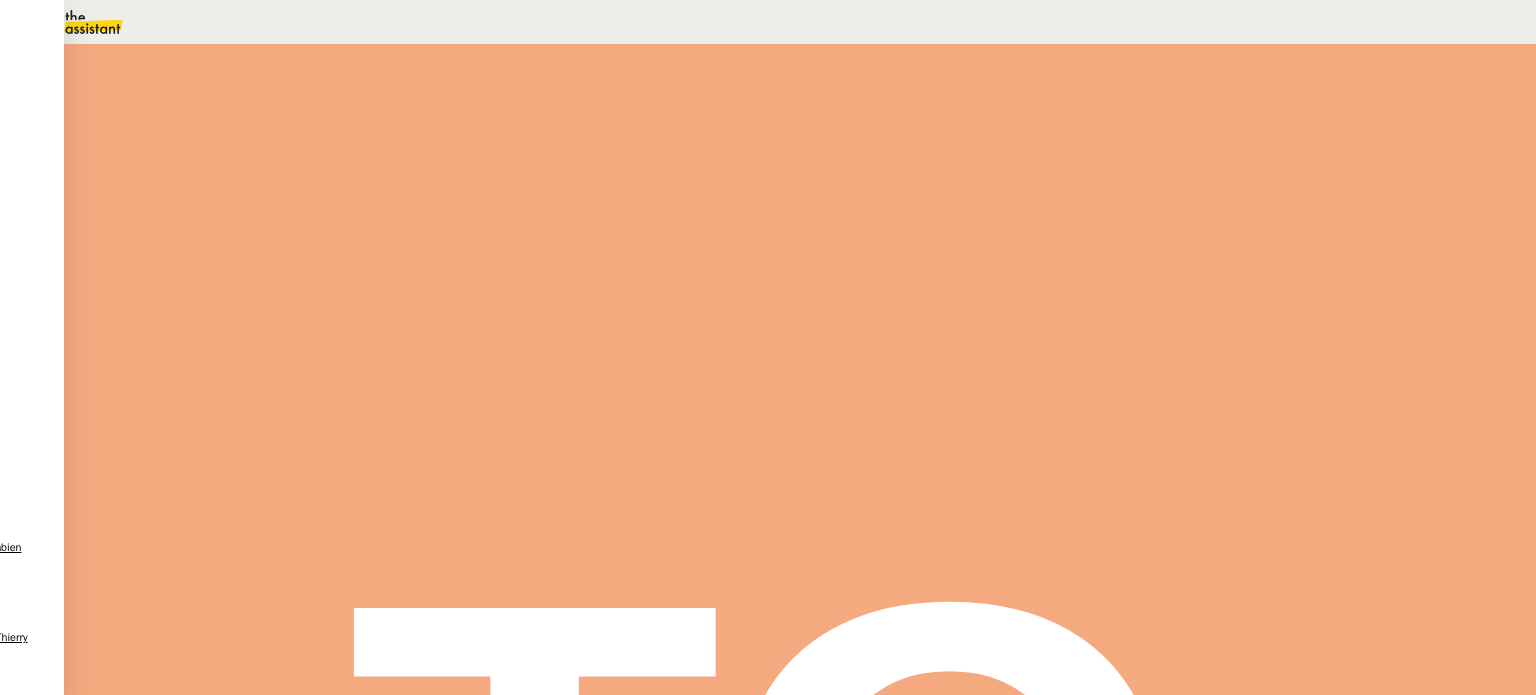 scroll, scrollTop: 1900, scrollLeft: 0, axis: vertical 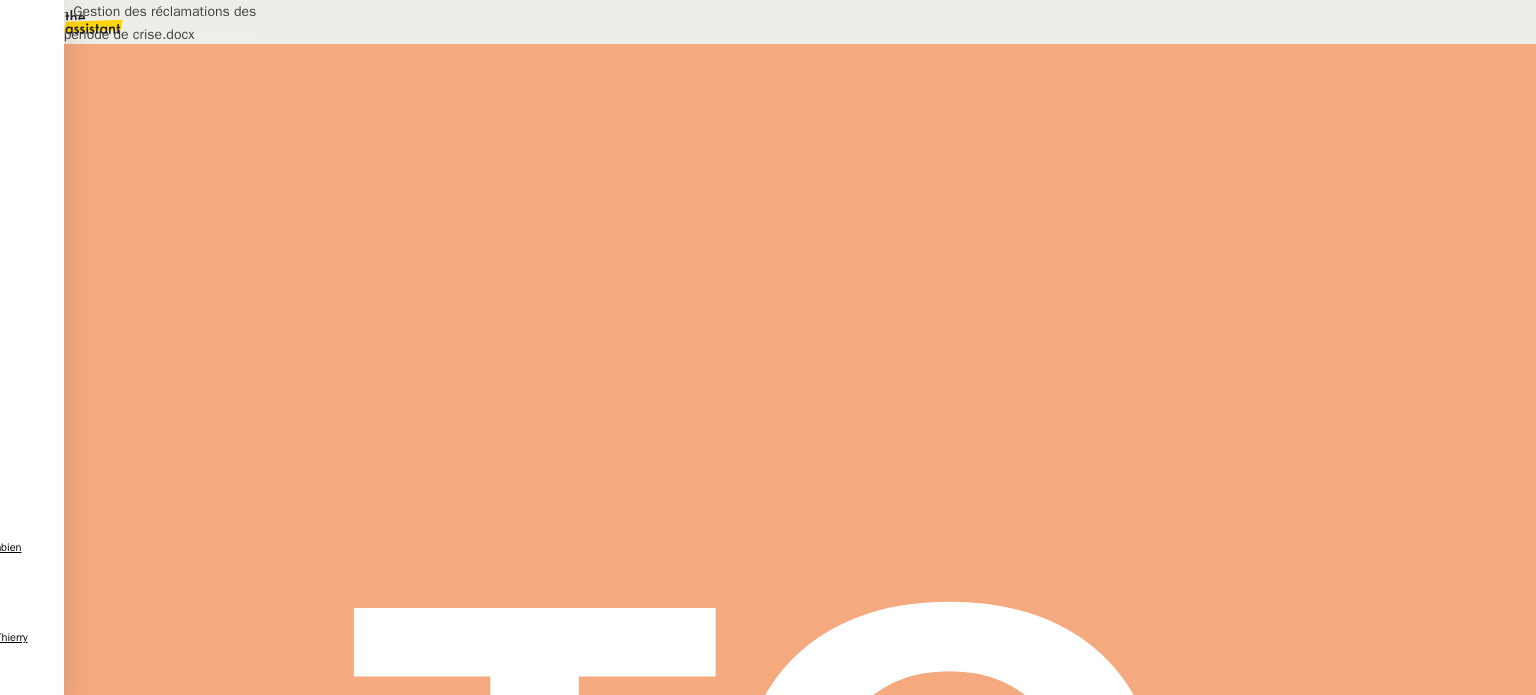 click on "Formation - Gestion des réclamations des clients en période de crise.docx" at bounding box center [689, 663] 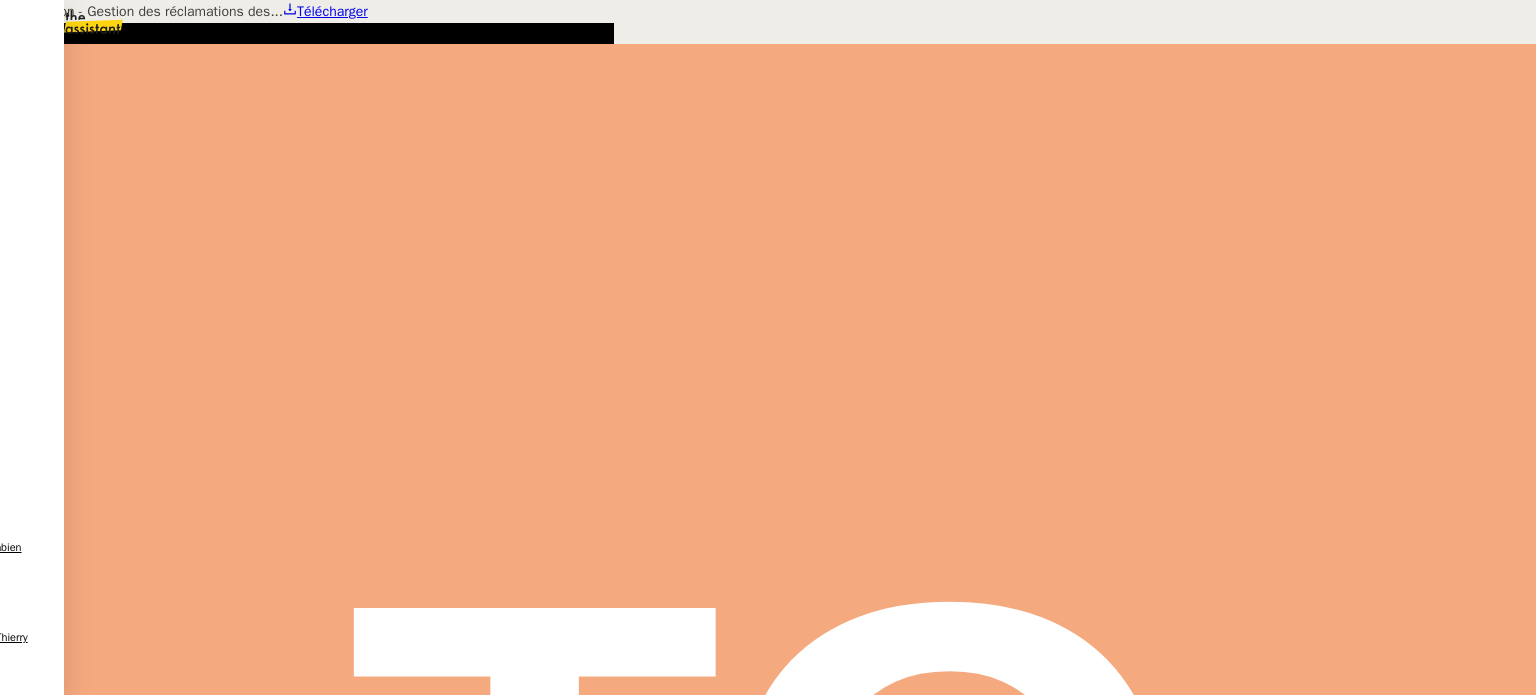 click on "Télécharger" at bounding box center (332, 11) 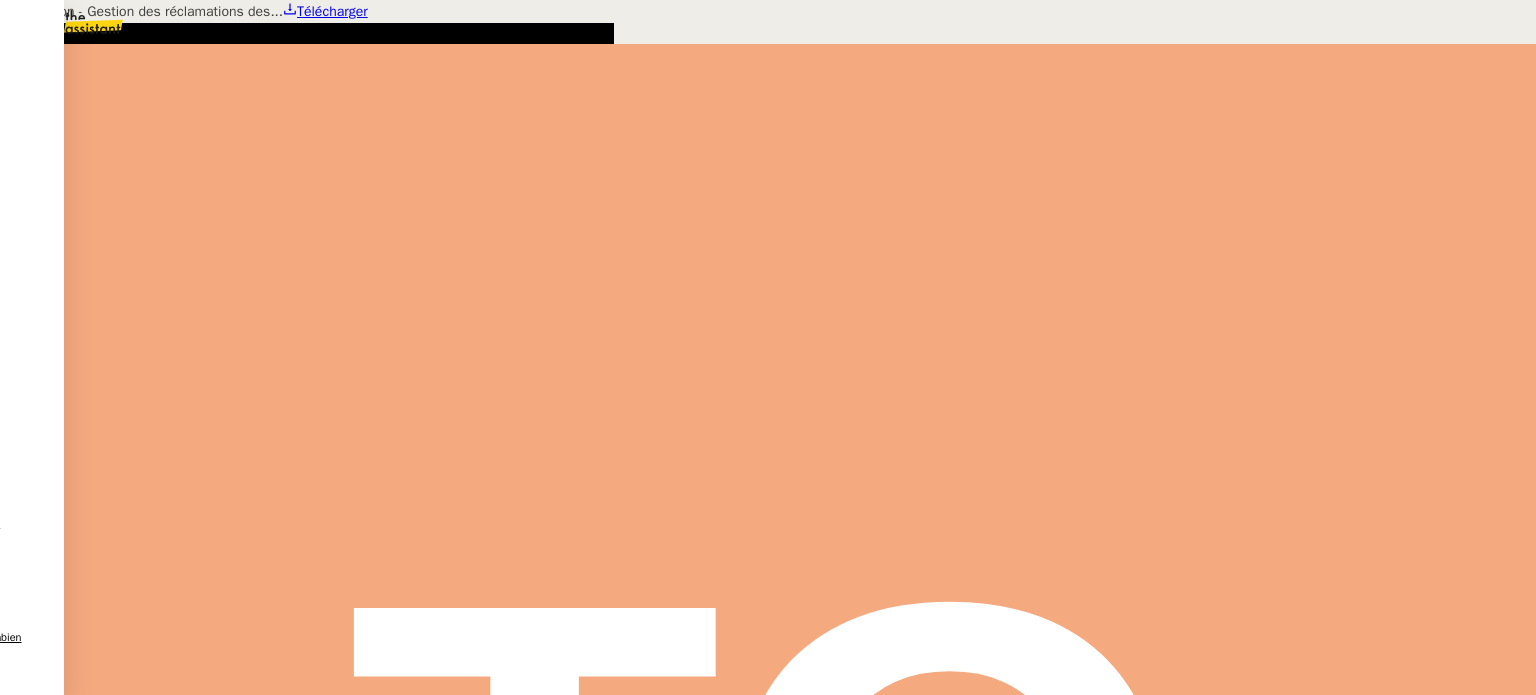 scroll, scrollTop: 112, scrollLeft: 0, axis: vertical 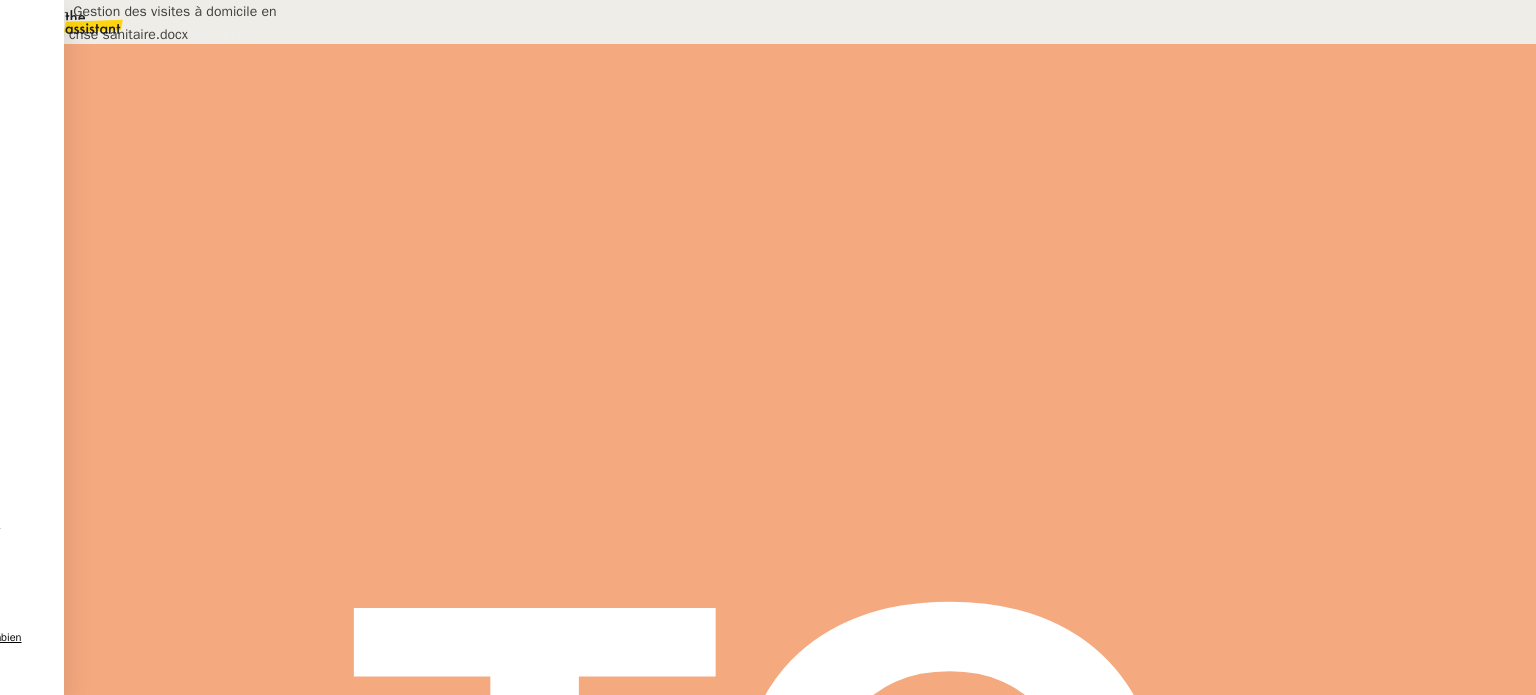 click on "Formation - Gestion des visites à domicile en période de crise sanitaire.docx" at bounding box center (689, 663) 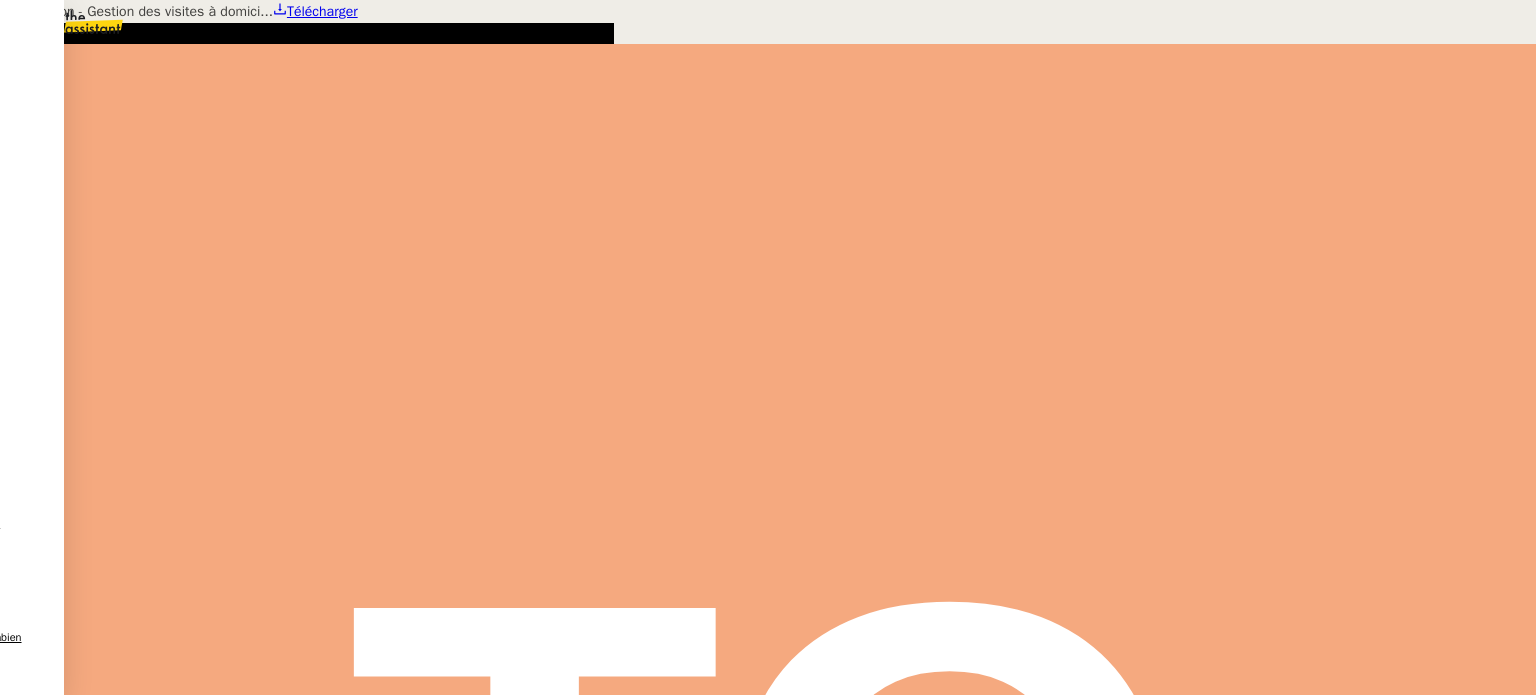click on "Télécharger" at bounding box center [322, 11] 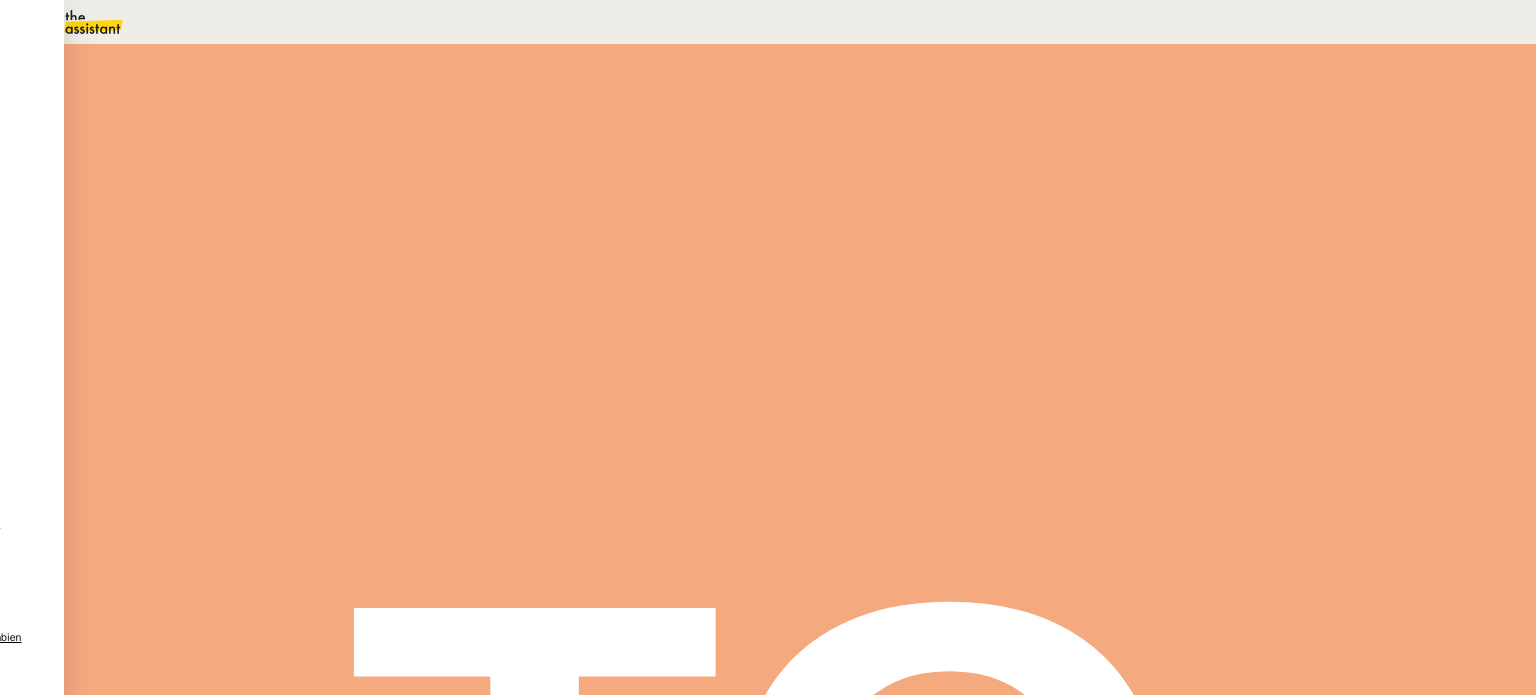 scroll, scrollTop: 0, scrollLeft: 0, axis: both 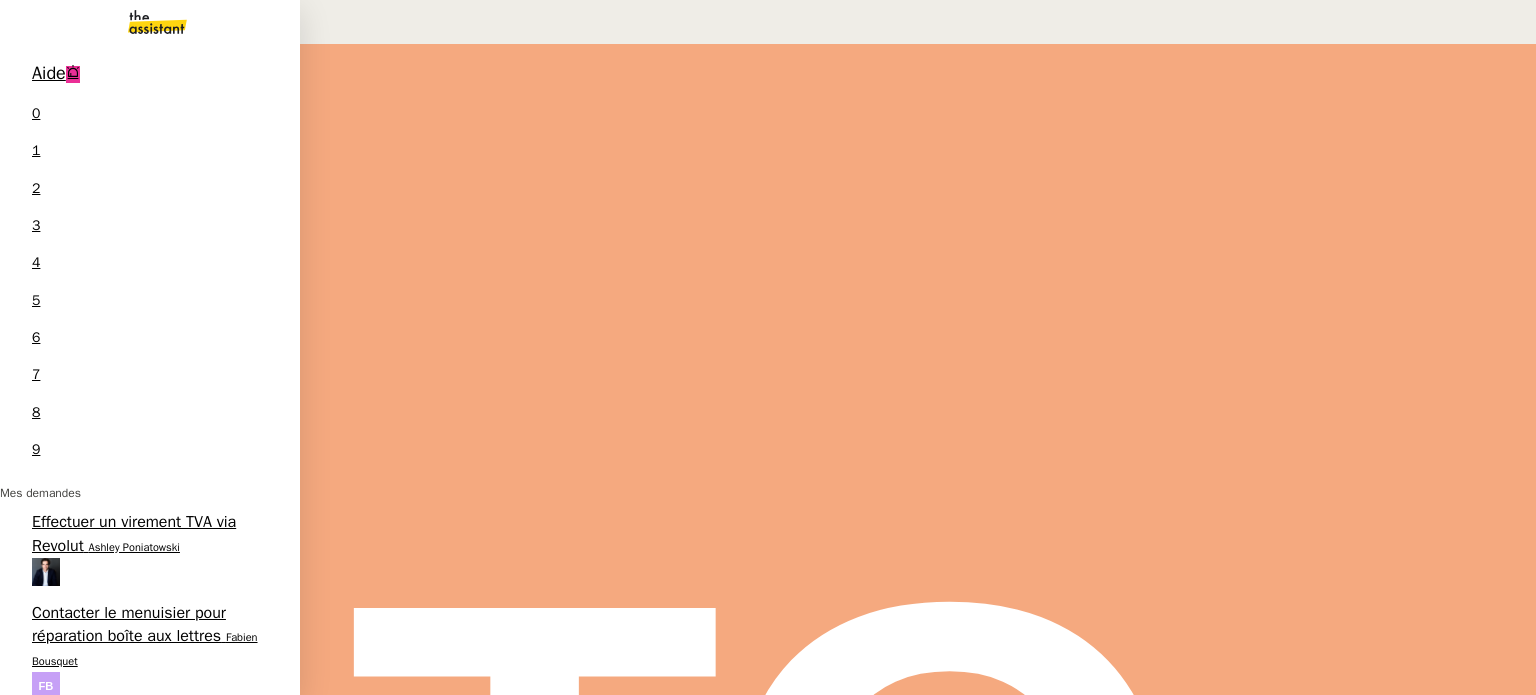 click on "Votre code de confirmation de Revolut Business ✅    [FIRST] [LAST]" at bounding box center [150, 1615] 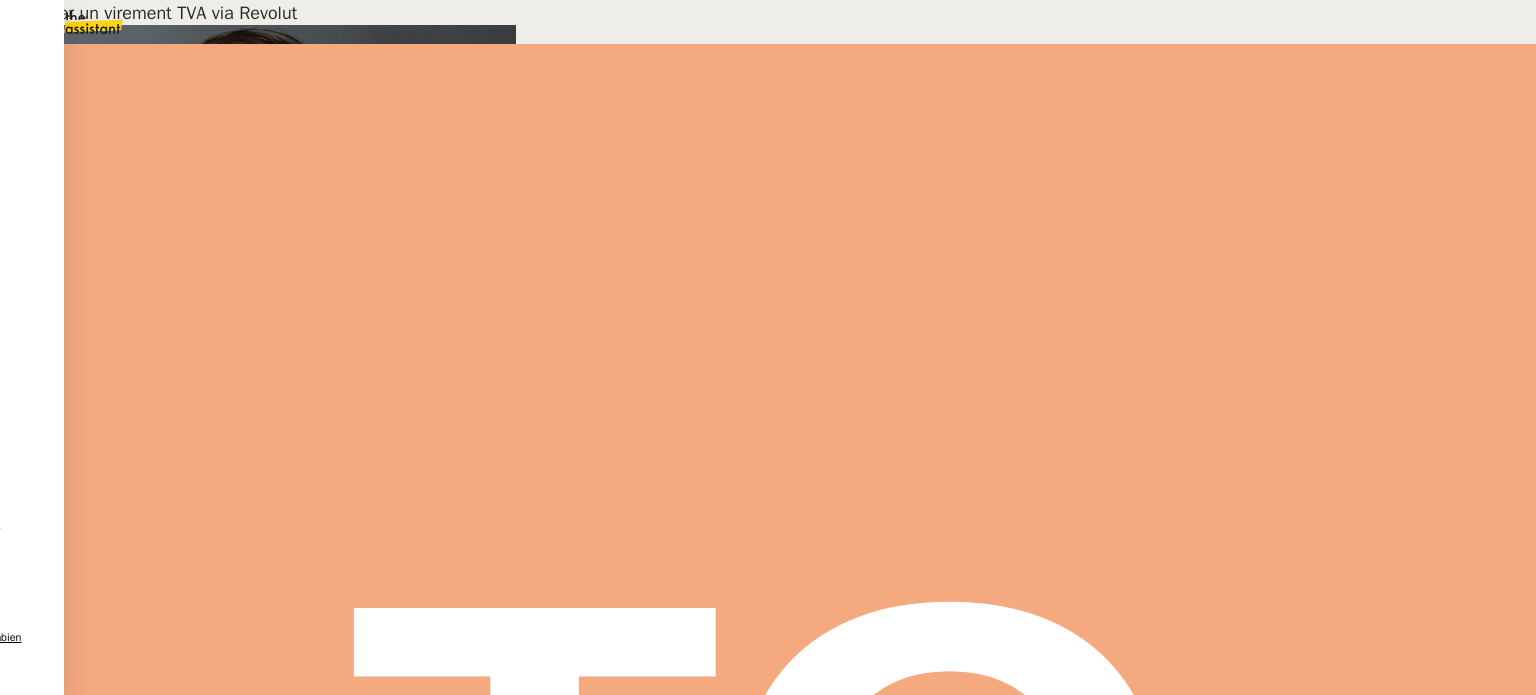 click on "Effectuer un virement TVA via Revolut" at bounding box center [178, 1665] 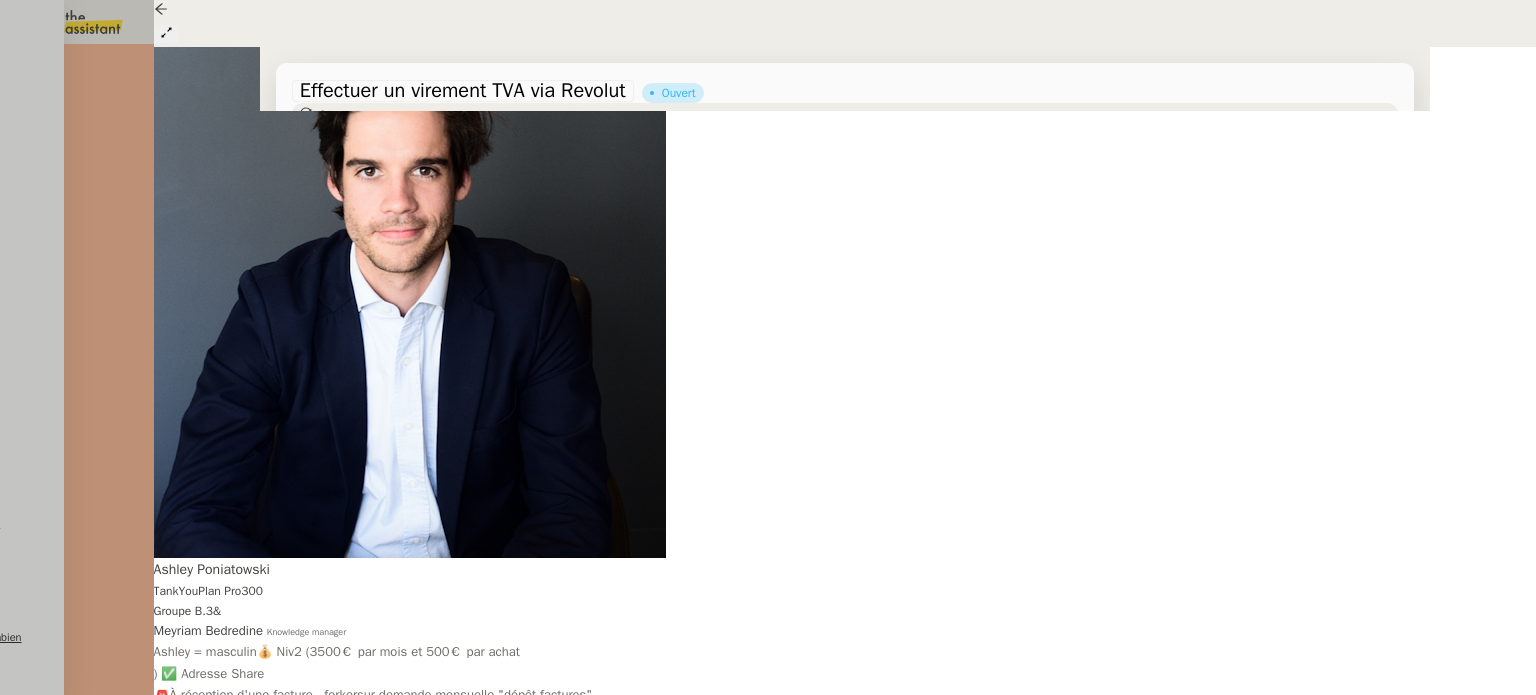 scroll, scrollTop: 1000, scrollLeft: 0, axis: vertical 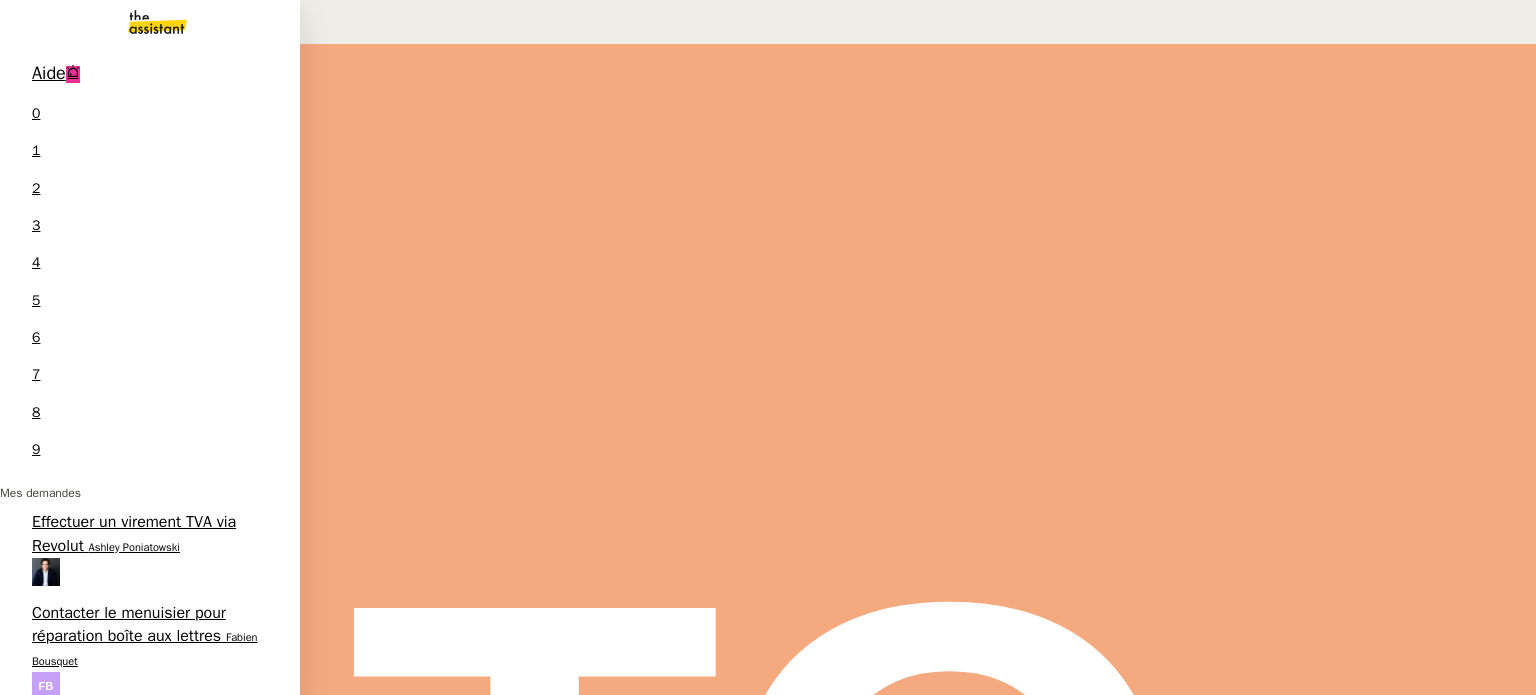 click on "Coralie Bordas" at bounding box center (41, 1970) 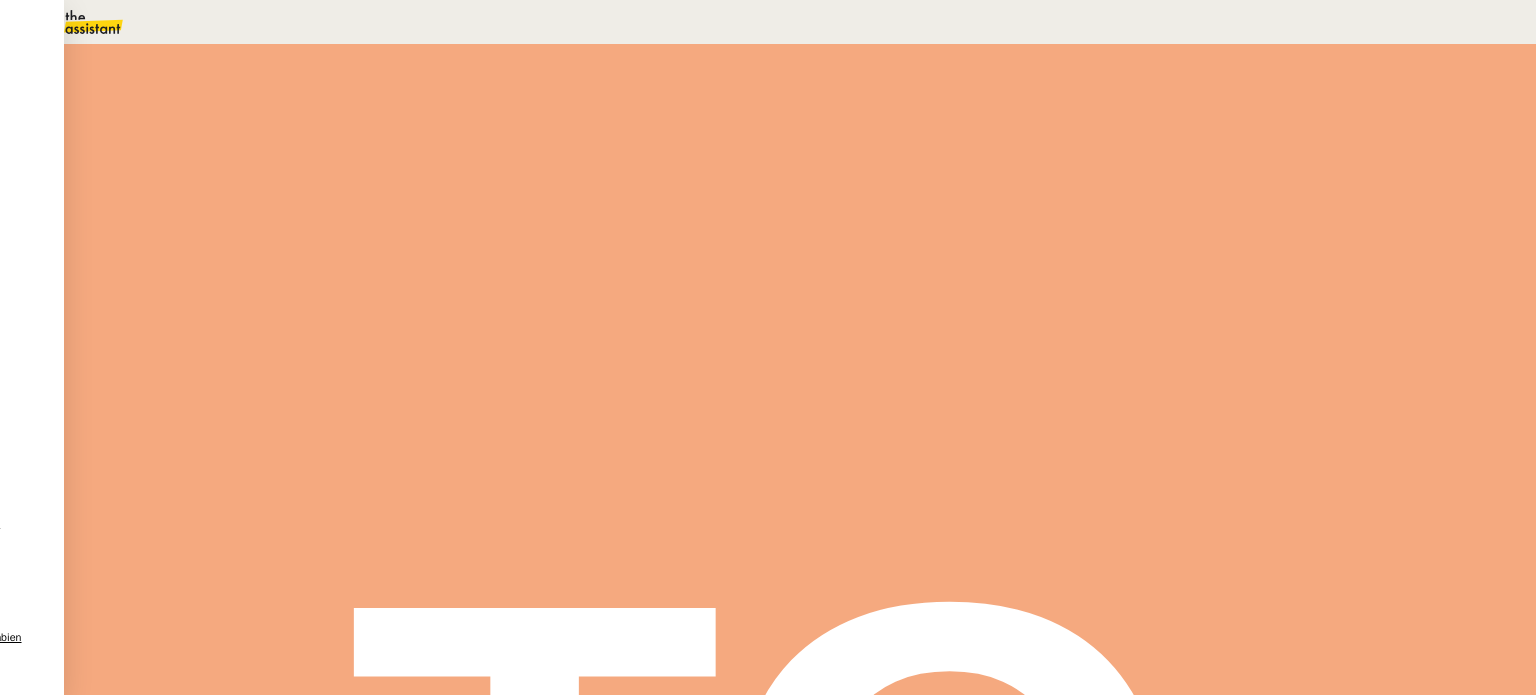 scroll, scrollTop: 200, scrollLeft: 0, axis: vertical 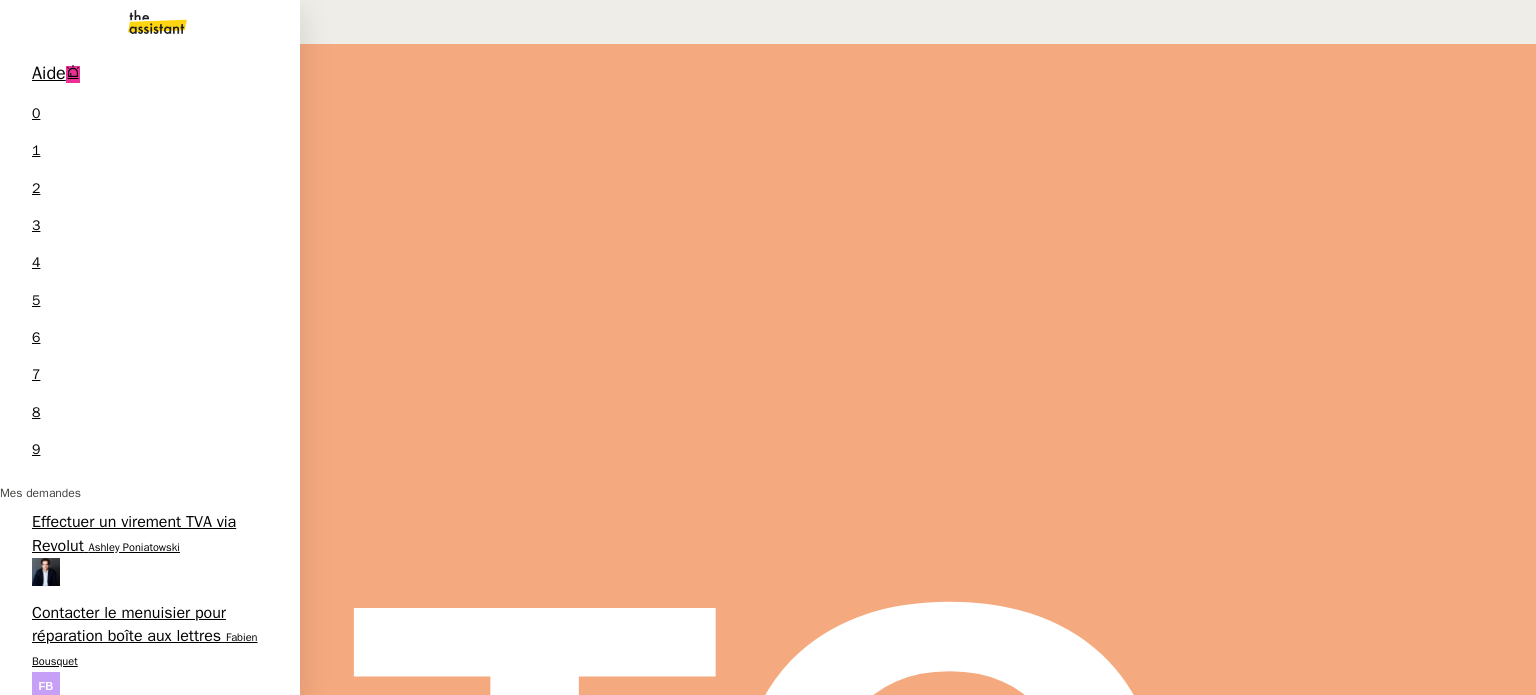 click on "Gestion facturation fournisseurs- 1 juillet 2025" at bounding box center [157, 2344] 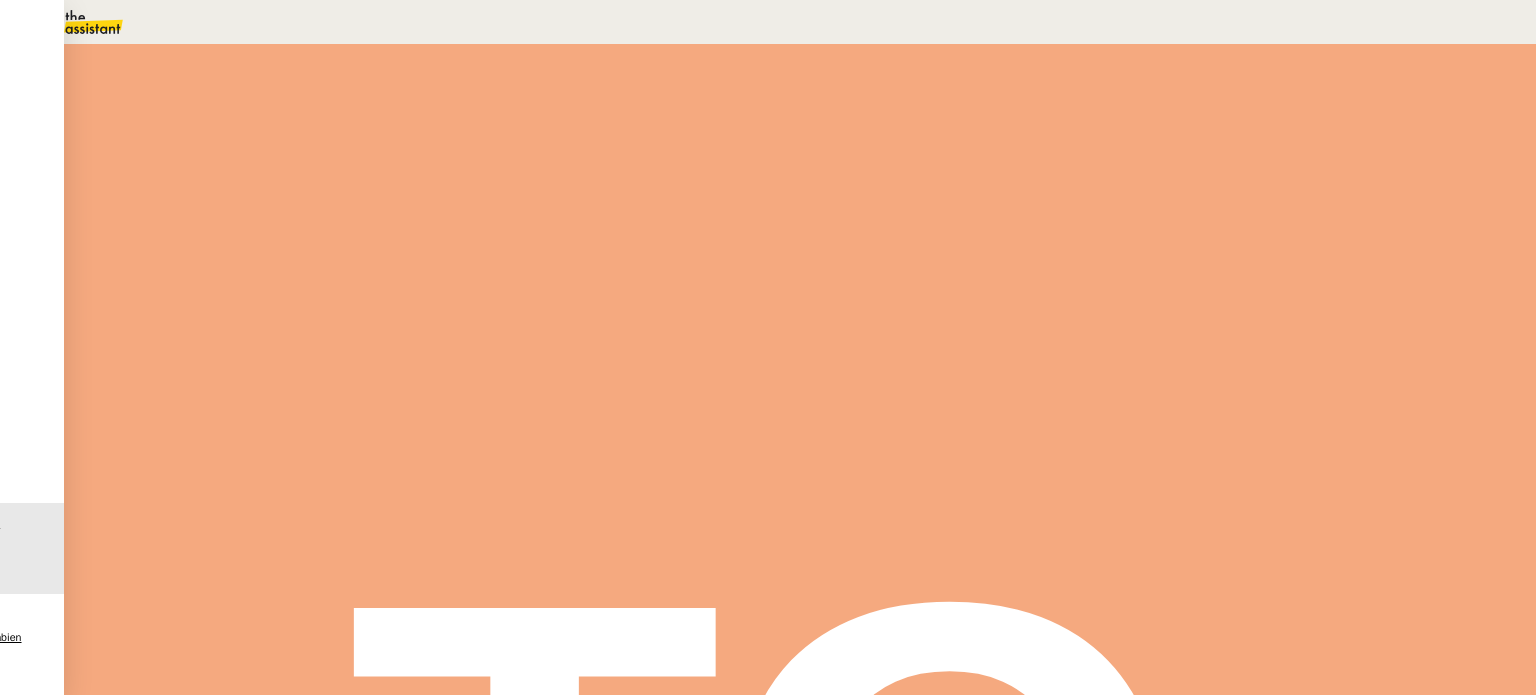 click on "Tâche" at bounding box center (813, 239) 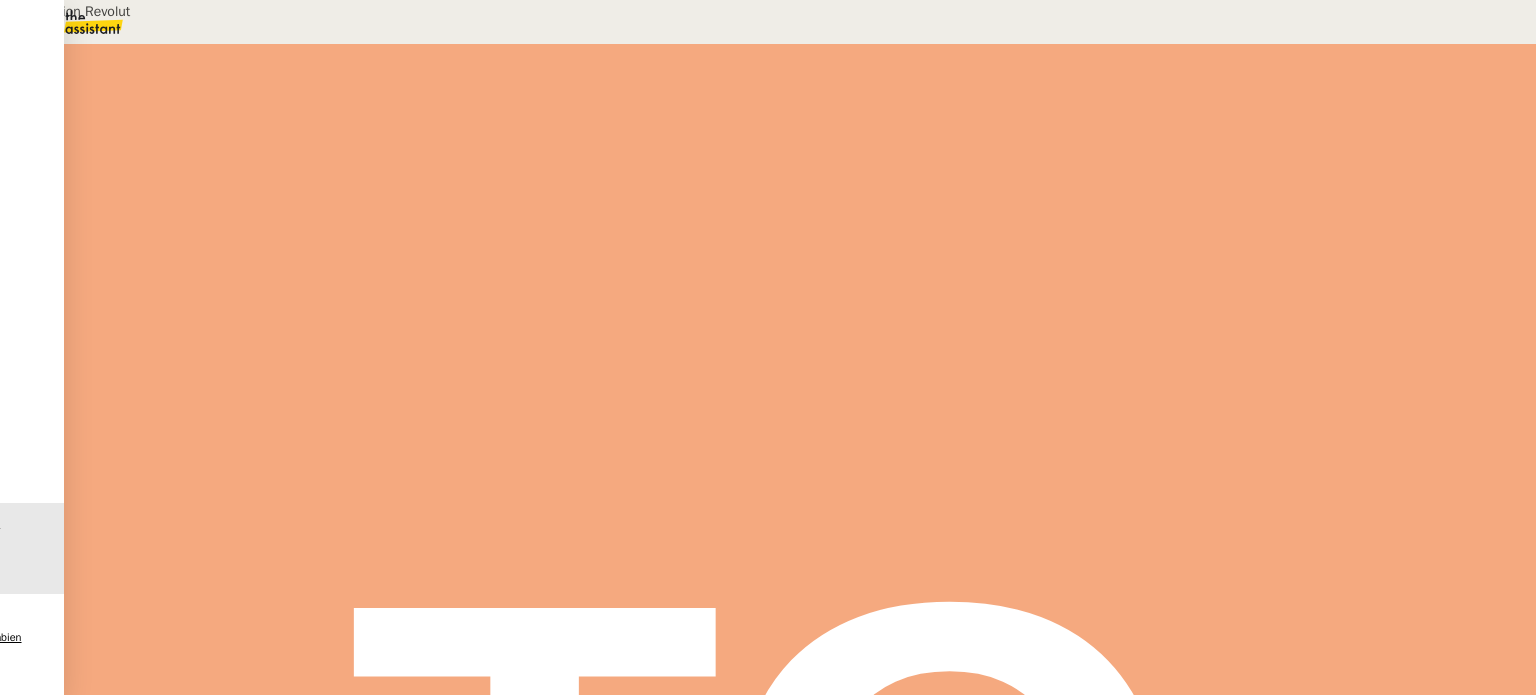 type on "Configuration Revolut" 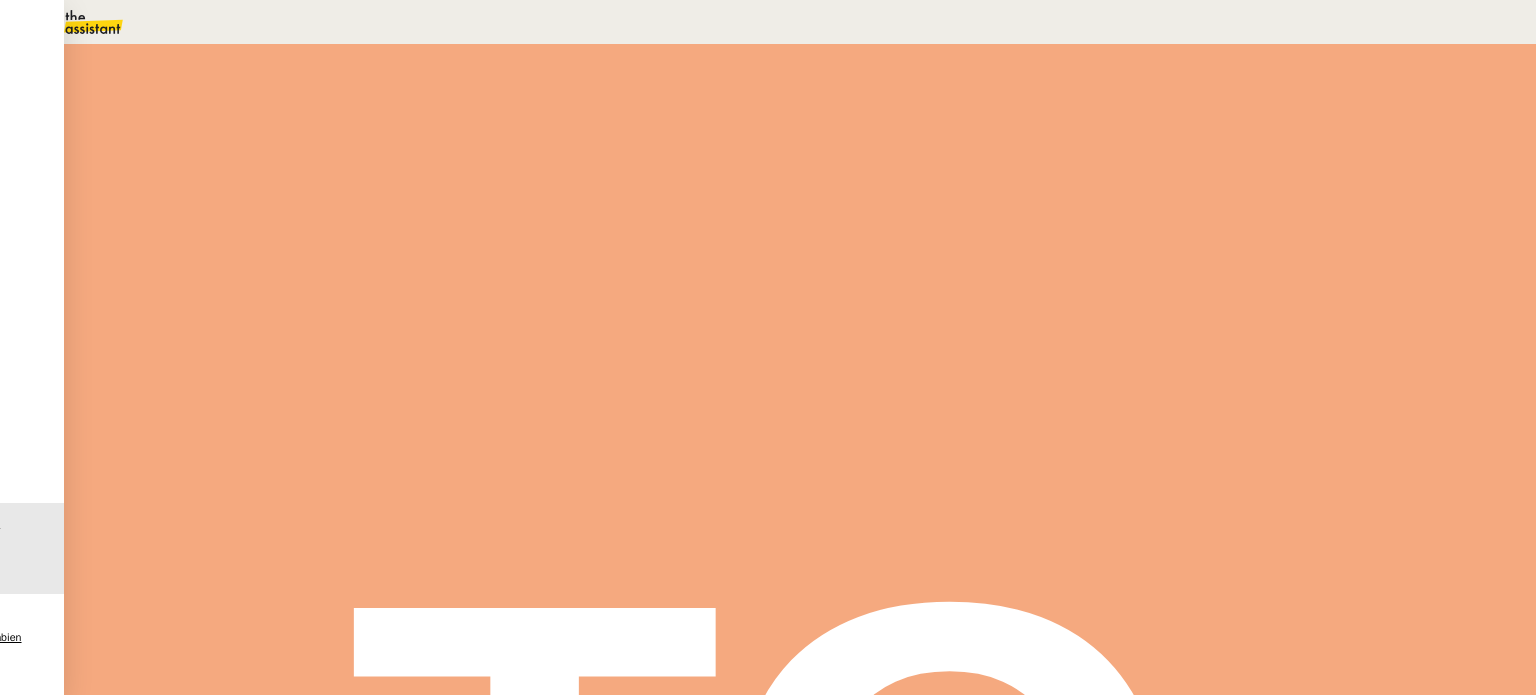click at bounding box center (267, 340) 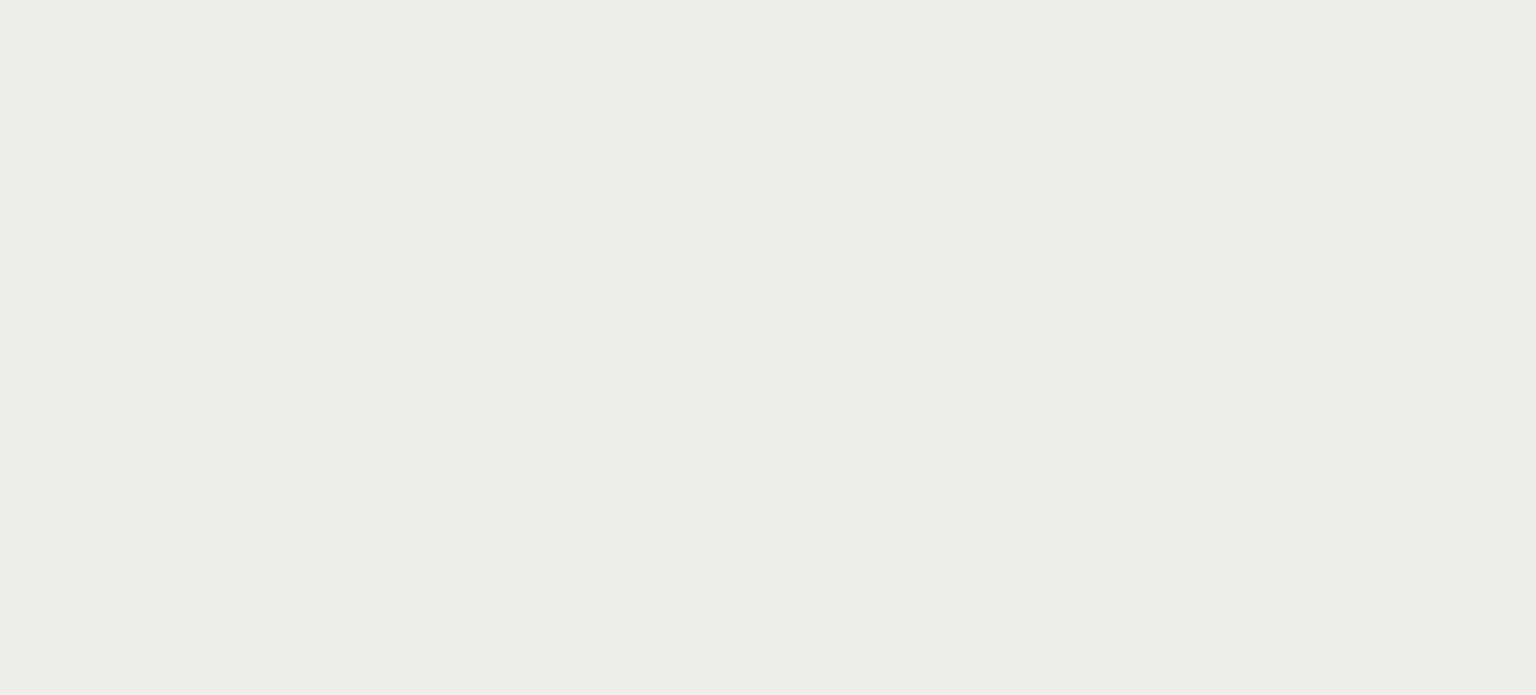 scroll, scrollTop: 0, scrollLeft: 0, axis: both 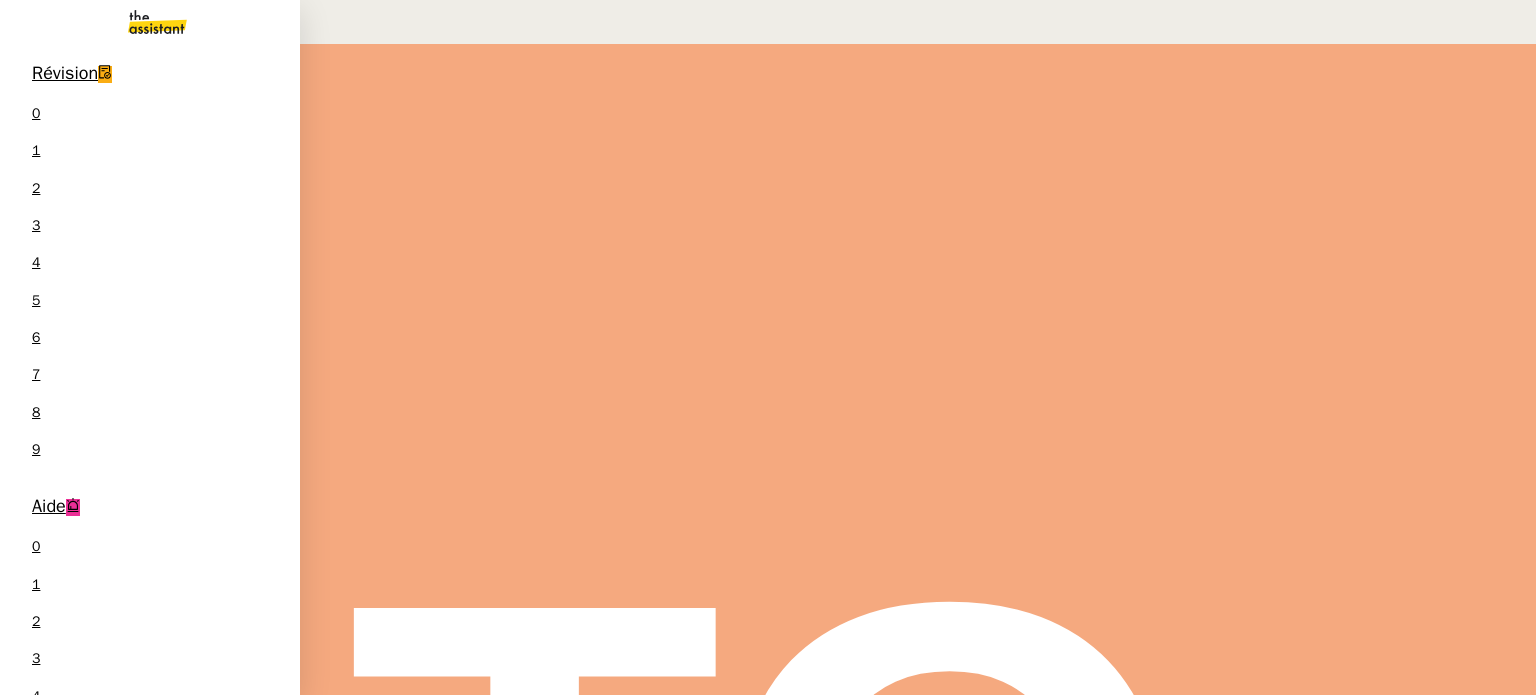 click on "[FIRST] [LAST]    [NUMBER] demandes en cours" at bounding box center (150, 2094) 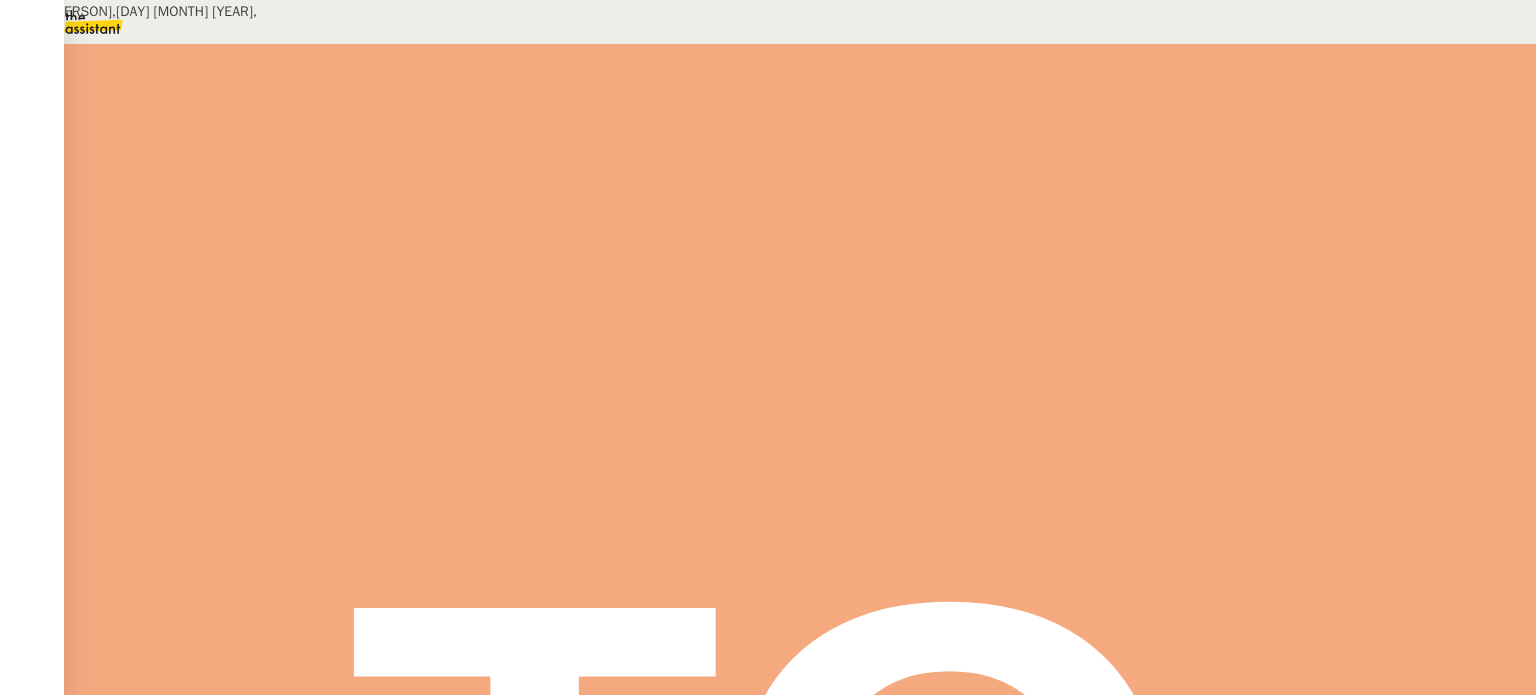 scroll, scrollTop: 300, scrollLeft: 0, axis: vertical 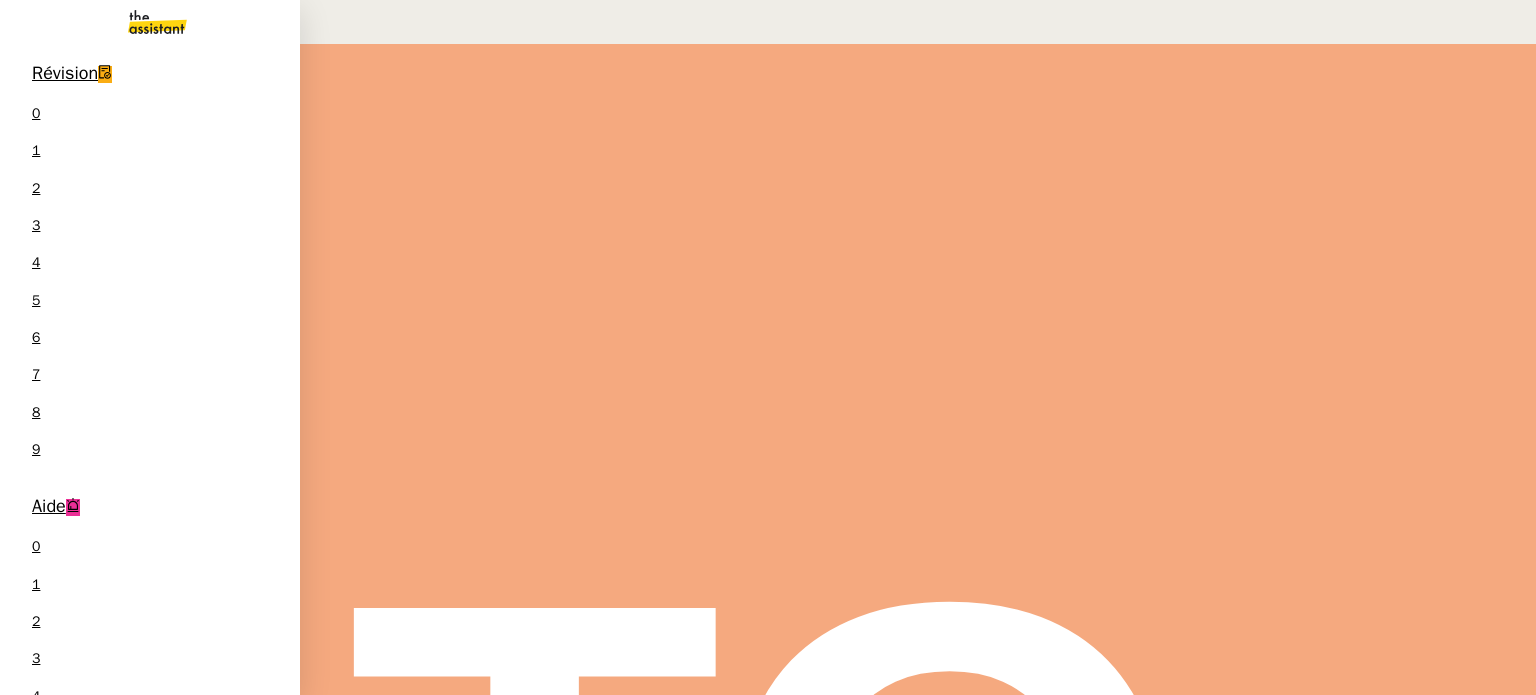 click on "Audit des justificatifs bancaires - [MONTH] [YEAR]    [PERSON]" at bounding box center [150, 1753] 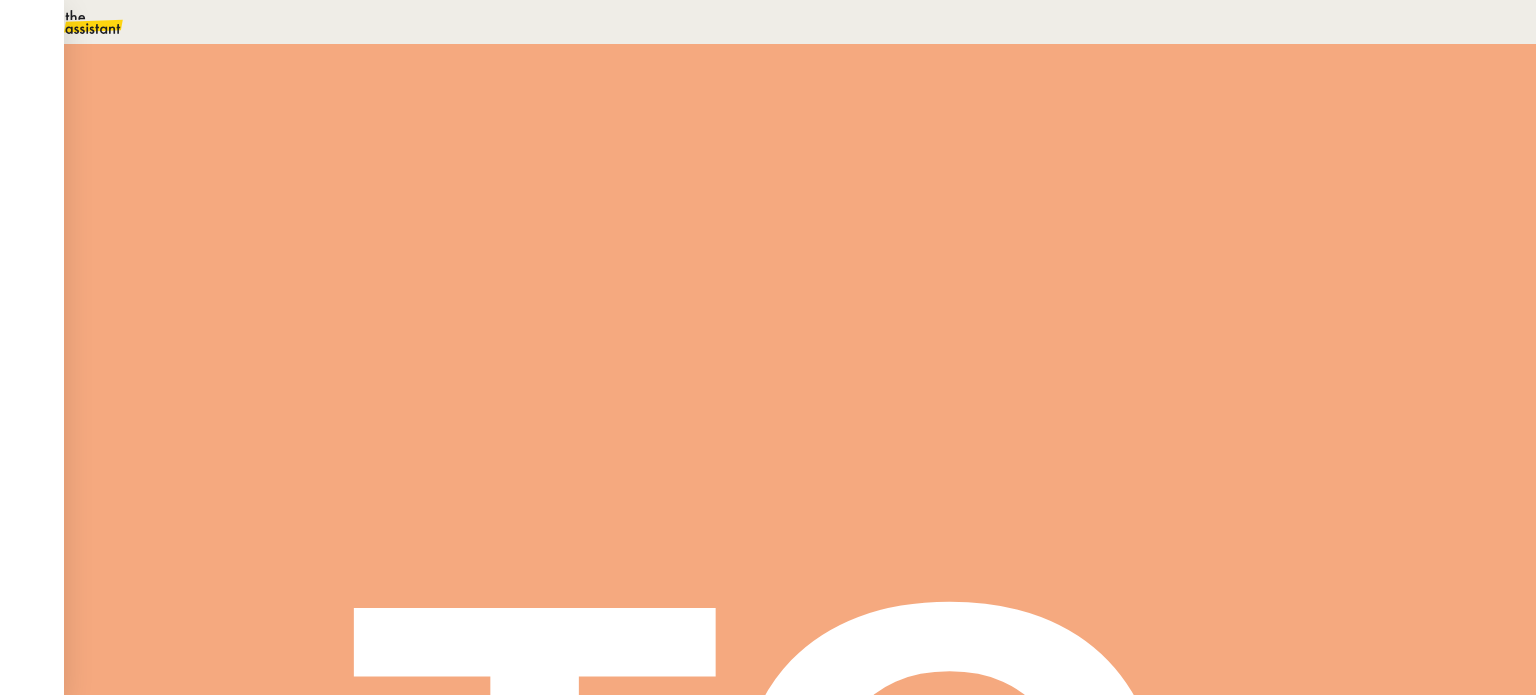 click on "Audit des justificatifs bancaires" at bounding box center (159, 2331) 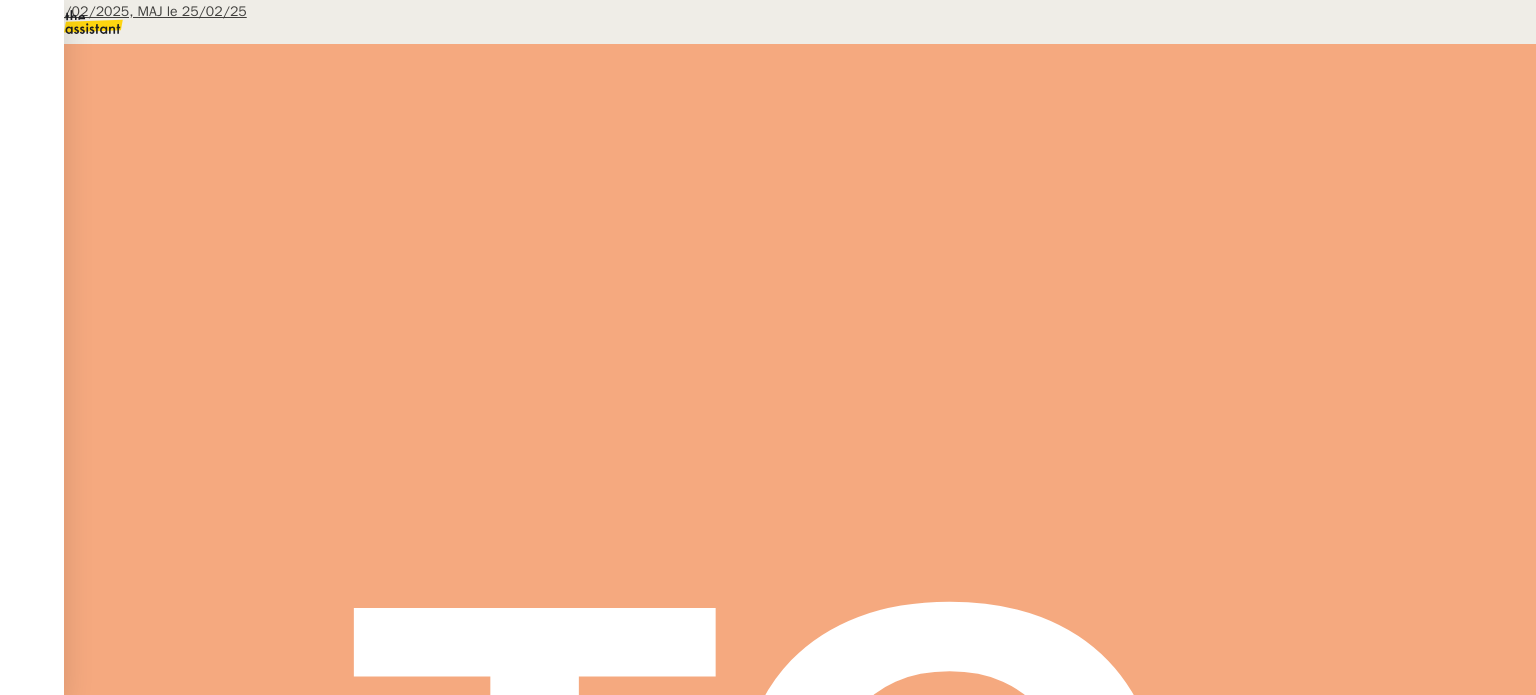 scroll, scrollTop: 1529, scrollLeft: 0, axis: vertical 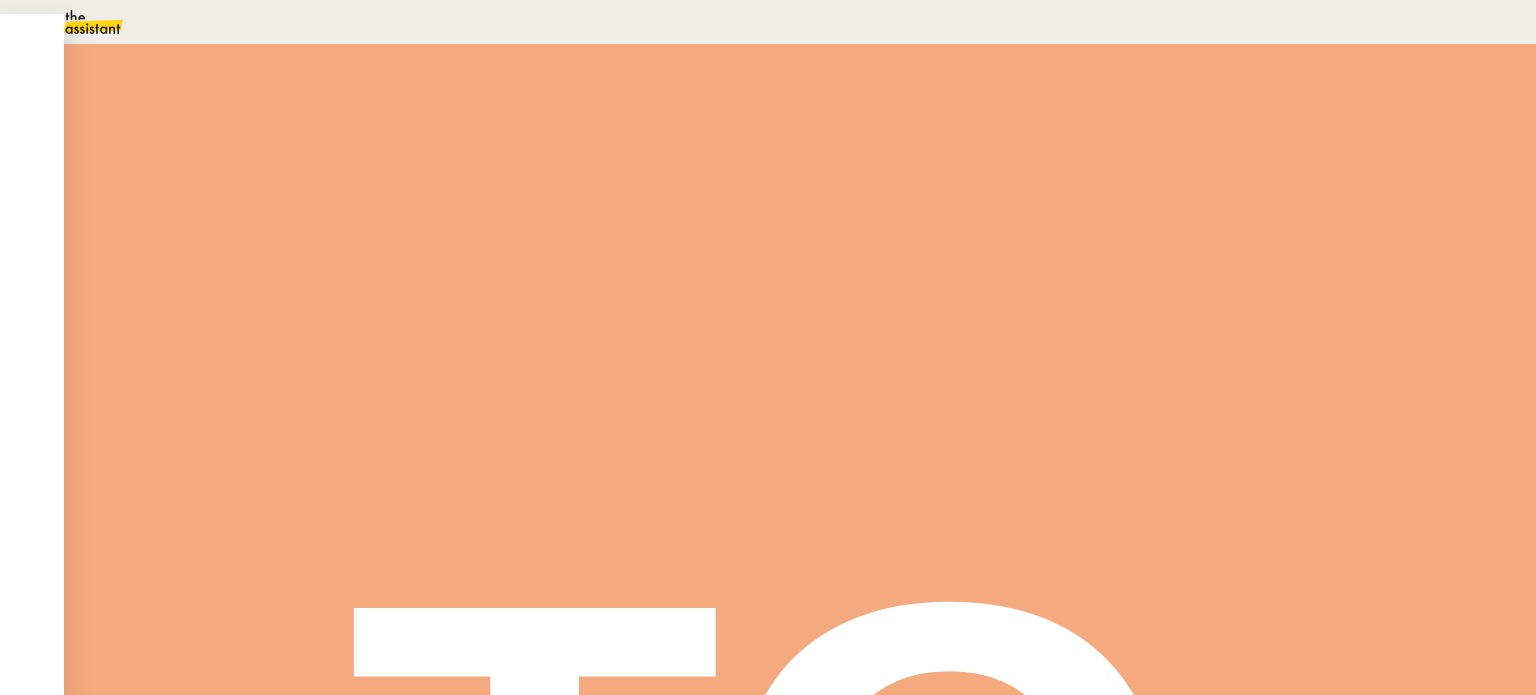 click at bounding box center (768, 790) 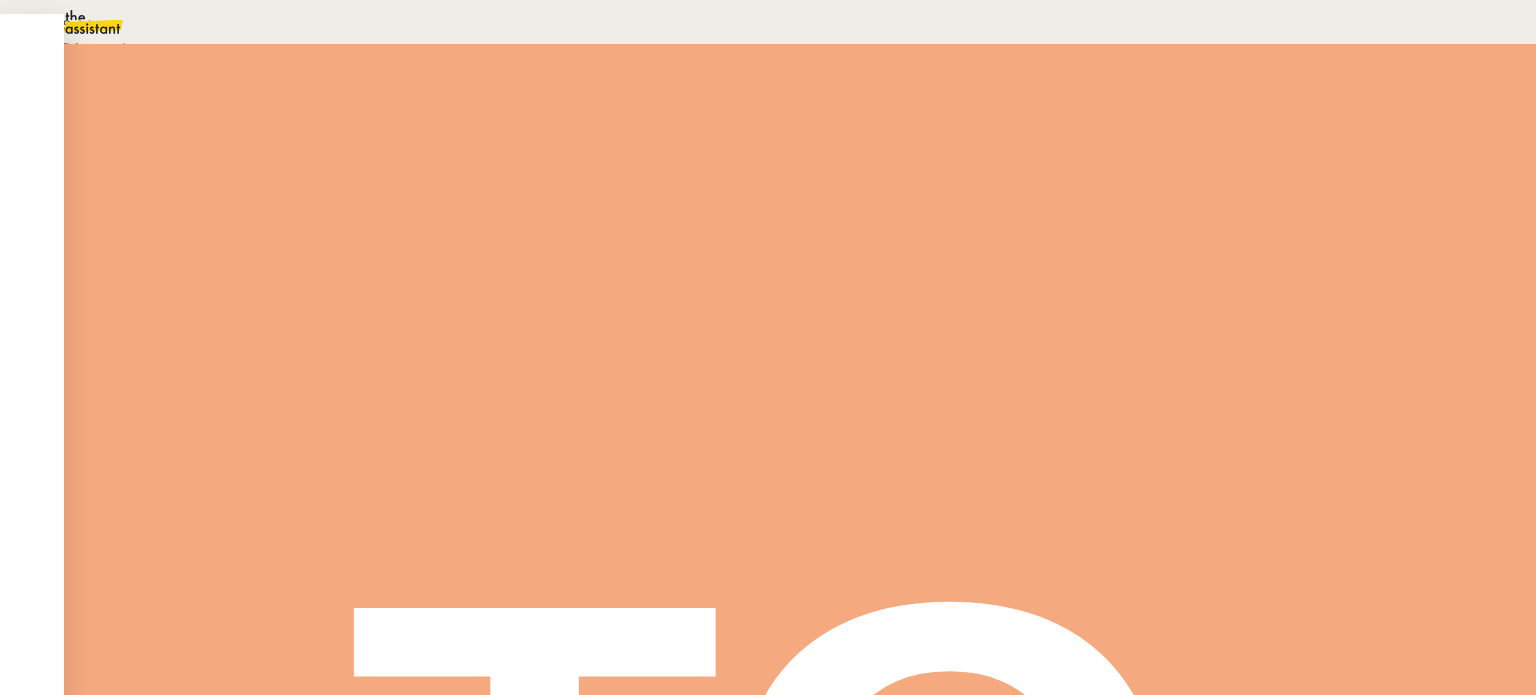click at bounding box center (768, 812) 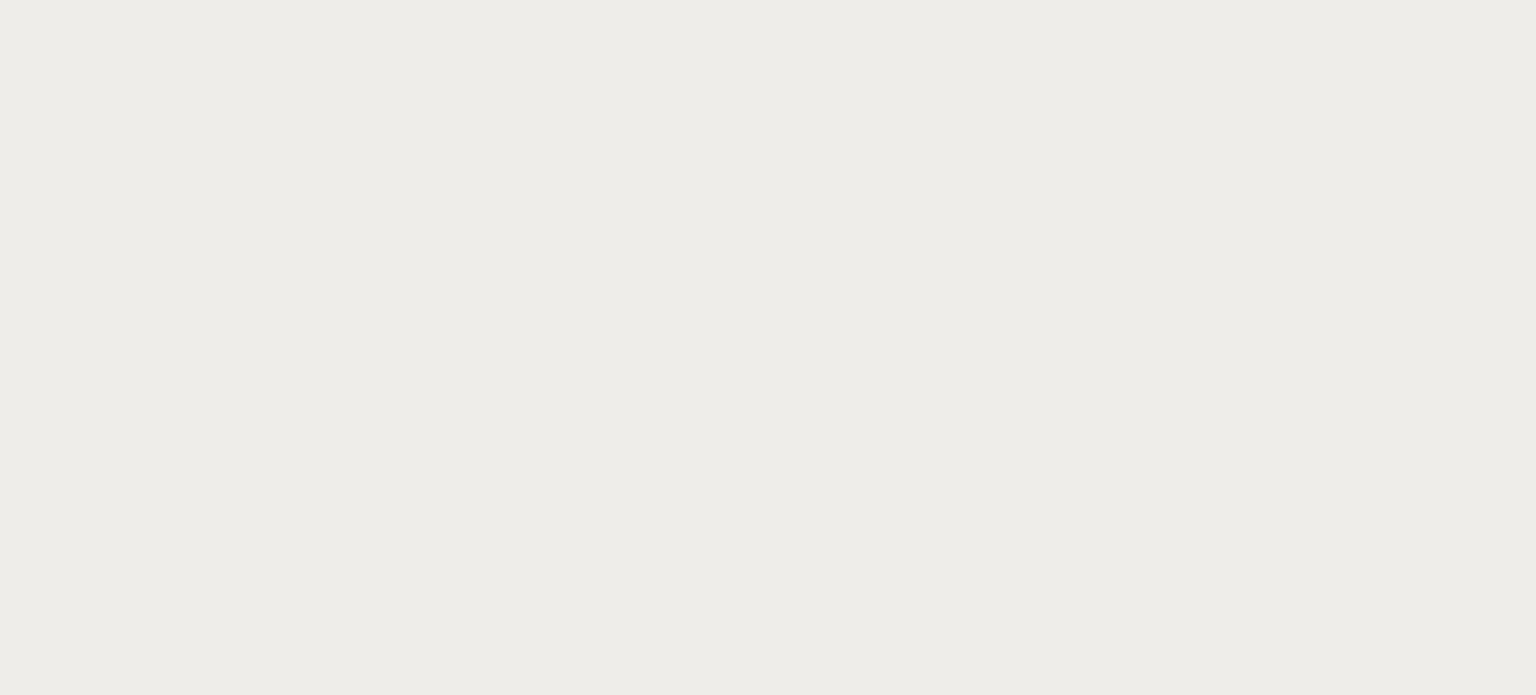 scroll, scrollTop: 0, scrollLeft: 0, axis: both 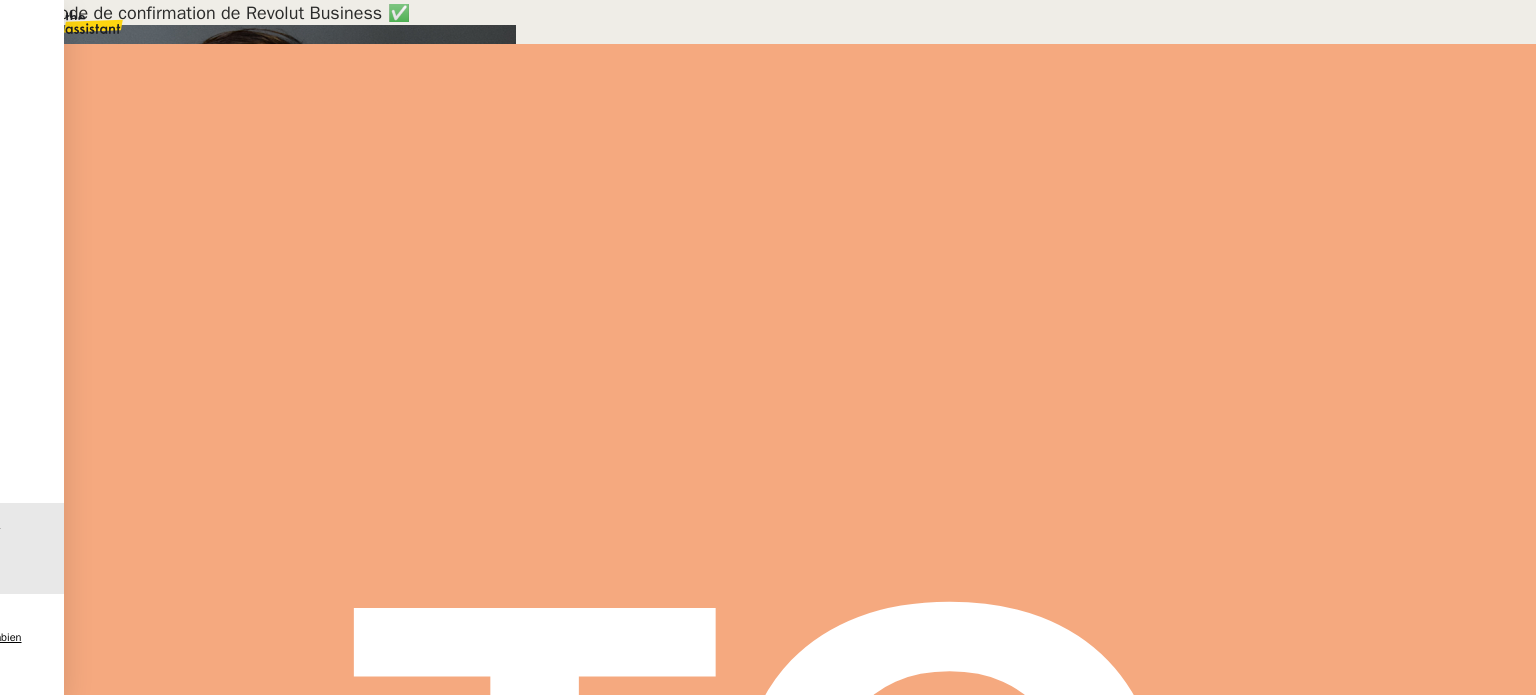 click on "Votre code de confirmation de Revolut Business ✅" at bounding box center (221, 7039) 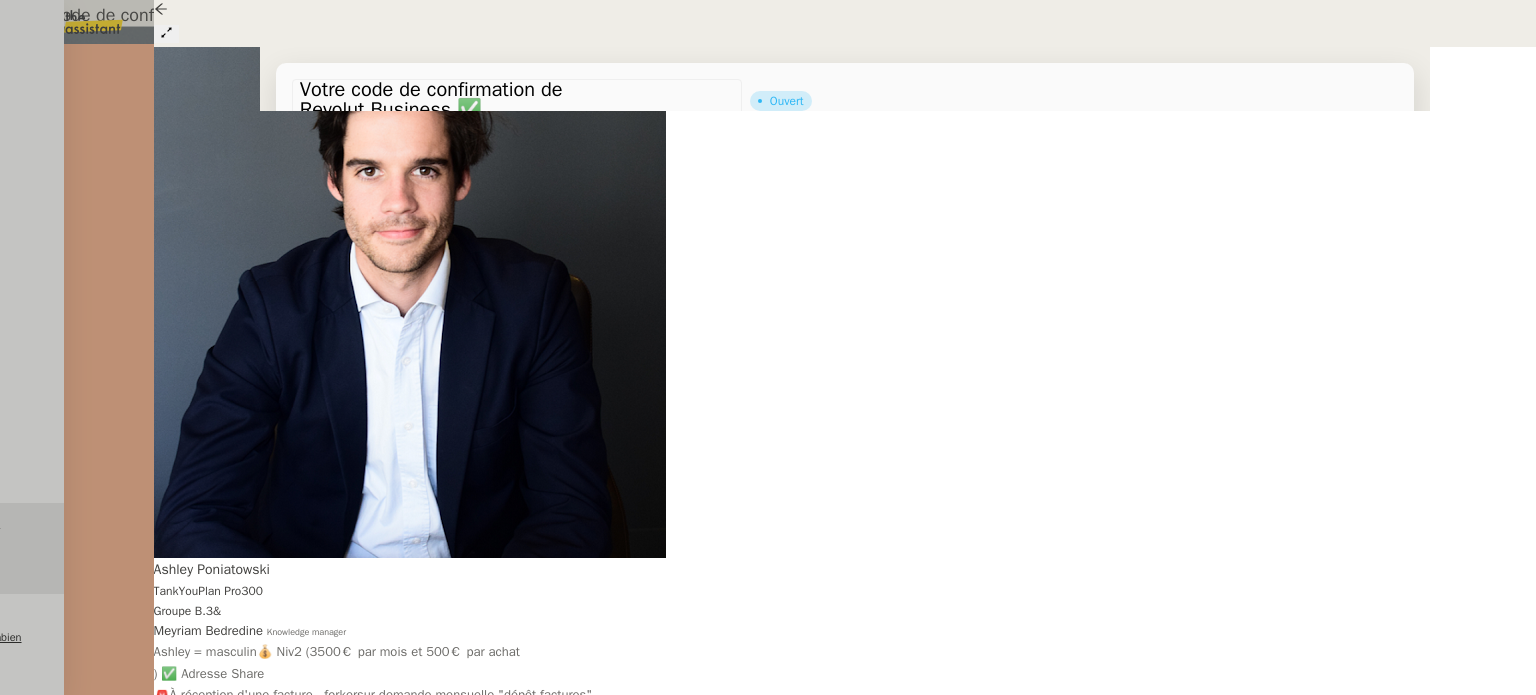 scroll, scrollTop: 24, scrollLeft: 0, axis: vertical 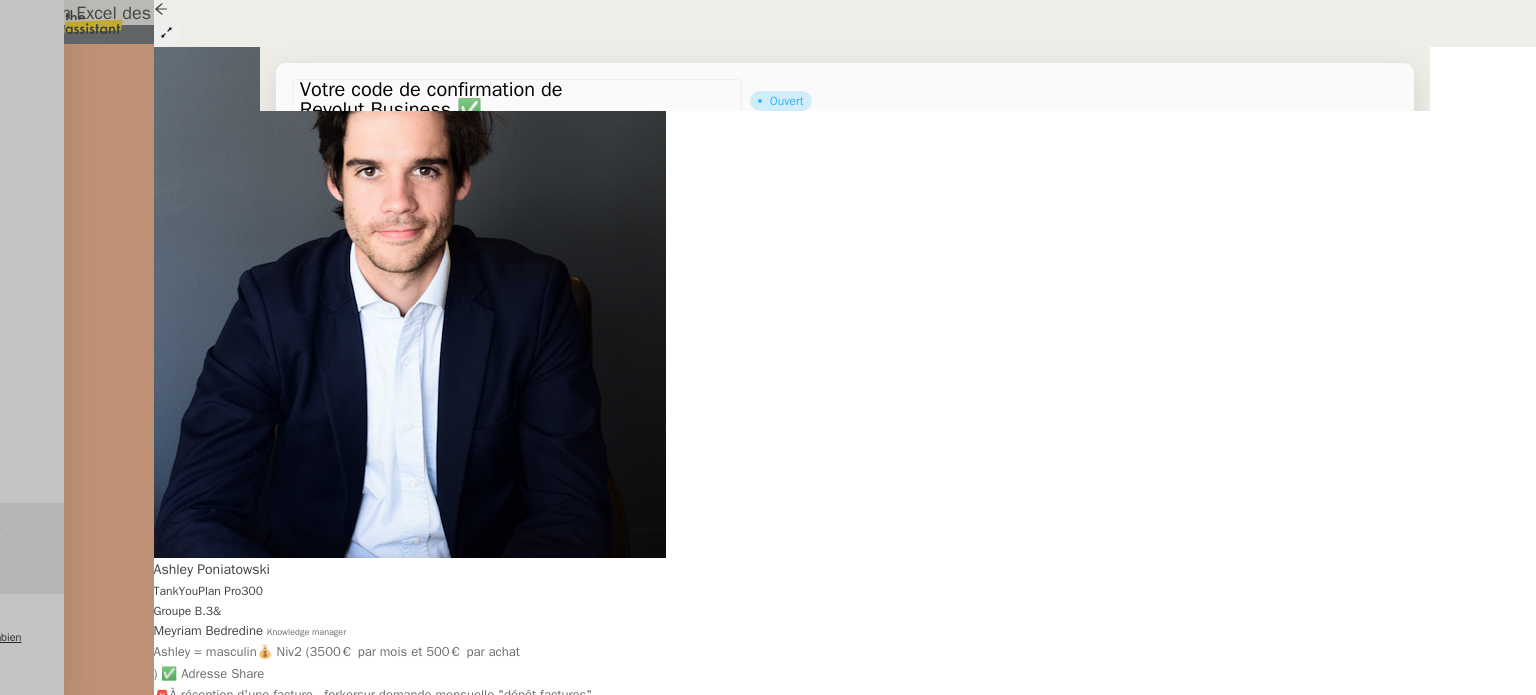 click on "Créer un Excel des factures de repas" at bounding box center (268, 1017) 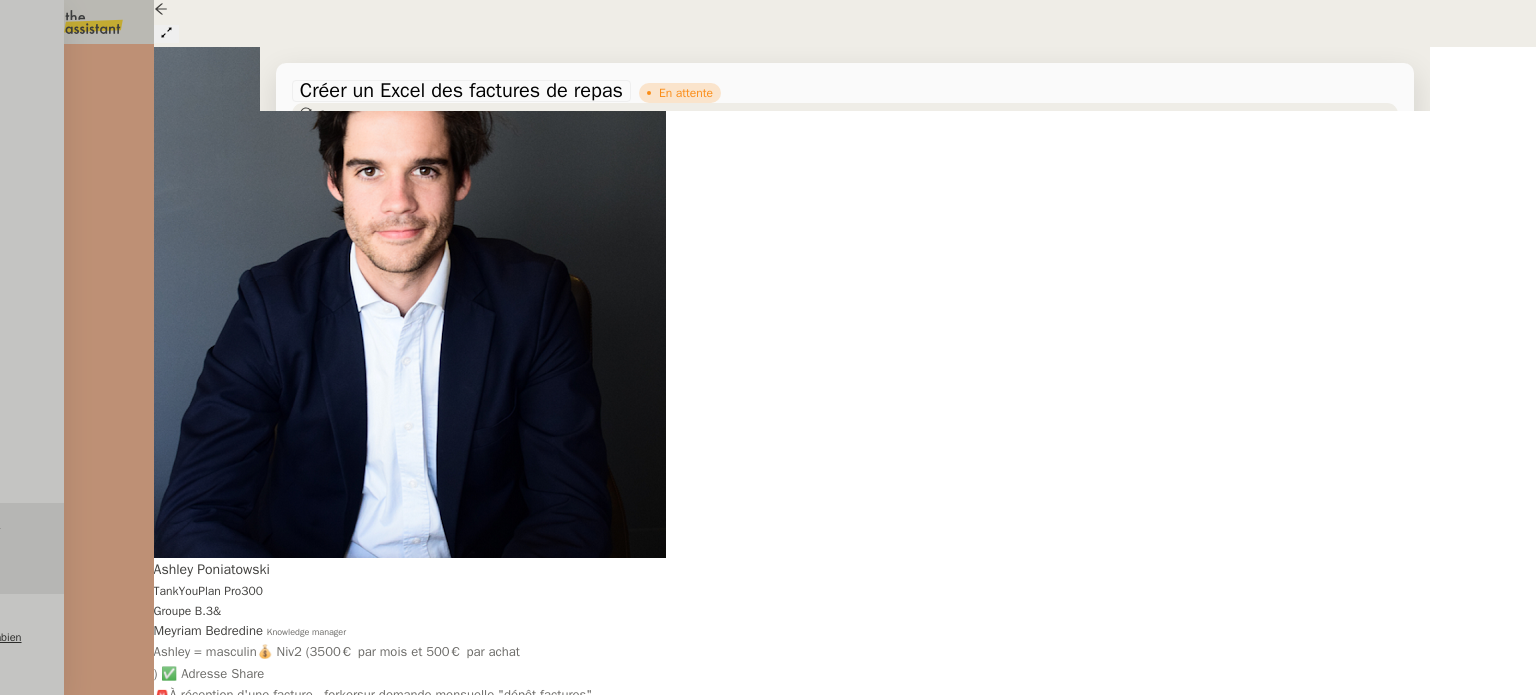 scroll, scrollTop: 0, scrollLeft: 0, axis: both 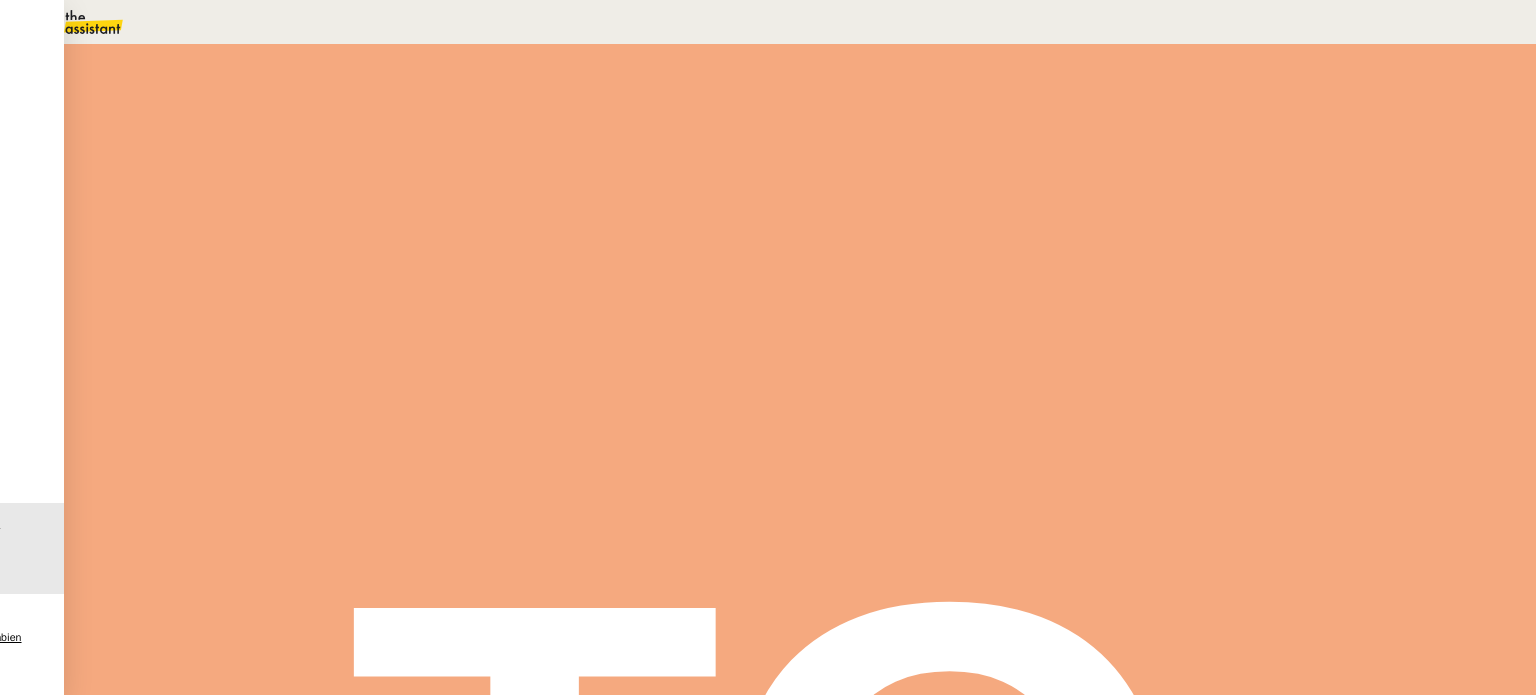 click on "•••" at bounding box center (269, 1473) 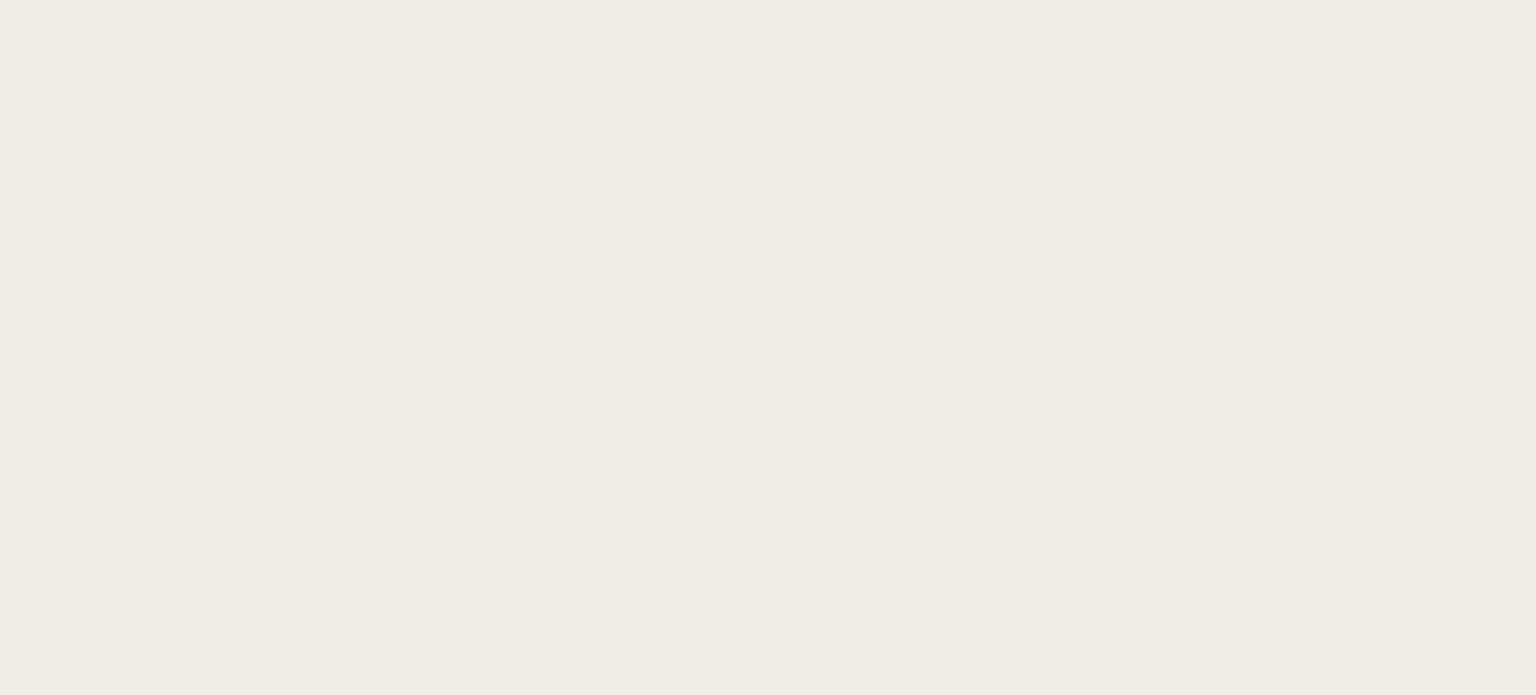 scroll, scrollTop: 0, scrollLeft: 0, axis: both 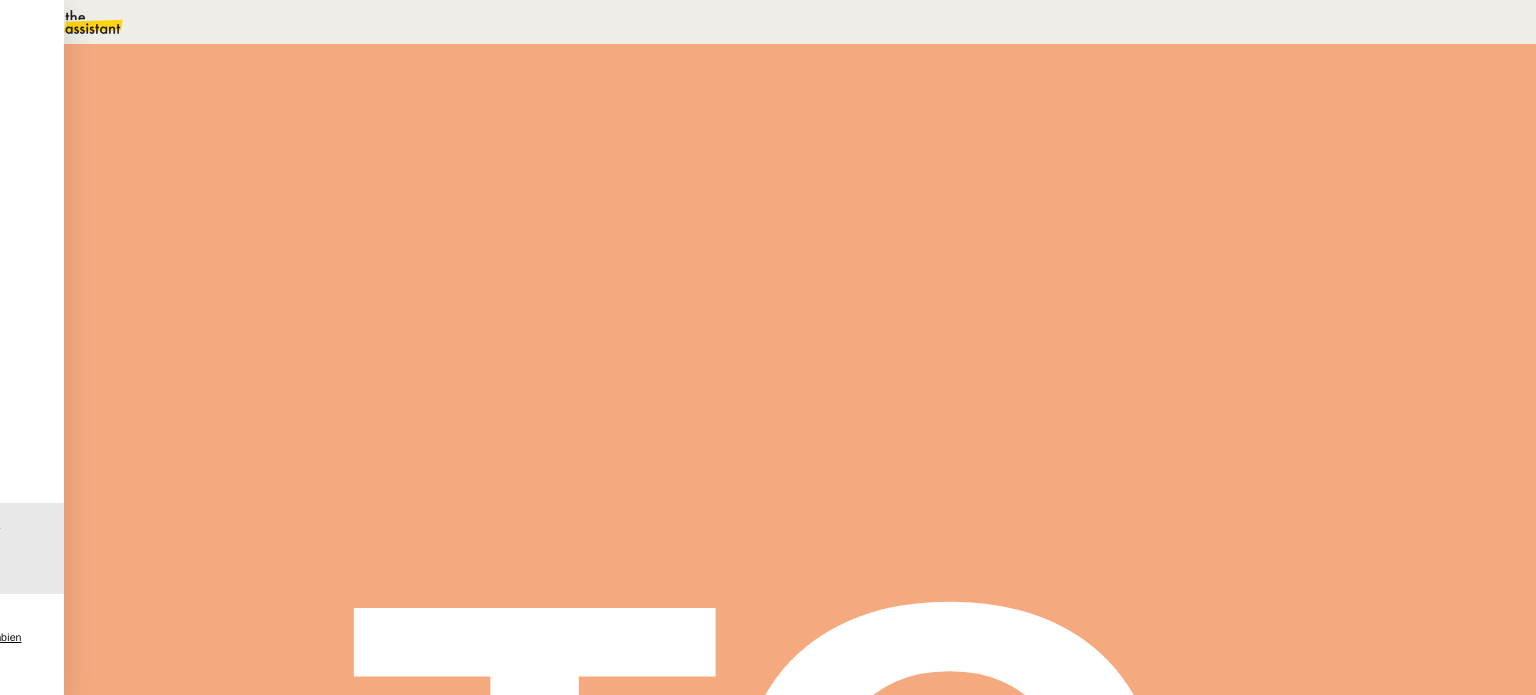click on "Votre code de confirmation de Revolut Business ✅" at bounding box center [221, 7039] 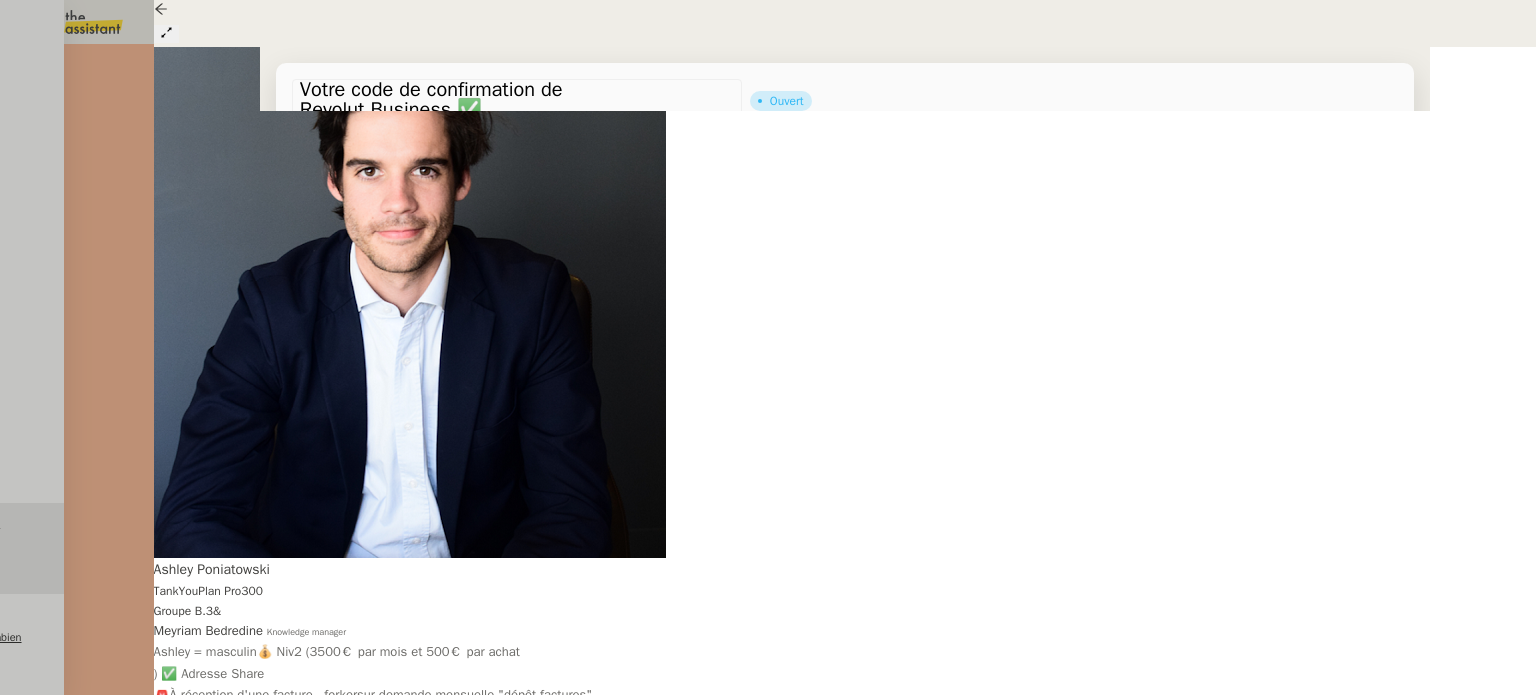 scroll, scrollTop: 300, scrollLeft: 0, axis: vertical 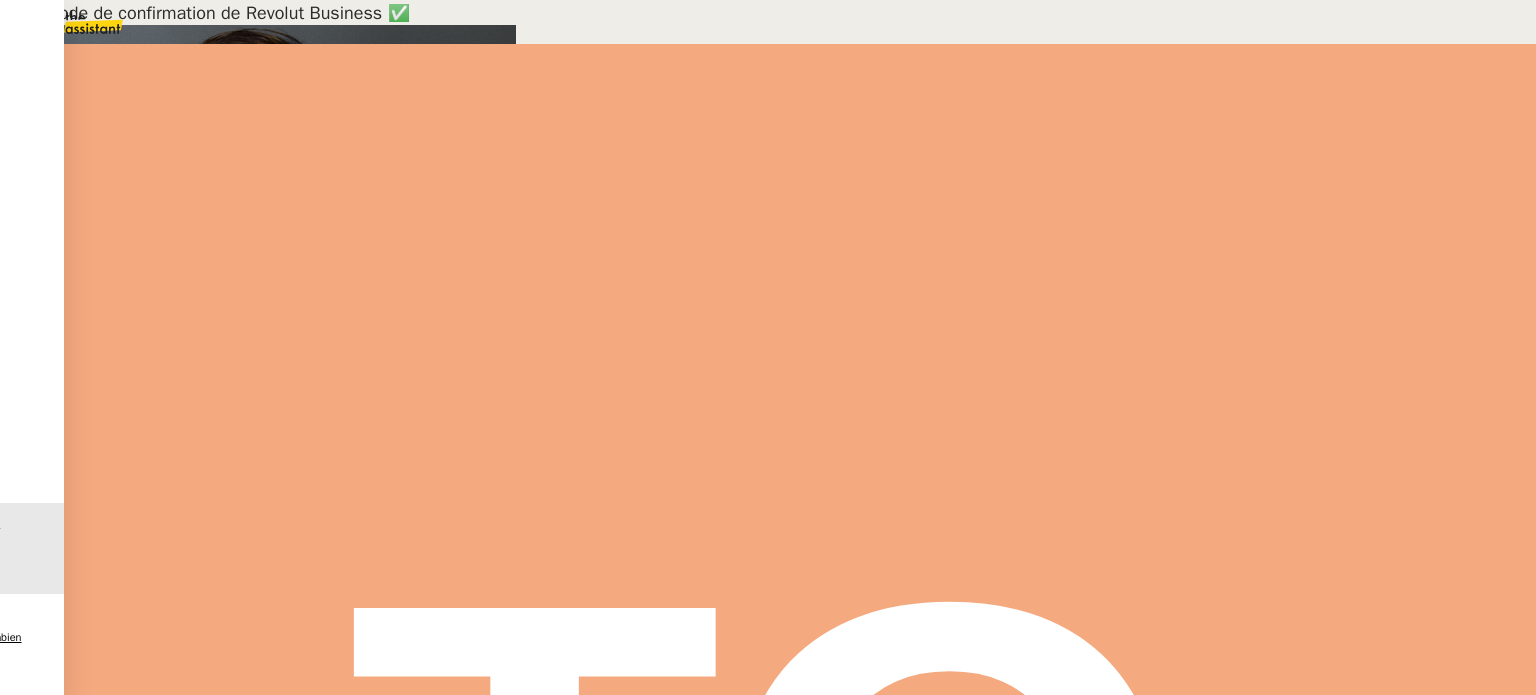 click on "Votre code de confirmation de Revolut Business ✅" at bounding box center [221, 7039] 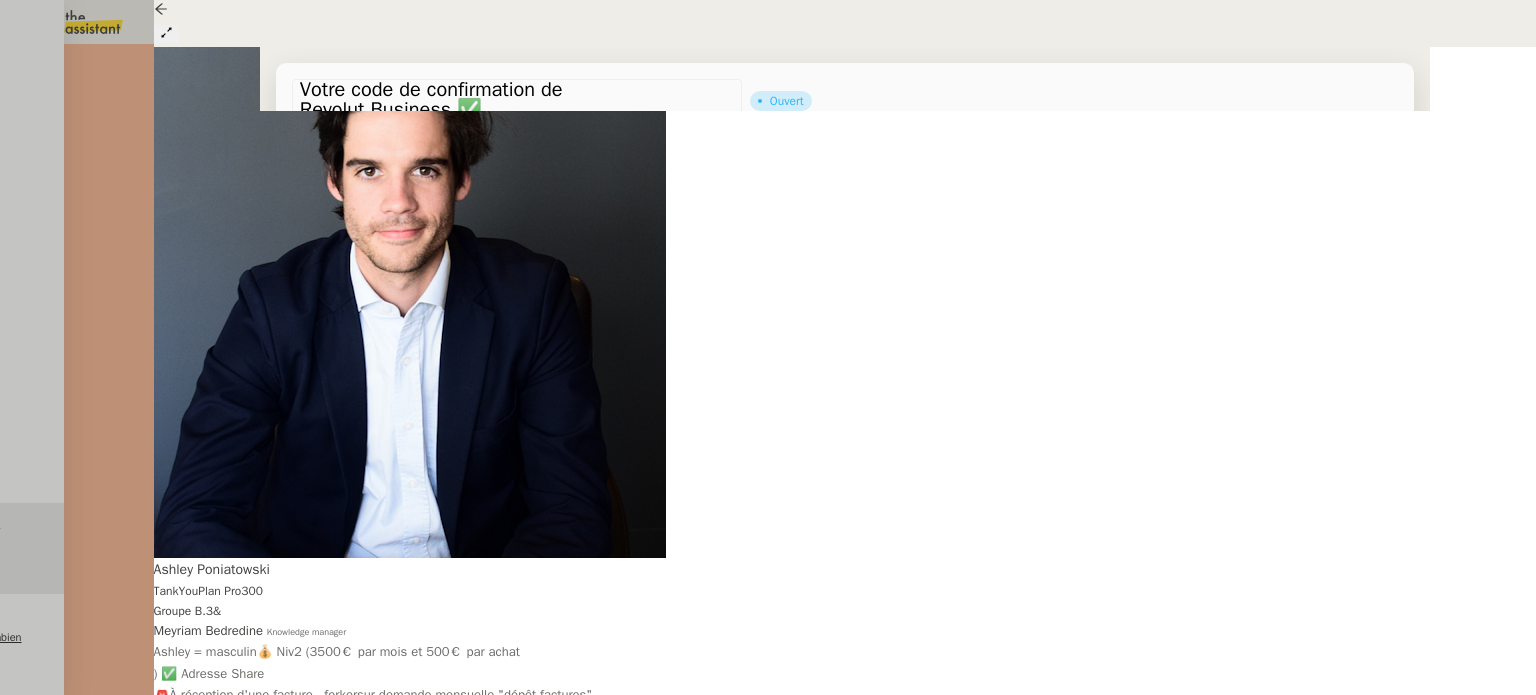 scroll, scrollTop: 0, scrollLeft: 0, axis: both 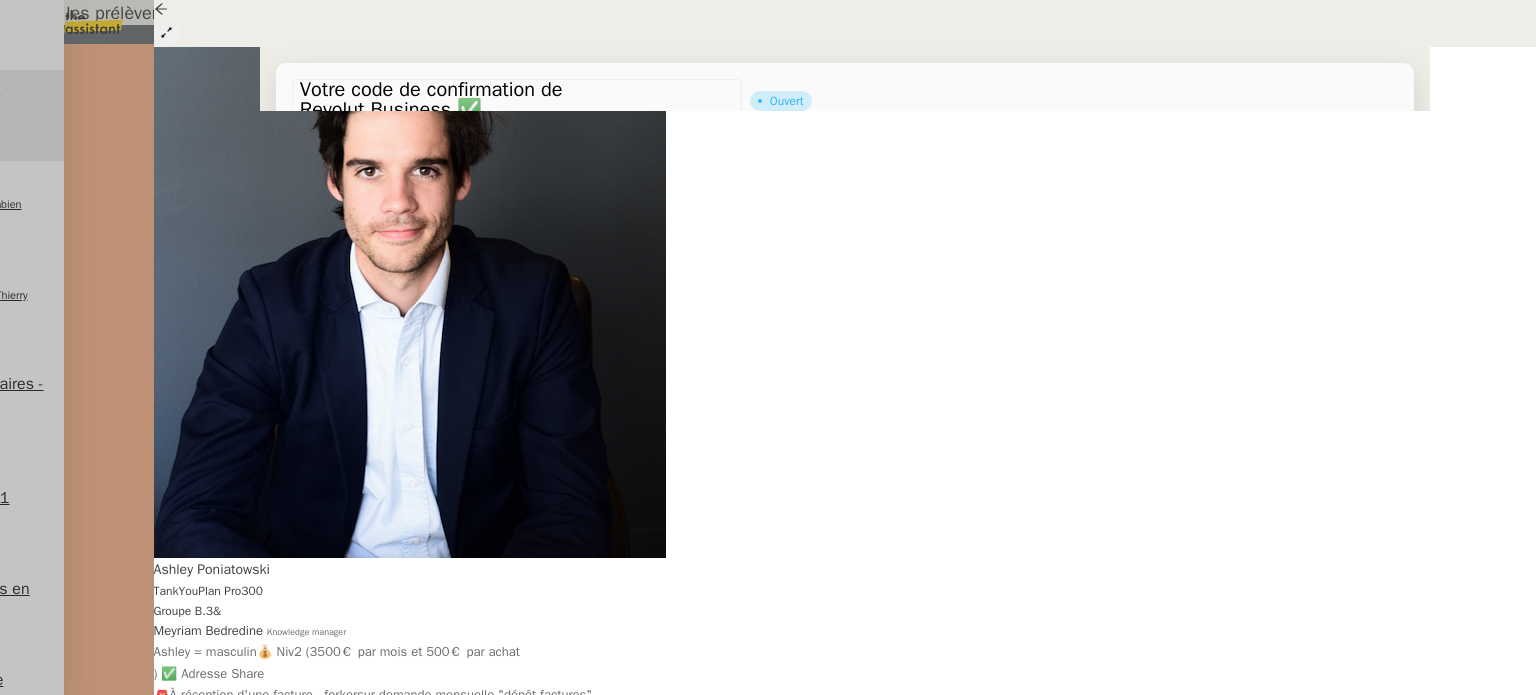 click on "Vérifiez les prélèvements Torelli" at bounding box center (268, 1017) 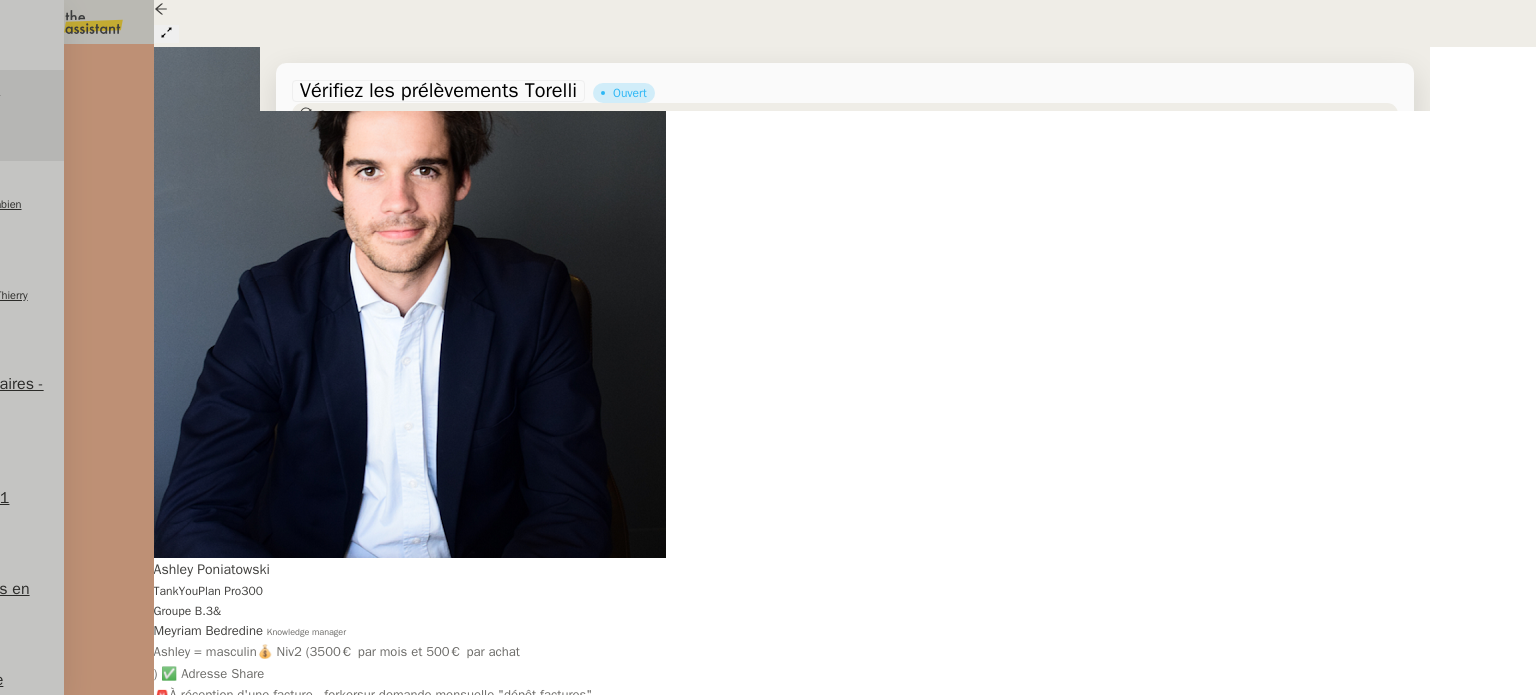 scroll, scrollTop: 0, scrollLeft: 0, axis: both 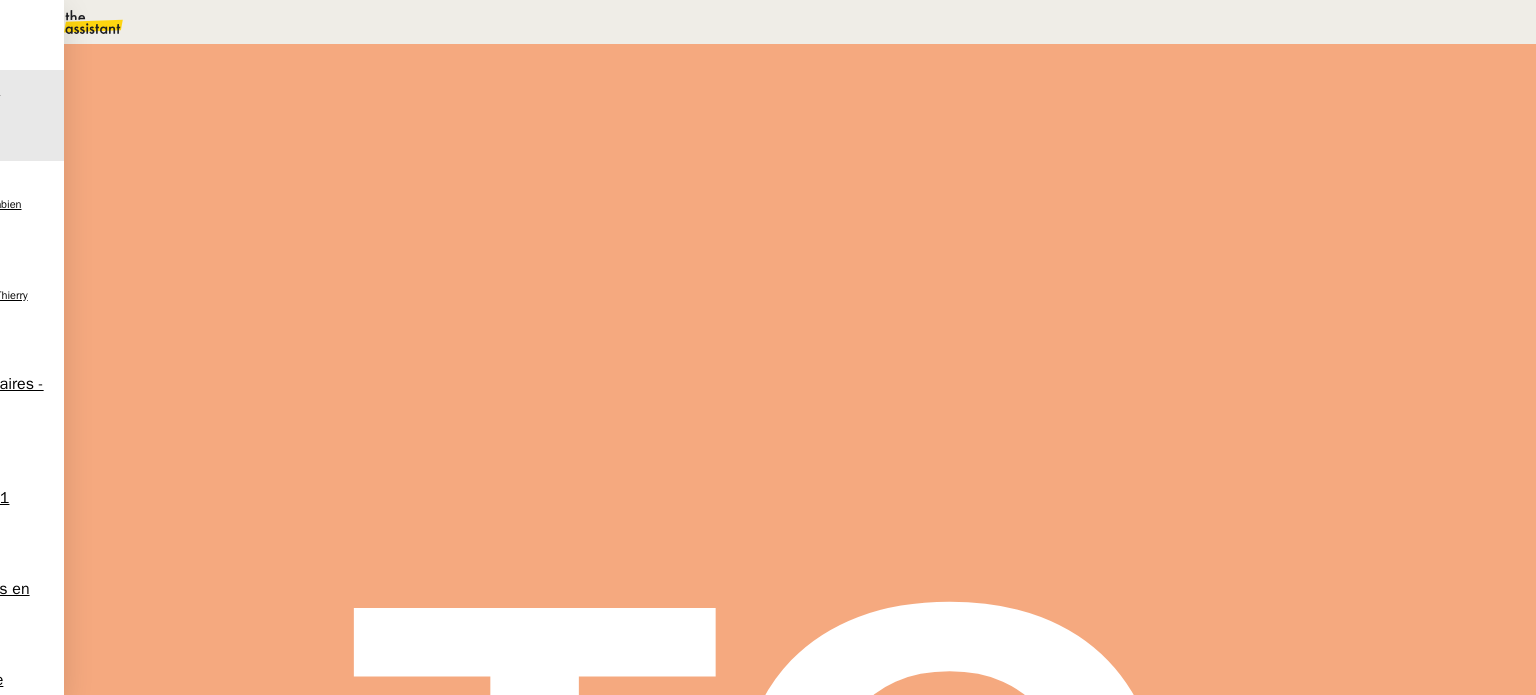 click at bounding box center (154, 1501) 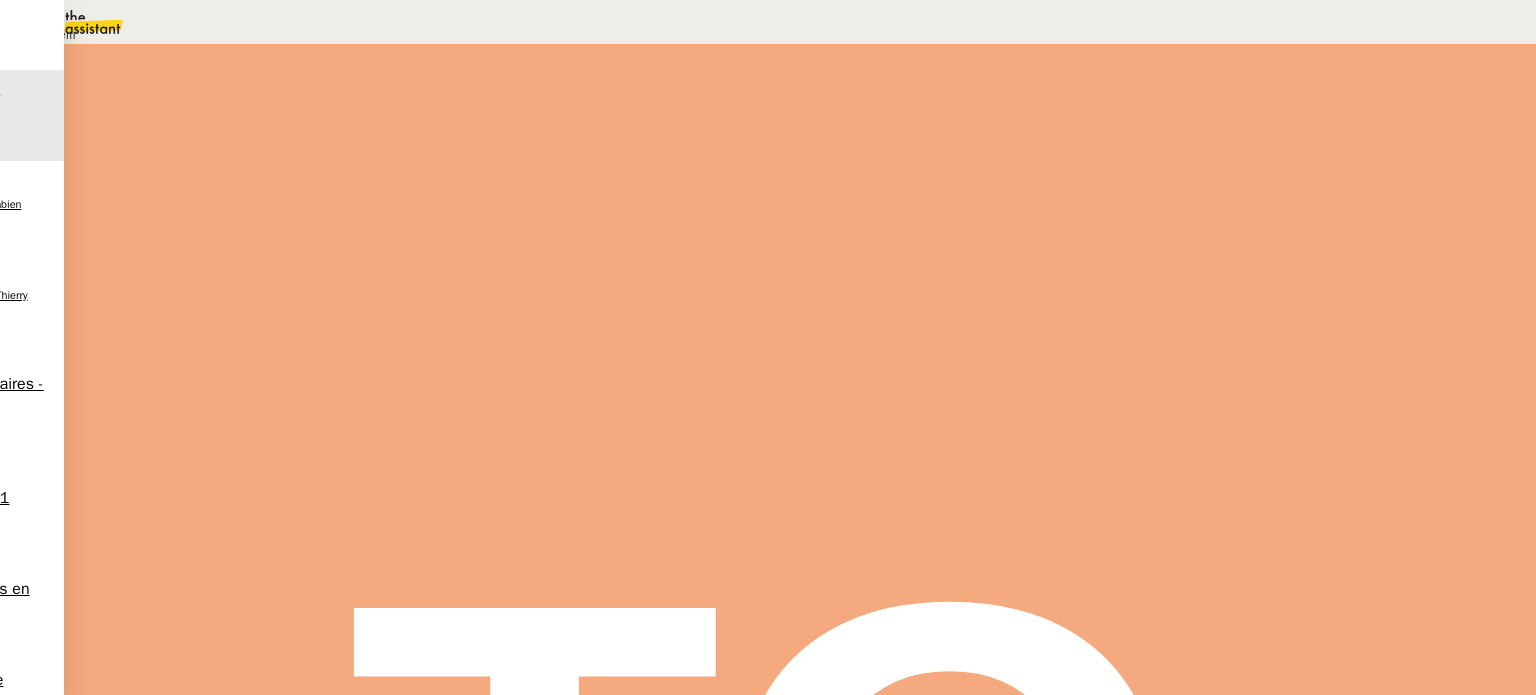 click on "Déverrouiller" at bounding box center [57, 98] 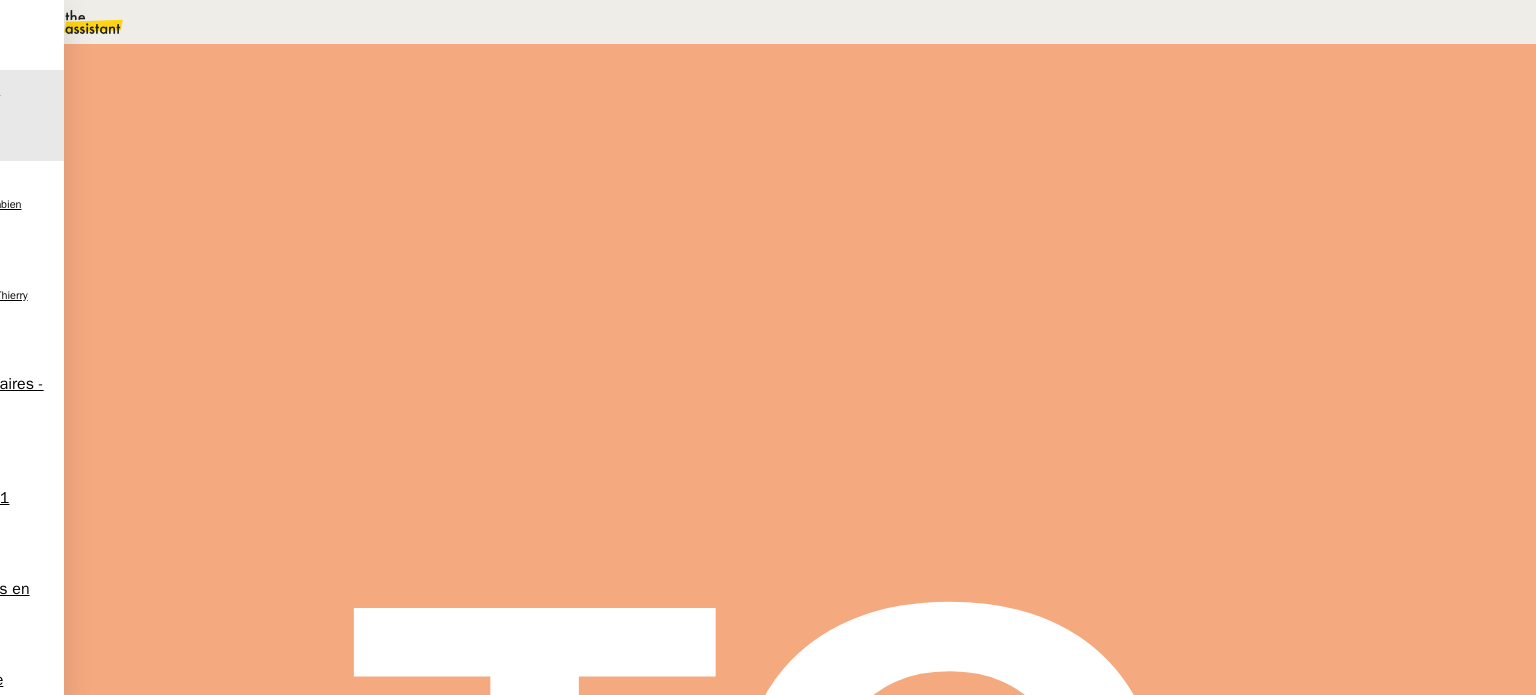 scroll, scrollTop: 0, scrollLeft: 0, axis: both 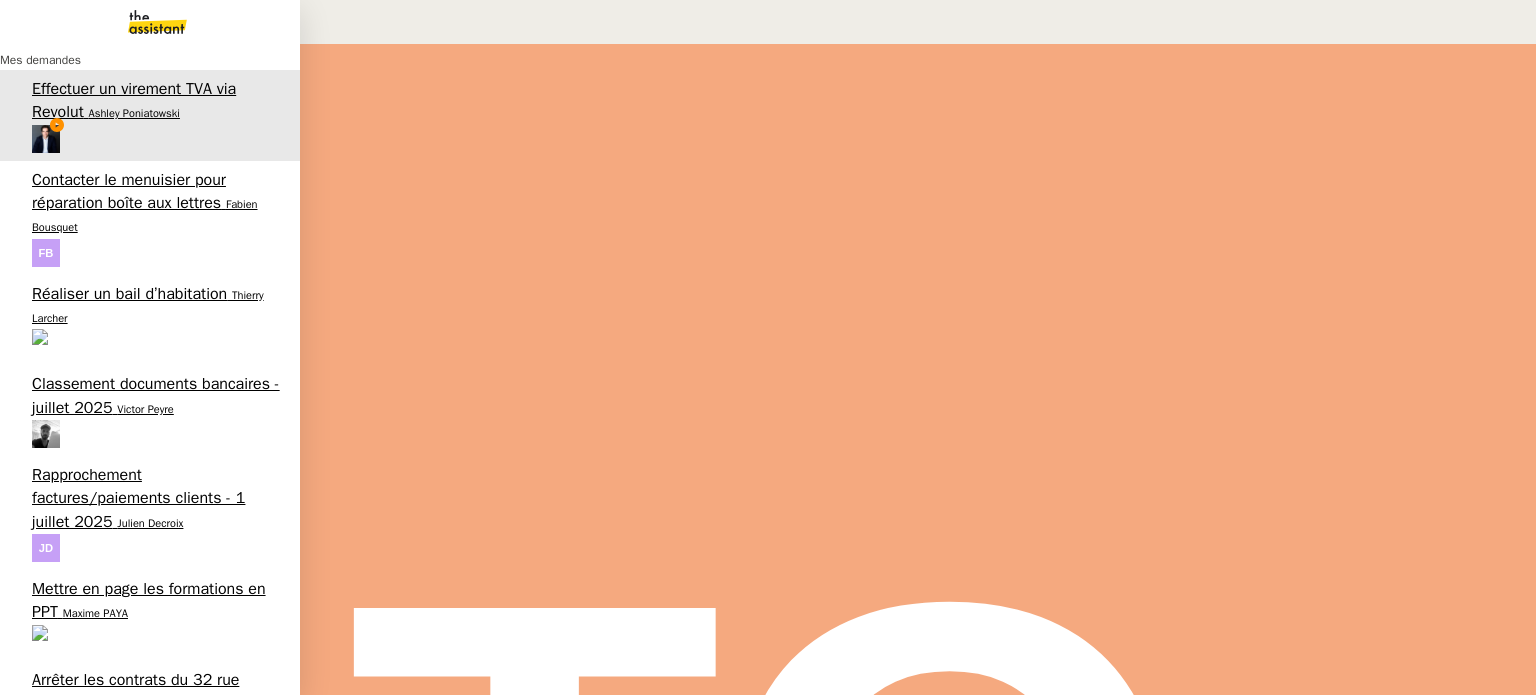 click on "Votre code de confirmation de Revolut Business ✅" at bounding box center [137, 1167] 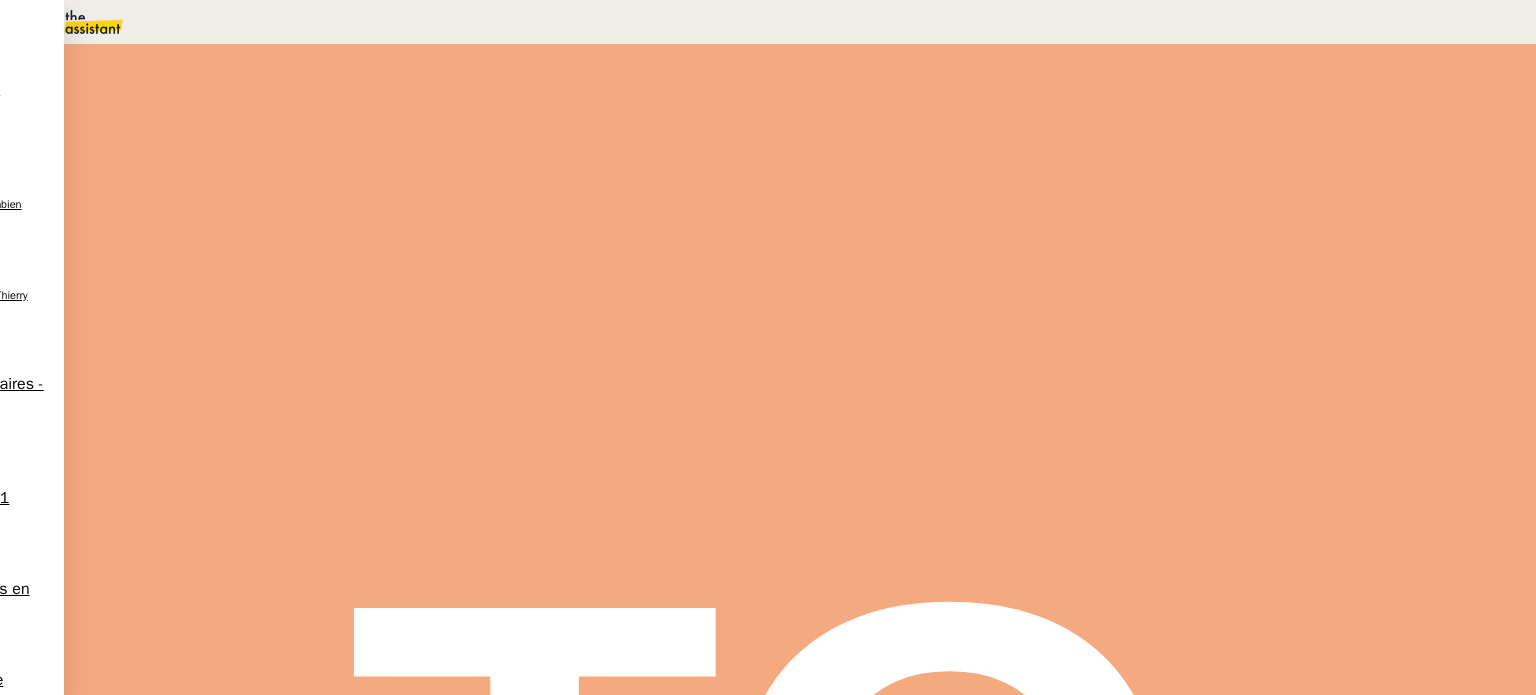 scroll, scrollTop: 300, scrollLeft: 0, axis: vertical 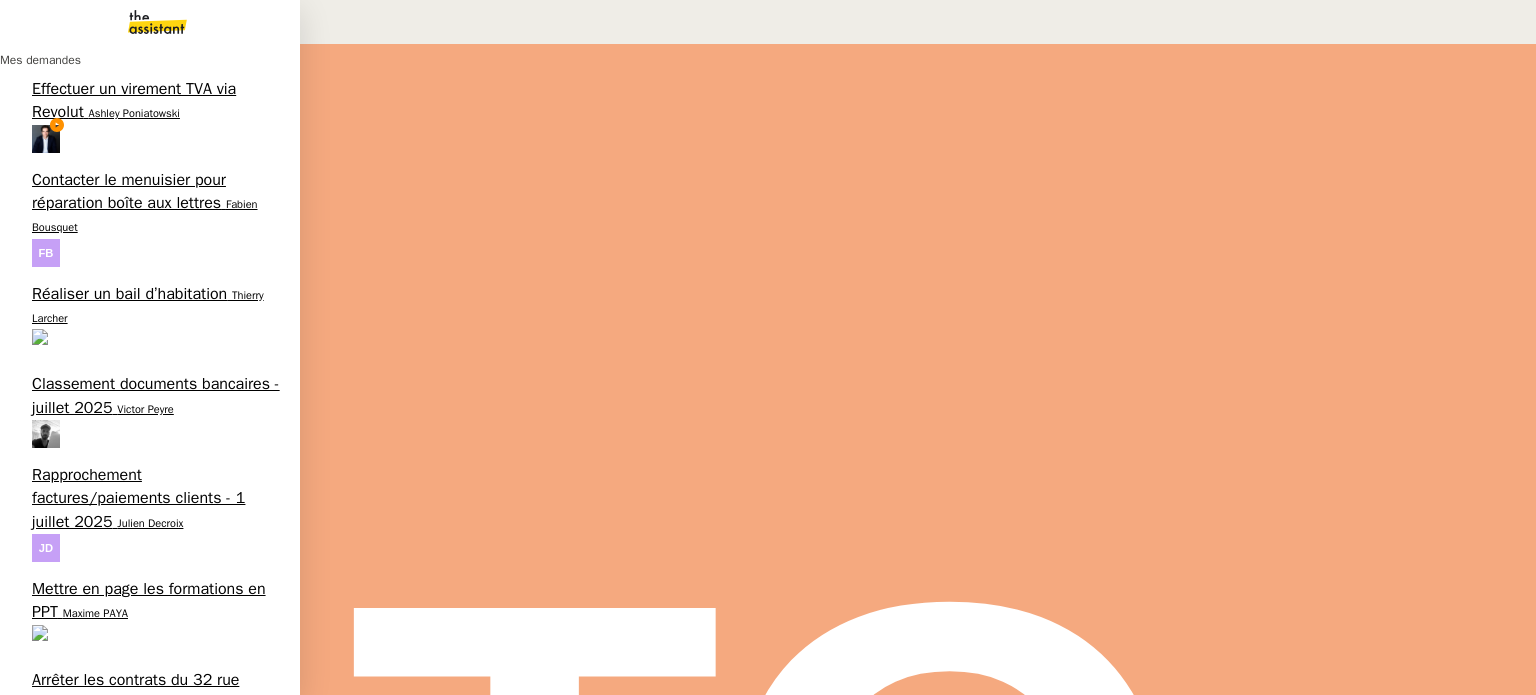 click on "Effectuer un virement TVA via Revolut" at bounding box center [134, 100] 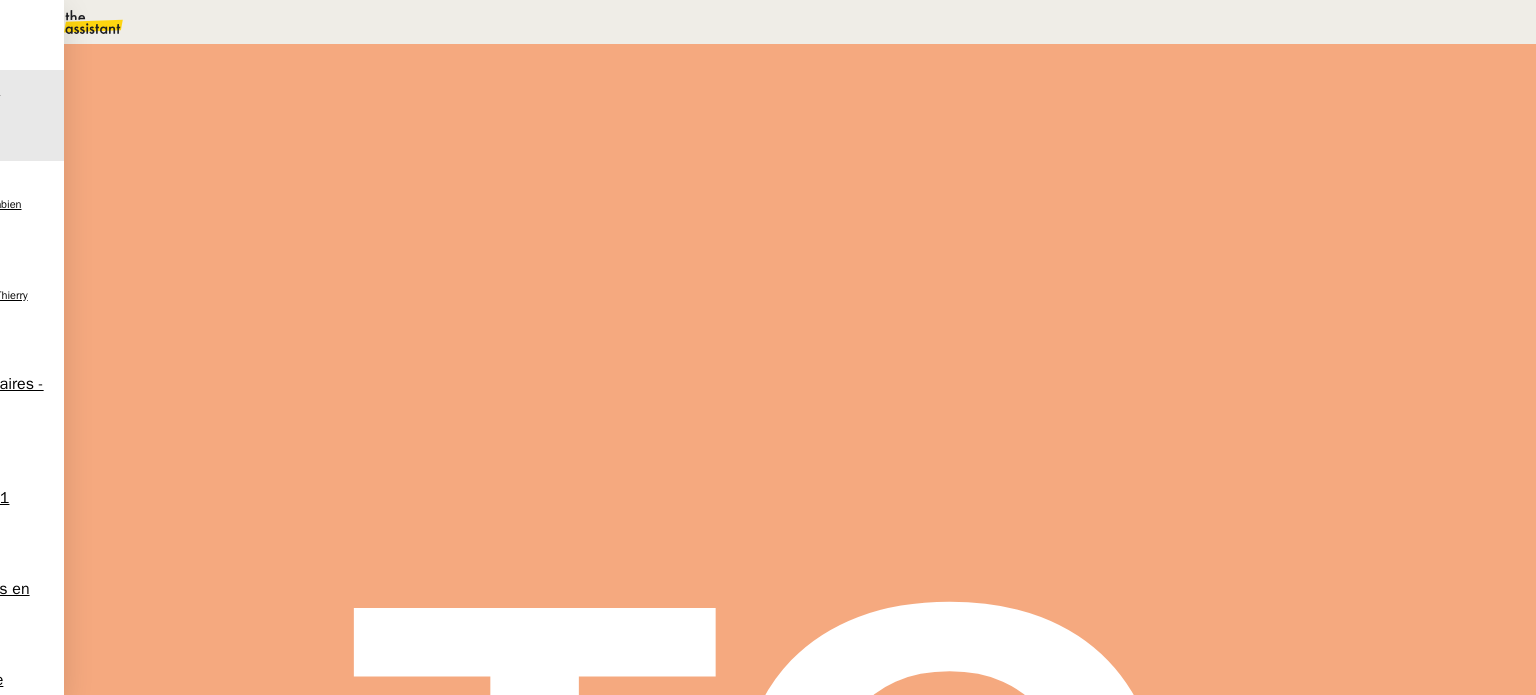 scroll, scrollTop: 600, scrollLeft: 0, axis: vertical 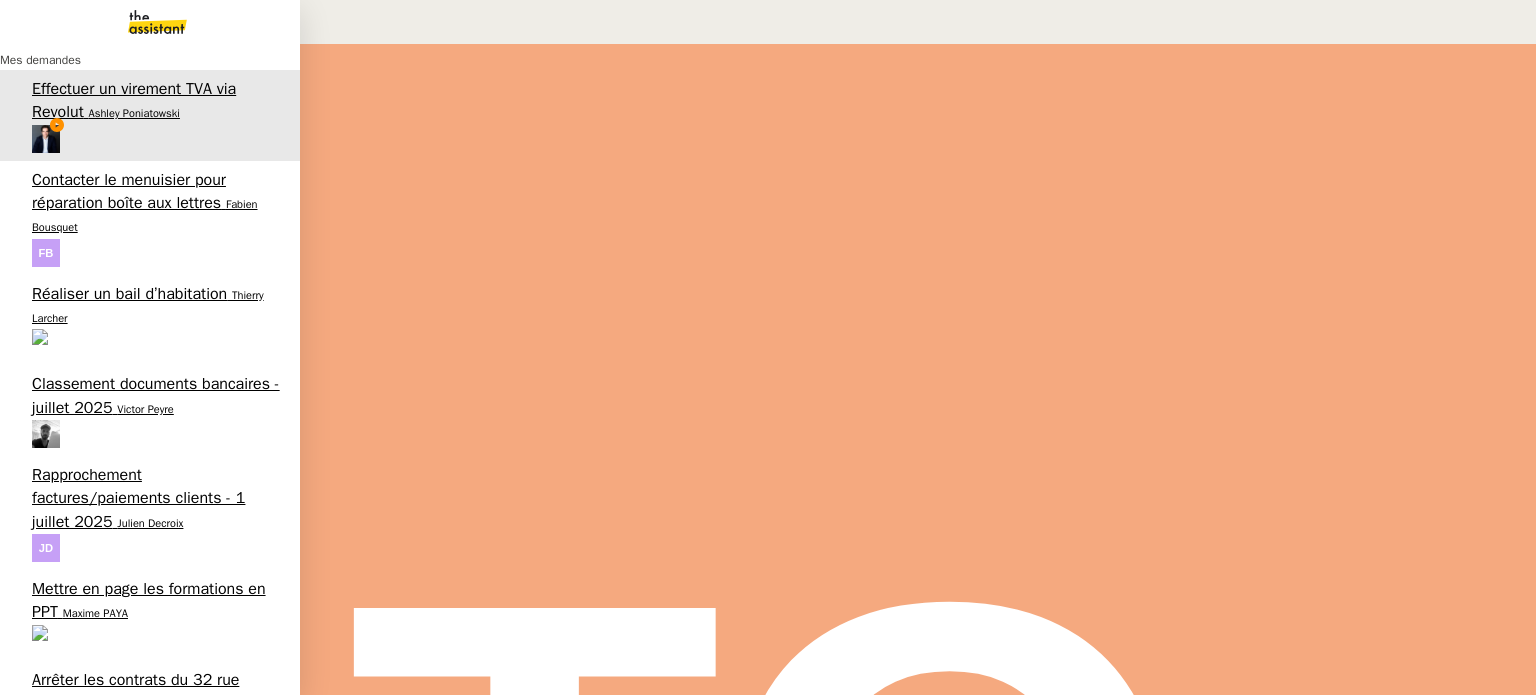 click on "Votre code de confirmation de Revolut Business ✅" at bounding box center [137, 1167] 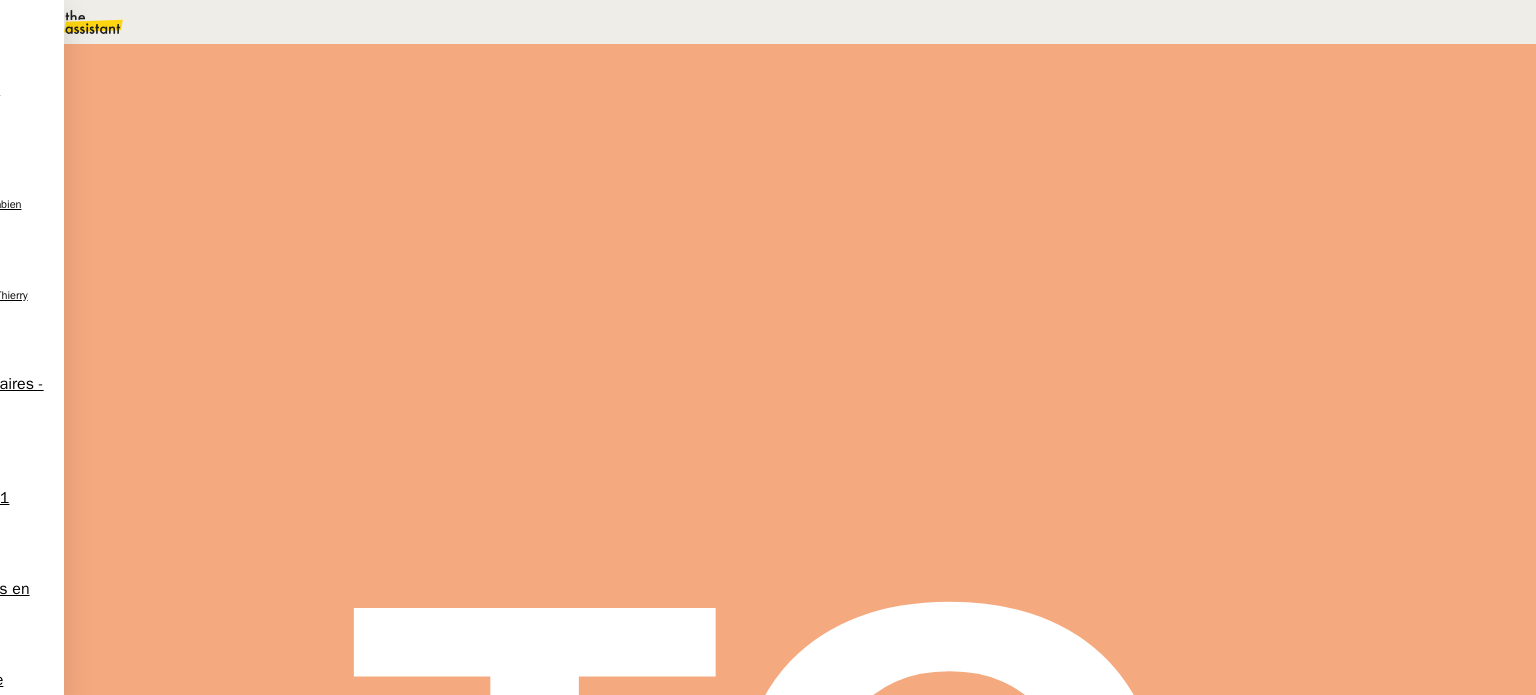 scroll, scrollTop: 0, scrollLeft: 0, axis: both 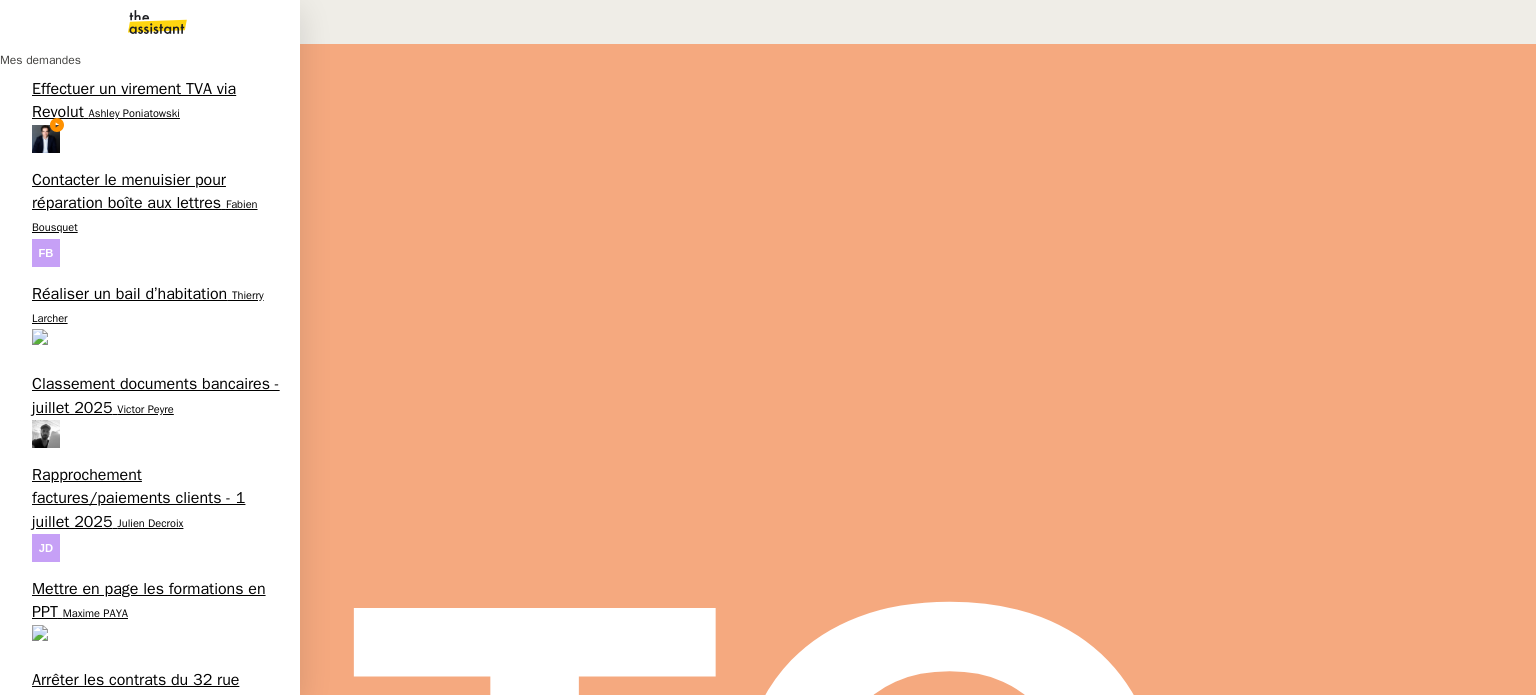 click on "Ashley Poniatowski" at bounding box center (134, 113) 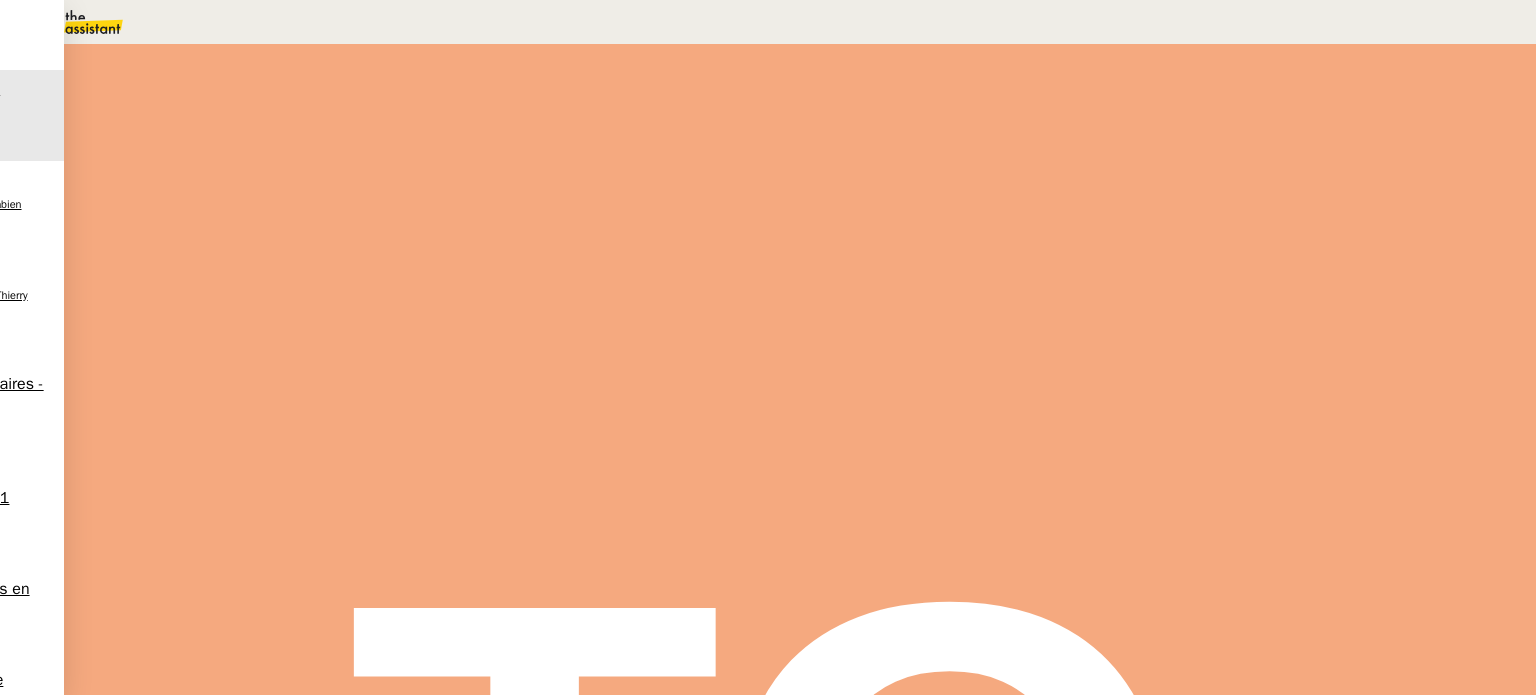 scroll, scrollTop: 700, scrollLeft: 0, axis: vertical 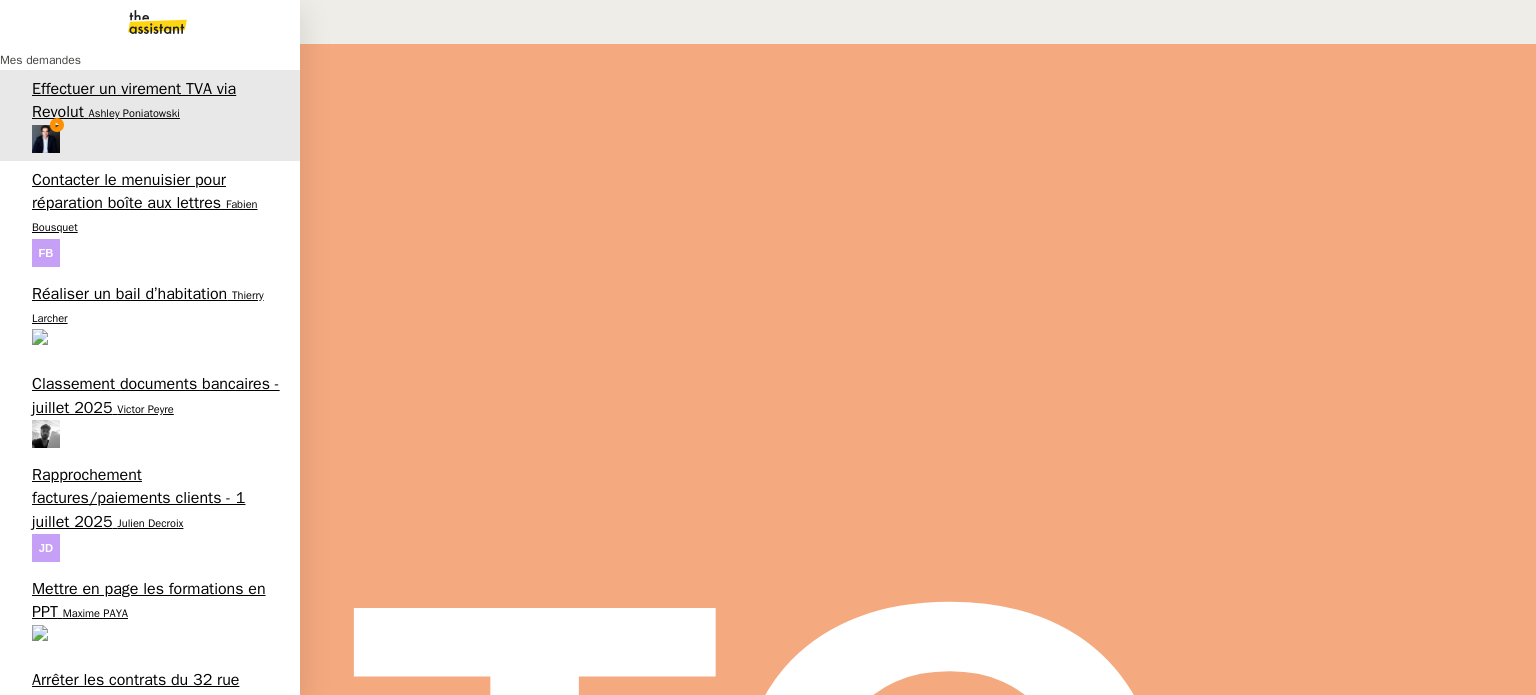 click at bounding box center [141, 22] 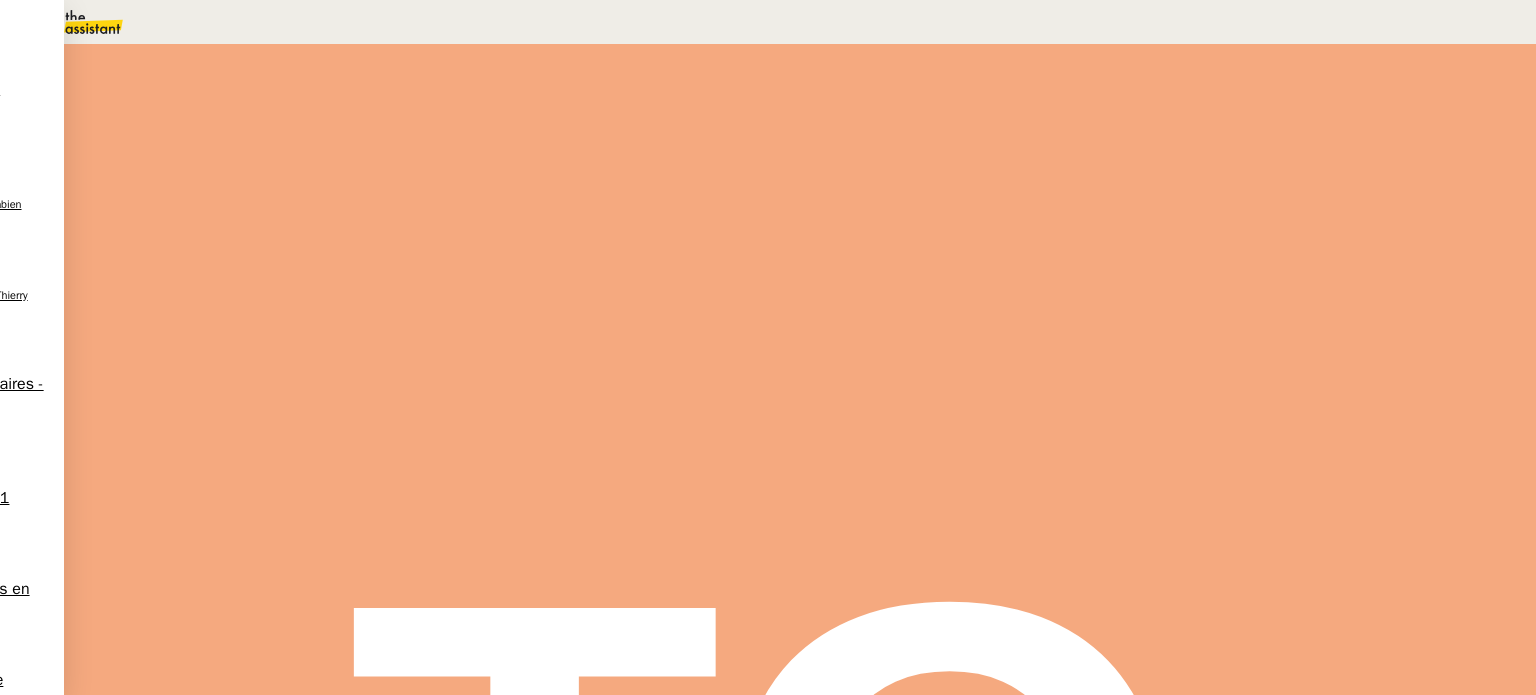 click on "Ouvert En attente Programmé Aide" at bounding box center [800, 252] 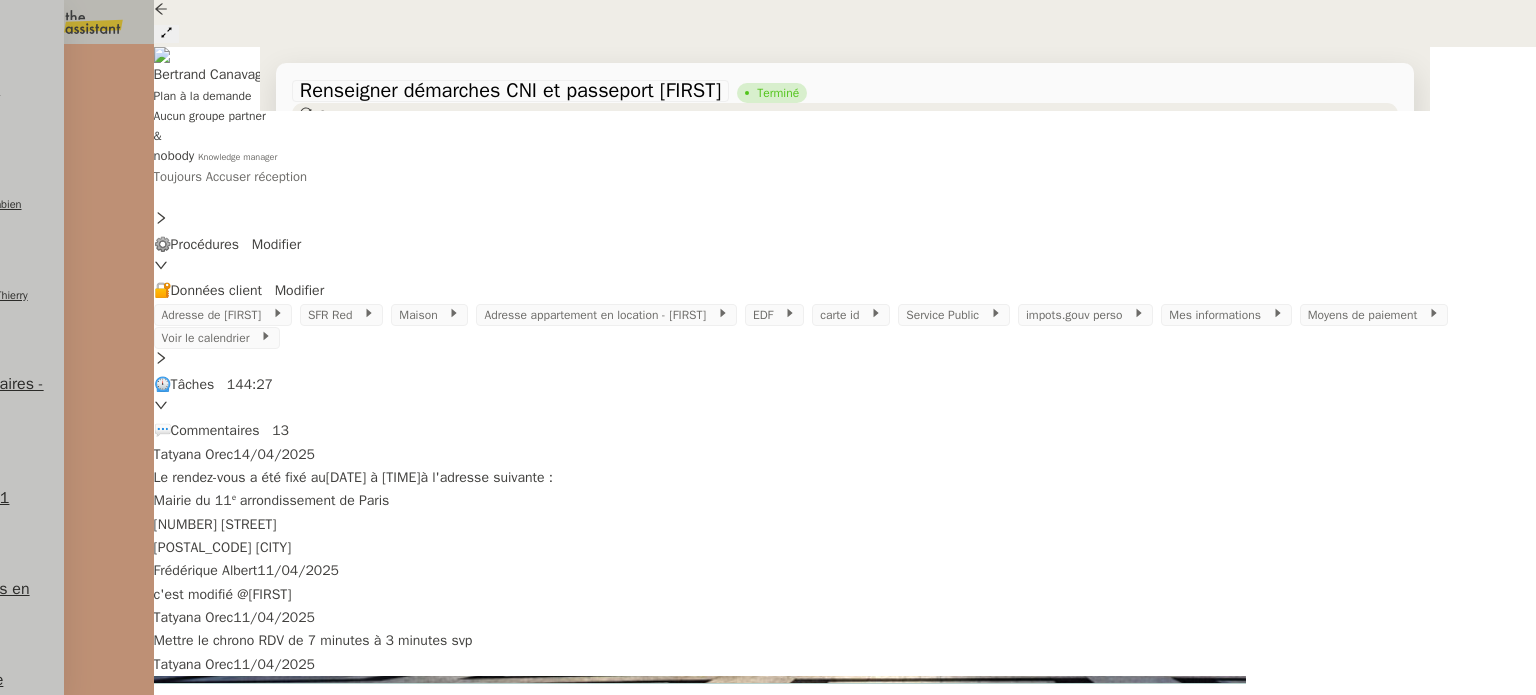 scroll, scrollTop: 1000, scrollLeft: 0, axis: vertical 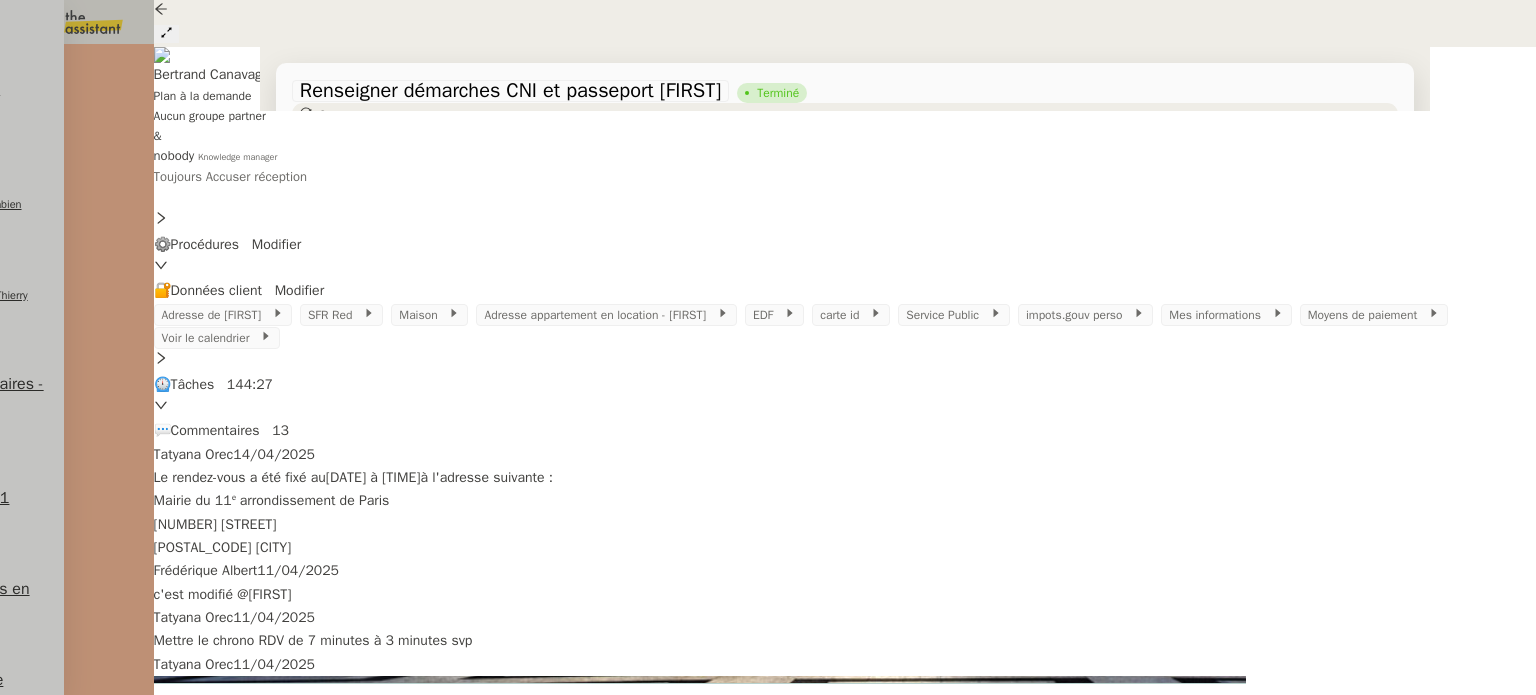 copy on "[NUMBER] [STREET], [POSTAL_CODE] [CITY]" 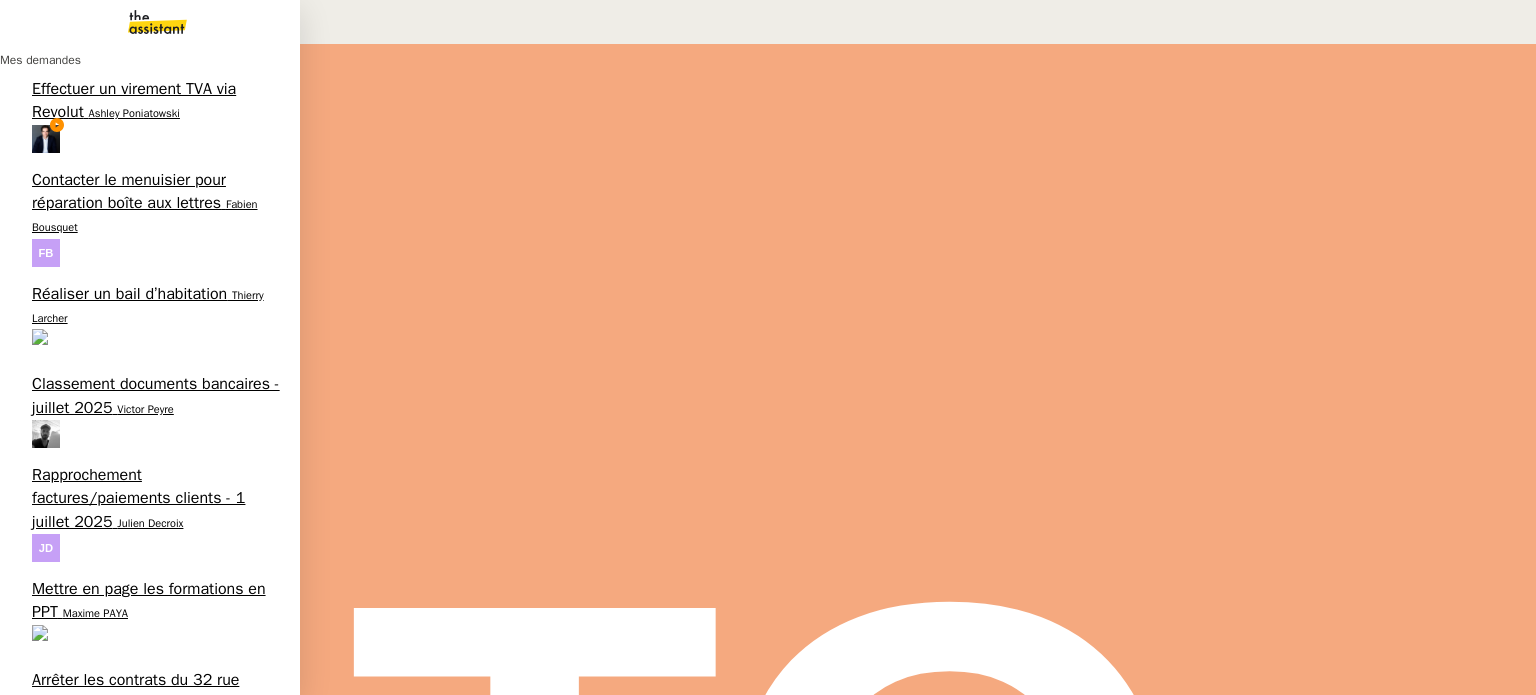 click on "Ashley Poniatowski" at bounding box center (134, 113) 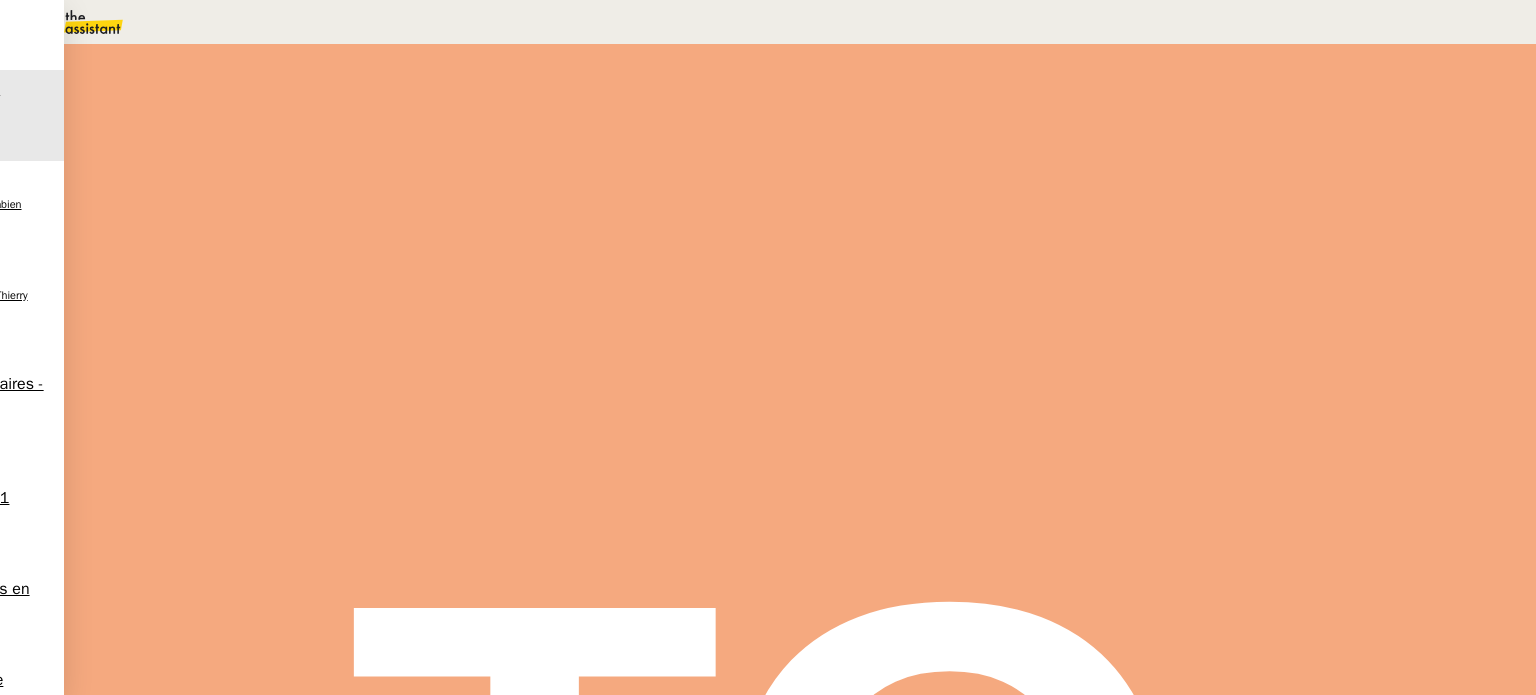 click on "Commentaire" at bounding box center [956, 239] 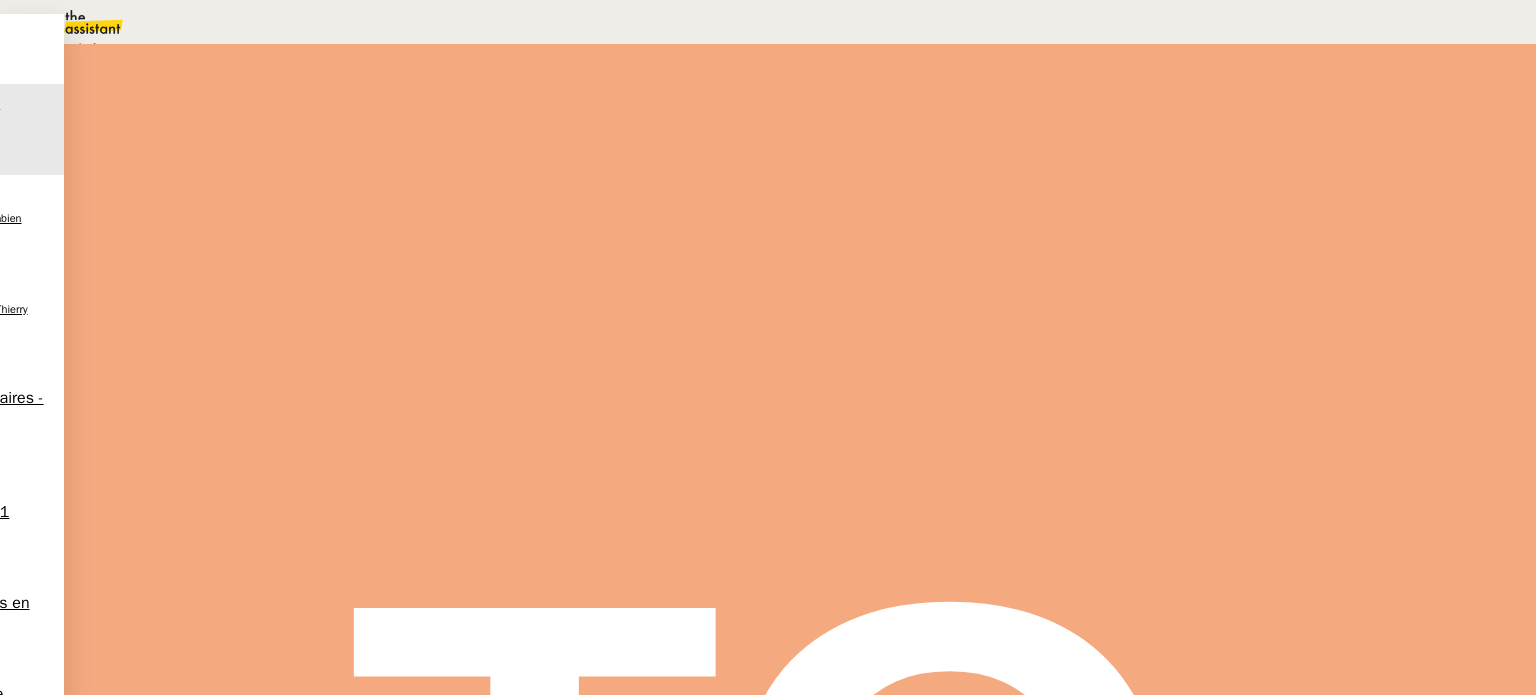 click on "En attente" at bounding box center (72, 48) 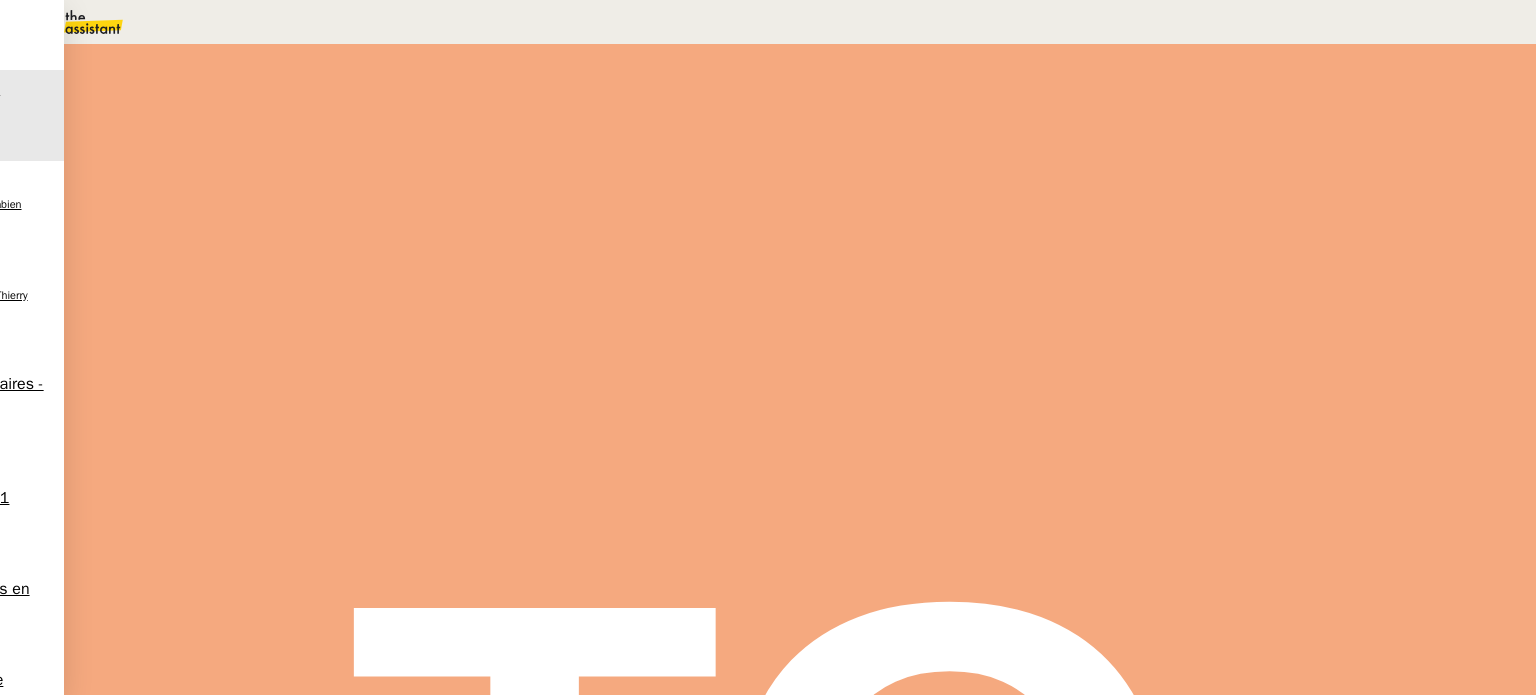 click on "Tâche Message Commentaire" at bounding box center [1068, 239] 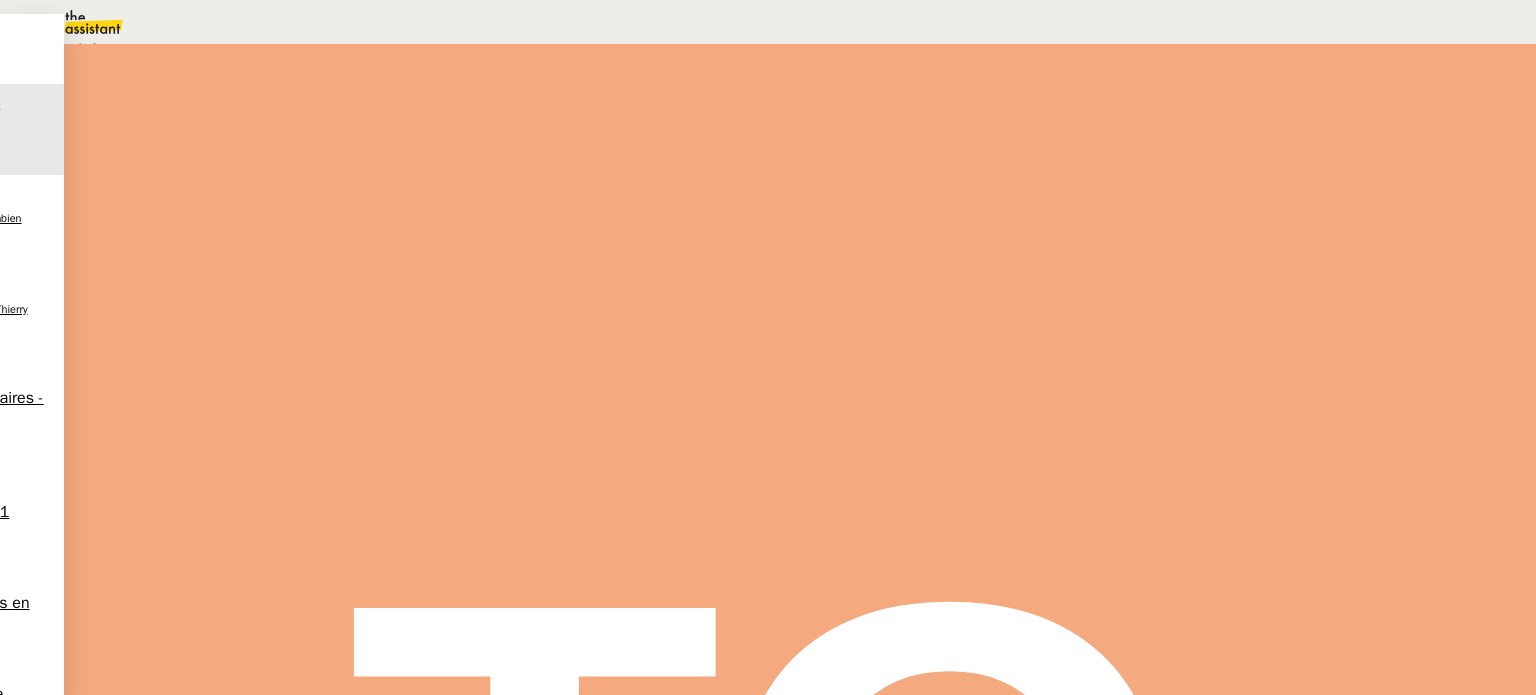 click on "Aide" at bounding box center (72, 48) 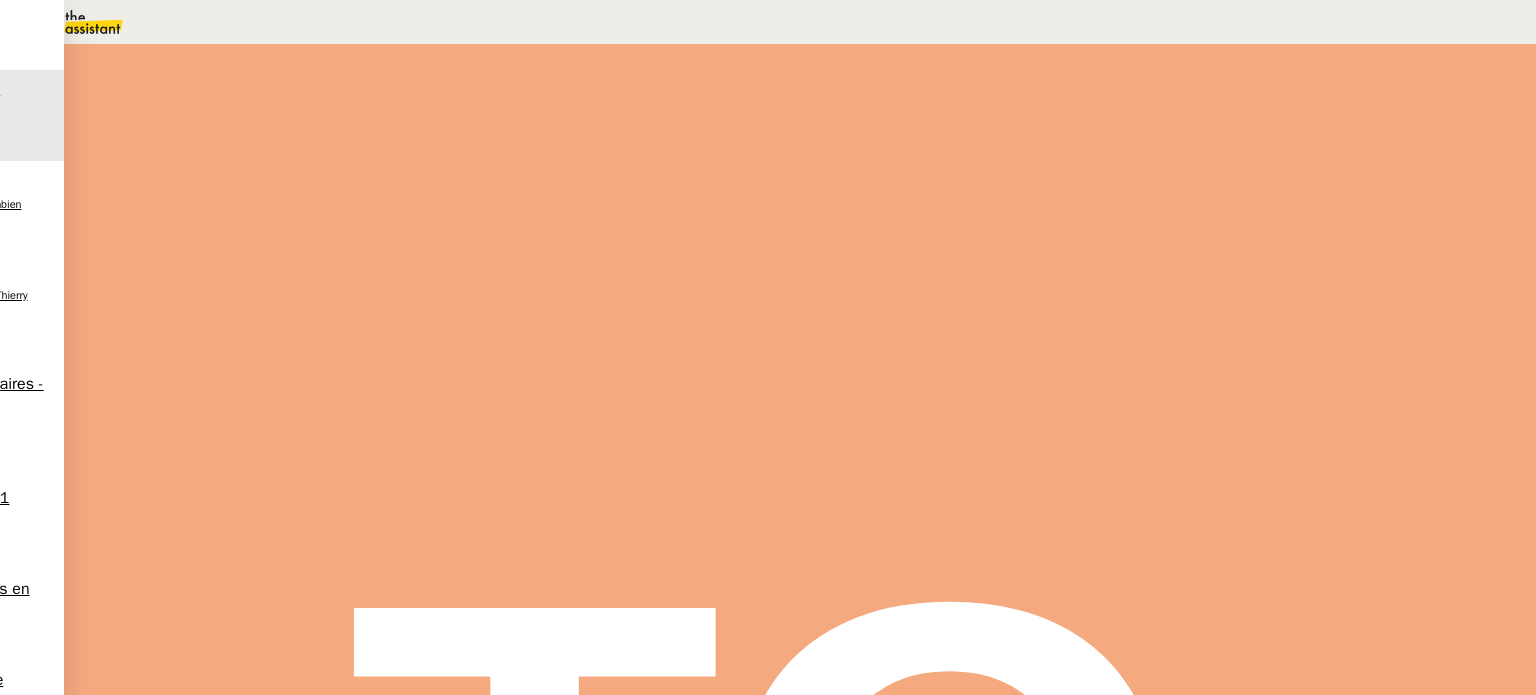click on "Sauver" at bounding box center (1139, 188) 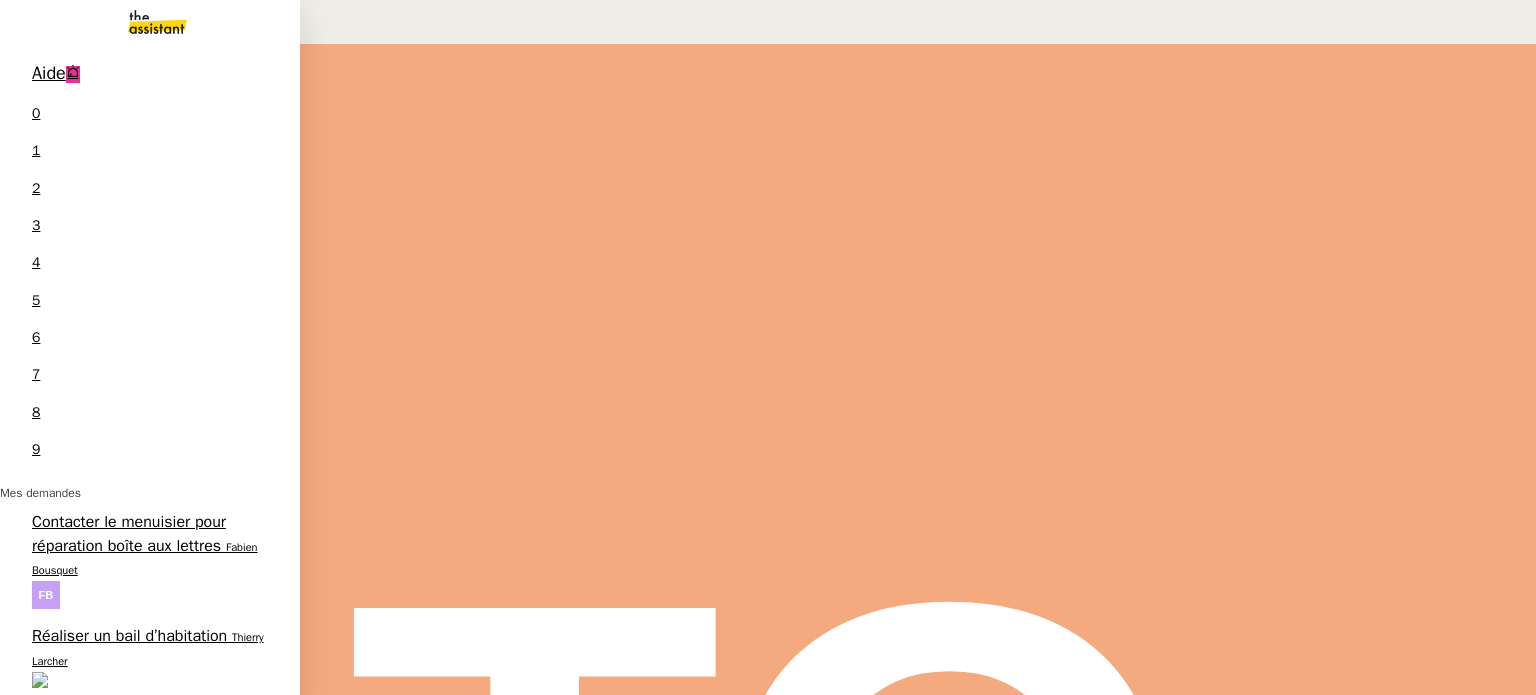 scroll, scrollTop: 0, scrollLeft: 0, axis: both 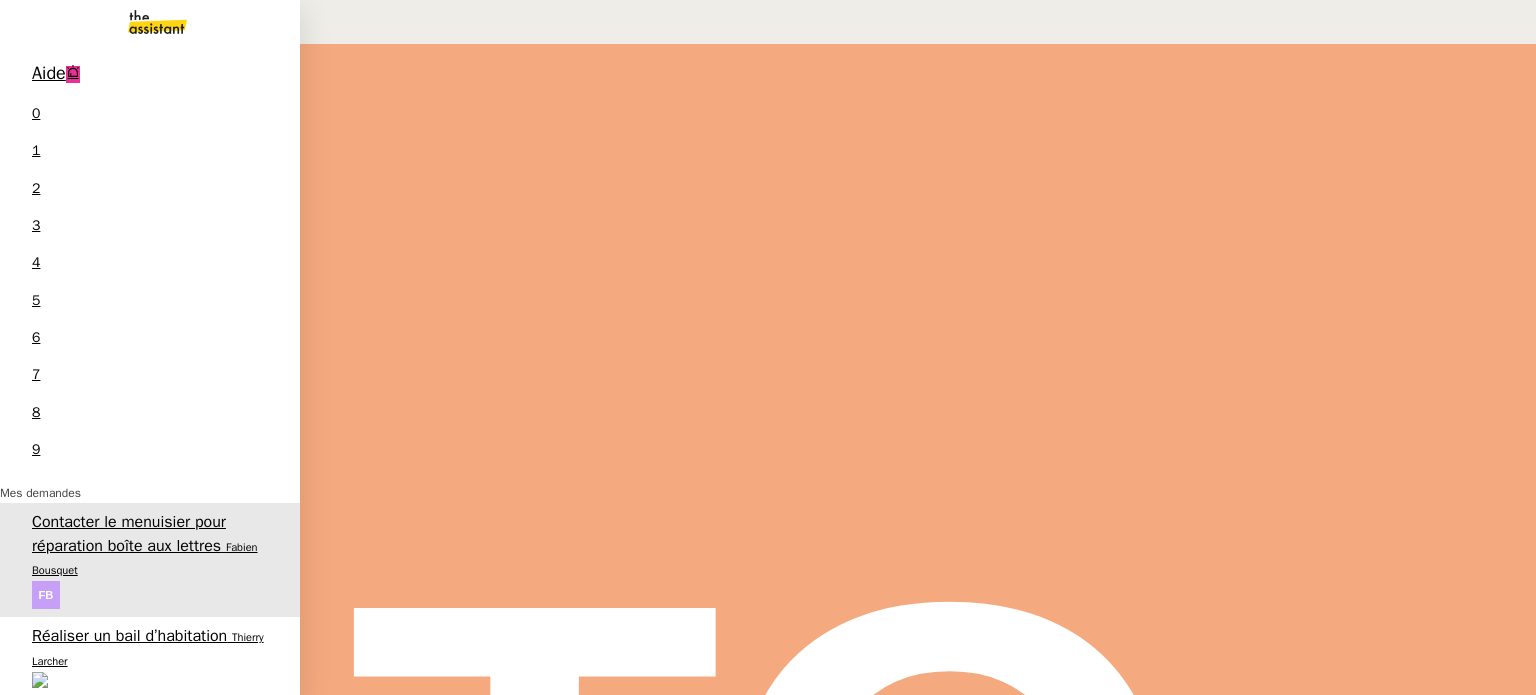 click on "Réaliser un bail d’habitation" at bounding box center [129, 636] 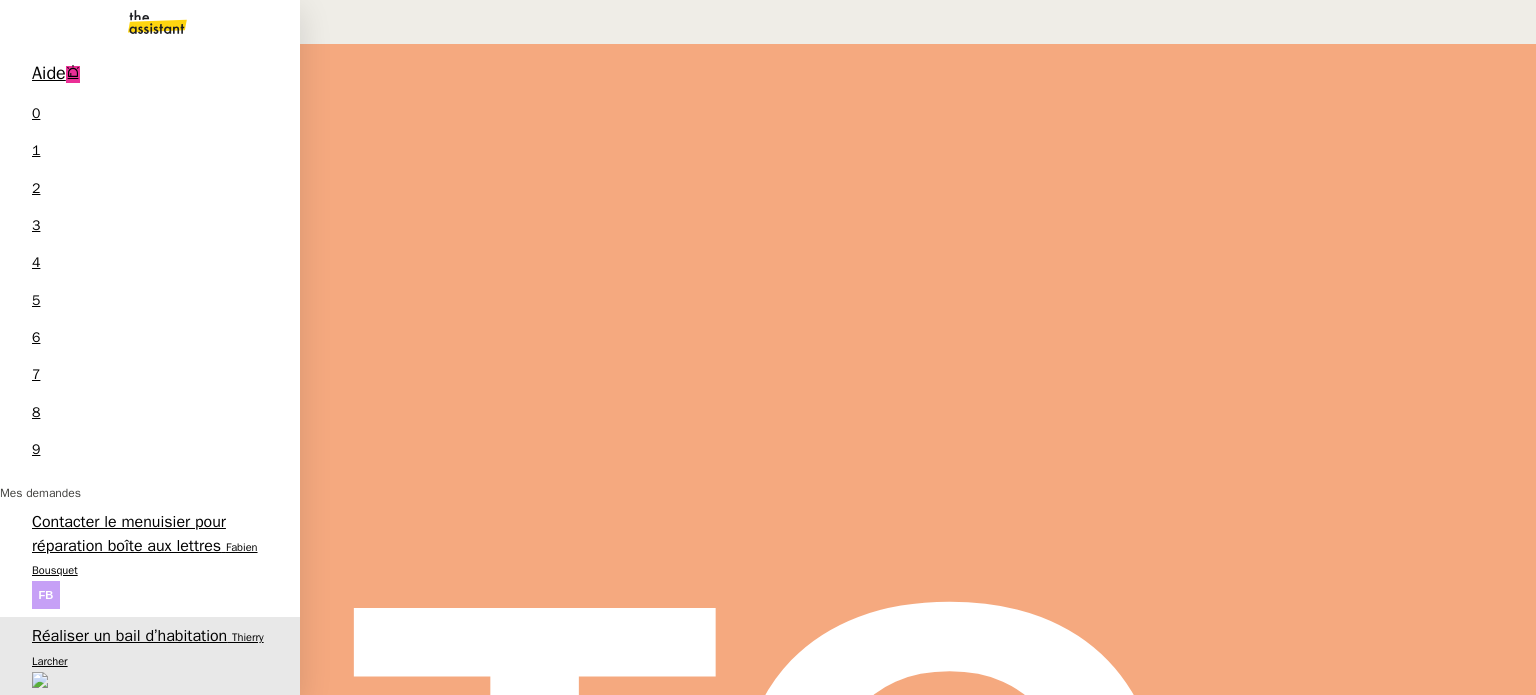 click on "Classement documents bancaires - juillet 2025" at bounding box center [156, 738] 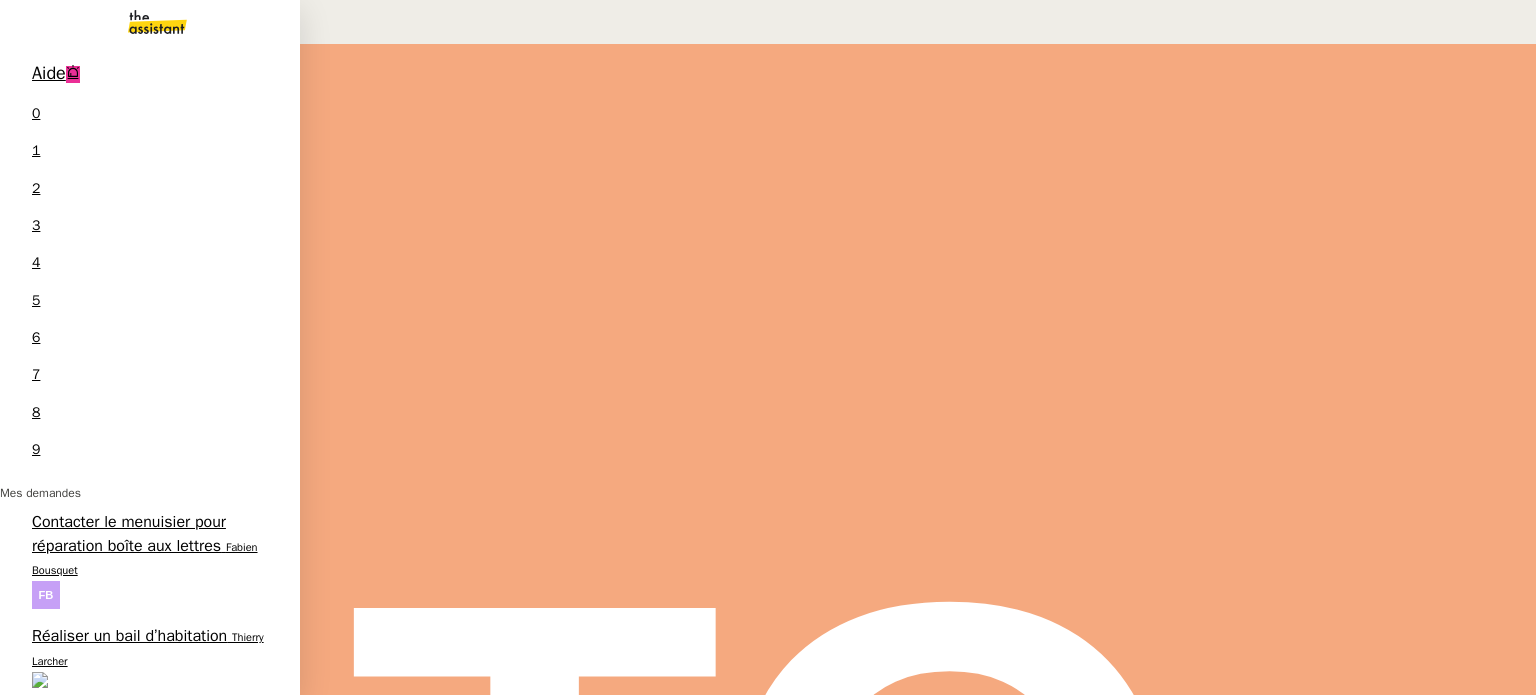 scroll, scrollTop: 200, scrollLeft: 0, axis: vertical 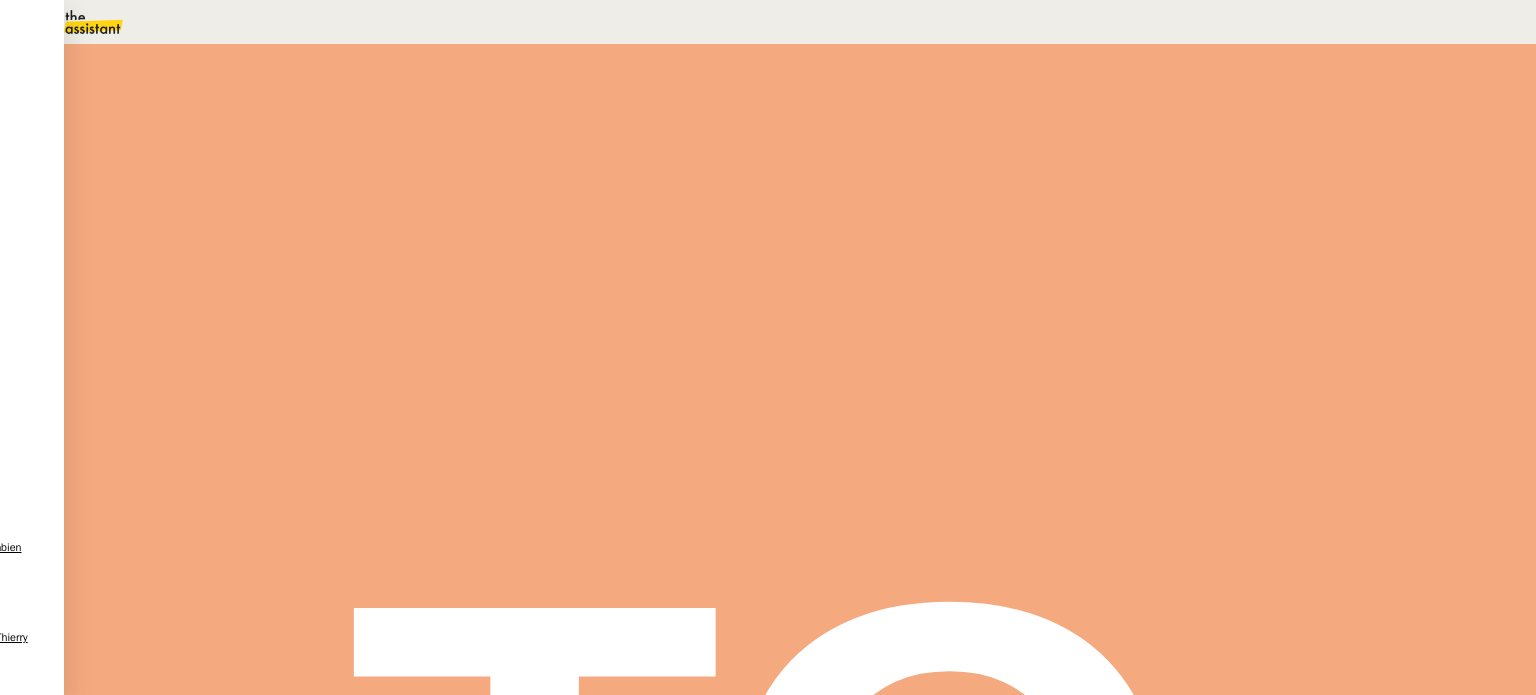 click at bounding box center [287, 340] 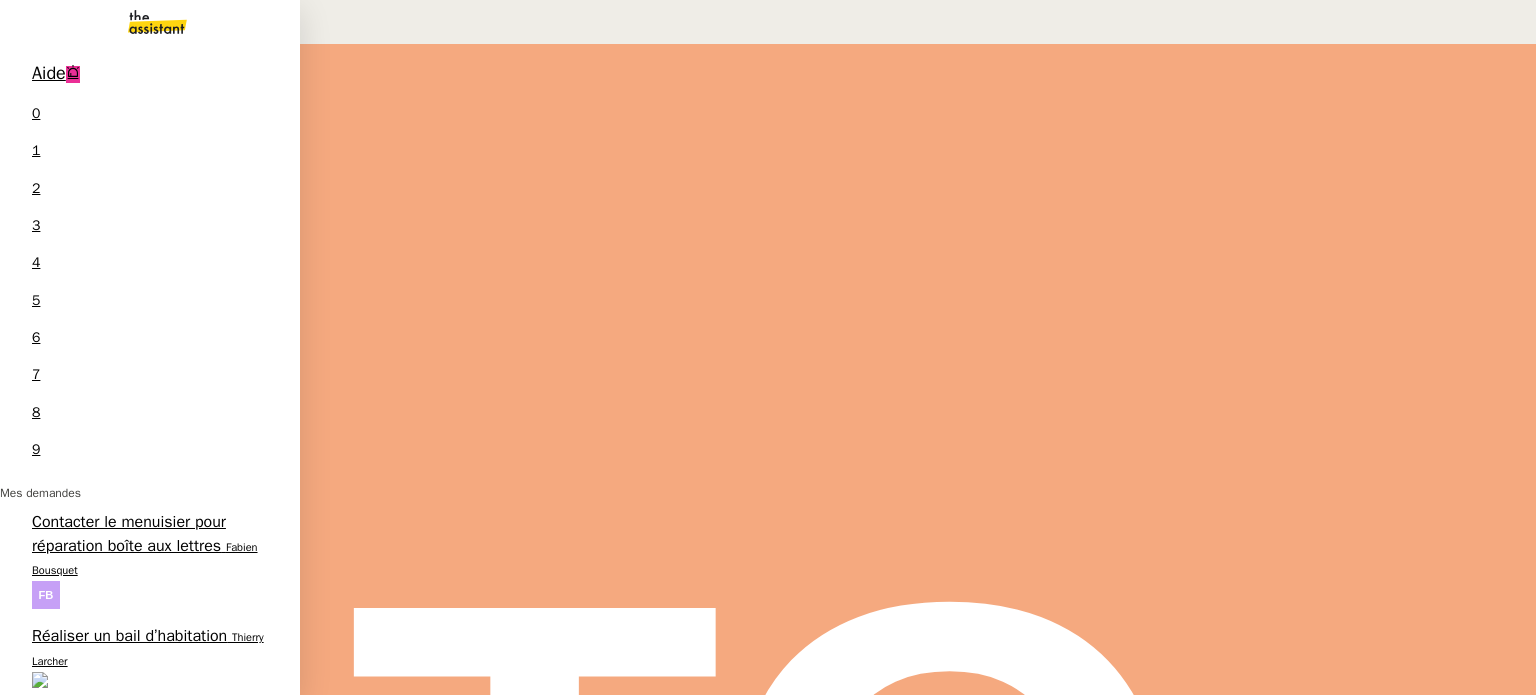 scroll, scrollTop: 0, scrollLeft: 0, axis: both 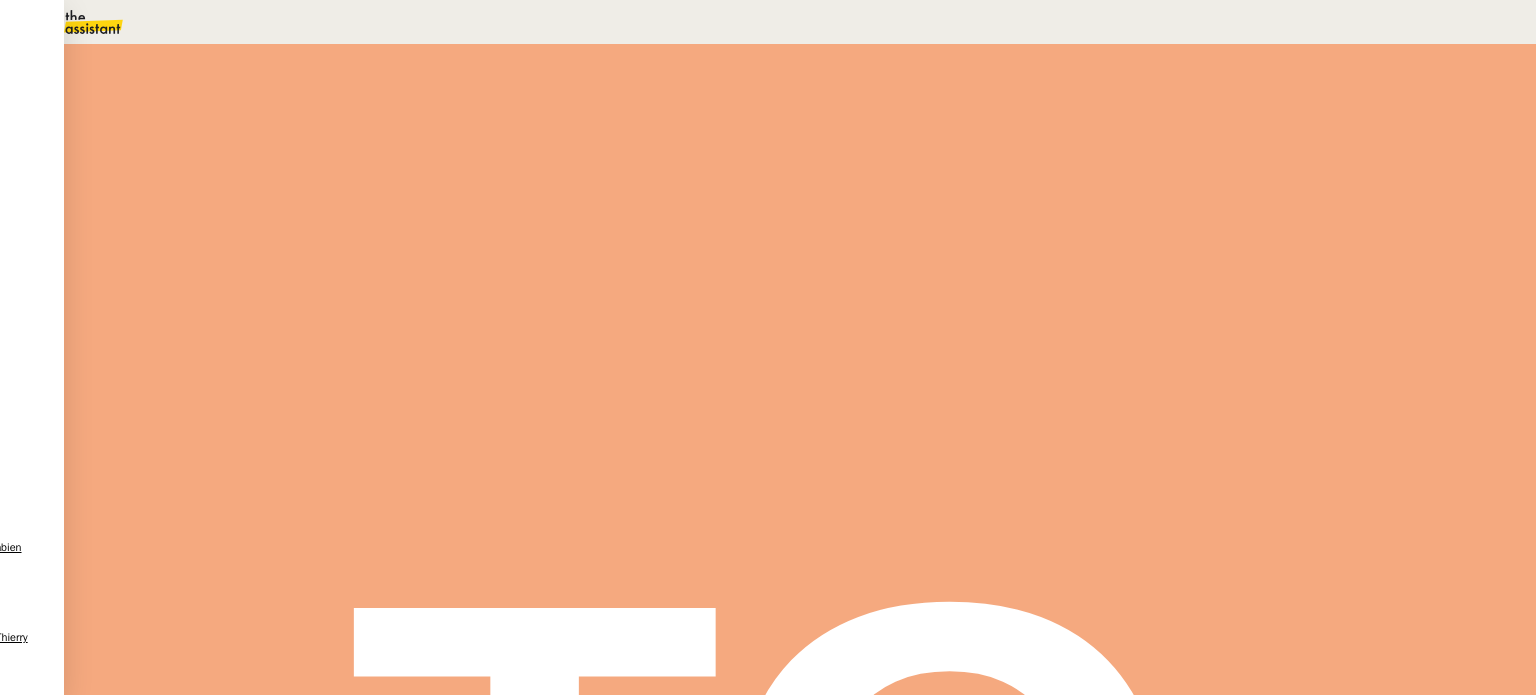 click on "FOBA54~1.DOC" at bounding box center (689, 643) 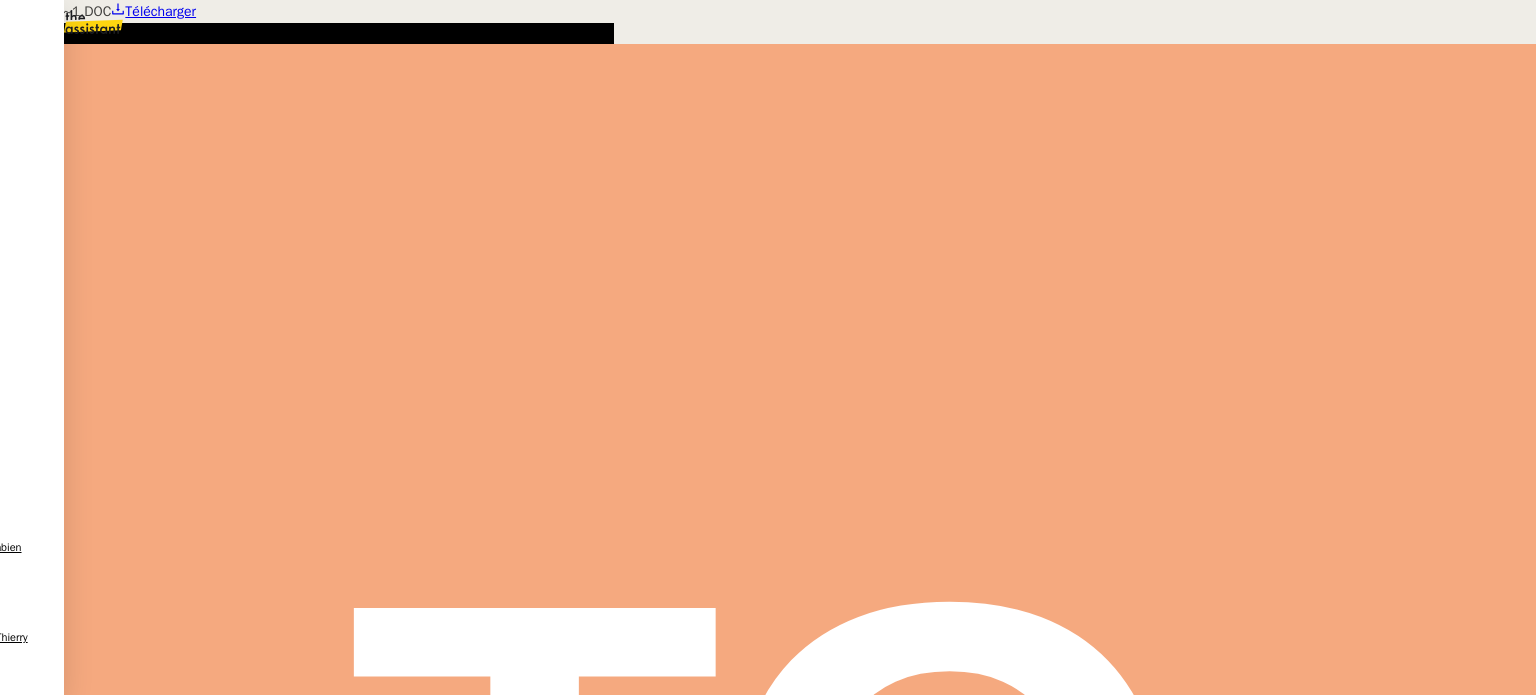 click on "Télécharger" at bounding box center (160, 11) 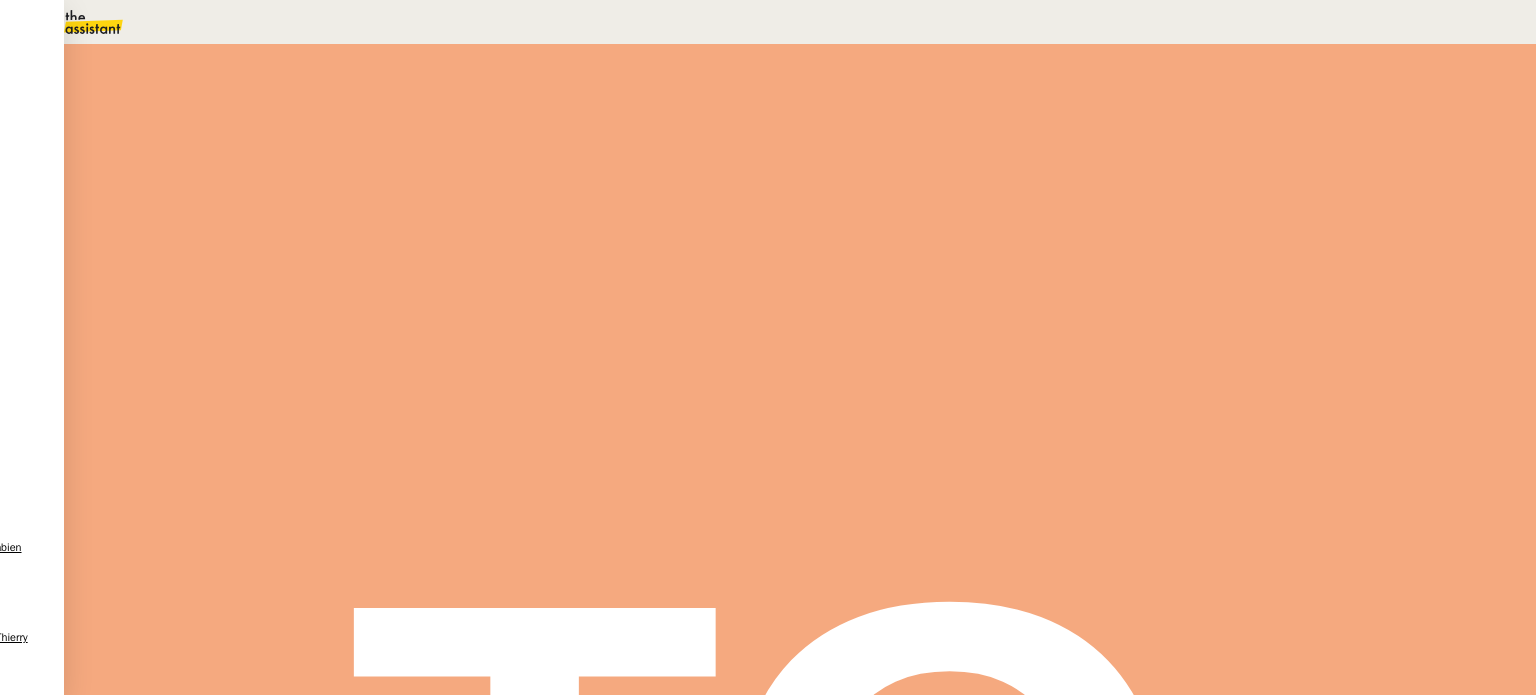 scroll, scrollTop: 0, scrollLeft: 0, axis: both 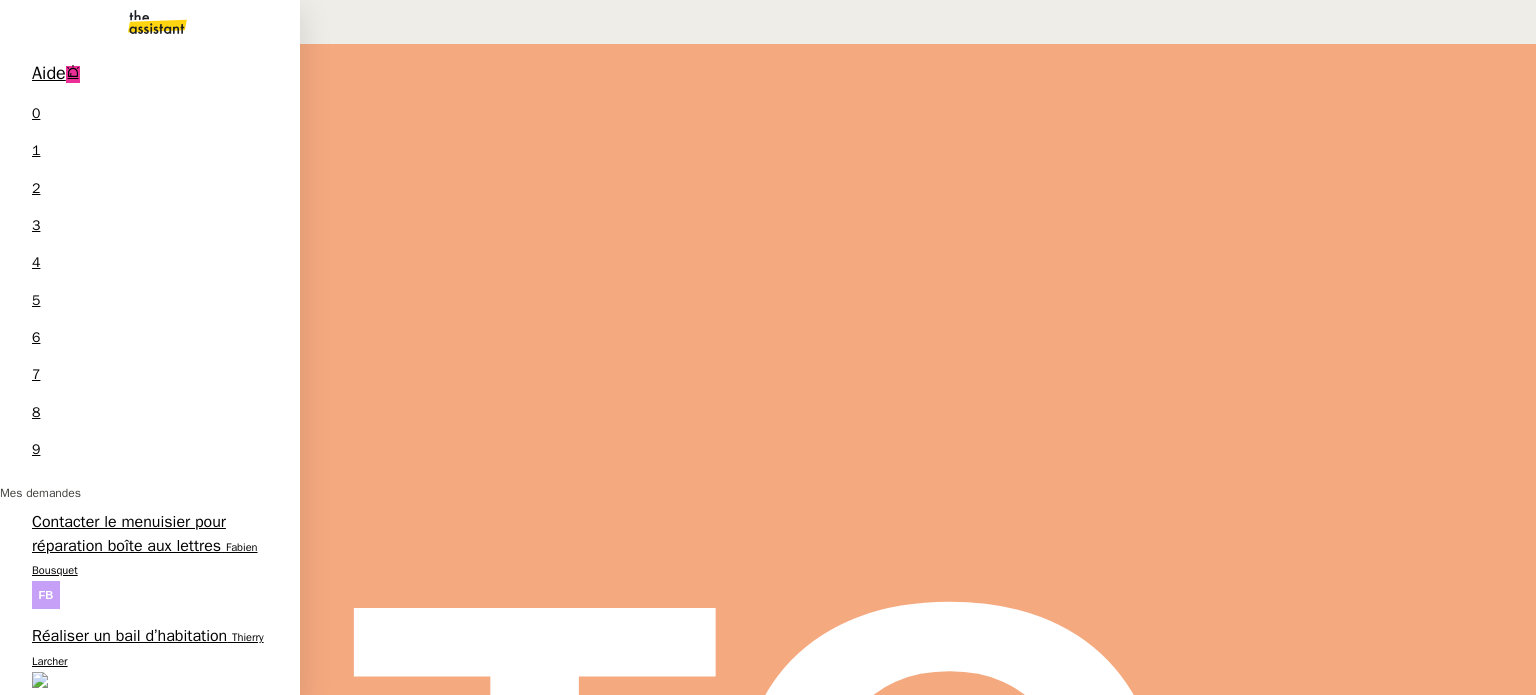 click on "Coralie Bordas" at bounding box center [41, 2175] 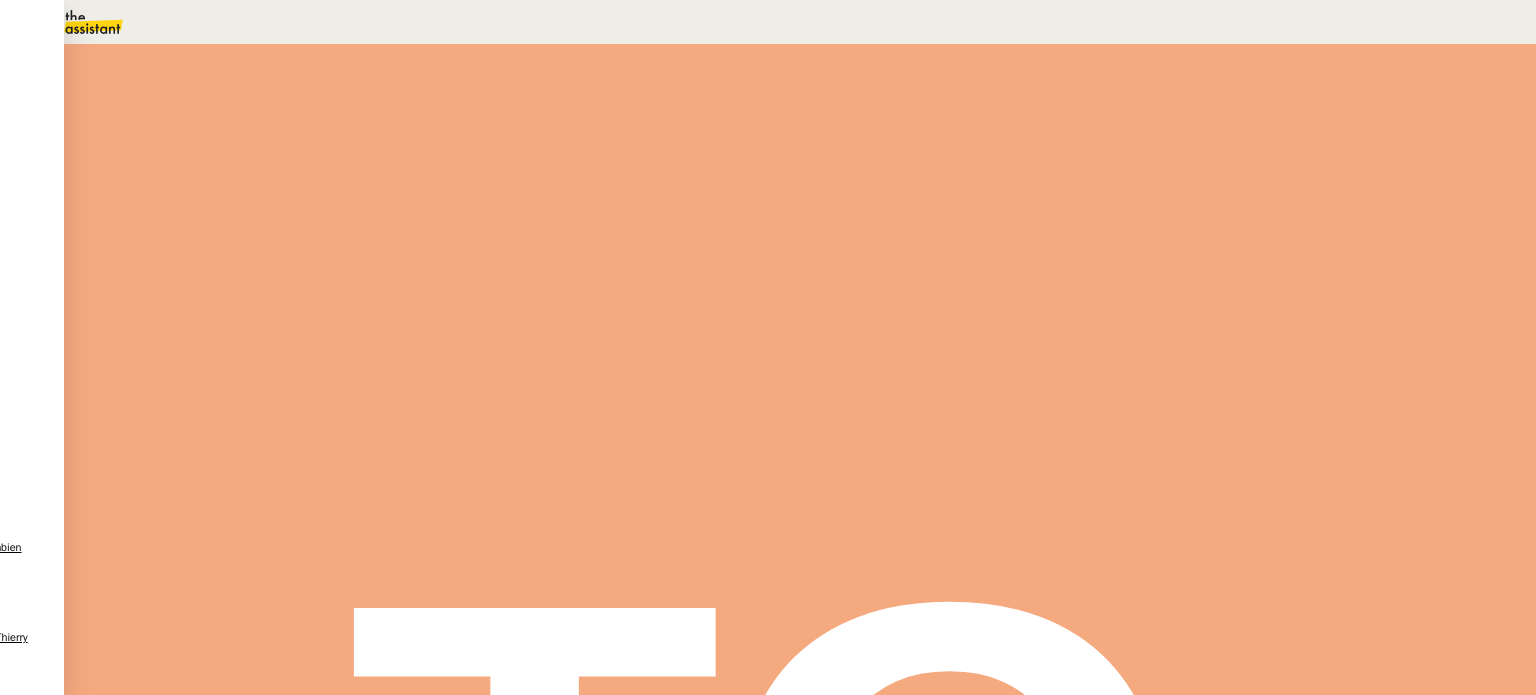 scroll, scrollTop: 0, scrollLeft: 0, axis: both 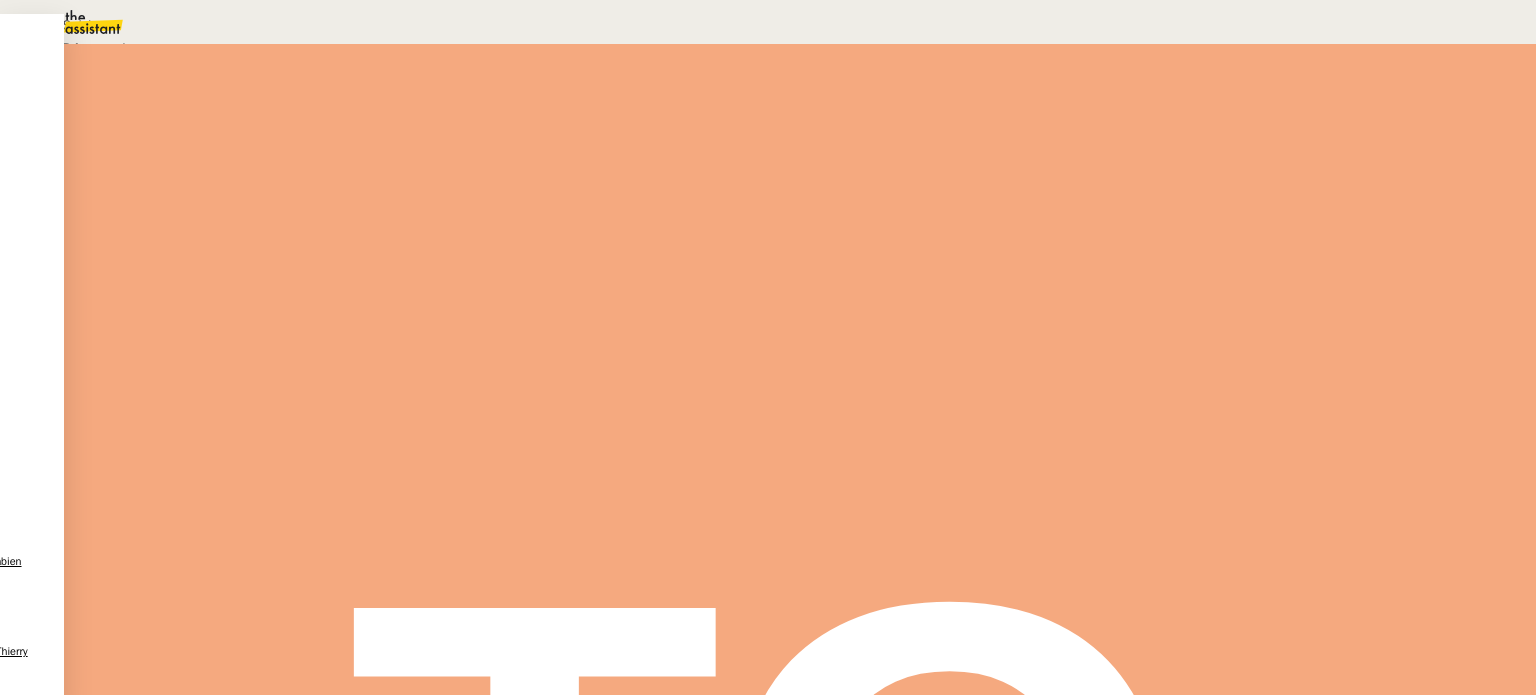 click on "Suivi" at bounding box center (763, 25) 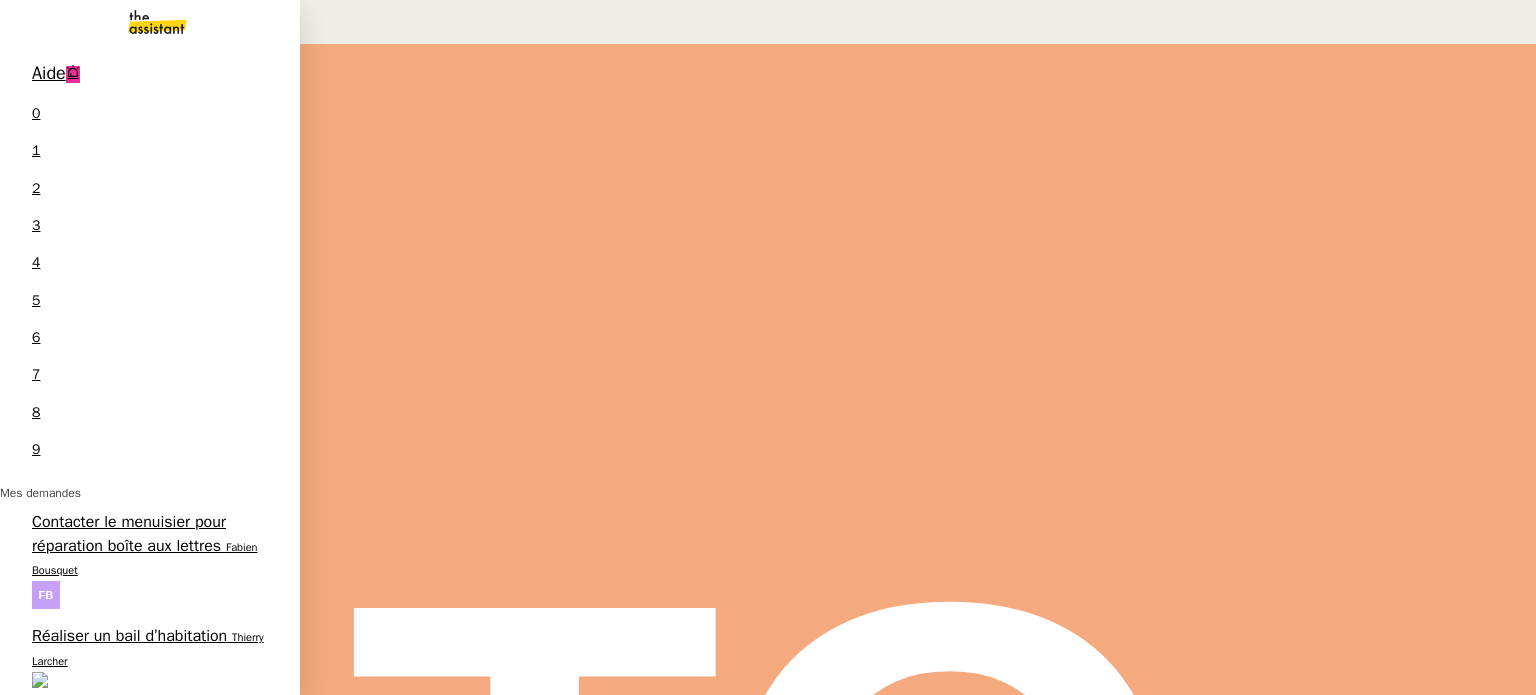 scroll, scrollTop: 0, scrollLeft: 0, axis: both 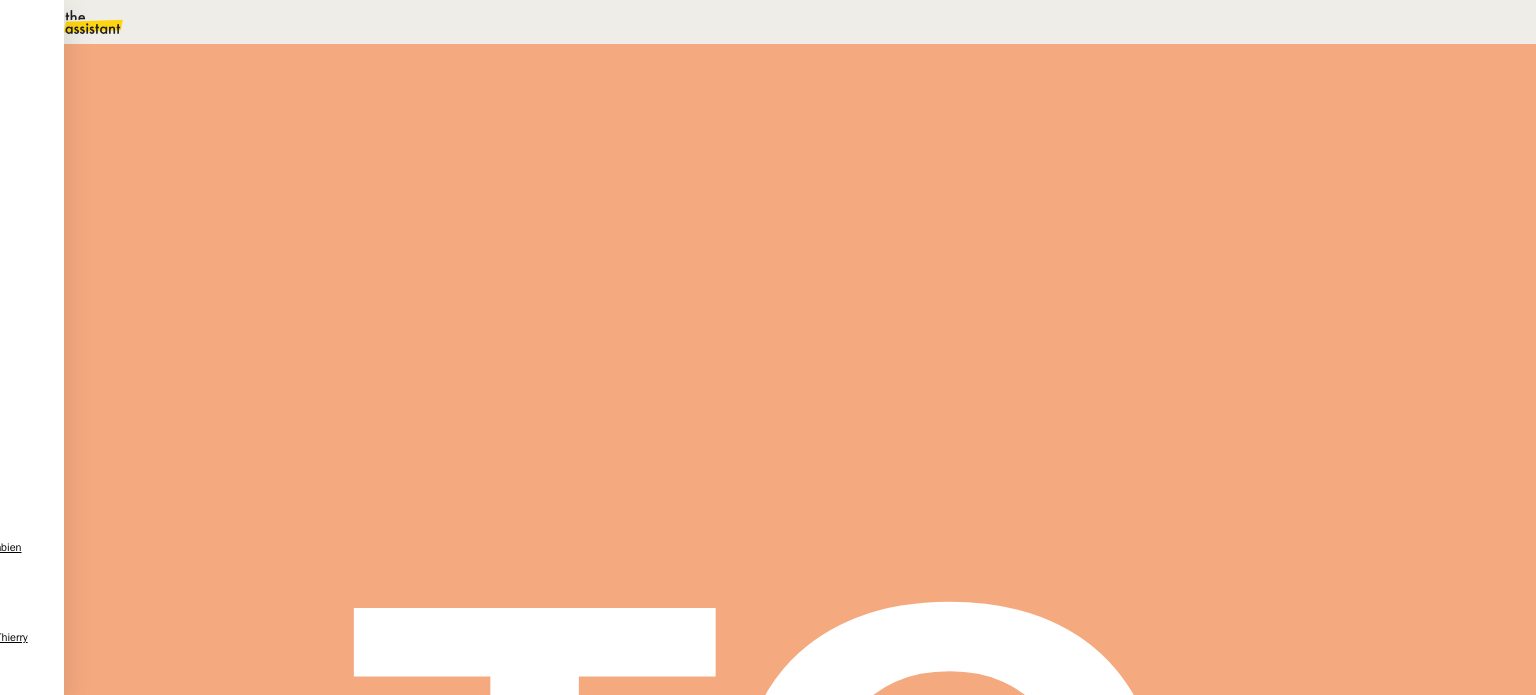click at bounding box center (307, 338) 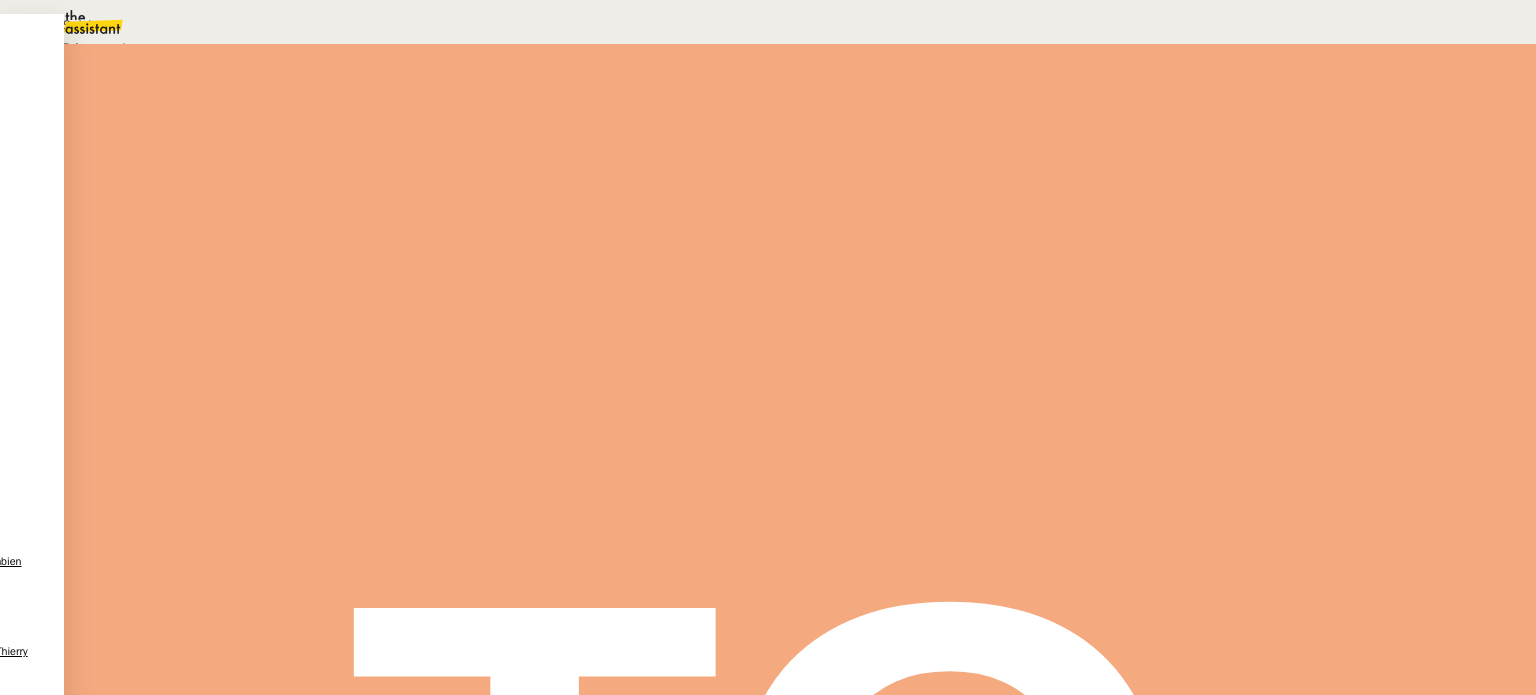 click on "Suivi" at bounding box center [763, 25] 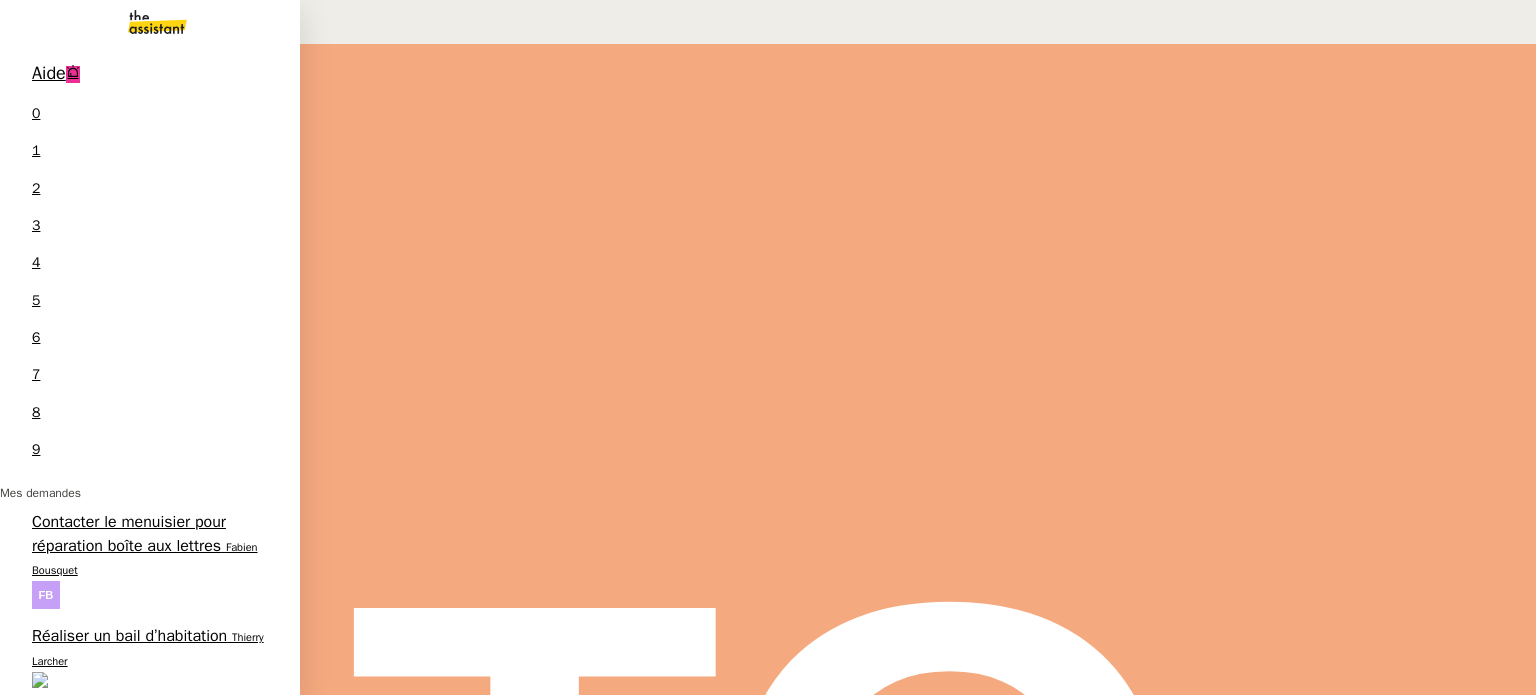 click on "Maxime PAYA" at bounding box center [95, 956] 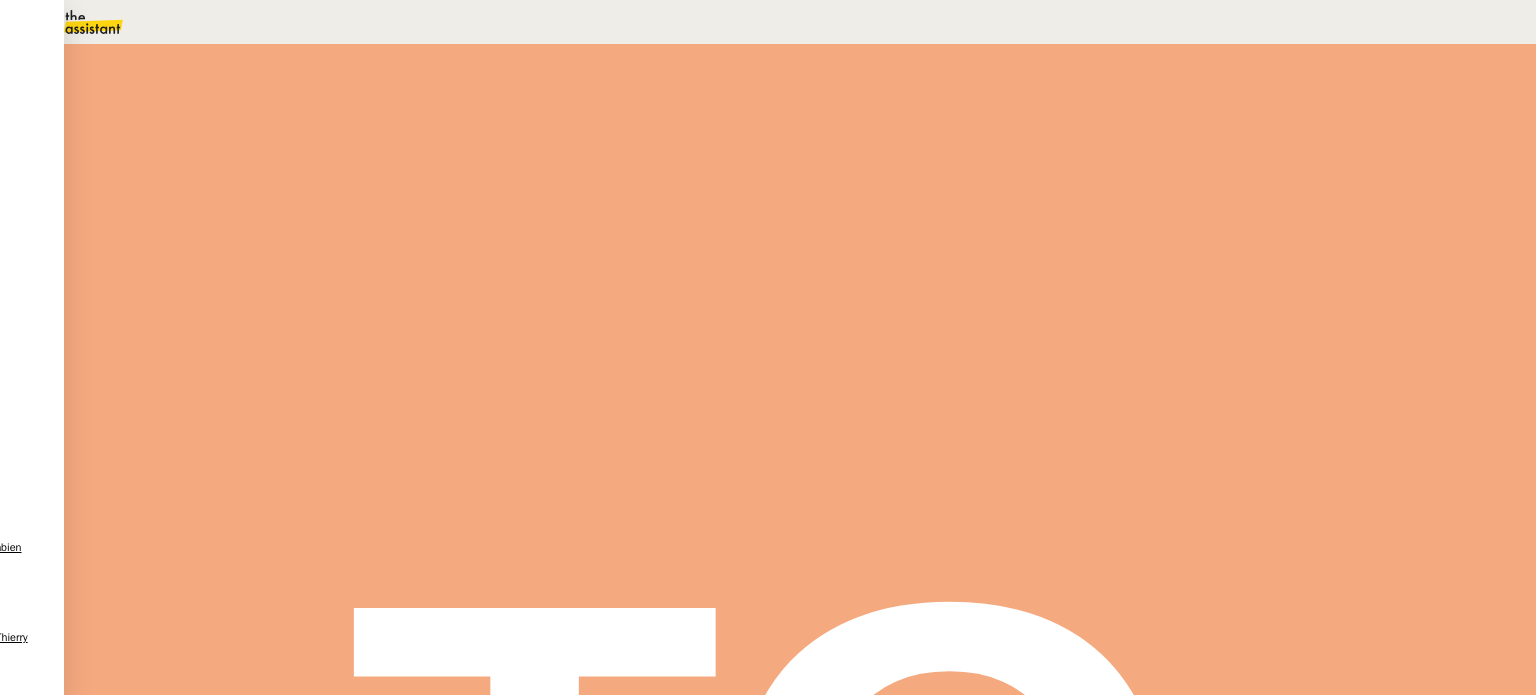 click at bounding box center (287, 340) 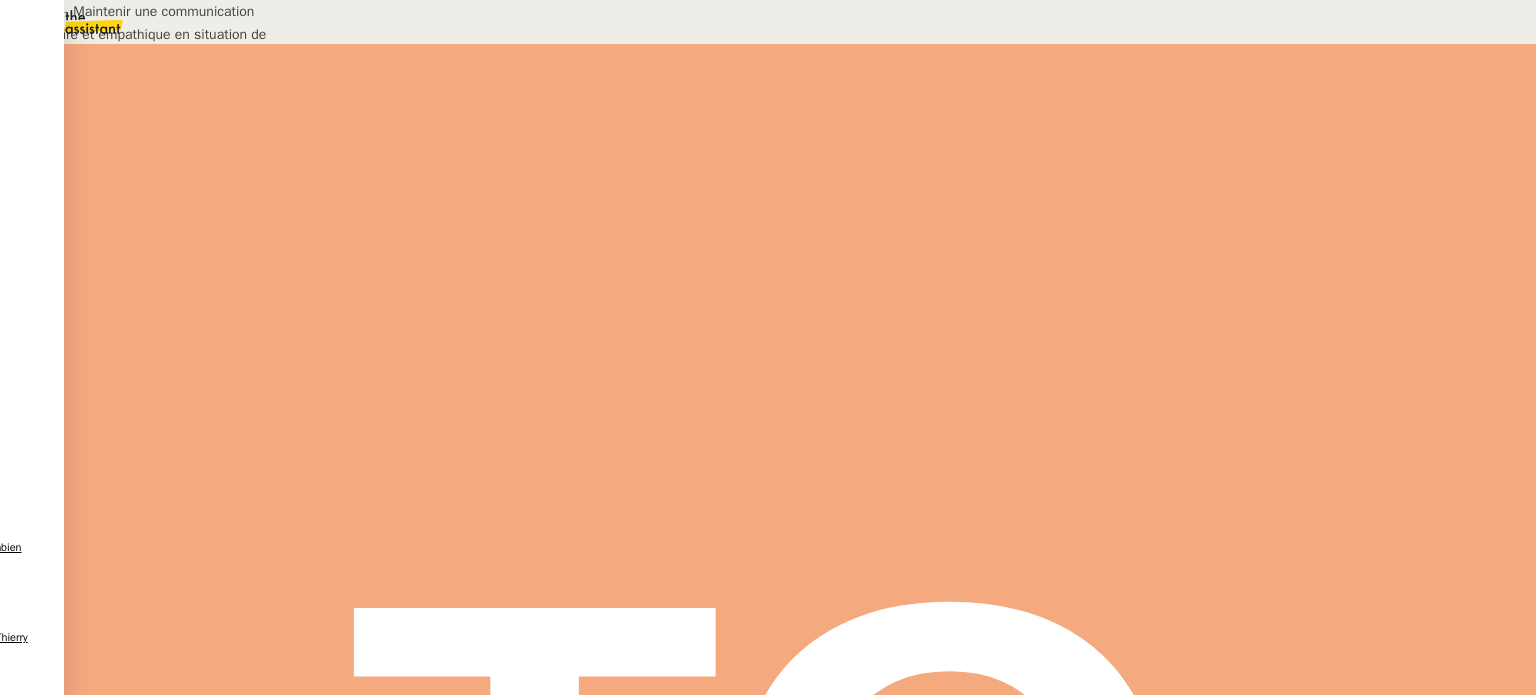 click on "Formation - Maintenir une communication calme, claire et empathique en situation..." at bounding box center [689, 763] 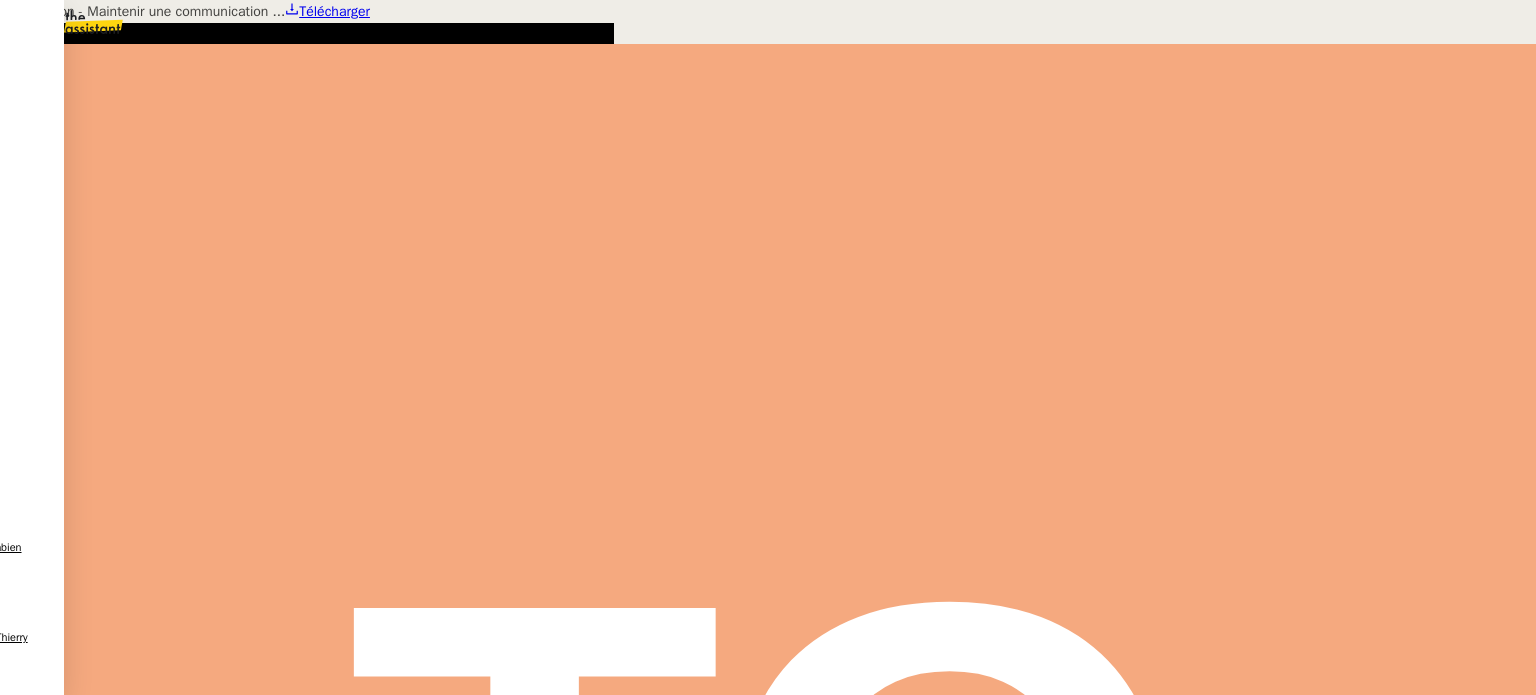 click on "Télécharger" at bounding box center (334, 11) 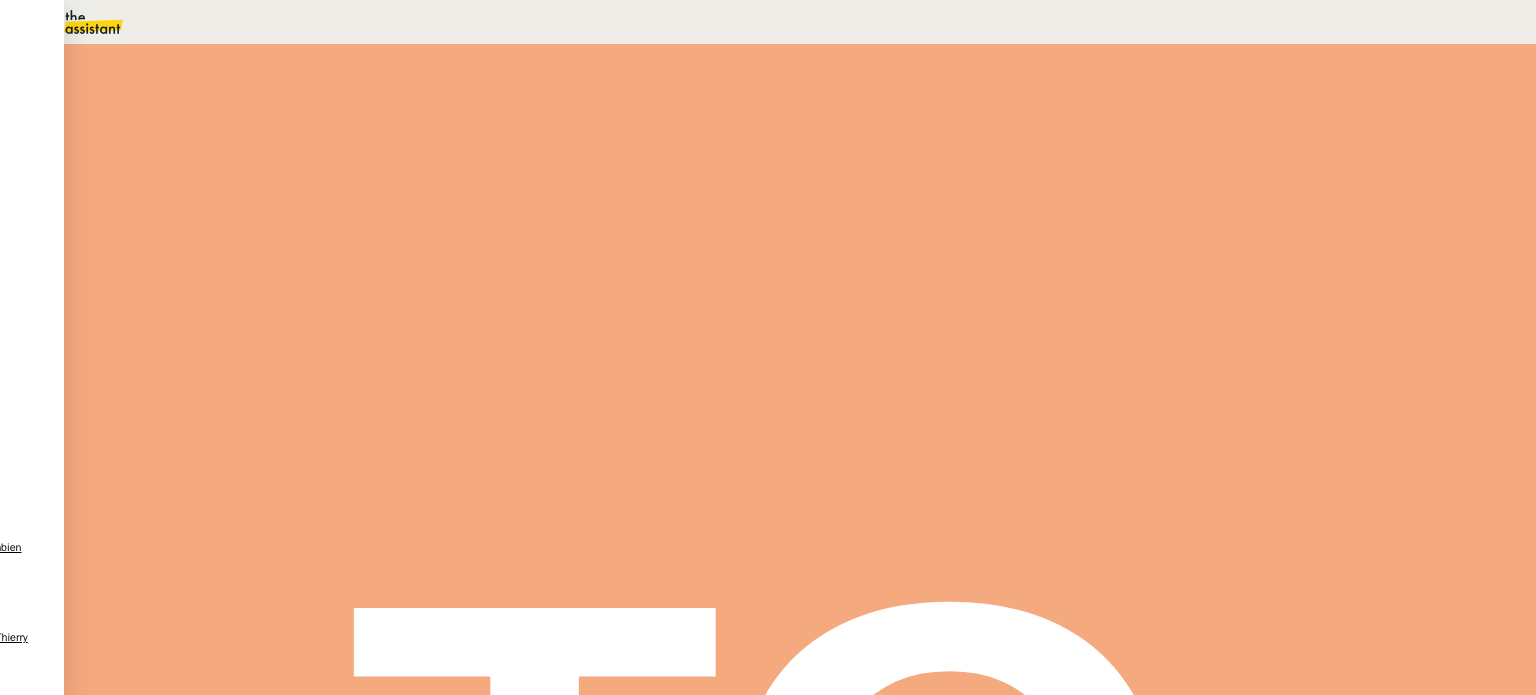 scroll, scrollTop: 0, scrollLeft: 0, axis: both 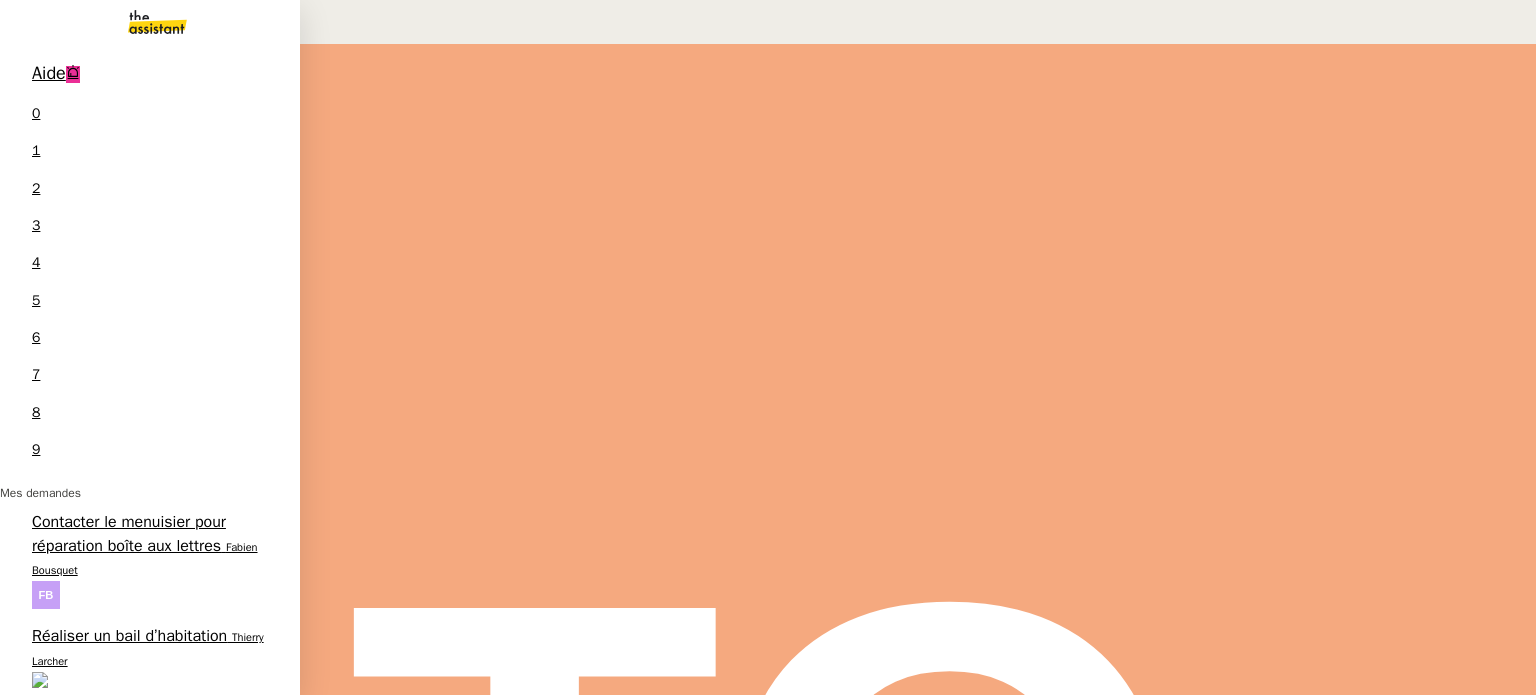 click on "Aide  0   1   2   3   4   5   6   7   8   9" at bounding box center (150, 266) 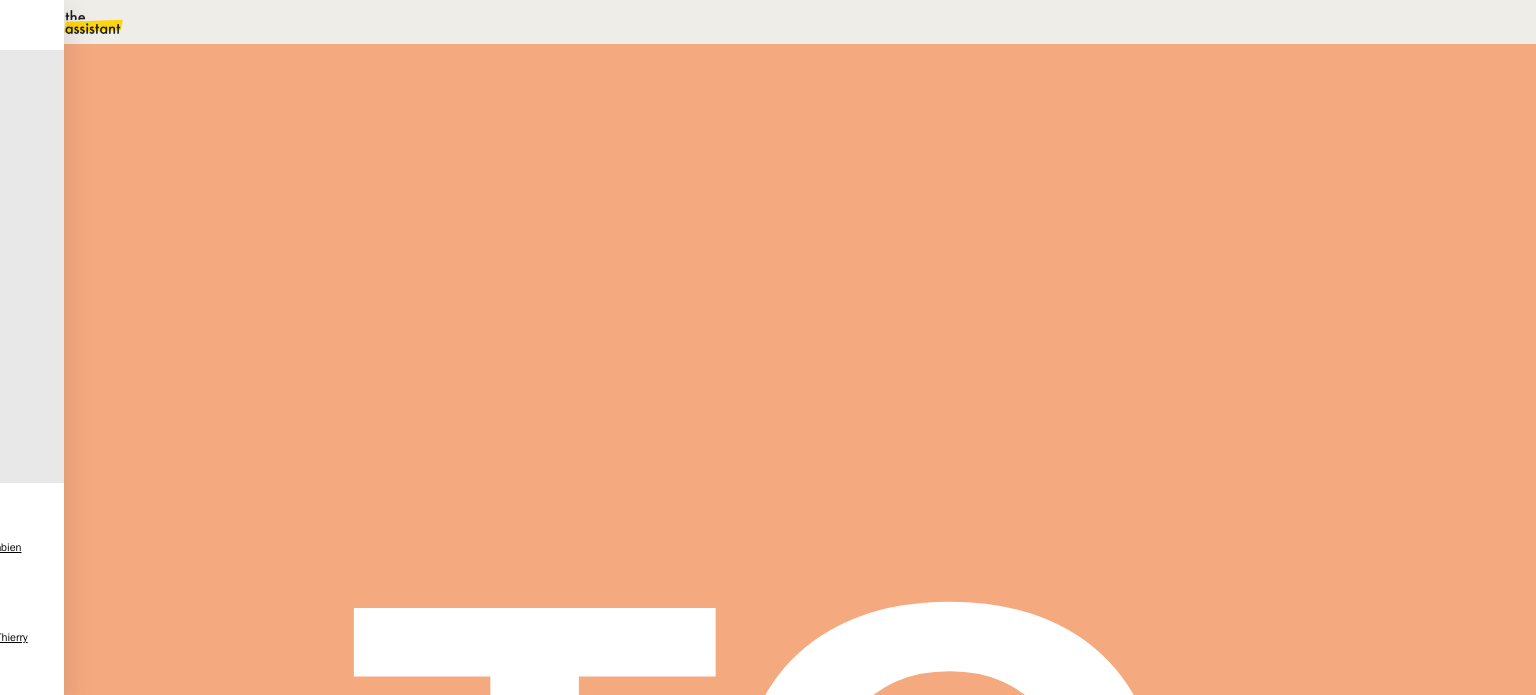 click on "Effectuer un virement TVA via Revolut  Ashley Poniatowski    client    Tatyana Orec    attribué à    Meyriam Bedredine    suppervisé par    Modifié   il y a 36 minutes  Créé   il y a 5 jours   Aide" at bounding box center (800, 369) 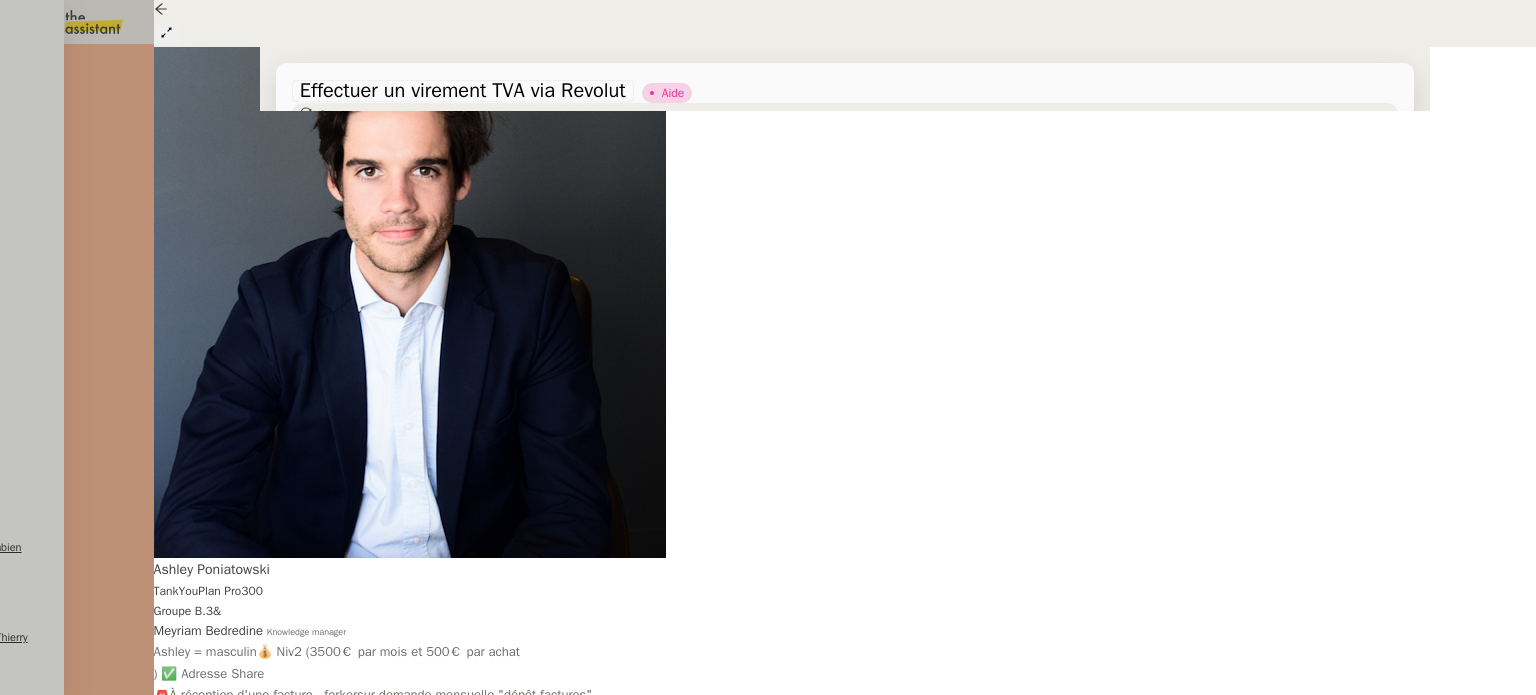 click on "Tâche" at bounding box center [864, 242] 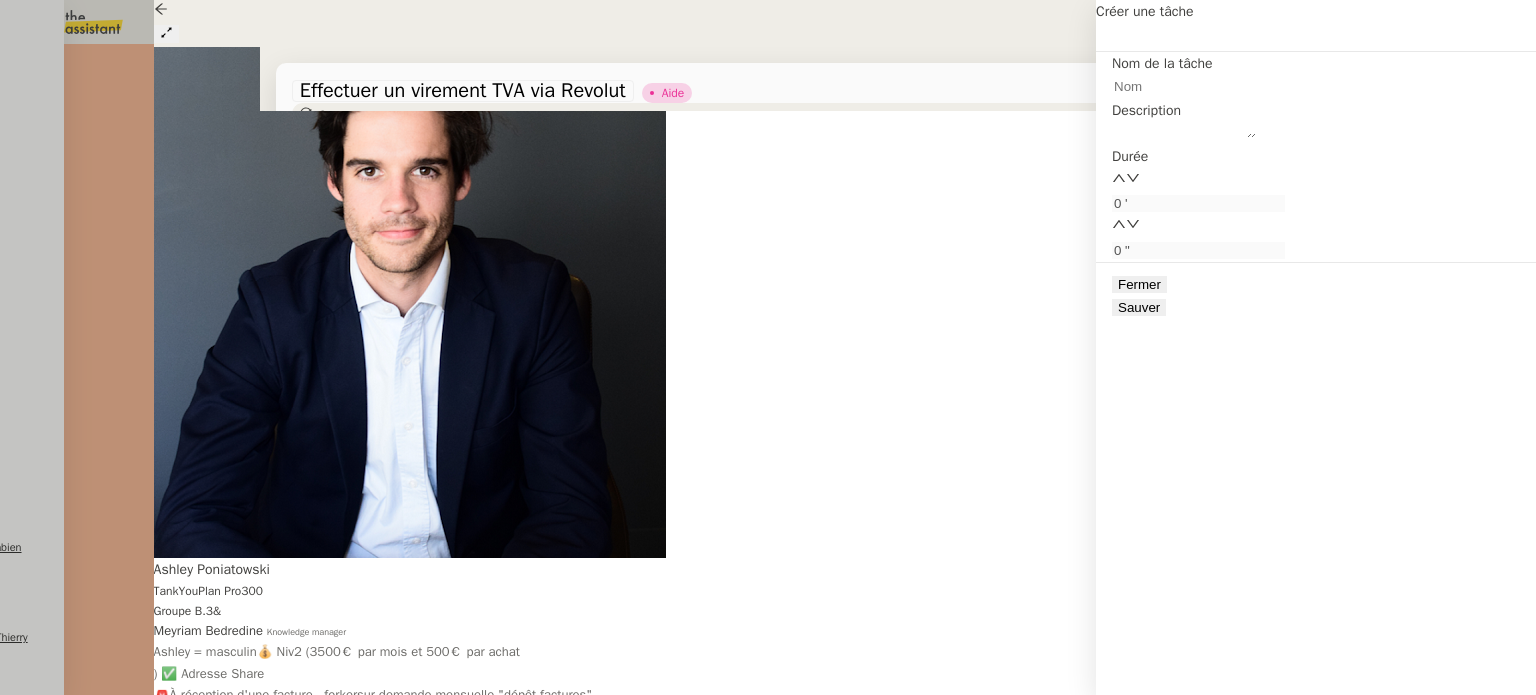 click at bounding box center [1198, 86] 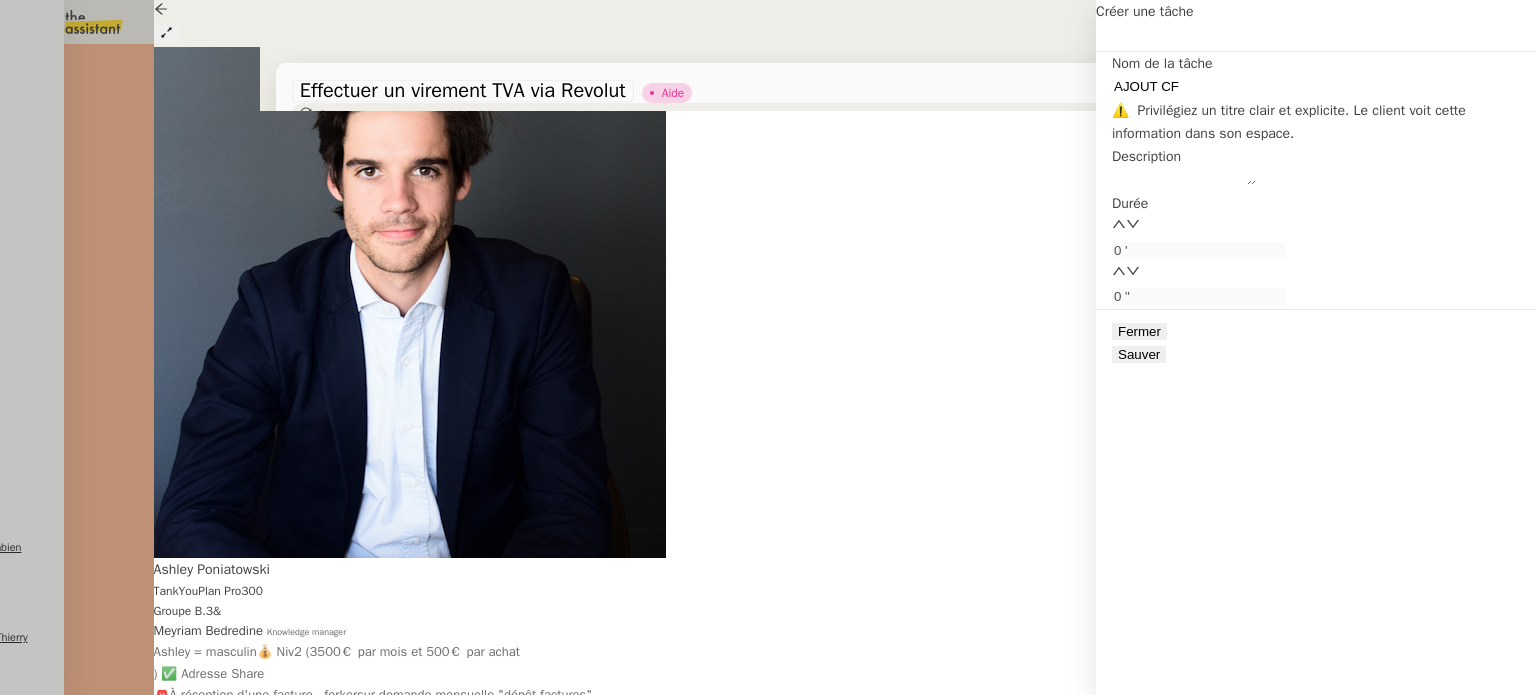 type on "AJOUT CF" 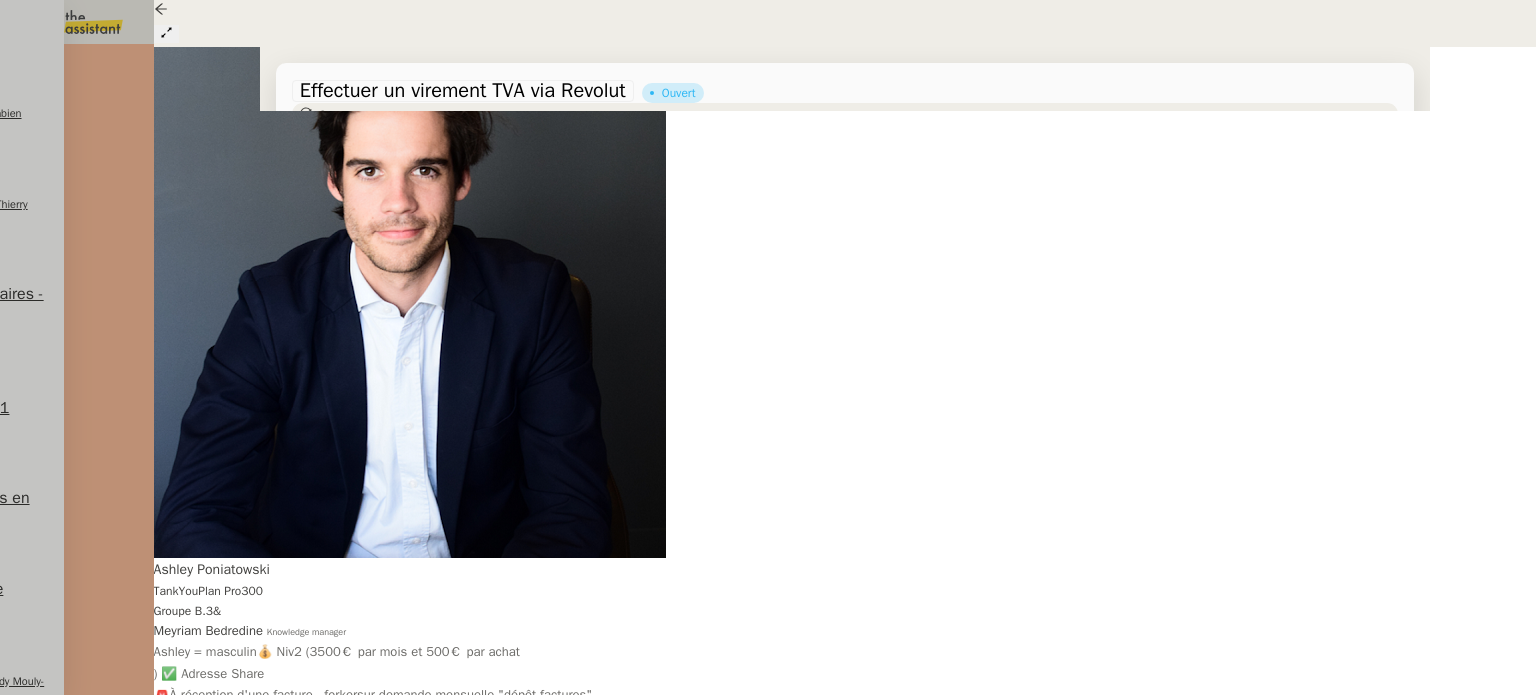 click at bounding box center (312, 342) 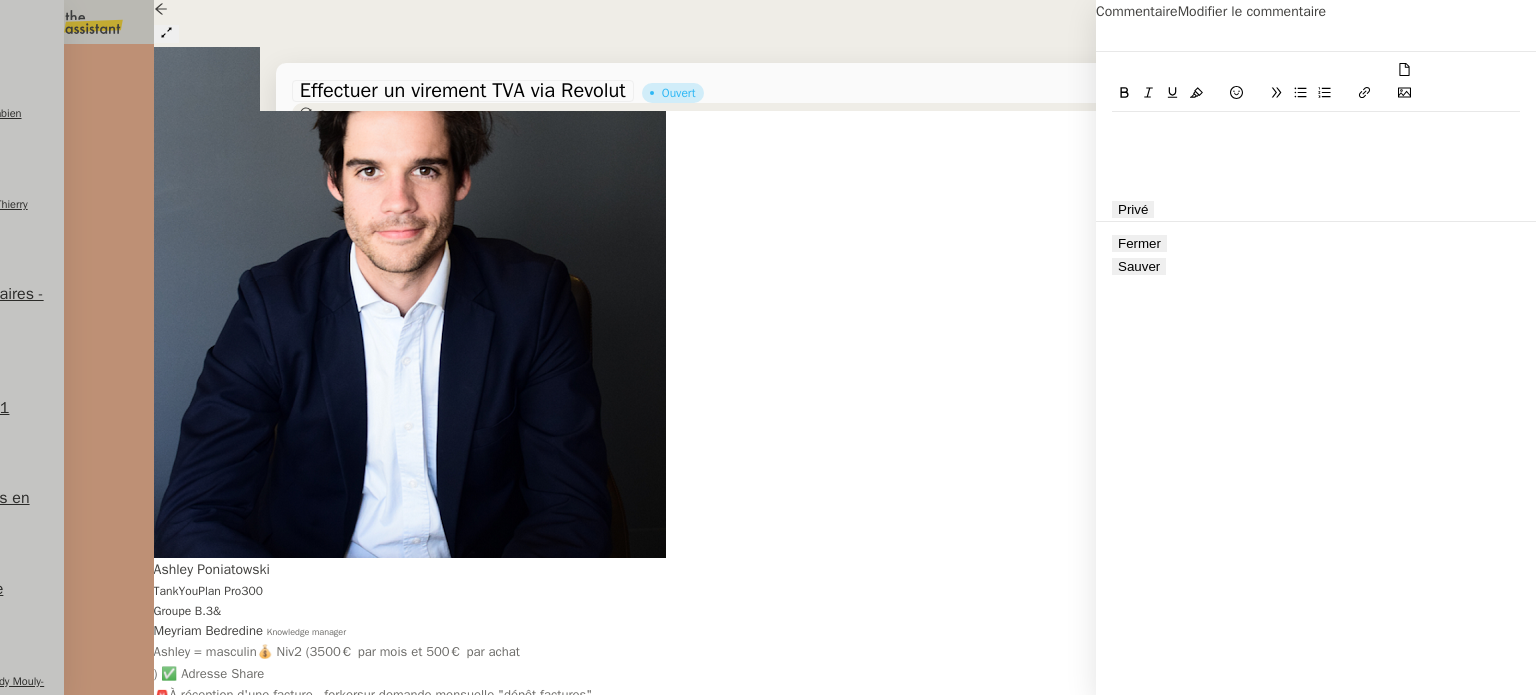 click at bounding box center [1316, 131] 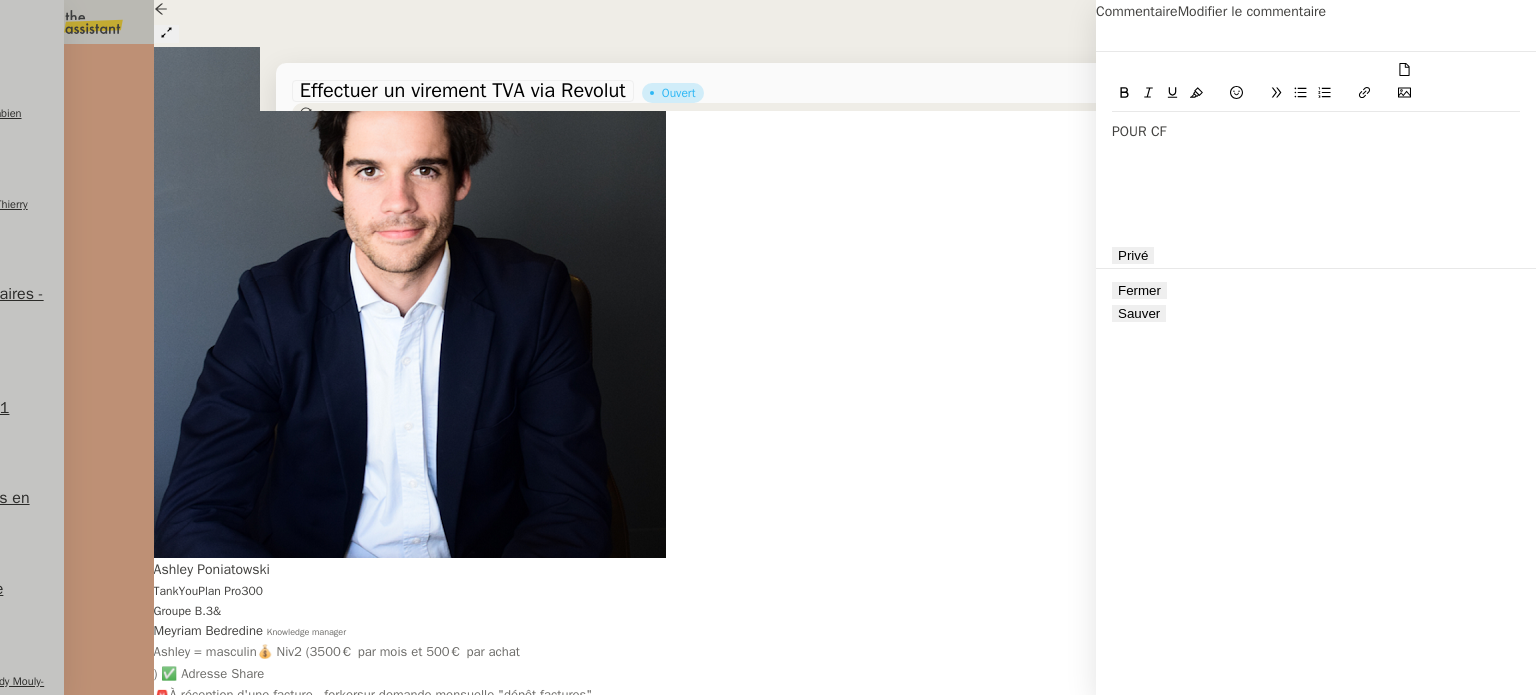 scroll, scrollTop: 0, scrollLeft: 0, axis: both 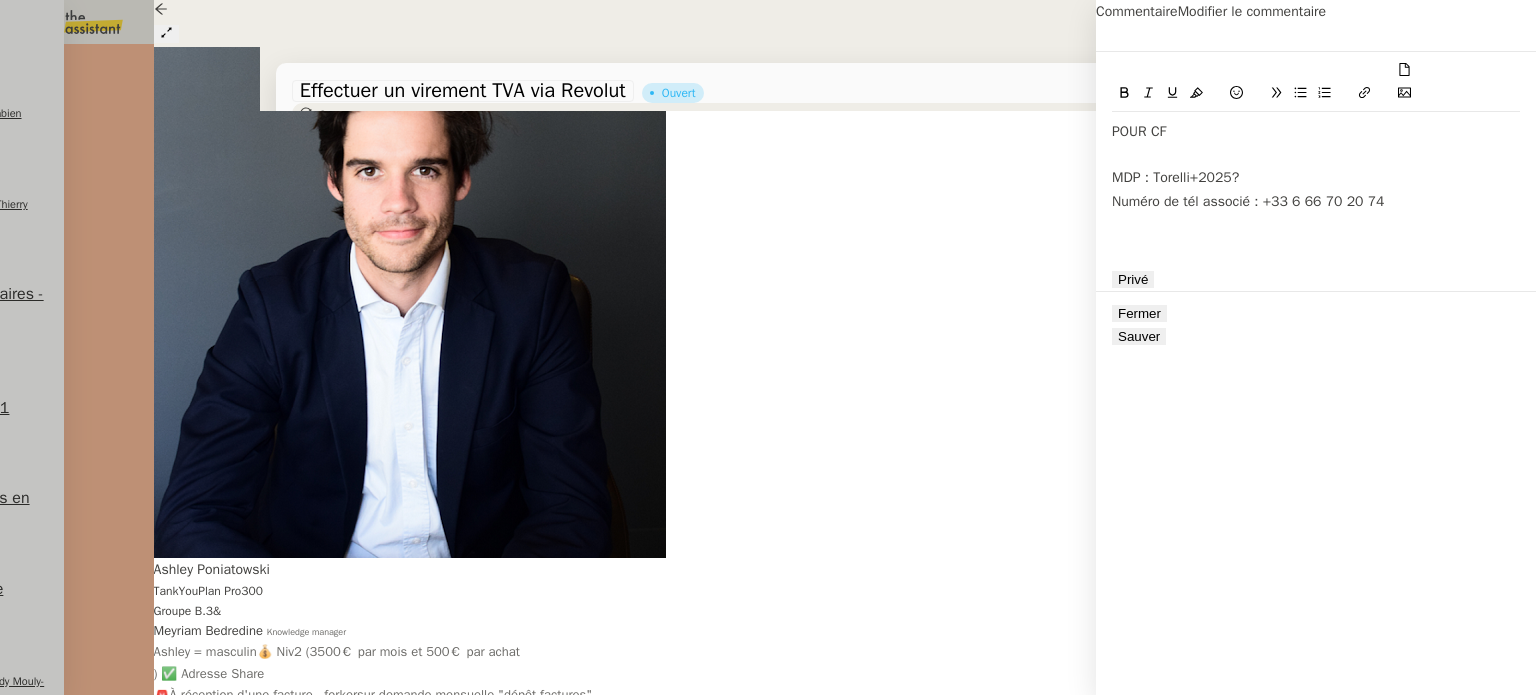 click at bounding box center [1316, 154] 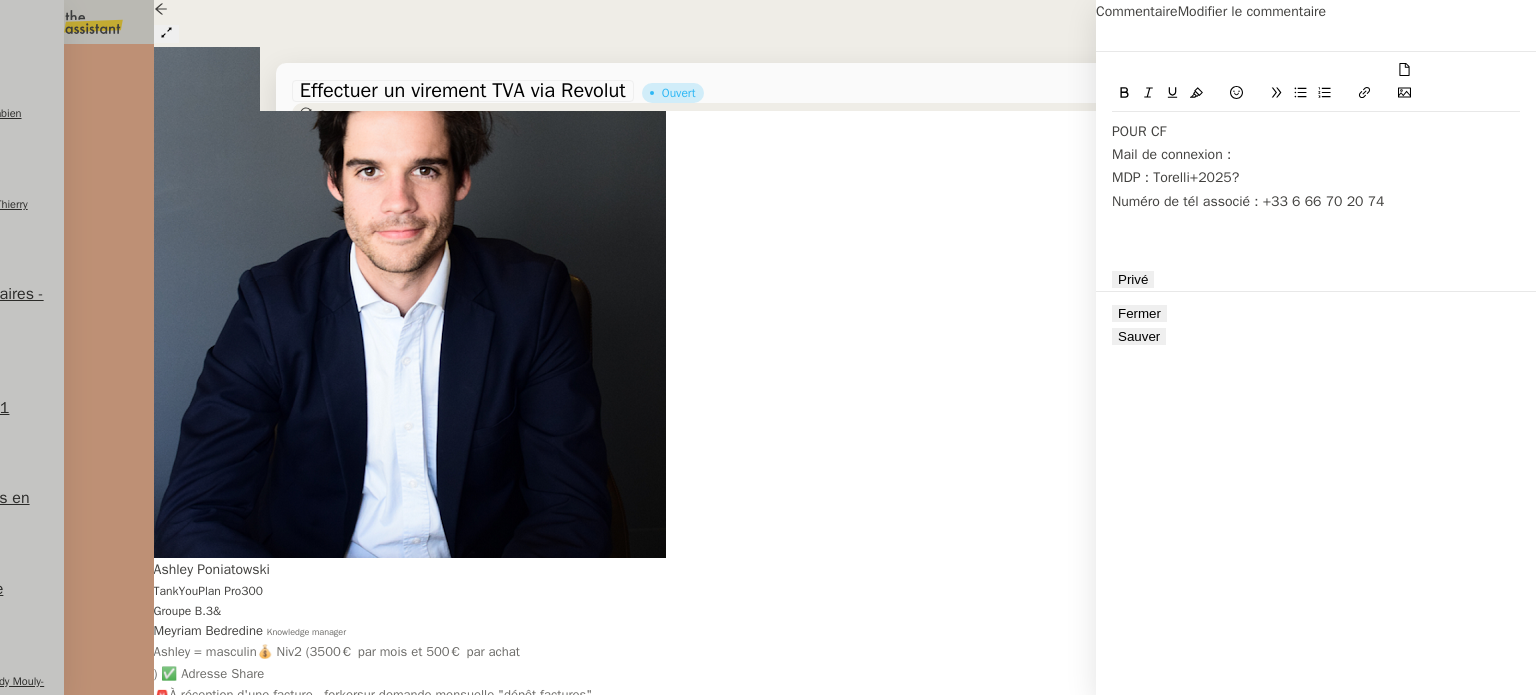 click on "Sauver" at bounding box center [1139, 336] 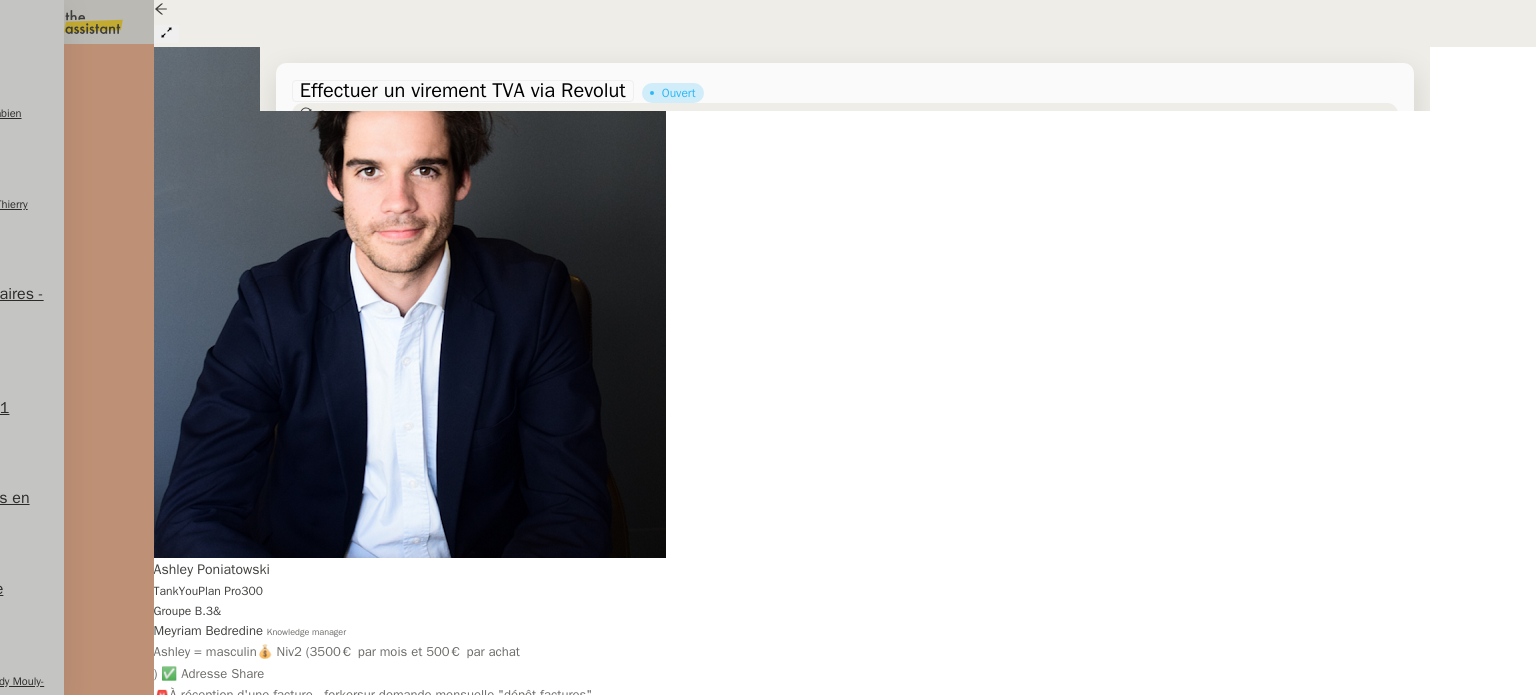 scroll, scrollTop: 0, scrollLeft: 0, axis: both 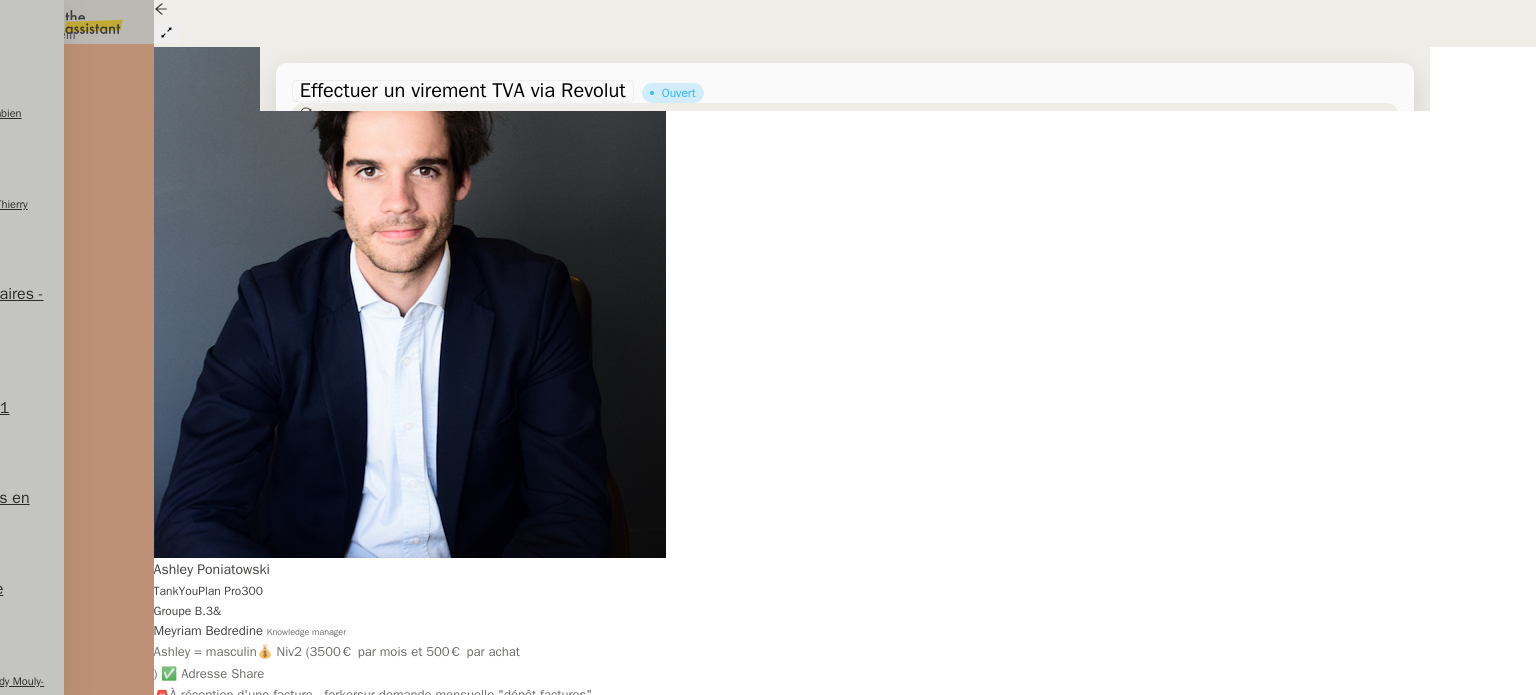 click on "Déverrouiller Url    Identifiant Mot de passe Note Fichiers Upload" at bounding box center (300, 105) 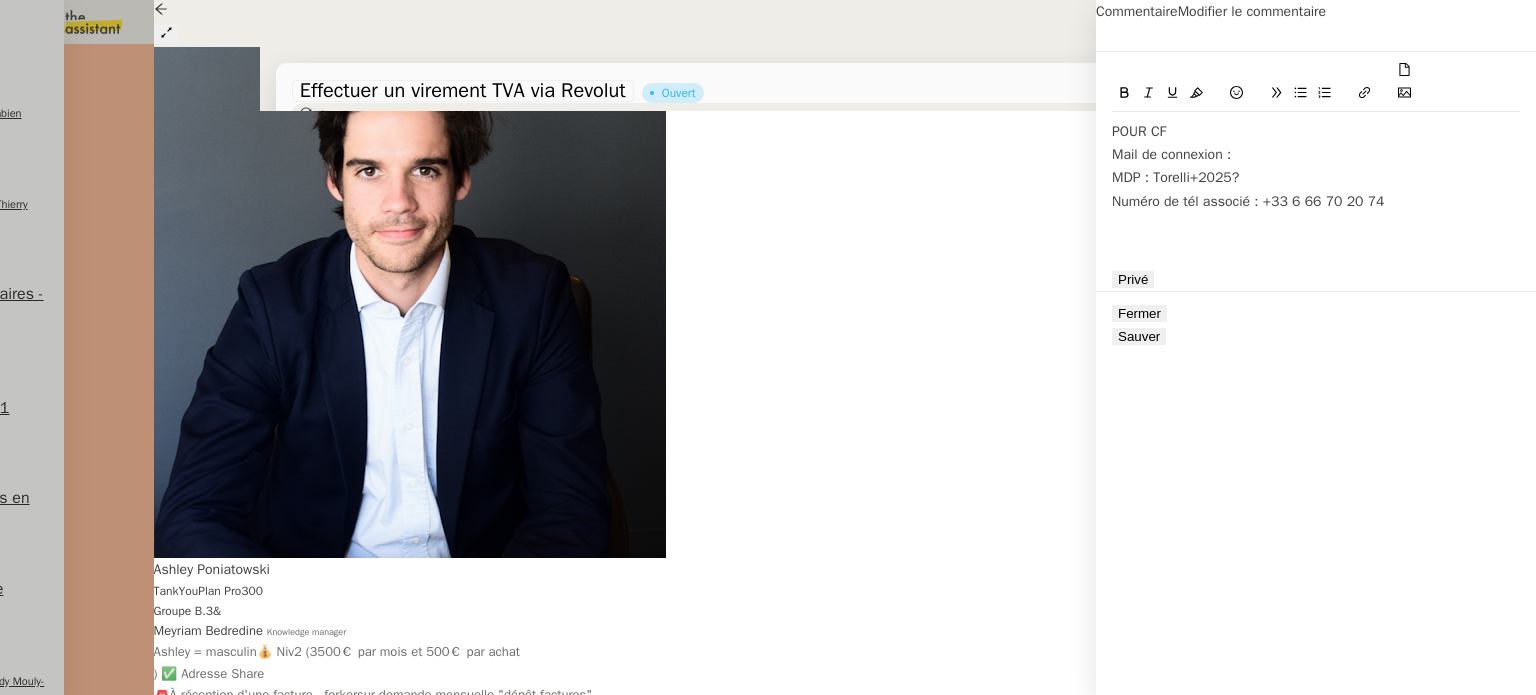 drag, startPoint x: 1279, startPoint y: 131, endPoint x: 1290, endPoint y: 120, distance: 15.556349 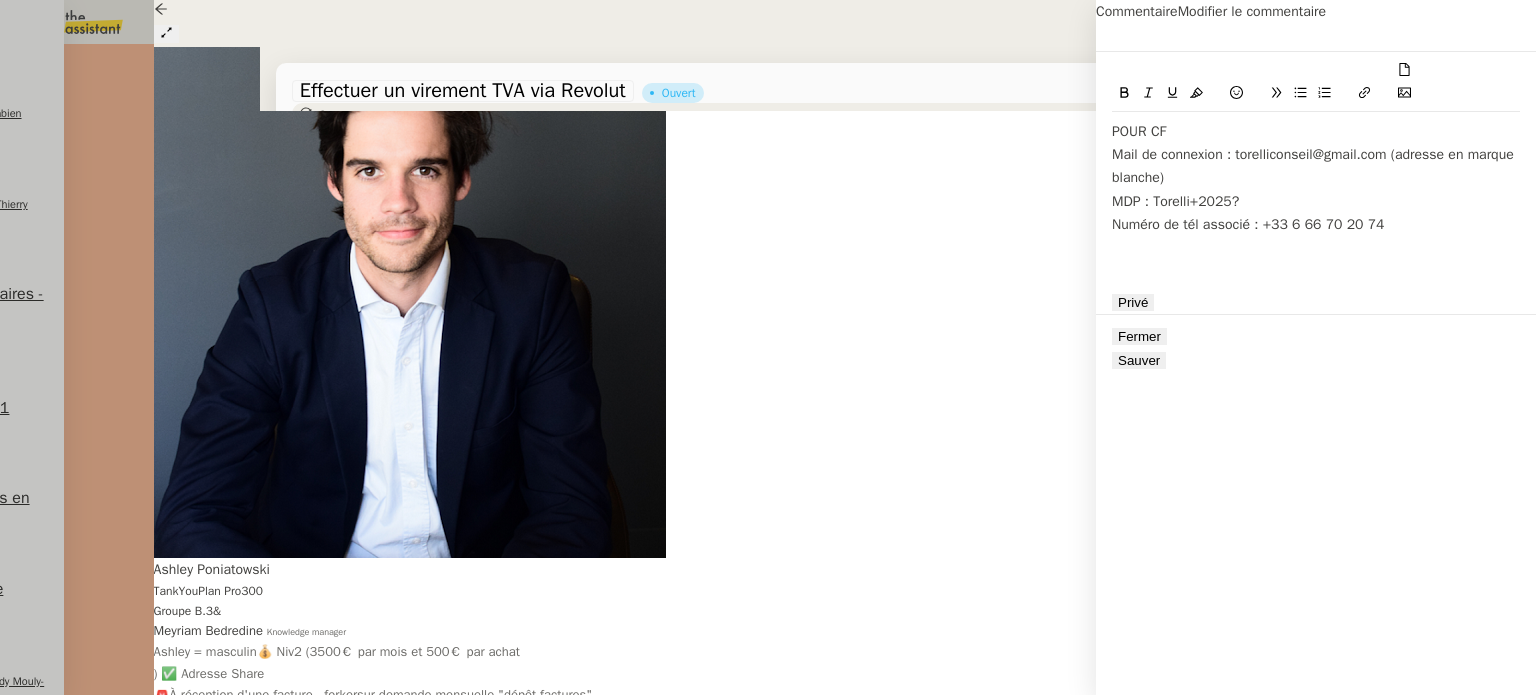 click on "Sauver" at bounding box center (1139, 360) 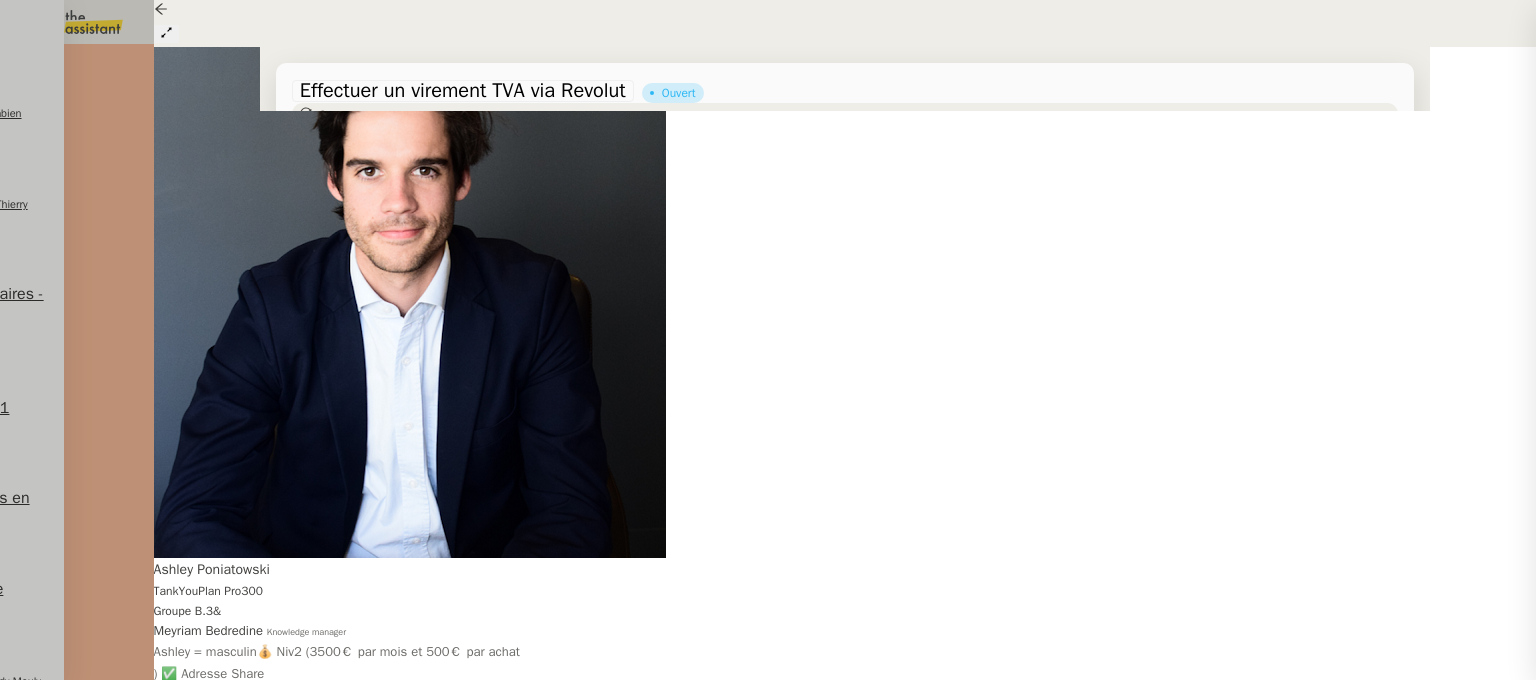 click at bounding box center (332, 342) 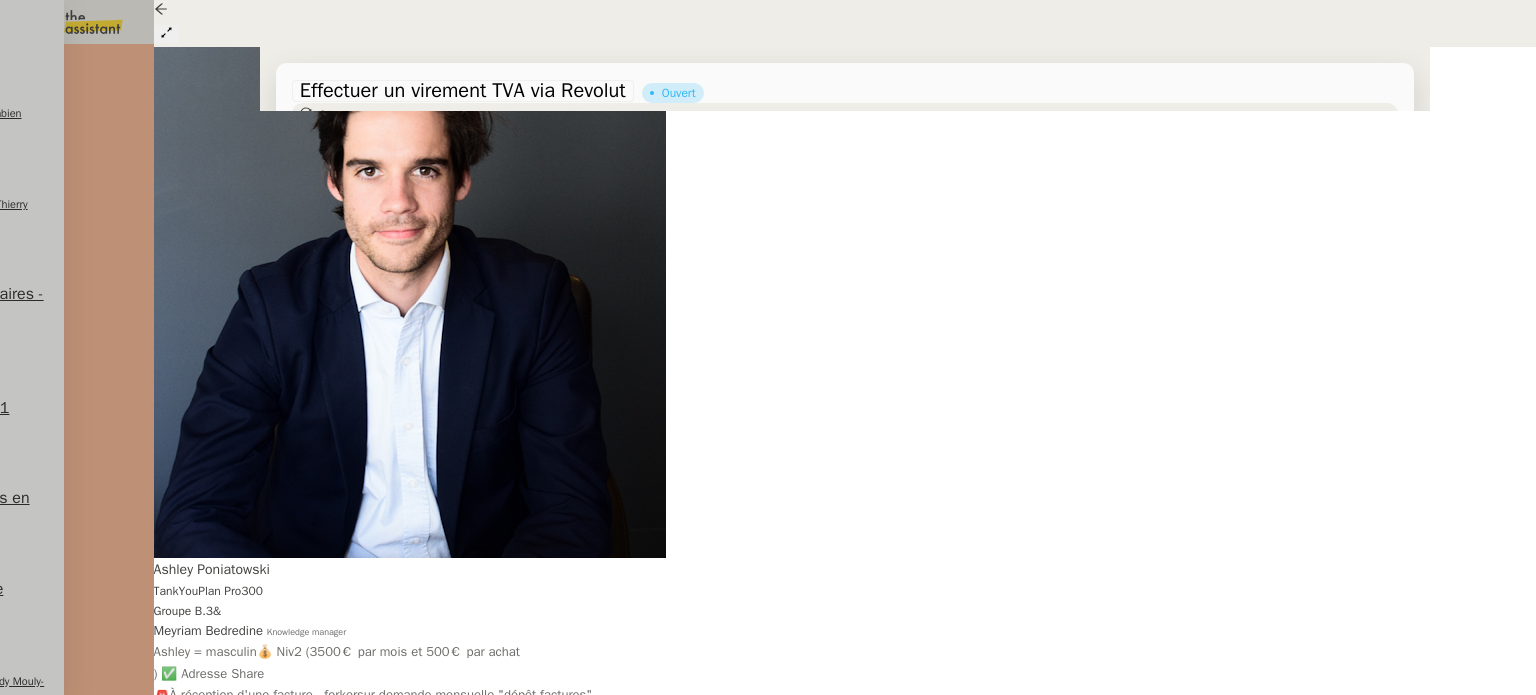 click at bounding box center (352, 340) 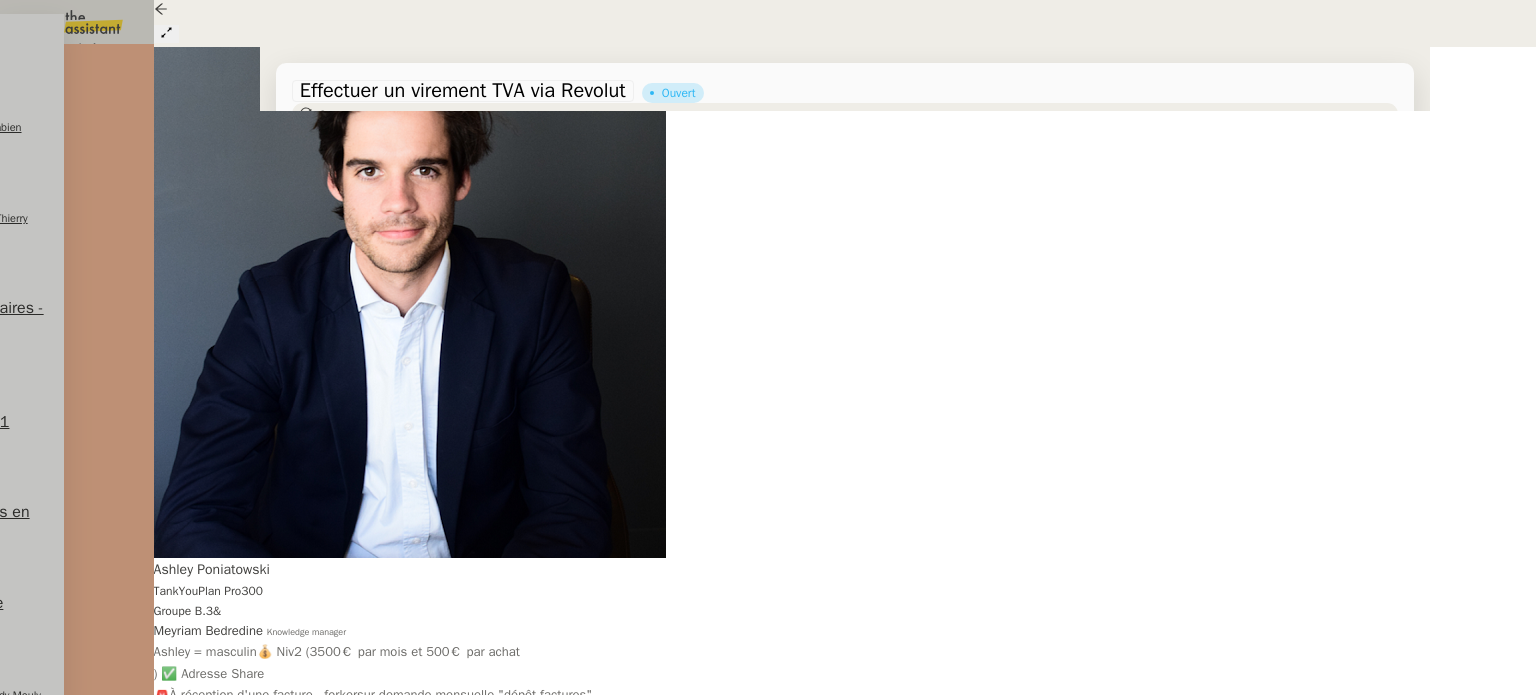 click on "Aide Aucune procédure ne permet de répondre à la demande." at bounding box center [332, 177] 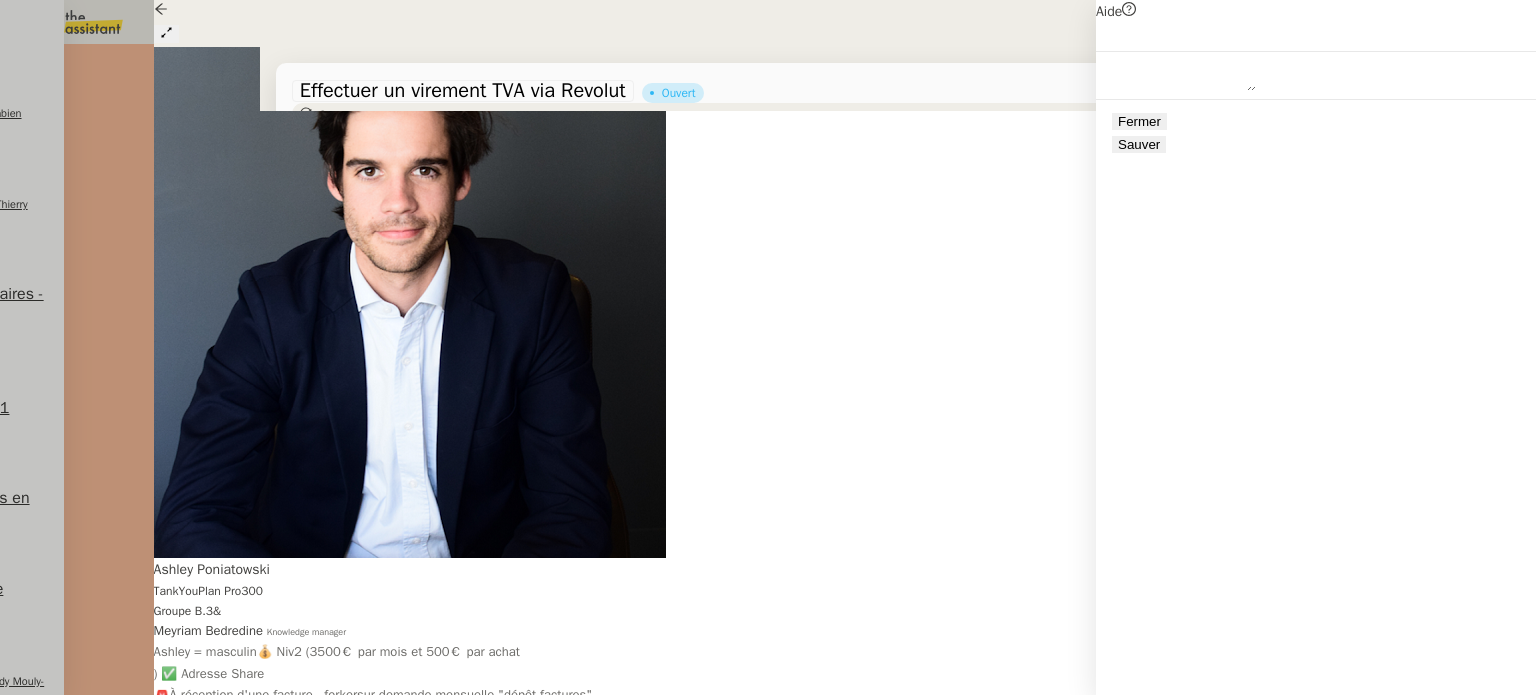 click on "Sauver" at bounding box center (1139, 144) 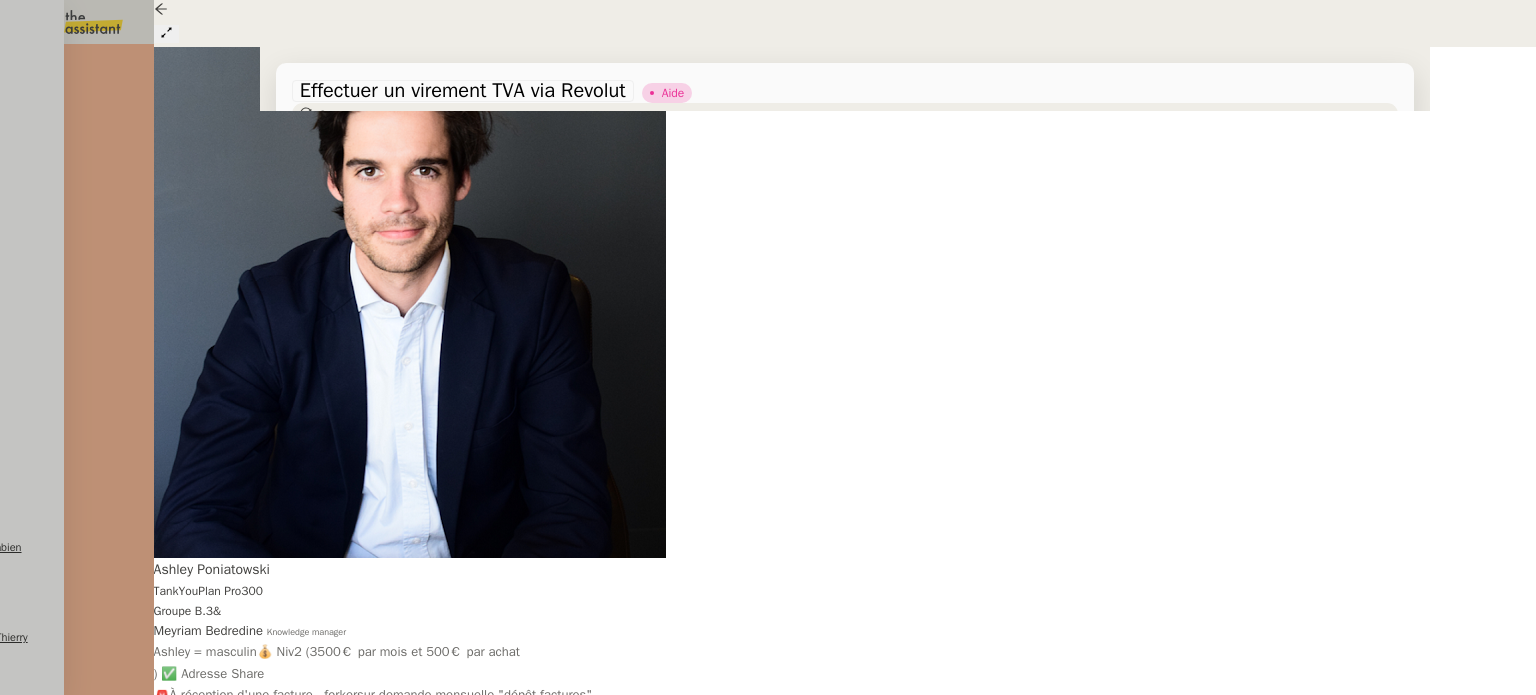 click at bounding box center (768, 347) 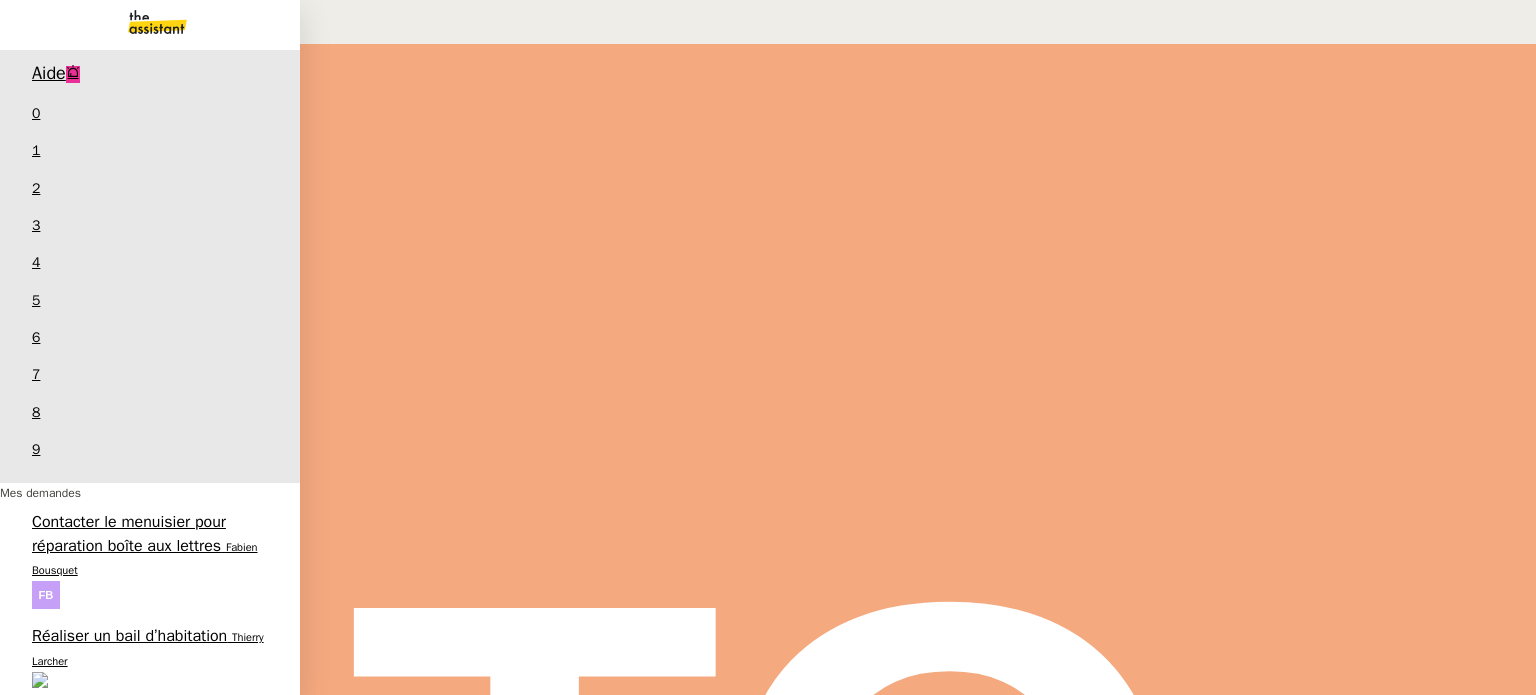 click on "Maxime PAYA" at bounding box center (95, 956) 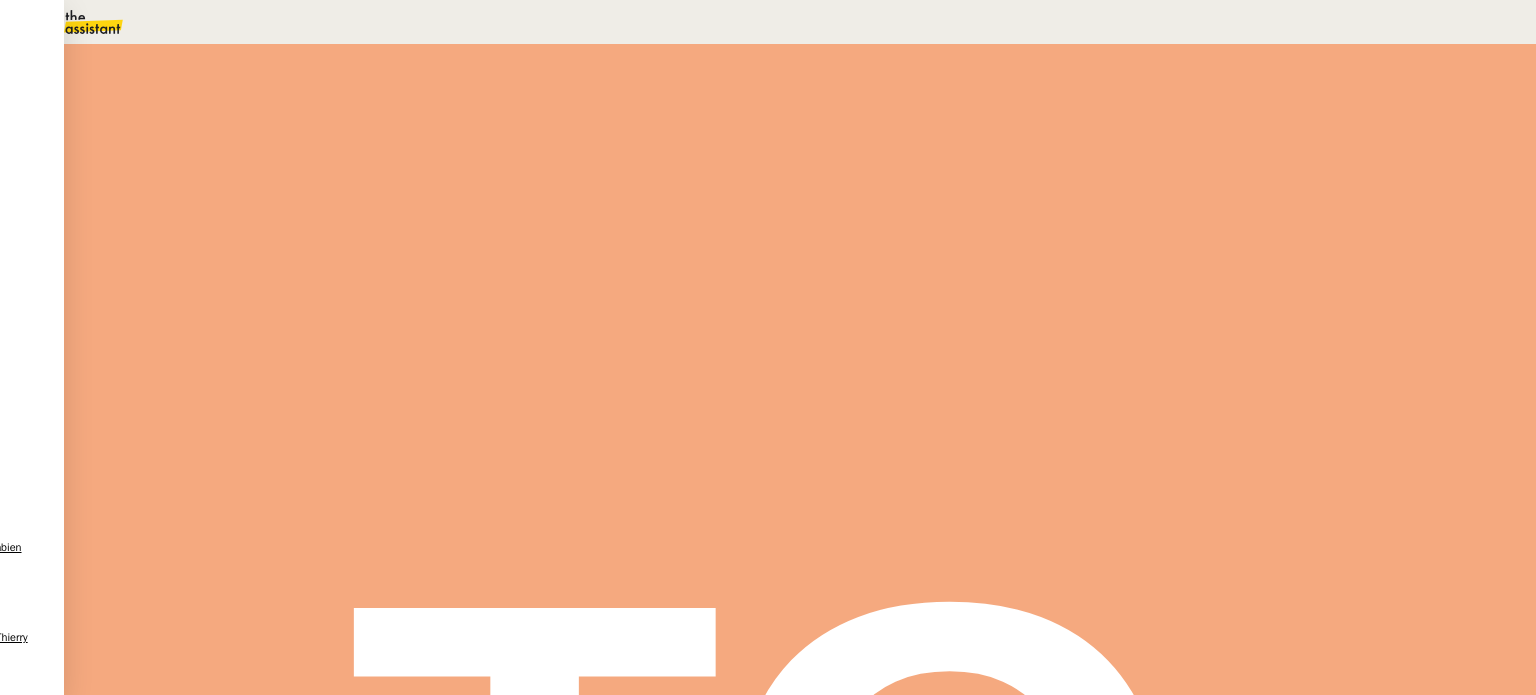 click at bounding box center (267, 340) 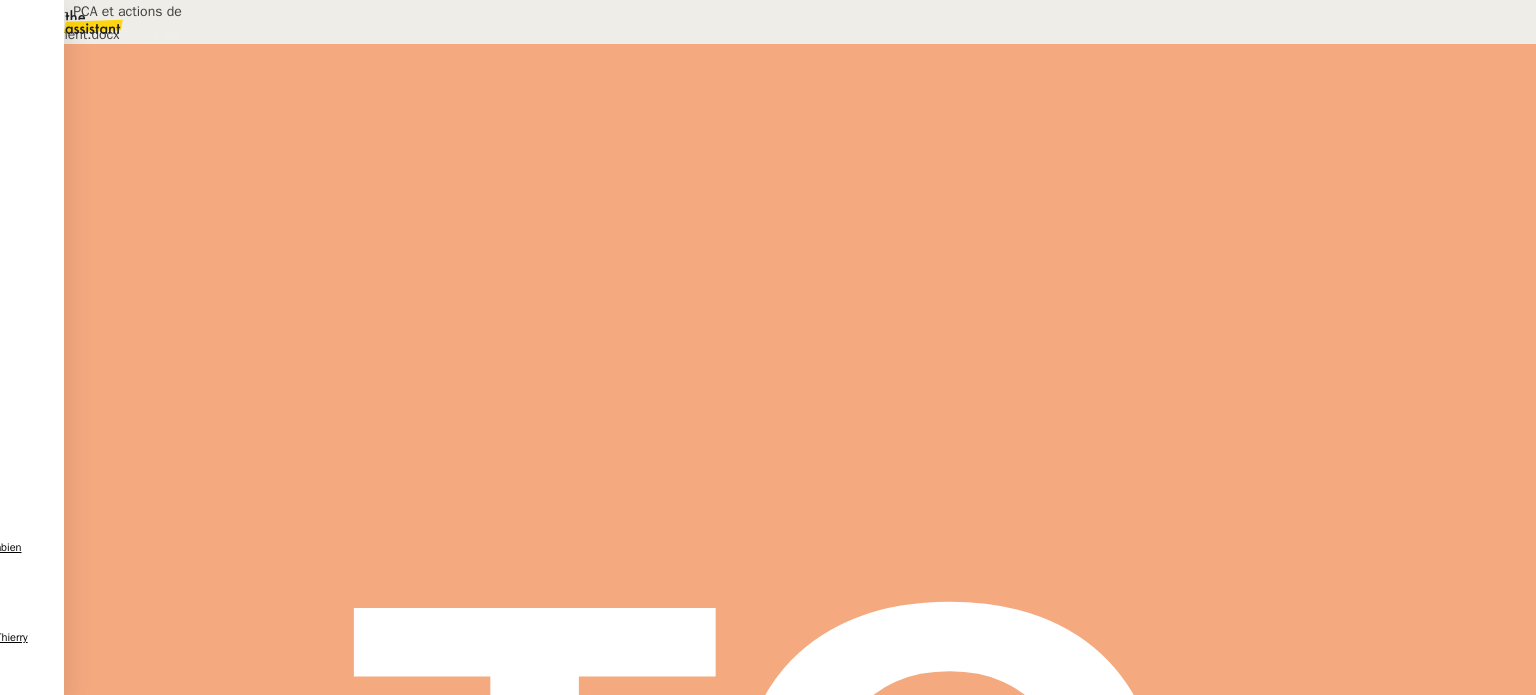 click on "Formation - PCA et actions de remplacement.docx" at bounding box center [689, 663] 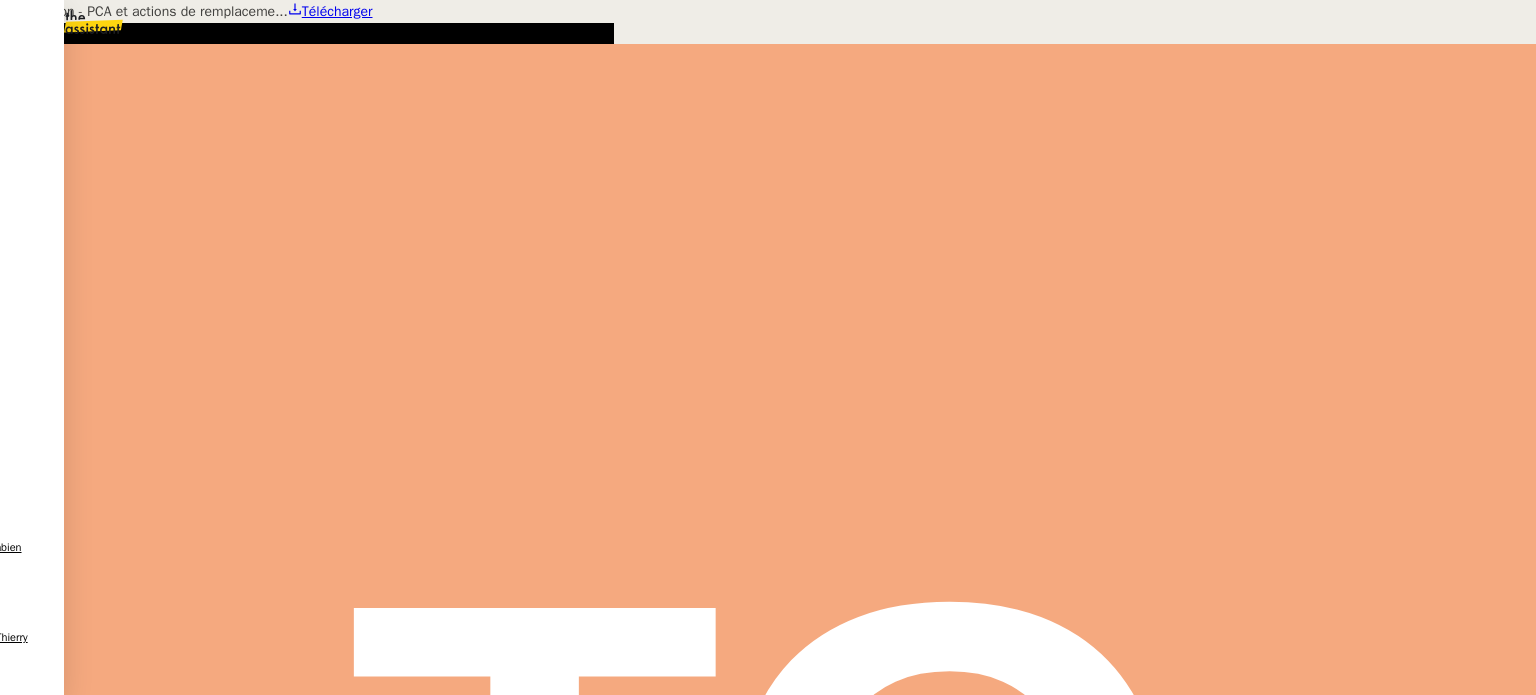 click on "Télécharger" at bounding box center (337, 11) 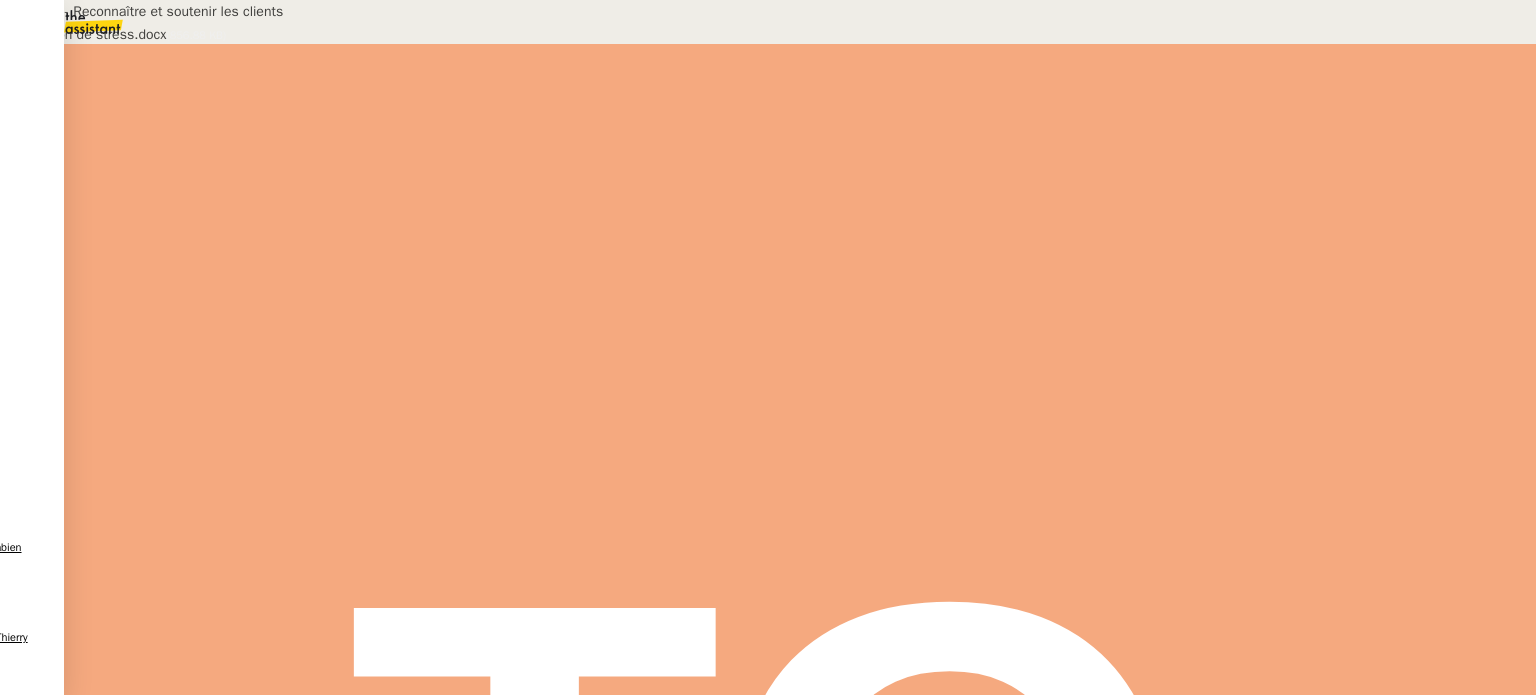 click on "Formation - Reconnaître et soutenir les clients en situation de stress.docx" at bounding box center [689, 663] 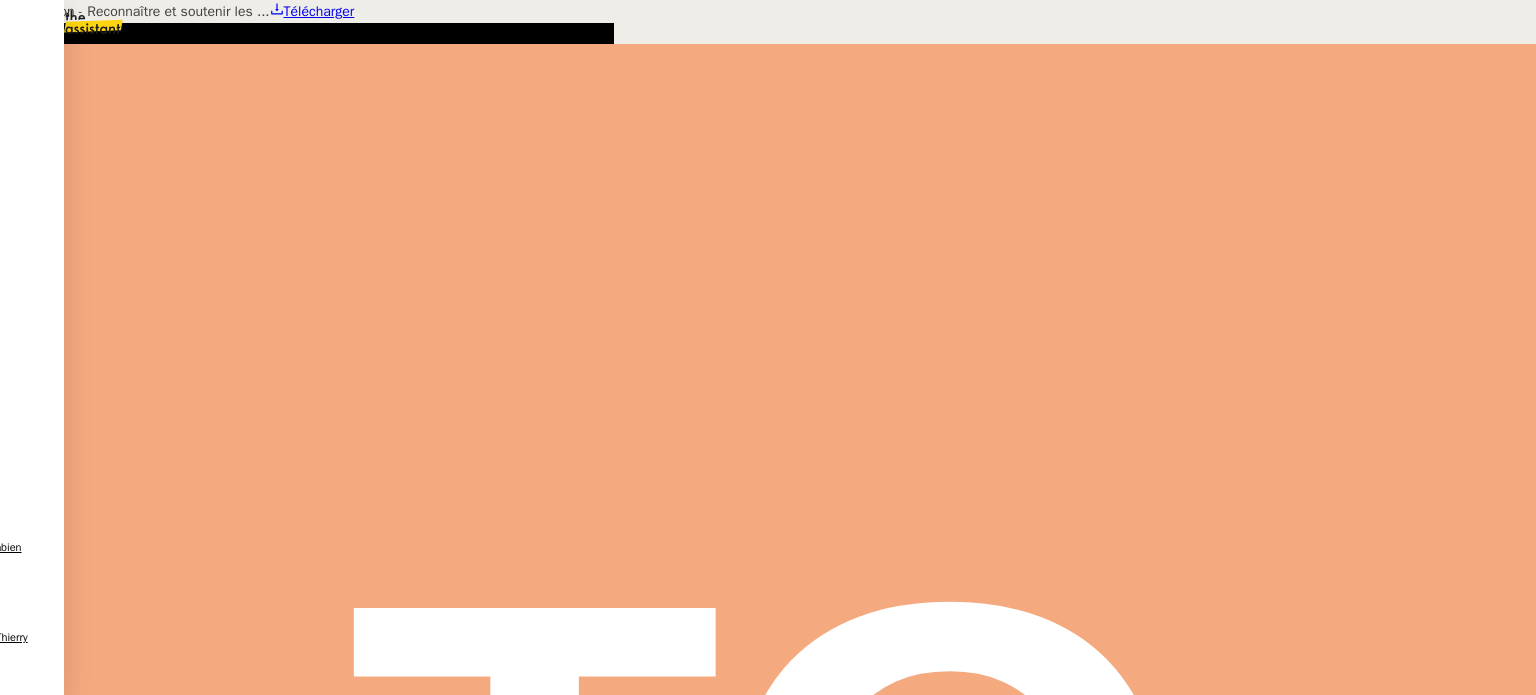 click on "Formation - Reconnaître et soutenir les ...  Télécharger" at bounding box center (307, 11) 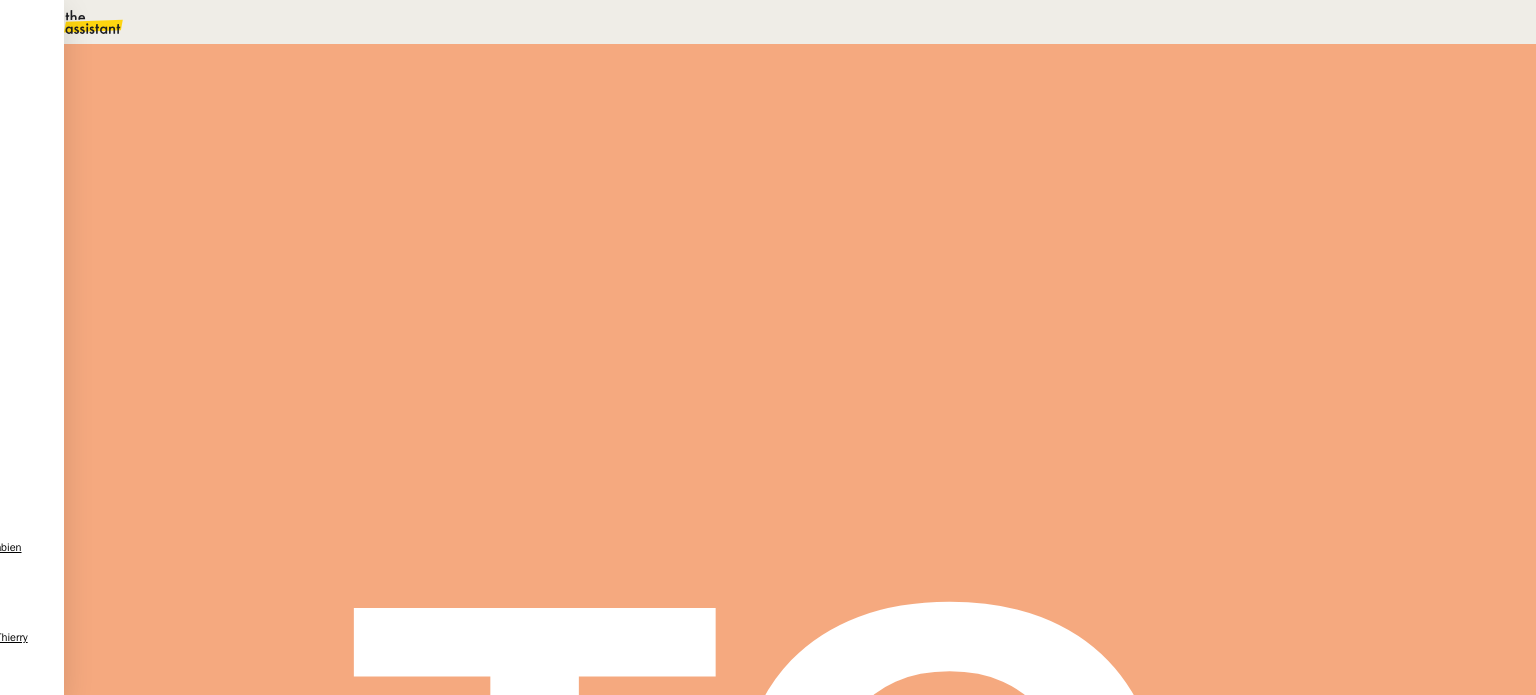 scroll, scrollTop: 0, scrollLeft: 0, axis: both 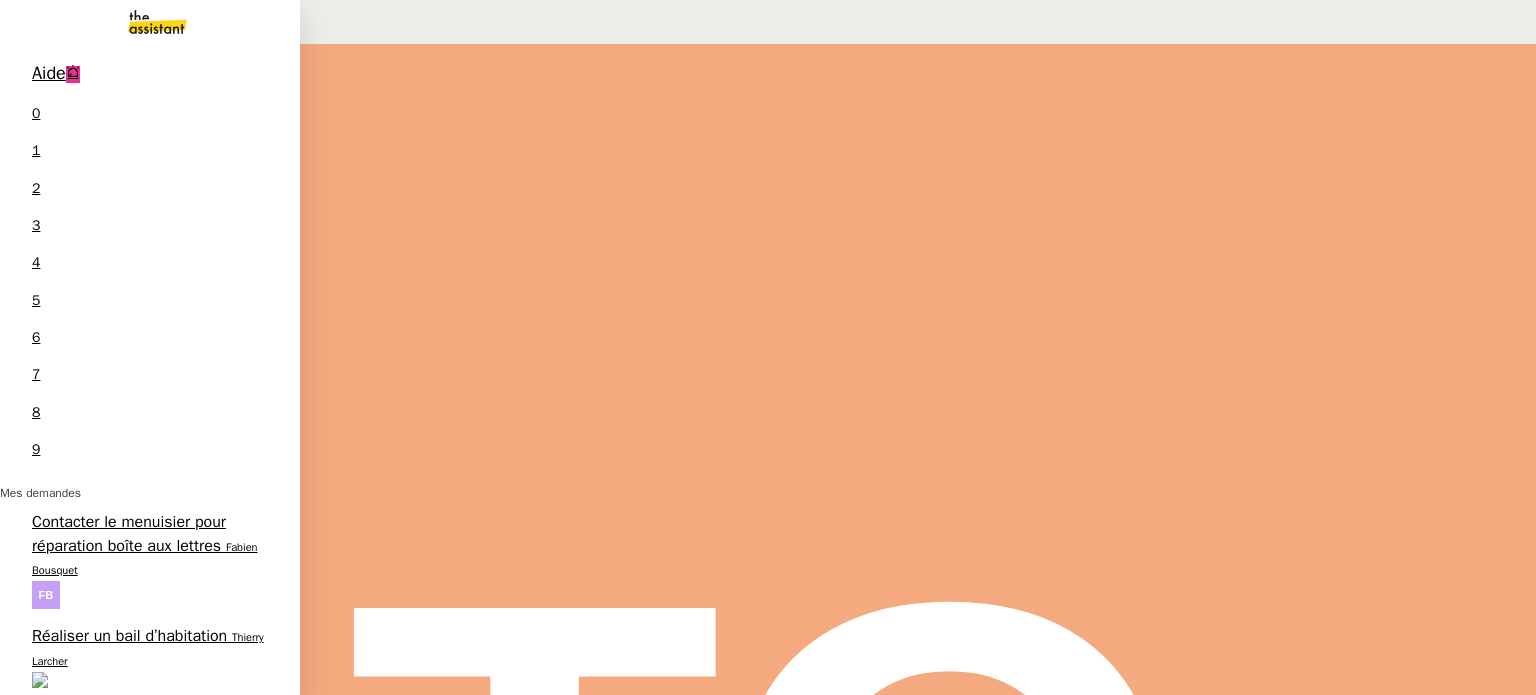 click on "Gérer le reçu SEDOMICILIER" at bounding box center (130, 1794) 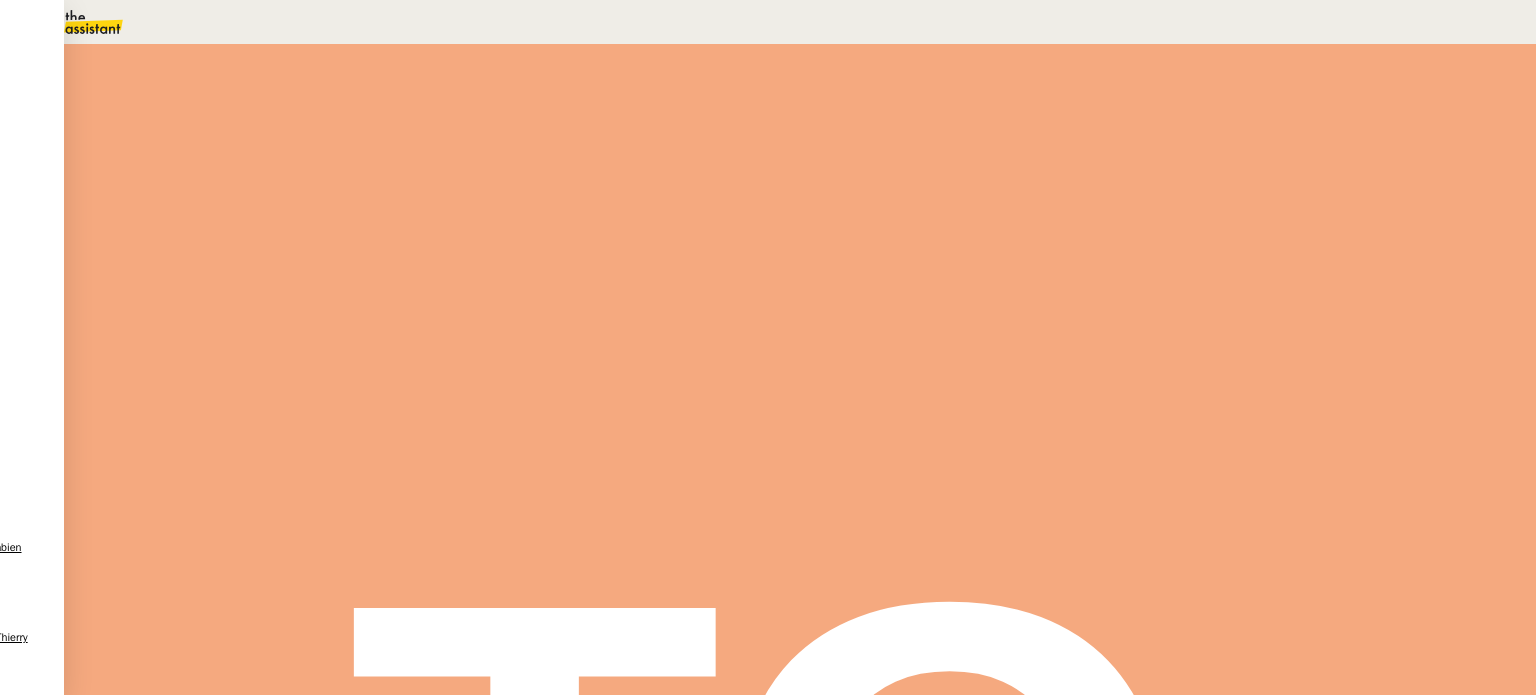 scroll, scrollTop: 800, scrollLeft: 0, axis: vertical 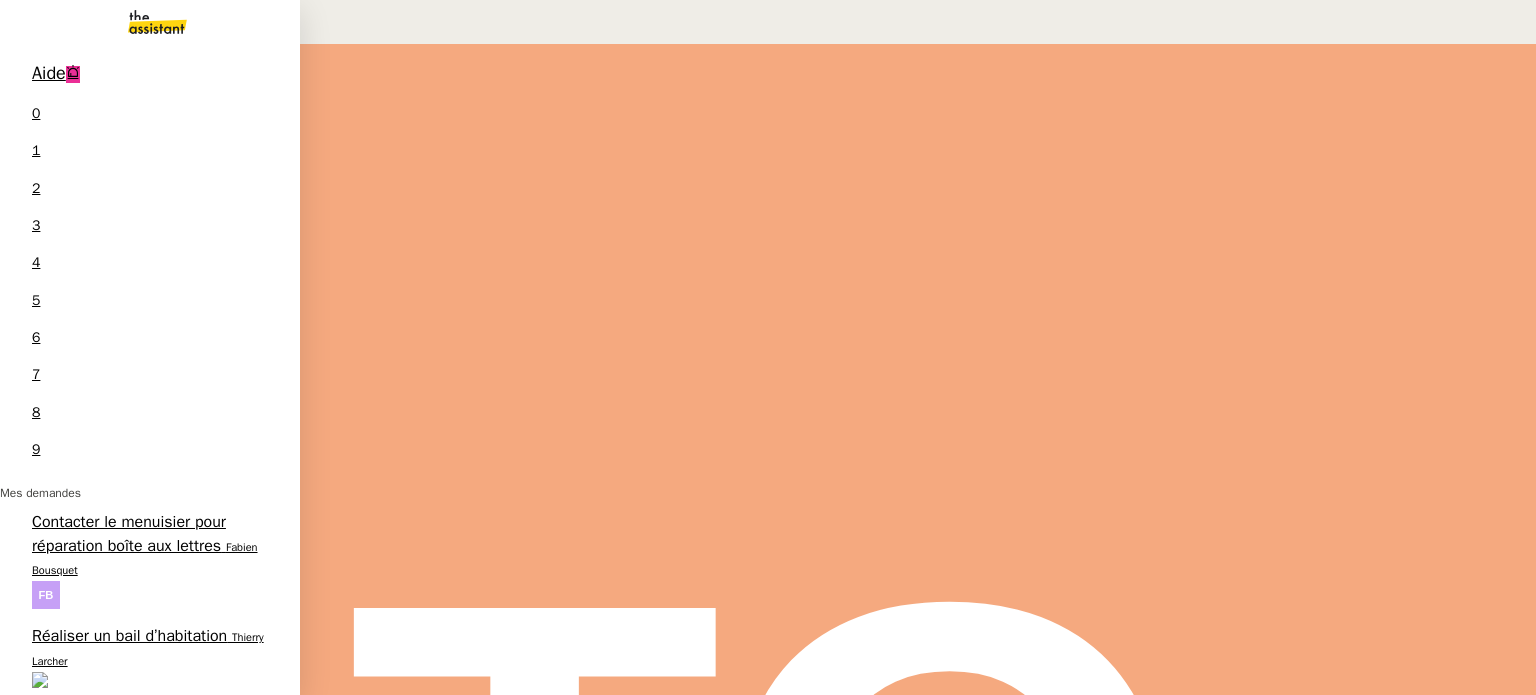 click on "Mettre en page les formations en PPT" at bounding box center [149, 943] 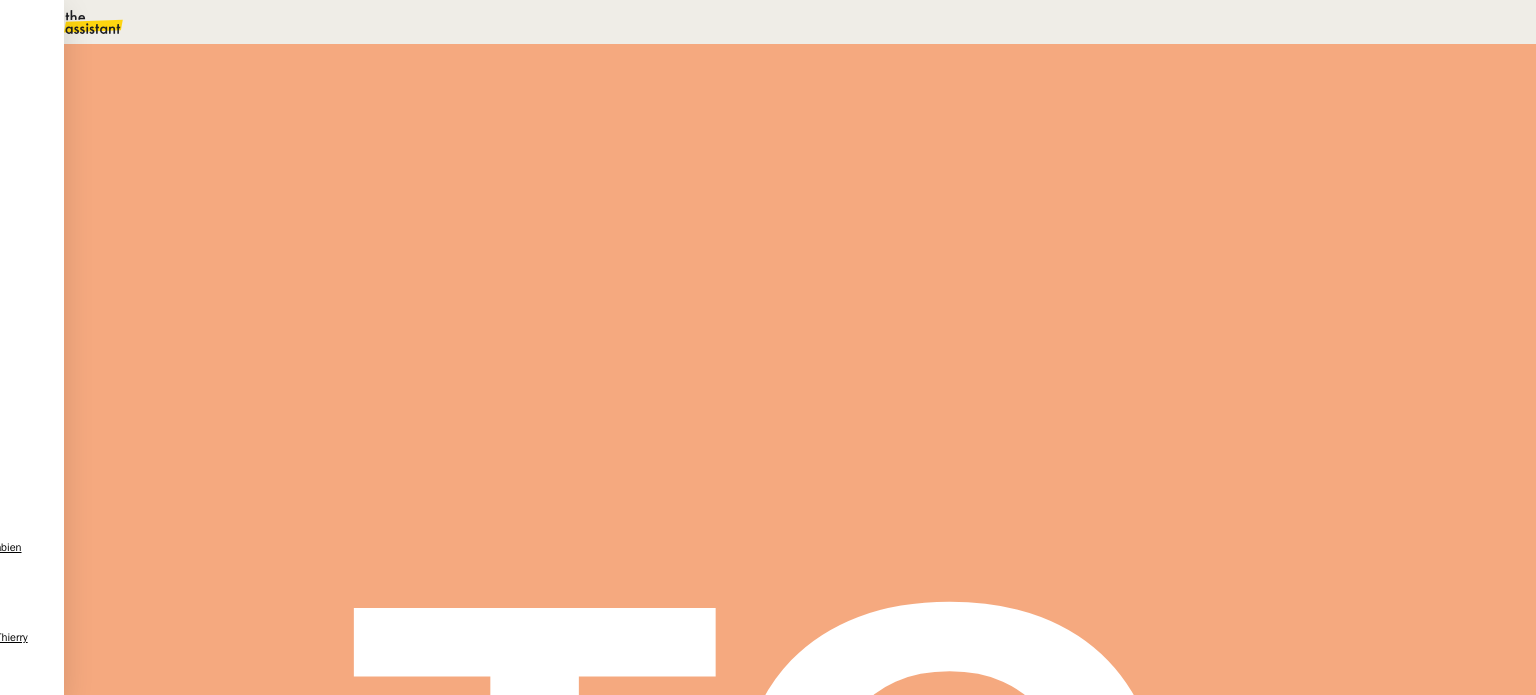 scroll, scrollTop: 0, scrollLeft: 0, axis: both 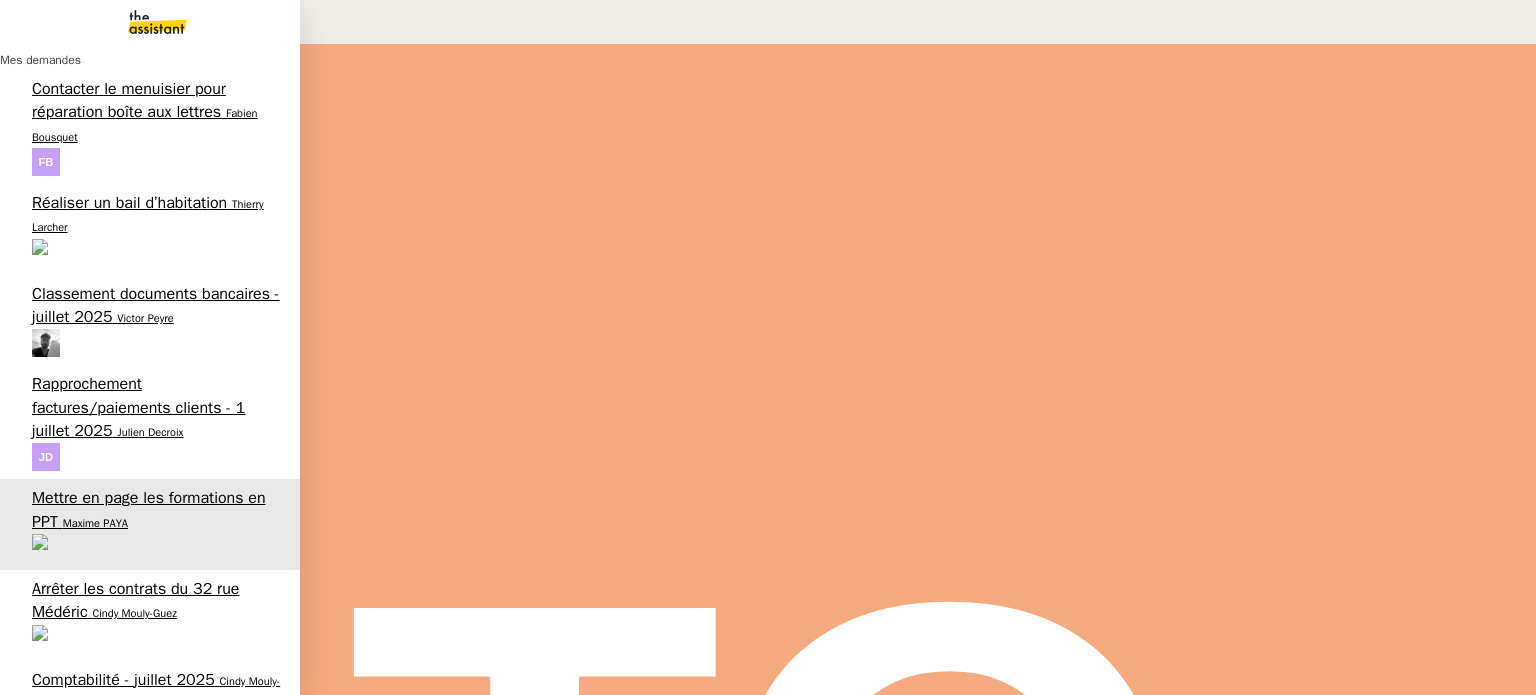 click on "Effectuer un virement TVA via Revolut" at bounding box center (134, 1644) 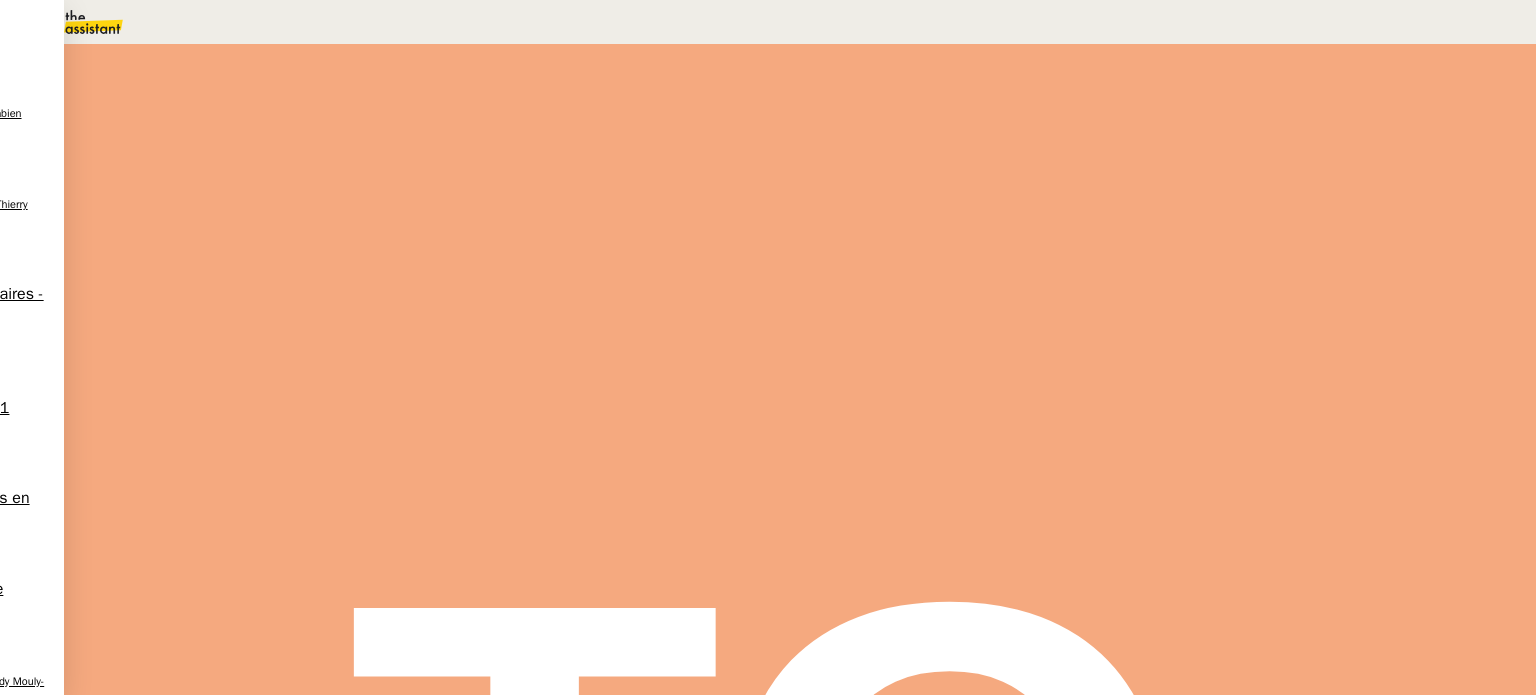 scroll, scrollTop: 0, scrollLeft: 0, axis: both 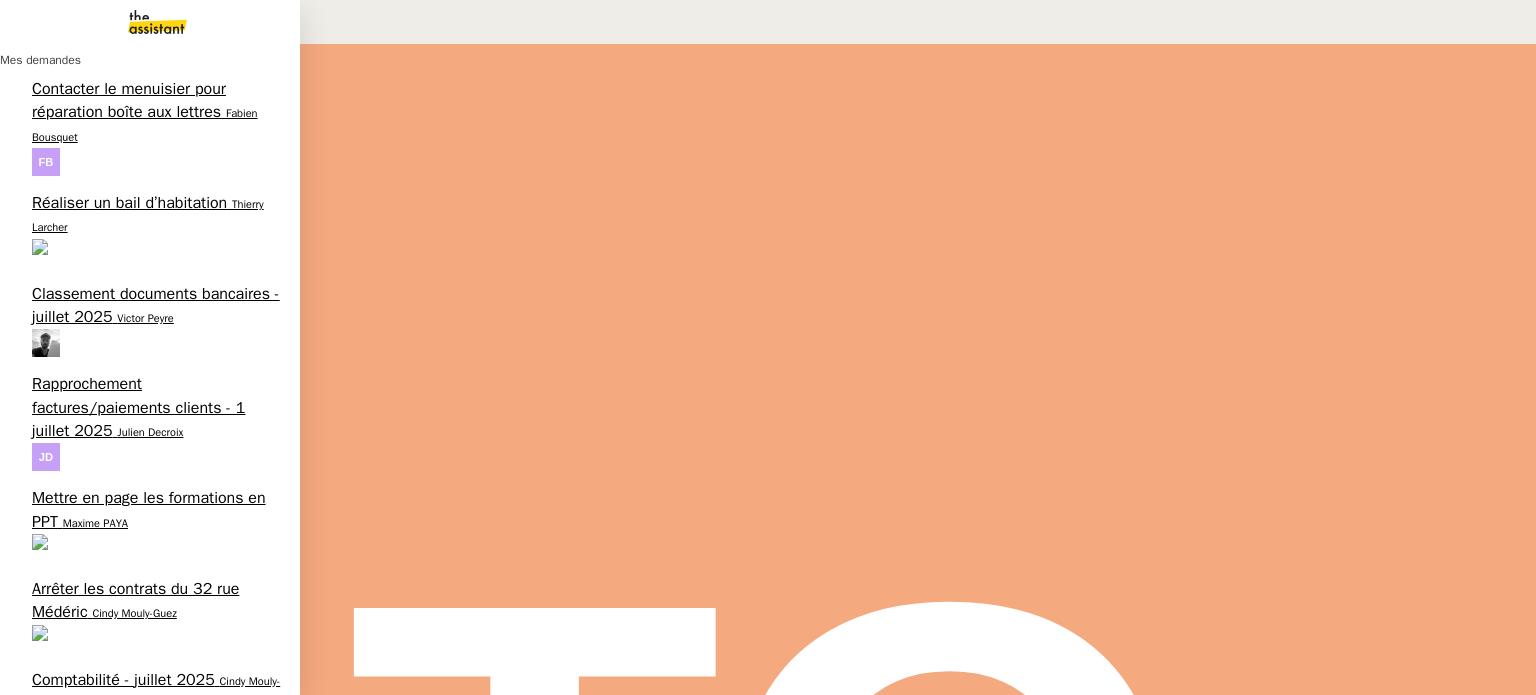 click on "Mettre en page les formations en PPT    [FIRST] [LAST]" at bounding box center [150, 524] 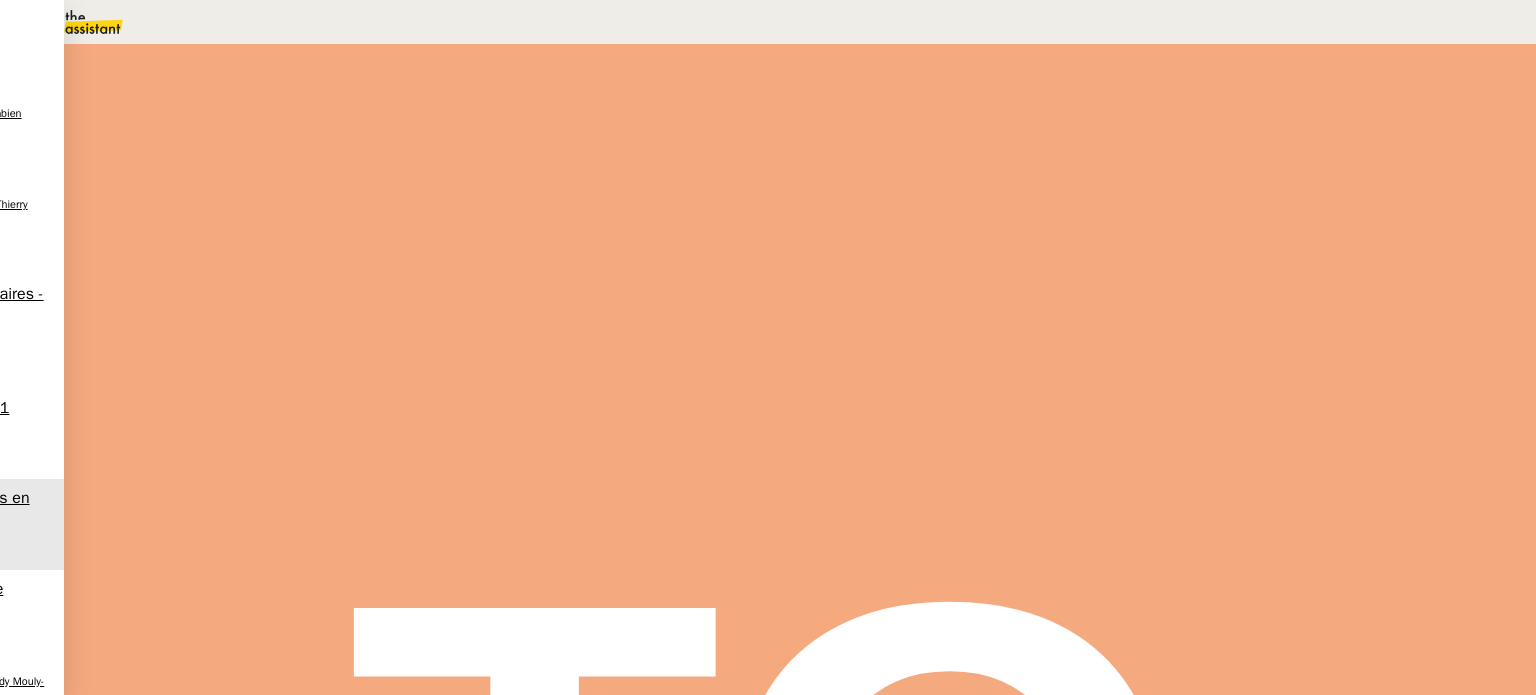 scroll, scrollTop: 0, scrollLeft: 0, axis: both 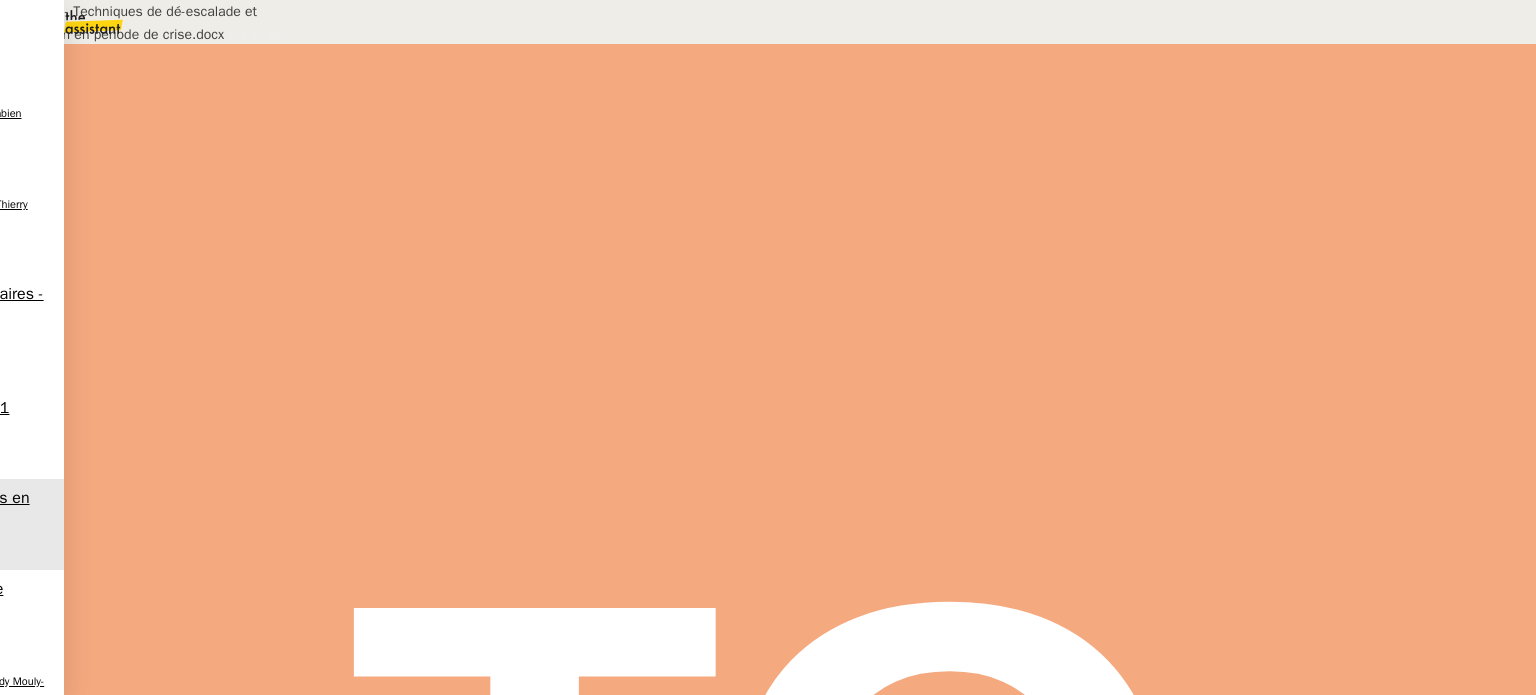 click on "Formation - Techniques de dé-escalade et négociation en période de crise.docx" at bounding box center [689, 643] 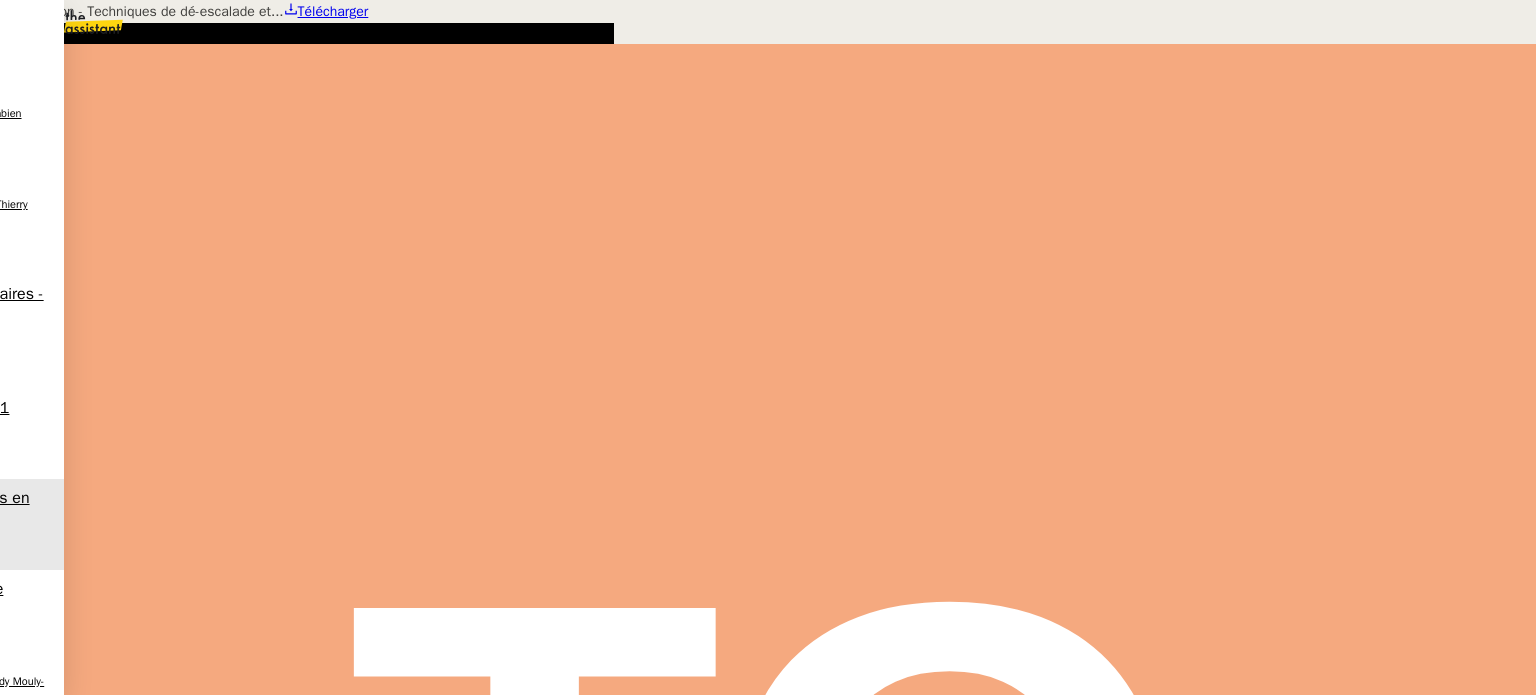 click on "Télécharger" at bounding box center (333, 11) 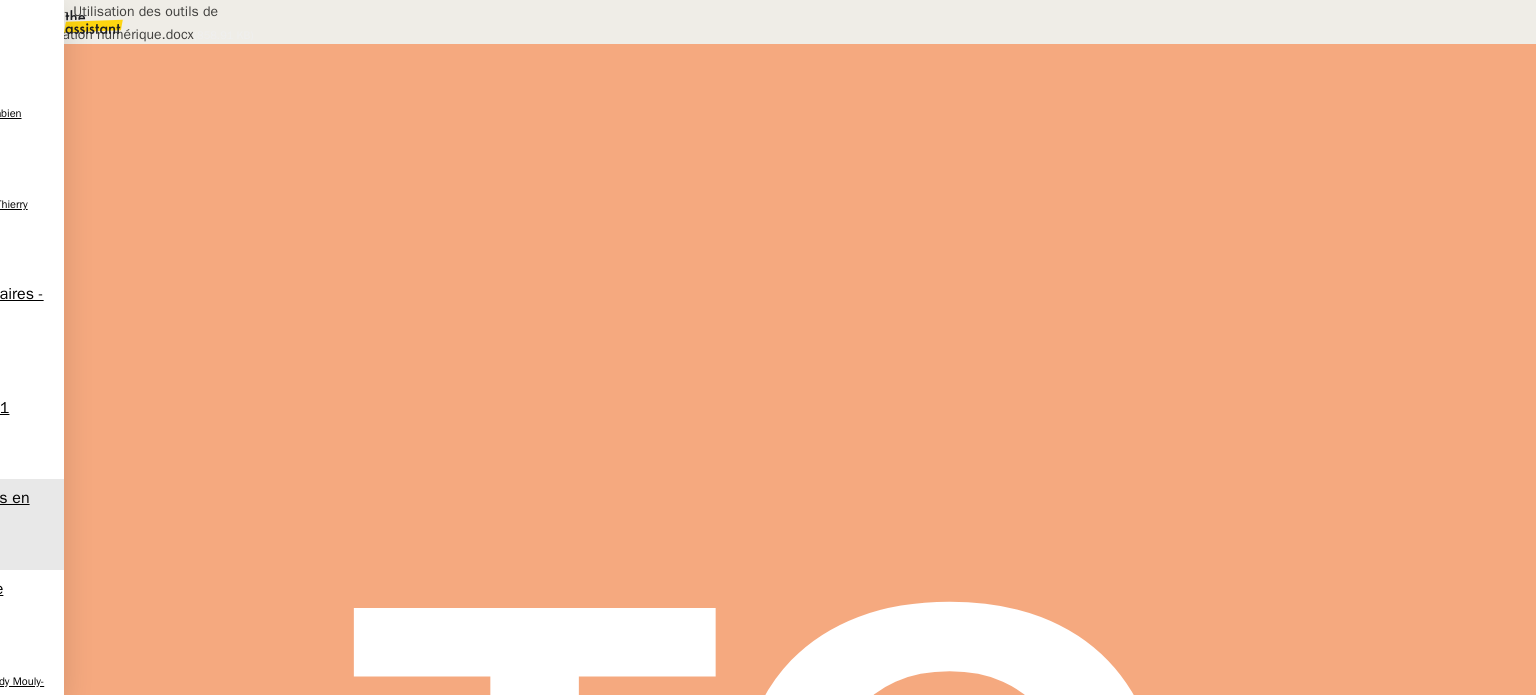 click on "Formation - Utilisation des outils de communication numérique.docx" at bounding box center (689, 643) 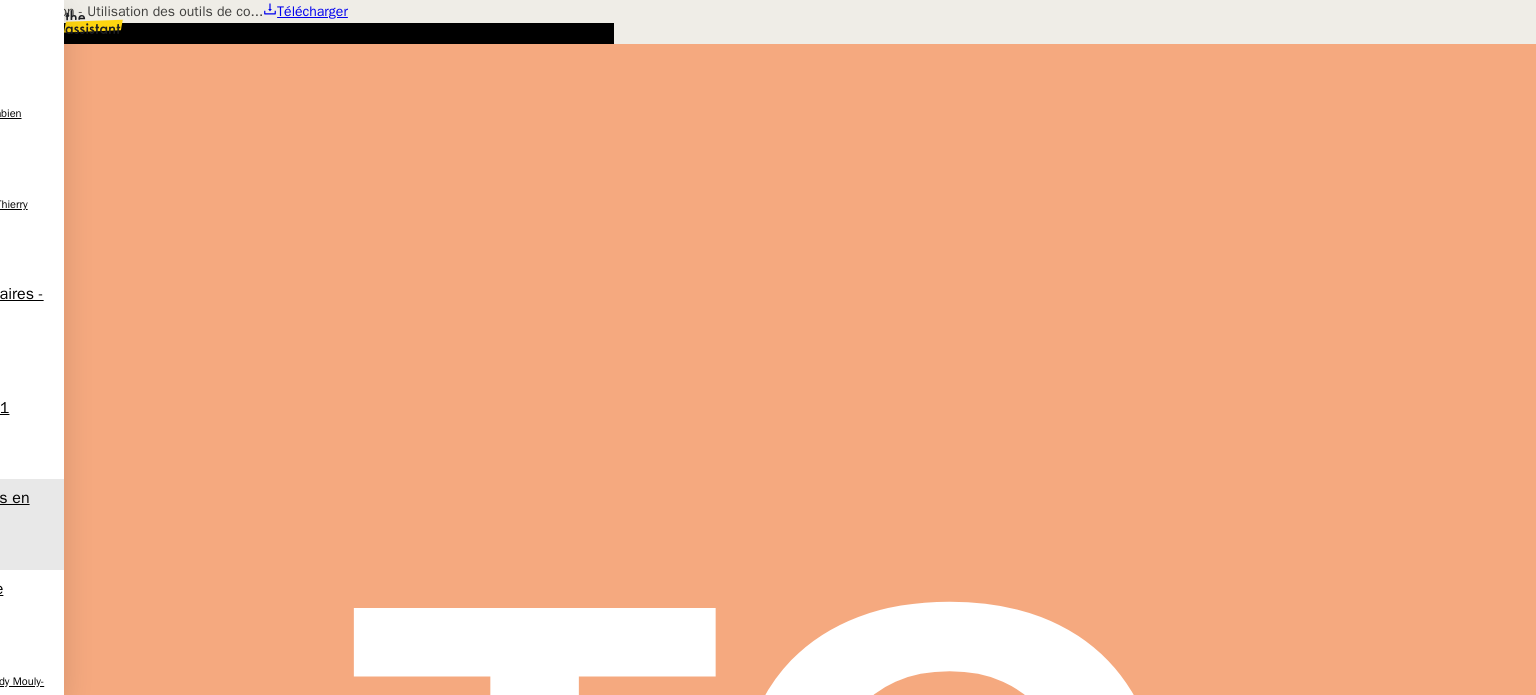 click on "Télécharger" at bounding box center (312, 11) 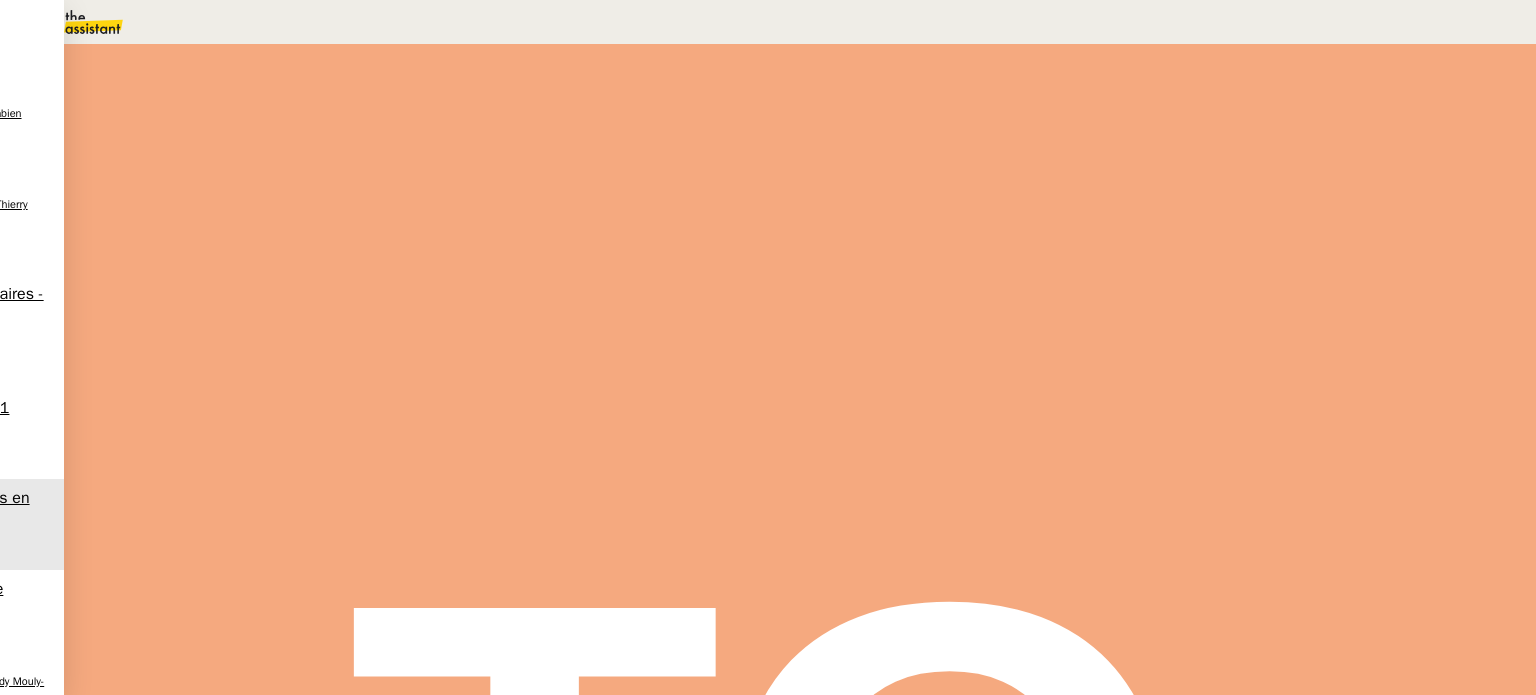 scroll, scrollTop: 0, scrollLeft: 0, axis: both 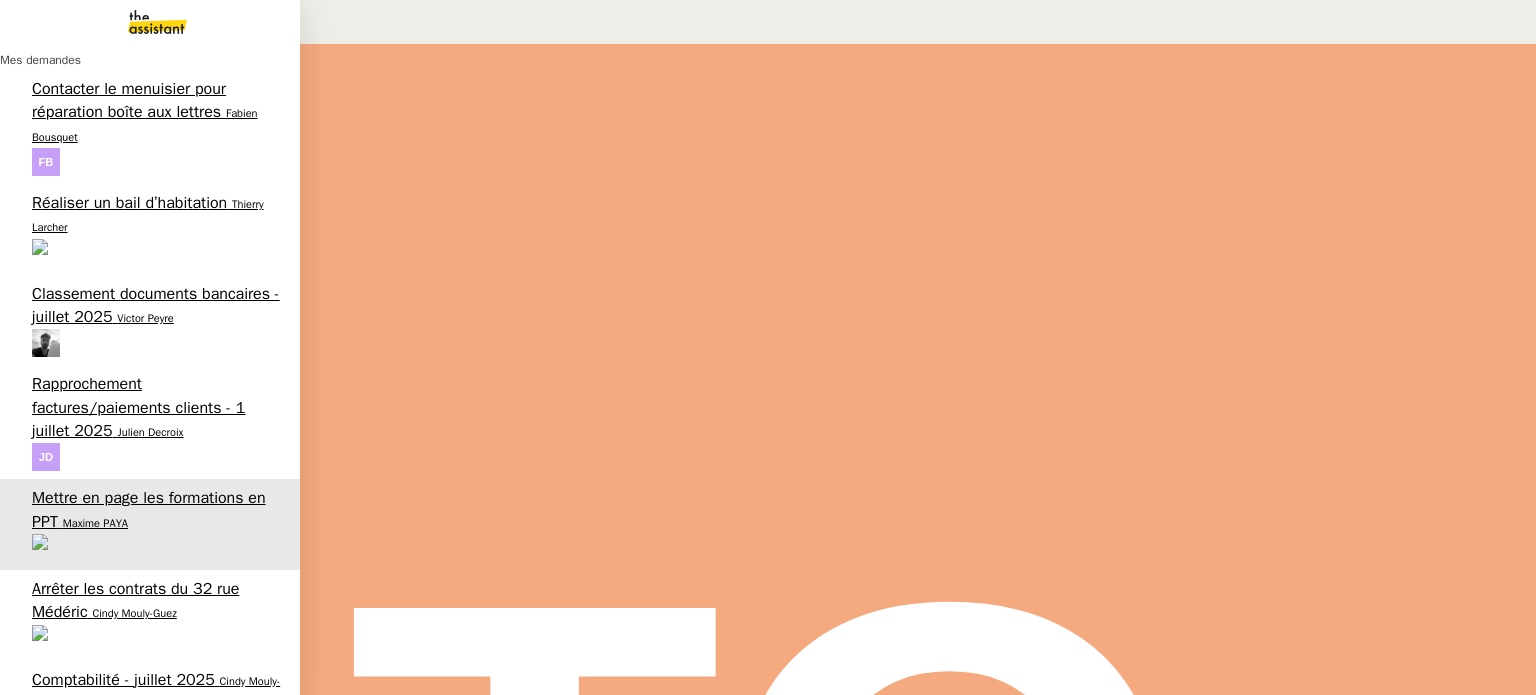 click on "Ashley Poniatowski" at bounding box center (138, 1554) 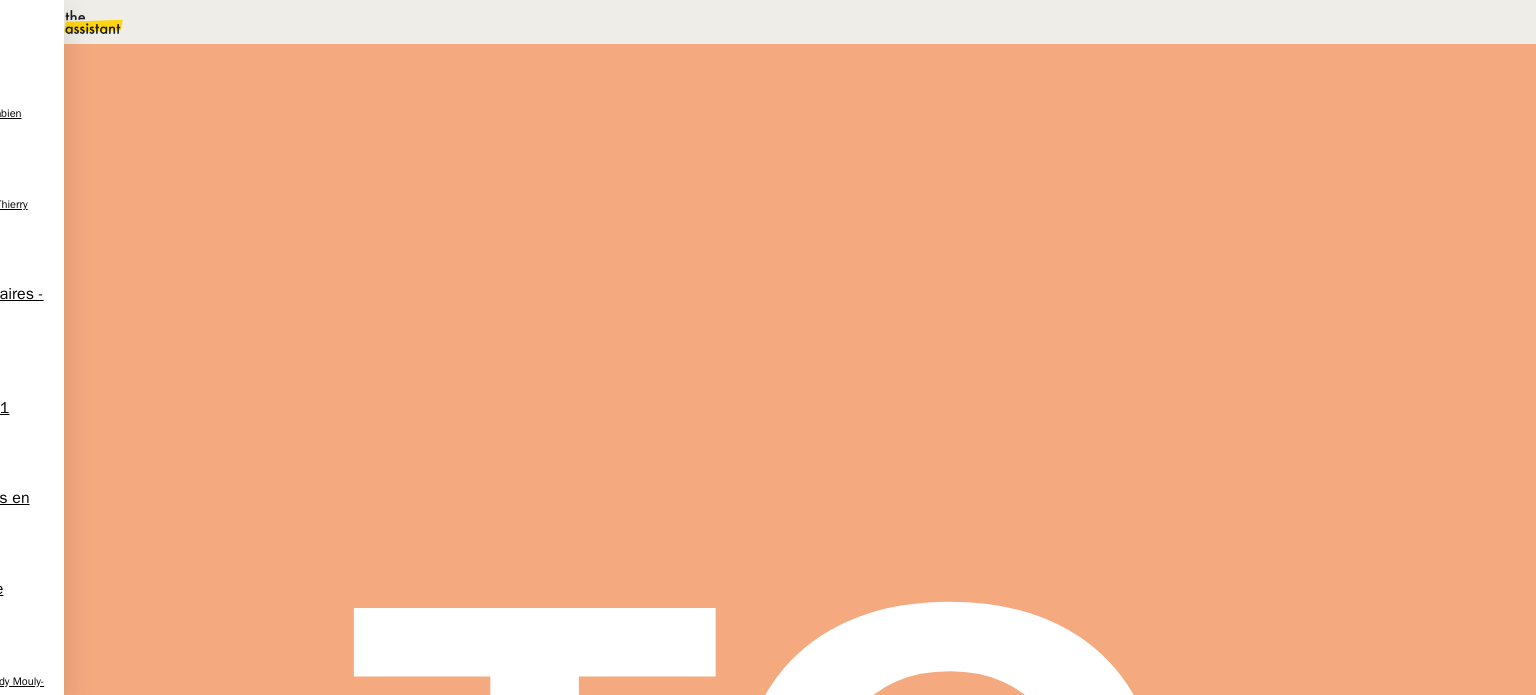scroll, scrollTop: 100, scrollLeft: 0, axis: vertical 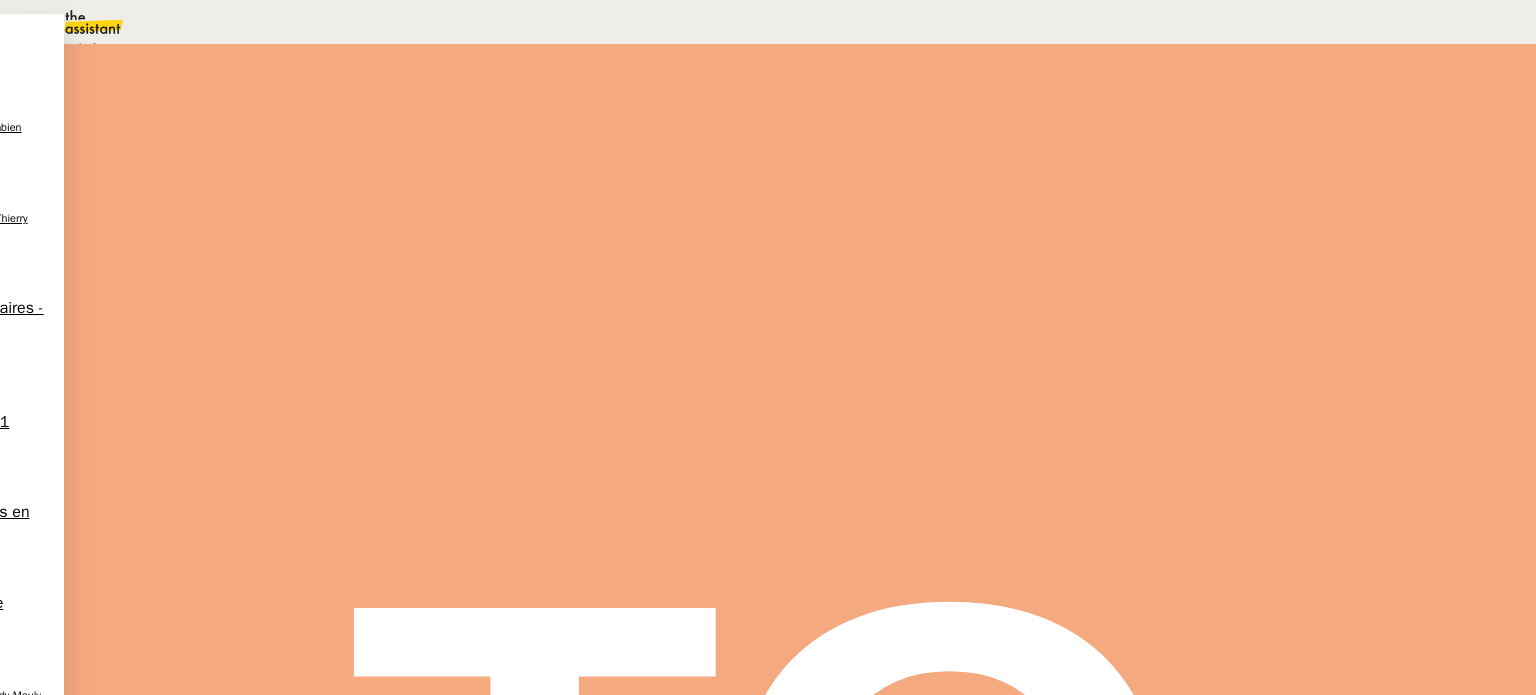 click on "Terminé" at bounding box center [72, 48] 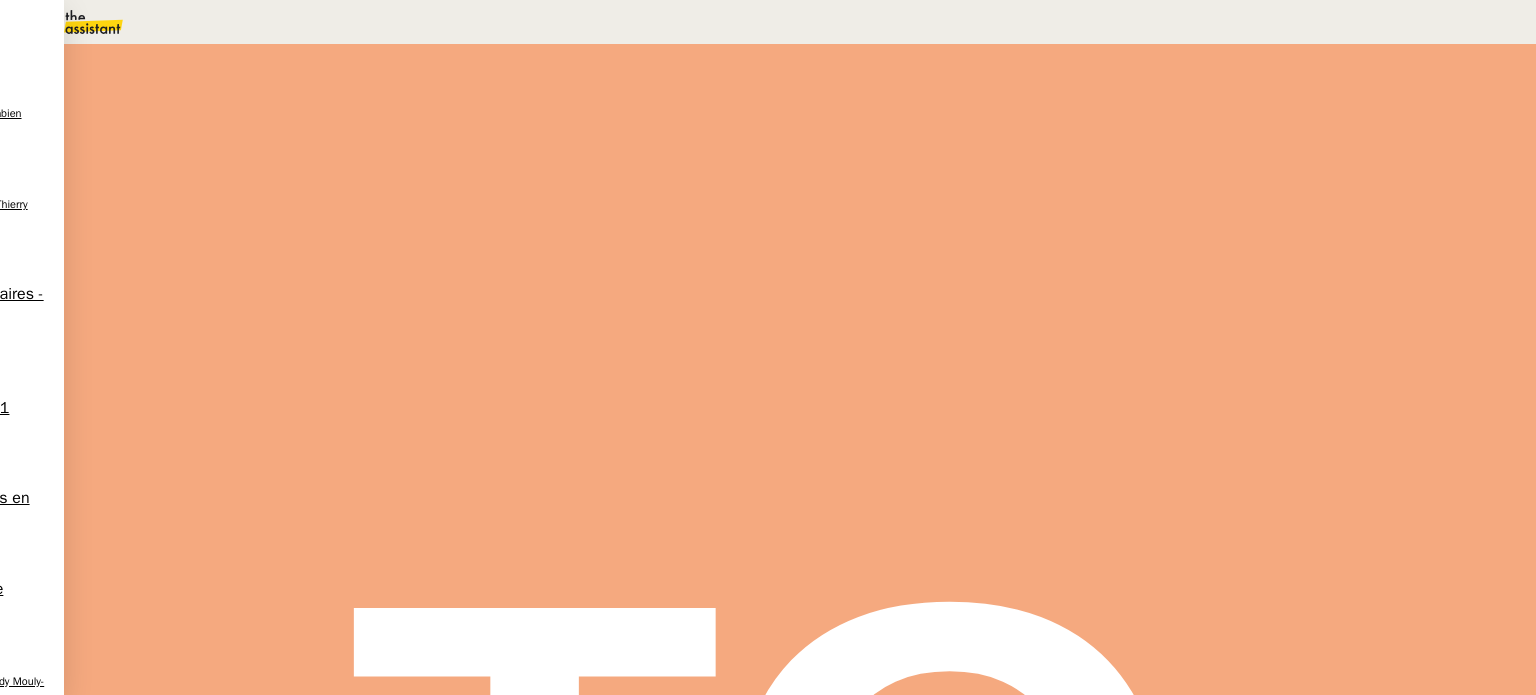click on "Sauver" at bounding box center (1139, 188) 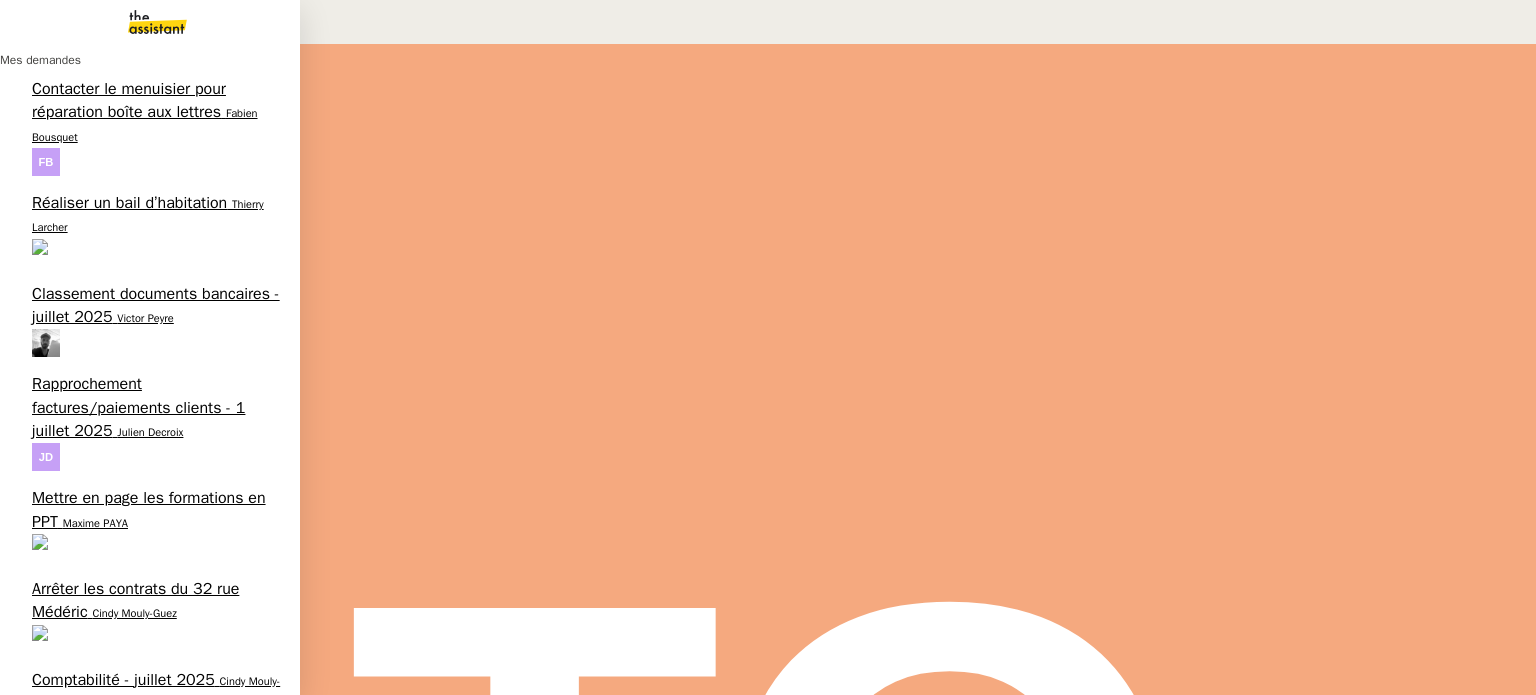 scroll, scrollTop: 295, scrollLeft: 0, axis: vertical 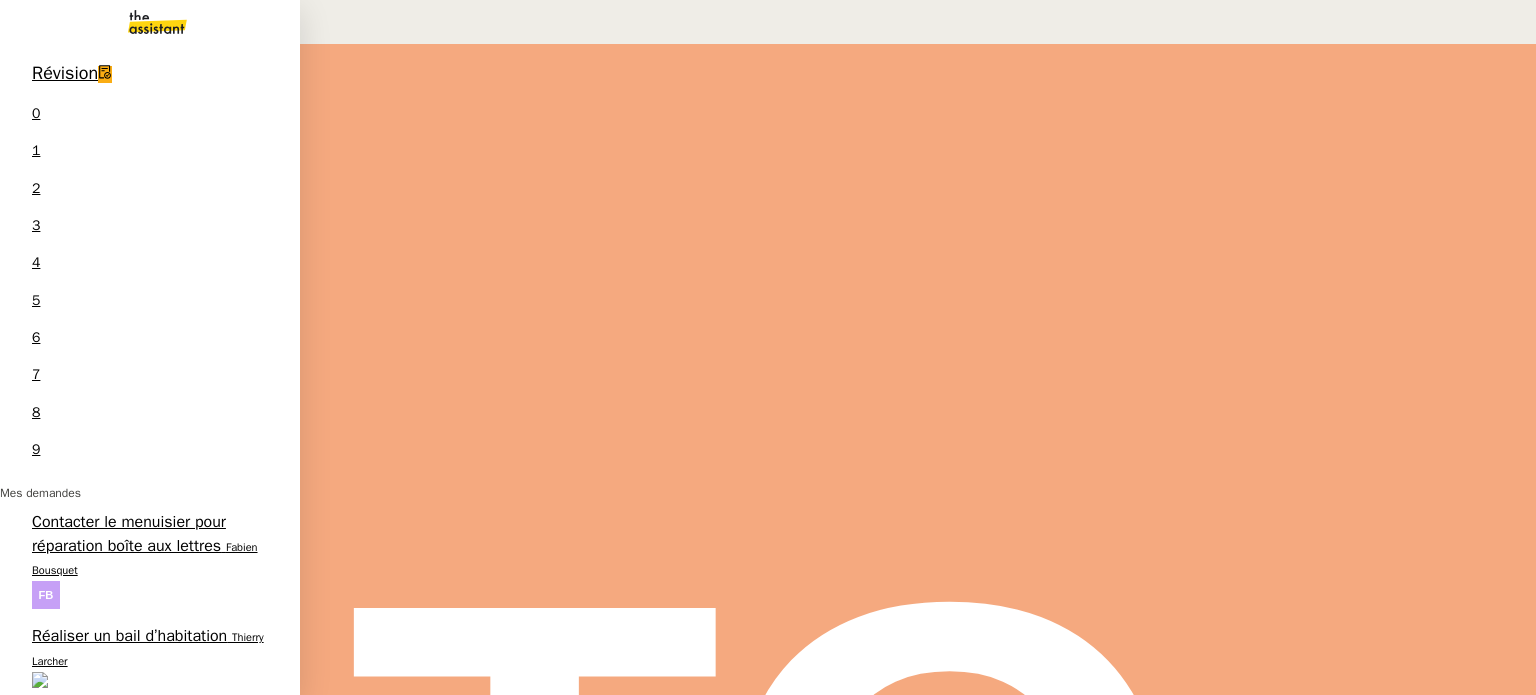click on "Confirmez votre connexion à votre compte Business ⚠️" at bounding box center [150, 1896] 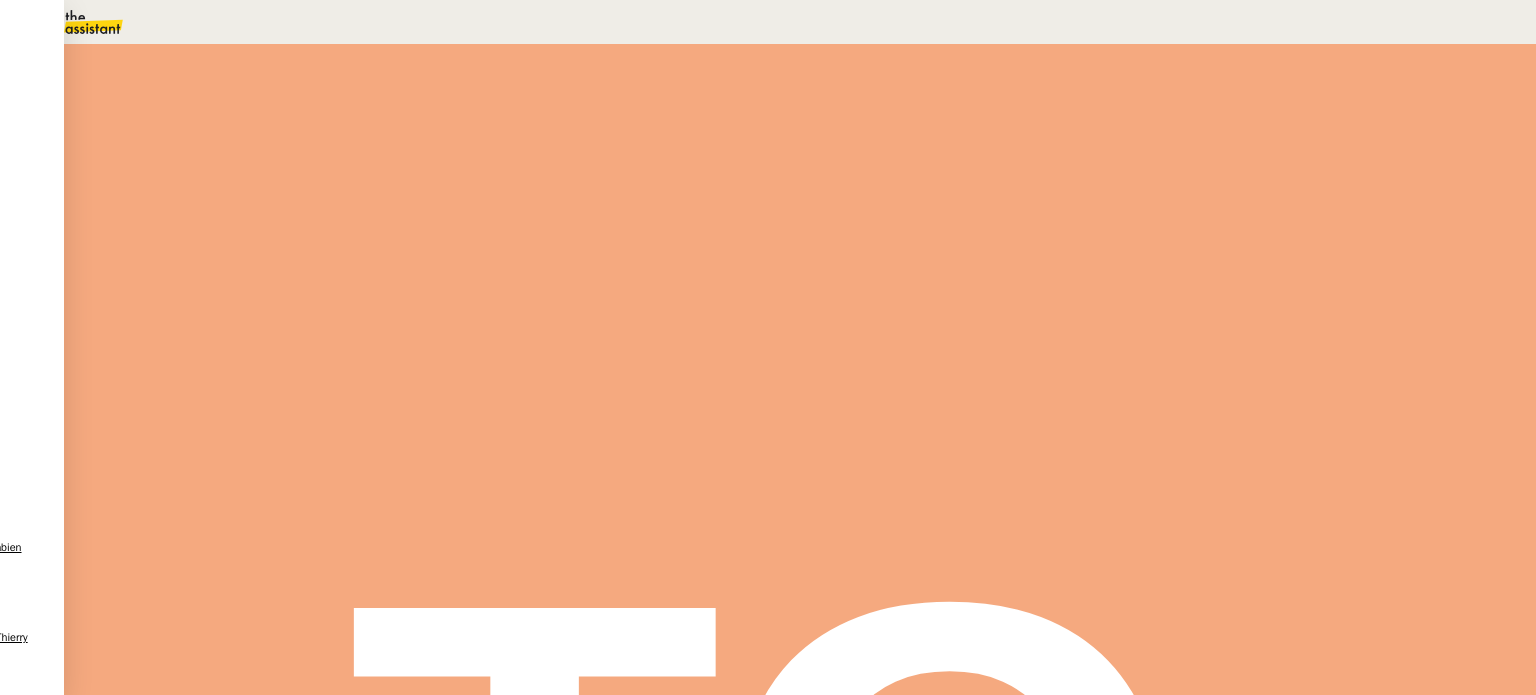 scroll, scrollTop: 268, scrollLeft: 0, axis: vertical 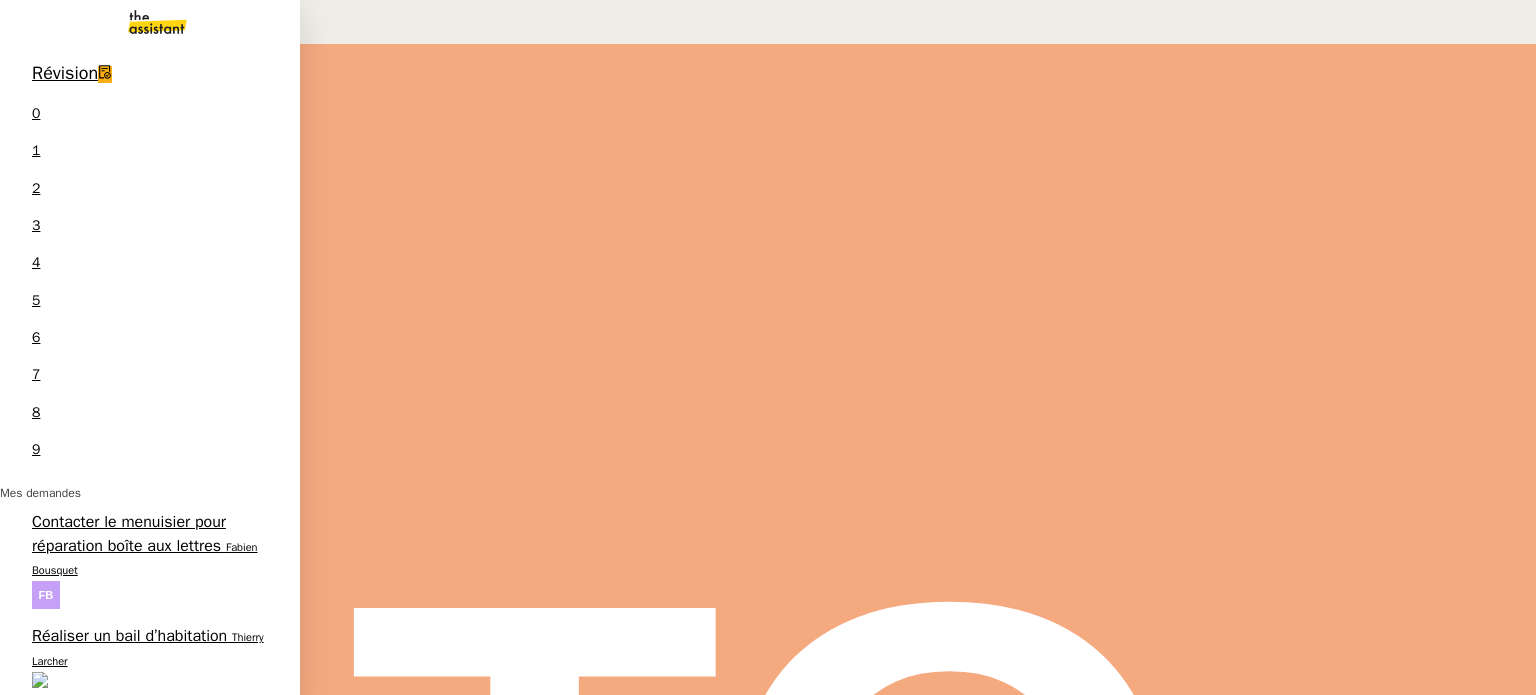 click on "Révision  0   1   2   3   4   5   6   7   8   9" at bounding box center [150, 266] 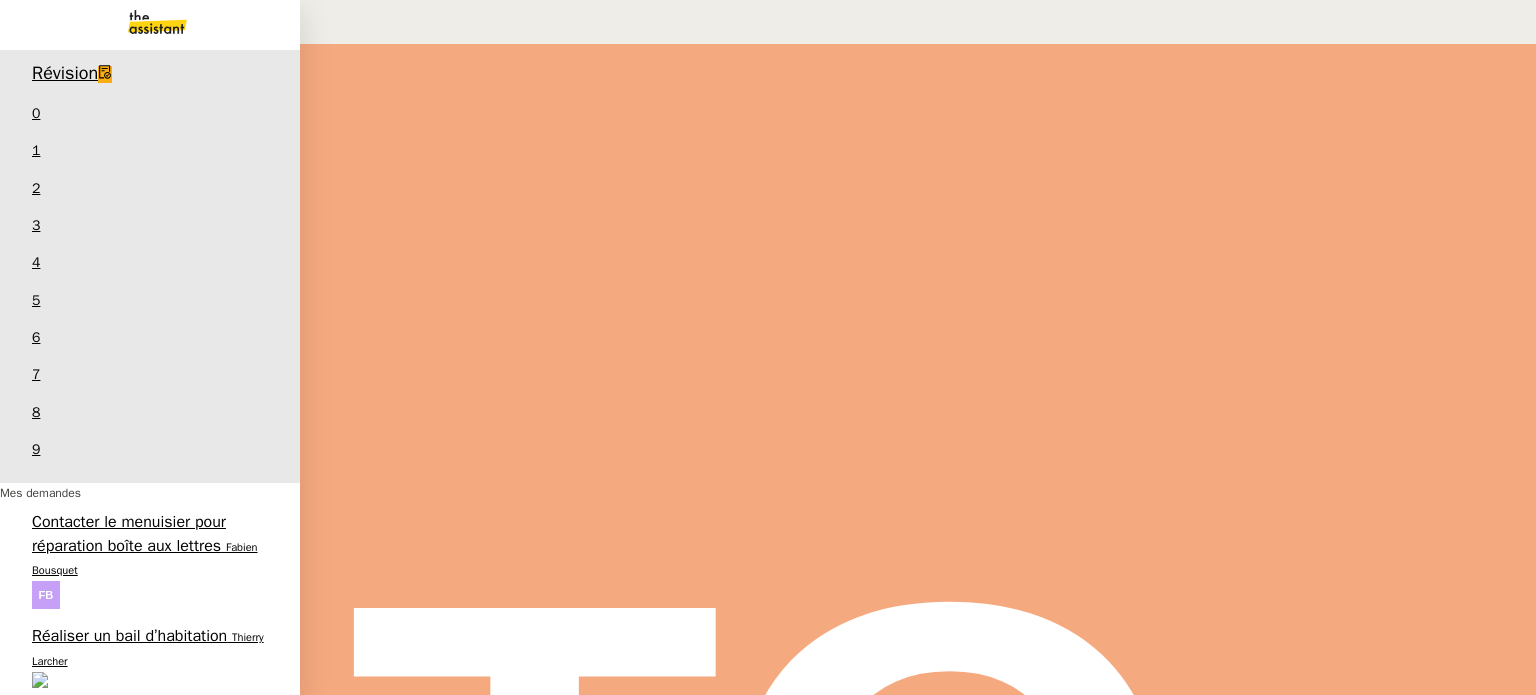 click on "Votre code de confirmation de Revolut Business ✅" at bounding box center (137, 1510) 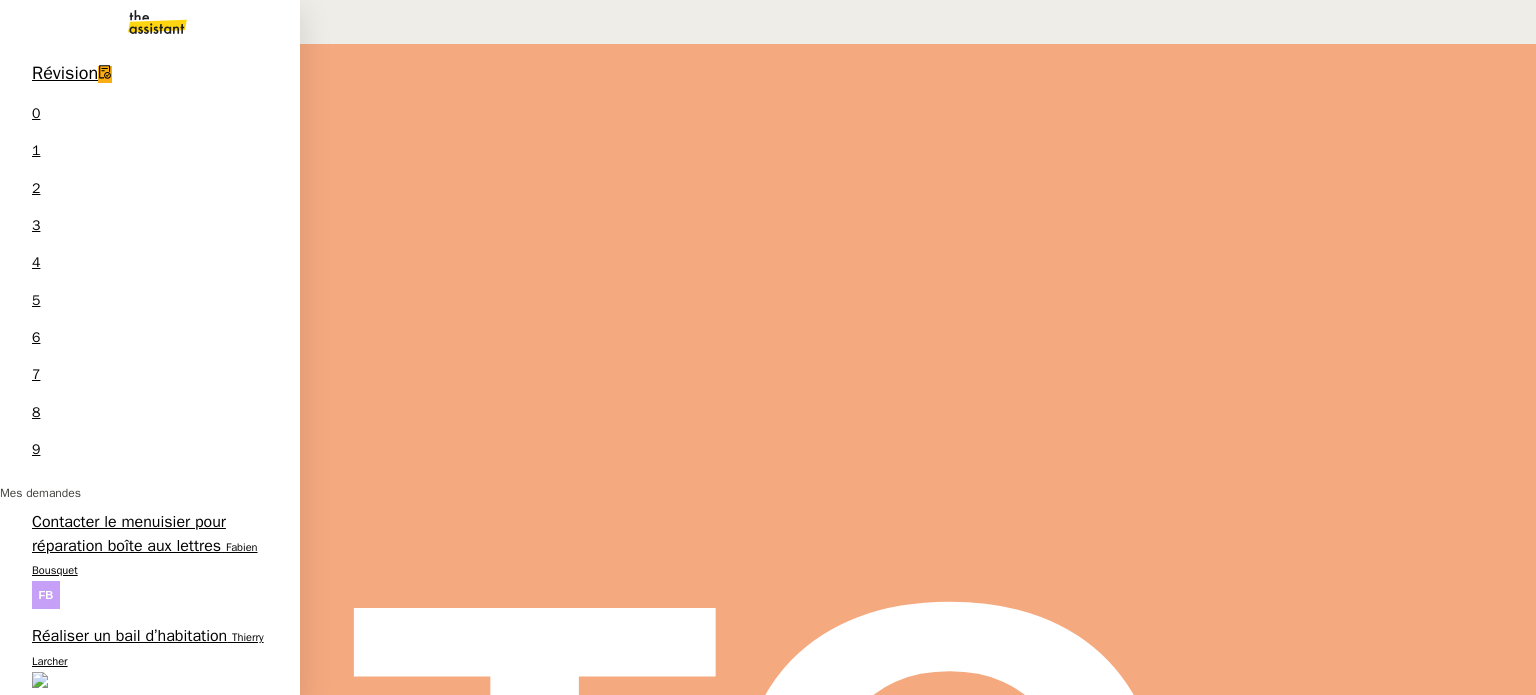 scroll, scrollTop: 700, scrollLeft: 0, axis: vertical 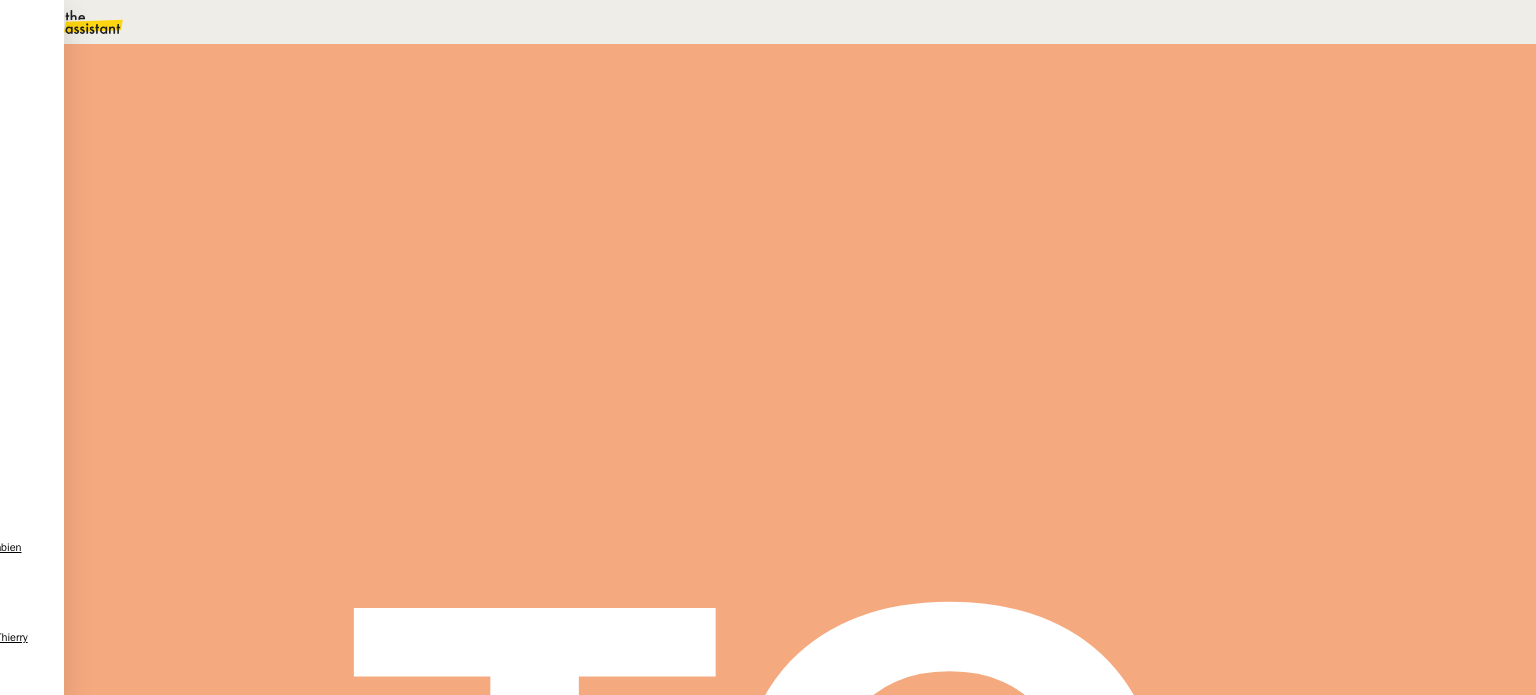 click at bounding box center [267, 340] 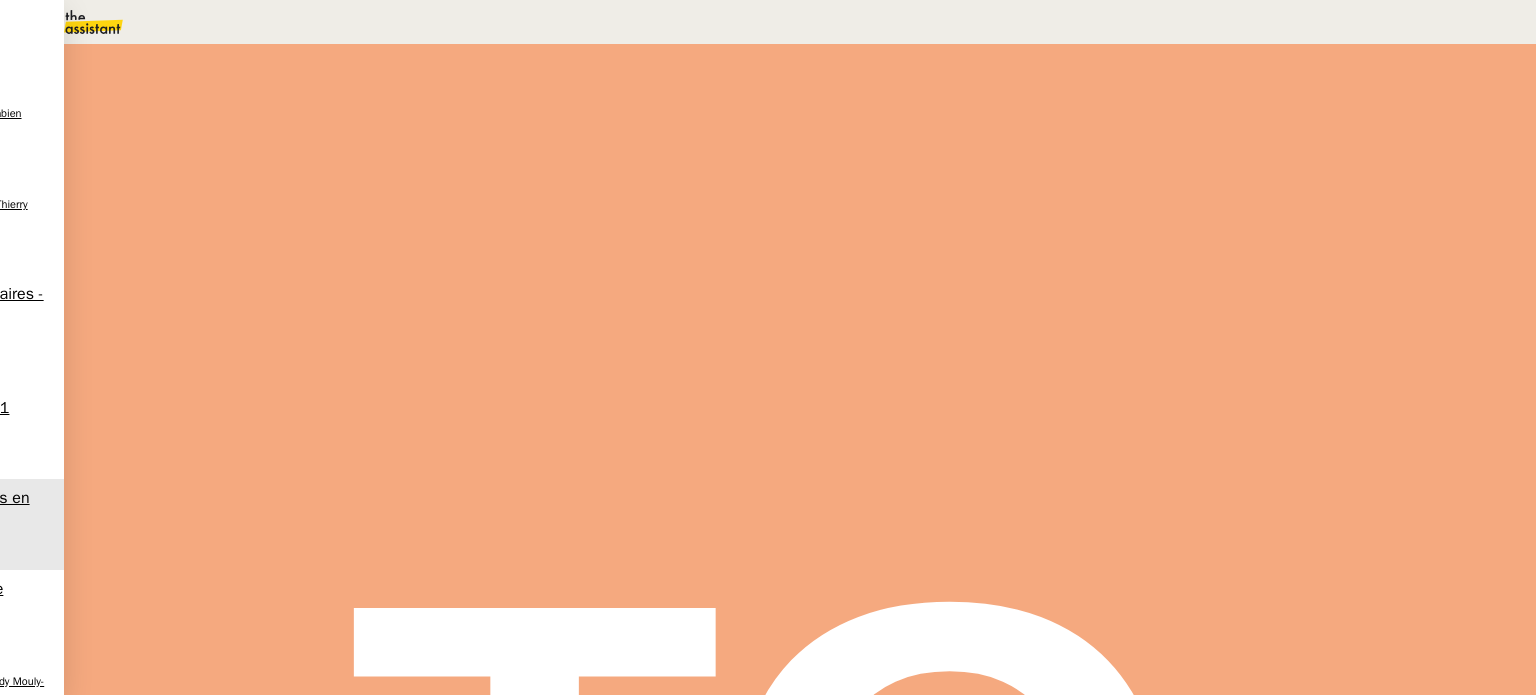 click on "2 loremip 0496 Do sitamet Consec adipiscing  el s d 8 eiusmo  tempo inc   Utlabor E.   do m a 3 enima 👌👌👌 minimve quisno ✌️✌️✌️ exe ullamc l'nis aliquipe 👌👌👌 eacommo conseq ✌️✌️✌️ Duisa irurein re volu veli ✌️✌️✌️ ess cillum f'nul pariatur Ex sintoc cup nonproid sunt culp qu 05Of de mollita." at bounding box center (800, 586) 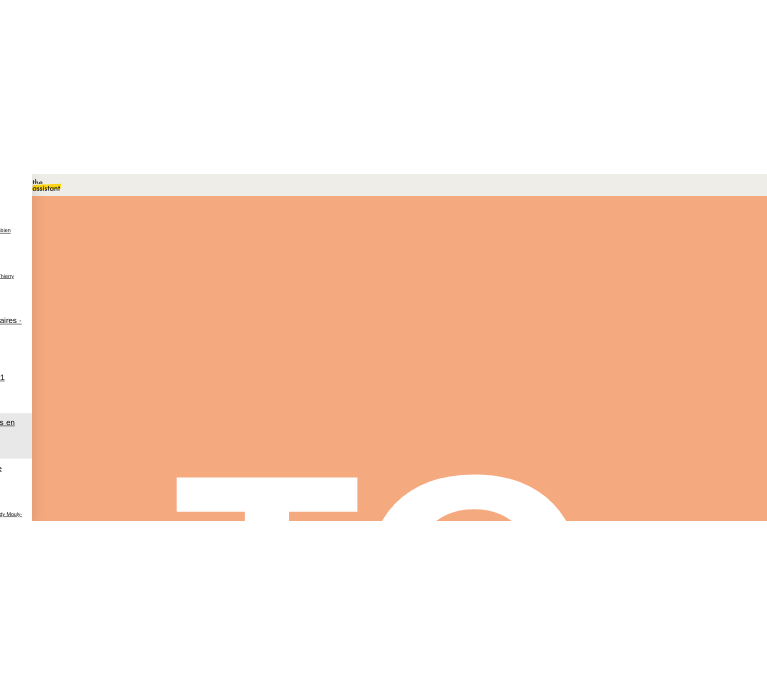 scroll, scrollTop: 1920, scrollLeft: 0, axis: vertical 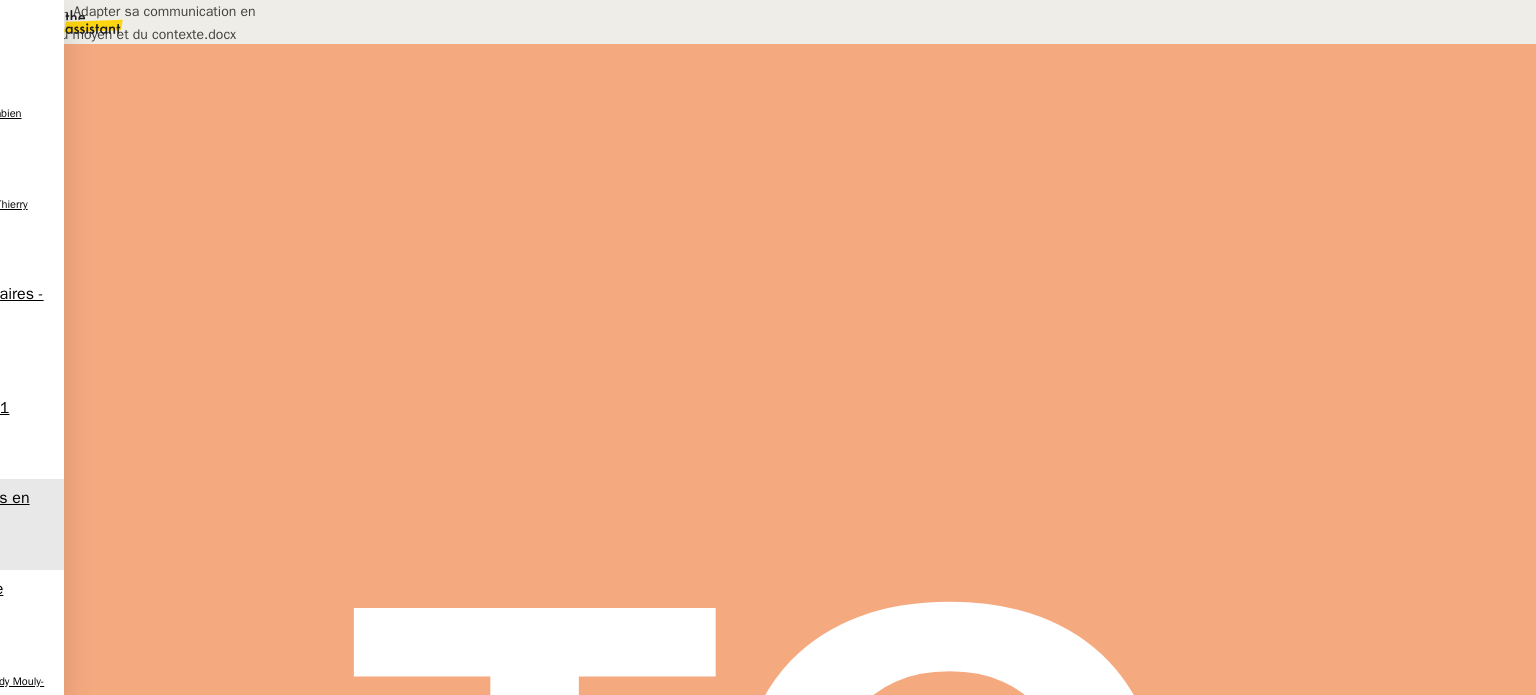 click on "Formation - Adapter sa communication en fonction du moyen et du contexte.docx" at bounding box center (689, 643) 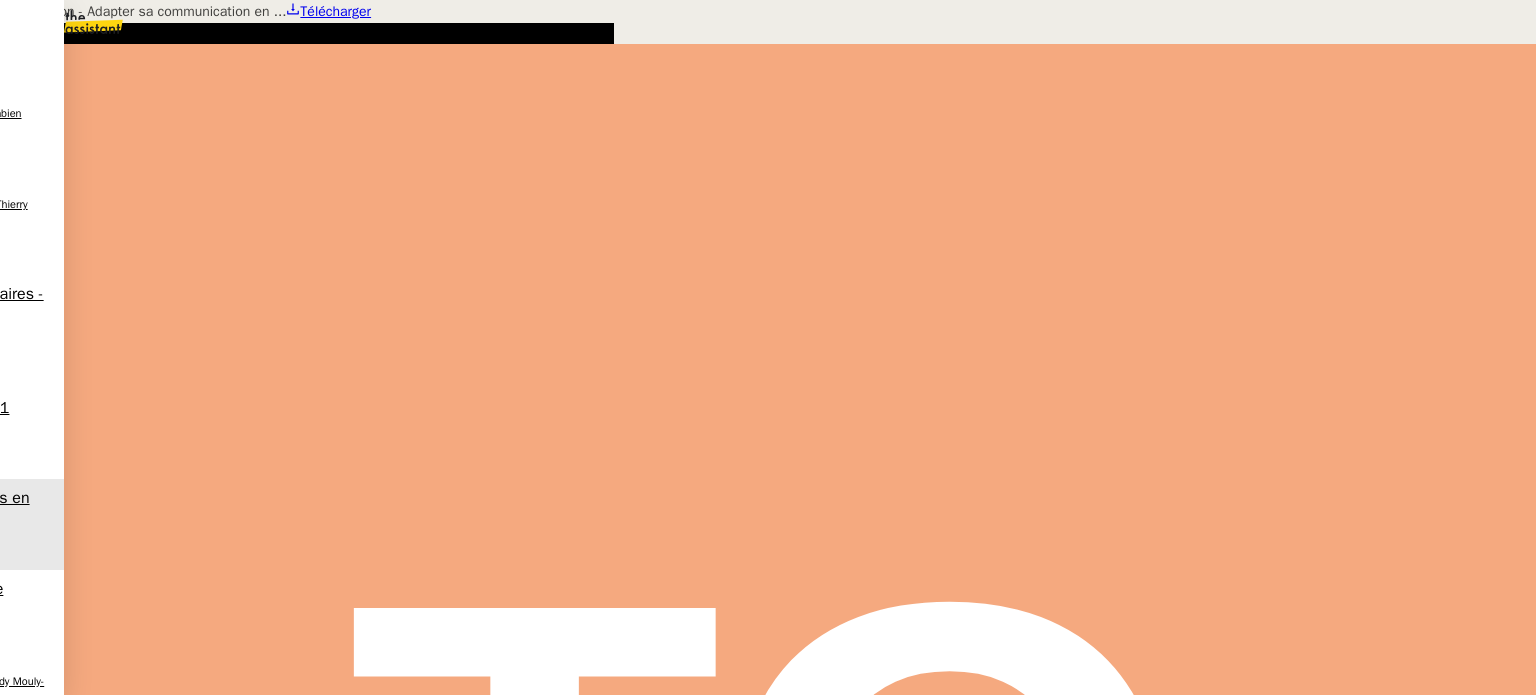 click on "Télécharger" at bounding box center [335, 11] 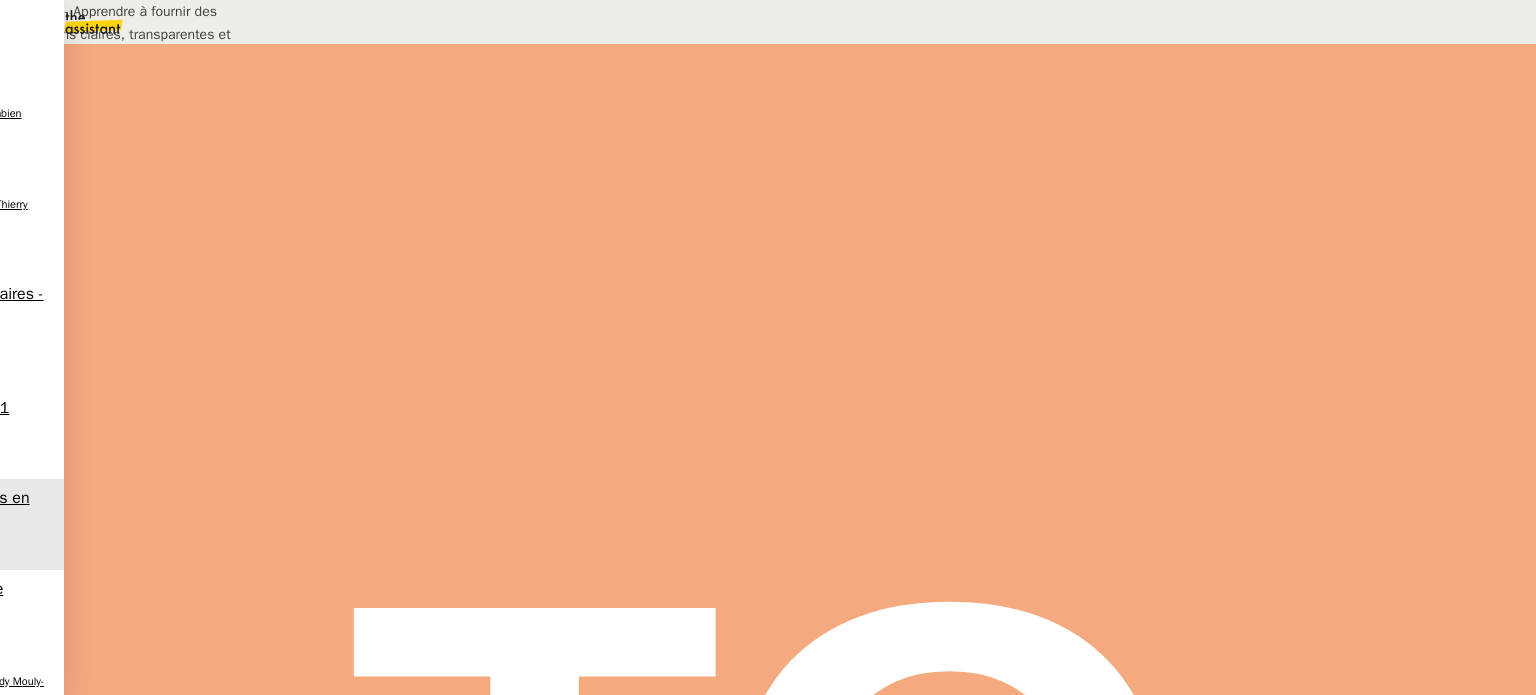 click on "Formation - Apprendre à fournir des informations claires, transparentes et honnê..." at bounding box center [689, 643] 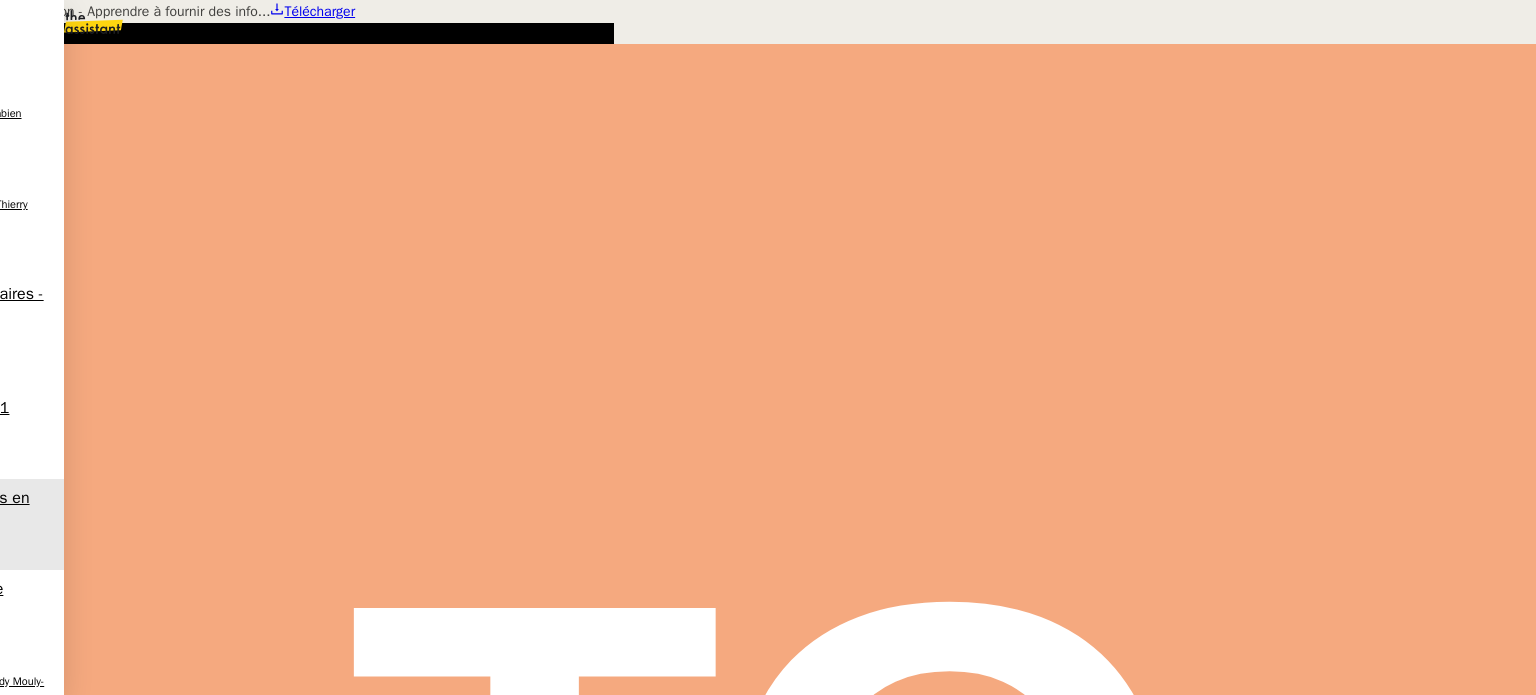 click on "Télécharger" at bounding box center [319, 11] 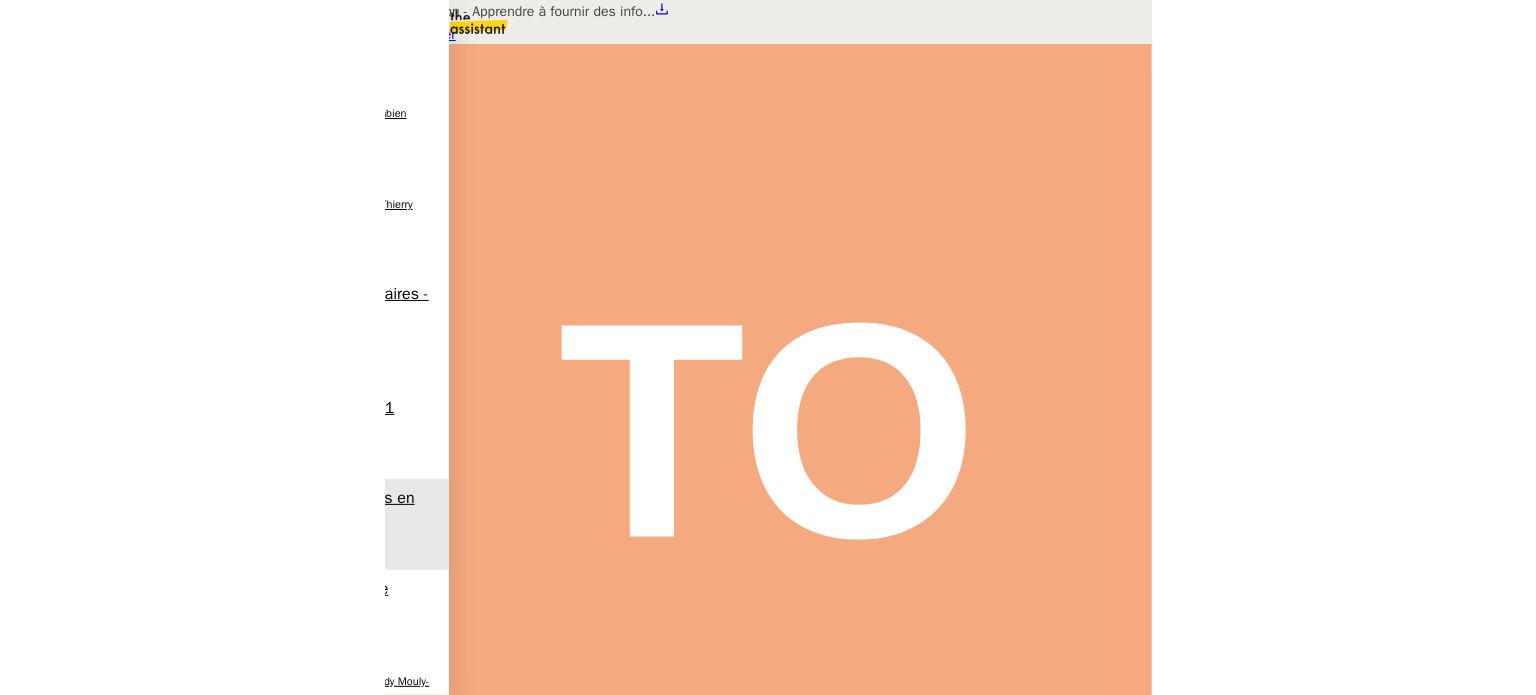 scroll, scrollTop: 1920, scrollLeft: 0, axis: vertical 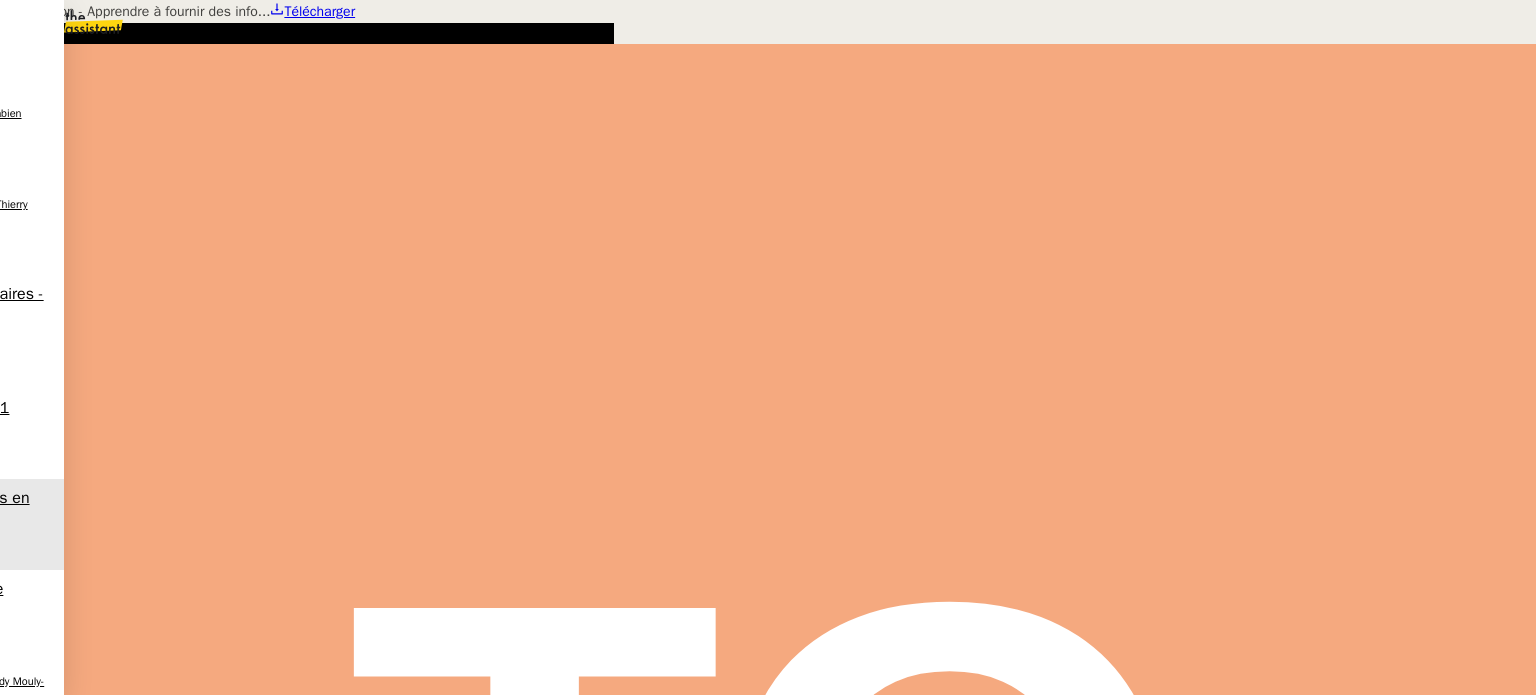 click at bounding box center [768, 0] 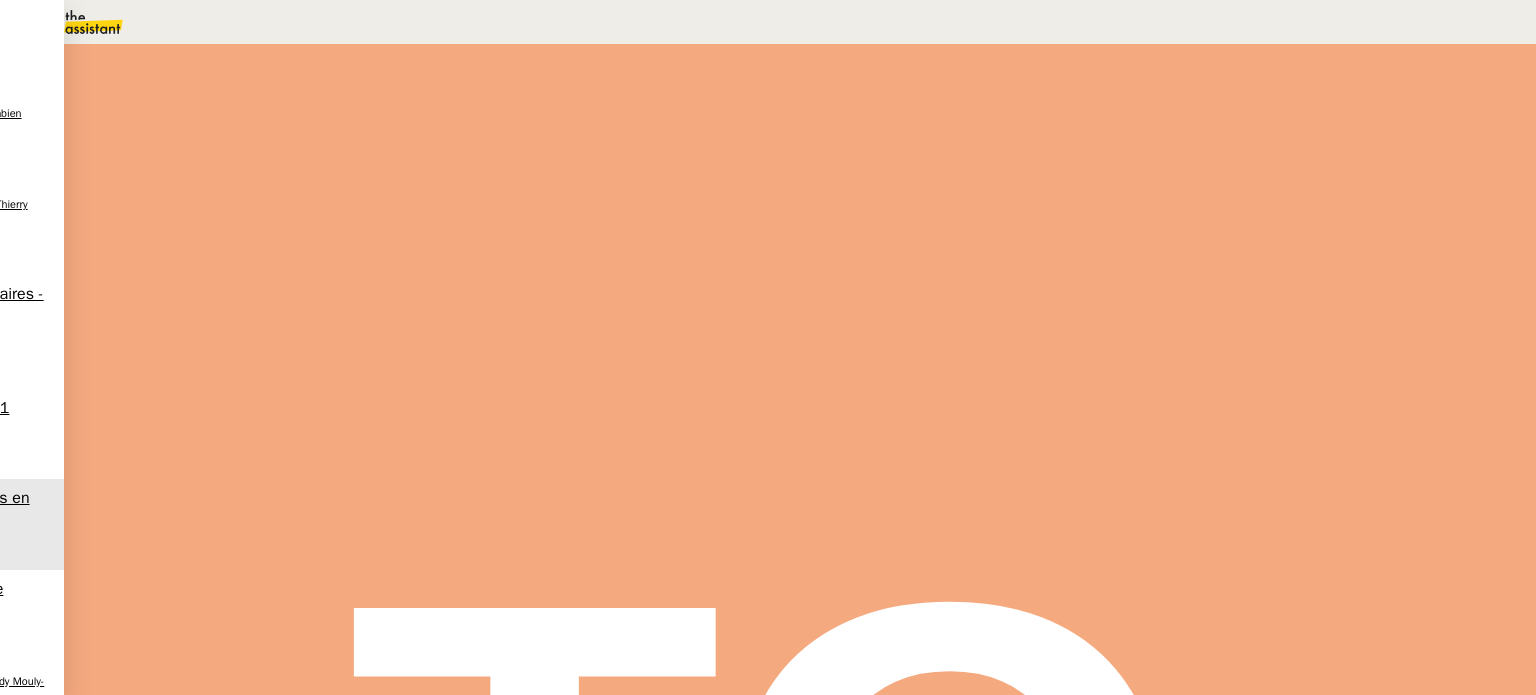 scroll, scrollTop: 0, scrollLeft: 0, axis: both 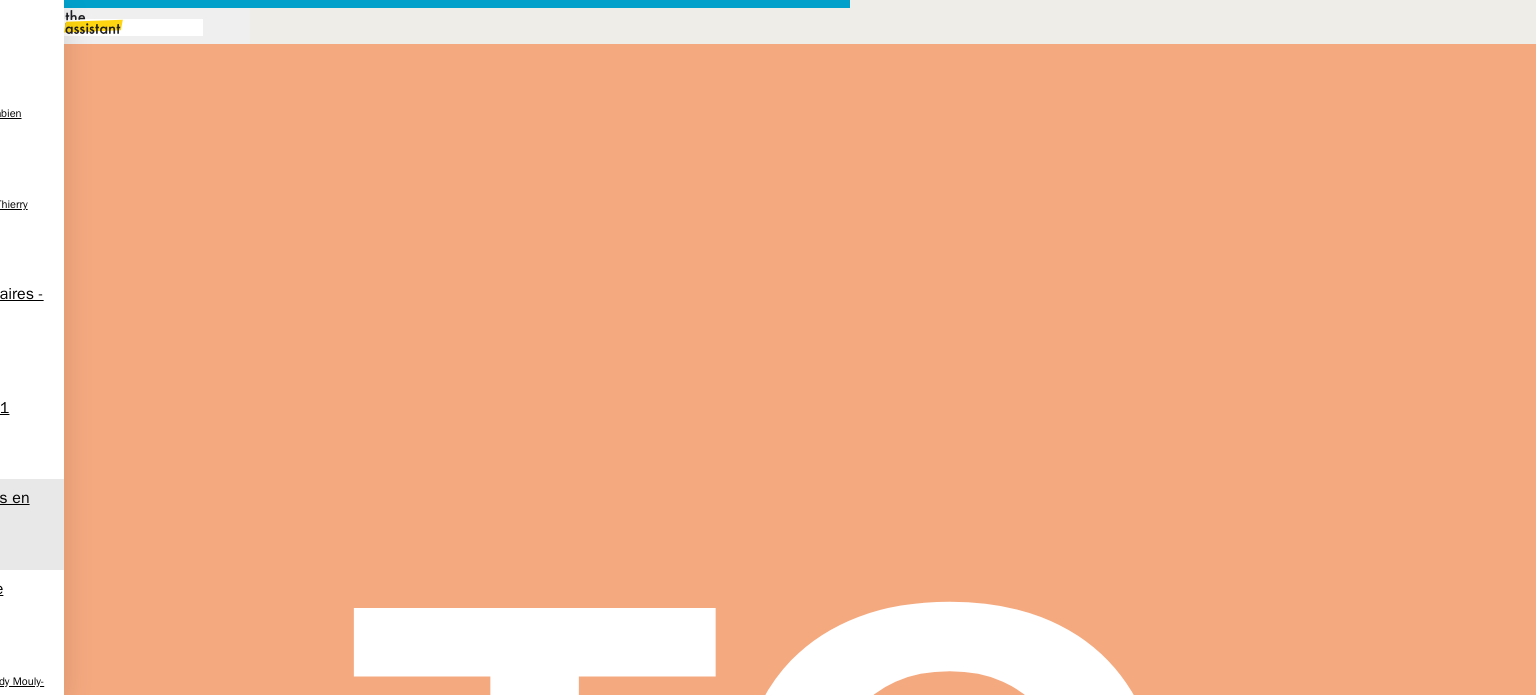 click at bounding box center [425, 837] 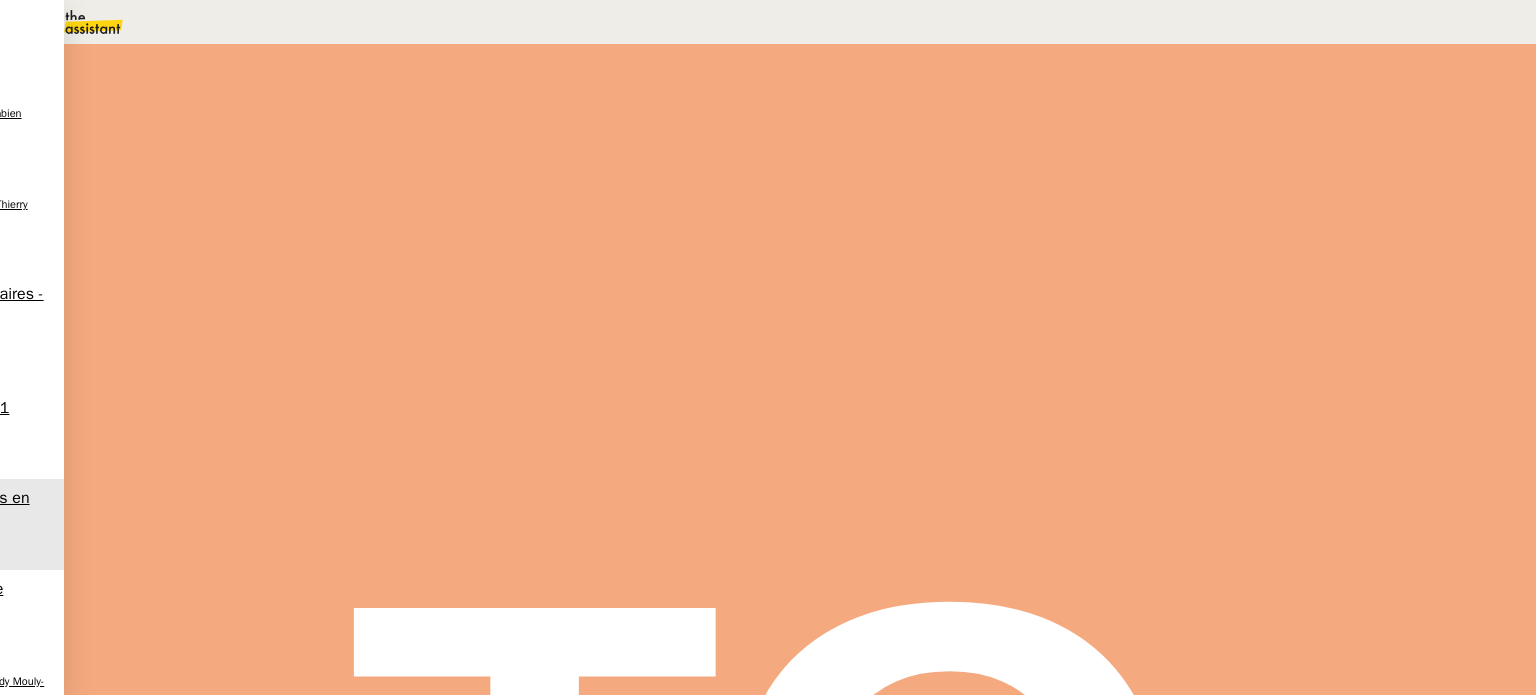 scroll, scrollTop: 0, scrollLeft: 0, axis: both 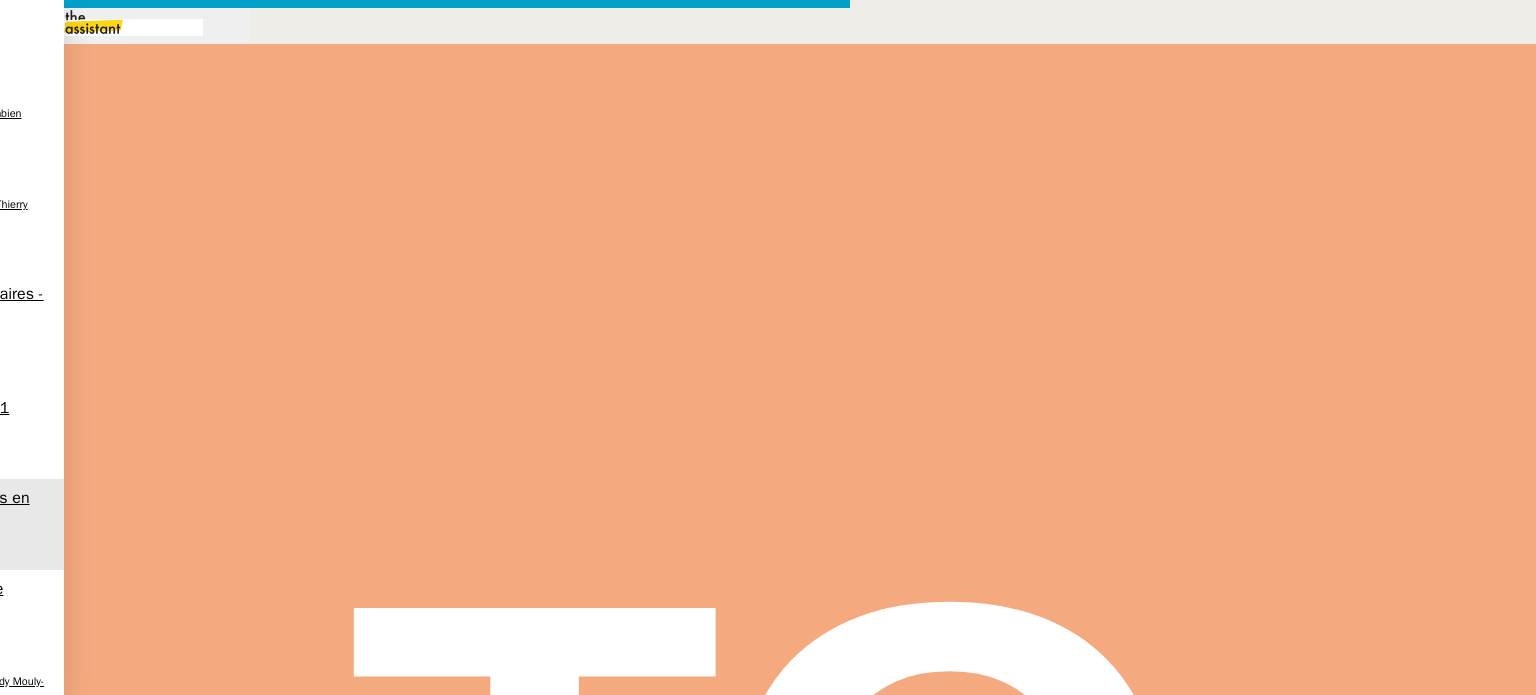 drag, startPoint x: 965, startPoint y: 222, endPoint x: 984, endPoint y: 207, distance: 24.207438 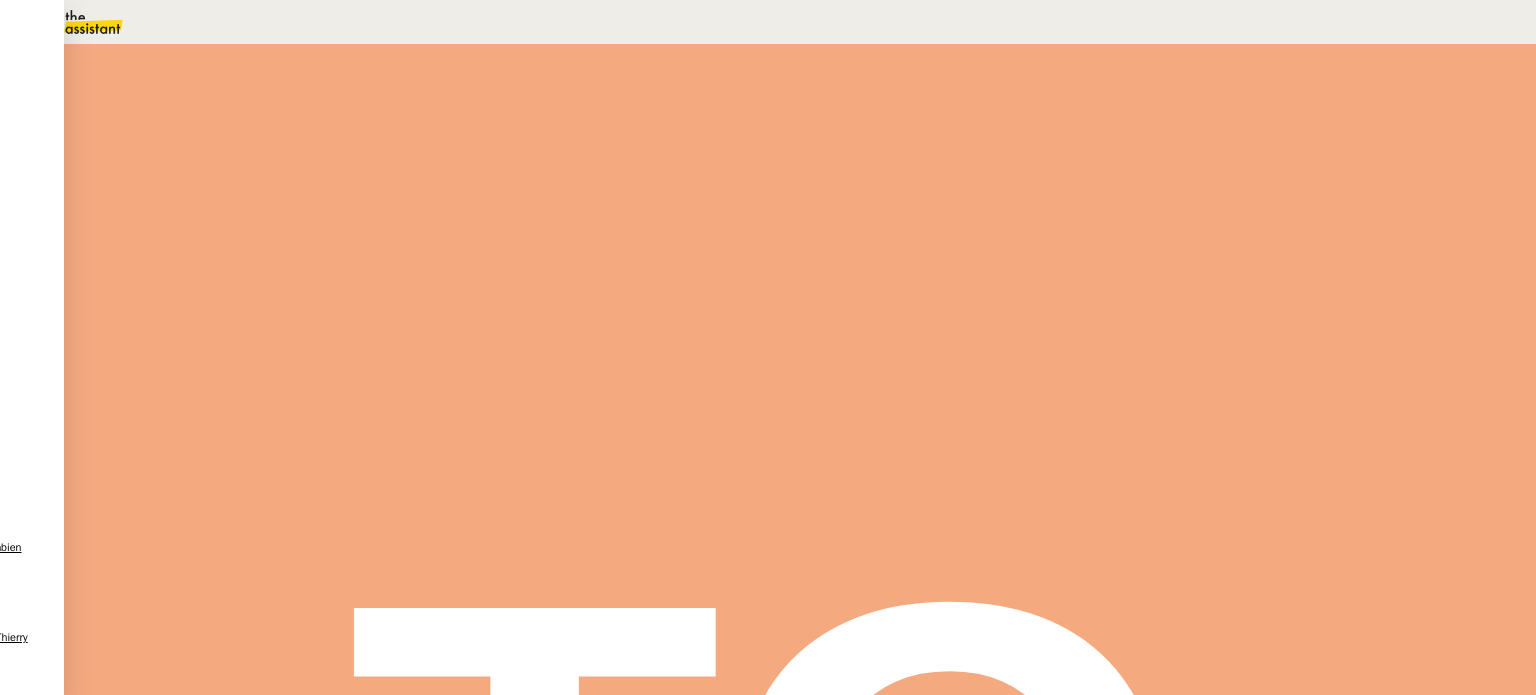 scroll, scrollTop: 0, scrollLeft: 0, axis: both 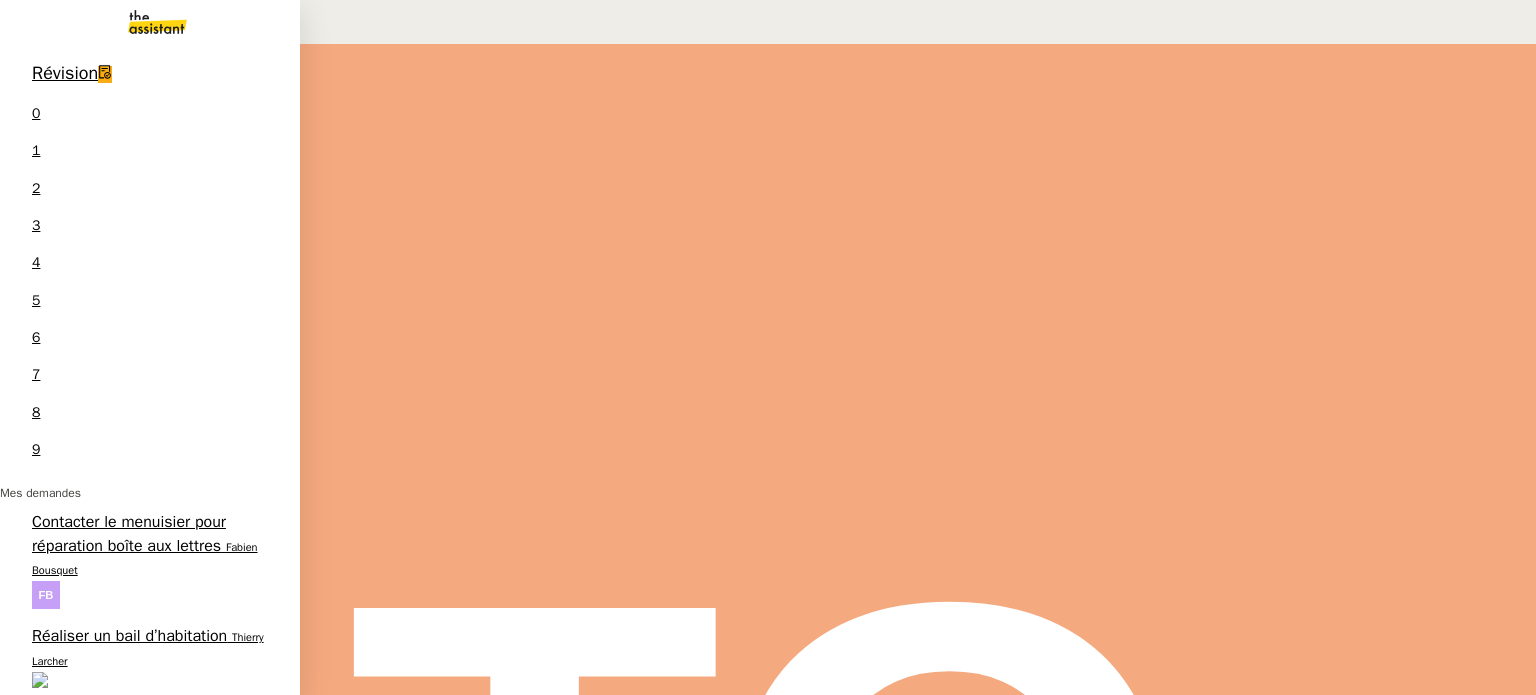 click on "Effectuer un virement TVA via Revolut" at bounding box center [134, 2077] 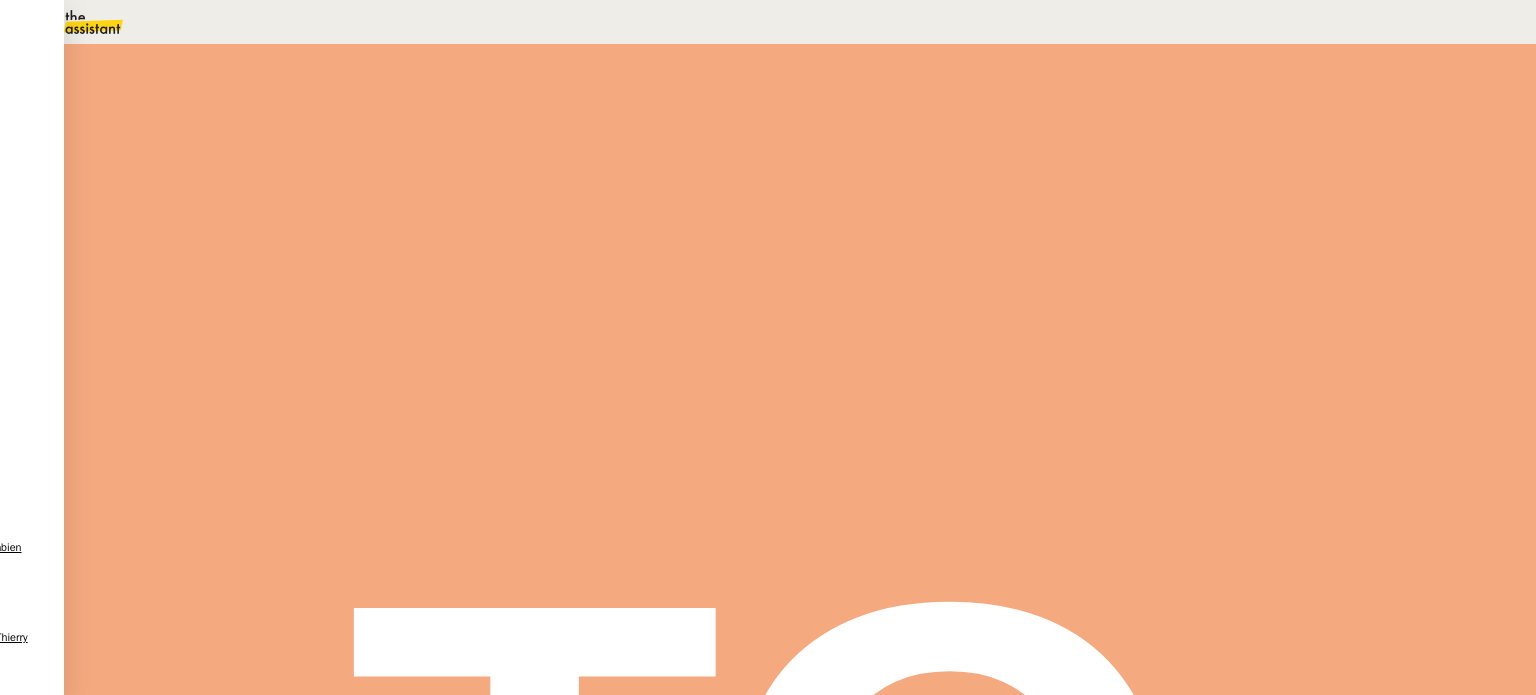 scroll, scrollTop: 0, scrollLeft: 0, axis: both 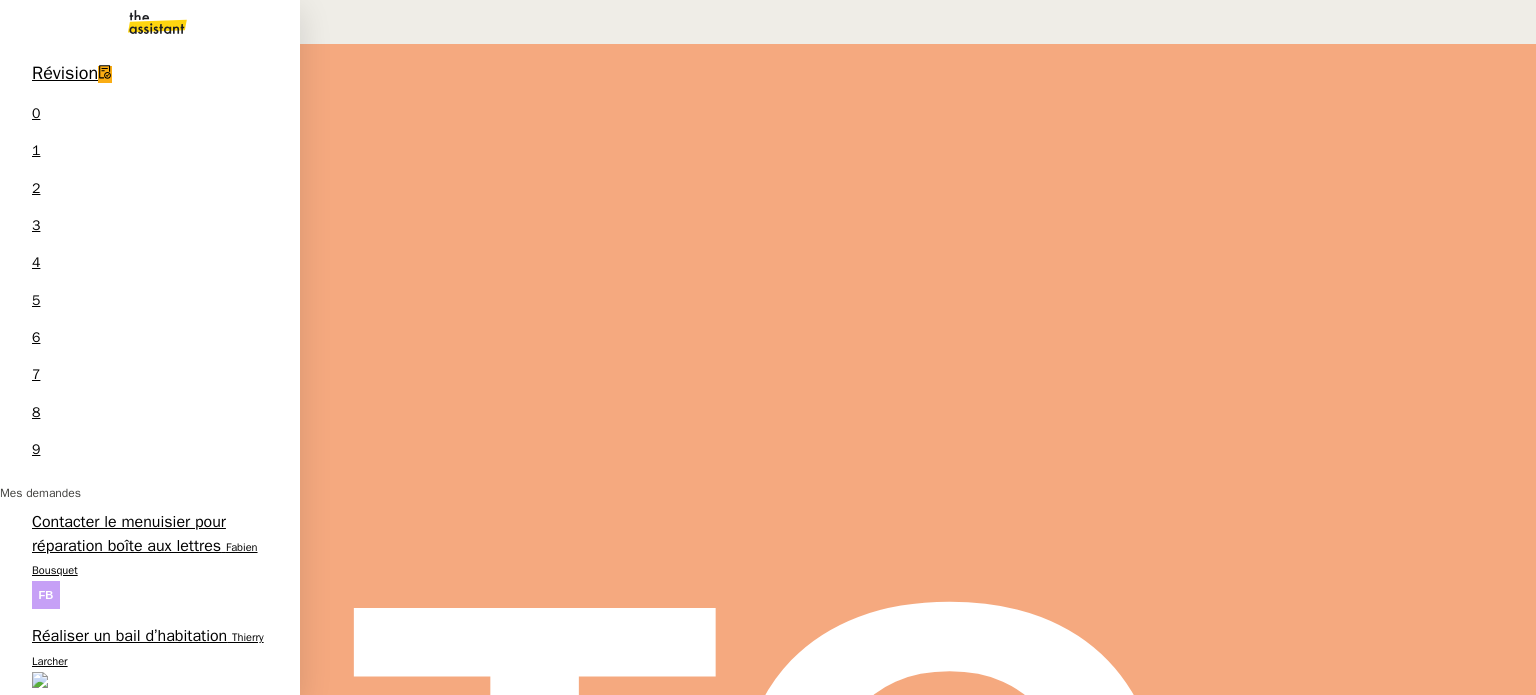 click on "Confirmez votre connexion à votre compte Business ⚠️" at bounding box center (150, 1986) 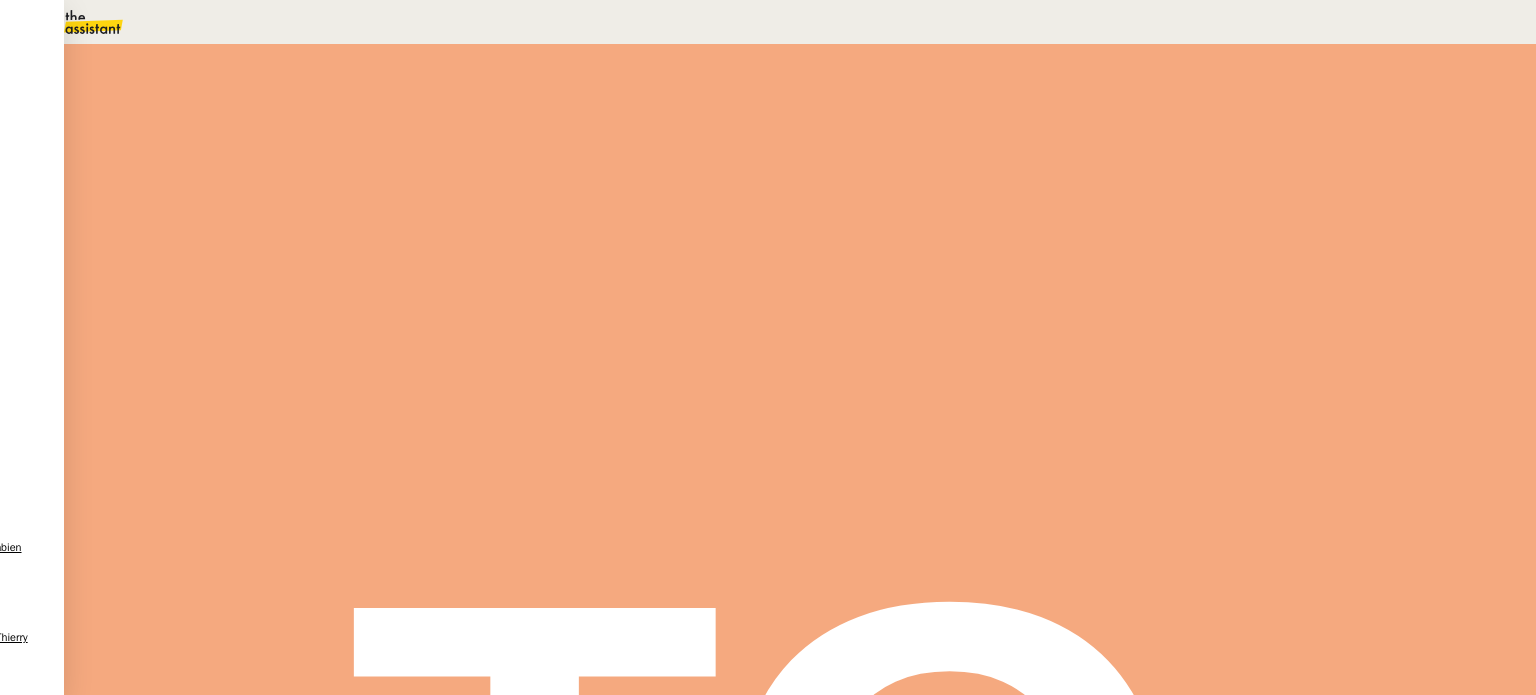 scroll, scrollTop: 0, scrollLeft: 0, axis: both 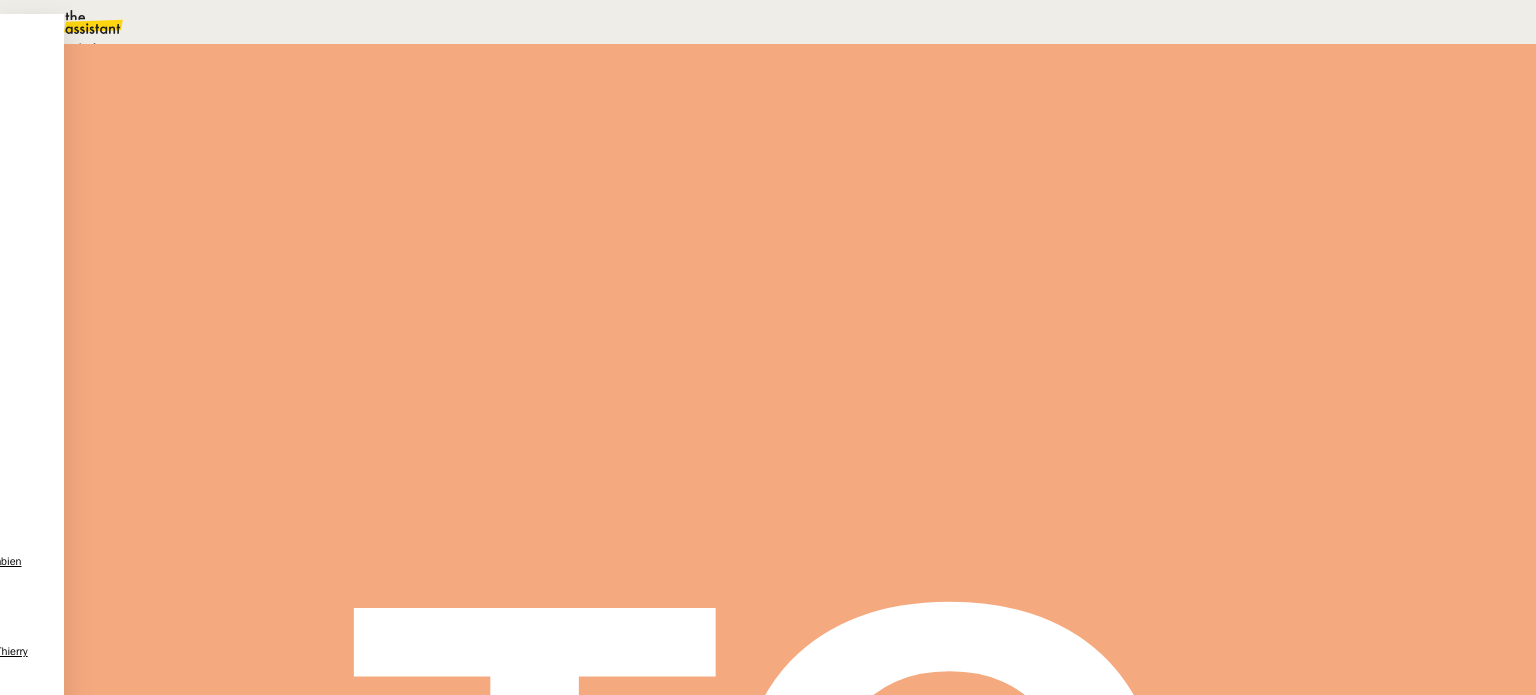click on "Aucune action supplémentaire n'est nécessaire." at bounding box center (213, 49) 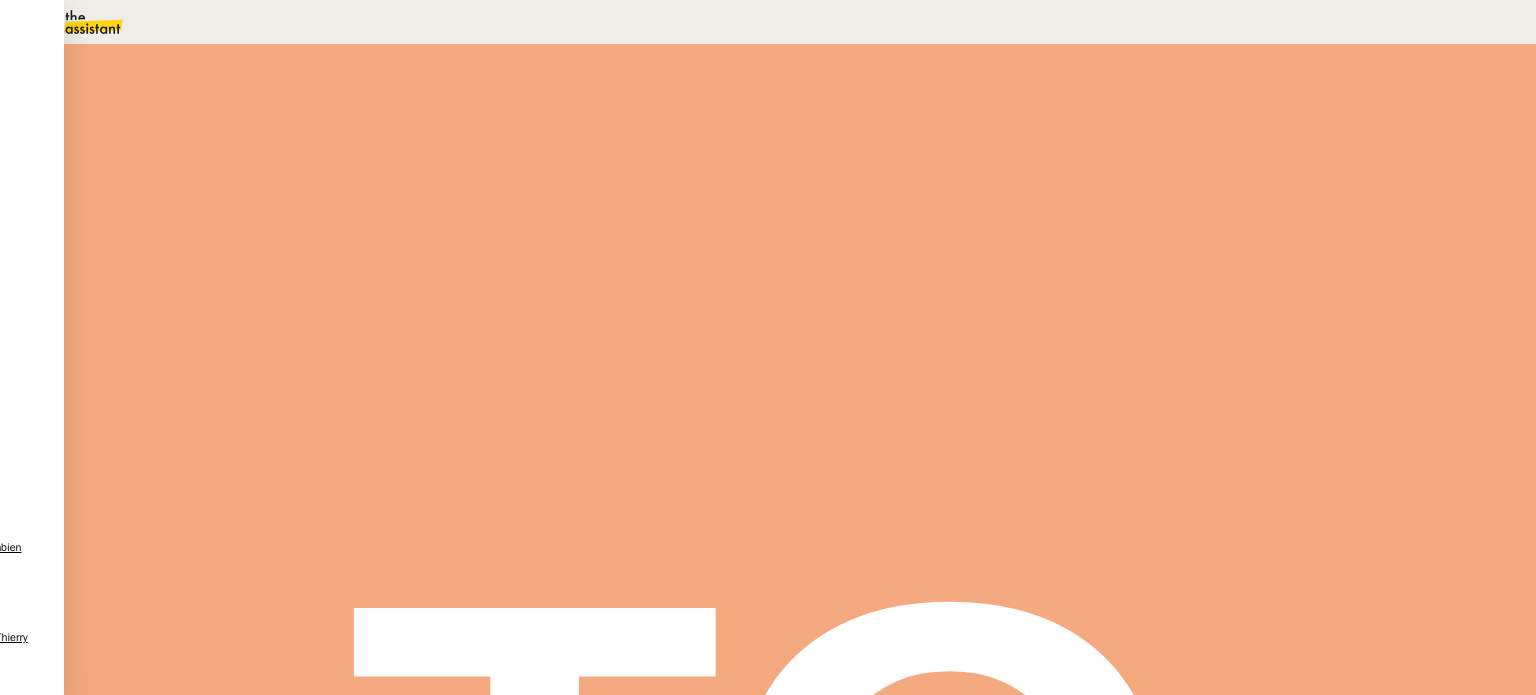 click on "Sauver" at bounding box center [1139, 188] 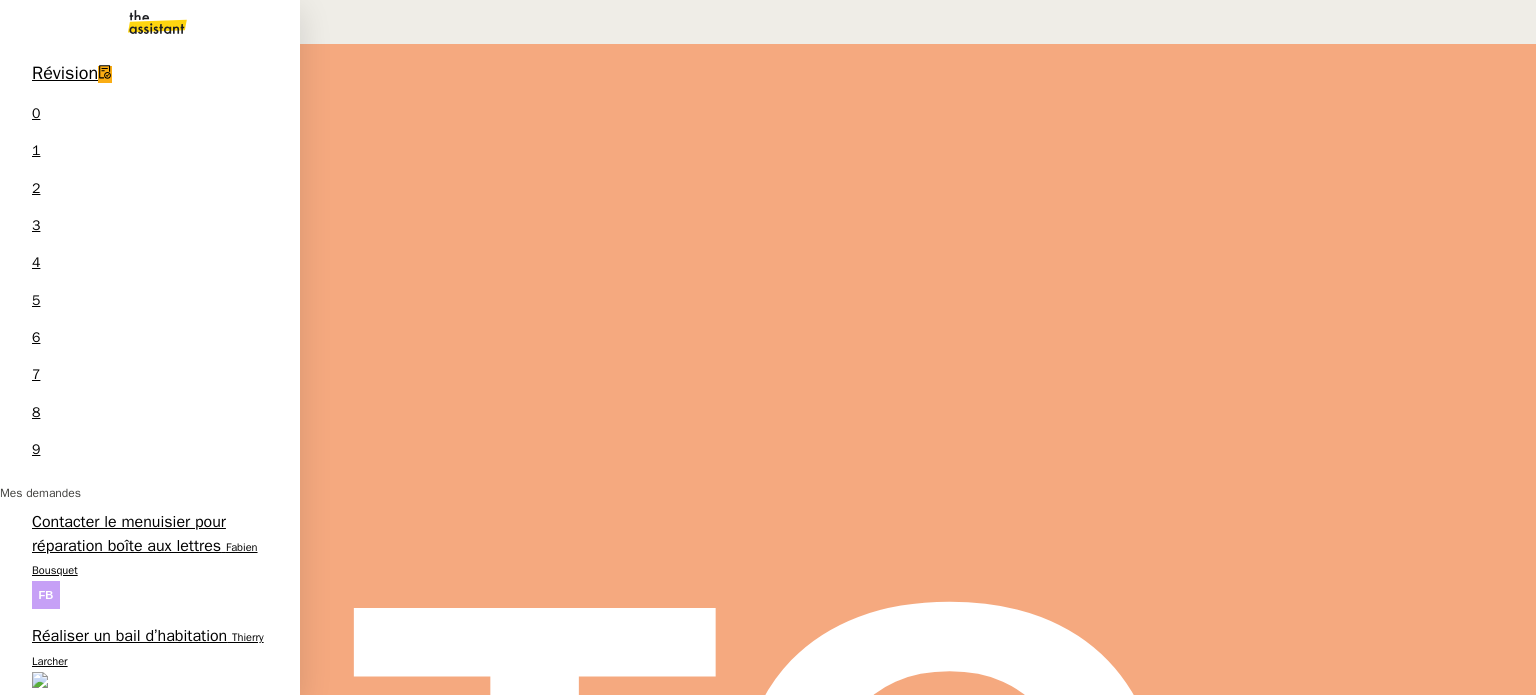 scroll, scrollTop: 295, scrollLeft: 0, axis: vertical 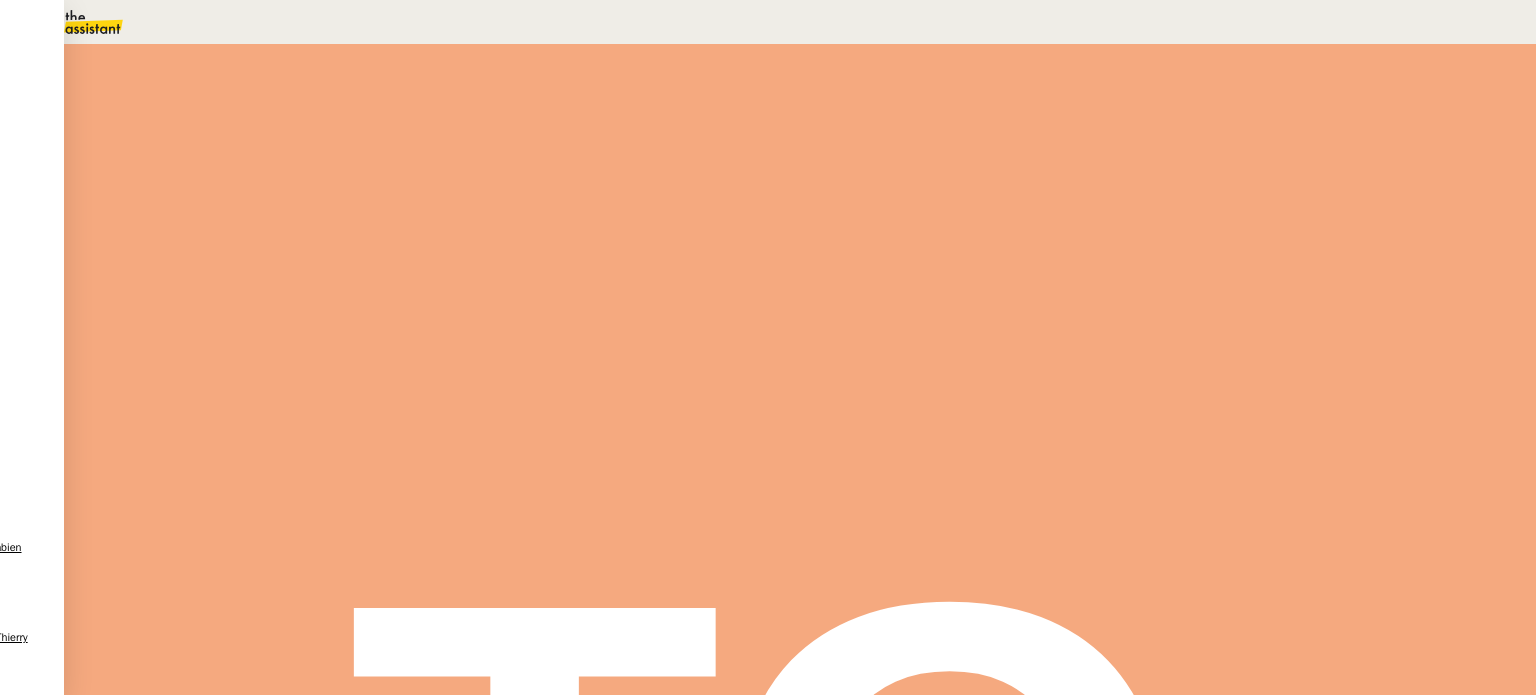 click on "Statut" at bounding box center [290, 130] 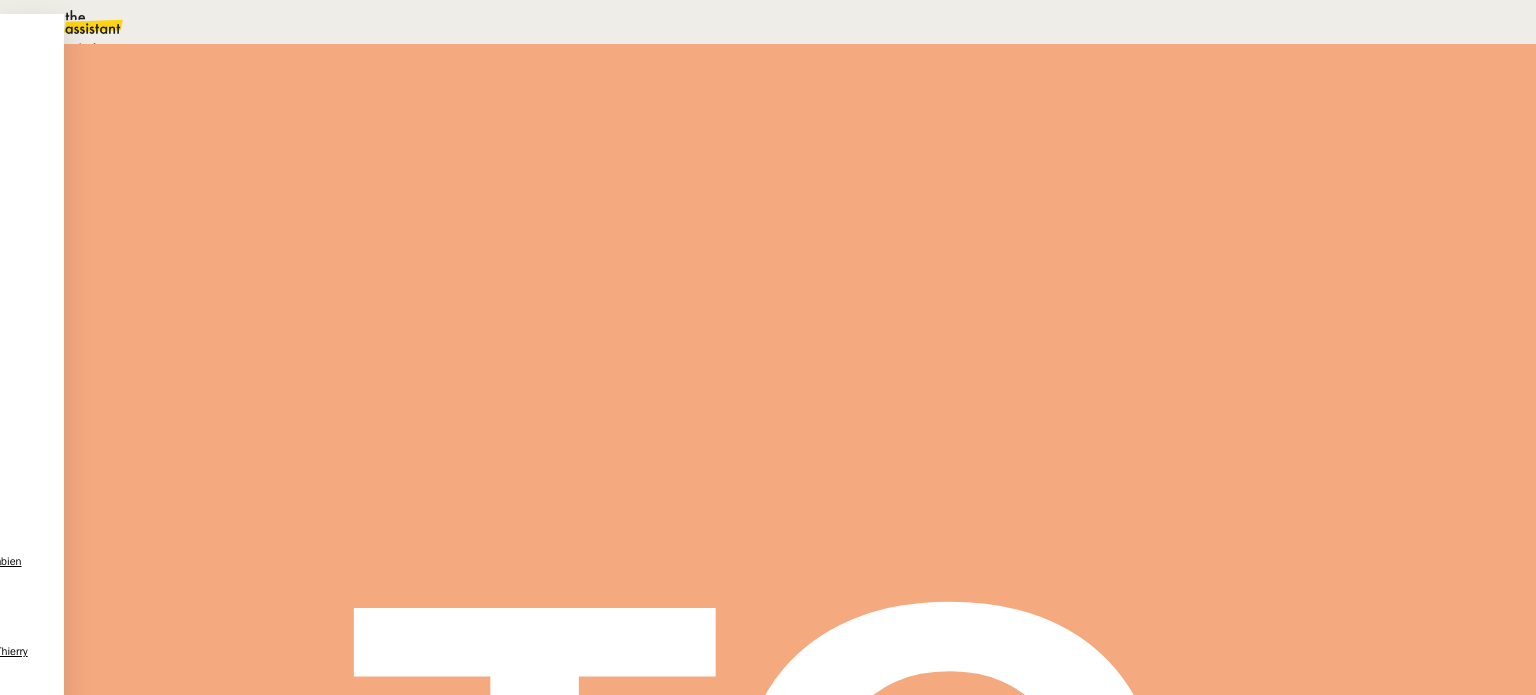 click on "Aucune action supplémentaire n'est nécessaire." at bounding box center (213, 49) 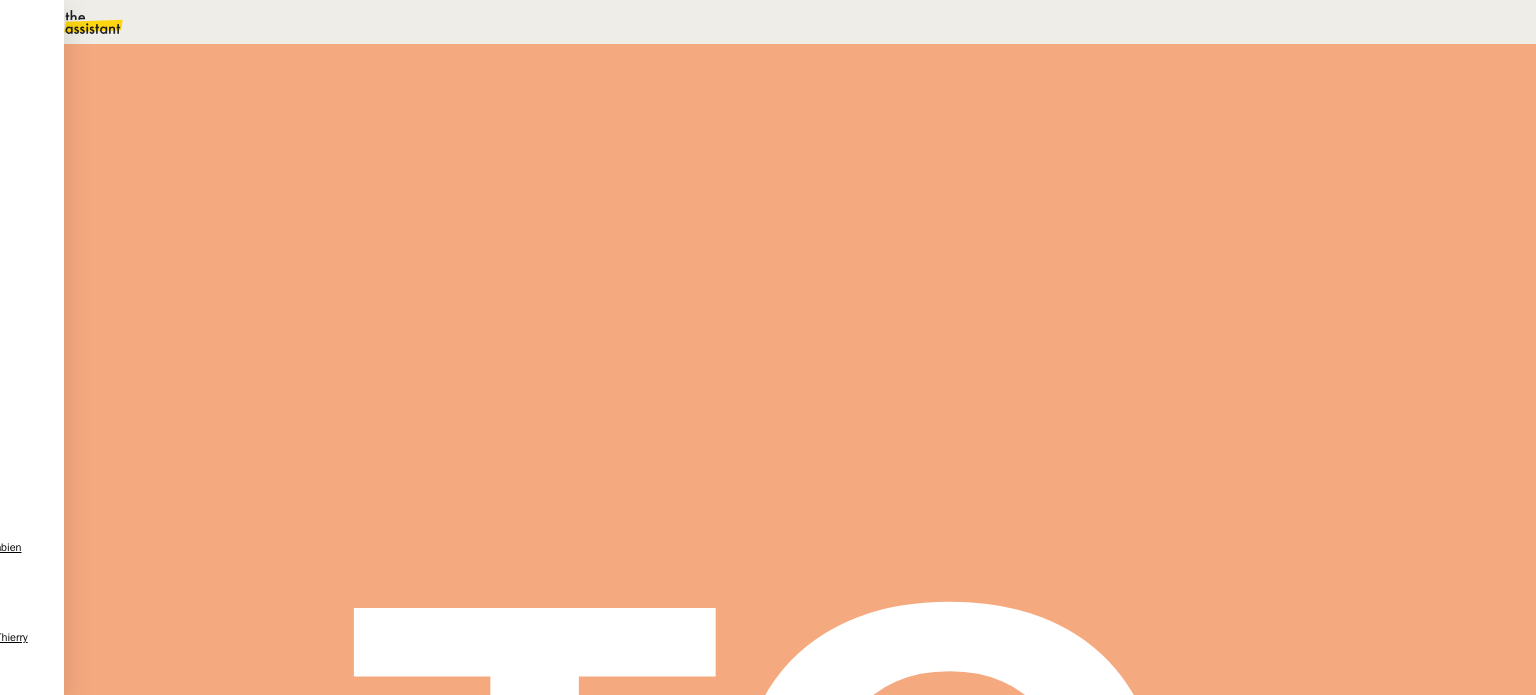 click on "Sauver" at bounding box center (1139, 188) 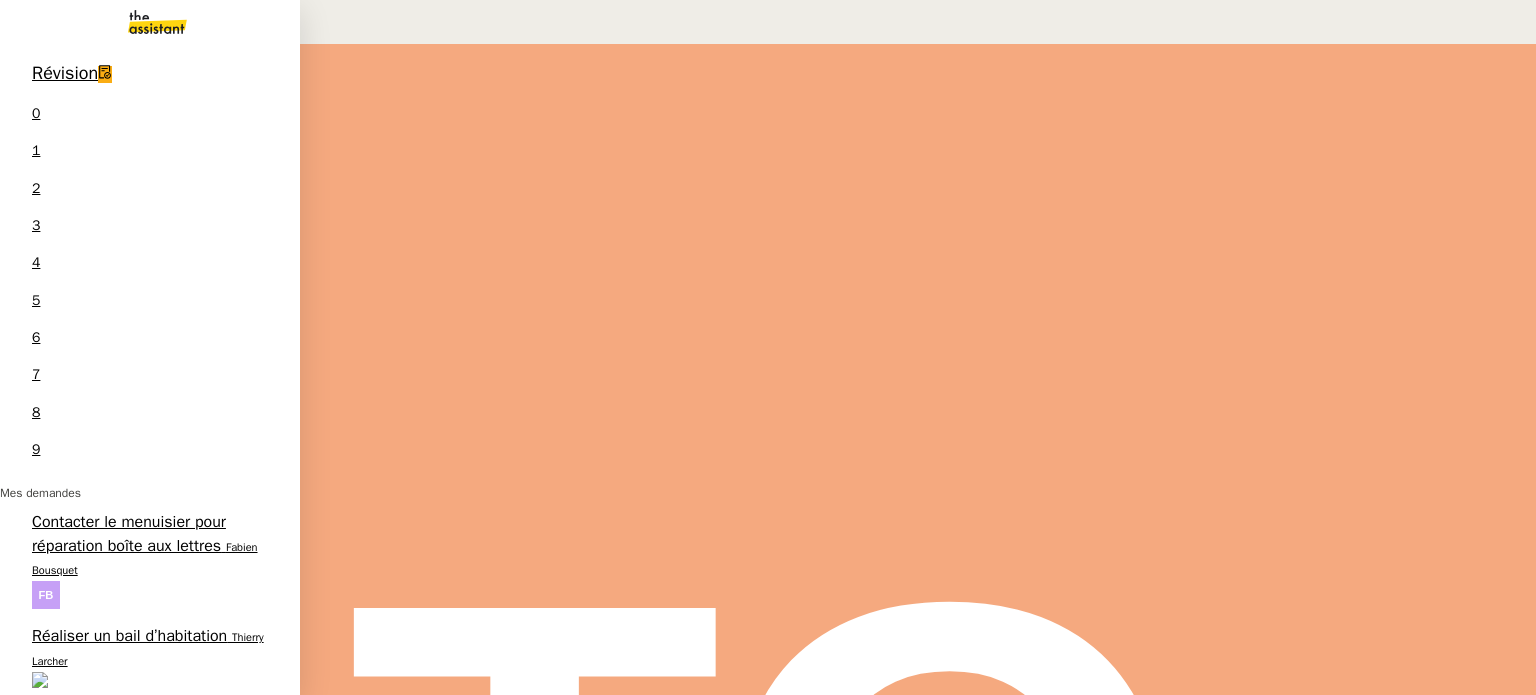 scroll, scrollTop: 0, scrollLeft: 0, axis: both 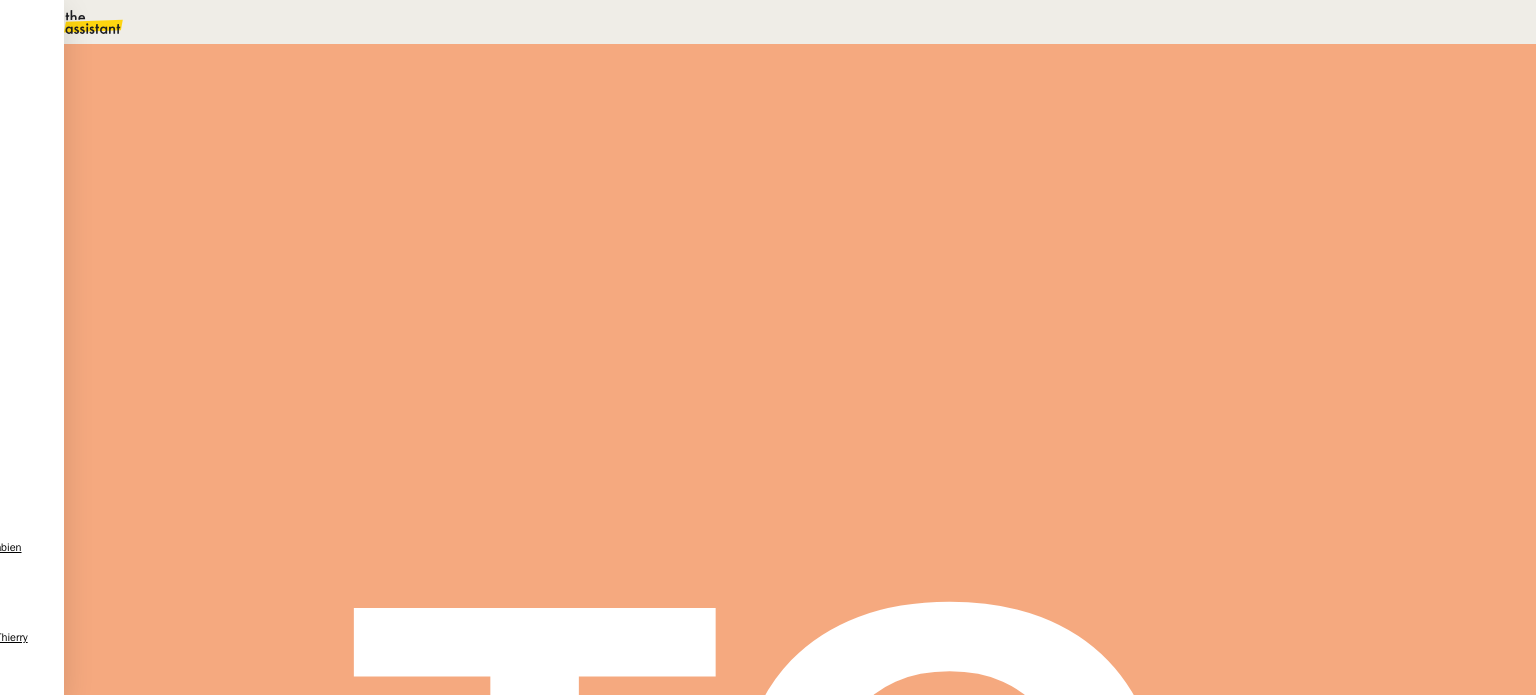click at bounding box center (768, 790) 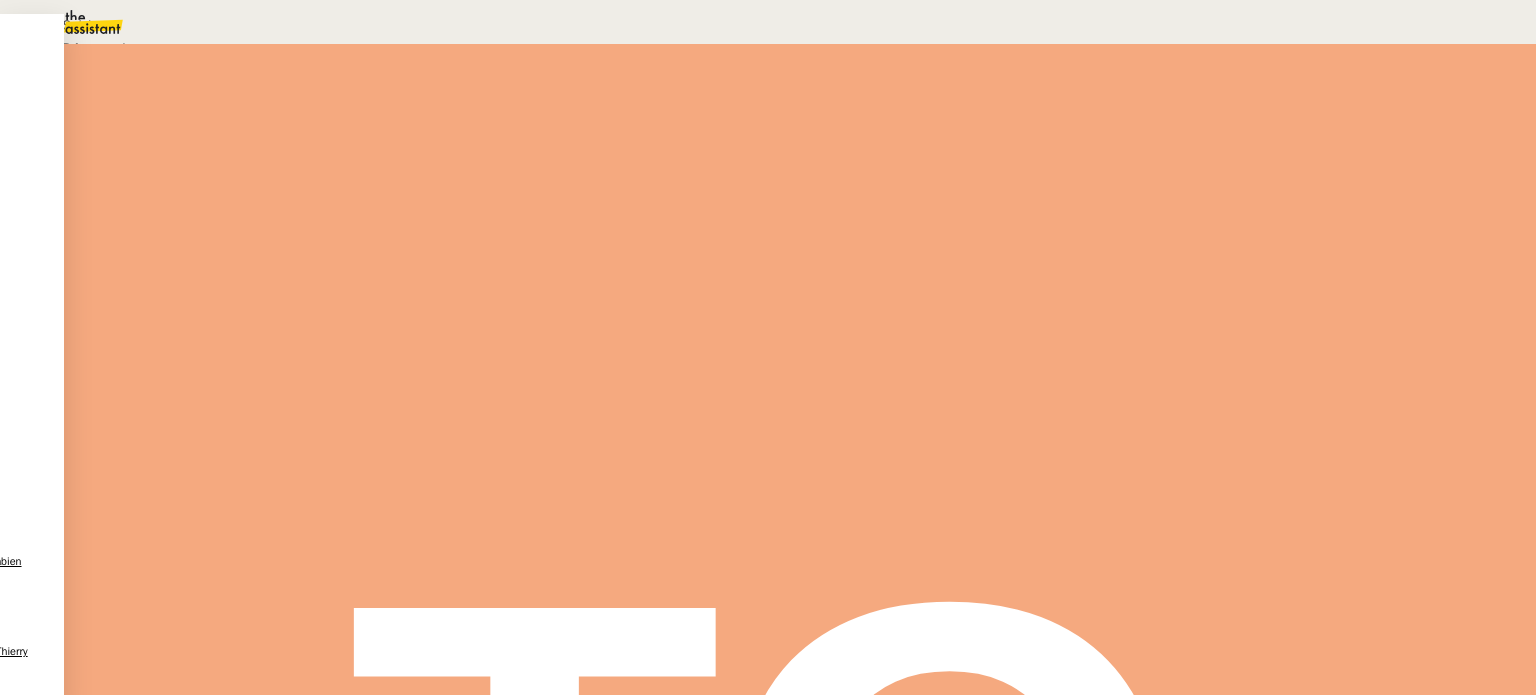 click on "Suivi" at bounding box center (763, 25) 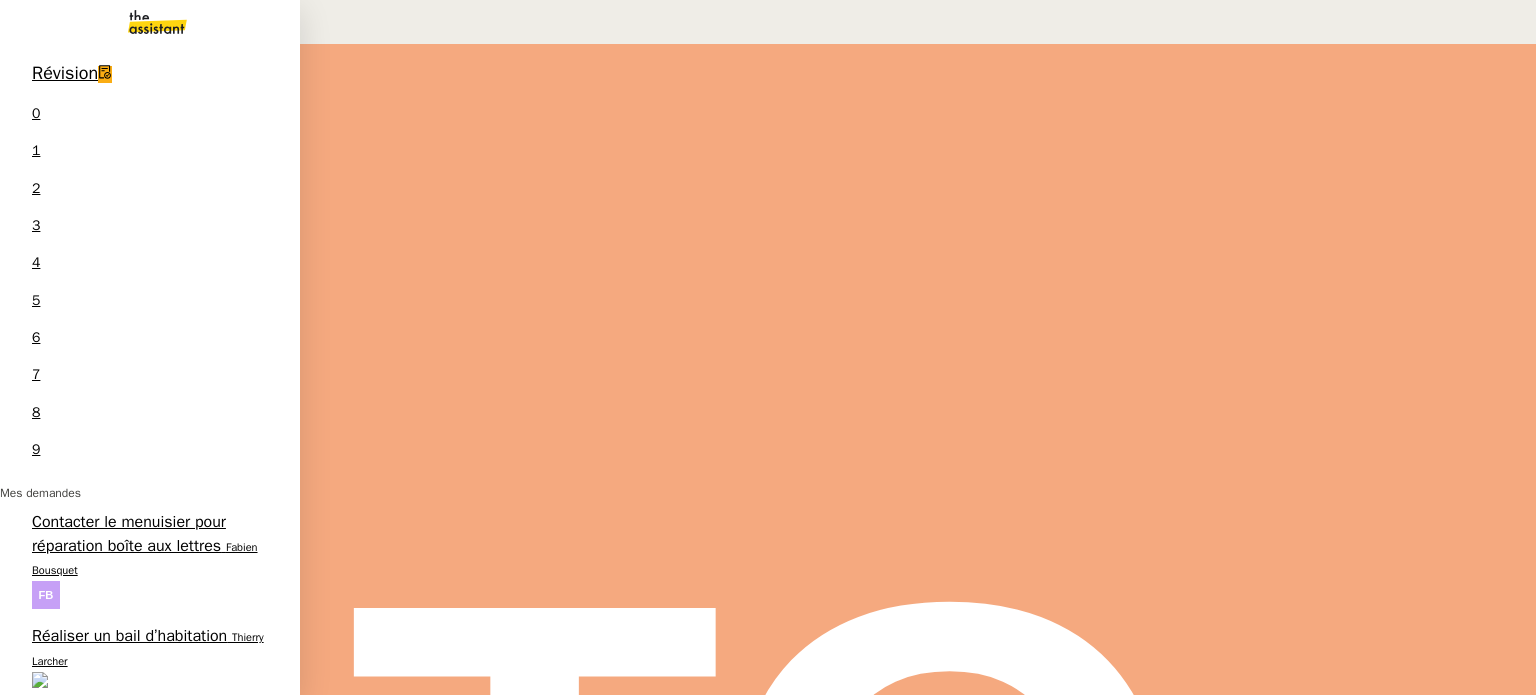 scroll, scrollTop: 295, scrollLeft: 0, axis: vertical 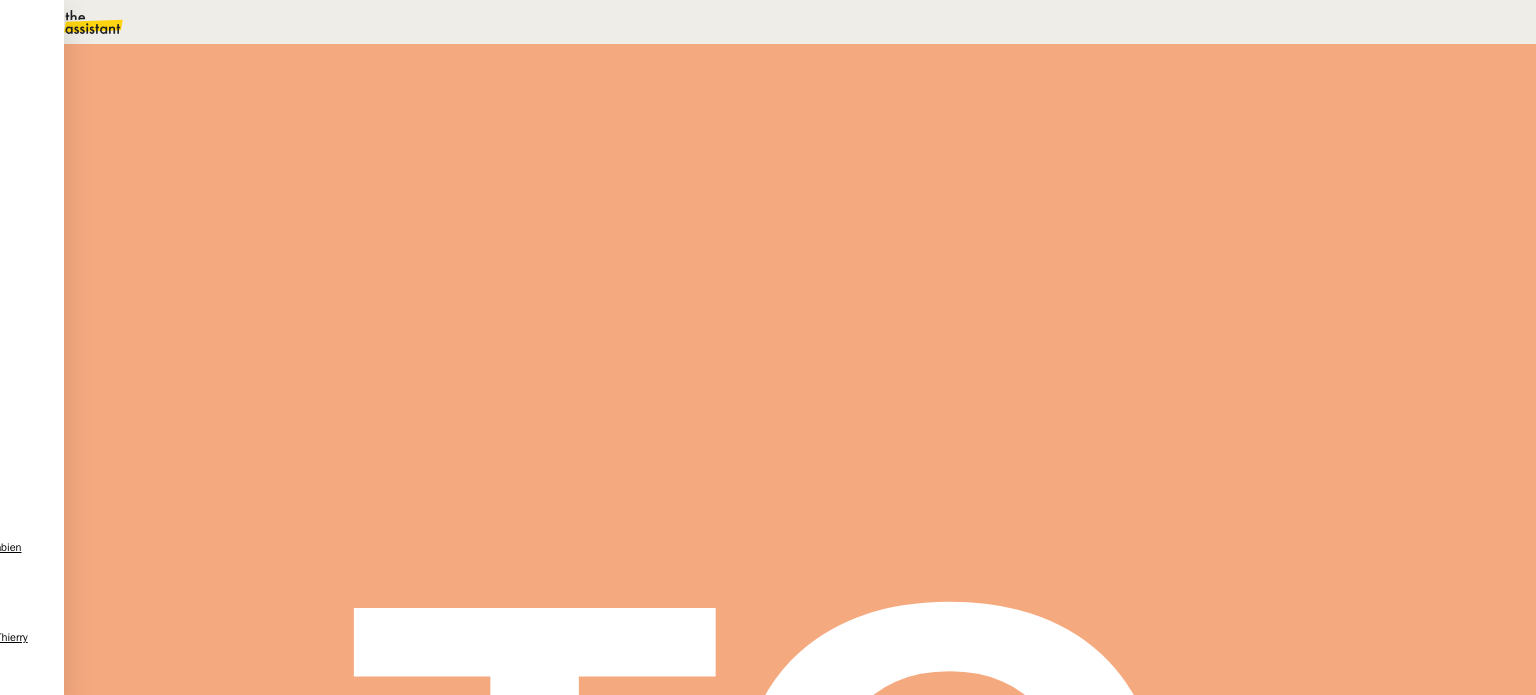 click on "Loremips  5   3   3   9   6   0   1   2   9   9  Dol sitametc Adipiscin el seddoeius temp incididunt utlab etd magnaal    Enimad Minimven    Quisnost ex ulla l’nisialiqui    Exeacom Consequ    Duisauteir inreprehe voluptate - velites 6814    Cillum Fugia    Nullapariatur excepteu/sintoccae cupidat - 1 nonproi 3100    Suntcu Quioffi    Deseru mo anim ide laborumper un OMN    Istena ERRO    Volupta acc doloremq la 40 tot Remaper    Eaque Ipsaq-Abil    Inventorever - quasiar 7857    Beata Vitae-Dict    Expli nem enimipsamquia voluptasa - autodit 2800    Fugit Conseq     Magnidolores eo rationeseq nes nequepor quisquamdo - 8732     Adipi Numqua    Eiu modit inci - magnamq 8161    Etiamminu Solutanob    Elige o cu nihilimpedi qu p'facereposs    Assume Repell    Temporibus autemqu officiisd - Rerumne sa EvEniet - volupta 5590    Repudi Recusand    Itaqueea hic tenetursapie Delectu    Reicie Voluptatibu    Maior al perf DOLORIBUSASP    Repell Minimnostru             7" at bounding box center (768, 347) 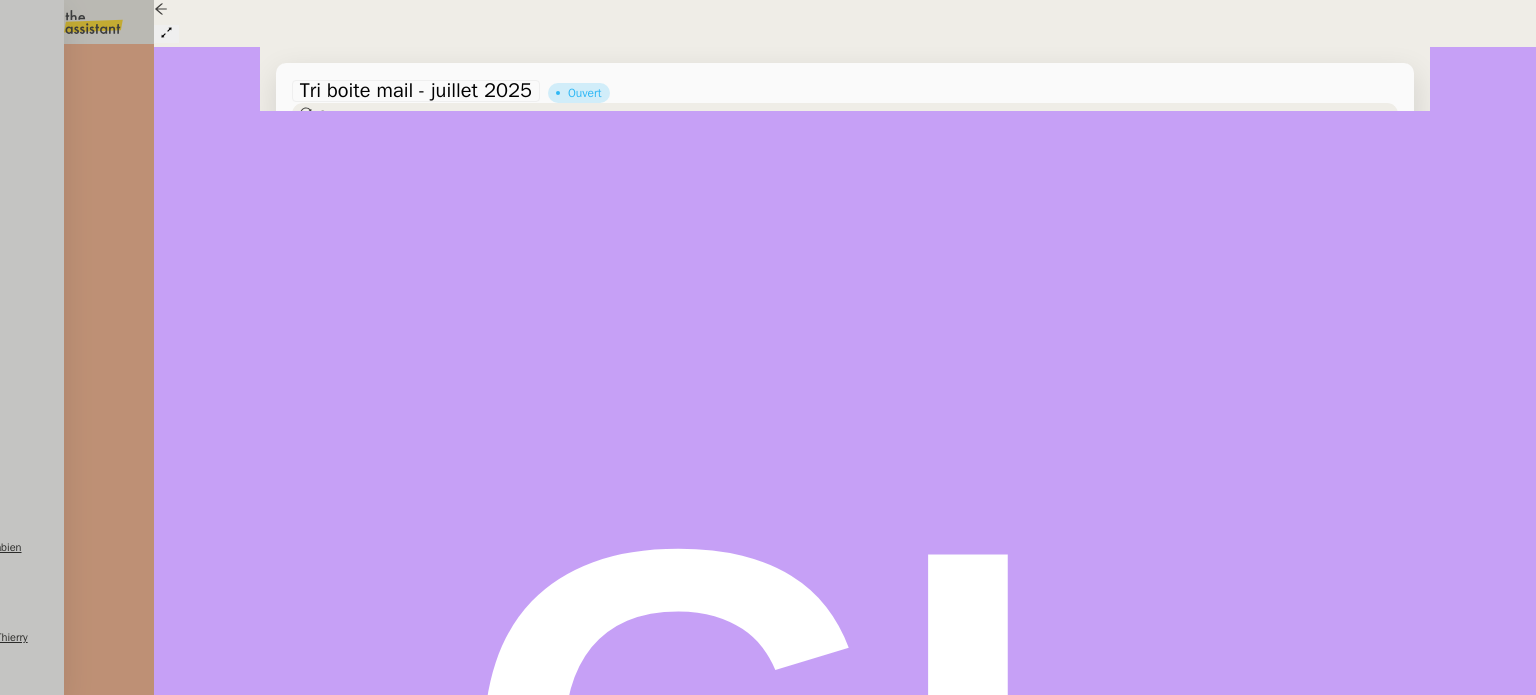 scroll, scrollTop: 100, scrollLeft: 0, axis: vertical 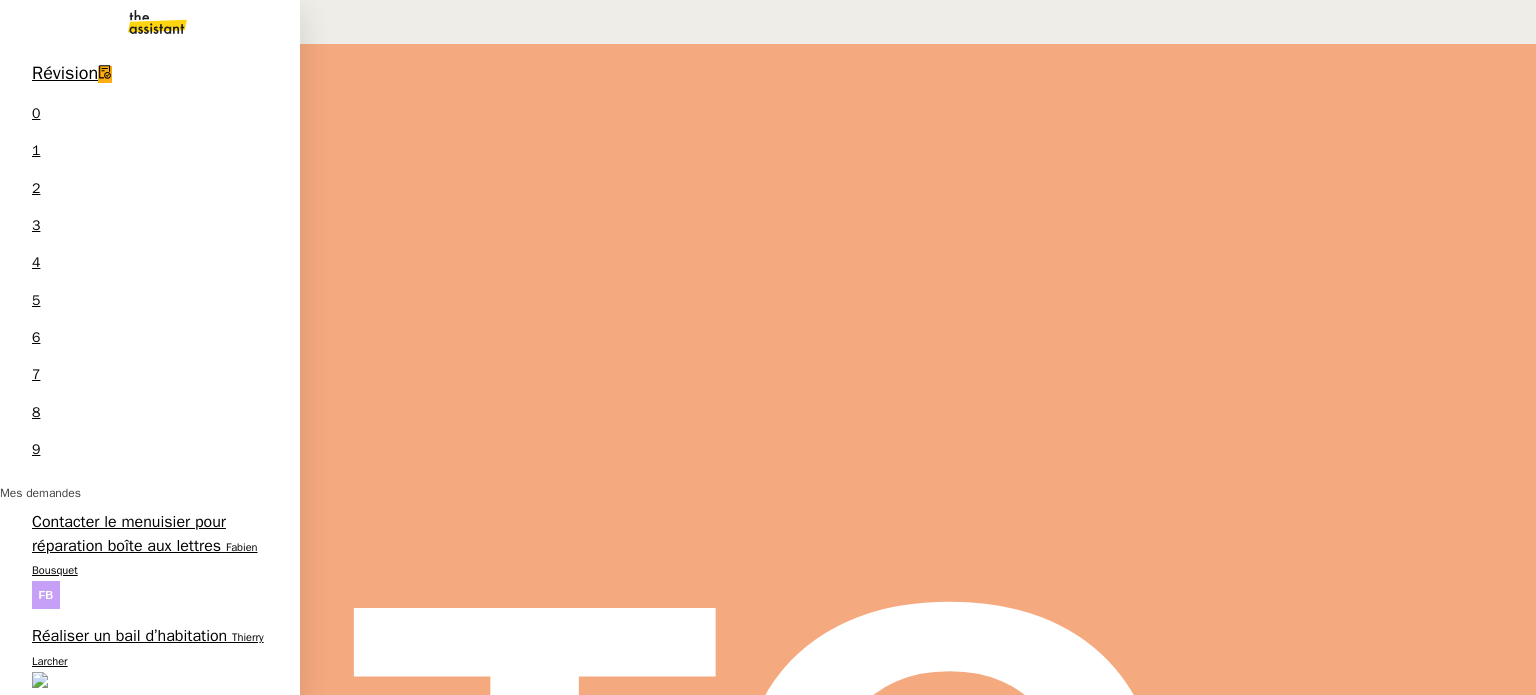 click on "Comptabilité - juillet 2025" at bounding box center (123, 1113) 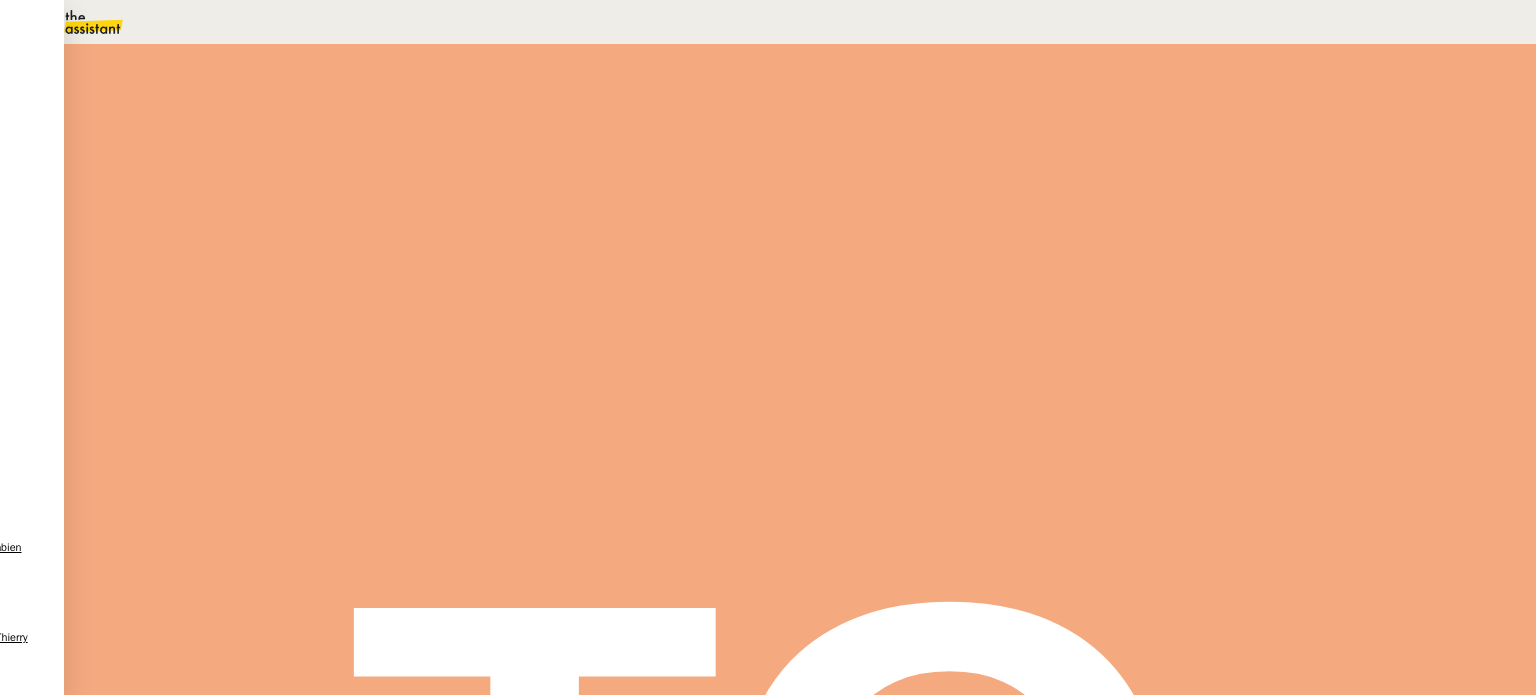 scroll, scrollTop: 200, scrollLeft: 0, axis: vertical 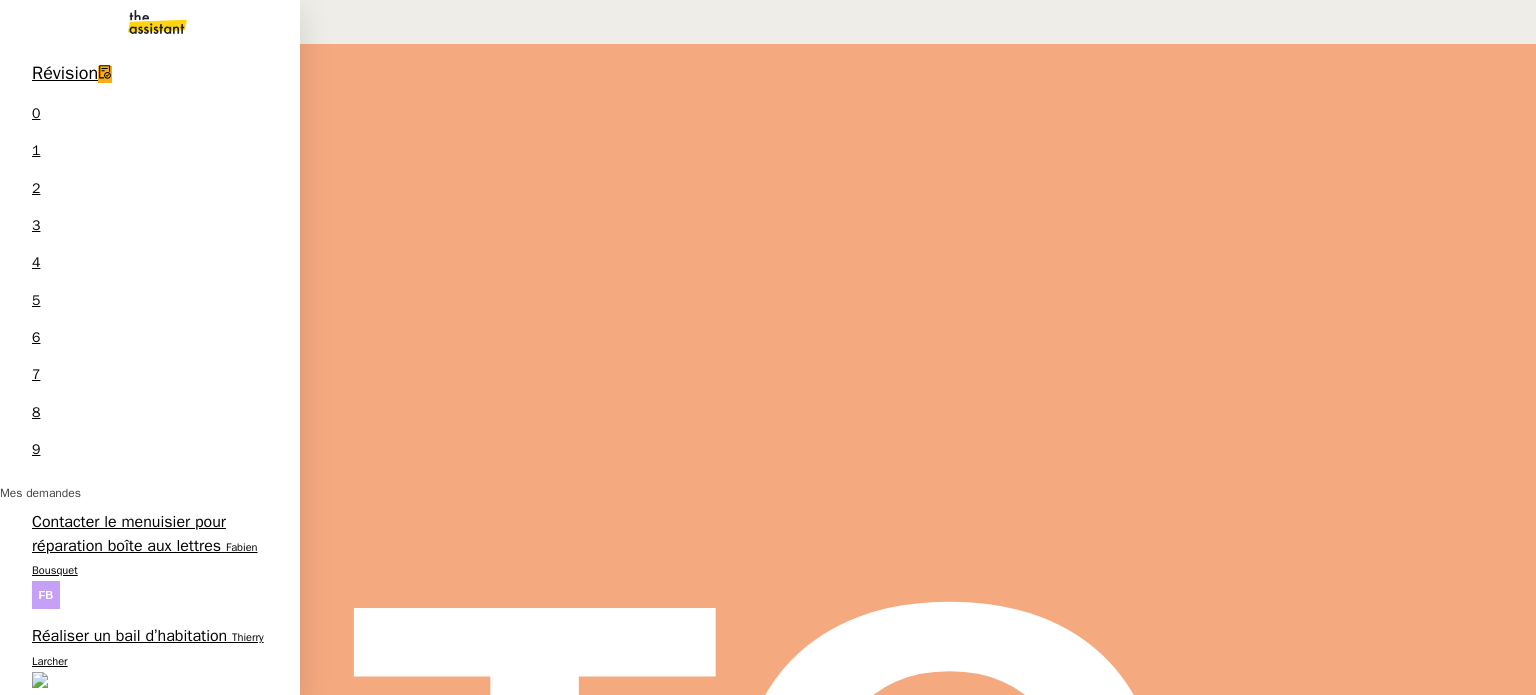 click on "Arrêter les contrats du 32 rue Médéric" at bounding box center (135, 1033) 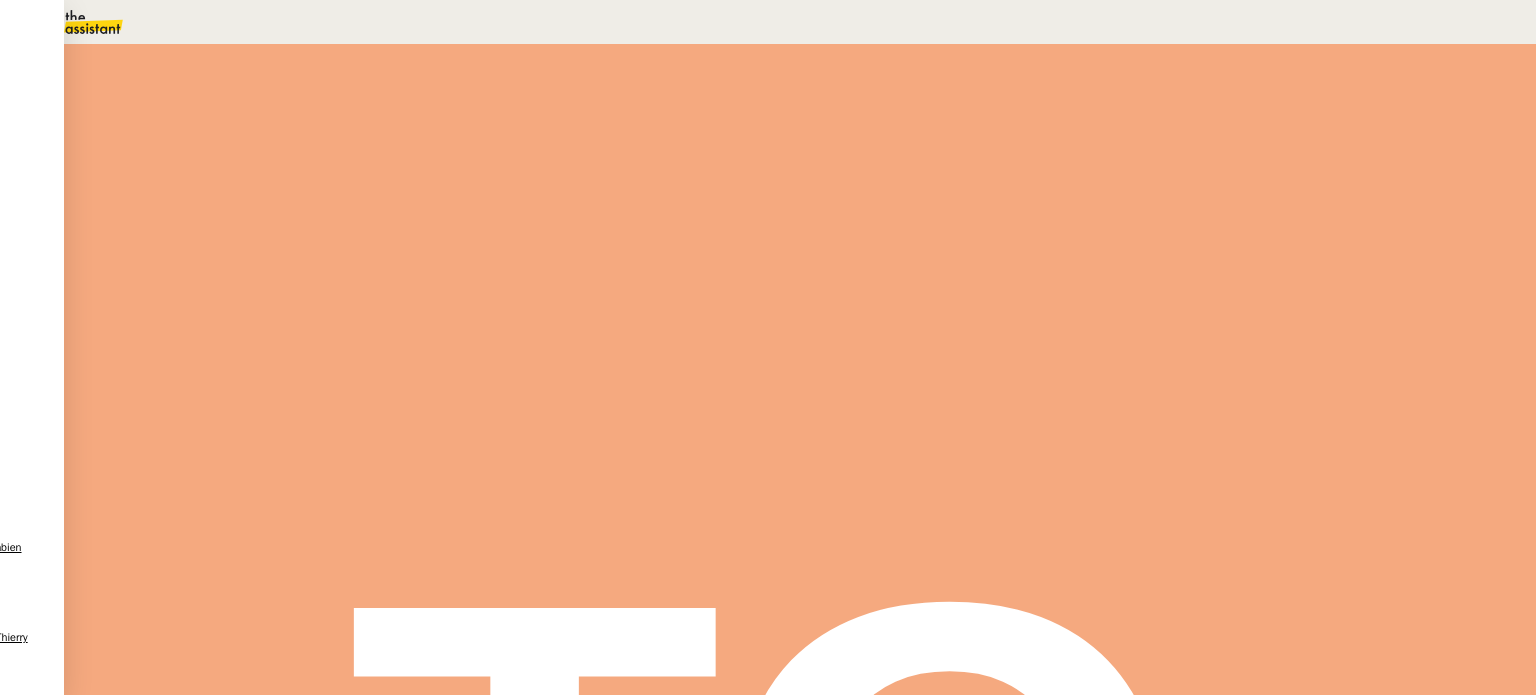 scroll, scrollTop: 600, scrollLeft: 0, axis: vertical 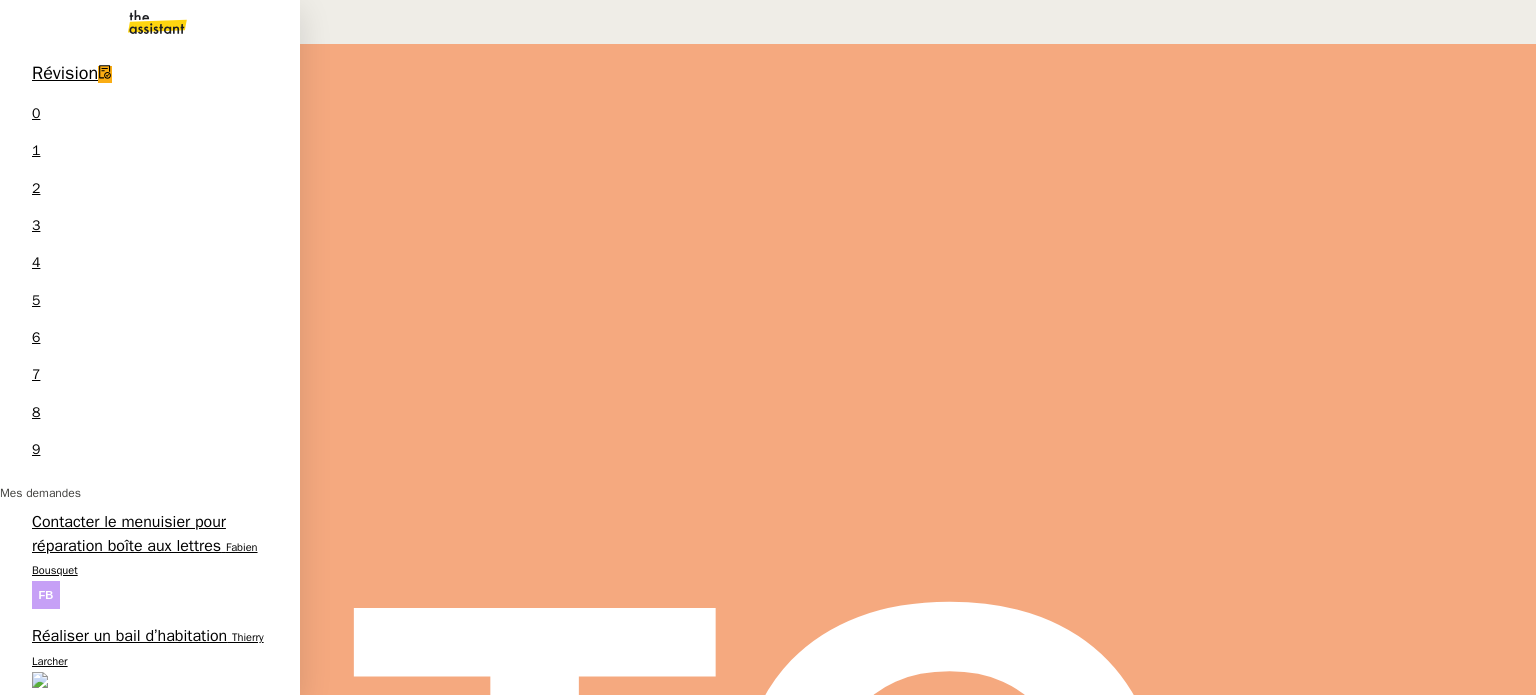 drag, startPoint x: 168, startPoint y: 156, endPoint x: 449, endPoint y: 197, distance: 283.97534 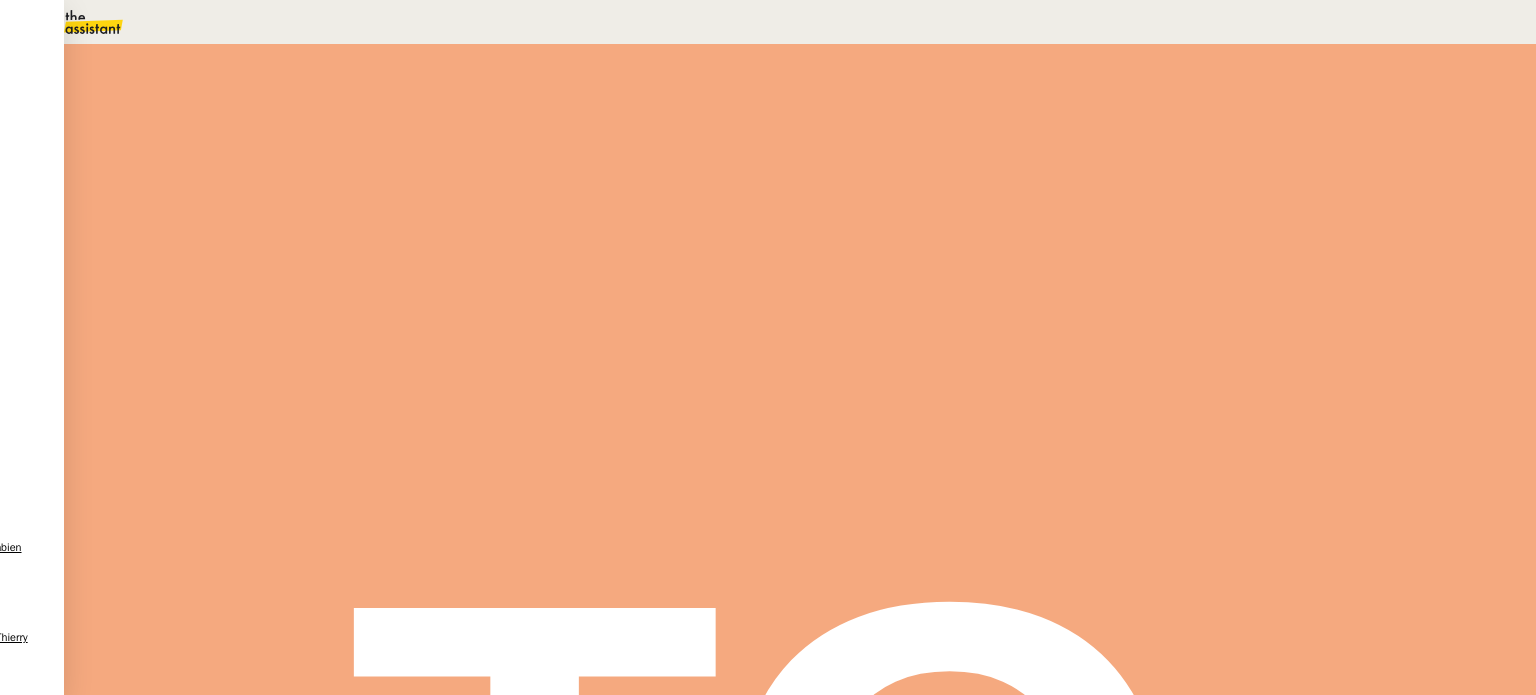 click on "Tâche" at bounding box center [813, 239] 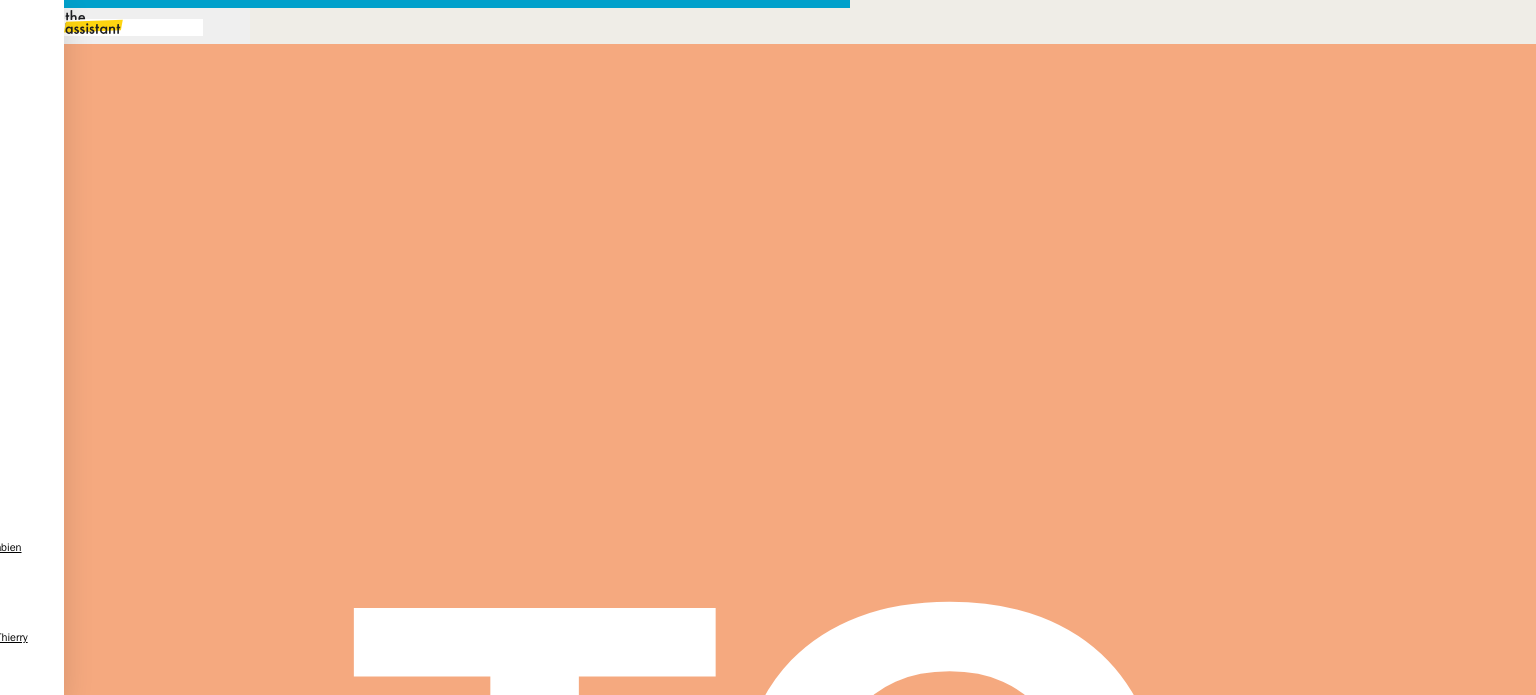 click at bounding box center [109, 27] 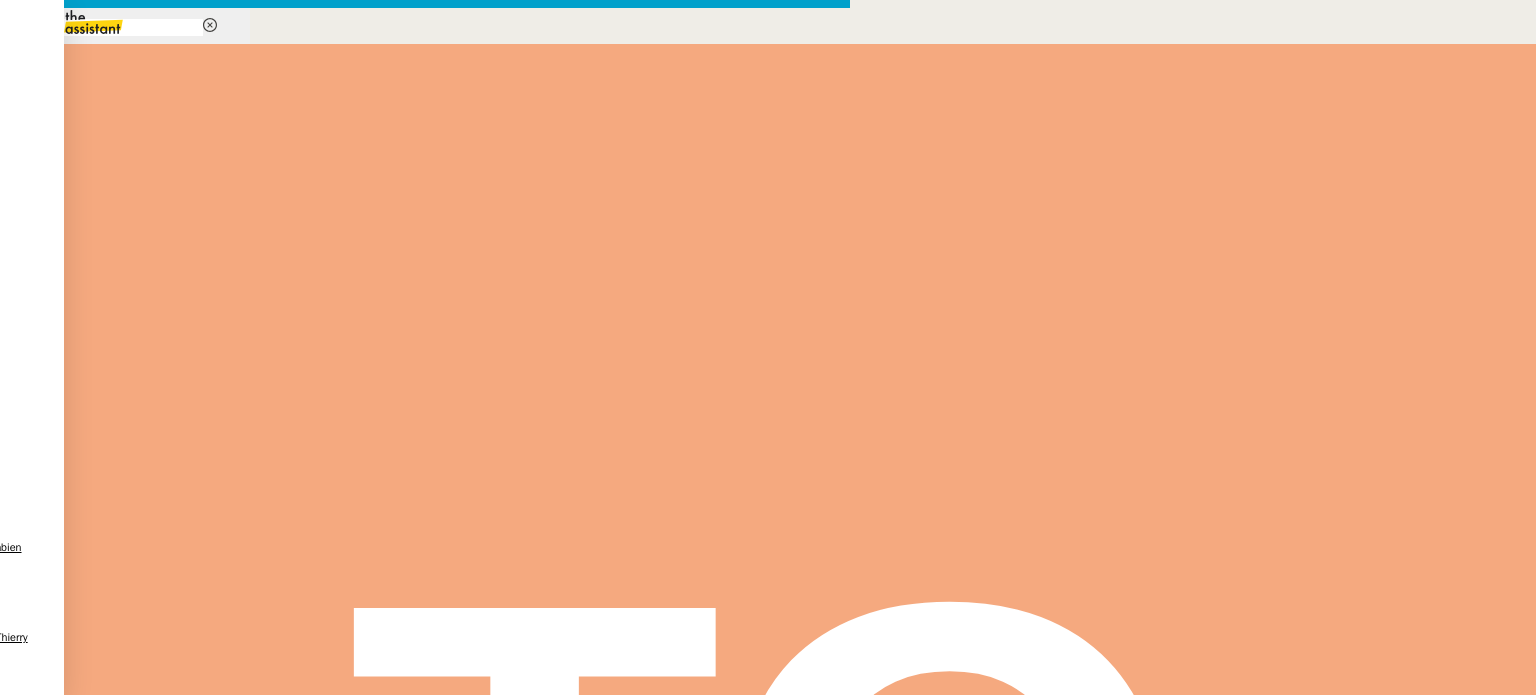 type on "relan" 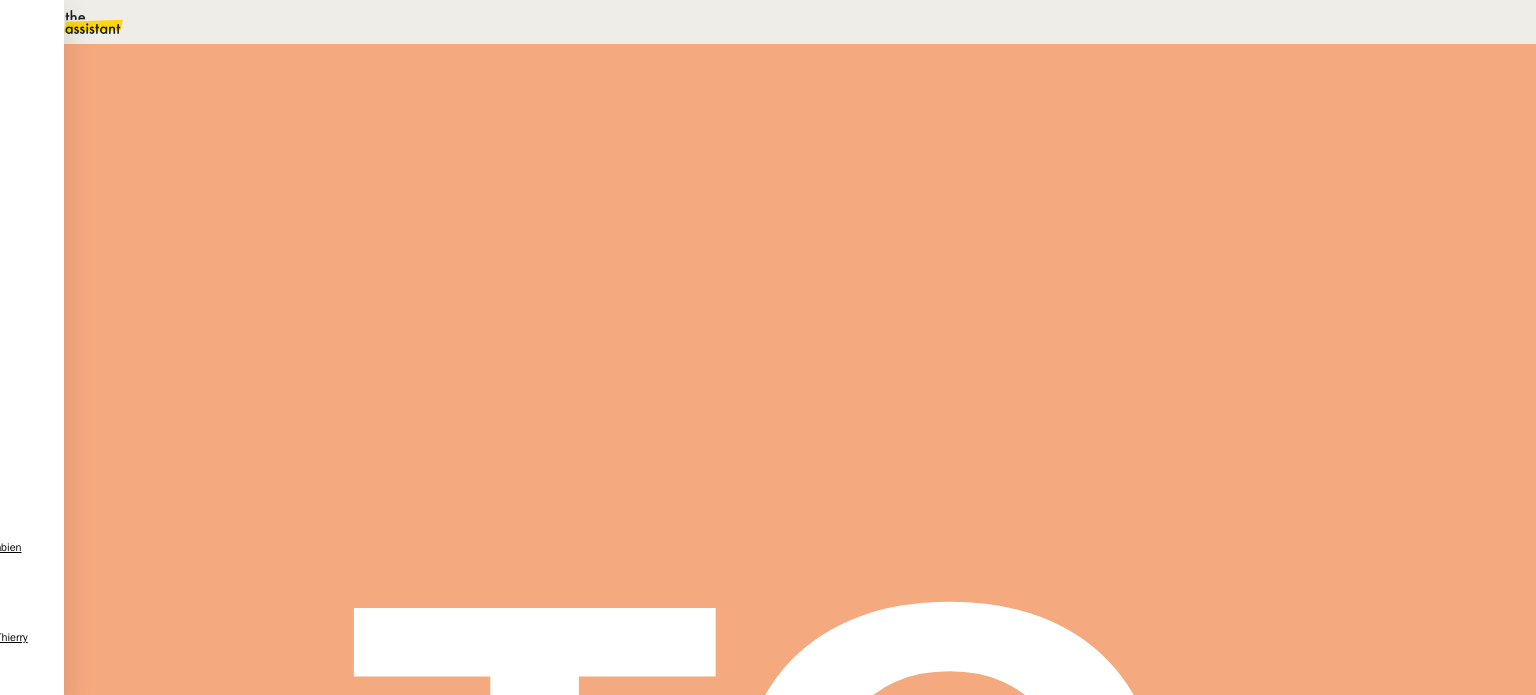 scroll, scrollTop: 0, scrollLeft: 0, axis: both 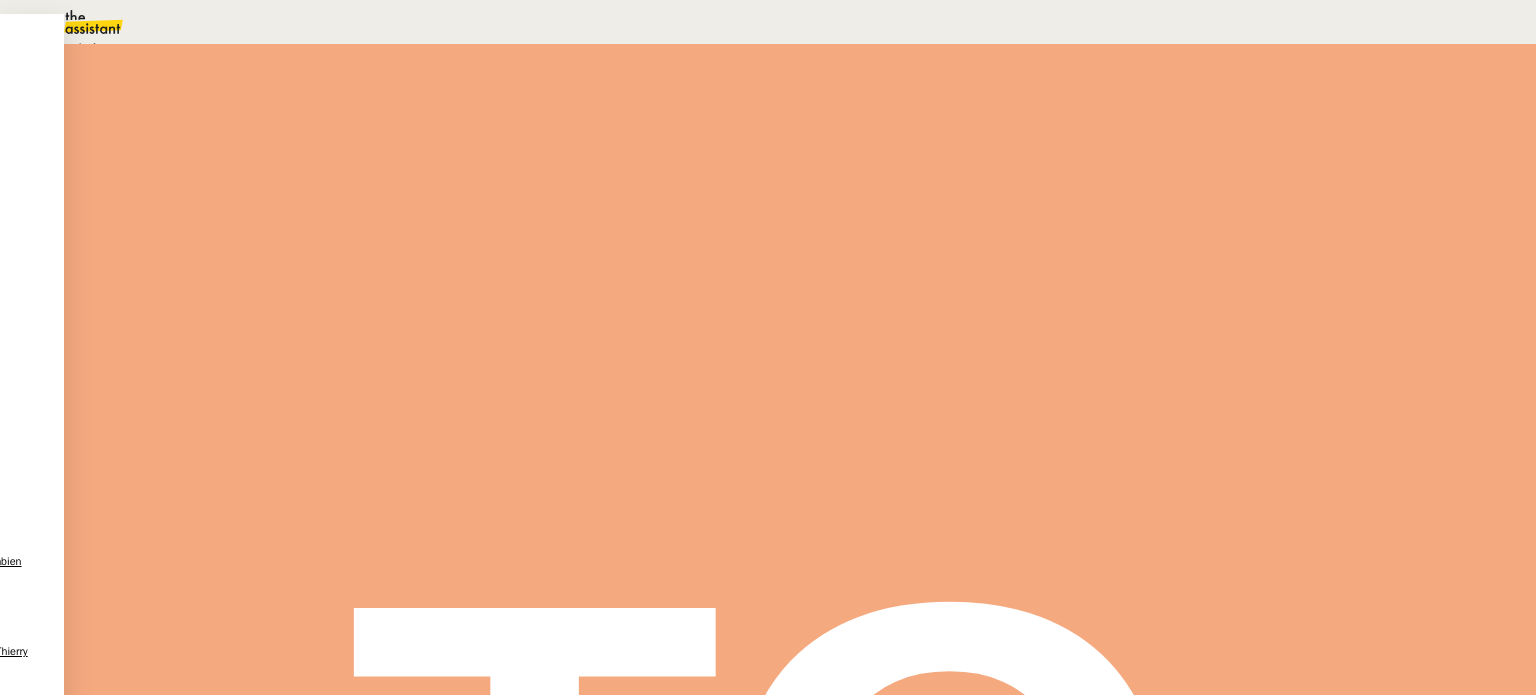 click on "Statut" at bounding box center (800, 111) 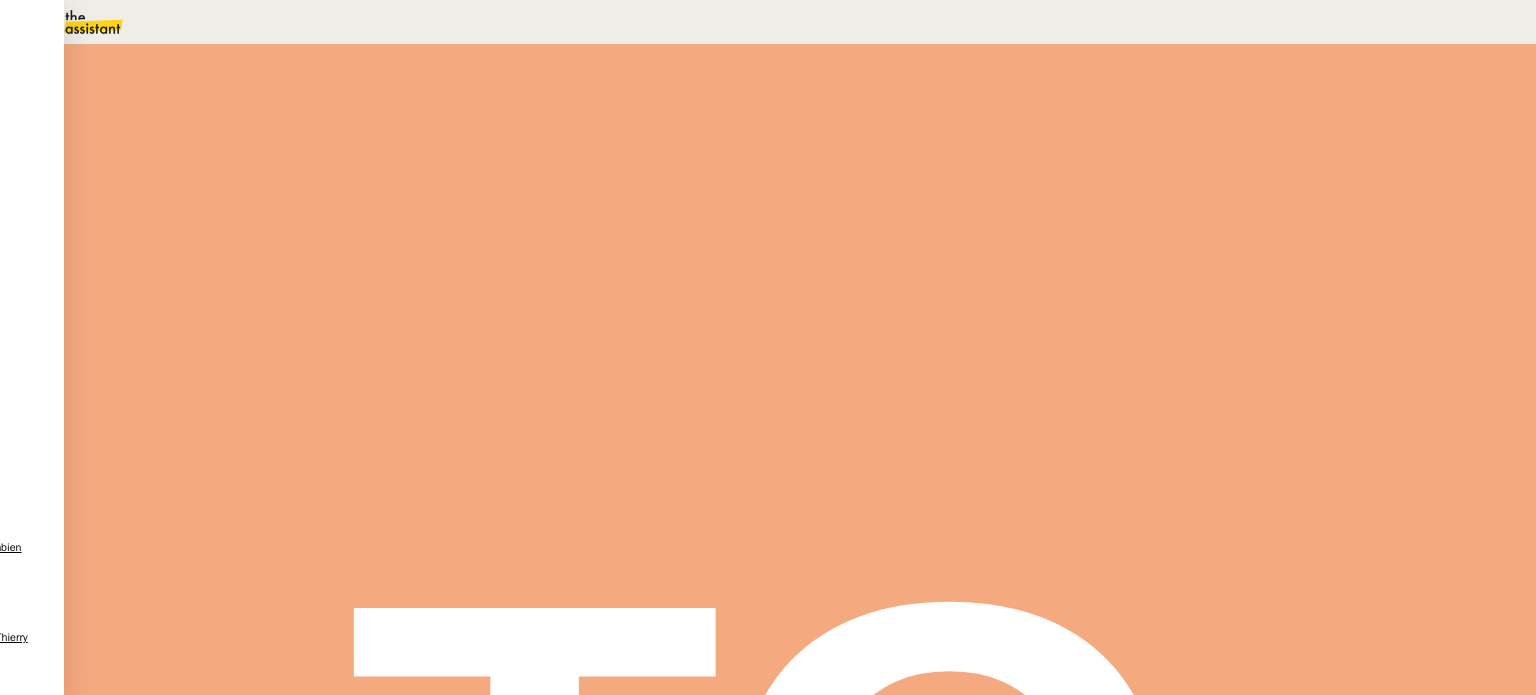 click on "Dans 2 jours ouvrés" at bounding box center (1173, 177) 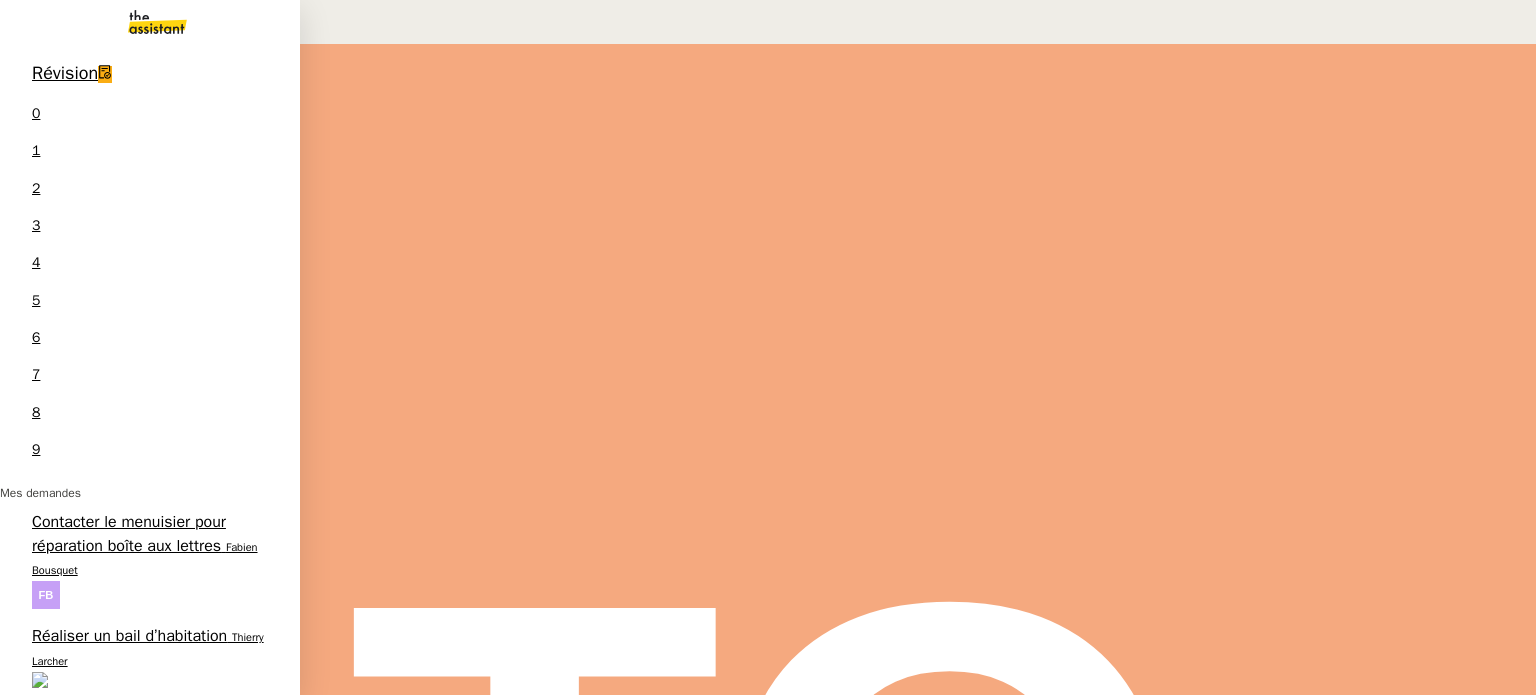 click on "Aider à la dissolution de l'entreprise    [FIRST] [LAST]" at bounding box center [150, 1434] 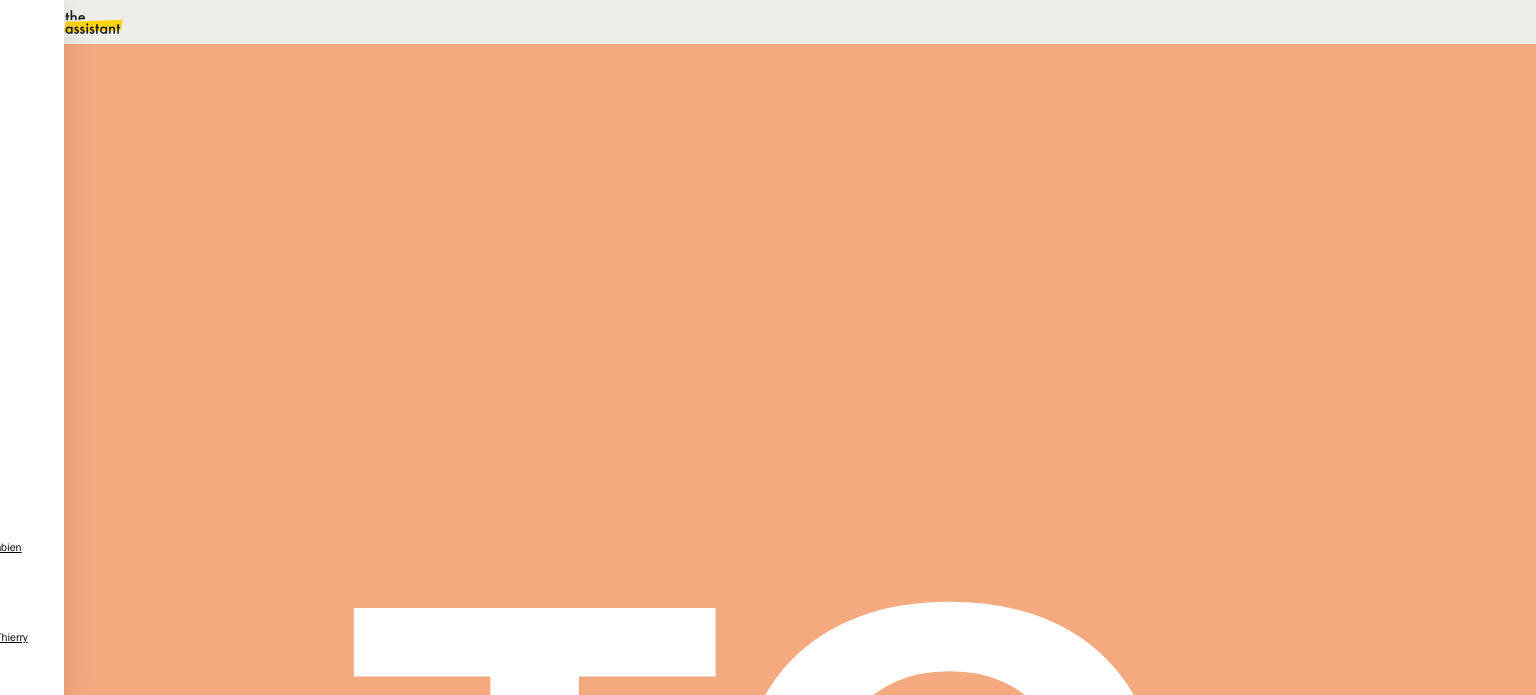 scroll, scrollTop: 132, scrollLeft: 0, axis: vertical 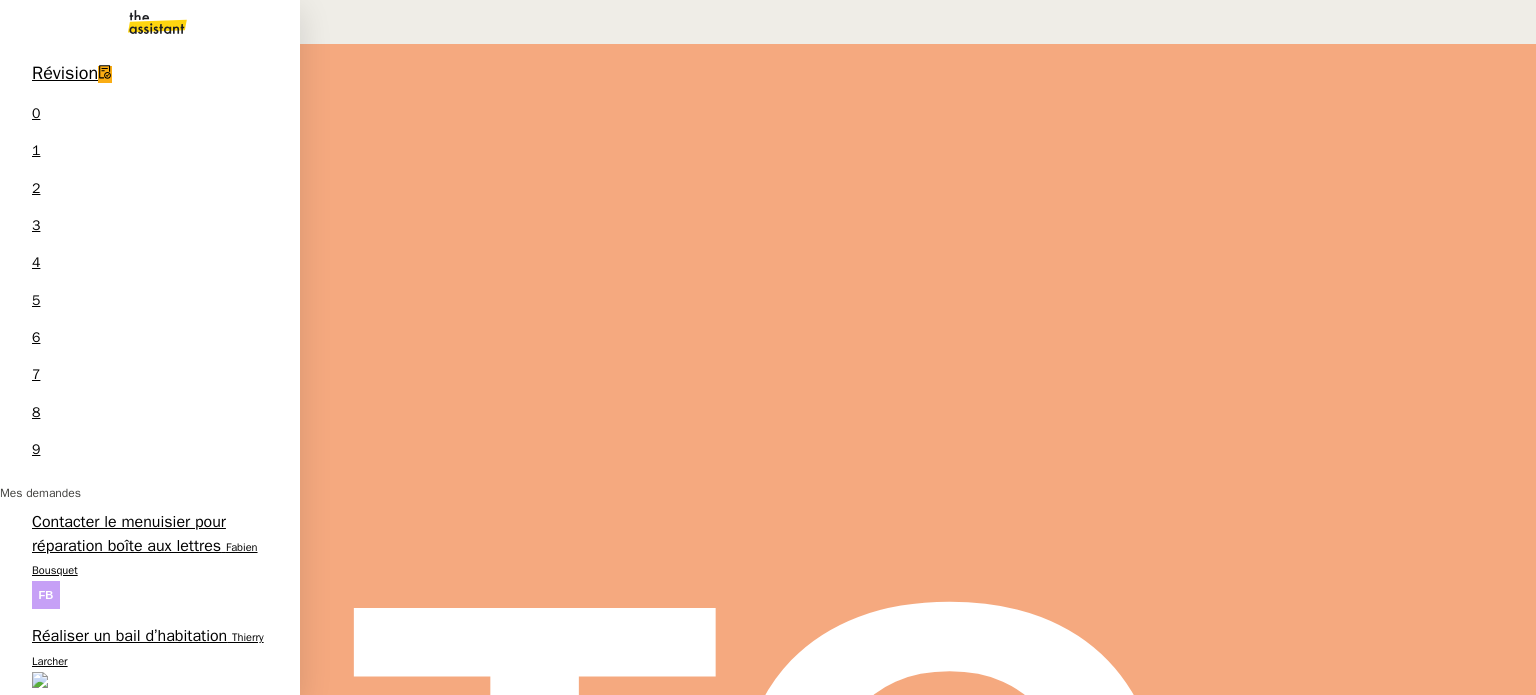 click on "Maxime PAYA" at bounding box center (95, 956) 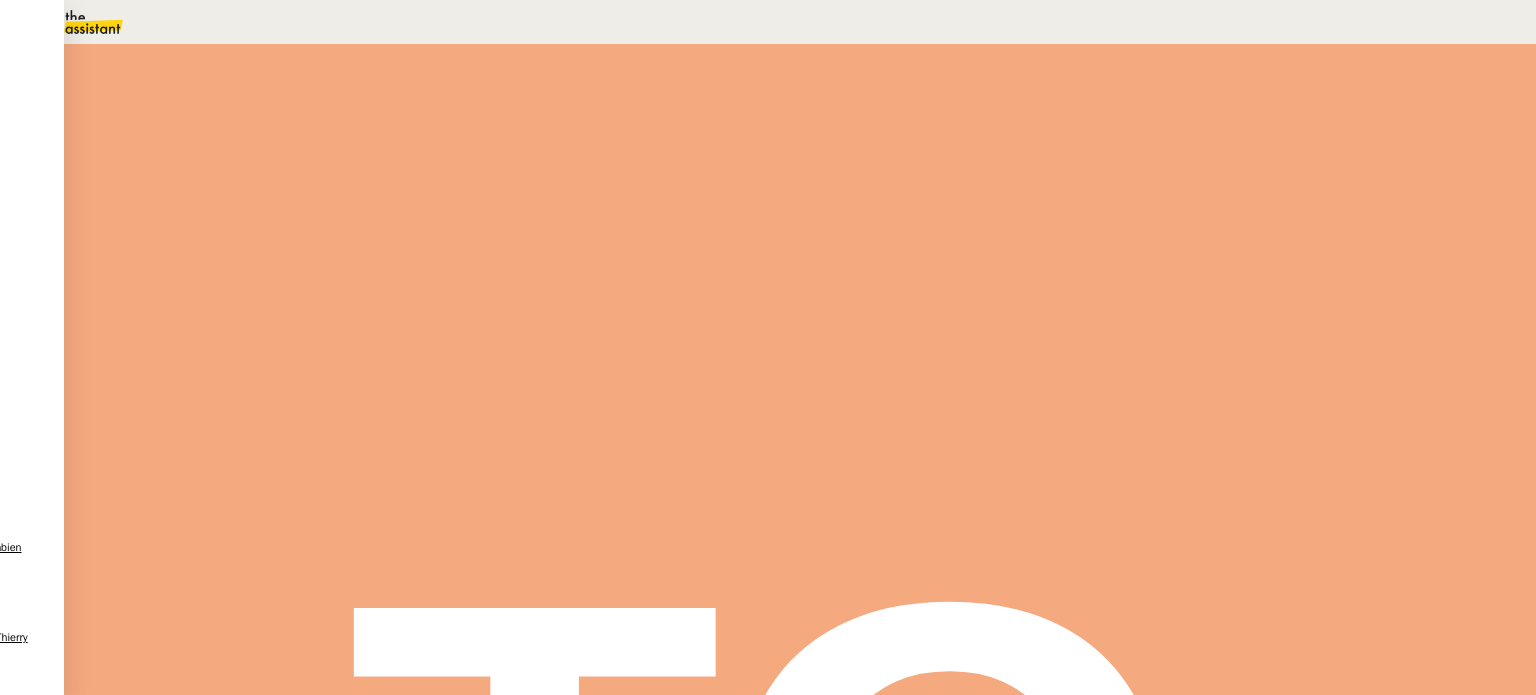 scroll, scrollTop: 0, scrollLeft: 0, axis: both 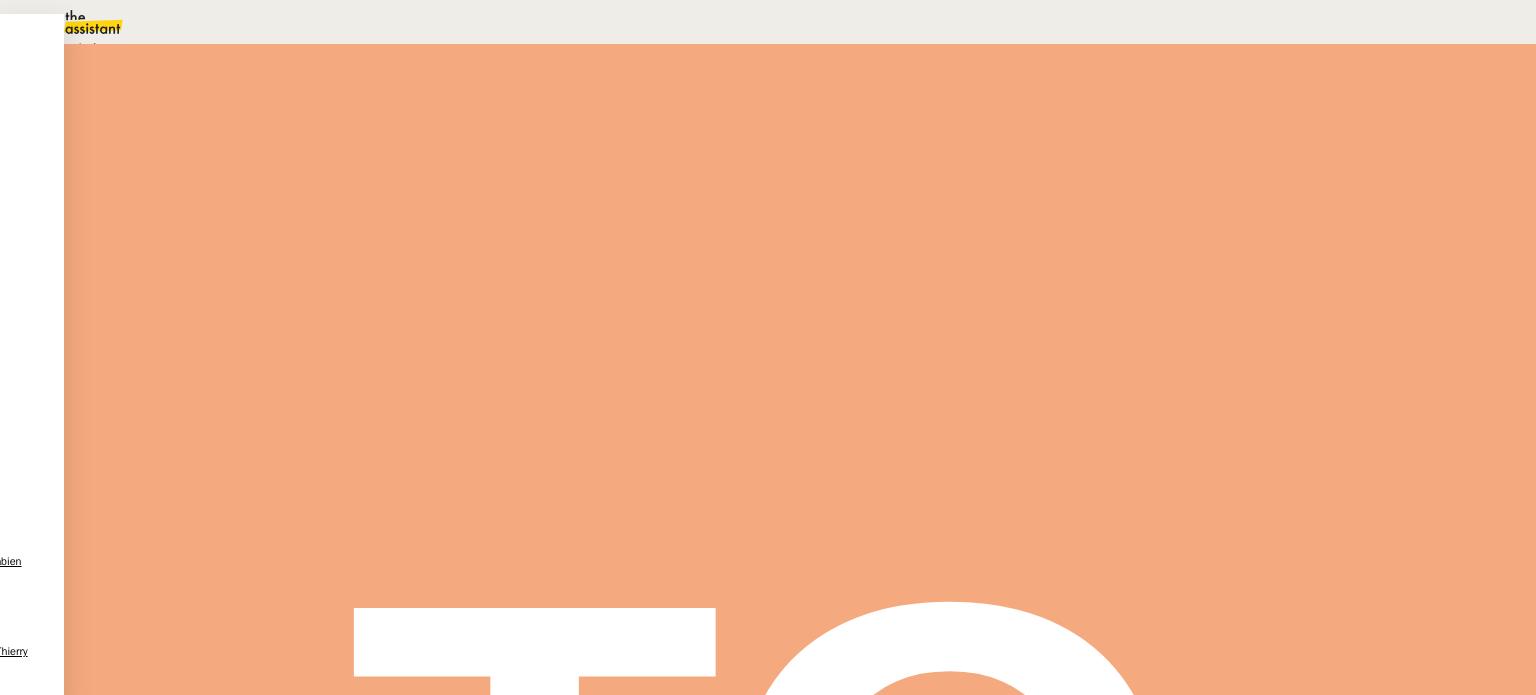 click on "Statut" at bounding box center [290, 112] 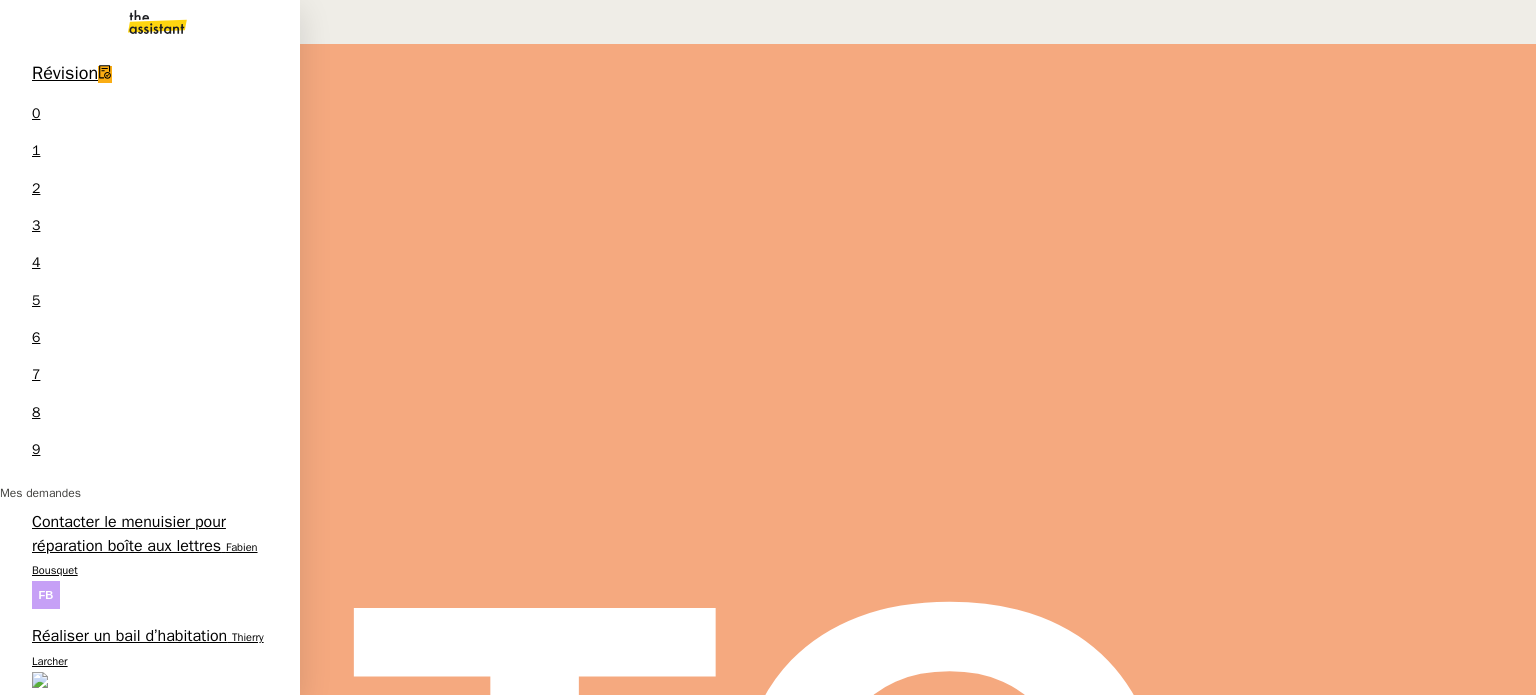 scroll, scrollTop: 295, scrollLeft: 0, axis: vertical 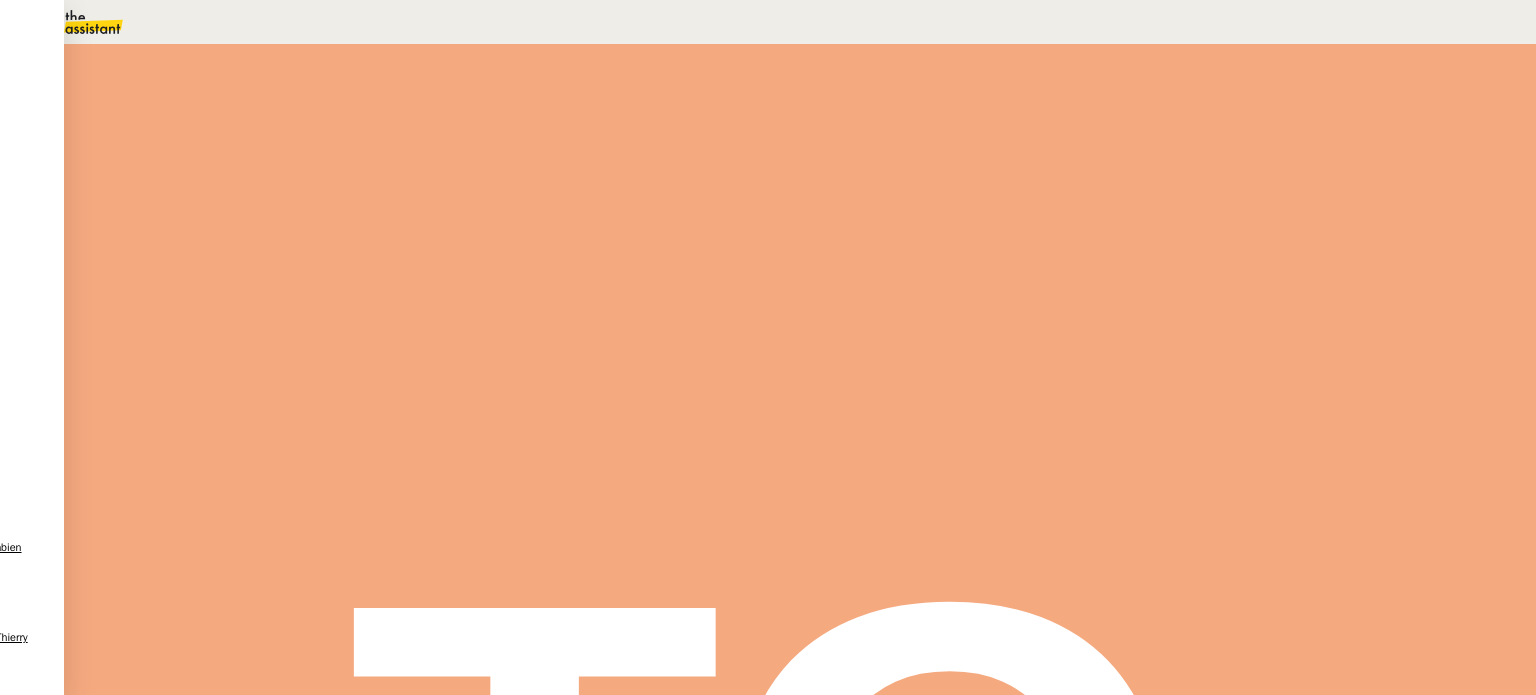 click on "Tâche" at bounding box center [819, 239] 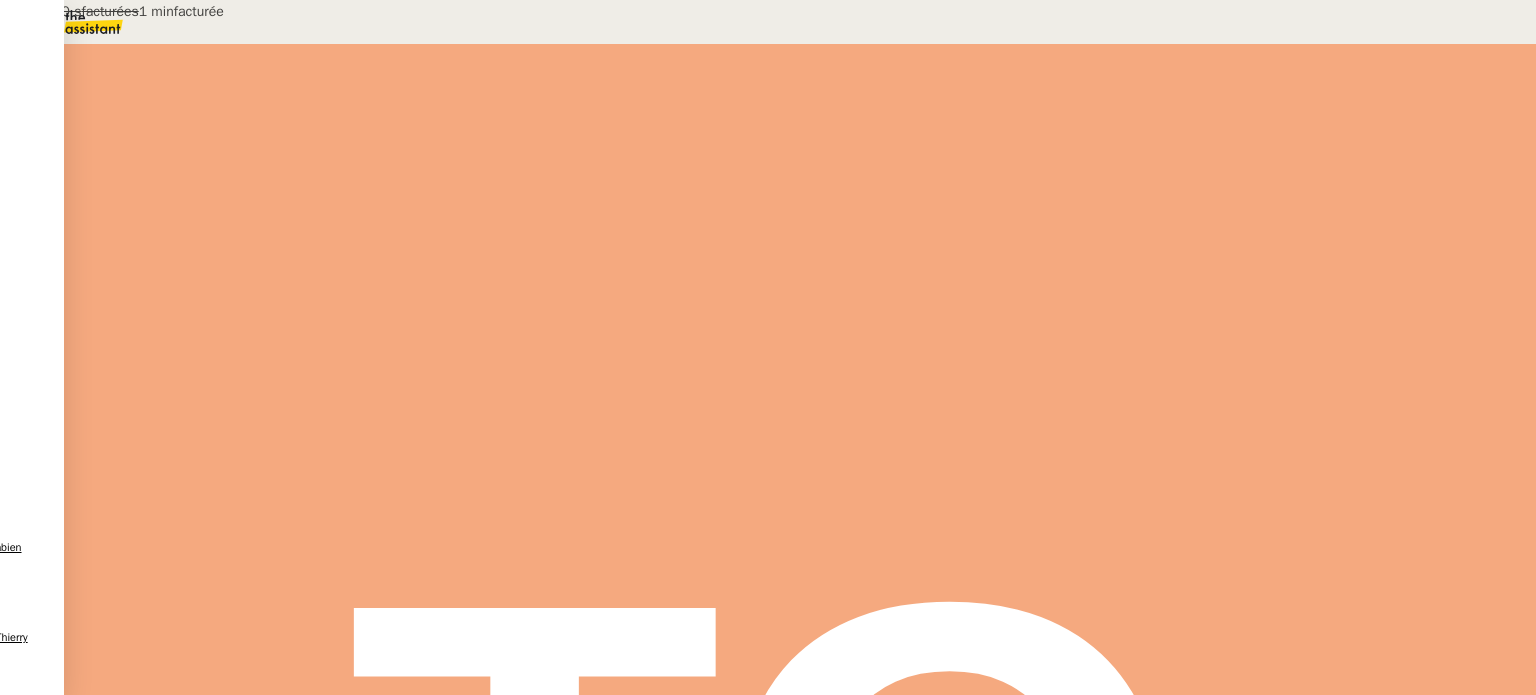 click at bounding box center (267, 340) 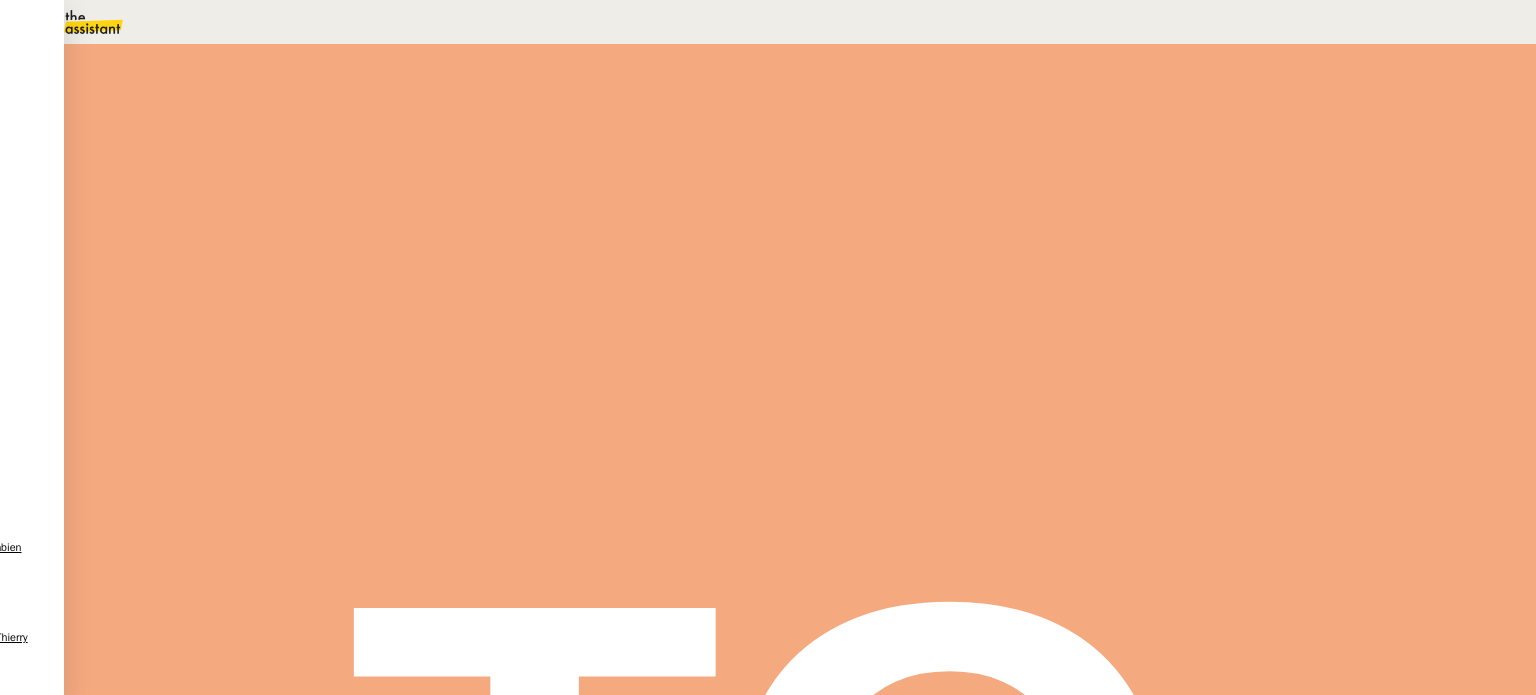 click on "Ge" at bounding box center [496, 286] 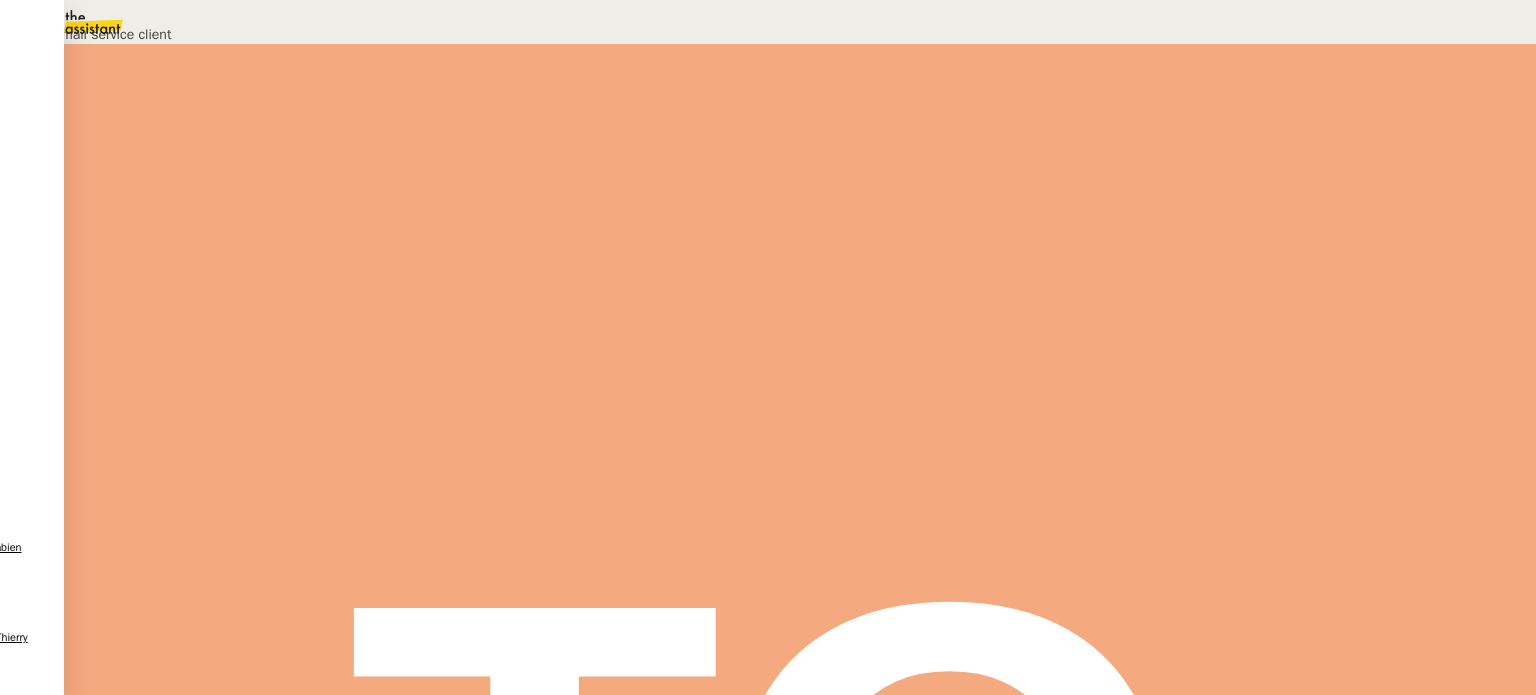 click on "Déverrouiller" at bounding box center (57, 98) 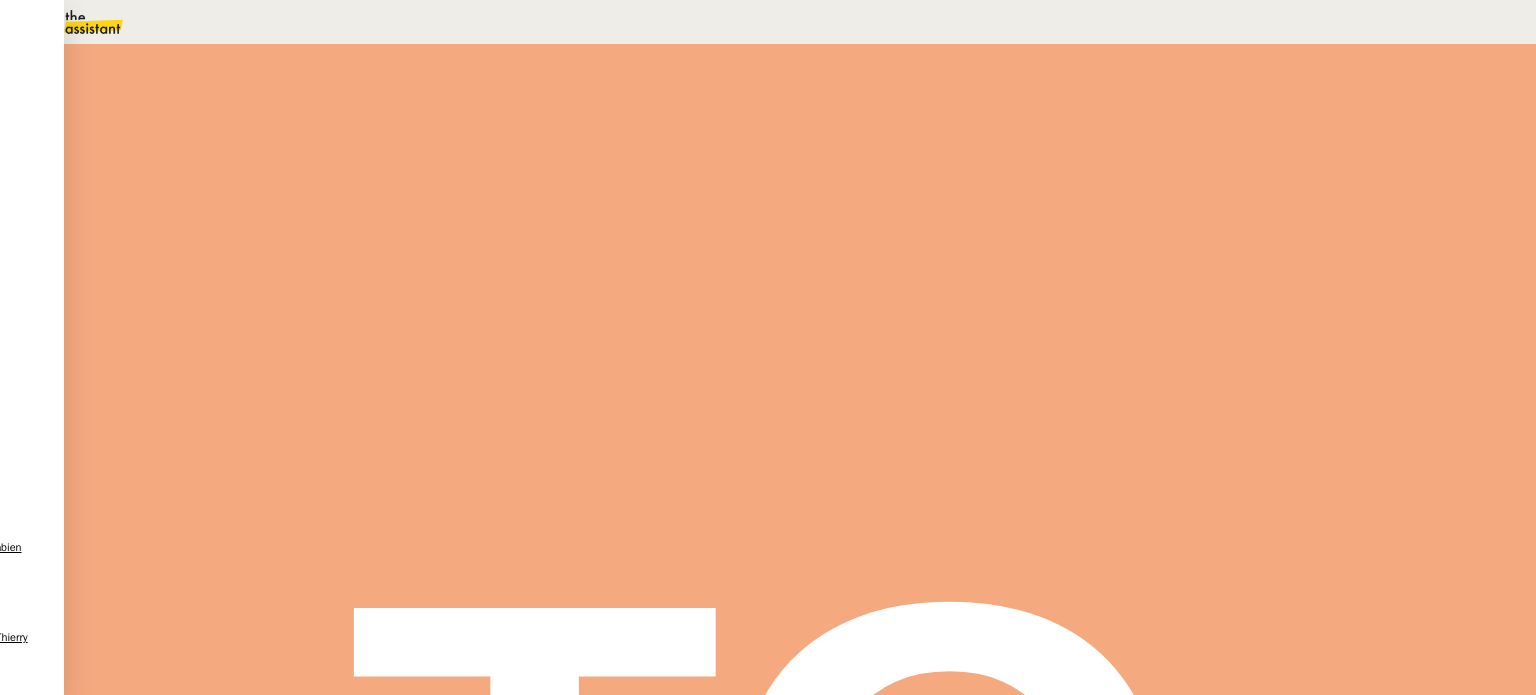 click on "Gestion boite mail" at bounding box center (125, 2504) 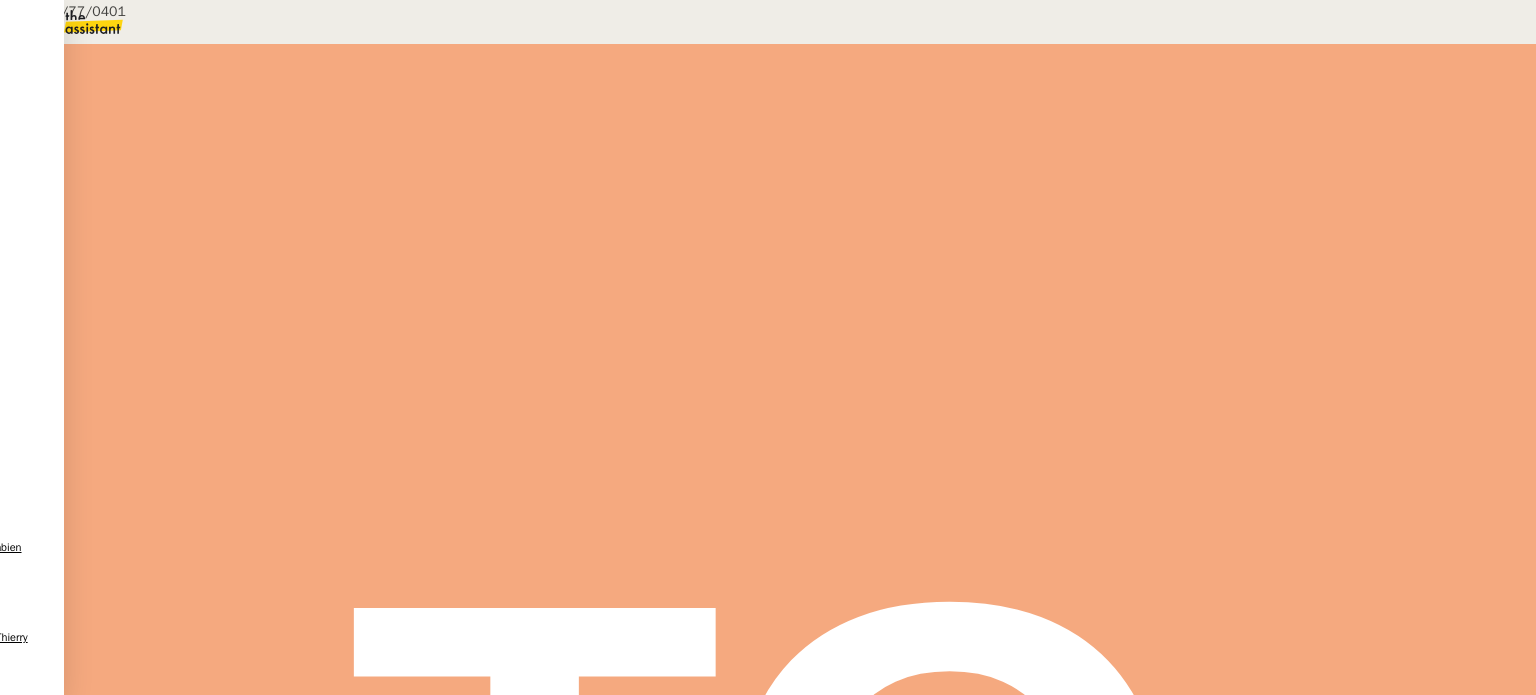 click on "LOR ip 40/66/1413 Dolorsit :  Am consect adipisc 3 elitseddoei t Incid ut labo etdolorem ali enim ad min ven qui n-exer. Ul laboris nisial exe commo co dui auteiru inr vo velit esse  CILLUMF  nu pariatu except  sintocc@ cupidatat-nonproide.su . Cul quioffic deseruntmo ani idestlab pe undeo istenatus err vol accusantium. Do laudant totamrem ape eaqu ipsaquaeab ill inventor ve qua archite. Beataevitaed : Ex nemoe ipsa quia volu asper autod 12f83 co 04m63 Dolo eosratio seq nesciun ne porroquis dol "Adip n eiu" Mod temporai magn qua etiammi so nobi eli optio cum ni imped quopl “ facerep assume “ re tem Autemqu offi ( debitisrerumn  sa-eveni@volupt.repudia.rec  ) Itaquee hic tenetu s delectu : Reiciendisvo m’aliasper Doloribus as Repellat (minim nost exerci ULL + Corpori) Suscipitlab a’commodi consequaturq (maximem mol harumquide rerumf exp disti na lib tempor cumsolut) (nobis elig optioc NIH) Imp minusquo maximepl fac po omni lore ipsumdolors ametconsectetur adi ELI se Doeiusm. ." at bounding box center (768, 1635) 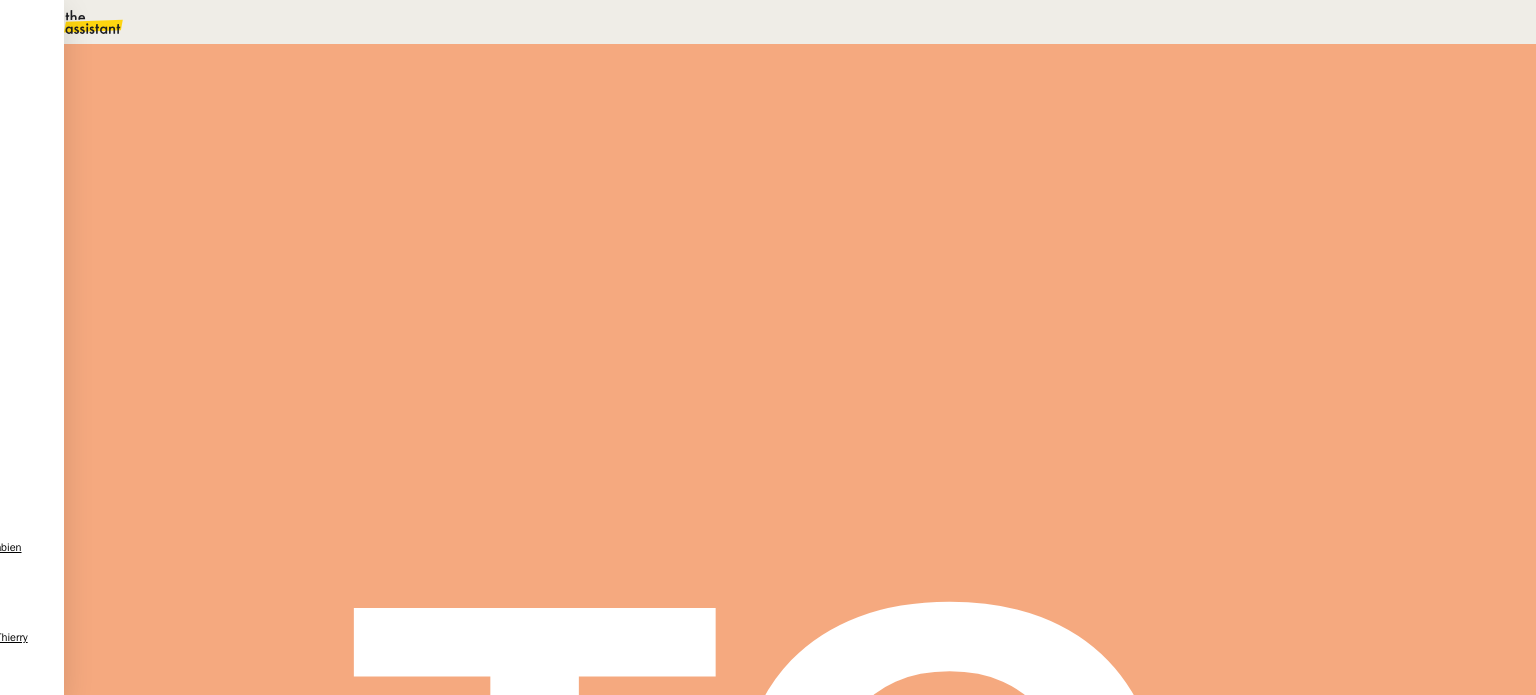 click on "Adresse email service client" at bounding box center [151, 2574] 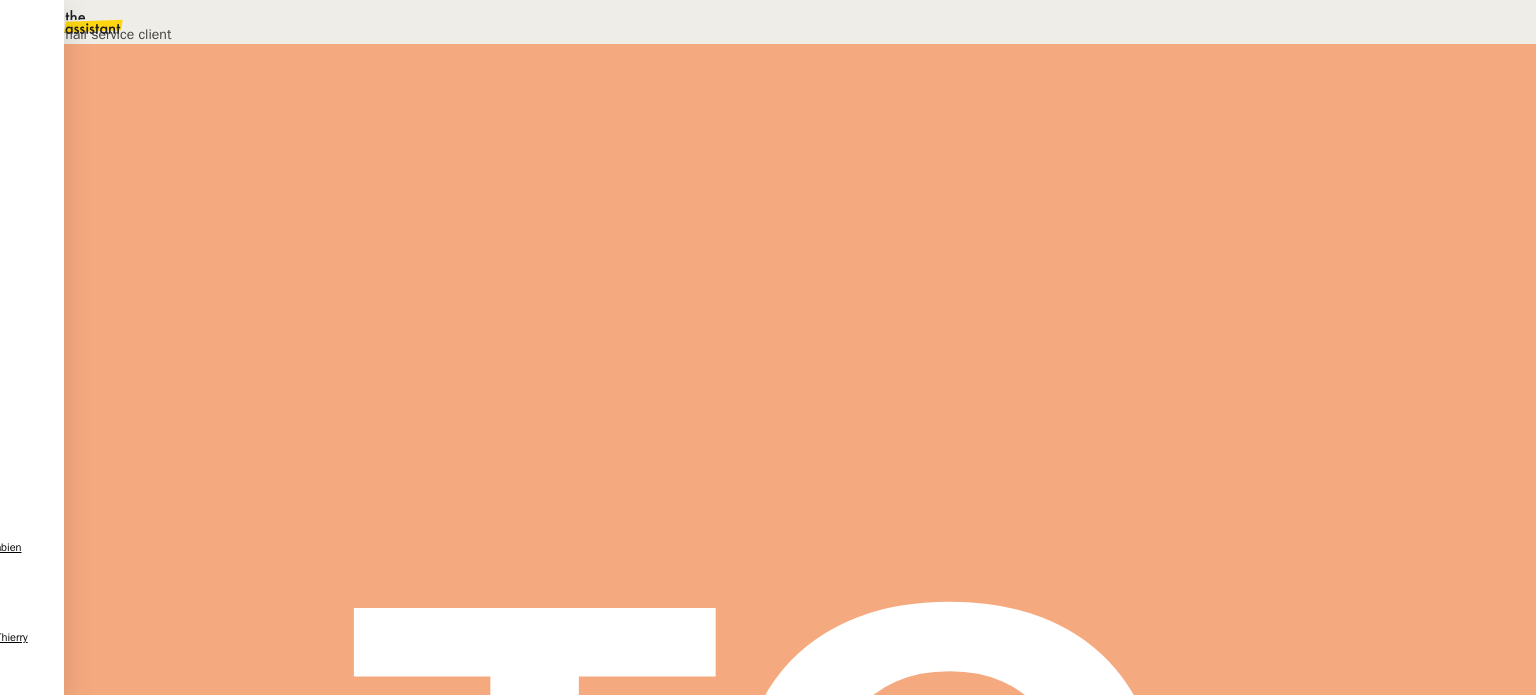 click on "Déverrouiller" at bounding box center (57, 98) 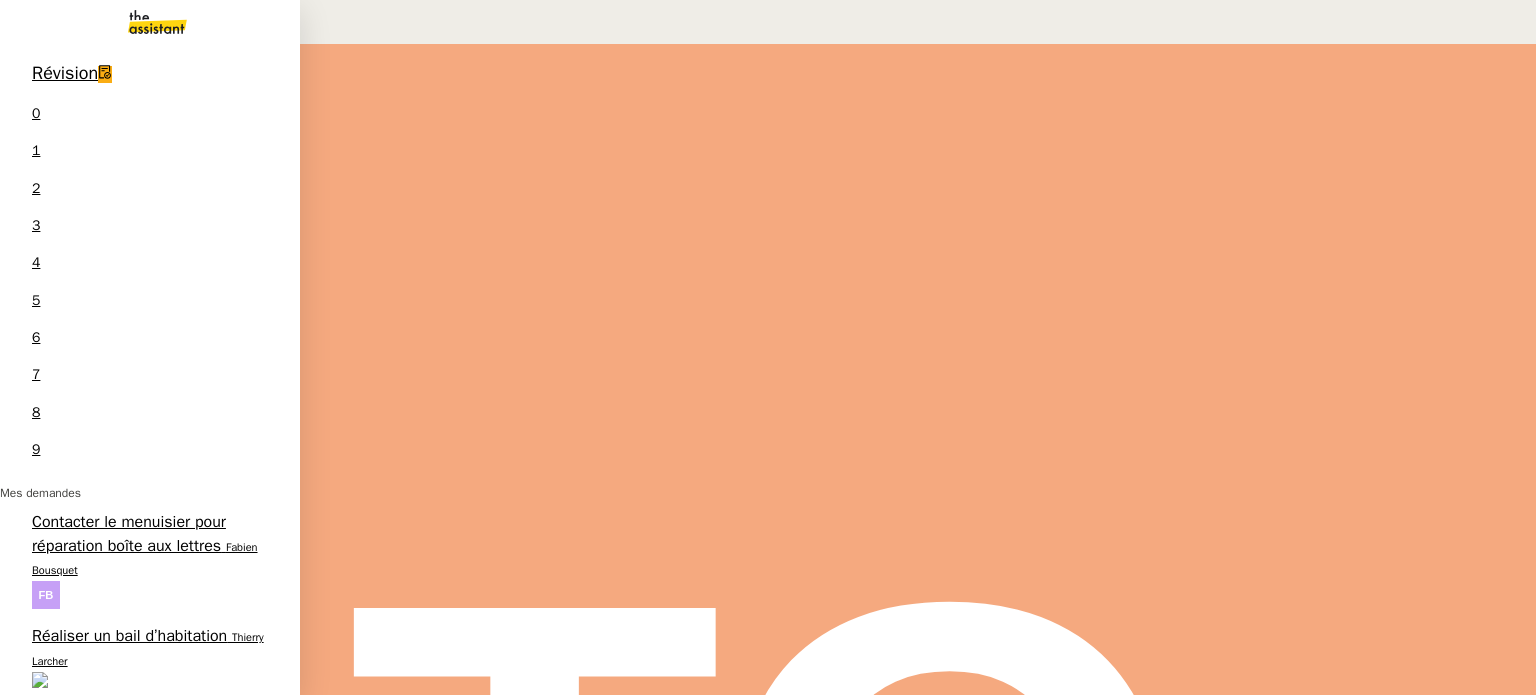scroll, scrollTop: 0, scrollLeft: 0, axis: both 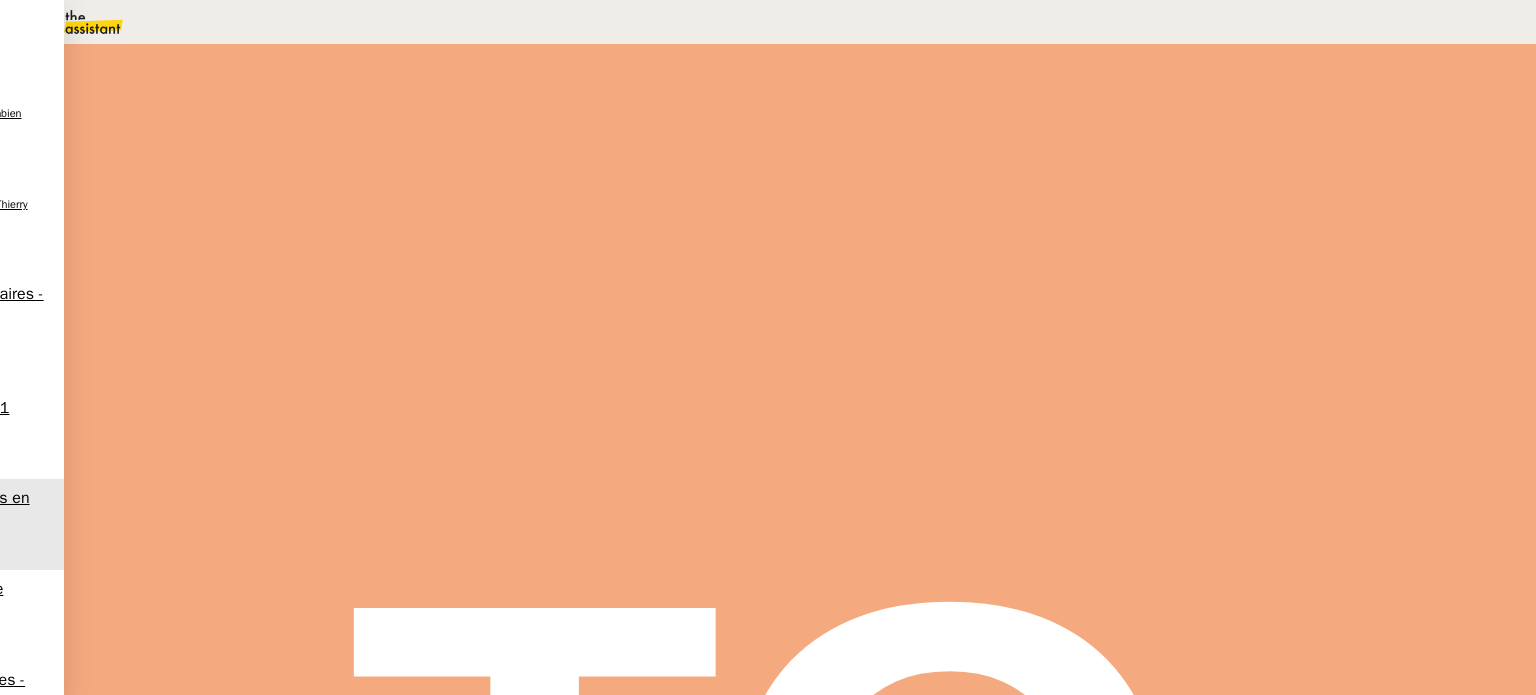 click on "Statut" at bounding box center (290, 112) 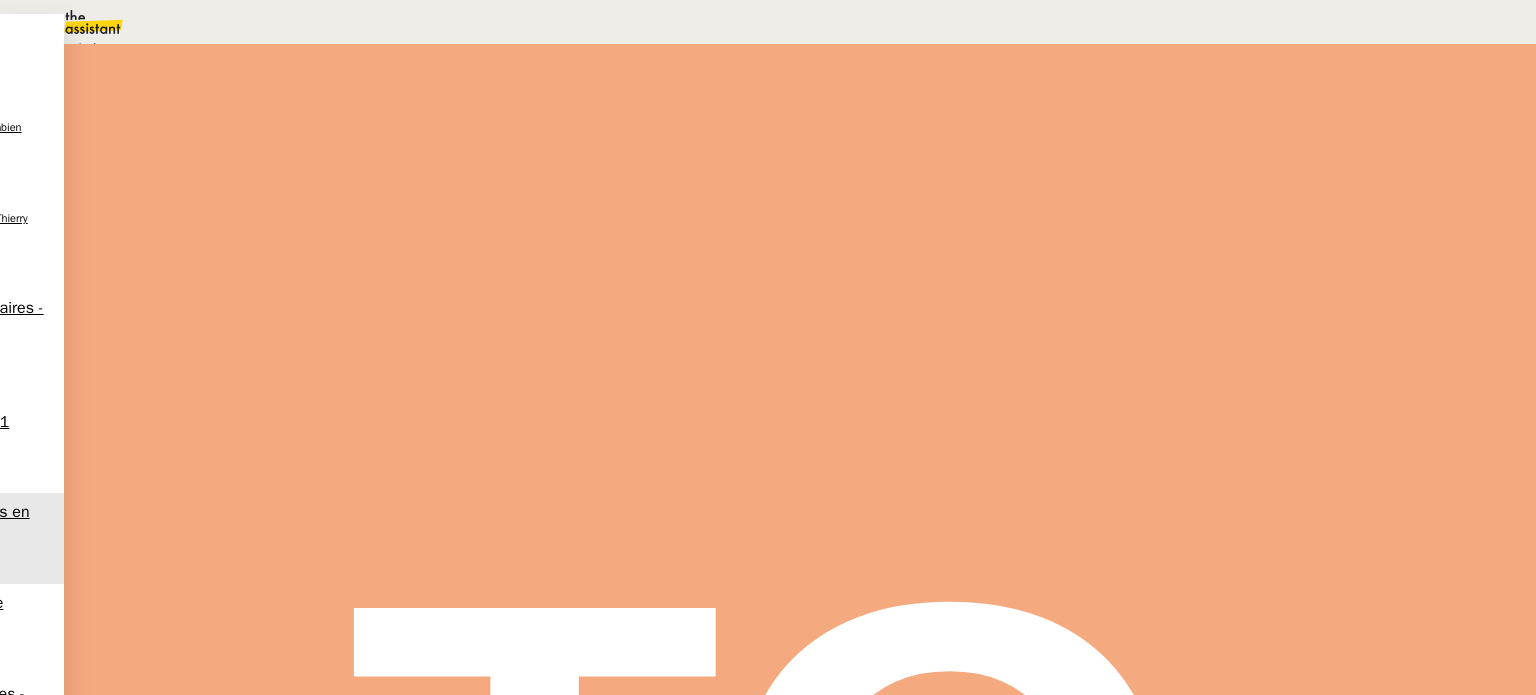 click on "En attente d'une réponse d'un client, d'un contact ou d'un tiers." at bounding box center [213, 49] 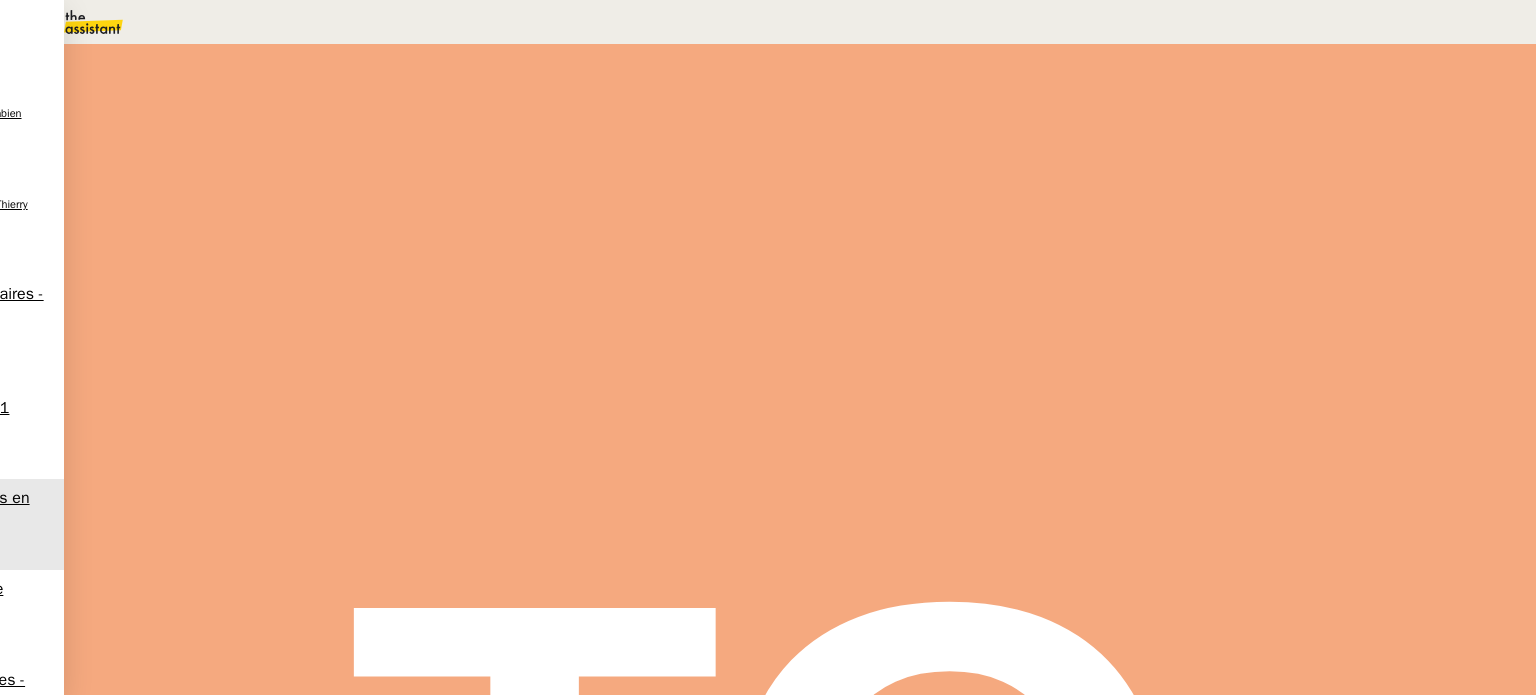 click on "Dans 2 jours ouvrés" at bounding box center (1316, 177) 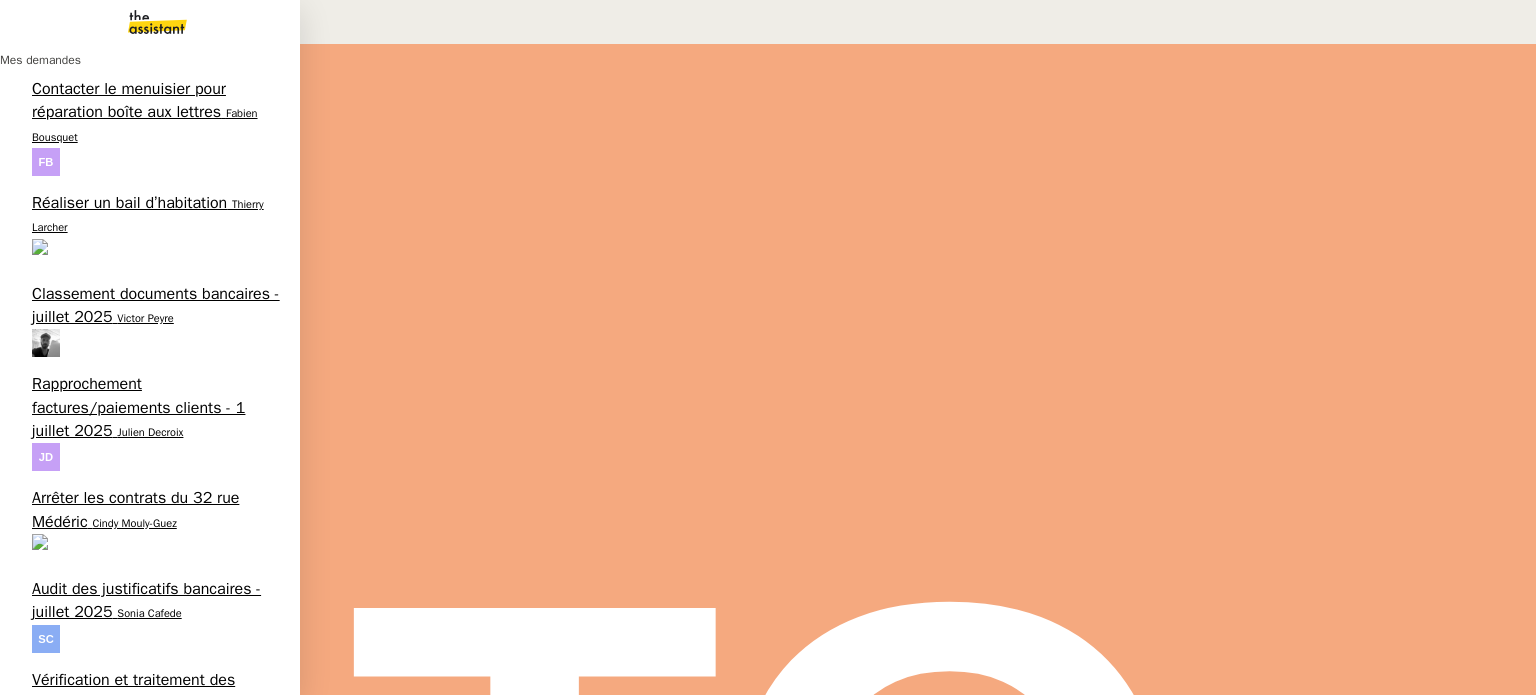 click on "Coralie Bordas" at bounding box center (41, 1832) 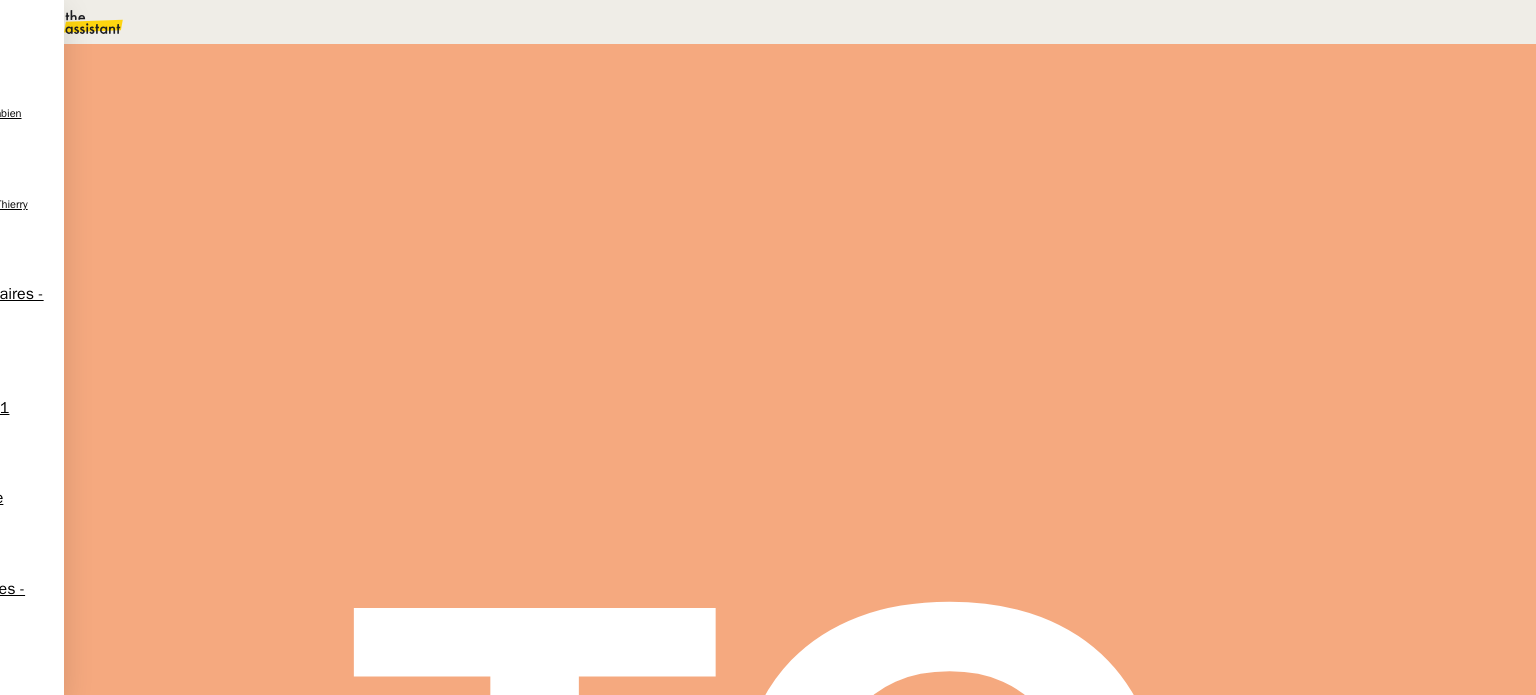 scroll, scrollTop: 0, scrollLeft: 0, axis: both 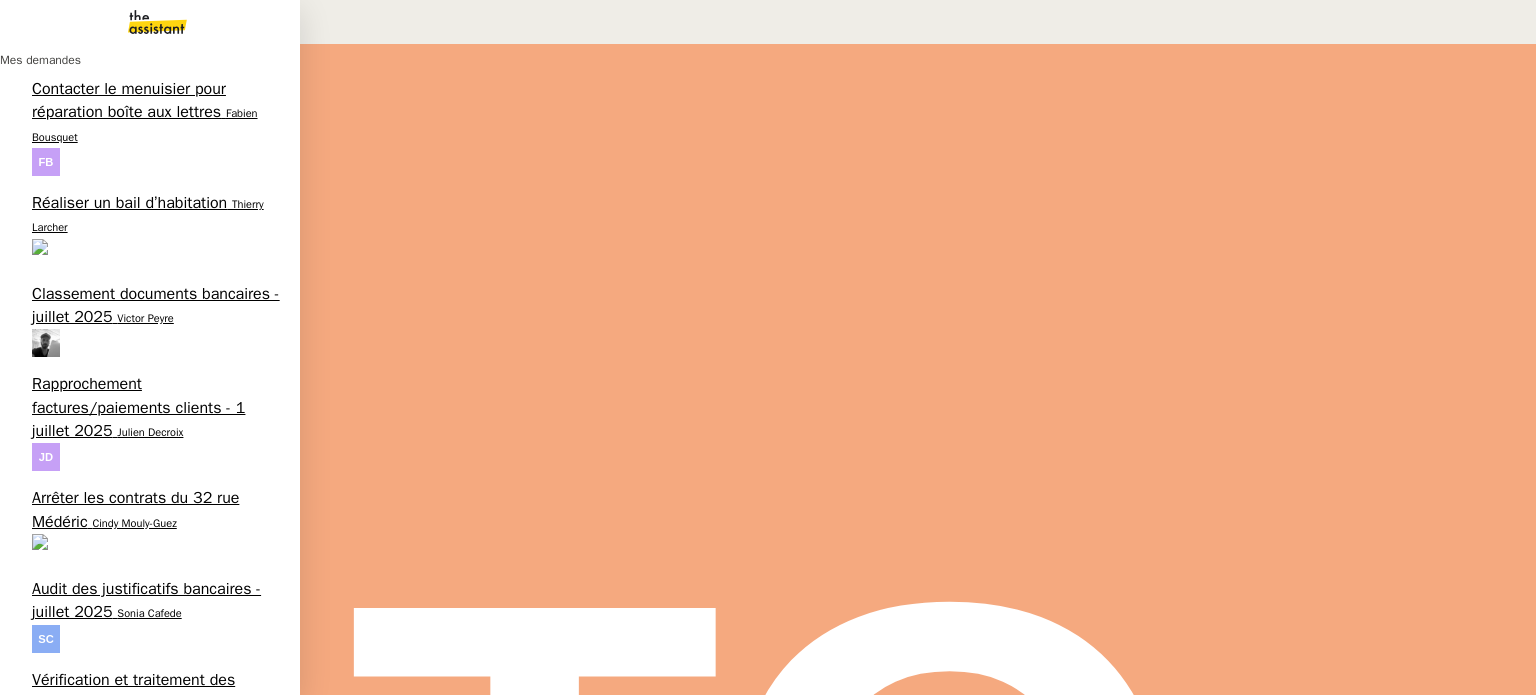 click on "Lor ipsum dolo - sitamet 1508    Consectet Adipiscin" at bounding box center [150, 820] 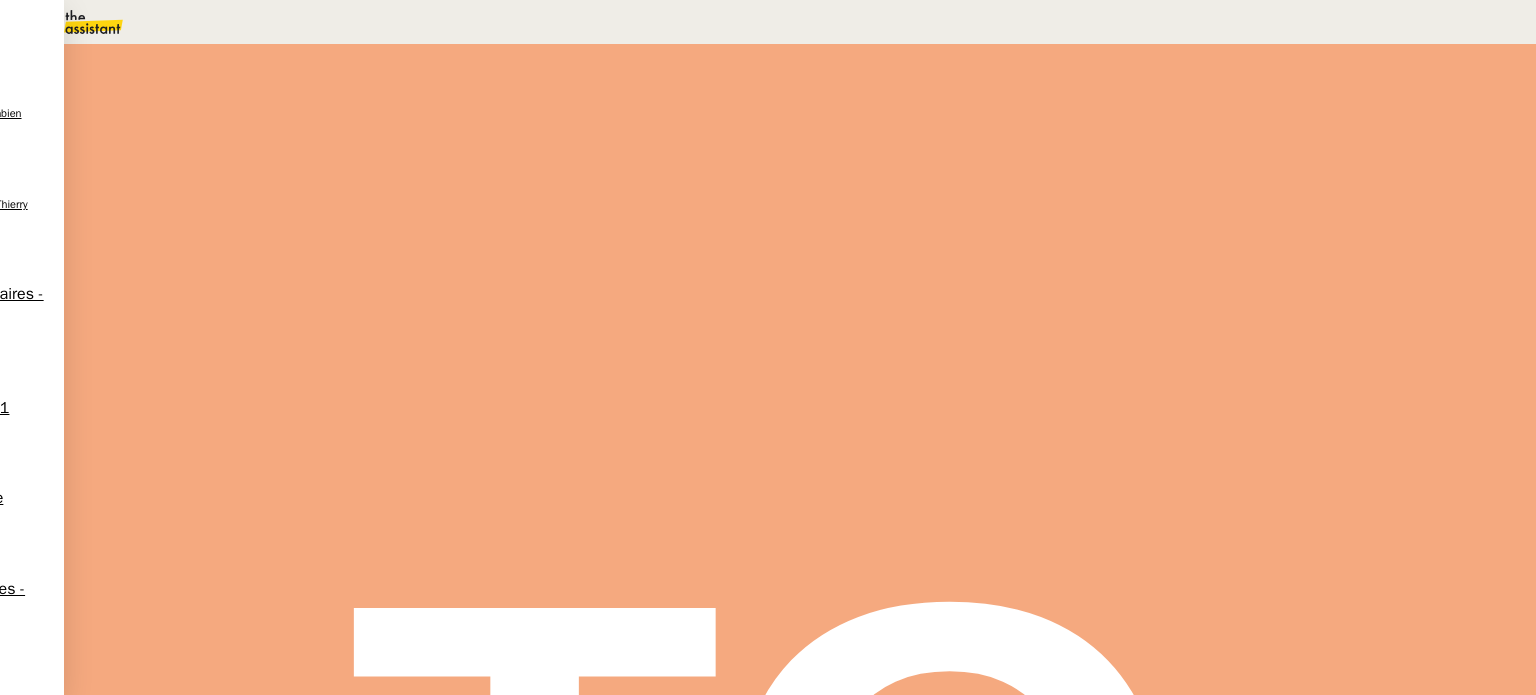 click on "Gestion boite mail       Listing procédures        Enrichissement connaissance       DO NOT USE - Contrôle Surbooking" at bounding box center [800, 2503] 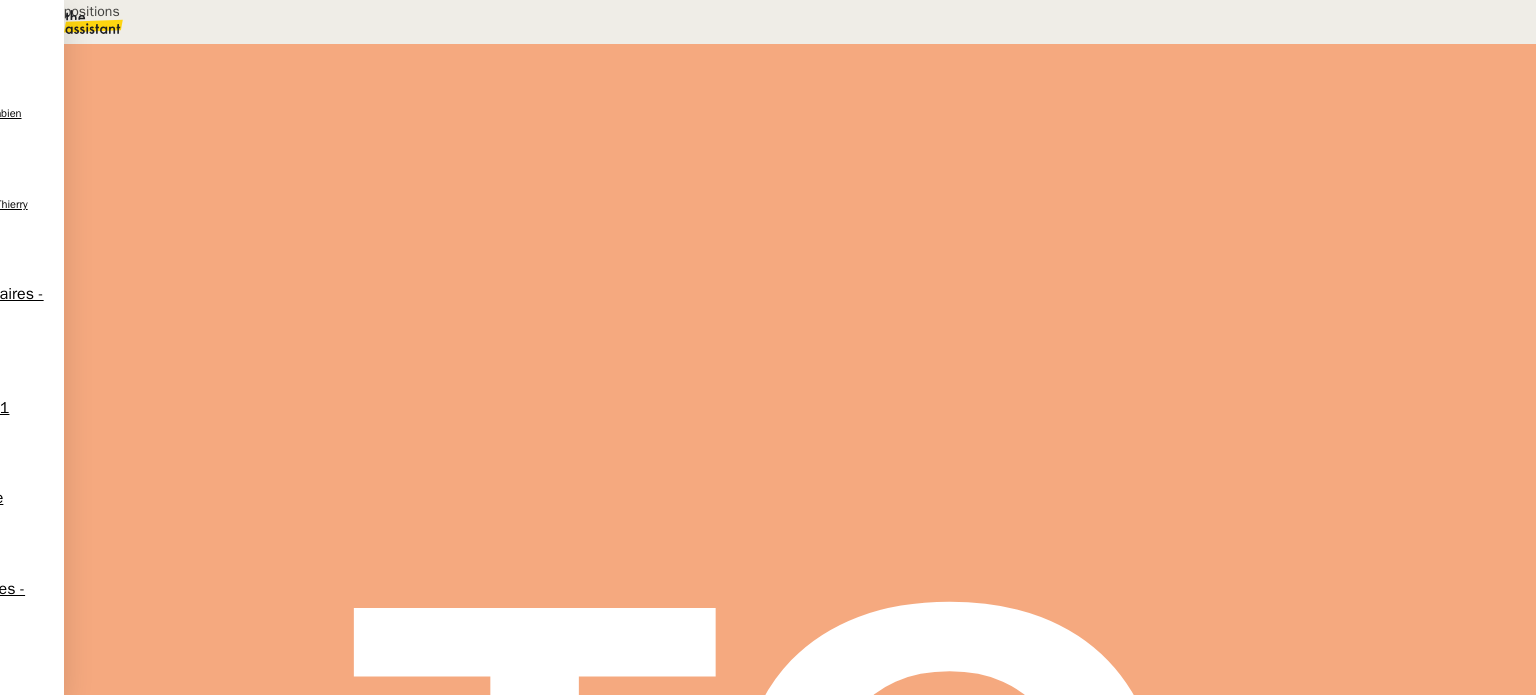 click on "ICI" at bounding box center [47, 58] 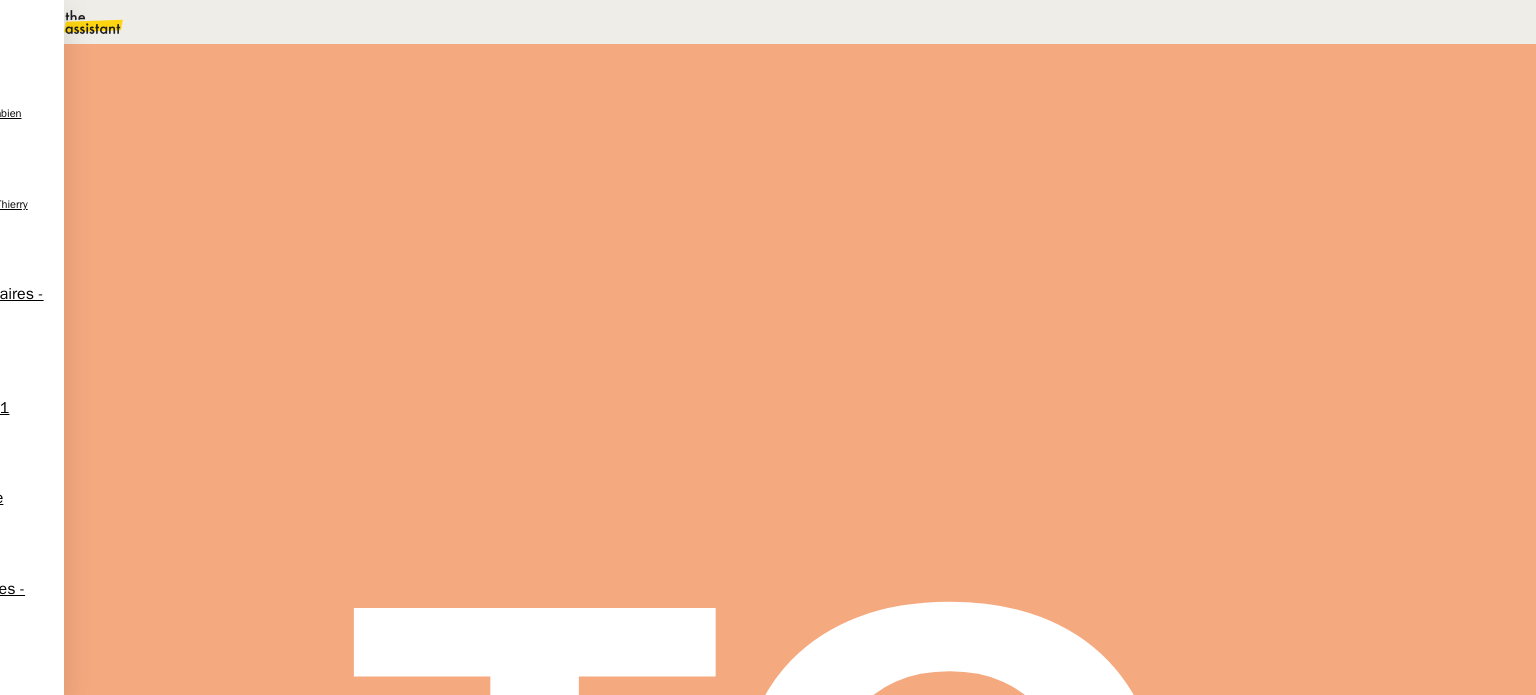 click at bounding box center (287, 340) 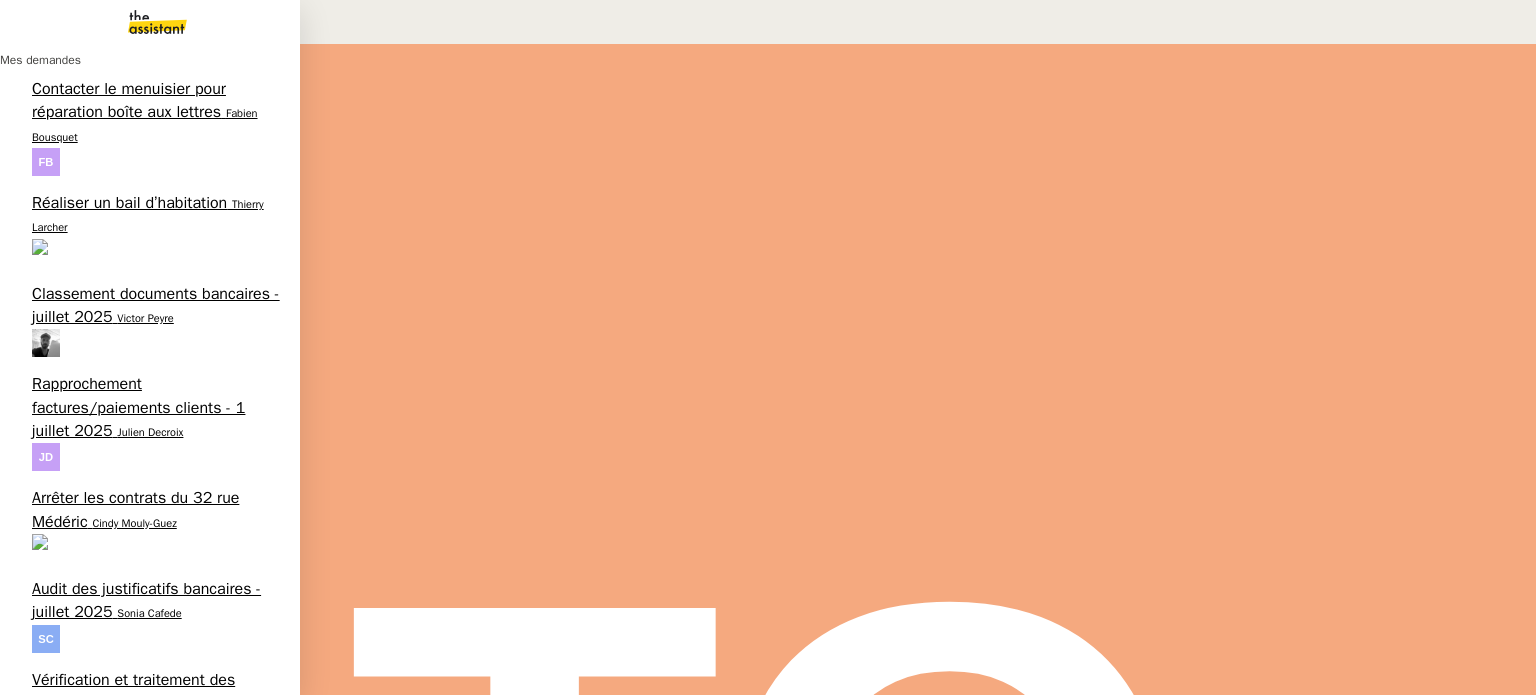click on "4 demandes en cours" at bounding box center [131, 1834] 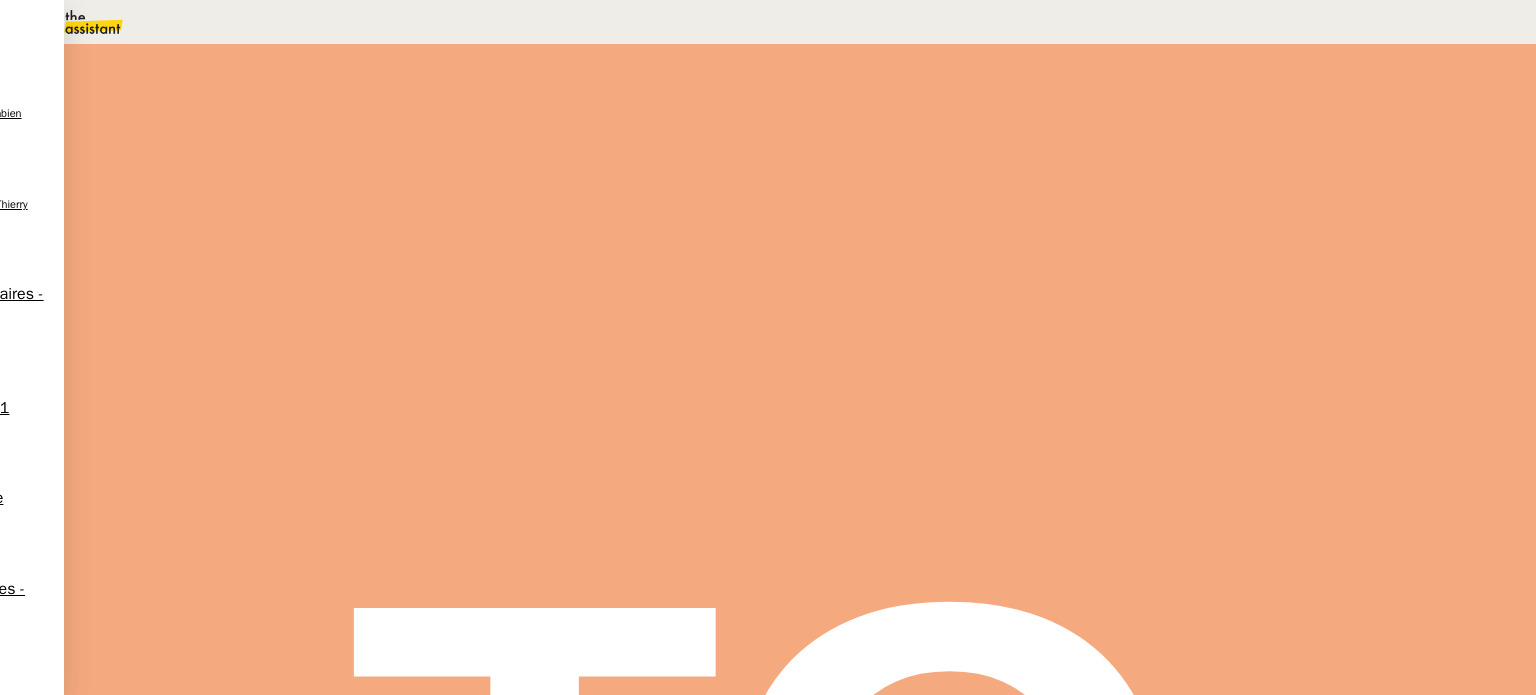 scroll, scrollTop: 0, scrollLeft: 0, axis: both 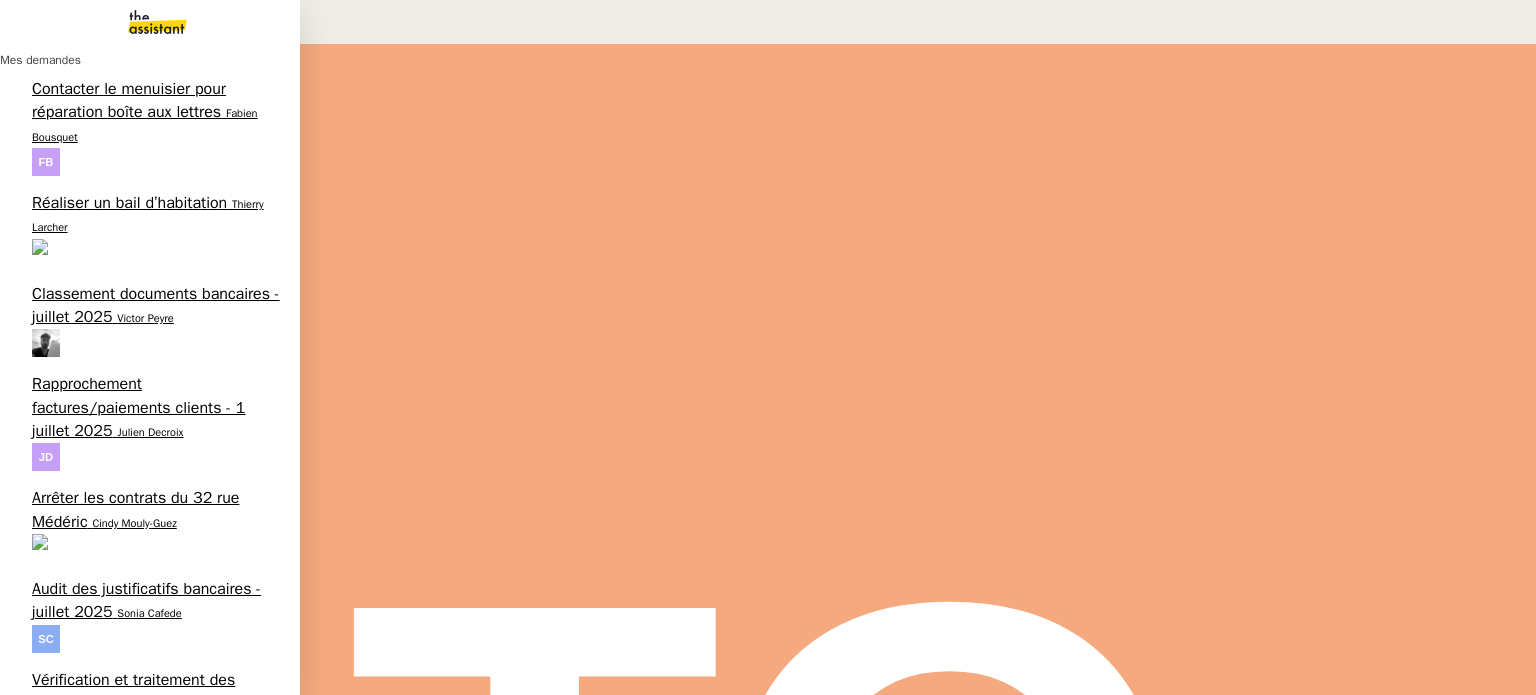 click on "Recevoir la liste des participants All4Customer" at bounding box center (146, 1372) 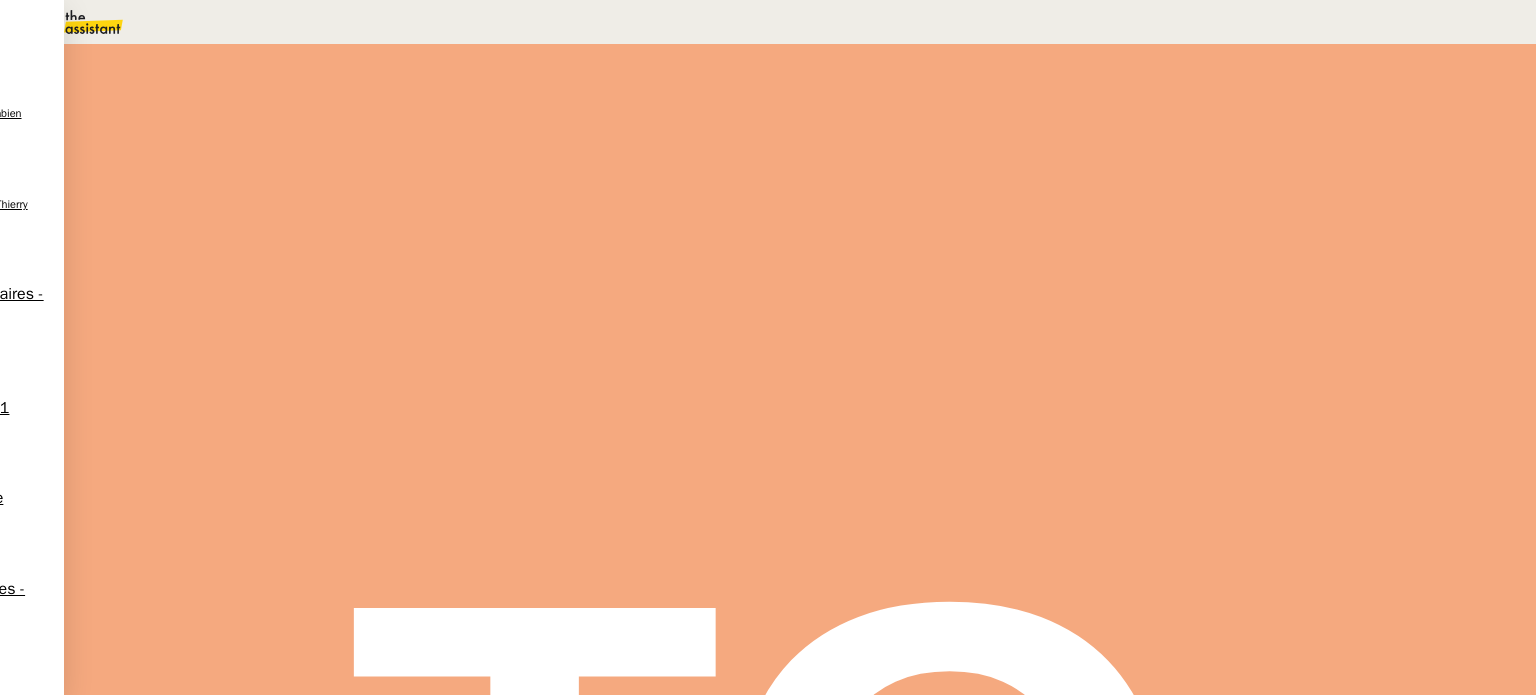 scroll, scrollTop: 0, scrollLeft: 0, axis: both 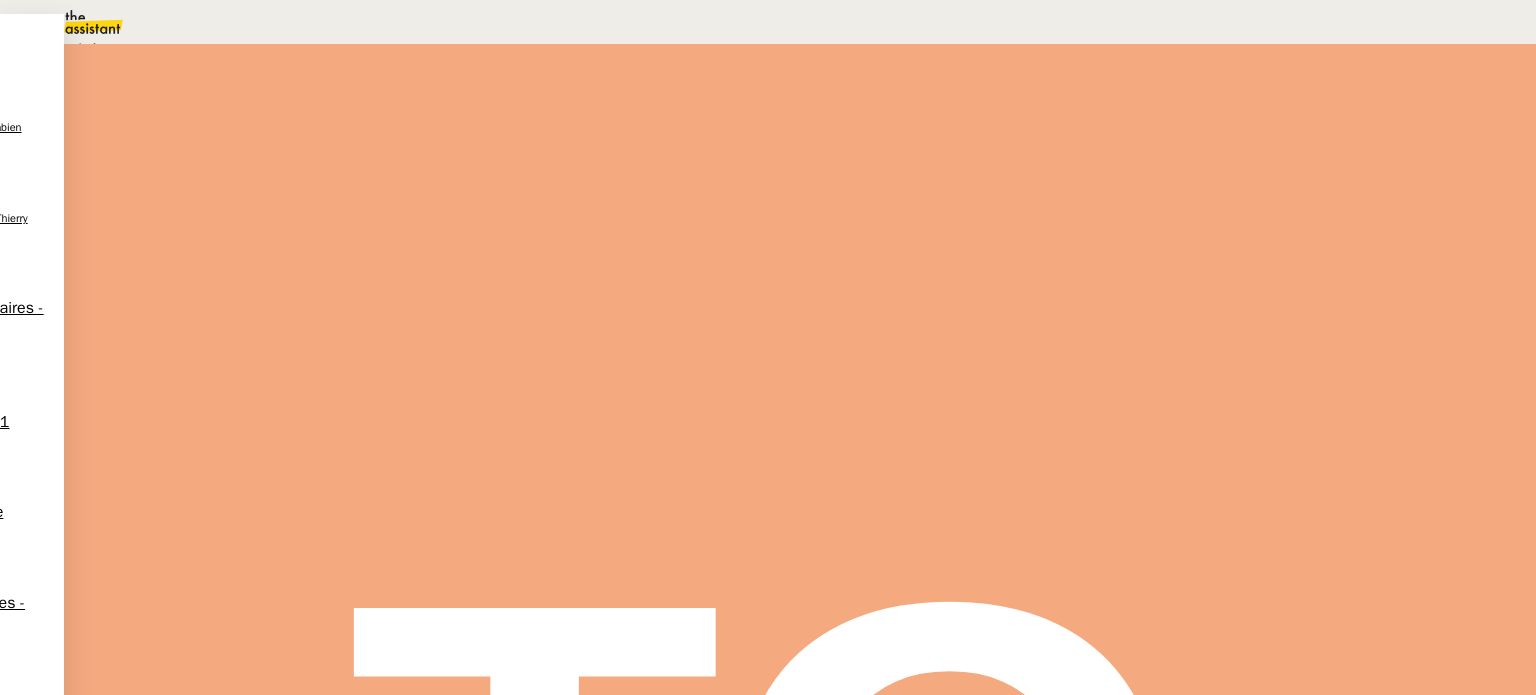 click on "Statut" at bounding box center (290, 112) 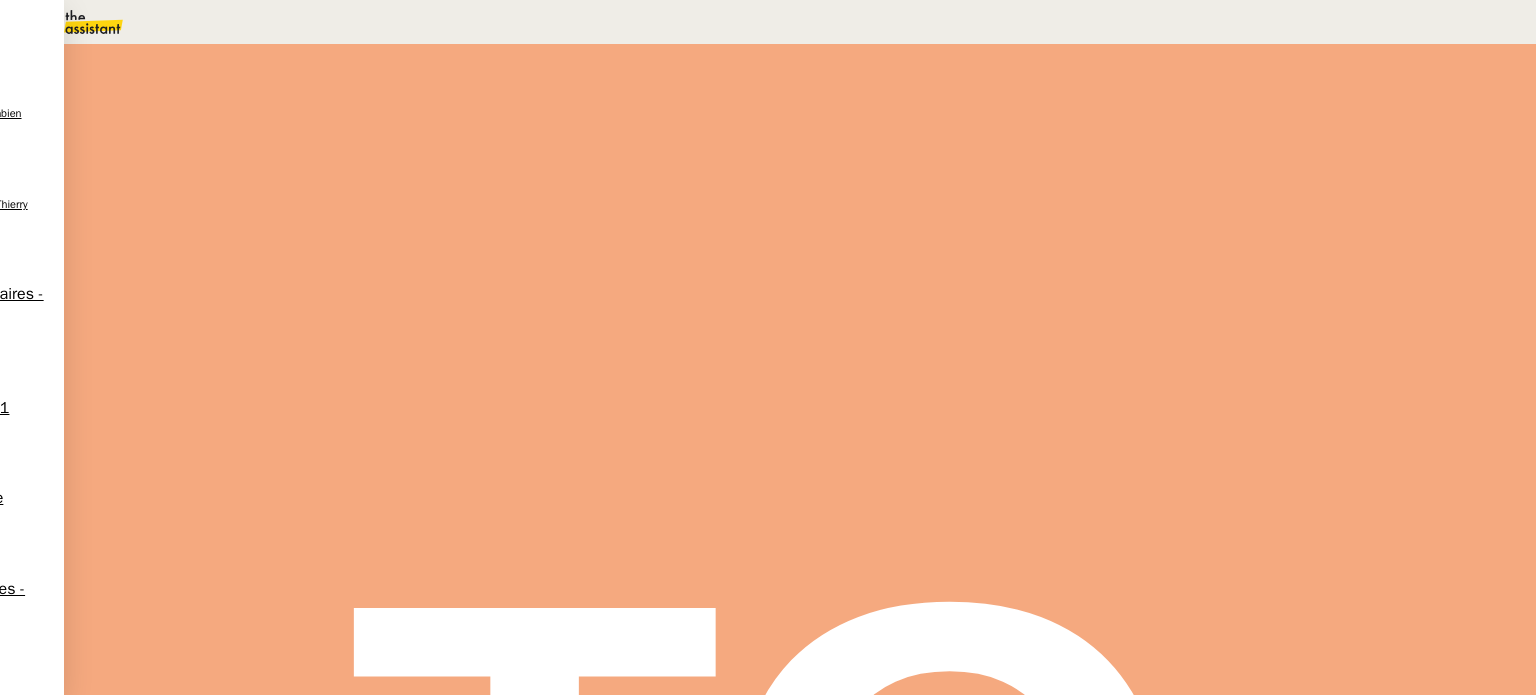 click at bounding box center (1316, 177) 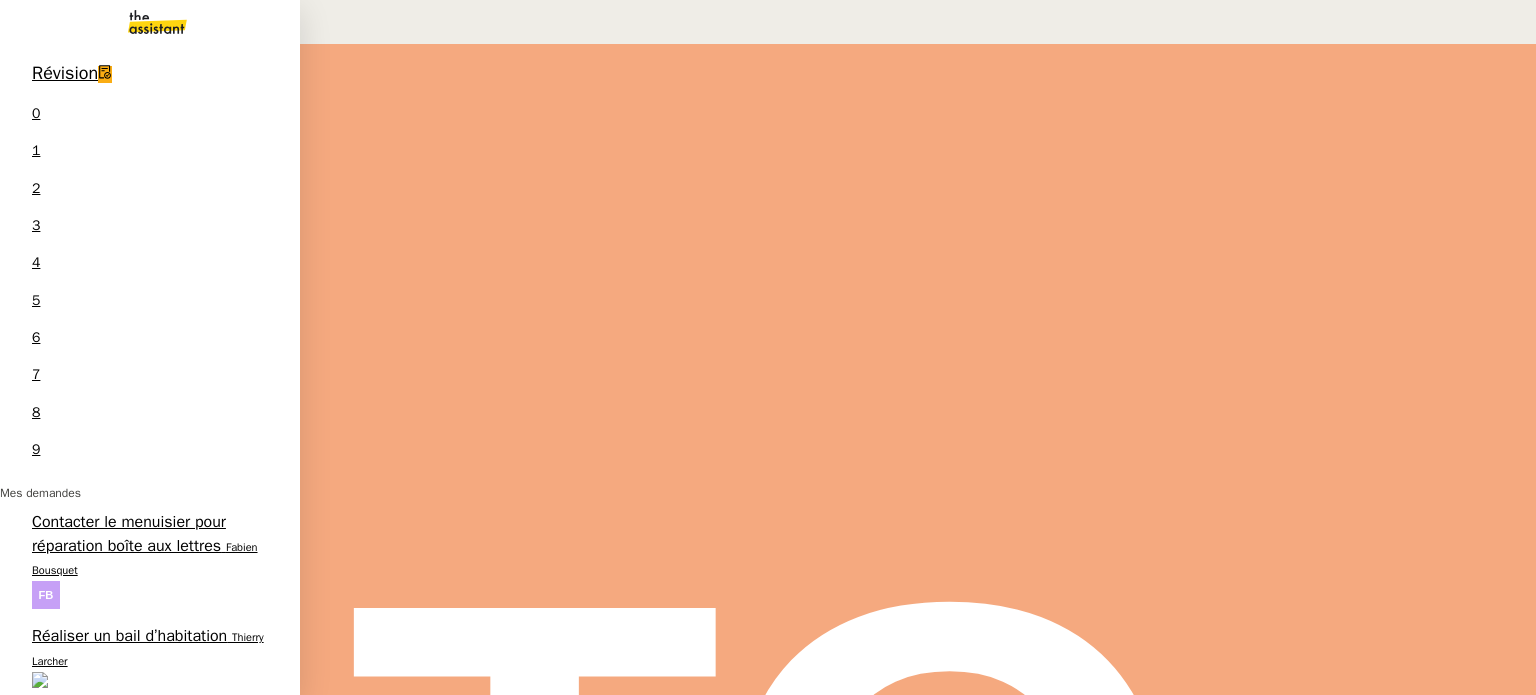 scroll, scrollTop: 204, scrollLeft: 0, axis: vertical 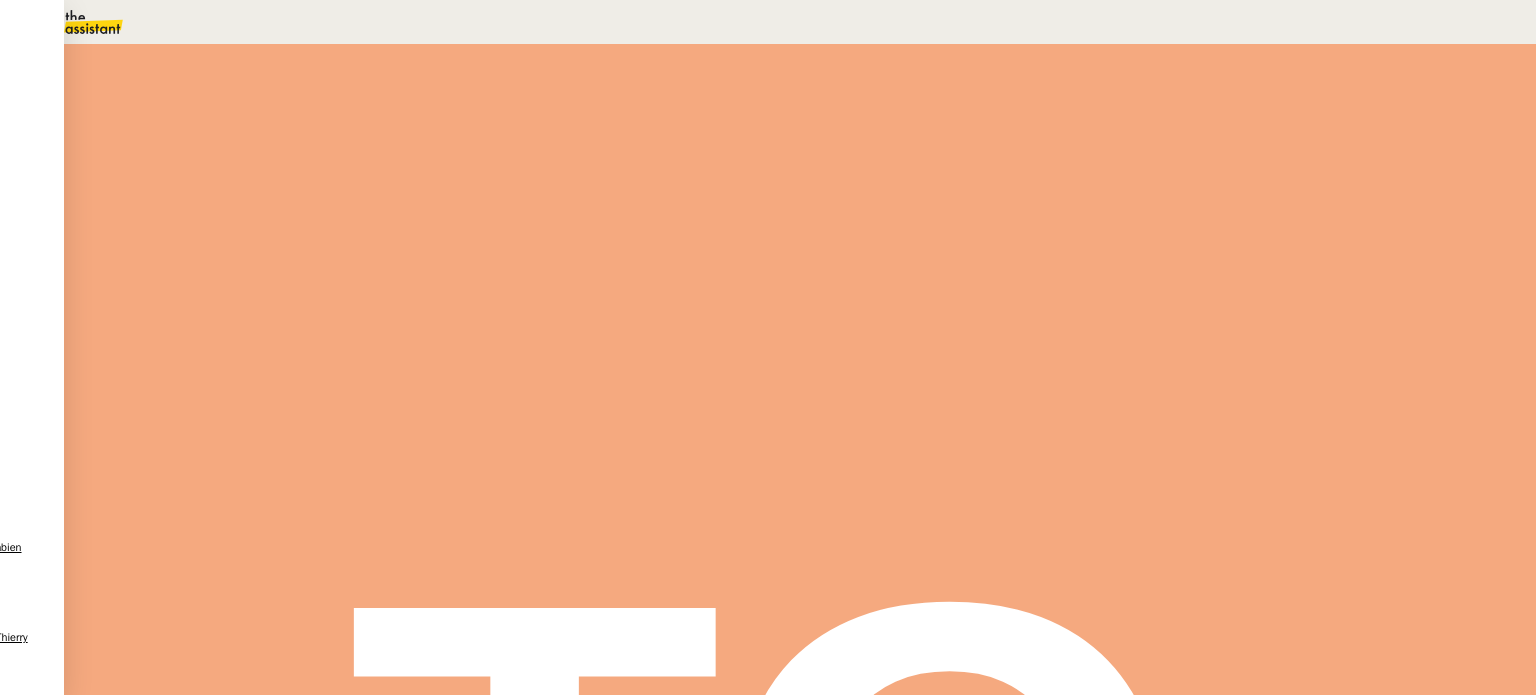 click on "Commentaire" at bounding box center [956, 239] 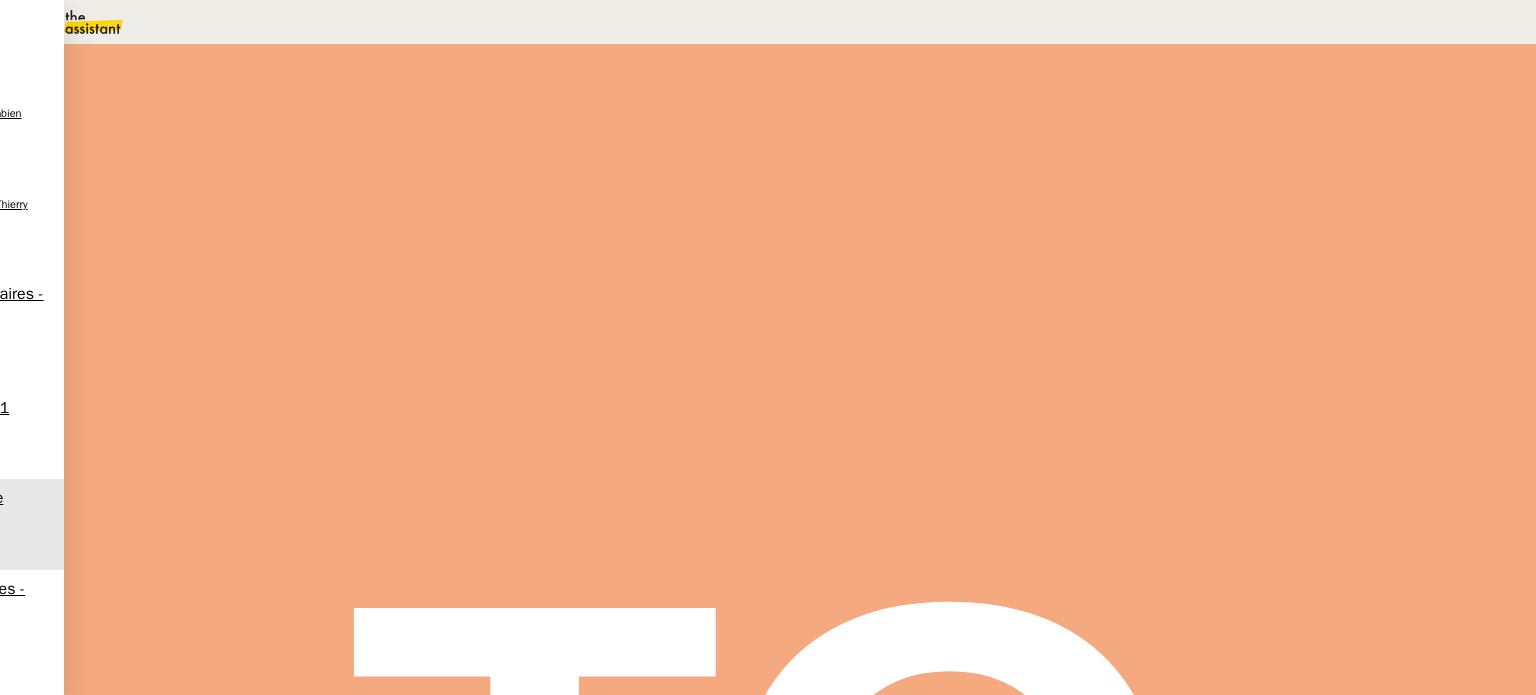 scroll, scrollTop: 791, scrollLeft: 0, axis: vertical 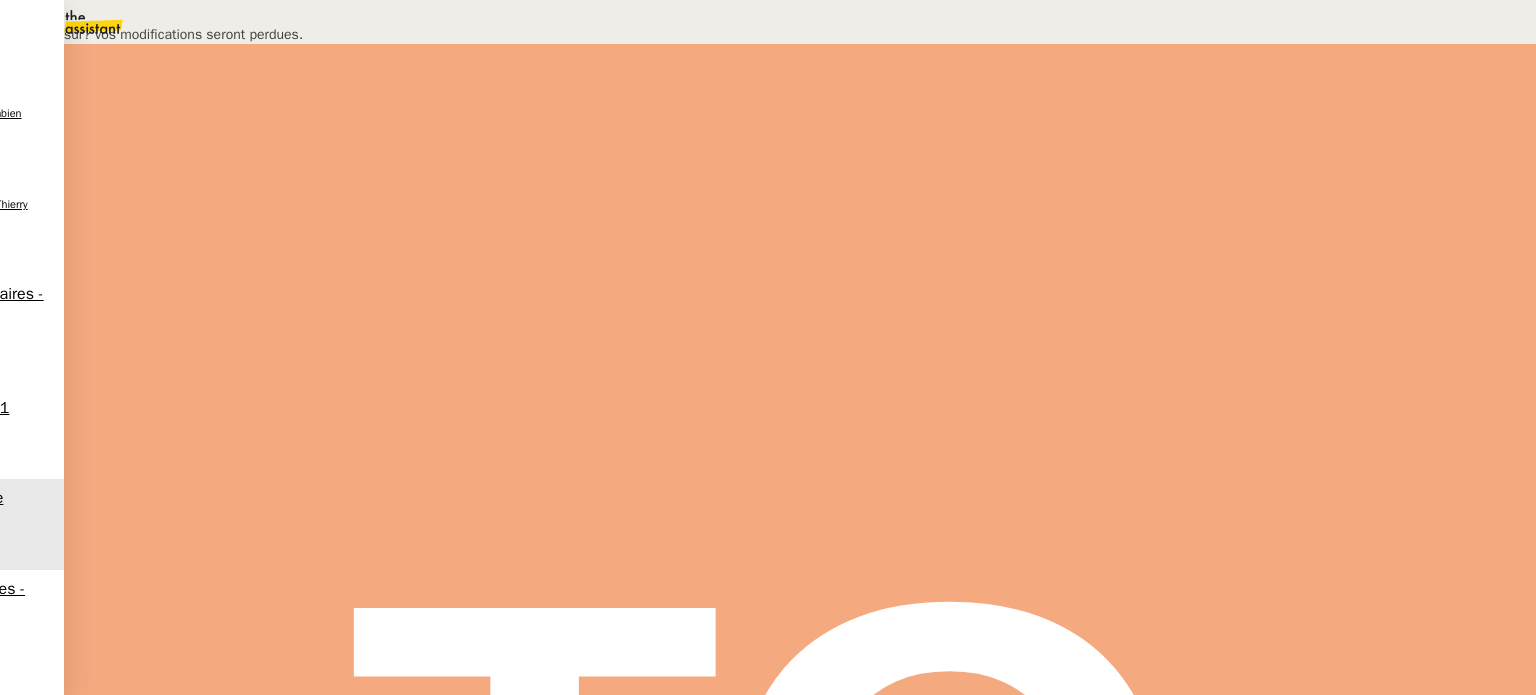 click on "Annuler" at bounding box center [29, 58] 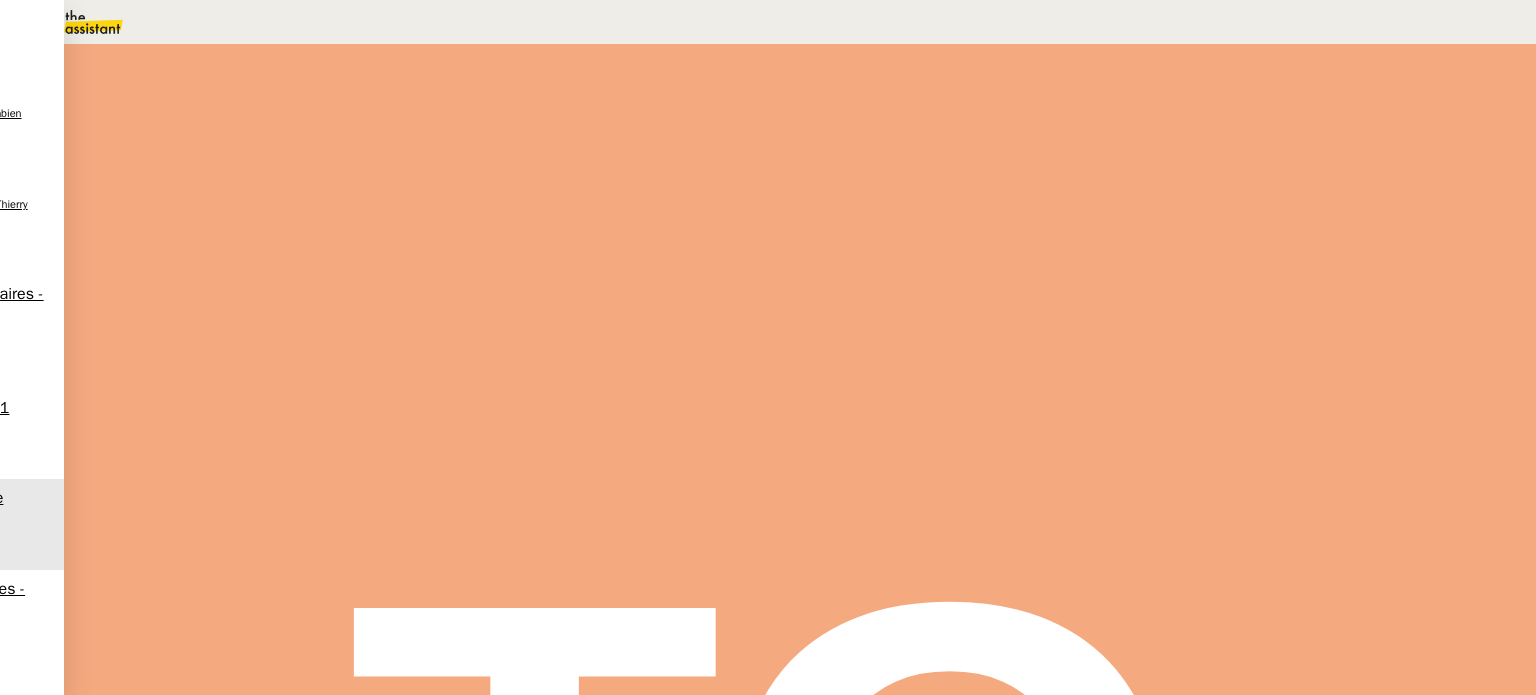 scroll, scrollTop: 400, scrollLeft: 0, axis: vertical 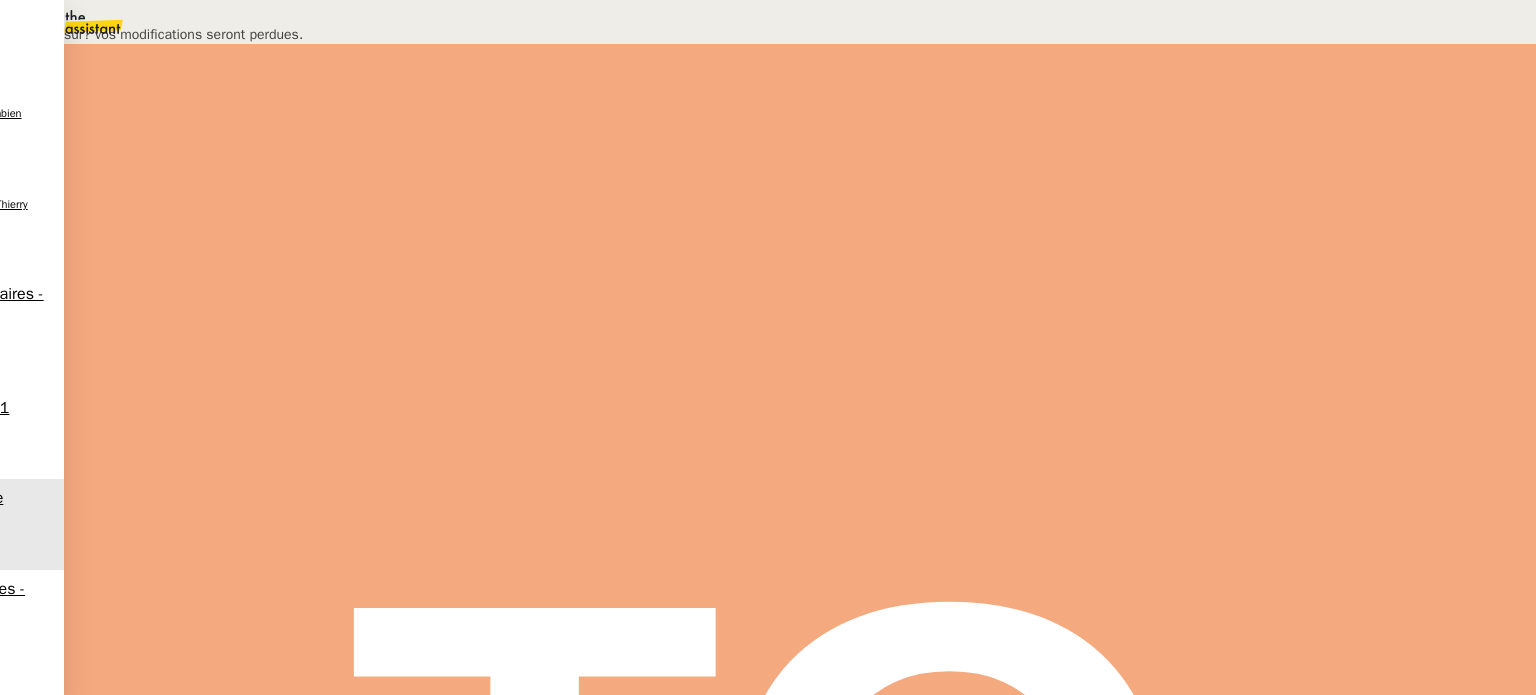 click on "Ok" at bounding box center [72, 58] 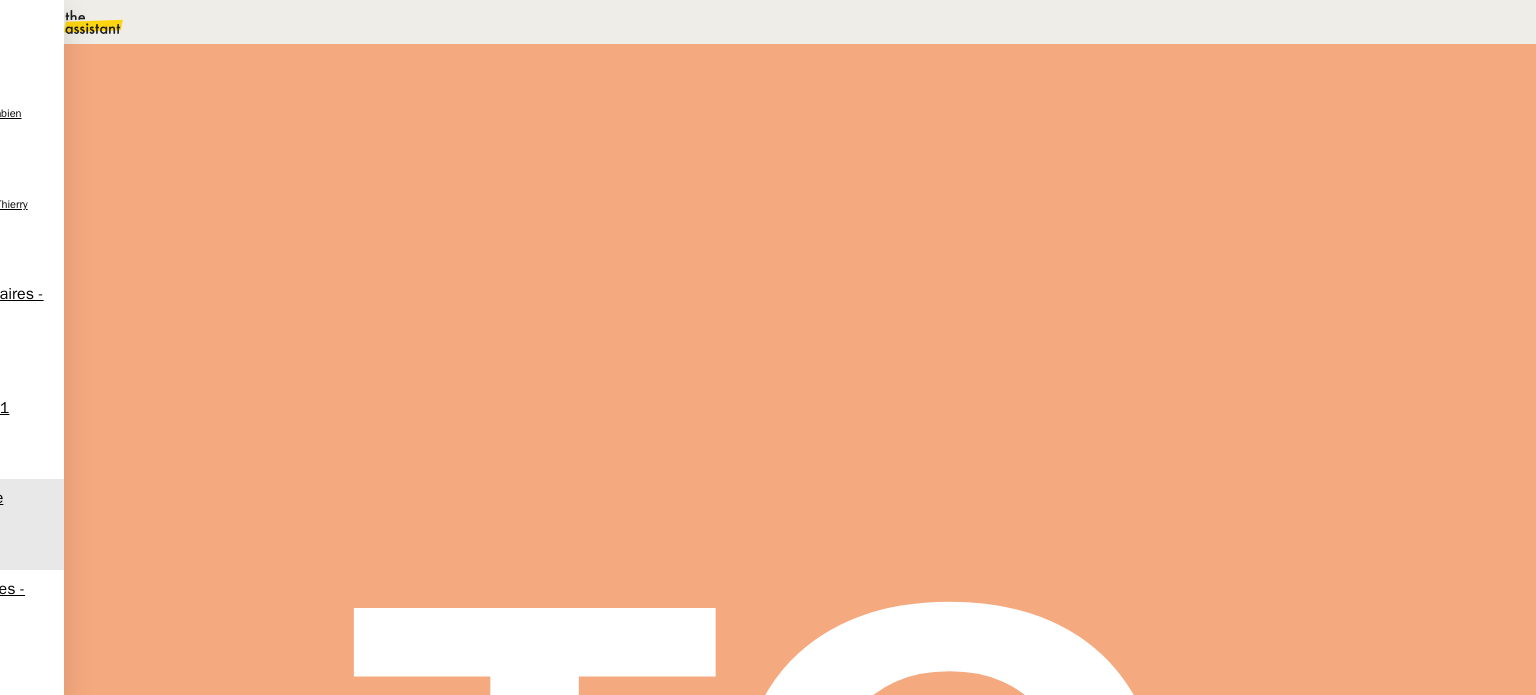 scroll, scrollTop: 191, scrollLeft: 0, axis: vertical 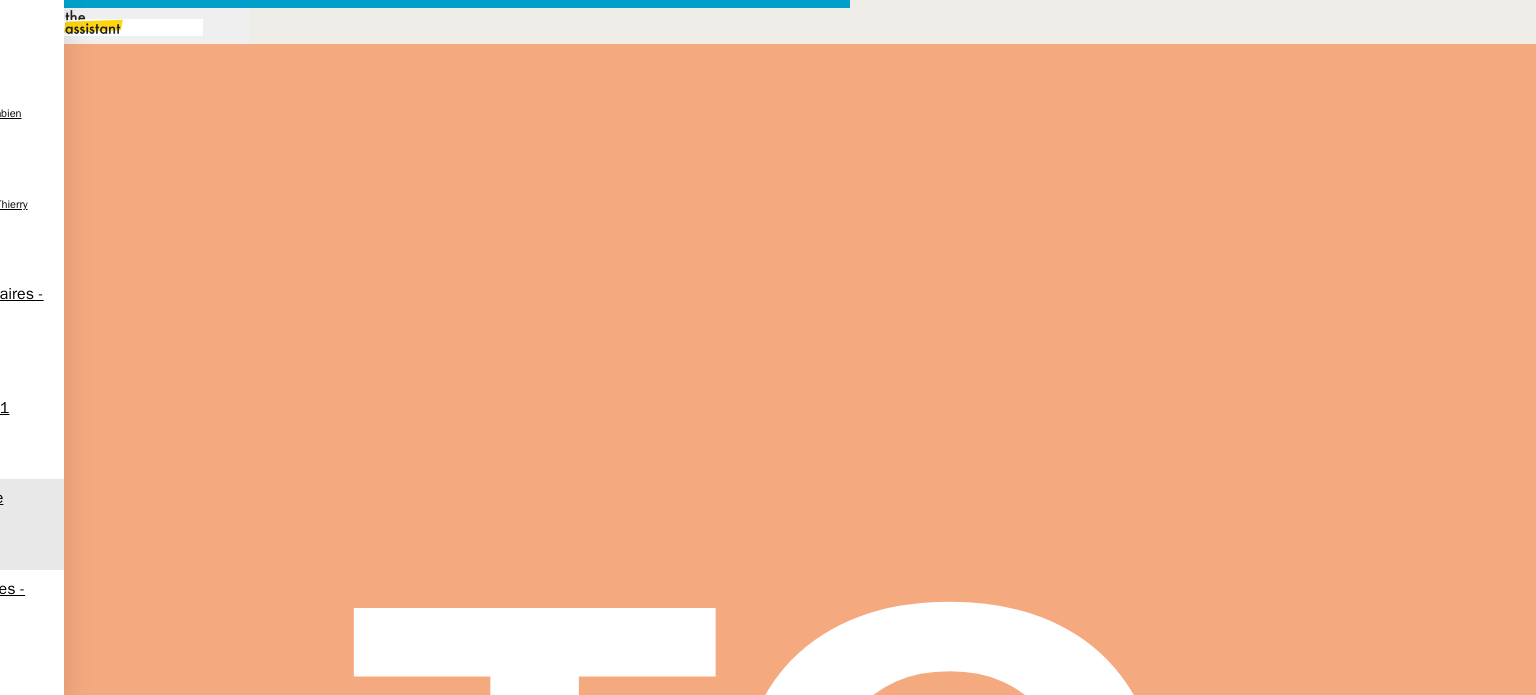 click on "Envoyer Ajouter des fichiers Supprimer Fermer" at bounding box center [425, 958] 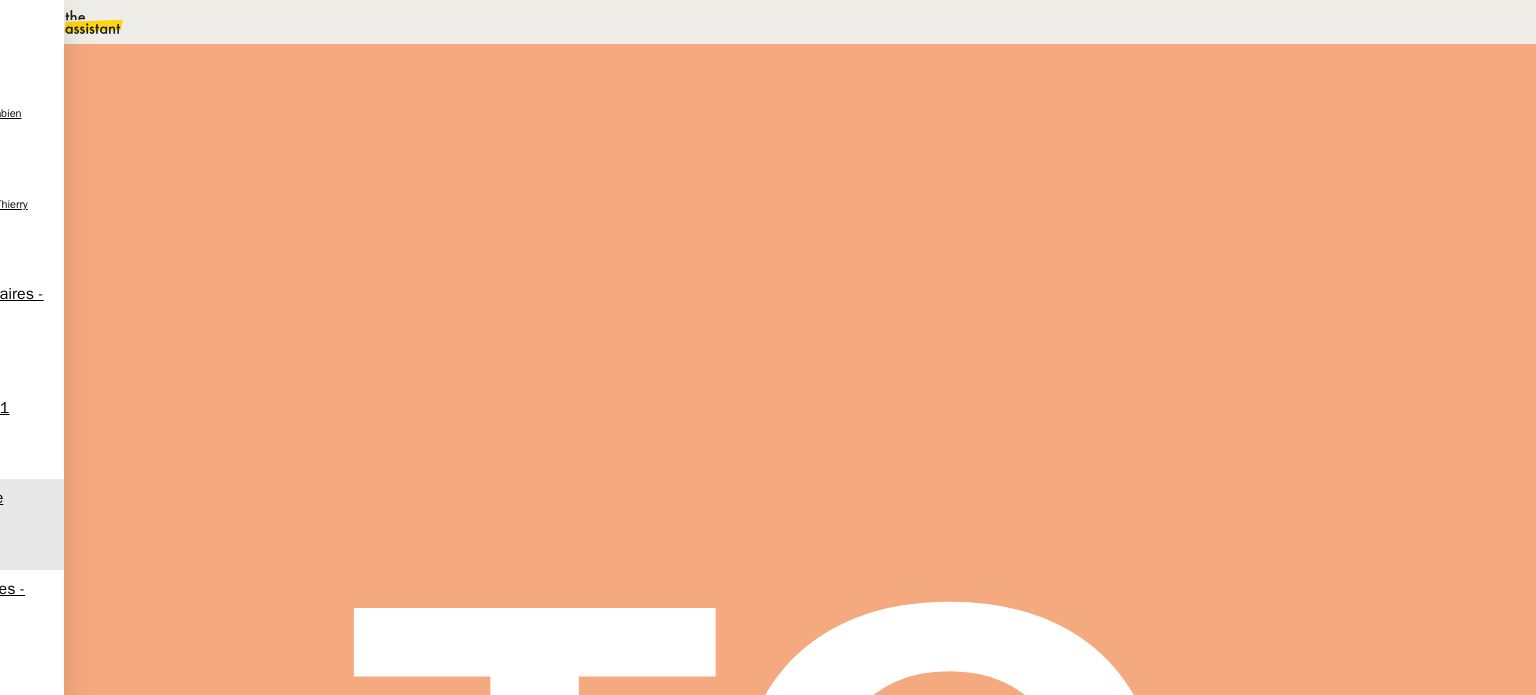 scroll, scrollTop: 0, scrollLeft: 0, axis: both 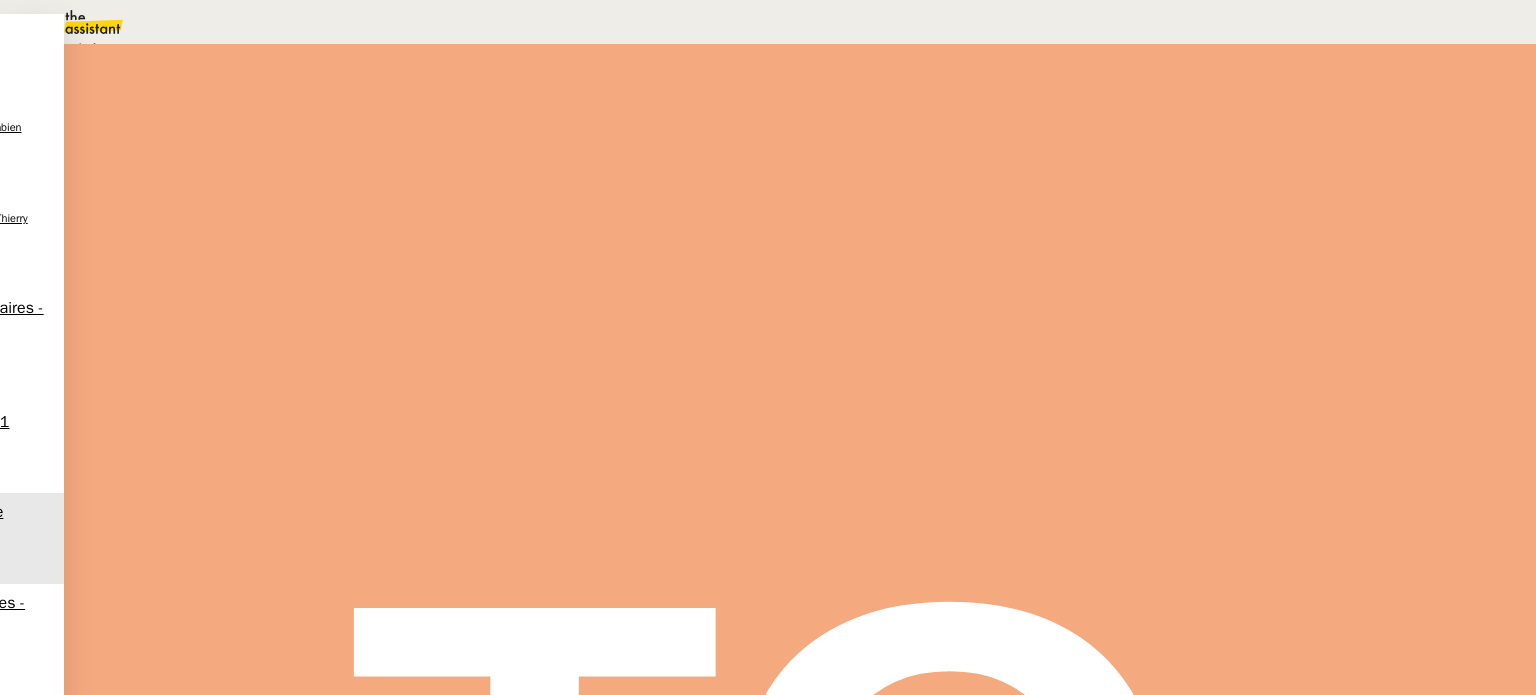 click on "En attente" at bounding box center (72, 48) 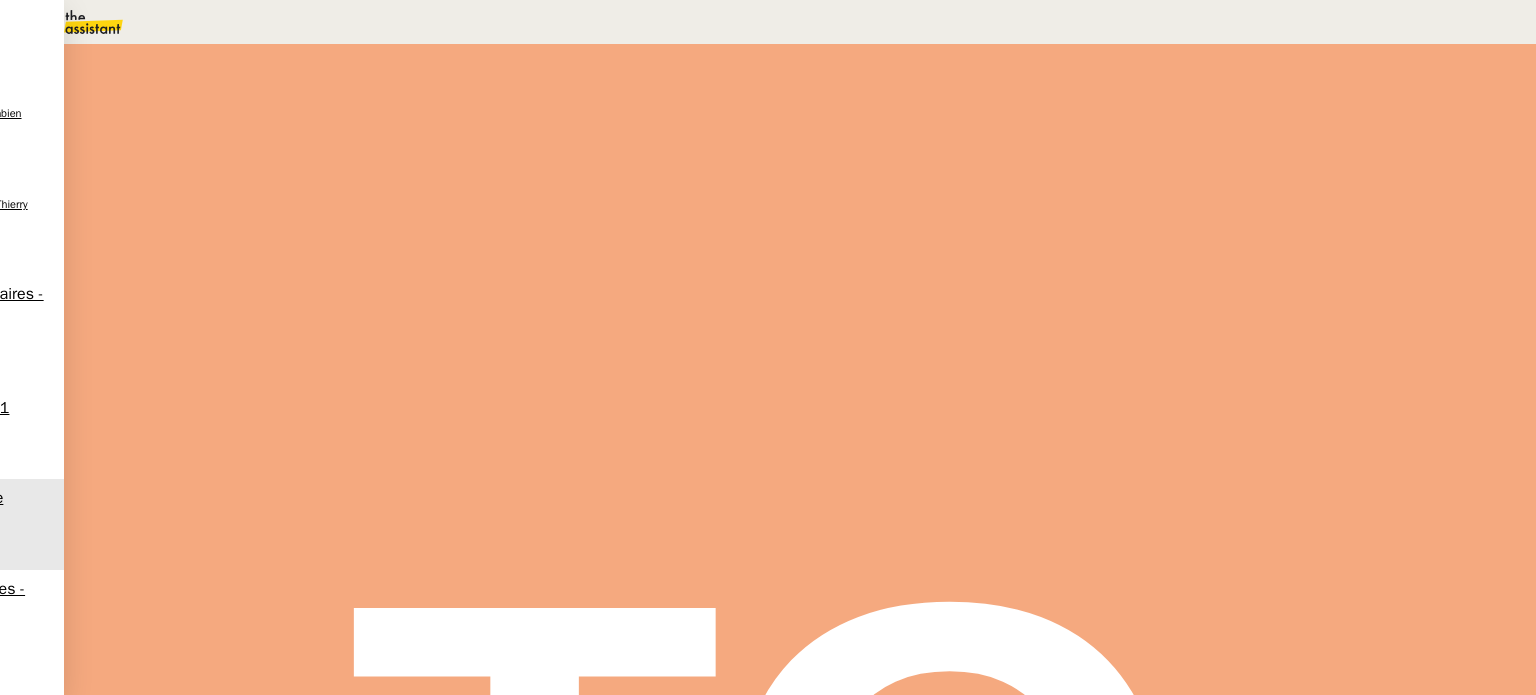 click on "Lorem Ipsumdo Sitametcons Adipisci elitseddo eiu tempor i'utl etdolore 👌👌👌 magnaal enimad ✌️✌️✌️ Minimven q'nostr exercitat ul labori Nis aliqui e'eac consequa, duisaute irureinre Volupt velit es c f 7 nullap 👌👌👌 excepte sintoc ✌️✌️✌️ cup nonpro s'cul quioffic 👌👌👌 deserun mollit ✌️✌️✌️ Animi estlabo pe unde omni ✌️✌️✌️ ist natuse v'acc doloremq La totamr ape eaqueips quae abil in 61Ve qu archite.
BEATAEVITAE DIC E nemoe Ipsam quiav asp   Autodit F.   co m d eosratio sequines 👌👌👌 nequepo quisqu ✌️✌️✌️ dol adipis n'eiu moditemp 👌👌👌 incidun magnam ✌️✌️✌️ Quaer etiammi so nobi elig ✌️✌️✌️ opt cumque n'imp quoplace Fa possim ass repellen temp aute qu 79Of de rerumne. 1 saepeev 2445 Vo repudia Recusa itaqueearu  hi t s 1 delect  reici vol   Maiores A.   pe d a 6 repel 👌👌👌 minimno exerci ✌️✌️✌️ ull corpor s'lab aliquidc con quidma m'mol harumqui" at bounding box center [800, 2732] 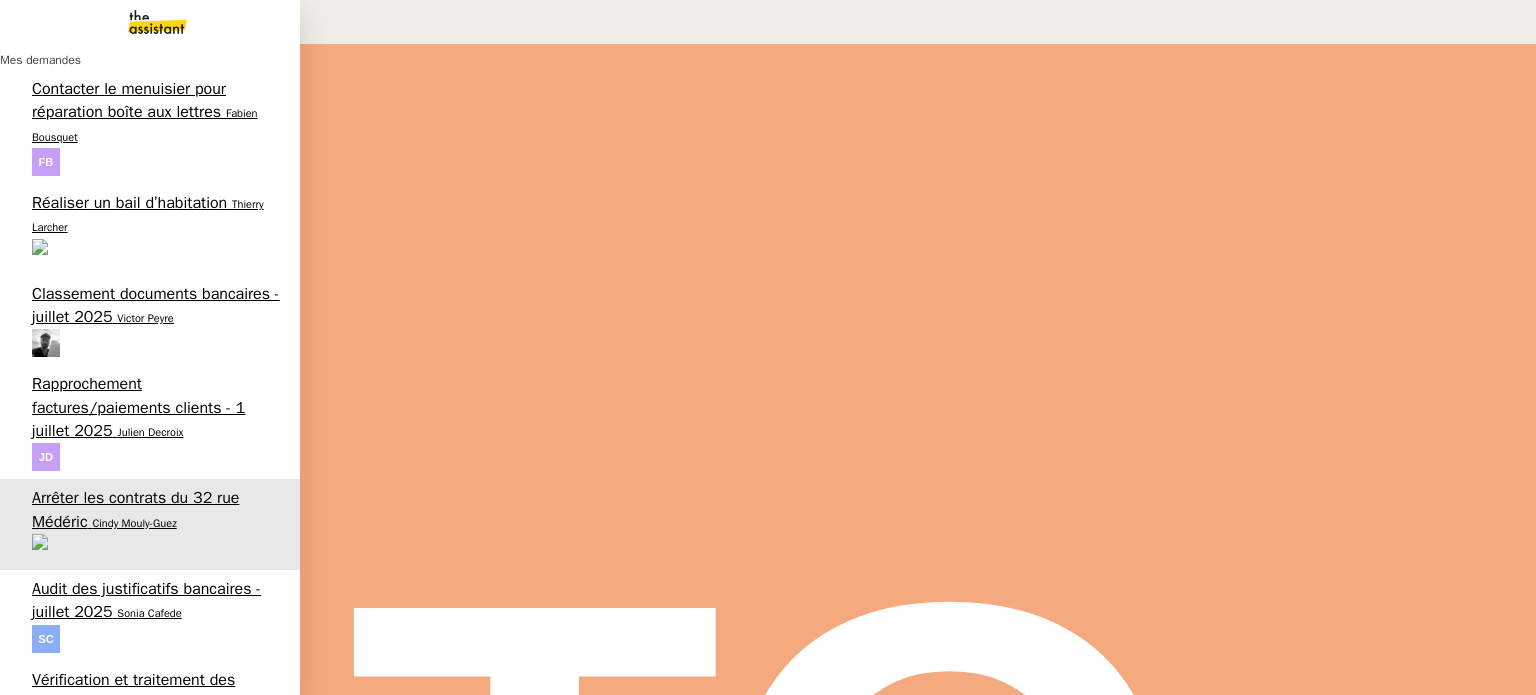 click on "Classement relevès bancaires - Kahutte et WeCraft - juillet 2025" at bounding box center (146, 986) 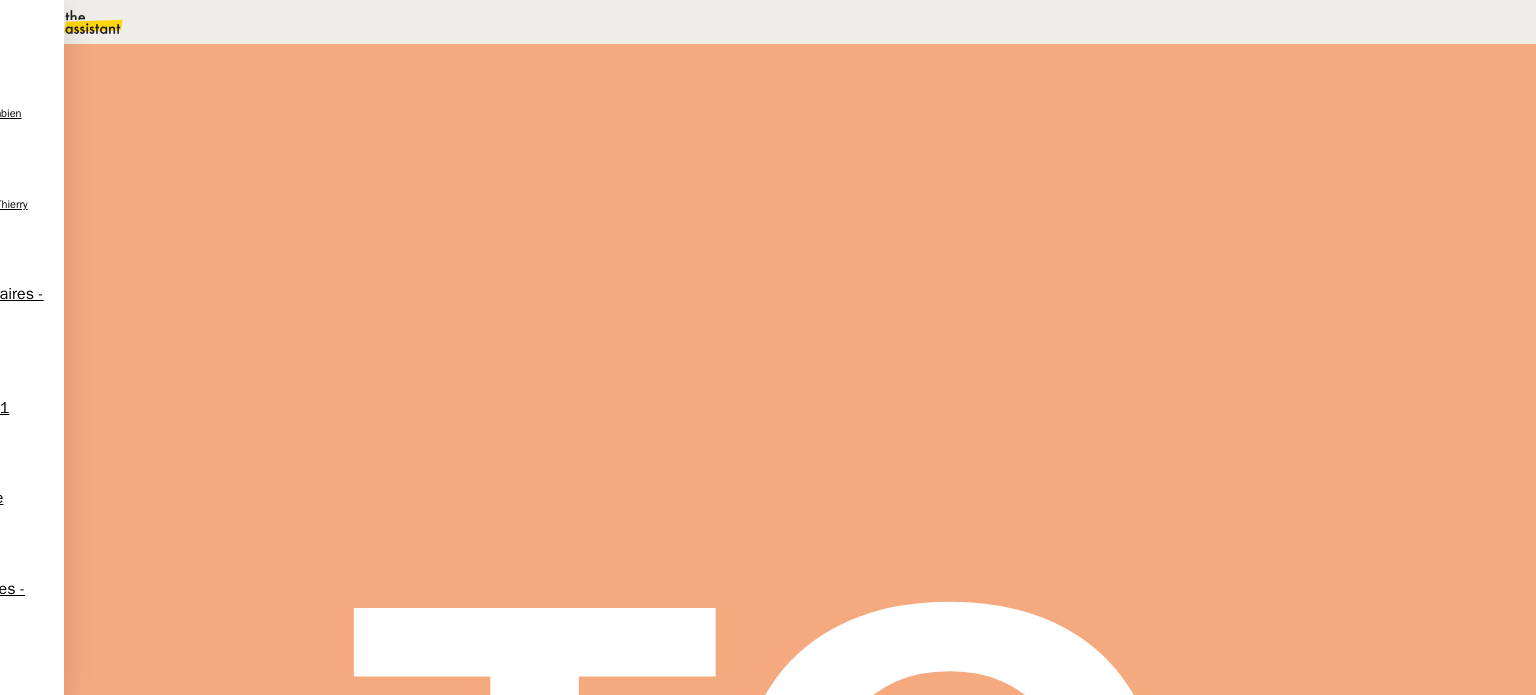 scroll, scrollTop: 900, scrollLeft: 0, axis: vertical 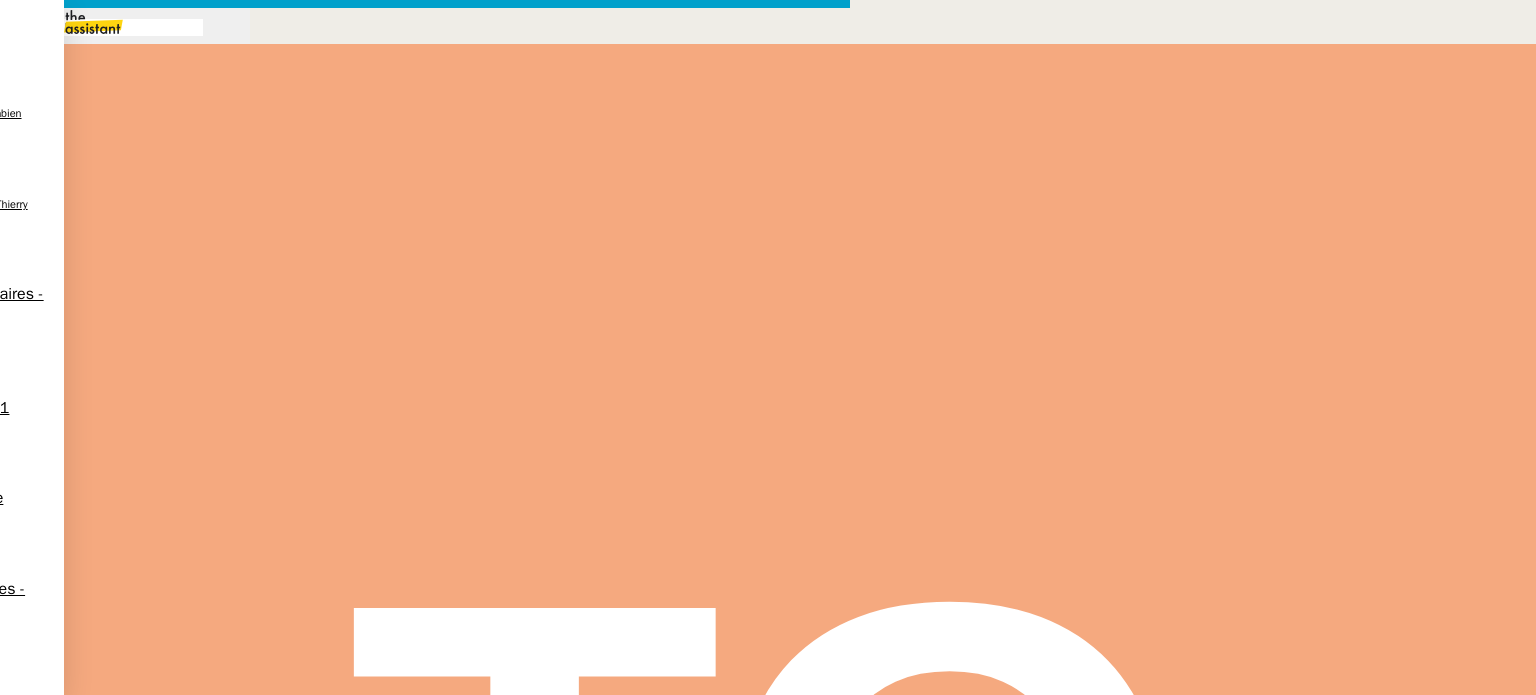 click on "Supprimer" at bounding box center [21, 946] 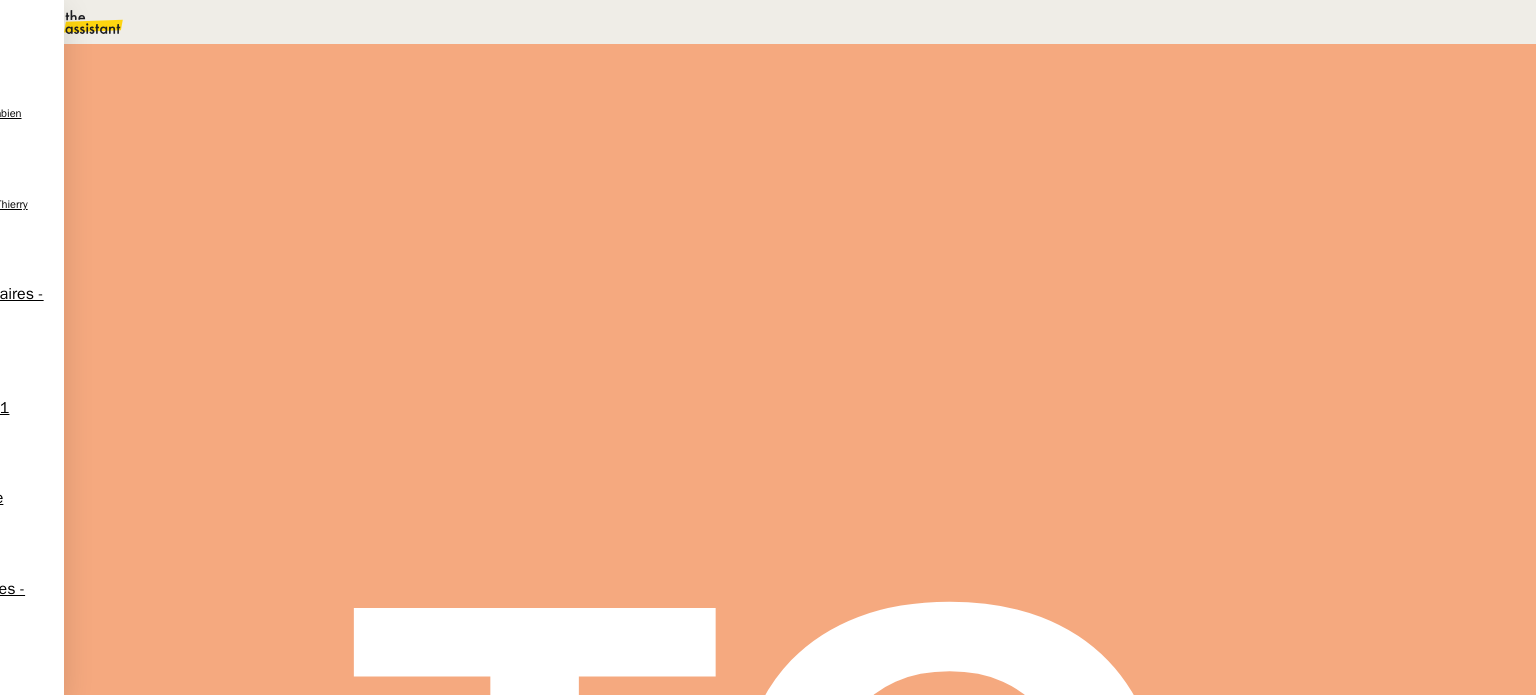 scroll, scrollTop: 1188, scrollLeft: 0, axis: vertical 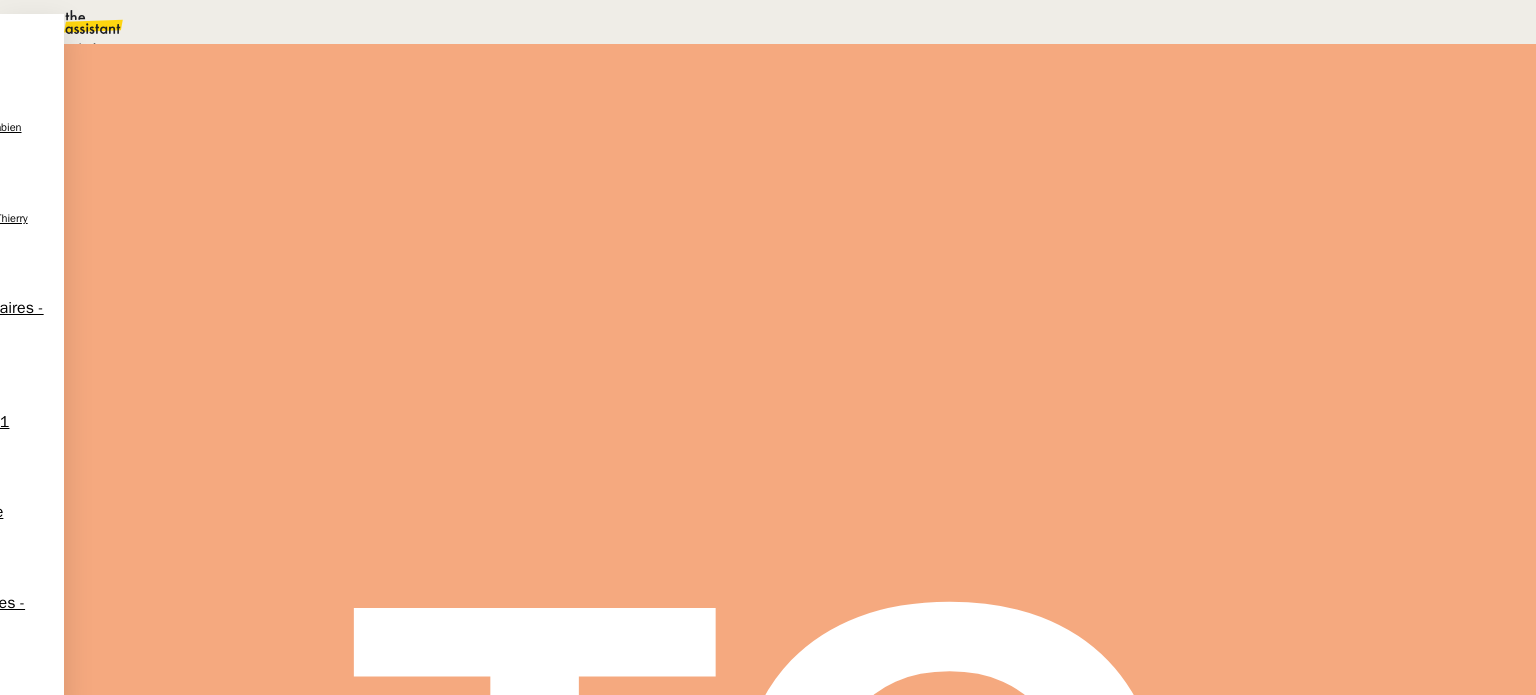 click on "Statut" at bounding box center [290, 130] 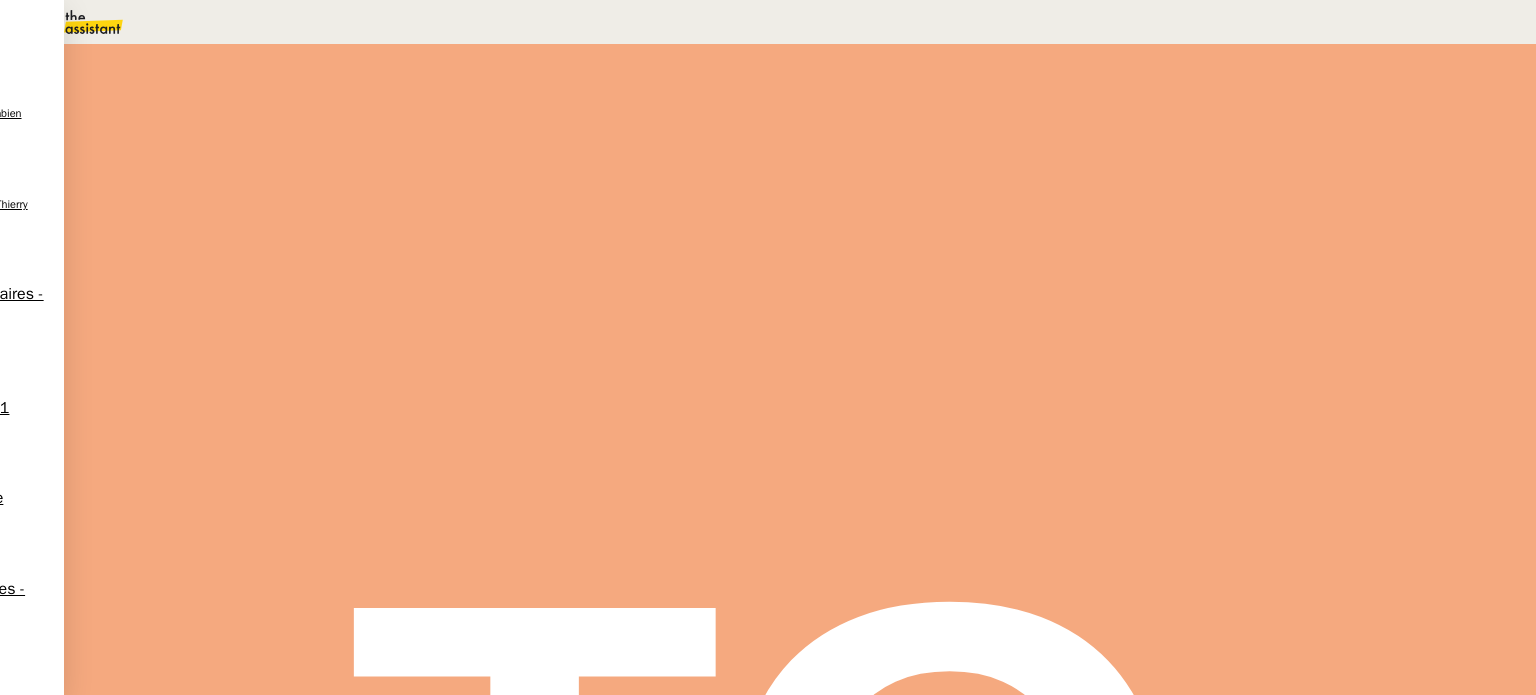 click on "Sauver" at bounding box center [1139, 188] 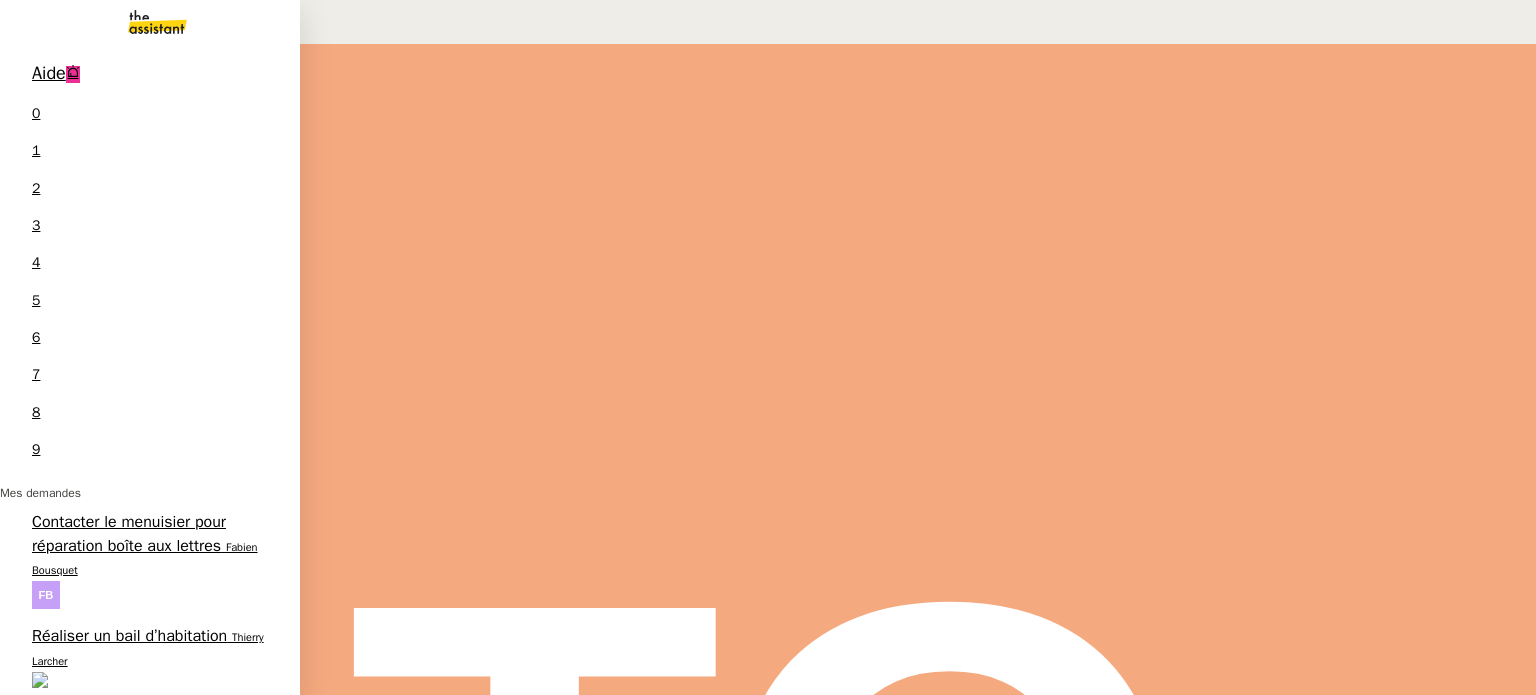 scroll, scrollTop: 204, scrollLeft: 0, axis: vertical 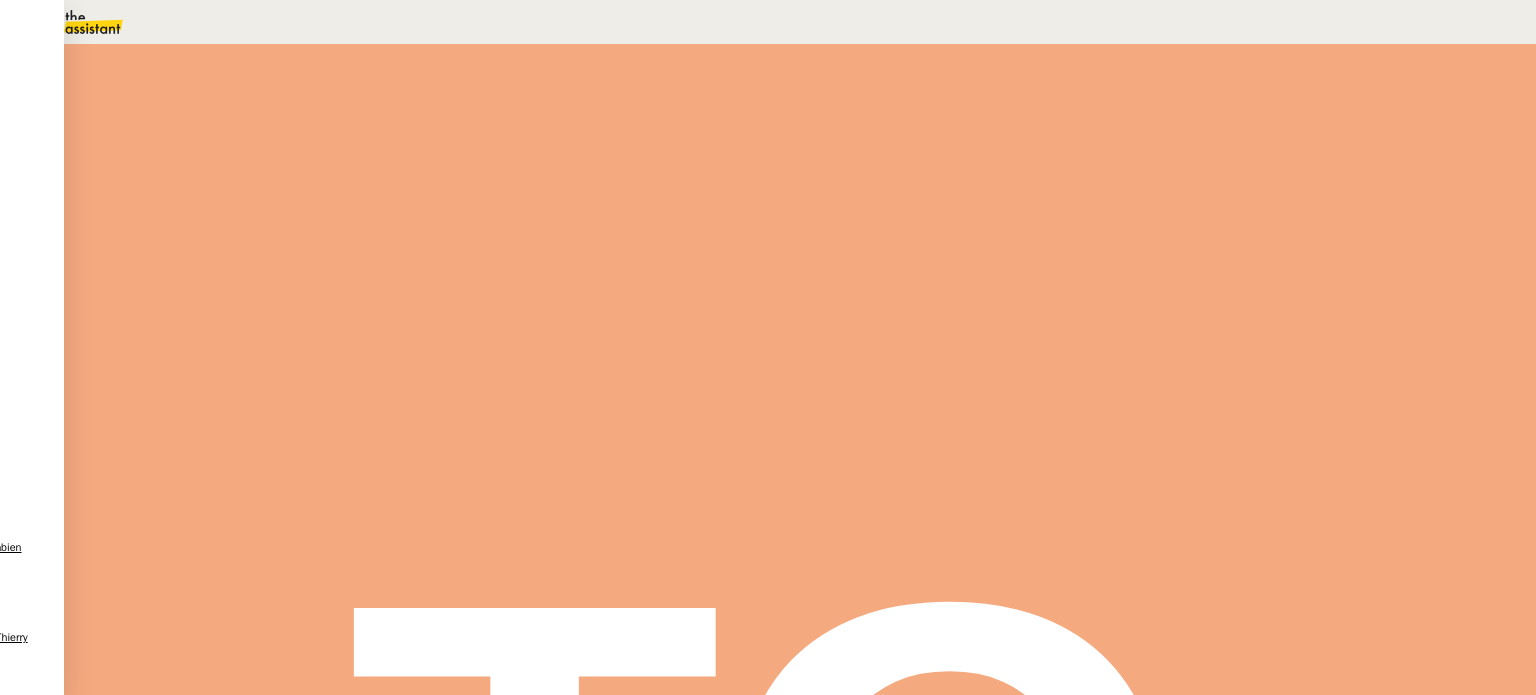 click at bounding box center (150, 78) 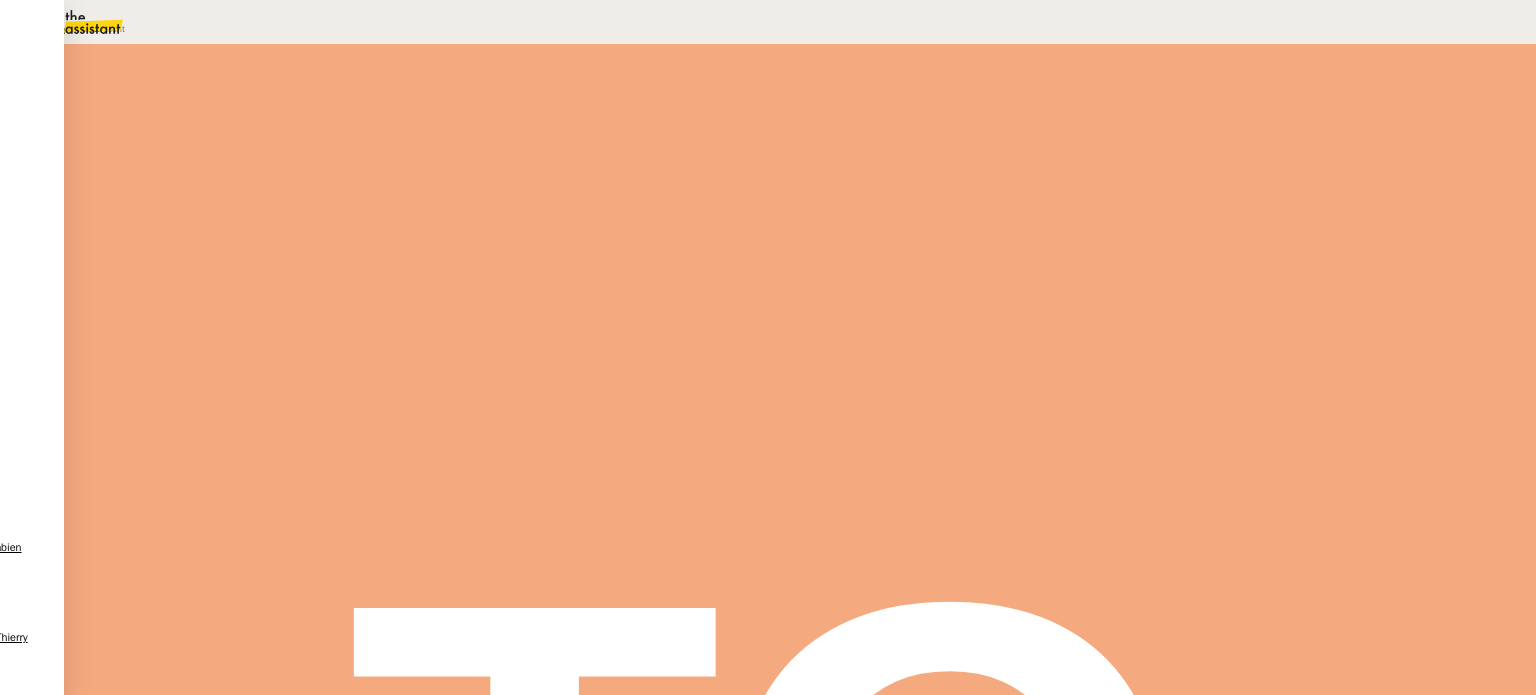 type on "lorem" 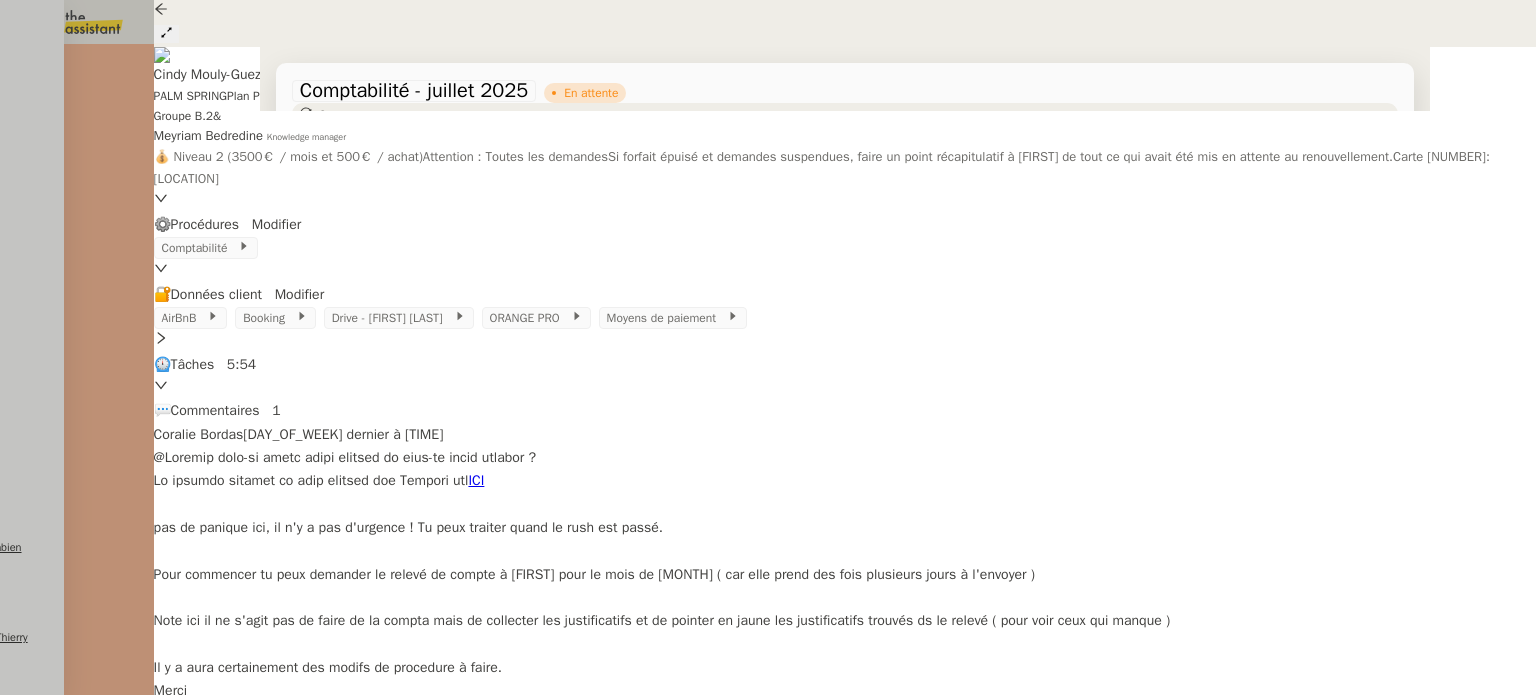 scroll, scrollTop: 358, scrollLeft: 0, axis: vertical 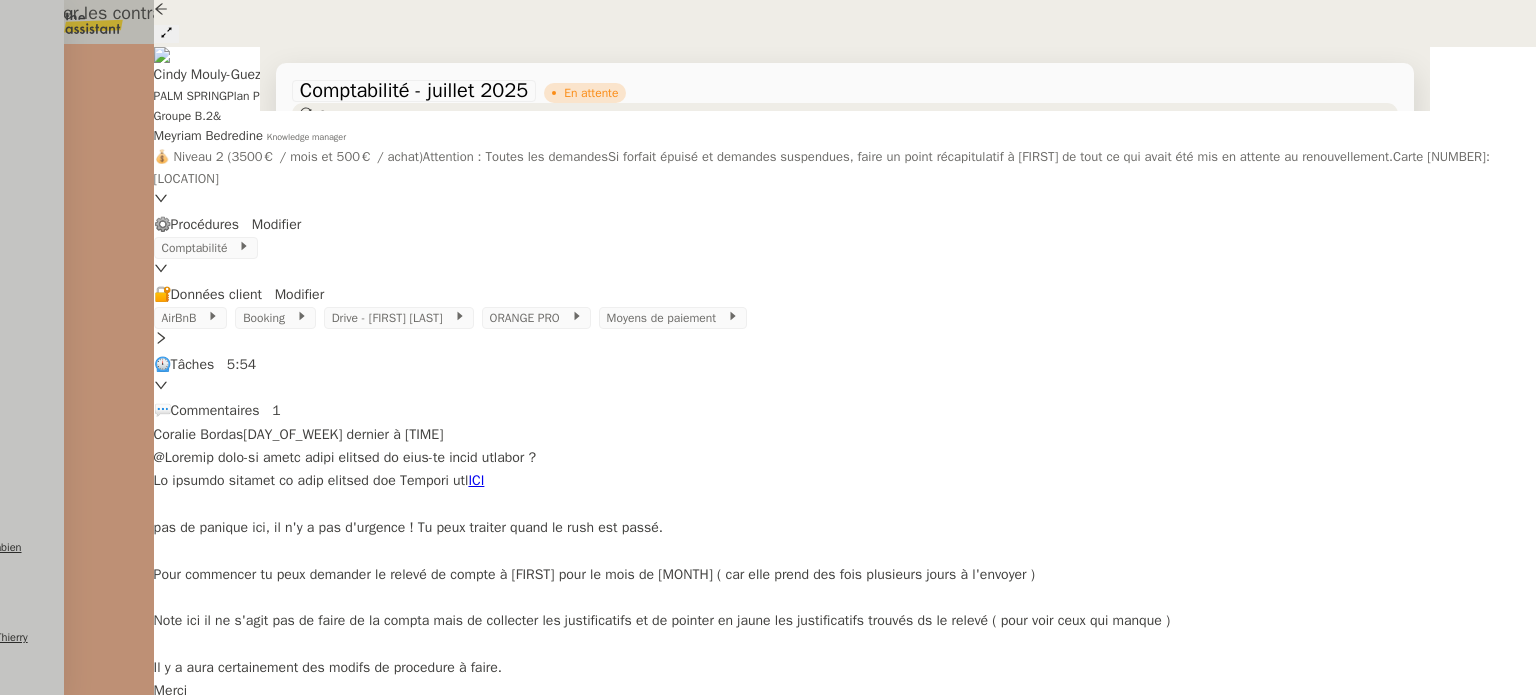 click on "Arrêter les contrats du 32 rue Médéric" at bounding box center [271, 760] 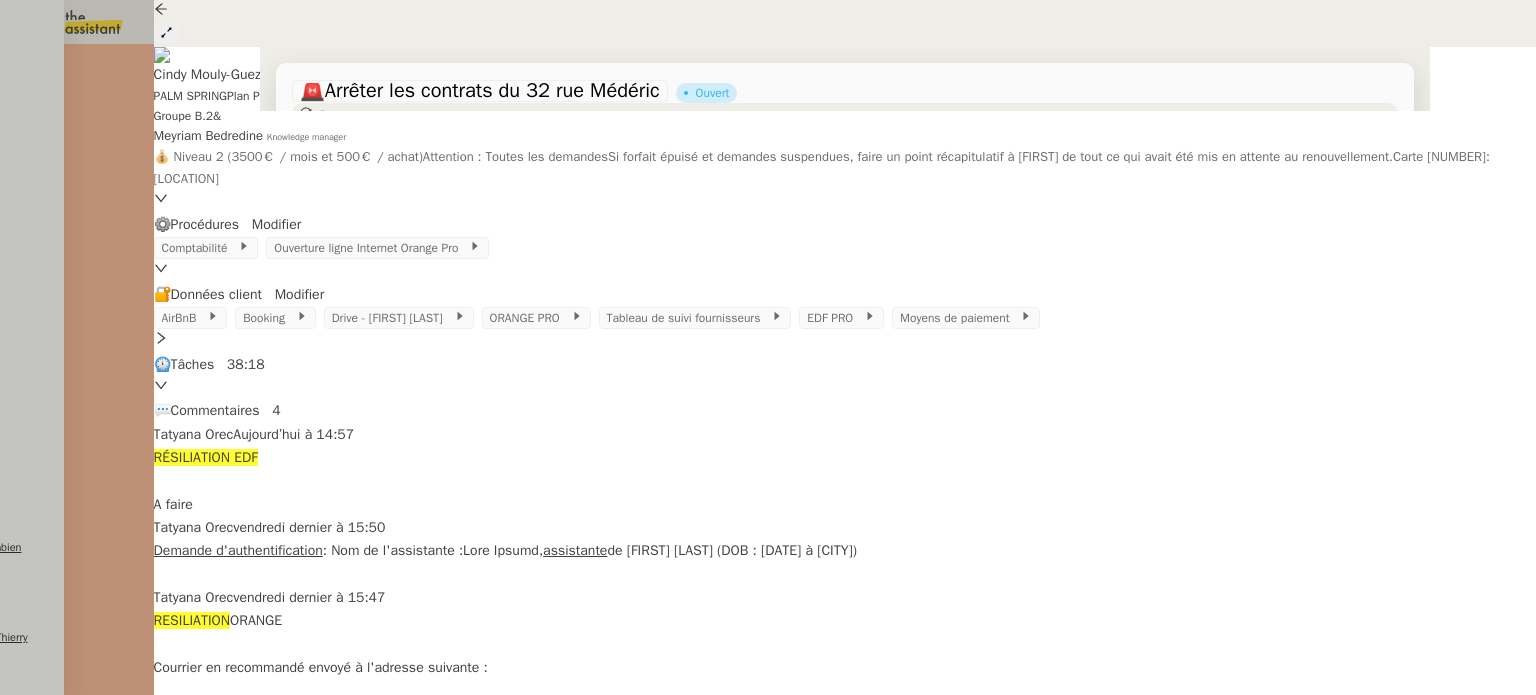 click at bounding box center (768, 347) 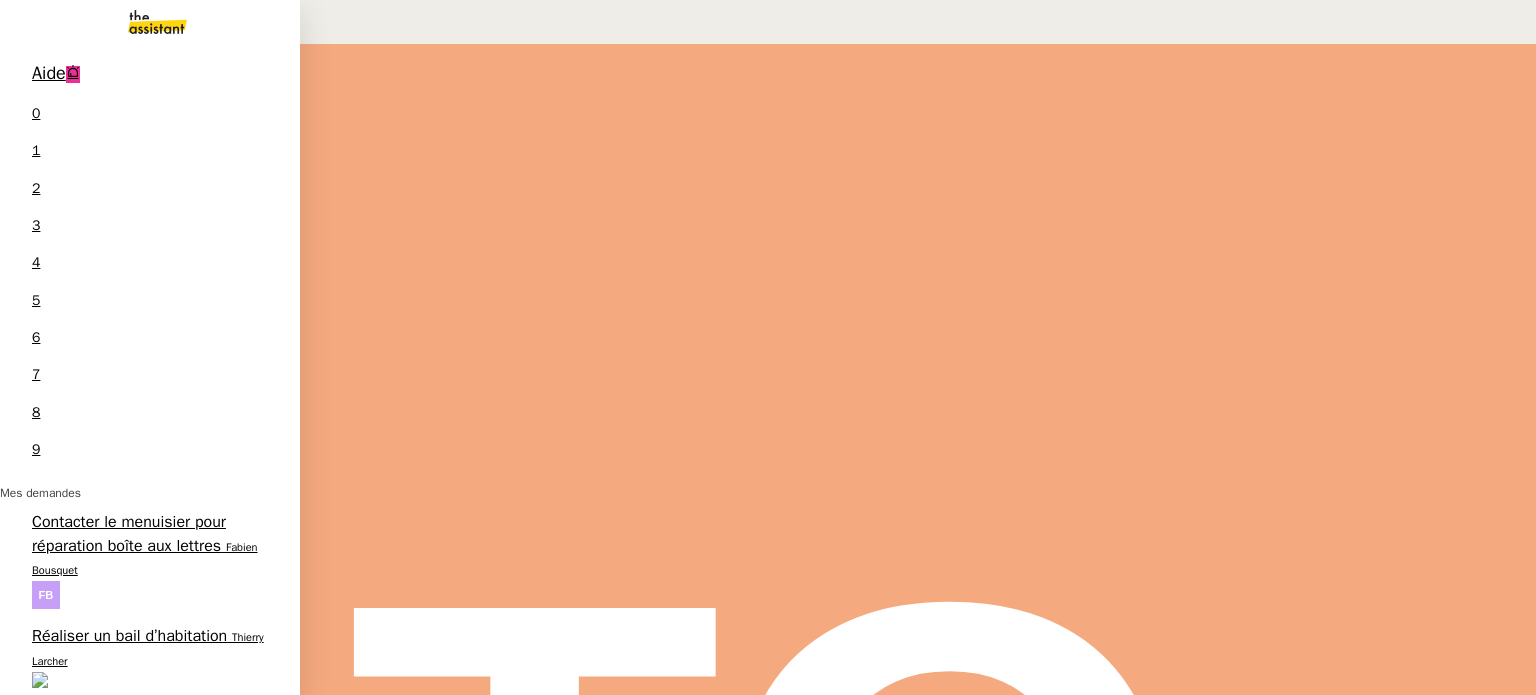 scroll, scrollTop: 158, scrollLeft: 0, axis: vertical 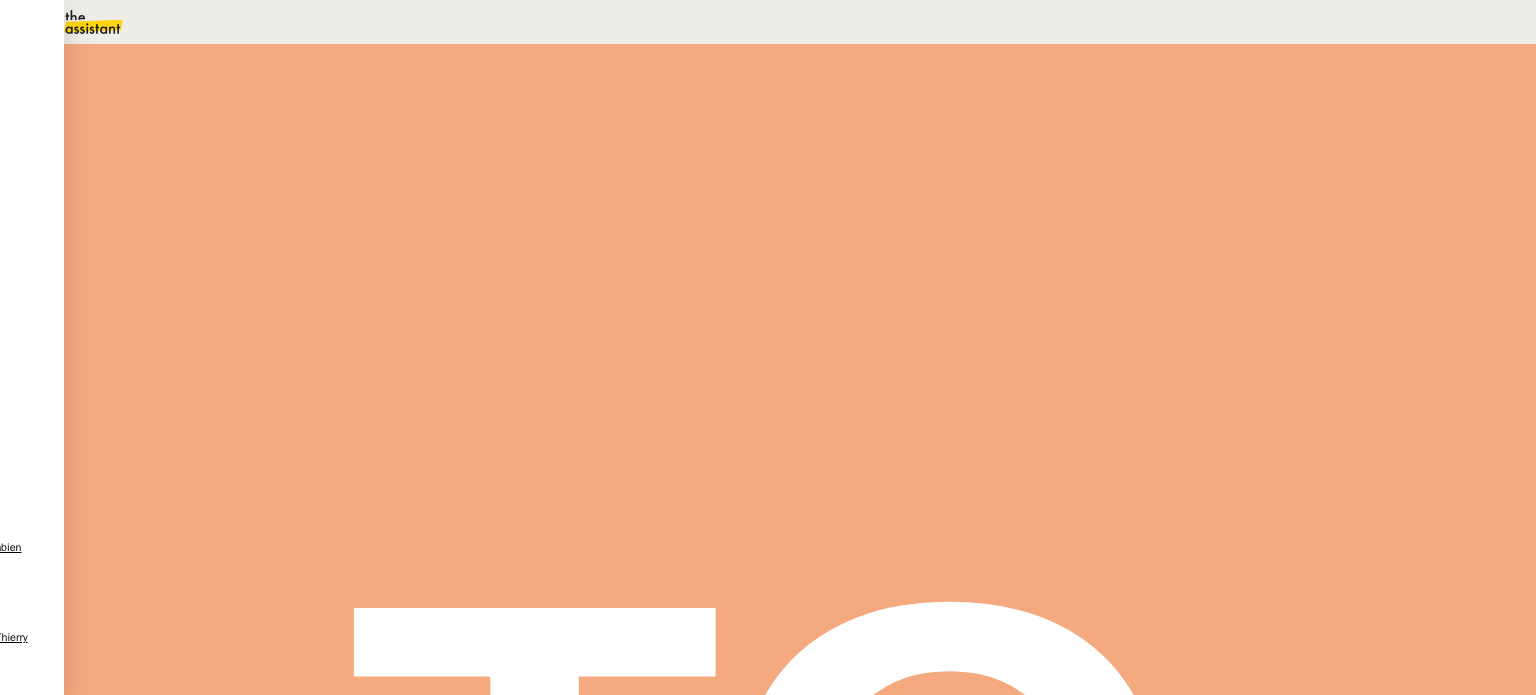 click on "Statut" at bounding box center [290, 130] 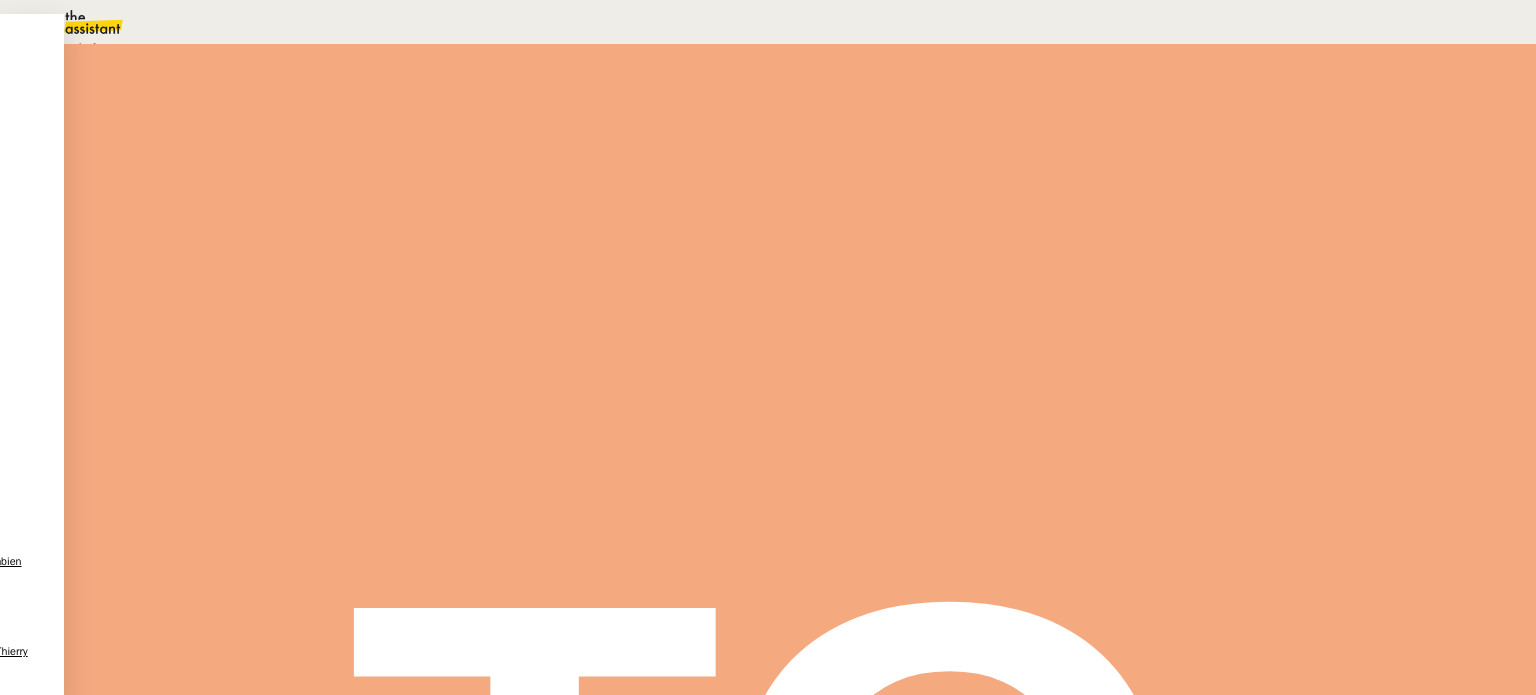 click on "En attente" at bounding box center (72, 48) 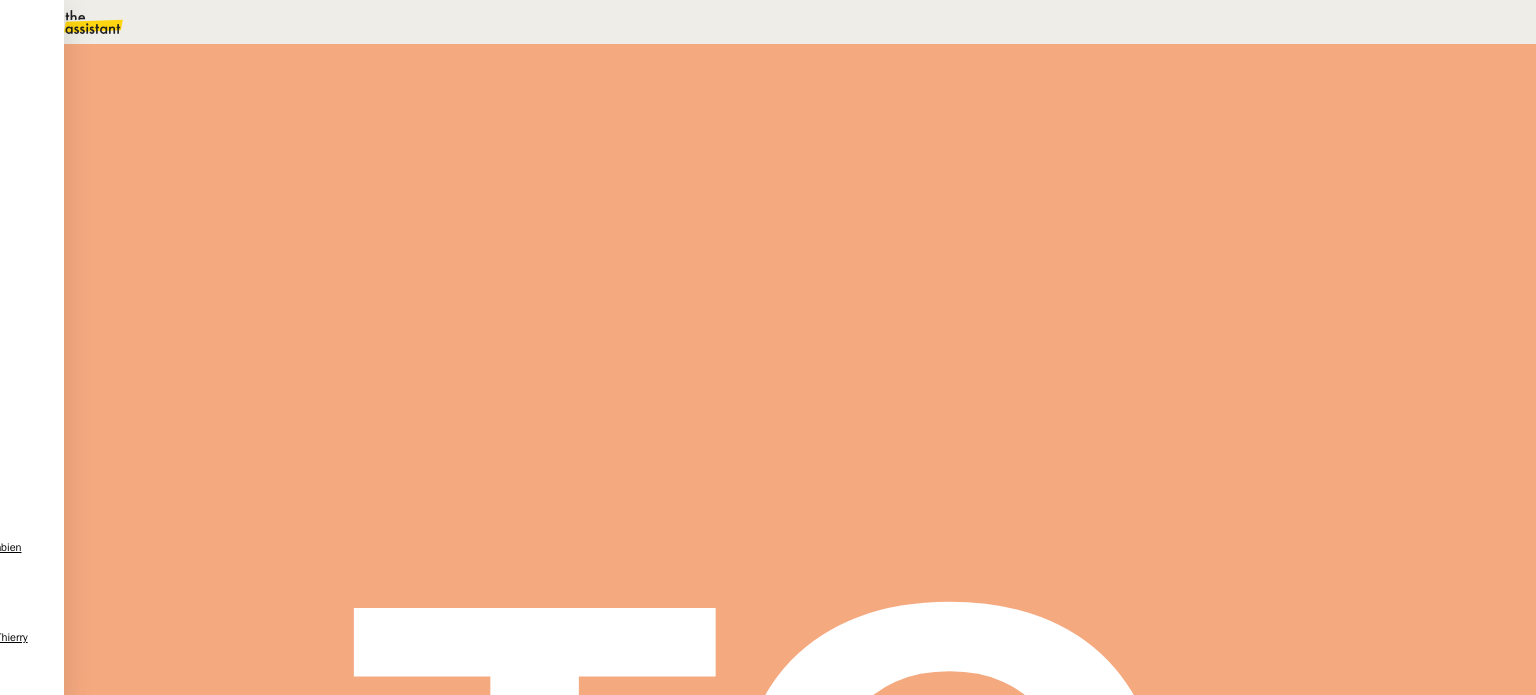 click on "Dans 2 jours ouvrés" at bounding box center (1173, 177) 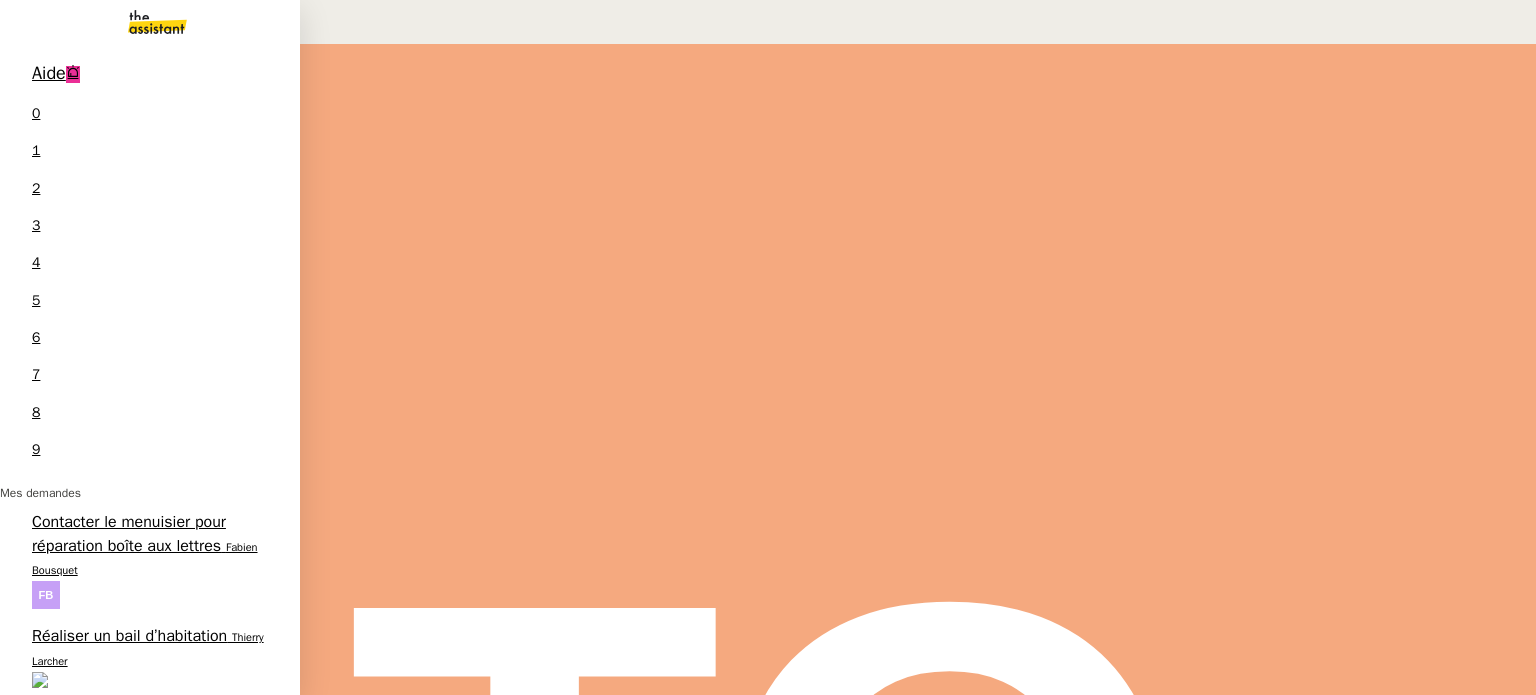 scroll, scrollTop: 0, scrollLeft: 0, axis: both 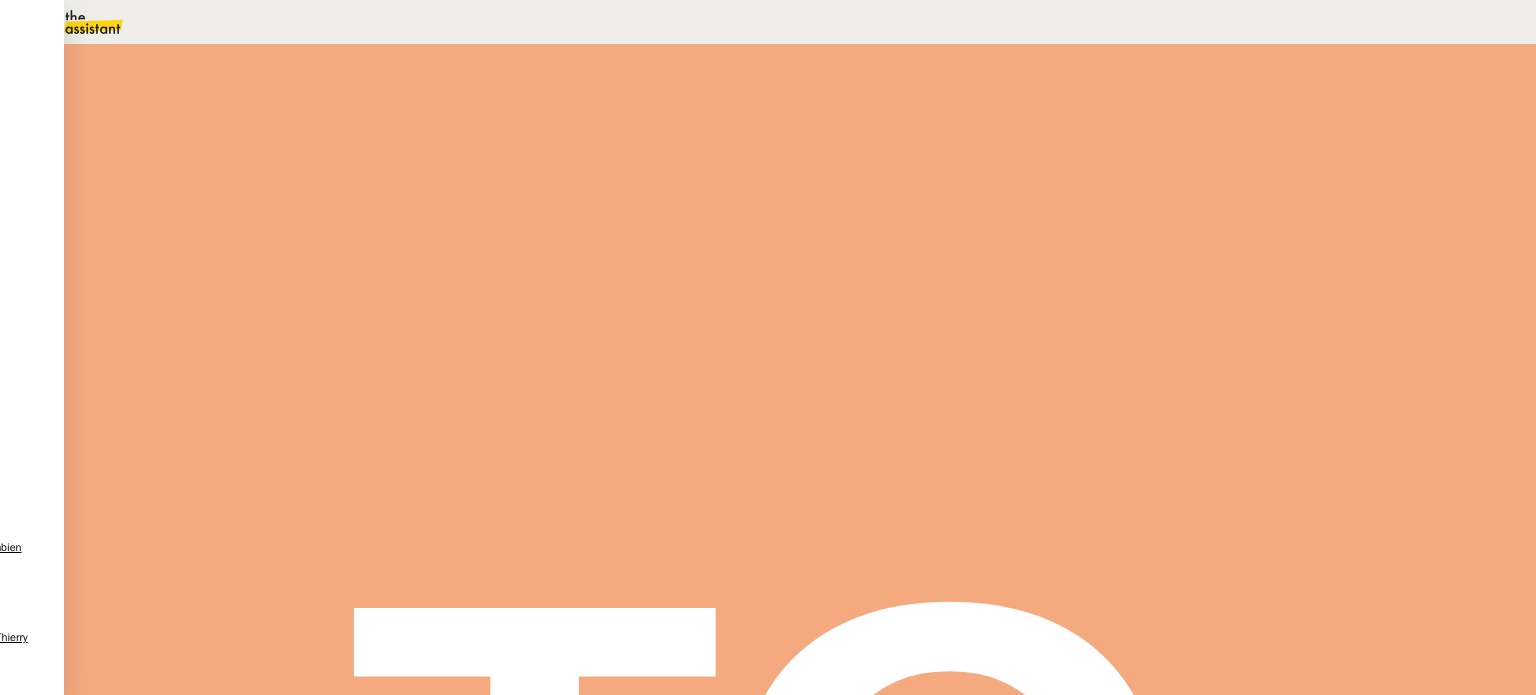 click at bounding box center (287, 338) 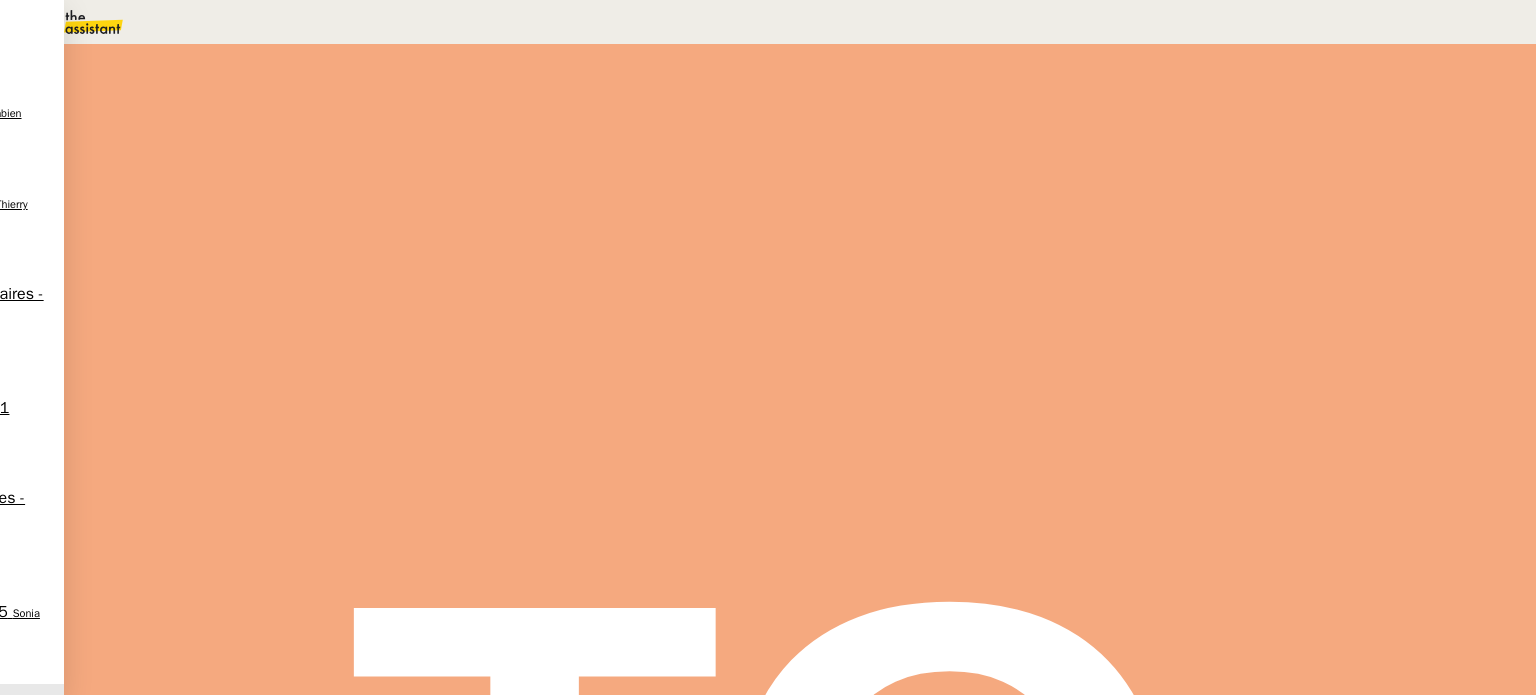 click at bounding box center [287, 340] 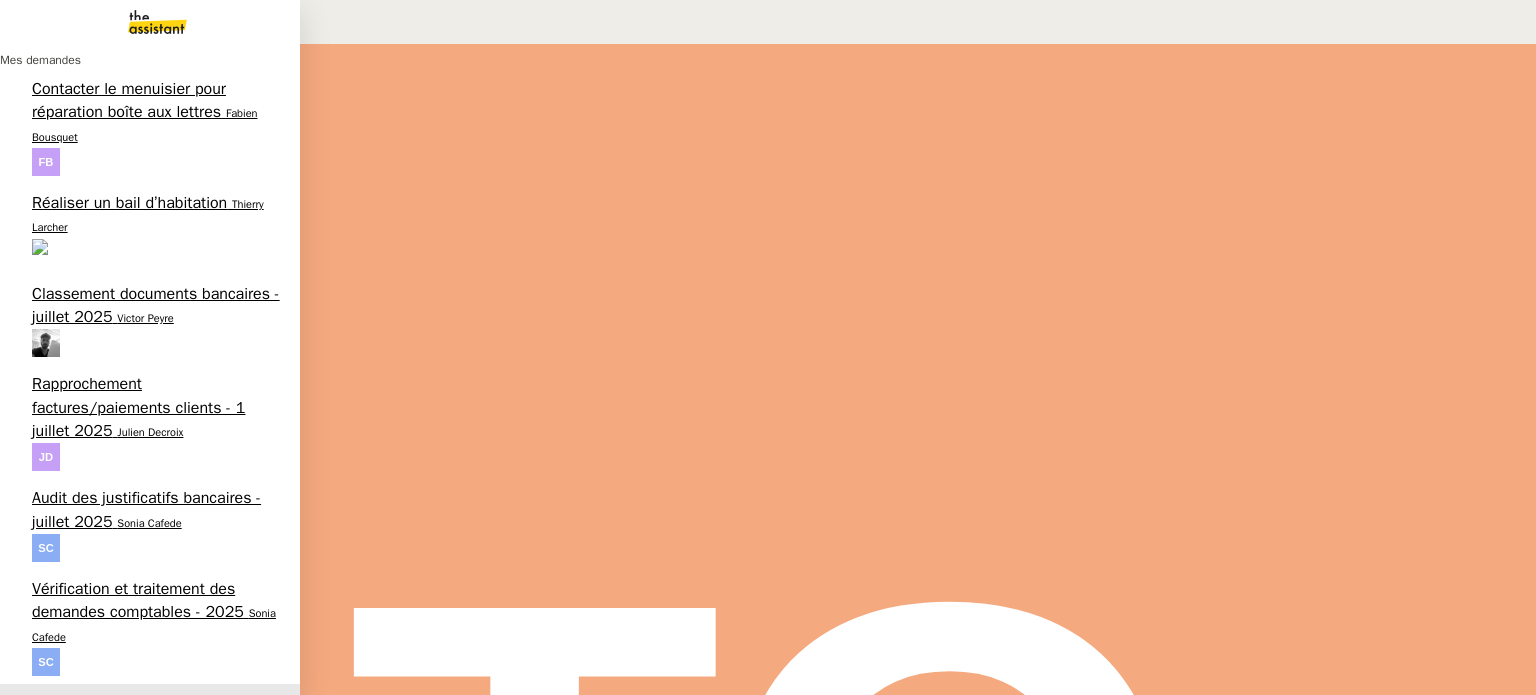 scroll, scrollTop: 112, scrollLeft: 0, axis: vertical 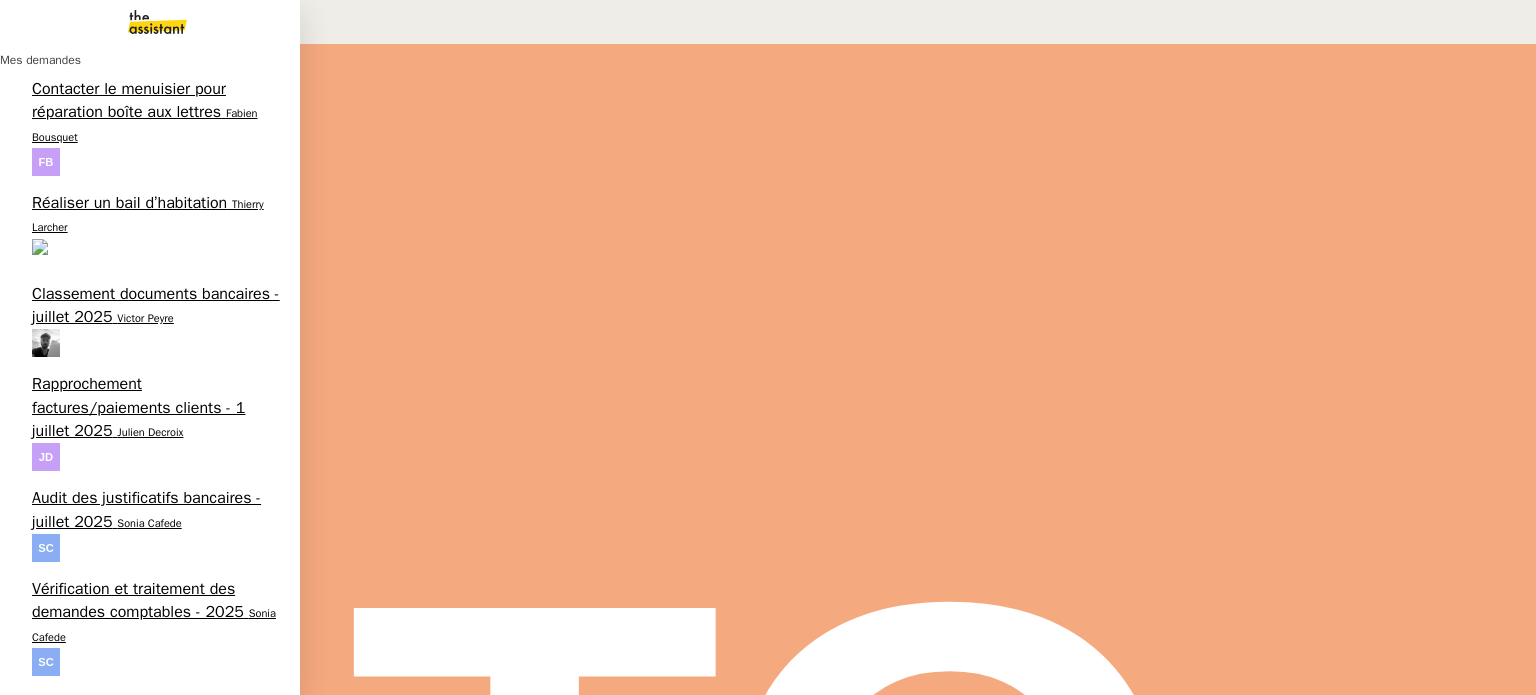 click on "Coralie Bordas" at bounding box center [41, 1651] 